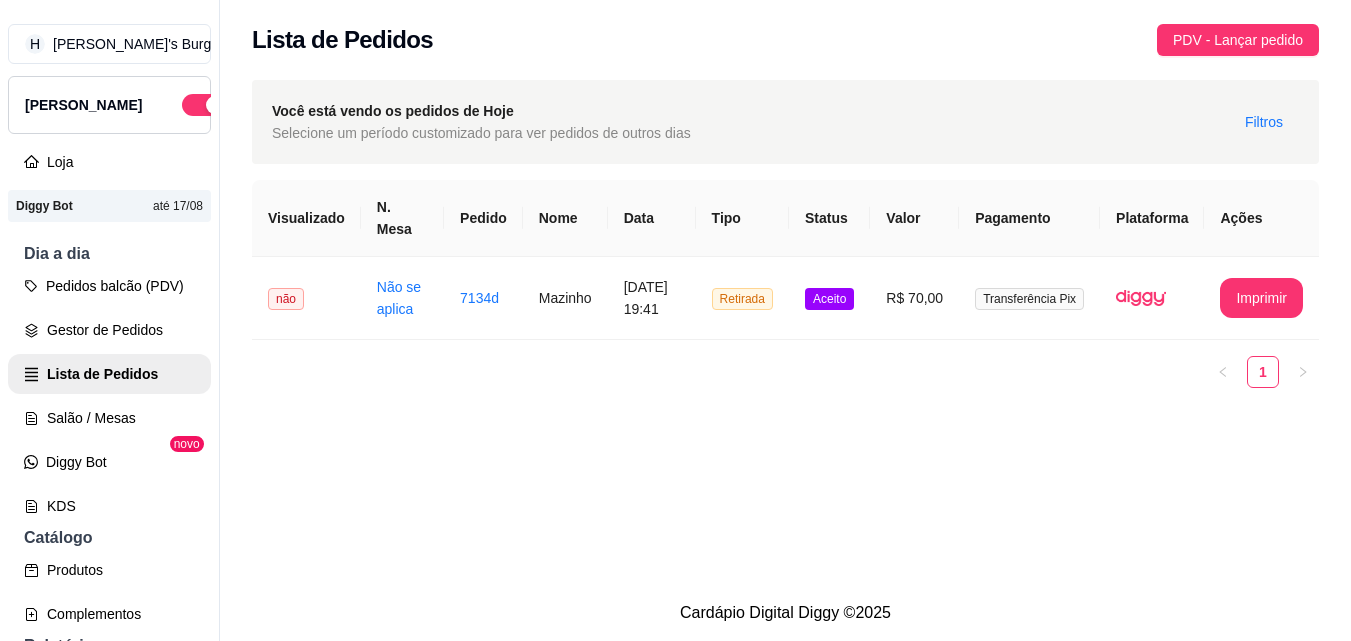 scroll, scrollTop: 0, scrollLeft: 0, axis: both 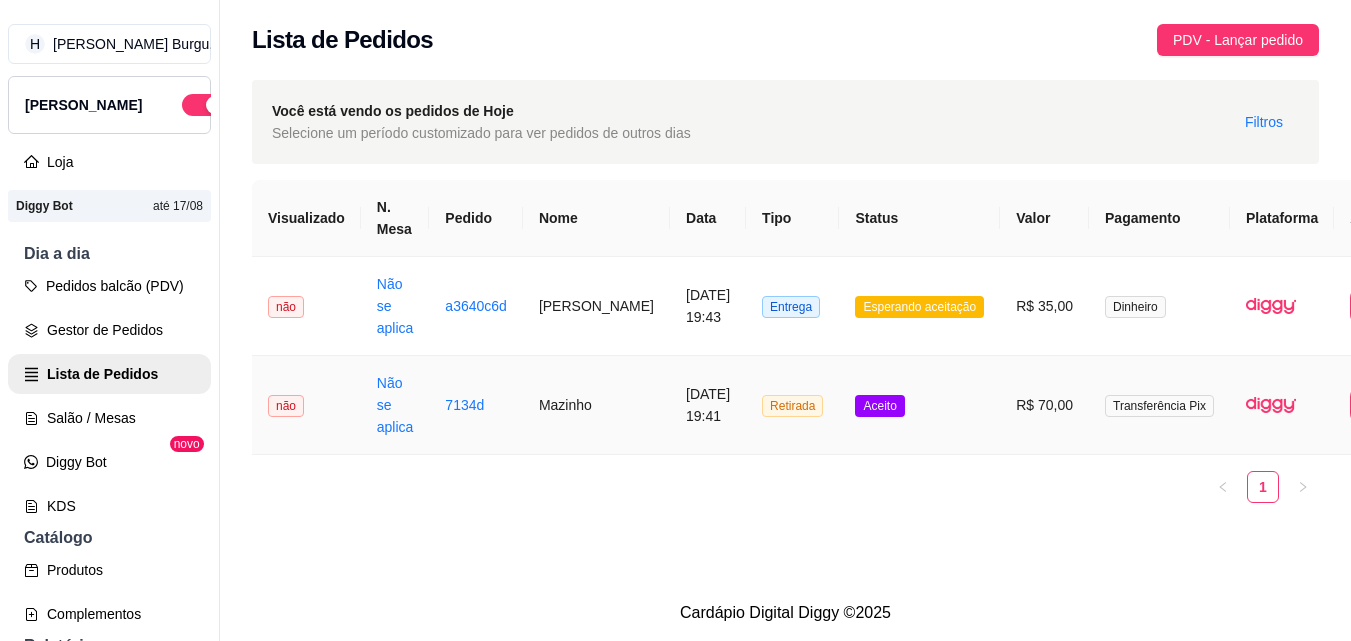 click on "Aceito" at bounding box center [919, 405] 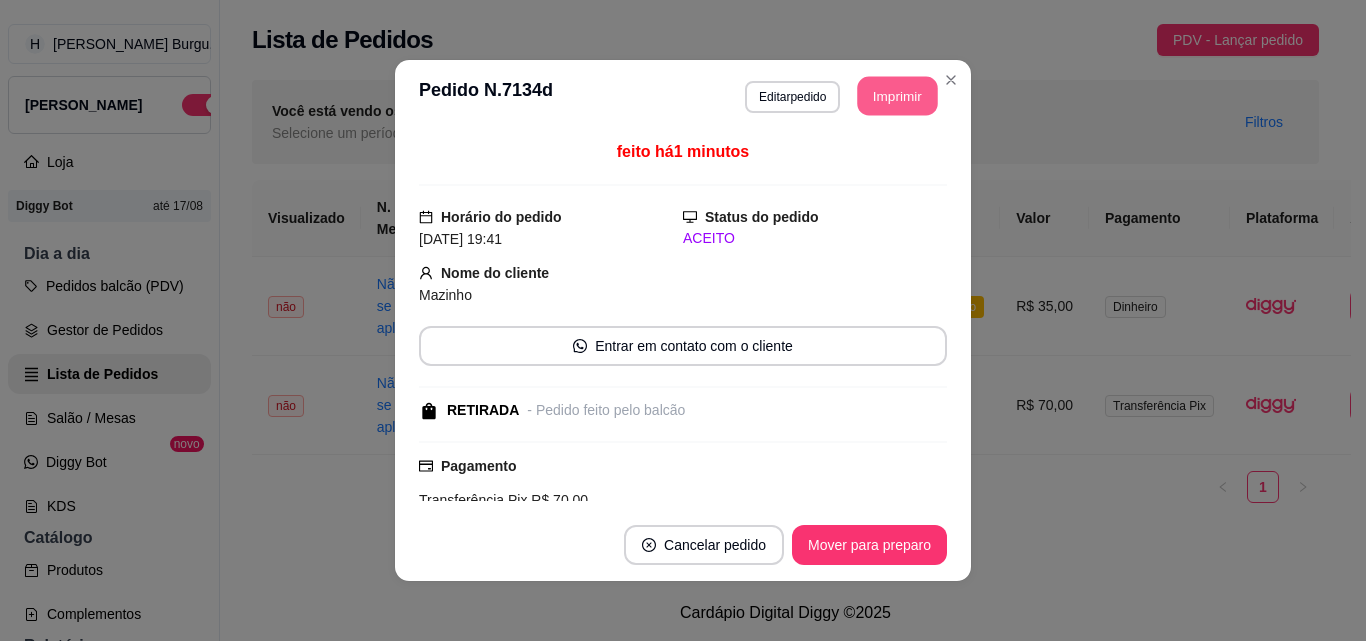 click on "Imprimir" at bounding box center [898, 96] 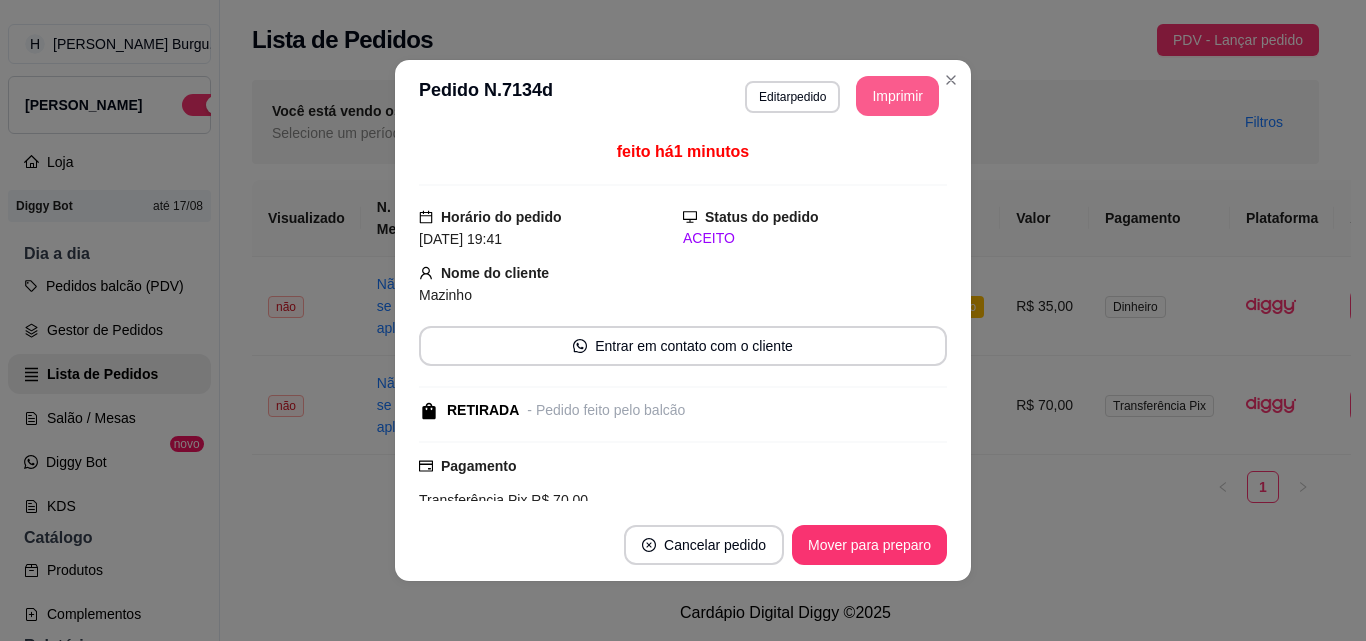 scroll, scrollTop: 0, scrollLeft: 0, axis: both 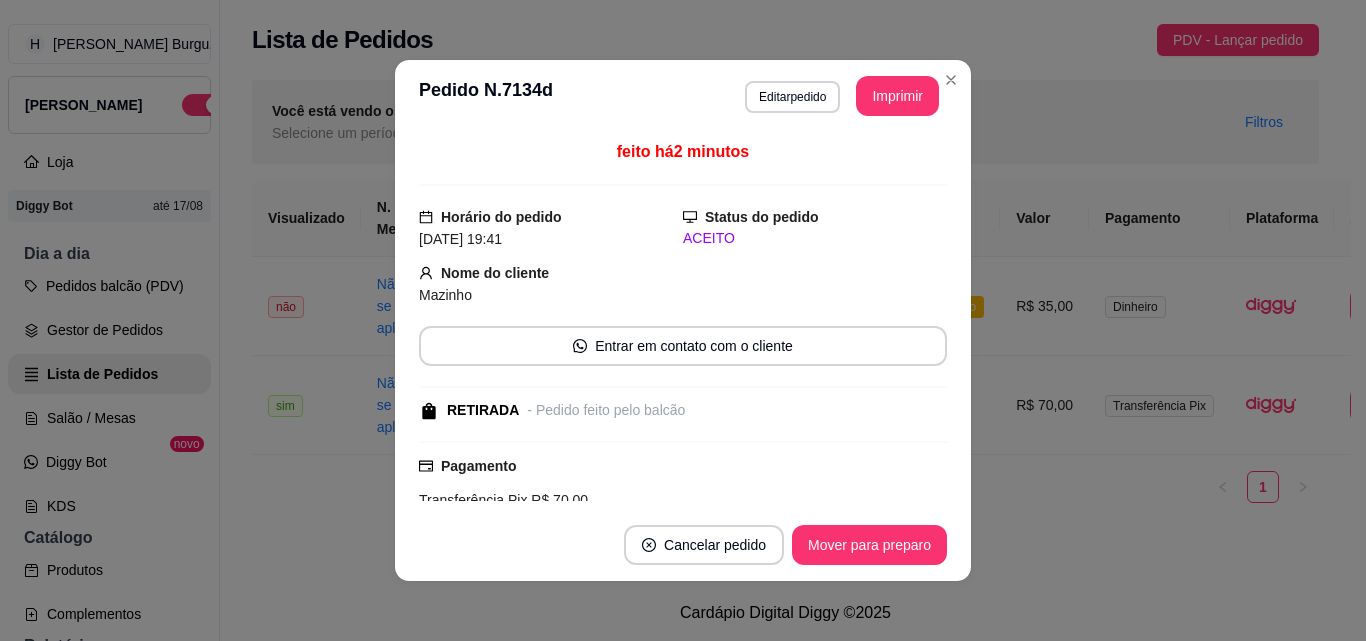 drag, startPoint x: 878, startPoint y: 523, endPoint x: 881, endPoint y: 535, distance: 12.369317 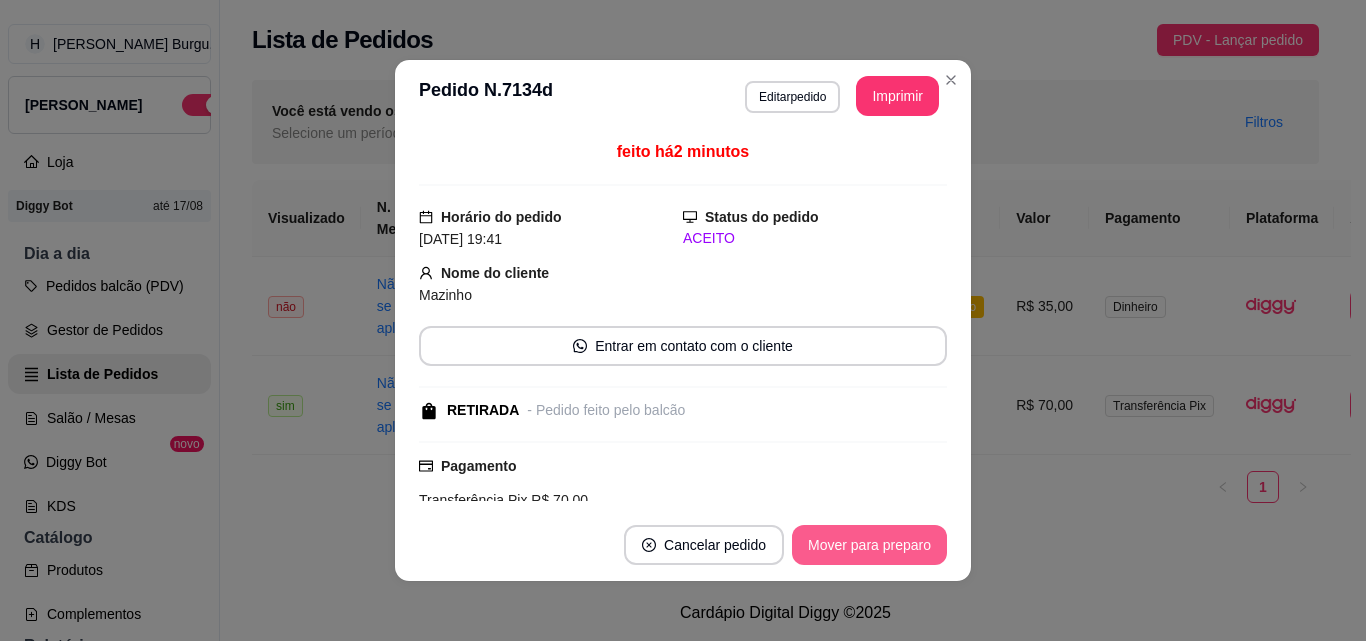click on "**********" at bounding box center (683, 320) 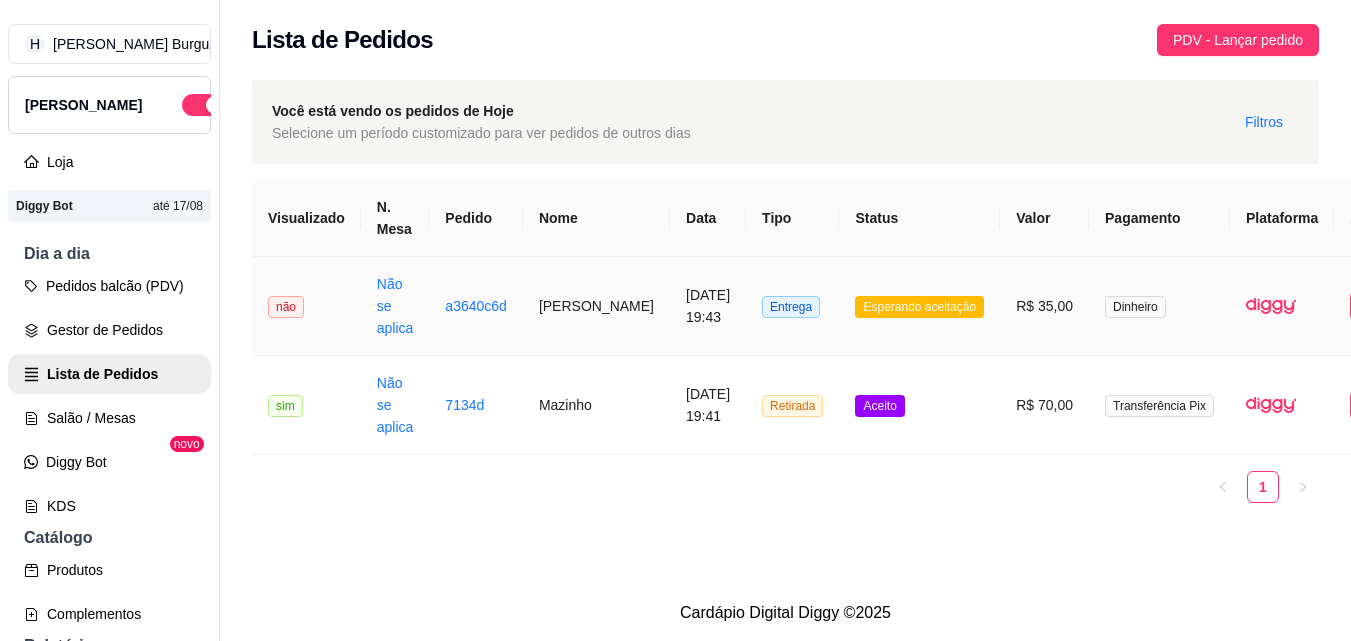 click on "R$ 35,00" at bounding box center (1044, 306) 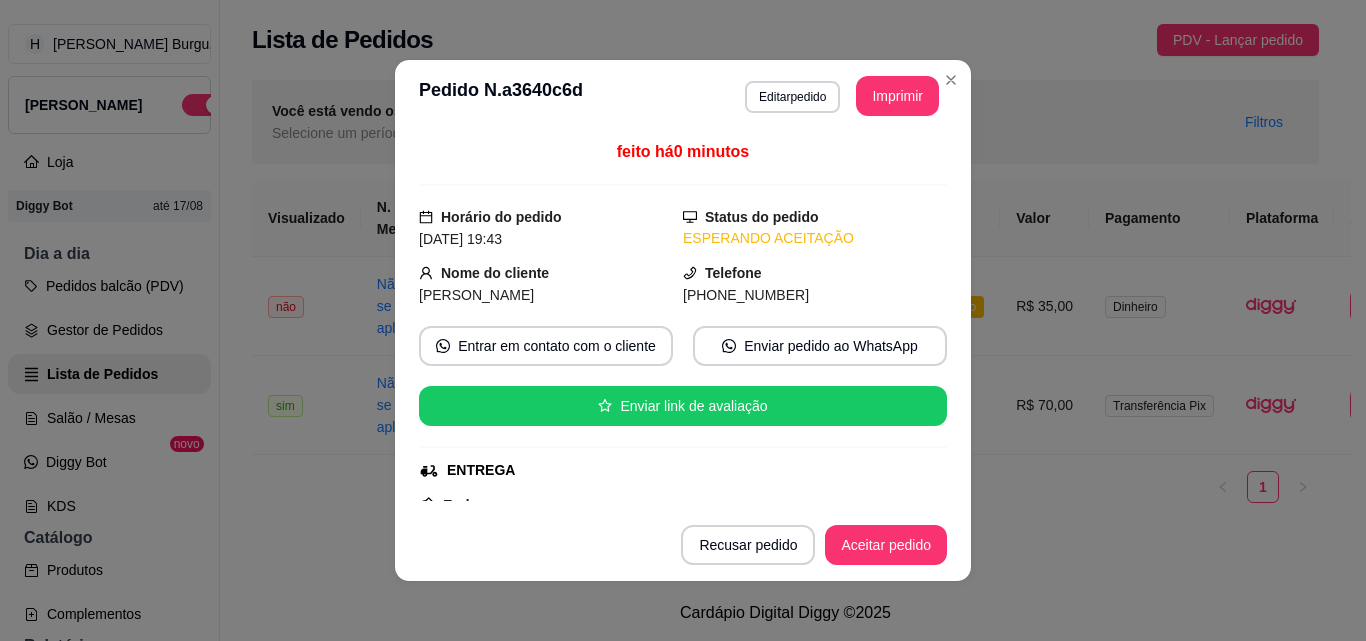click on "Recusar pedido Aceitar pedido" at bounding box center [683, 545] 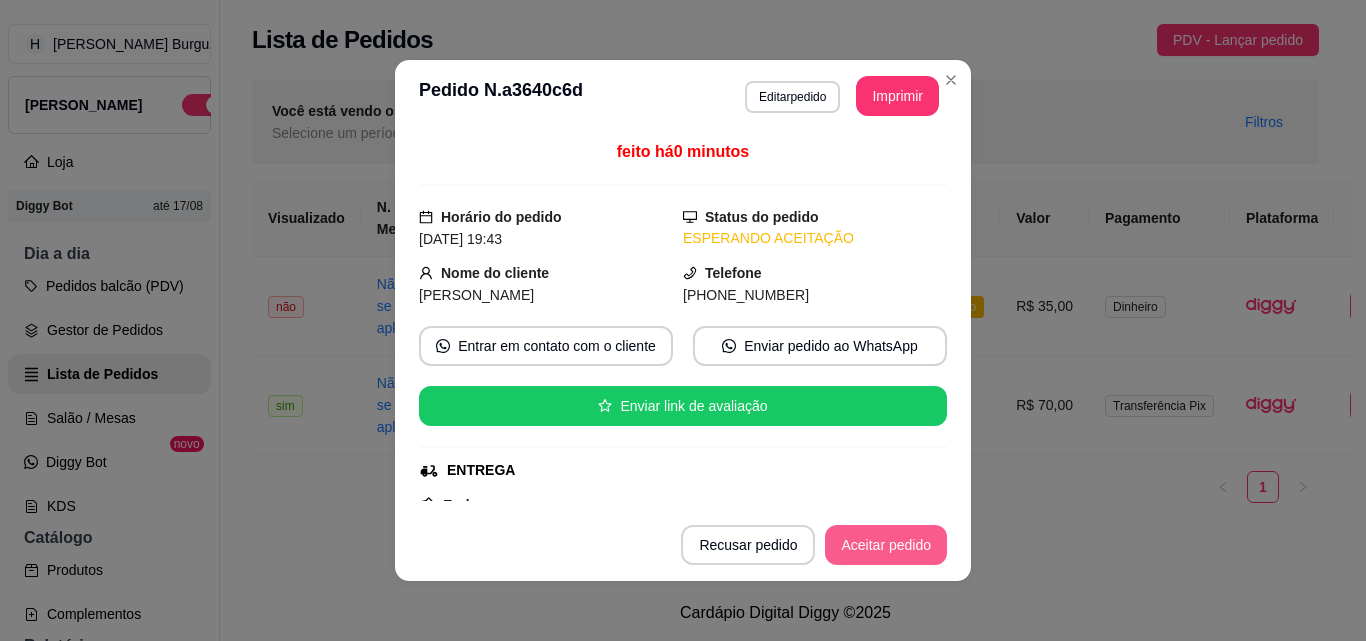 click on "Aceitar pedido" at bounding box center (886, 545) 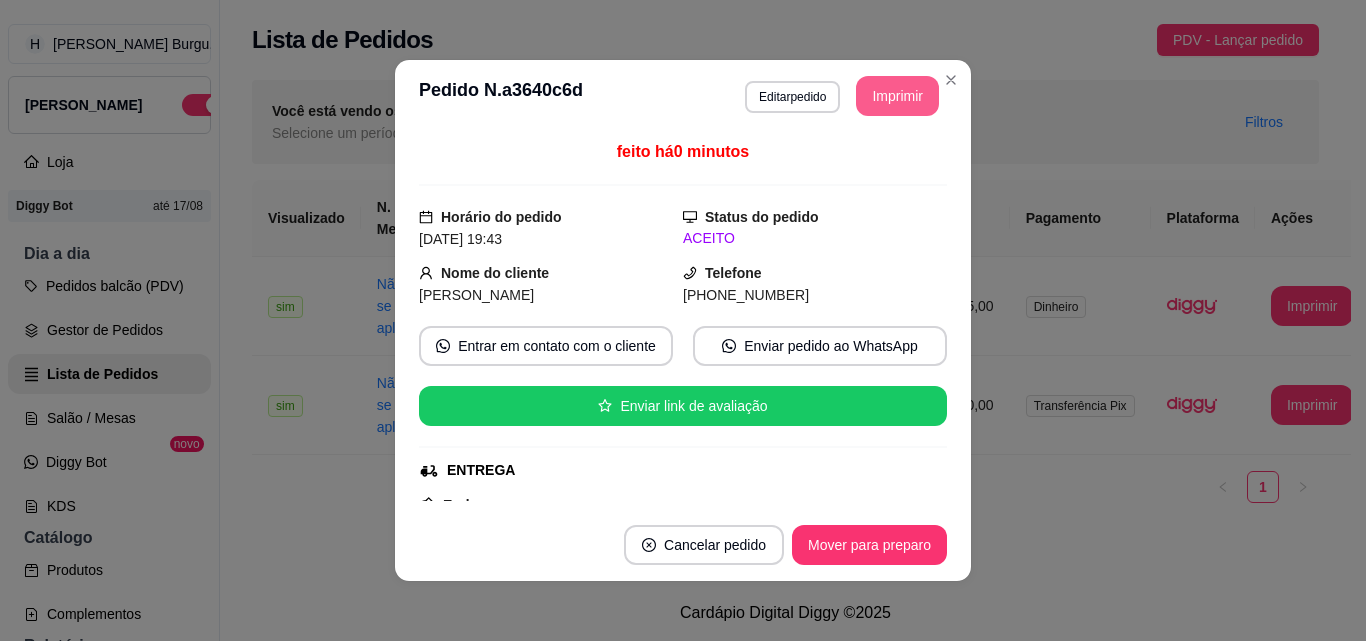click on "Imprimir" at bounding box center [897, 96] 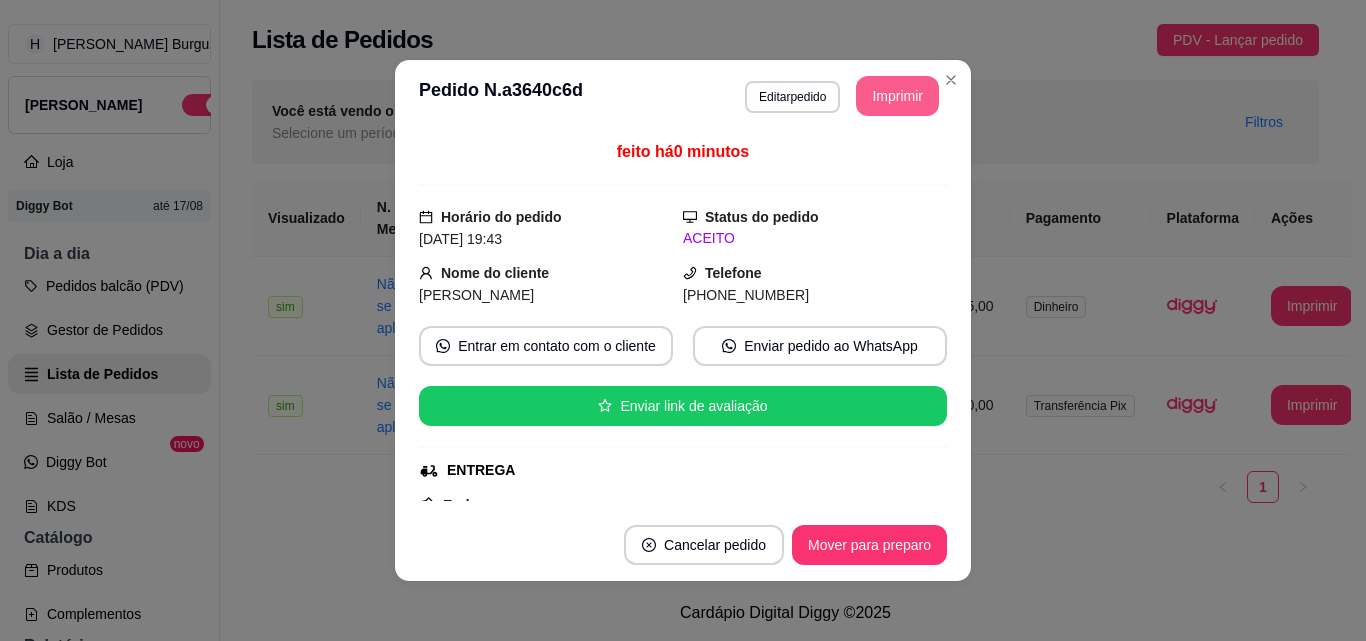 scroll, scrollTop: 0, scrollLeft: 0, axis: both 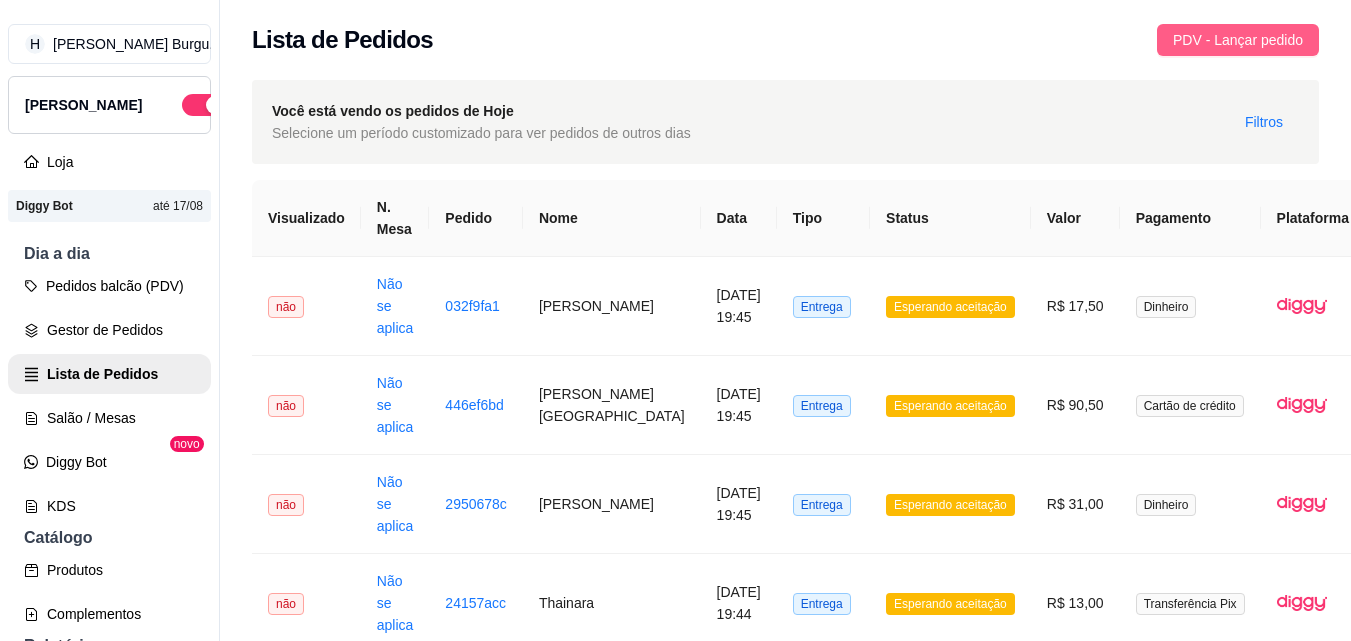 click on "PDV - Lançar pedido" at bounding box center [1238, 40] 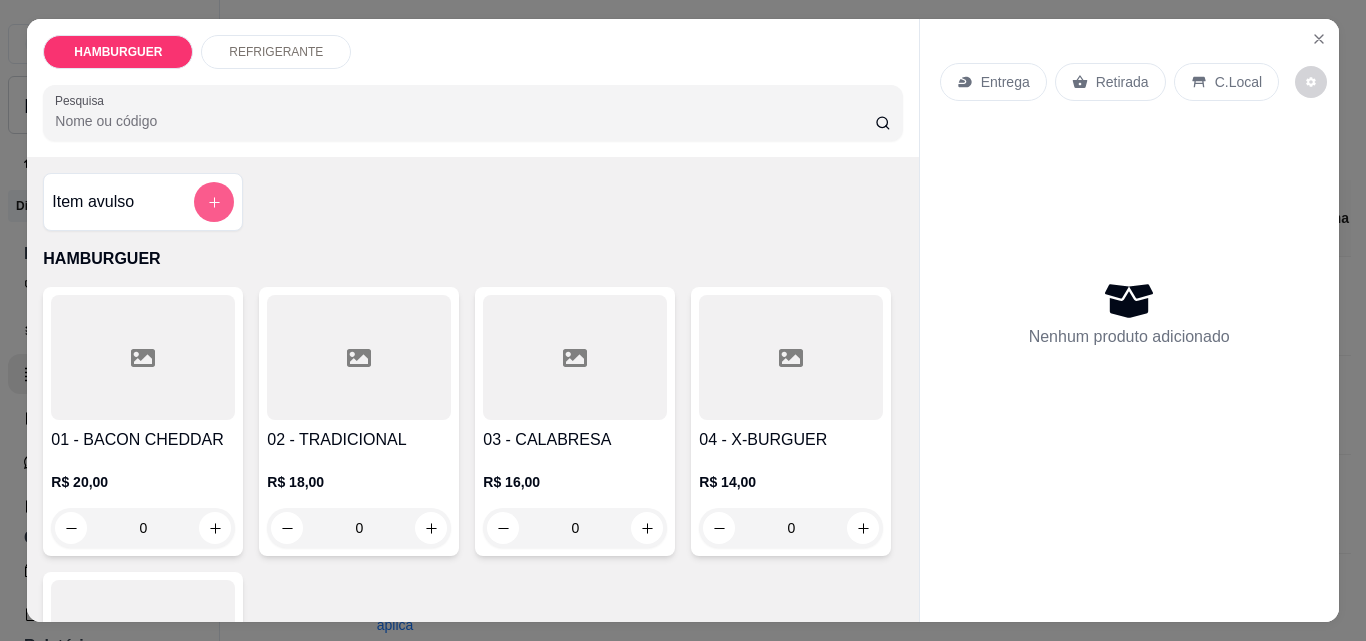 click 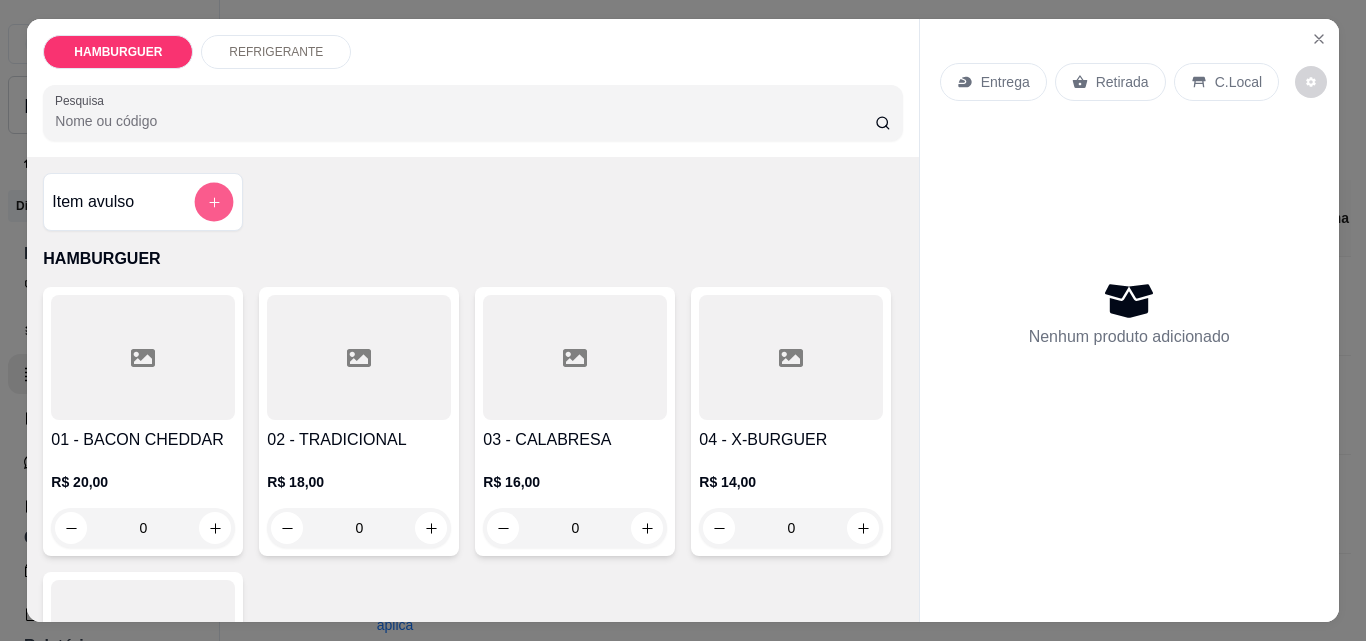 click at bounding box center [214, 202] 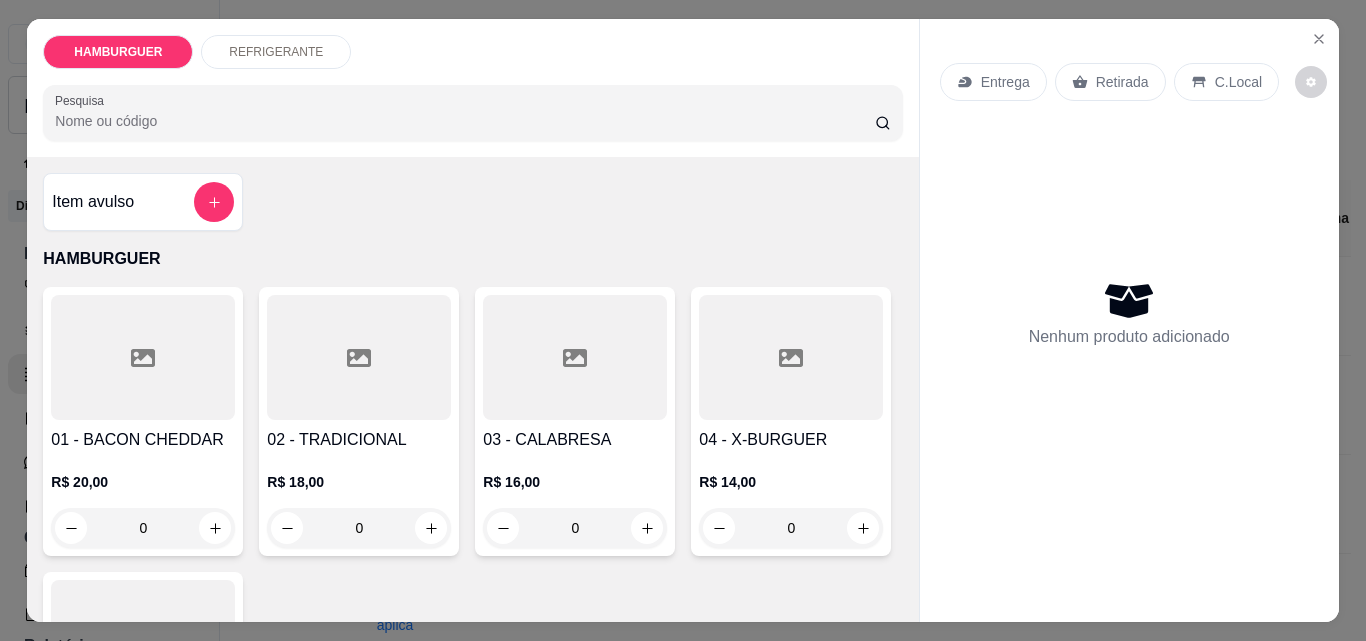 click on "Entrega" at bounding box center (1005, 82) 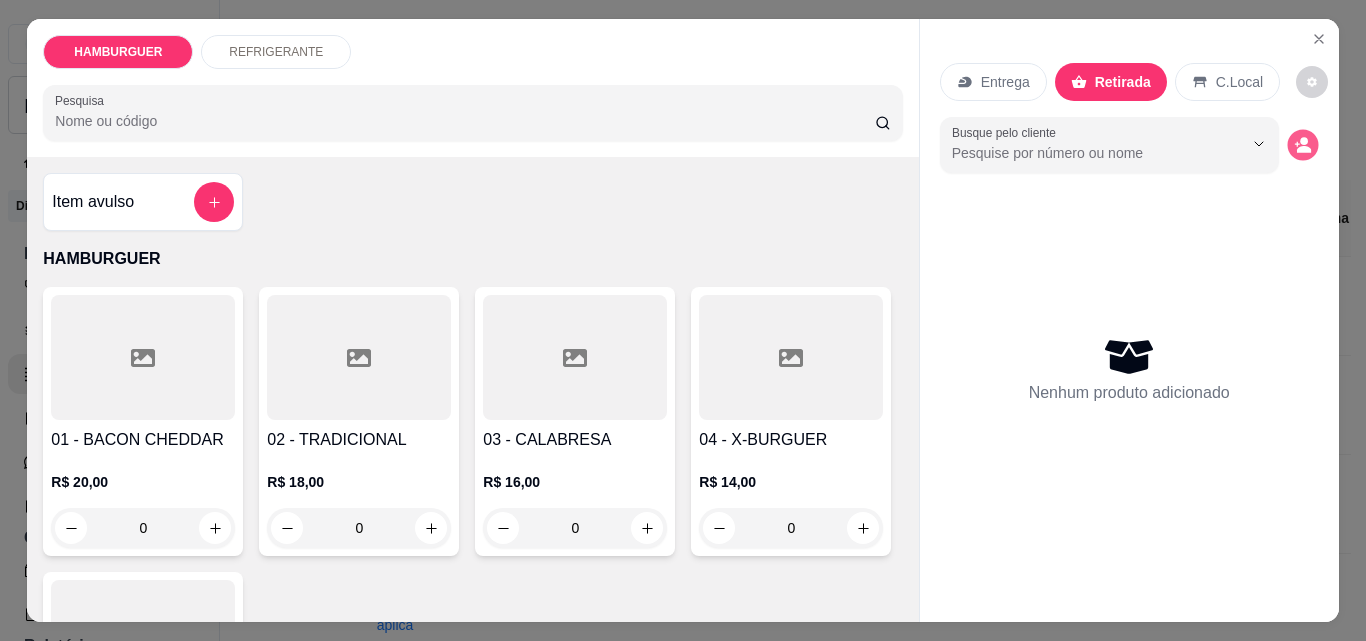 click 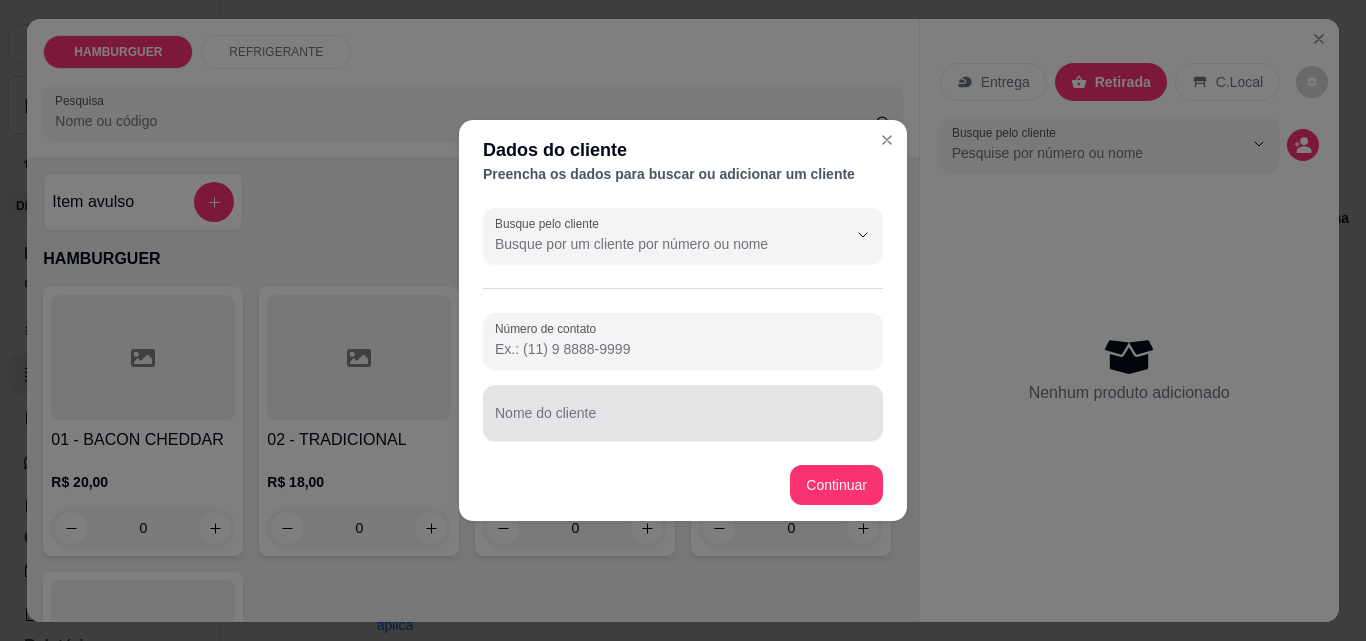 click at bounding box center [683, 413] 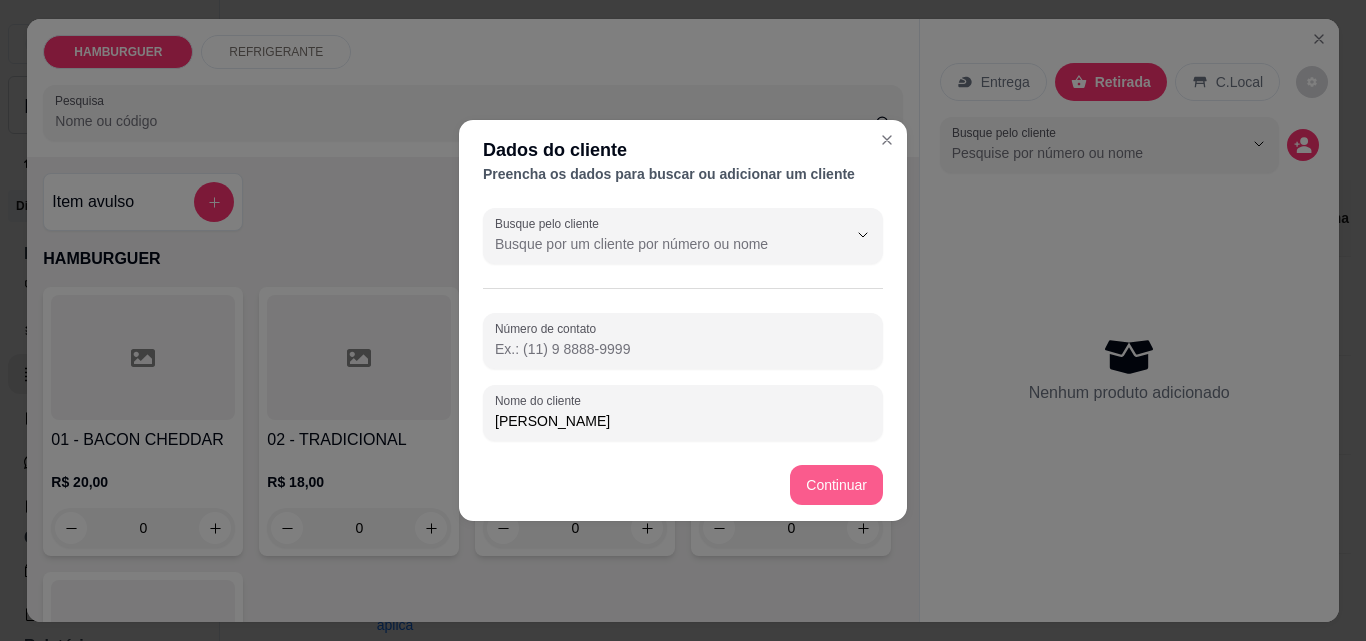 type on "[PERSON_NAME]" 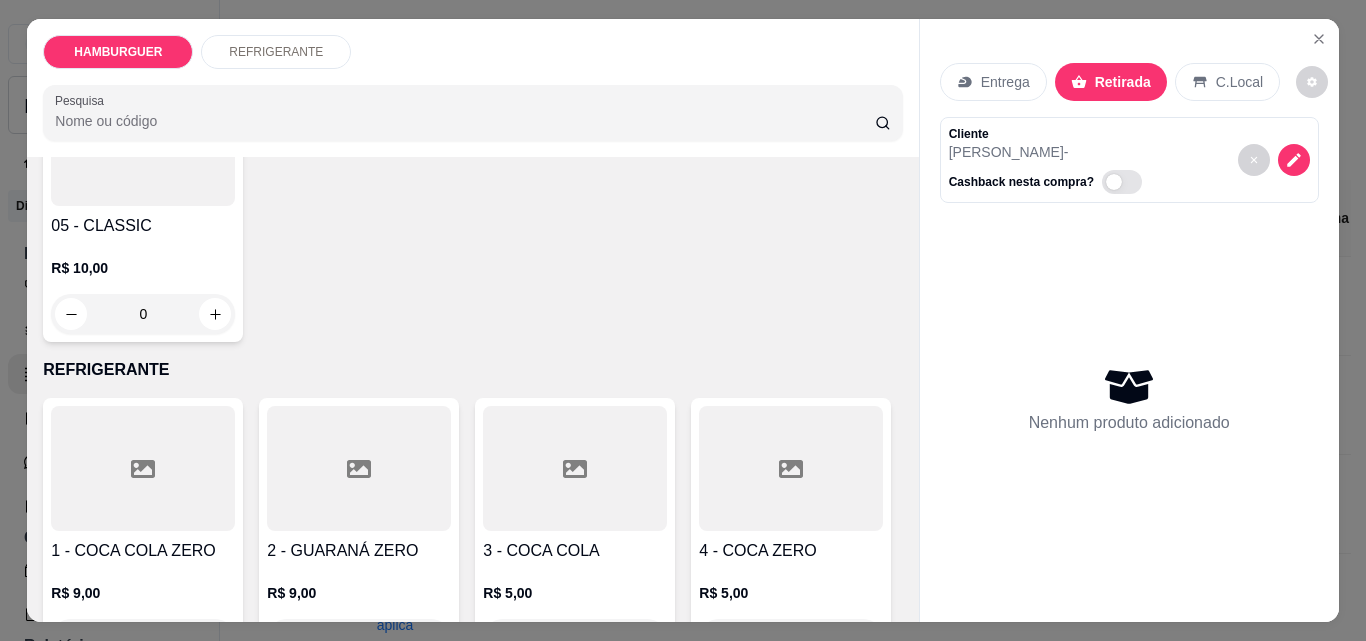 scroll, scrollTop: 500, scrollLeft: 0, axis: vertical 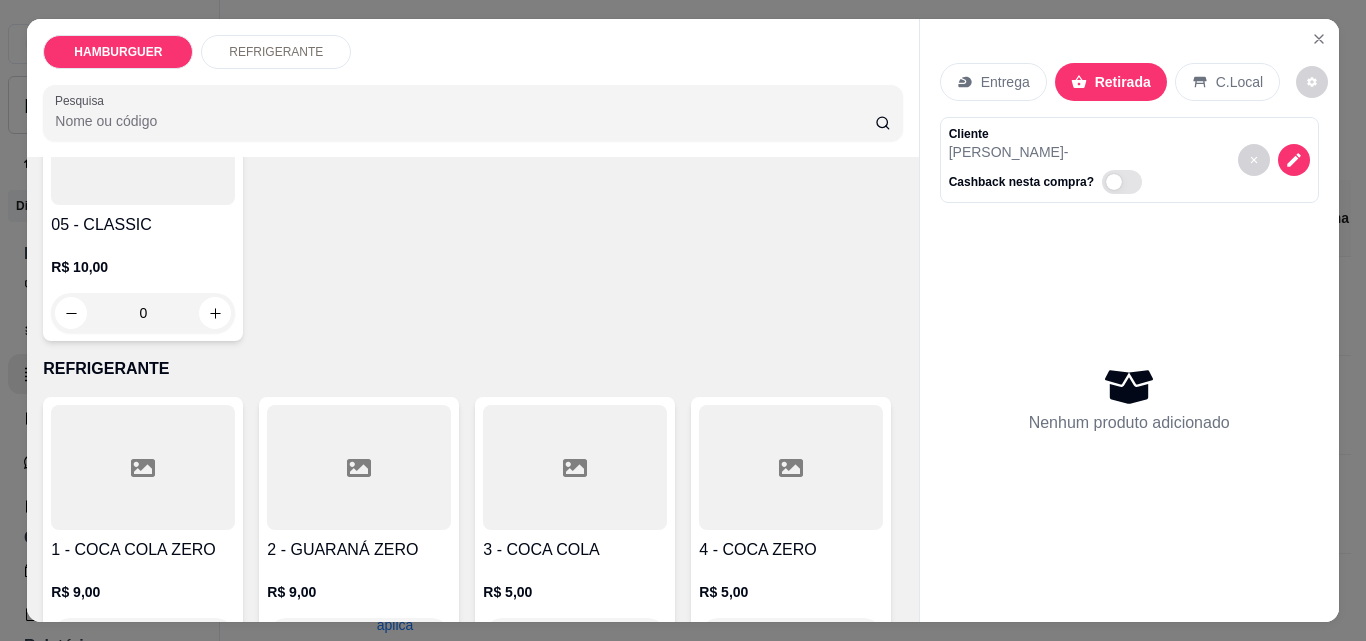 click on "0" at bounding box center (143, 313) 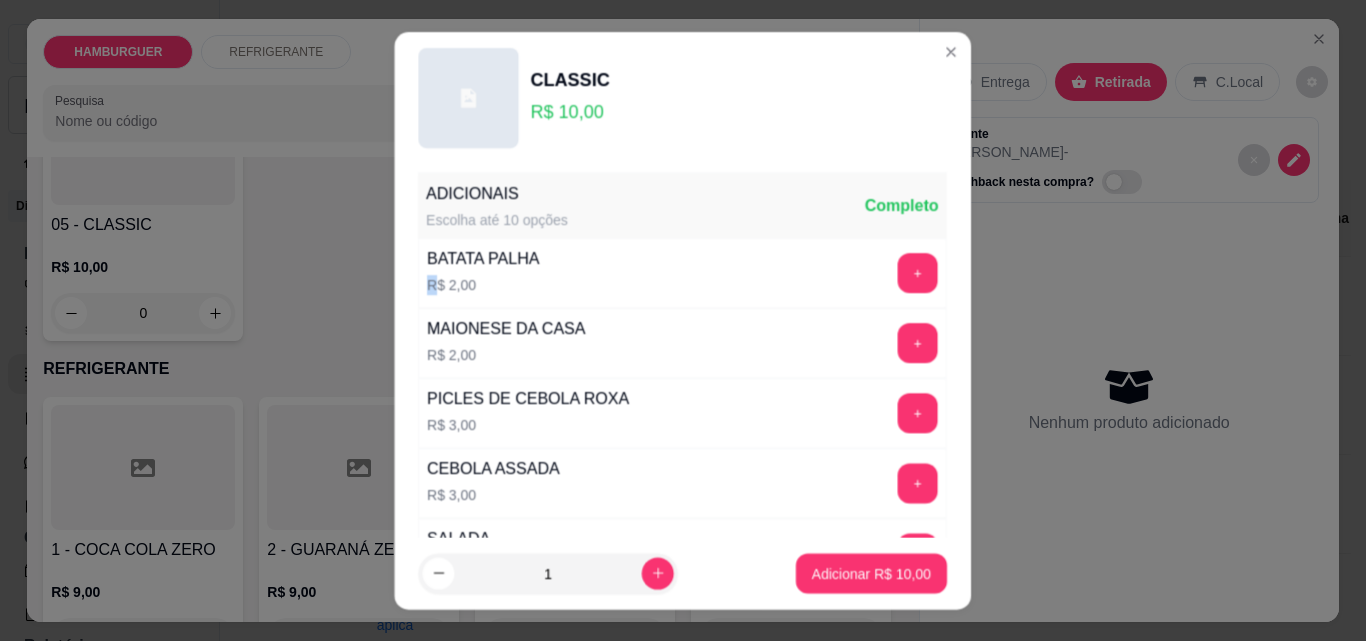 click on "BATATA PALHA  R$ 2,00" at bounding box center (484, 273) 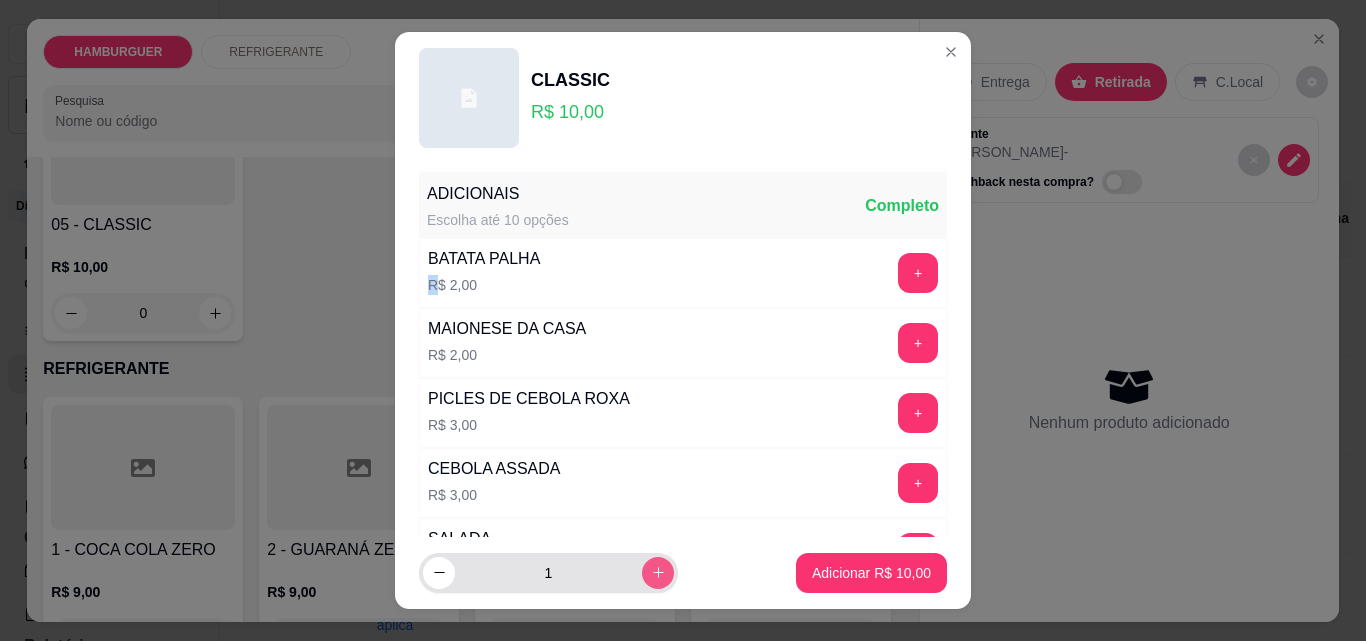 click at bounding box center [658, 573] 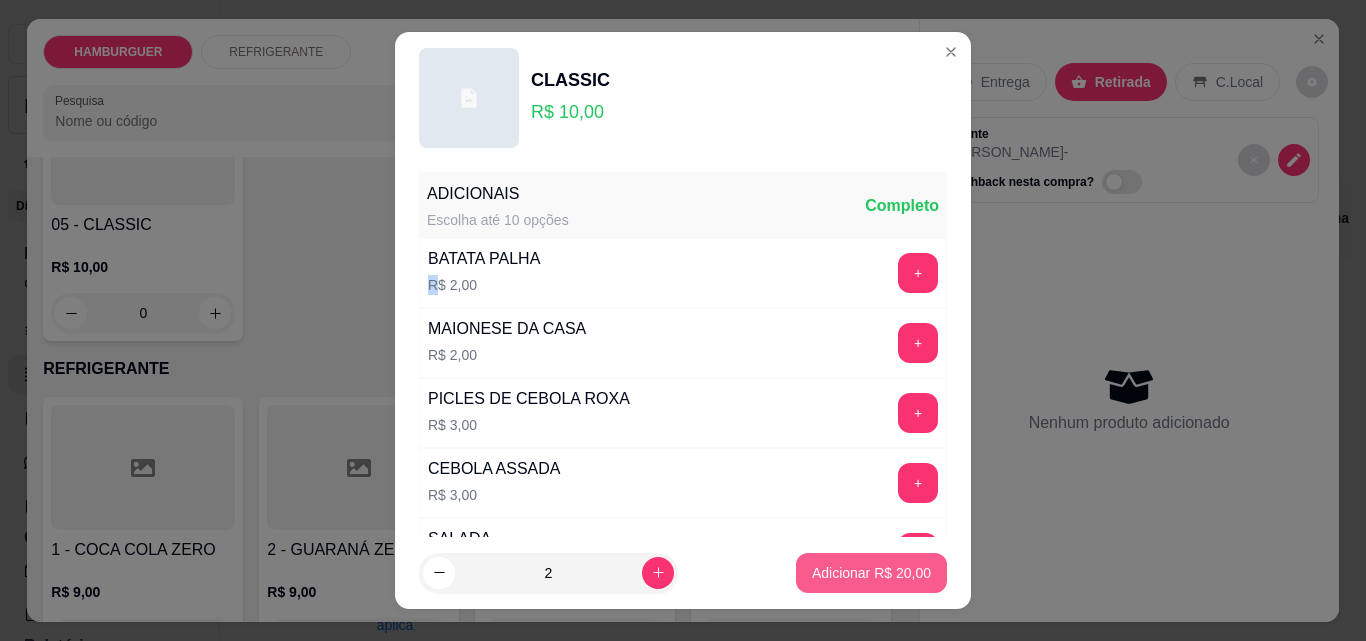 click on "Adicionar   R$ 20,00" at bounding box center (871, 573) 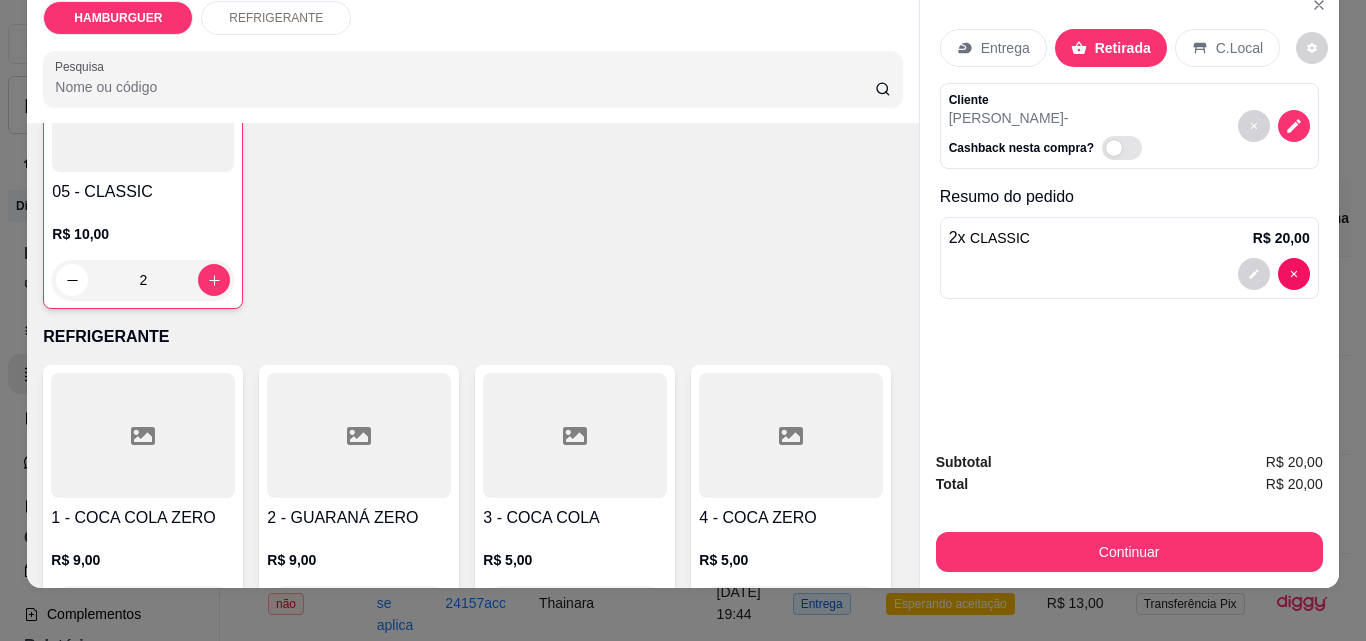 scroll, scrollTop: 52, scrollLeft: 0, axis: vertical 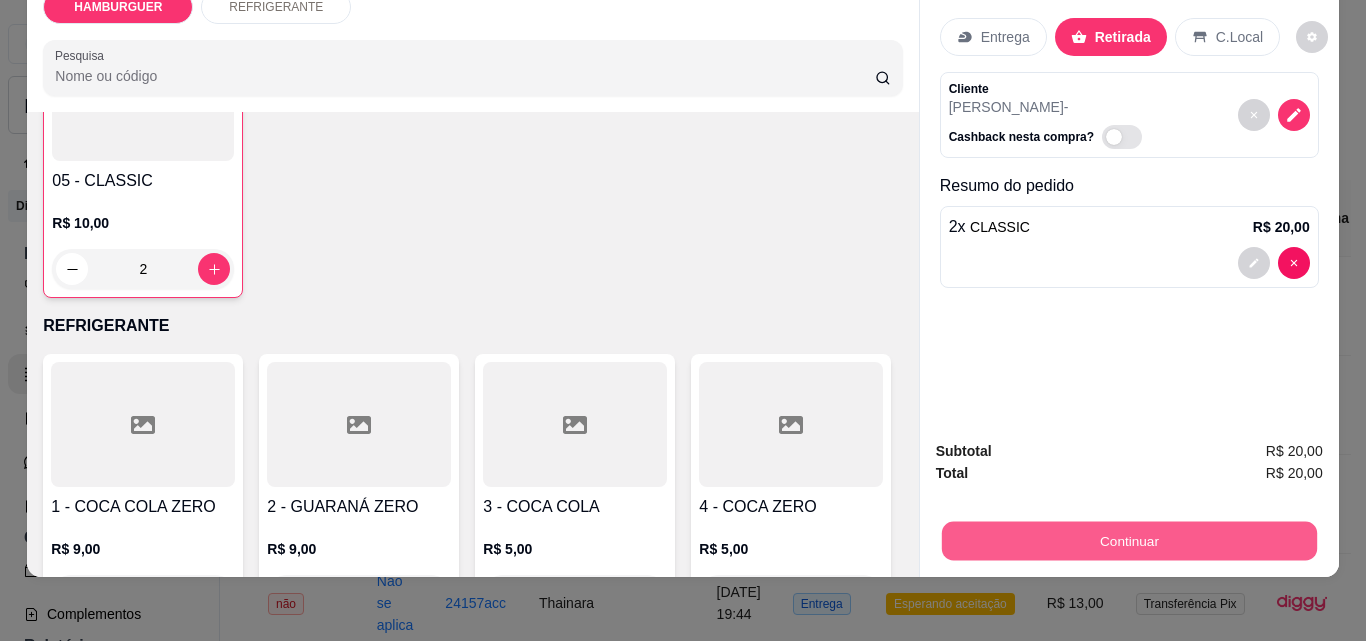 click on "Continuar" at bounding box center [1128, 540] 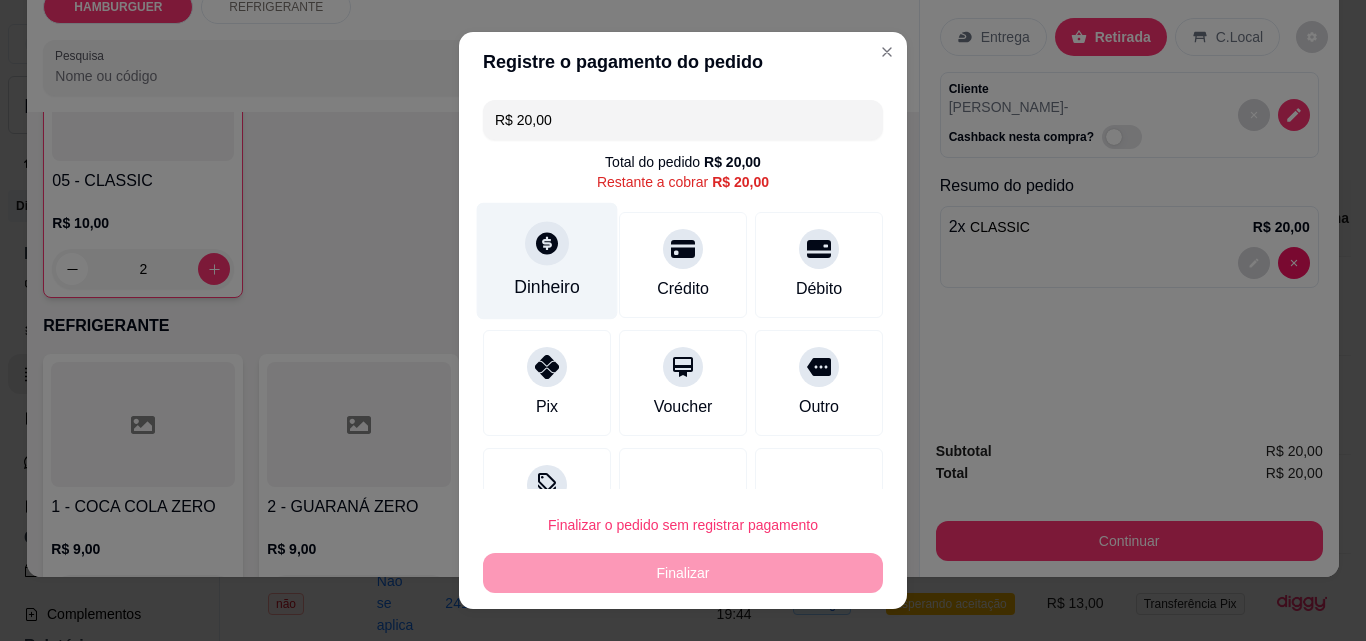 click at bounding box center (547, 243) 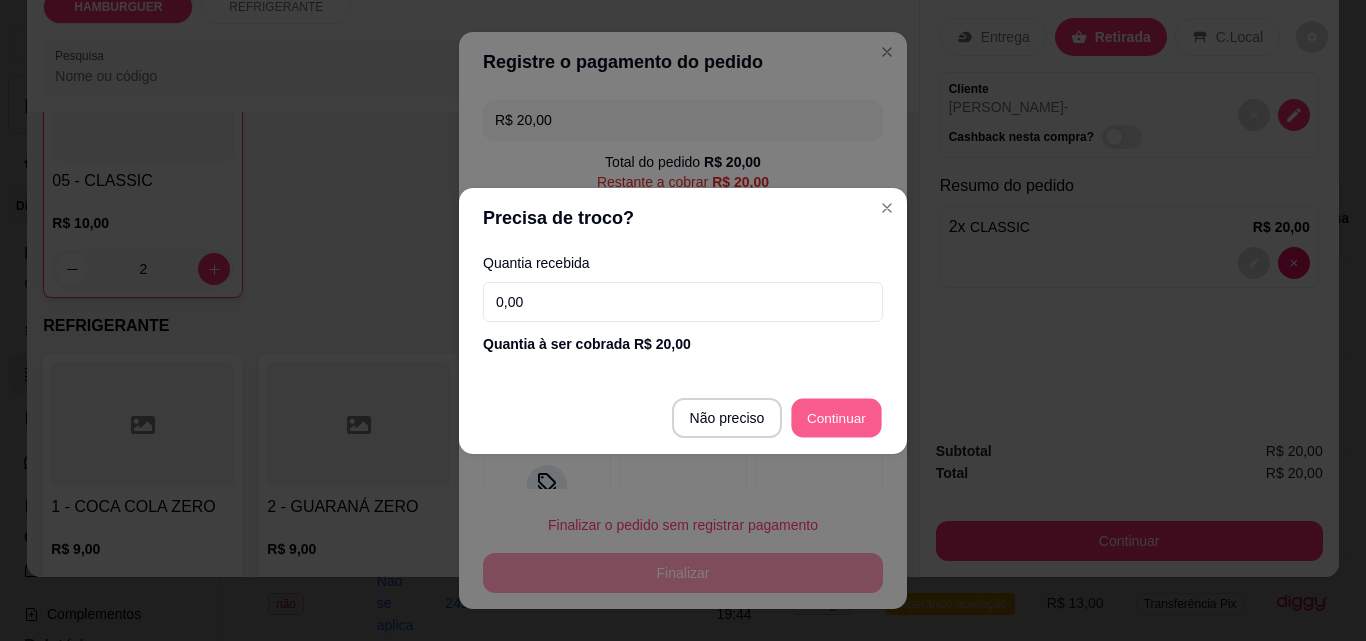 type on "R$ 0,00" 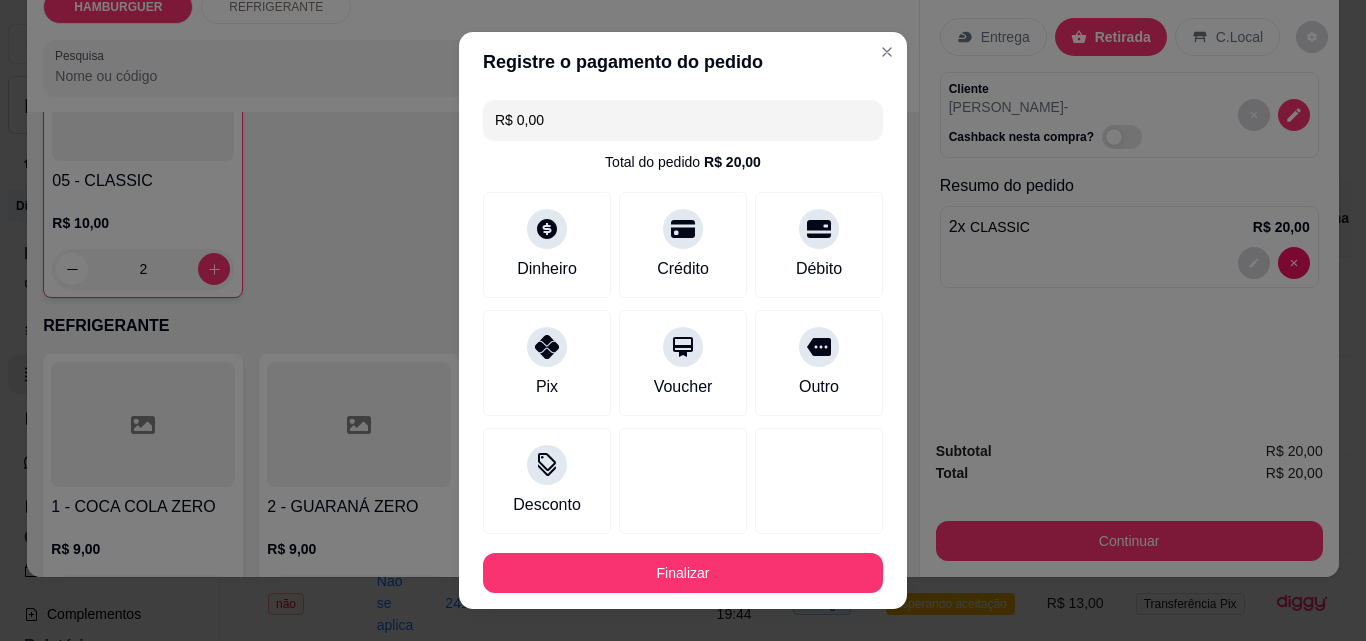 scroll, scrollTop: 109, scrollLeft: 0, axis: vertical 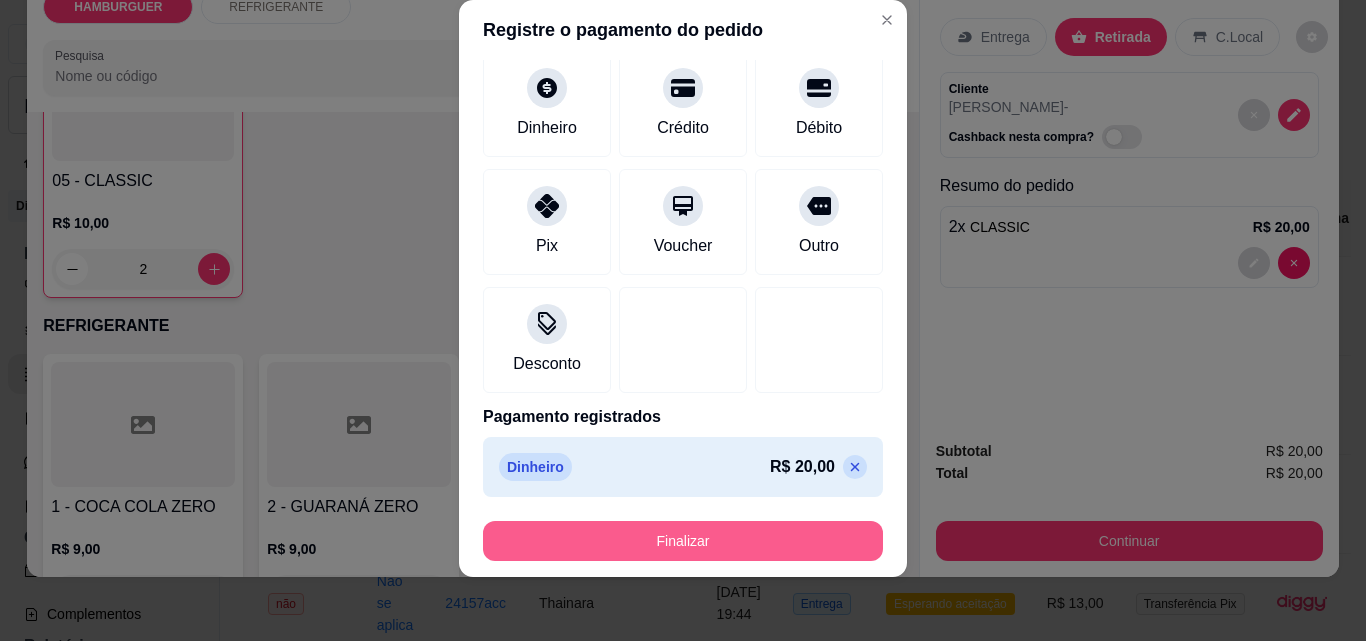 click on "Finalizar" at bounding box center (683, 541) 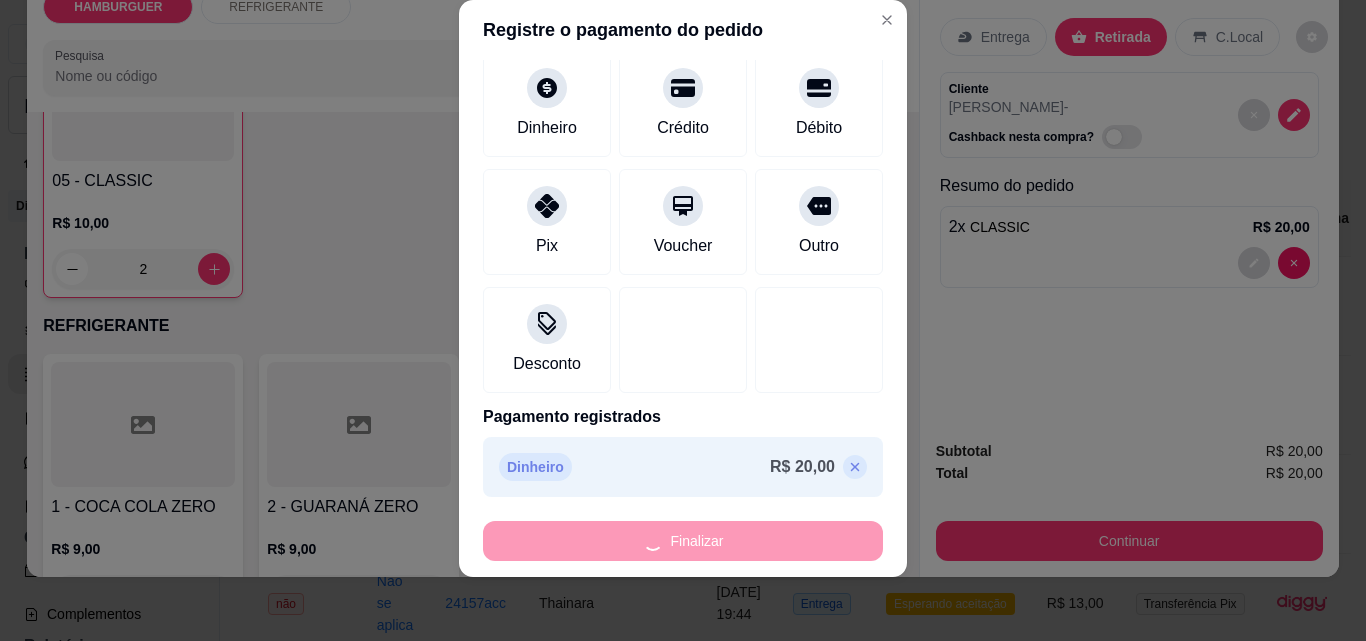 type on "0" 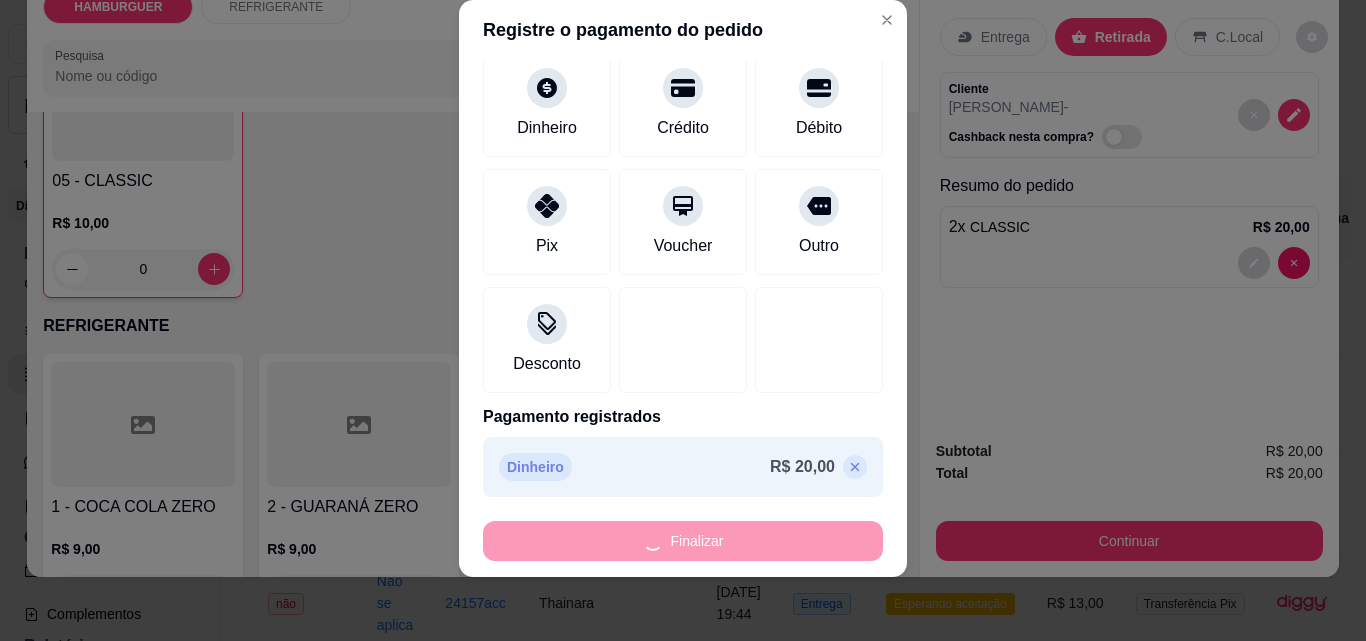 type on "-R$ 20,00" 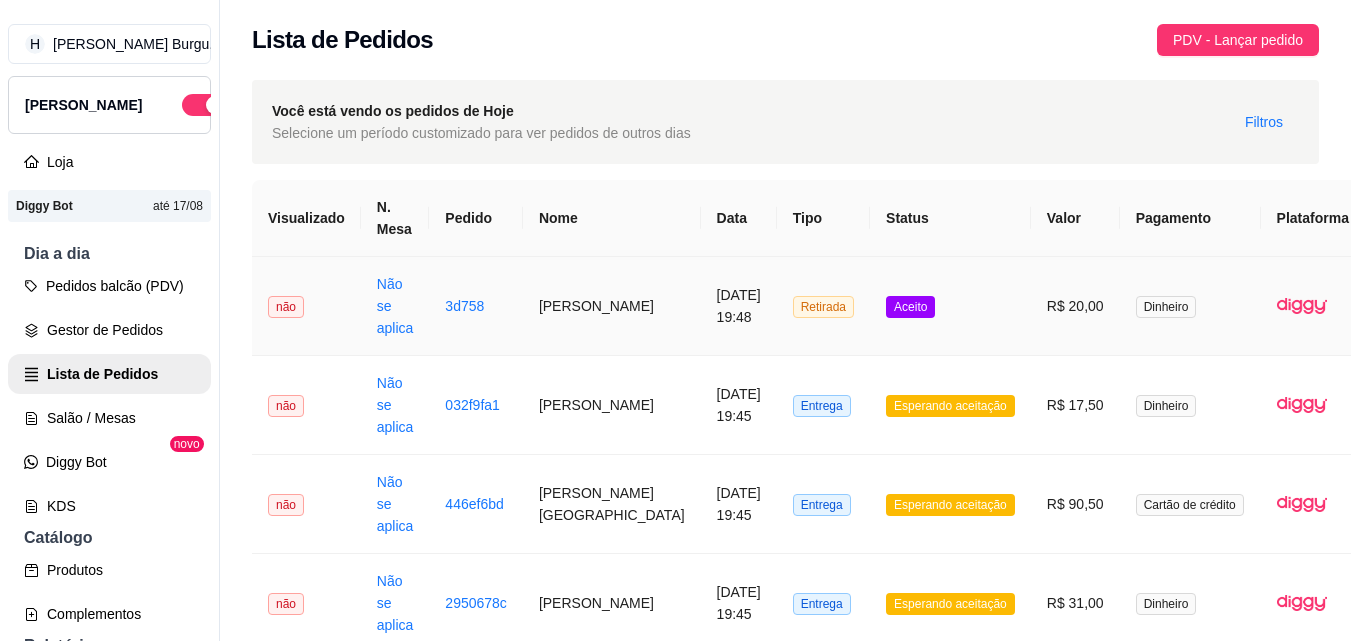 click on "[PERSON_NAME]" at bounding box center (612, 306) 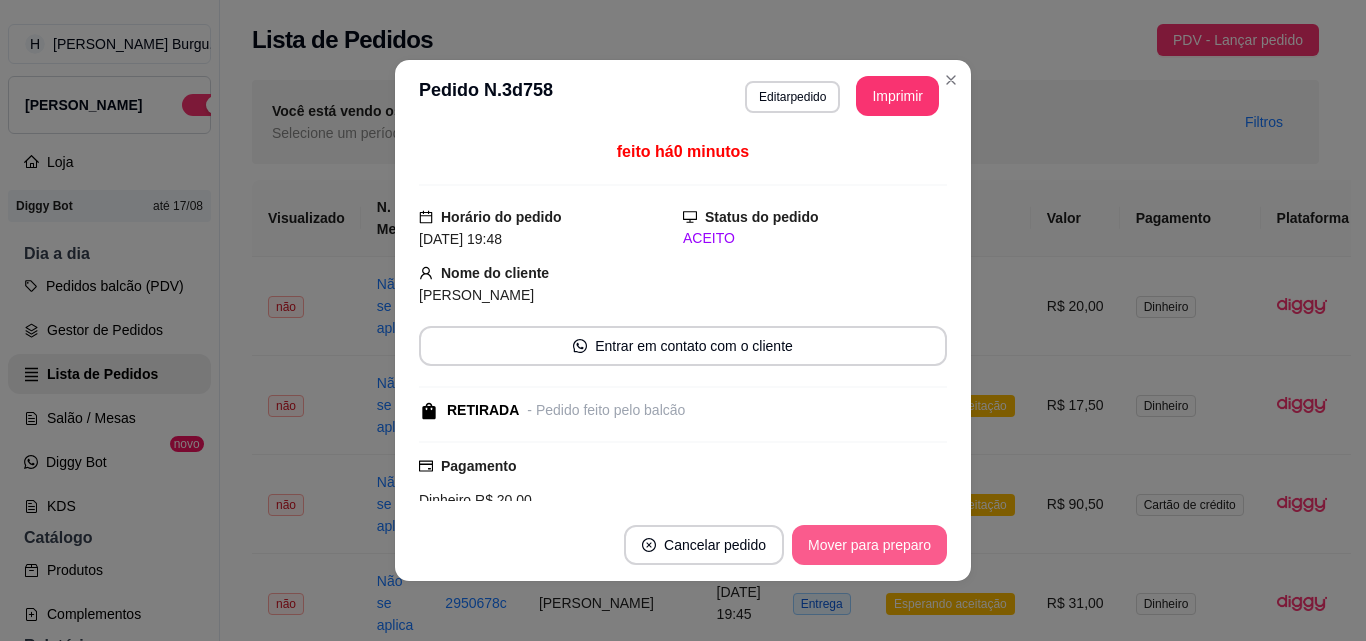 click on "Mover para preparo" at bounding box center (869, 545) 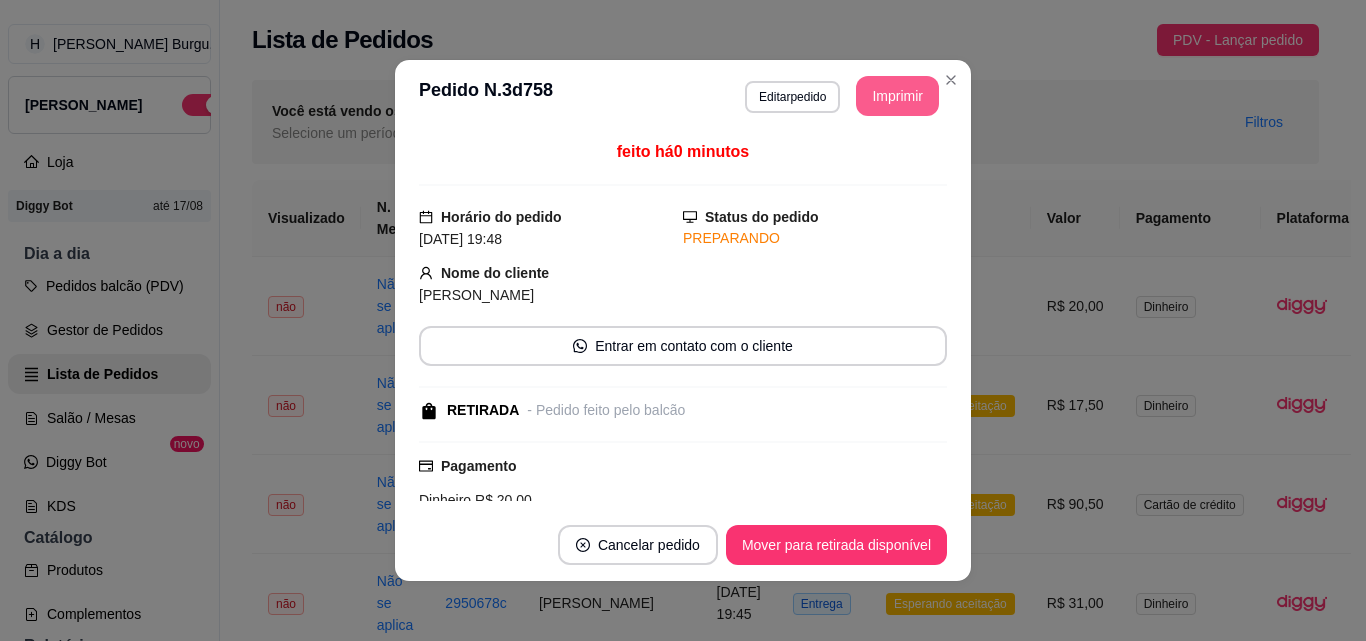 click on "Imprimir" at bounding box center (897, 96) 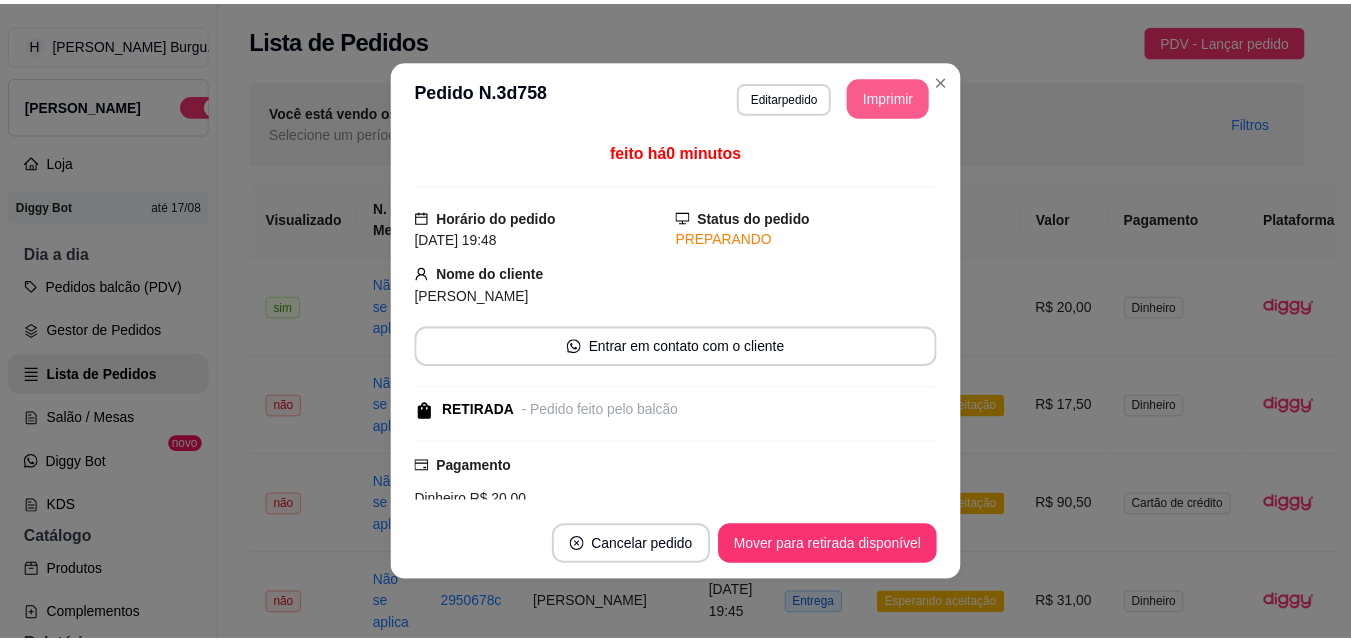 scroll, scrollTop: 0, scrollLeft: 0, axis: both 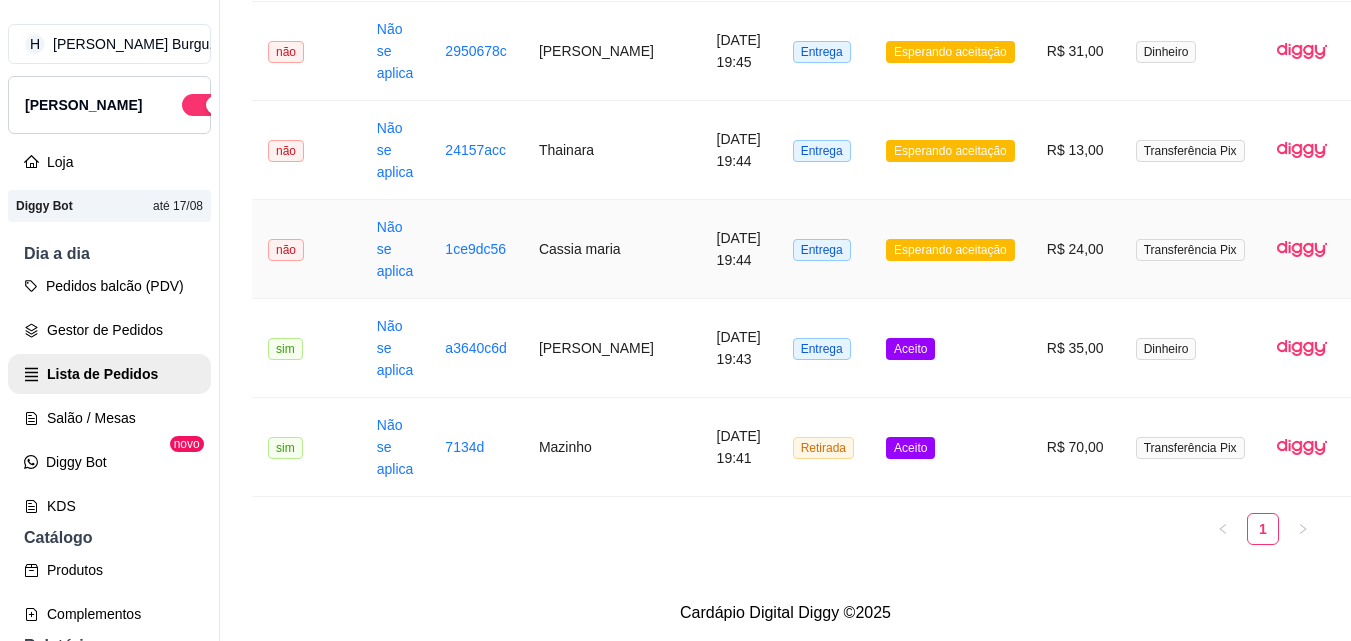 click on "Cassia maria" at bounding box center (612, 249) 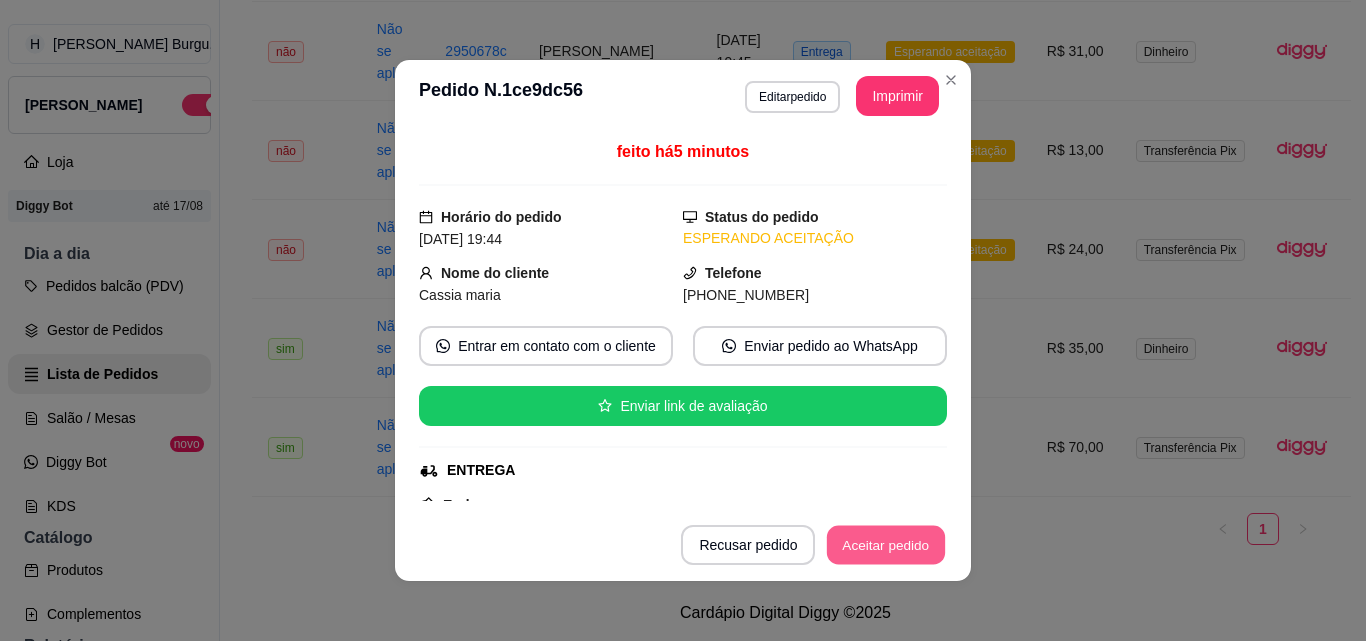 click on "Aceitar pedido" at bounding box center [886, 545] 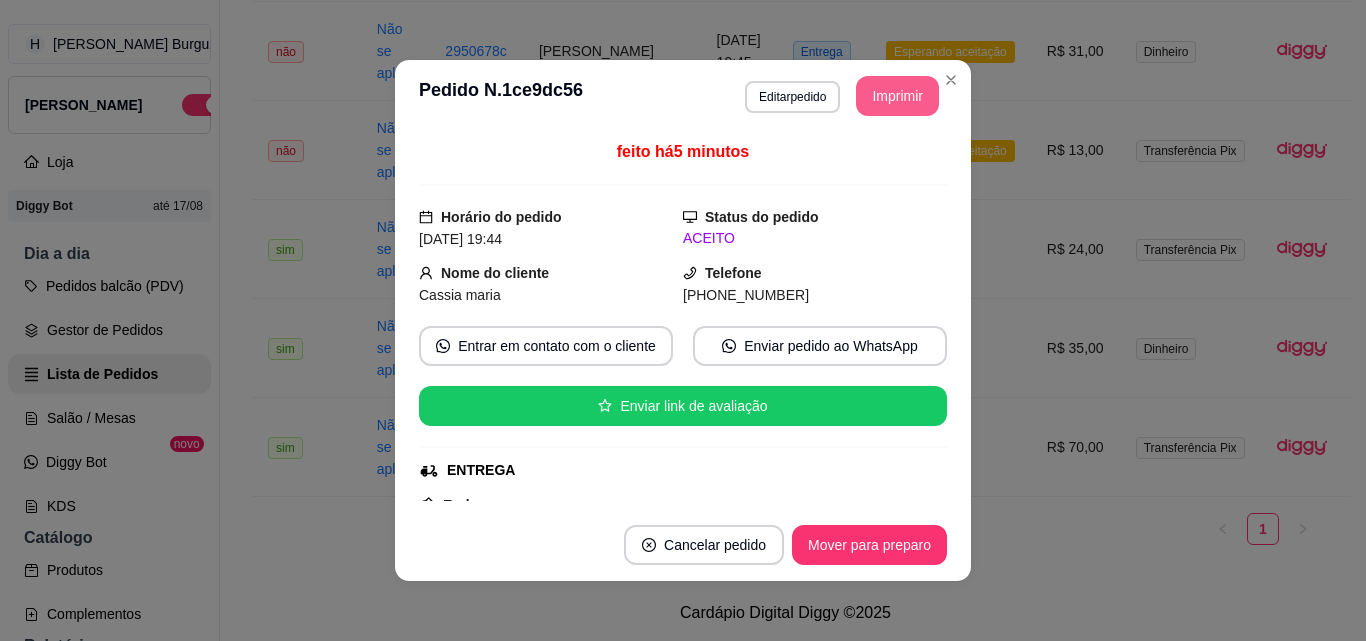 click on "Imprimir" at bounding box center (897, 96) 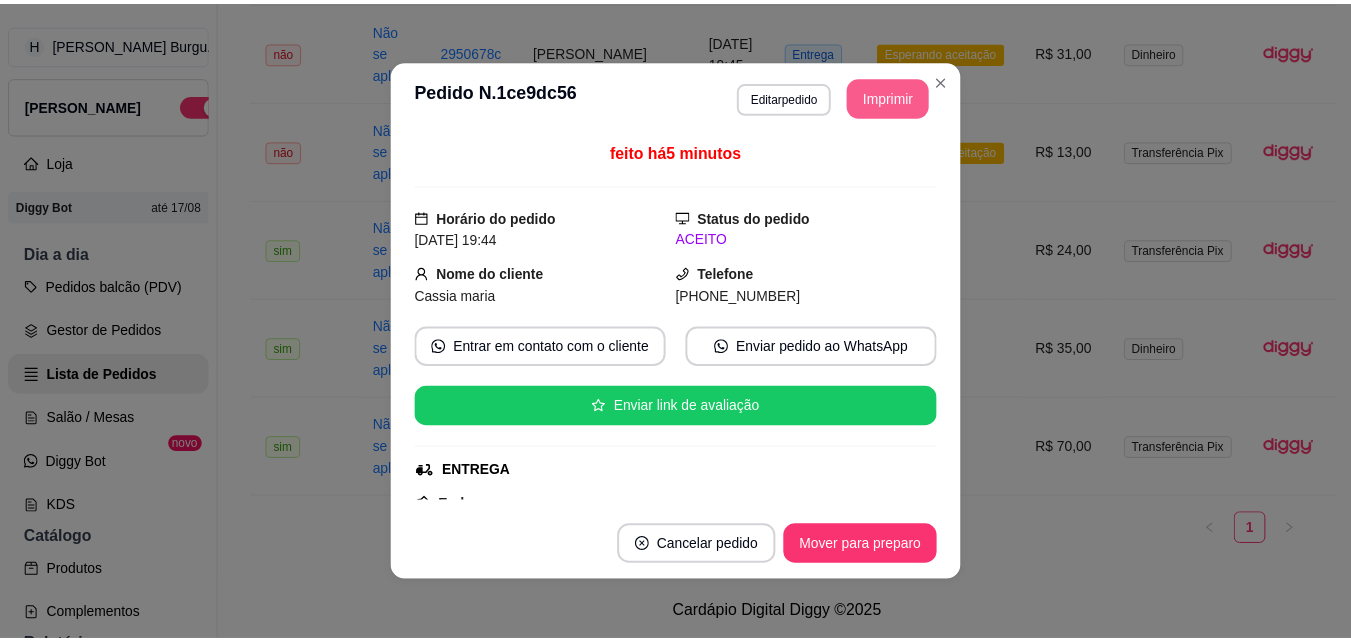scroll, scrollTop: 0, scrollLeft: 0, axis: both 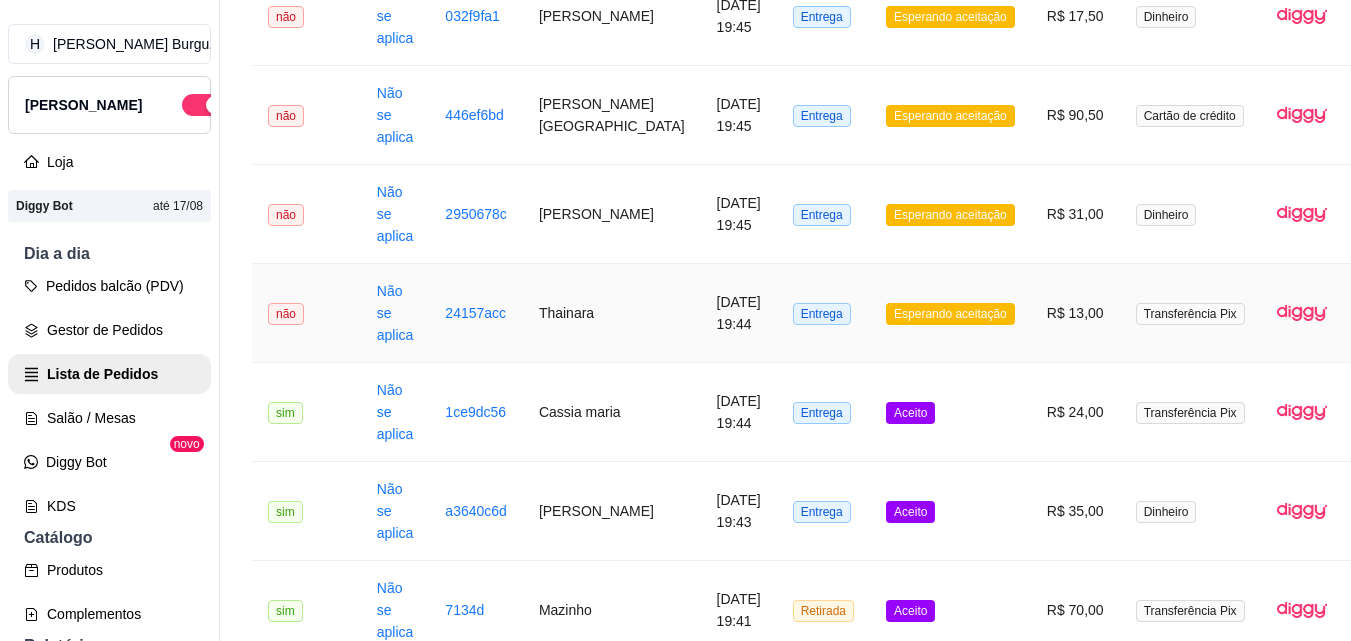 click on "Thainara" at bounding box center (612, 313) 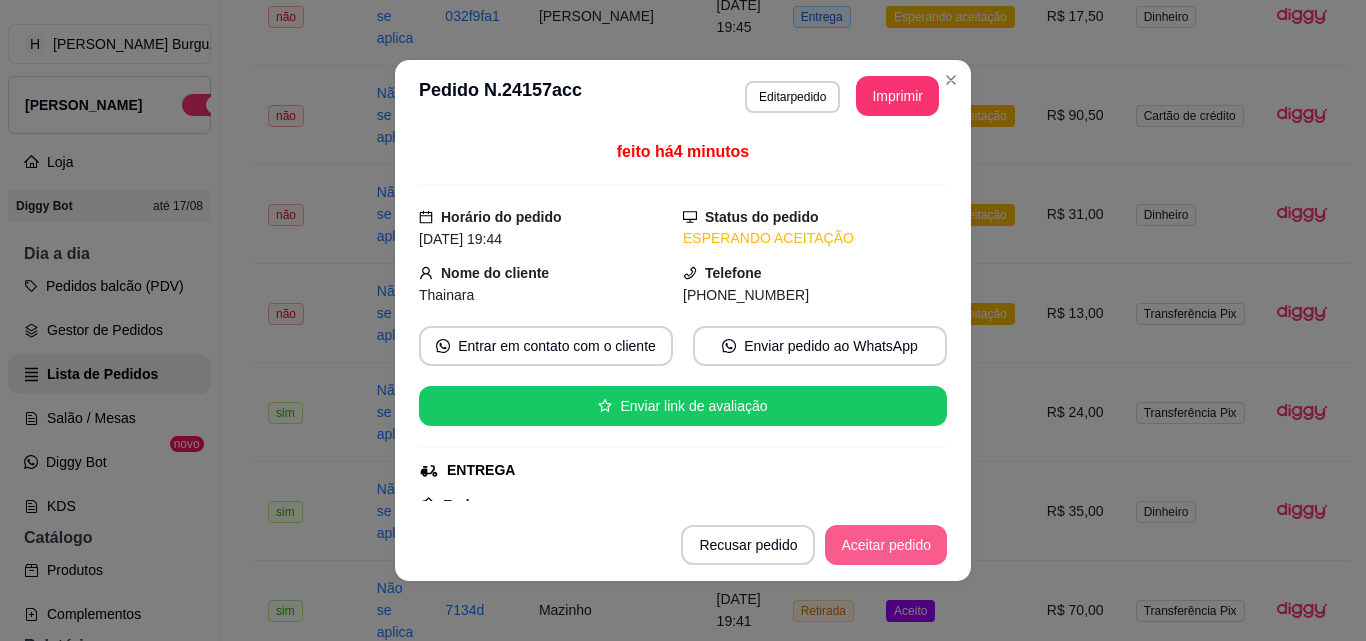 click on "Aceitar pedido" at bounding box center [886, 545] 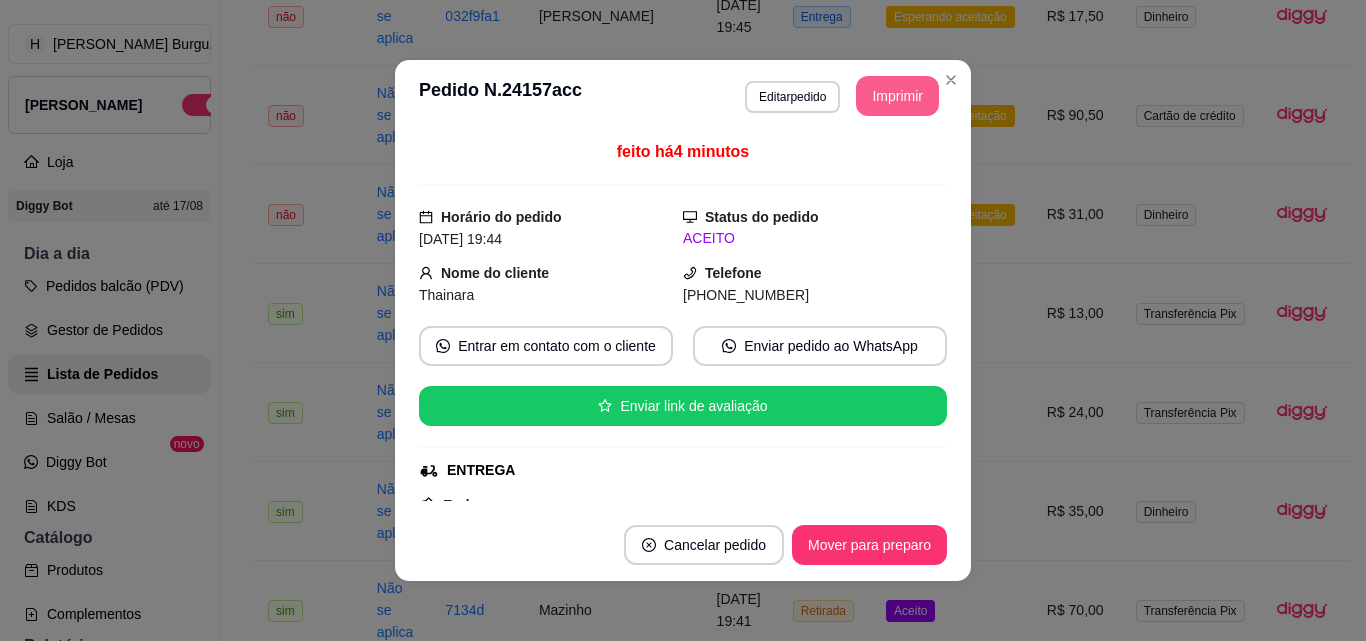 click on "Imprimir" at bounding box center [897, 96] 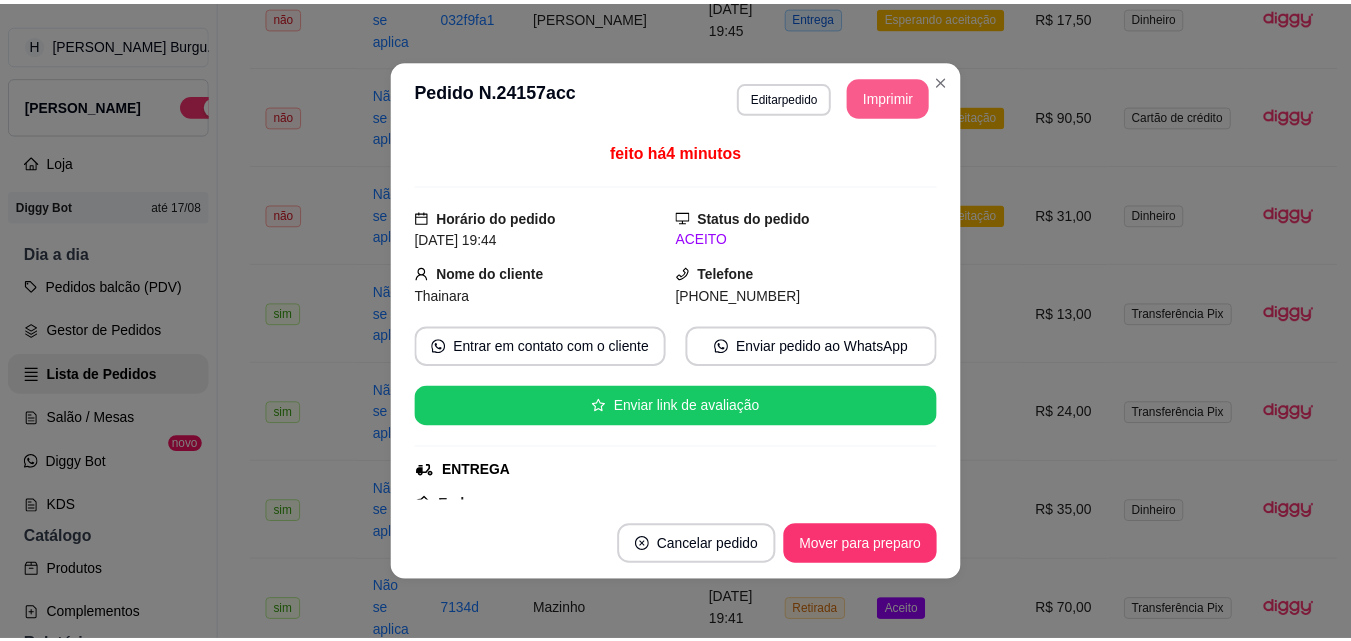 scroll, scrollTop: 0, scrollLeft: 0, axis: both 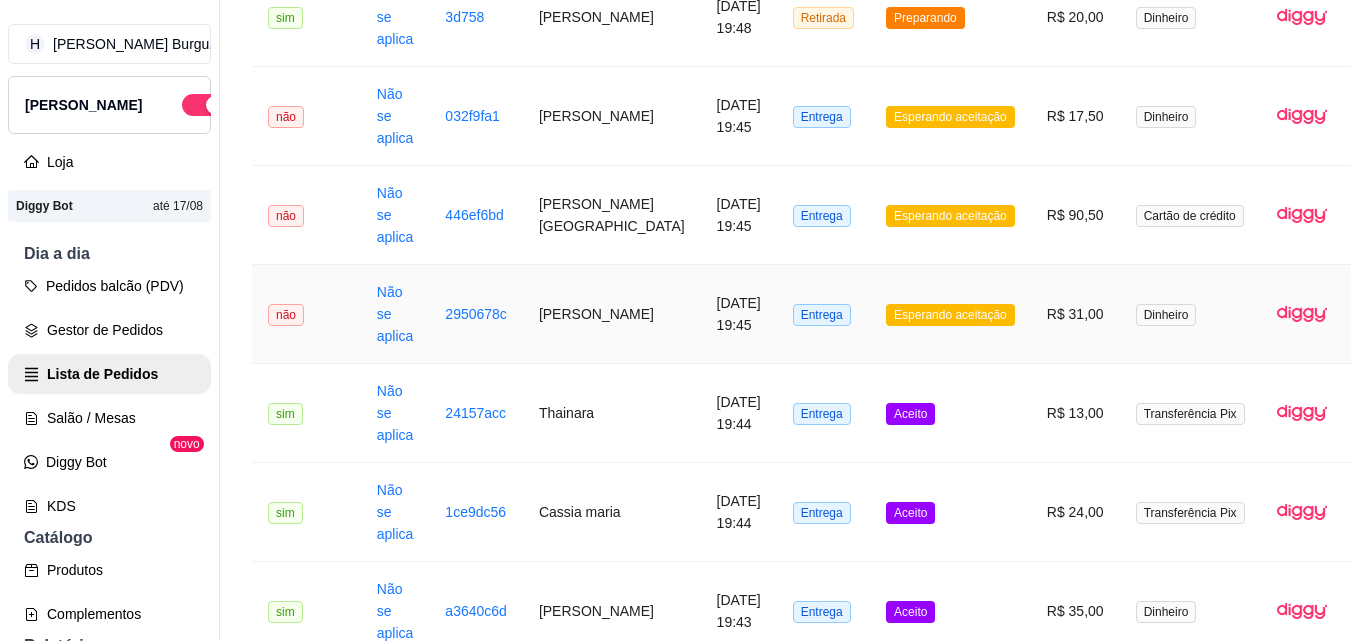 click on "[PERSON_NAME]" at bounding box center [612, 314] 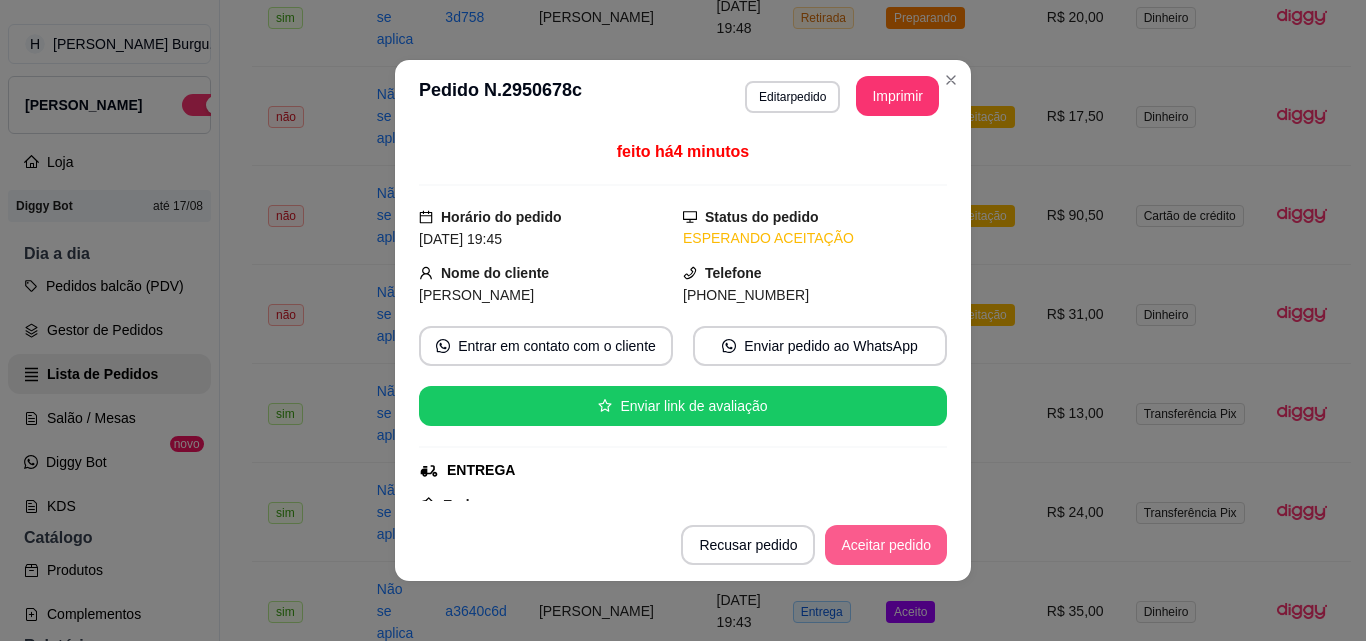 click on "Aceitar pedido" at bounding box center (886, 545) 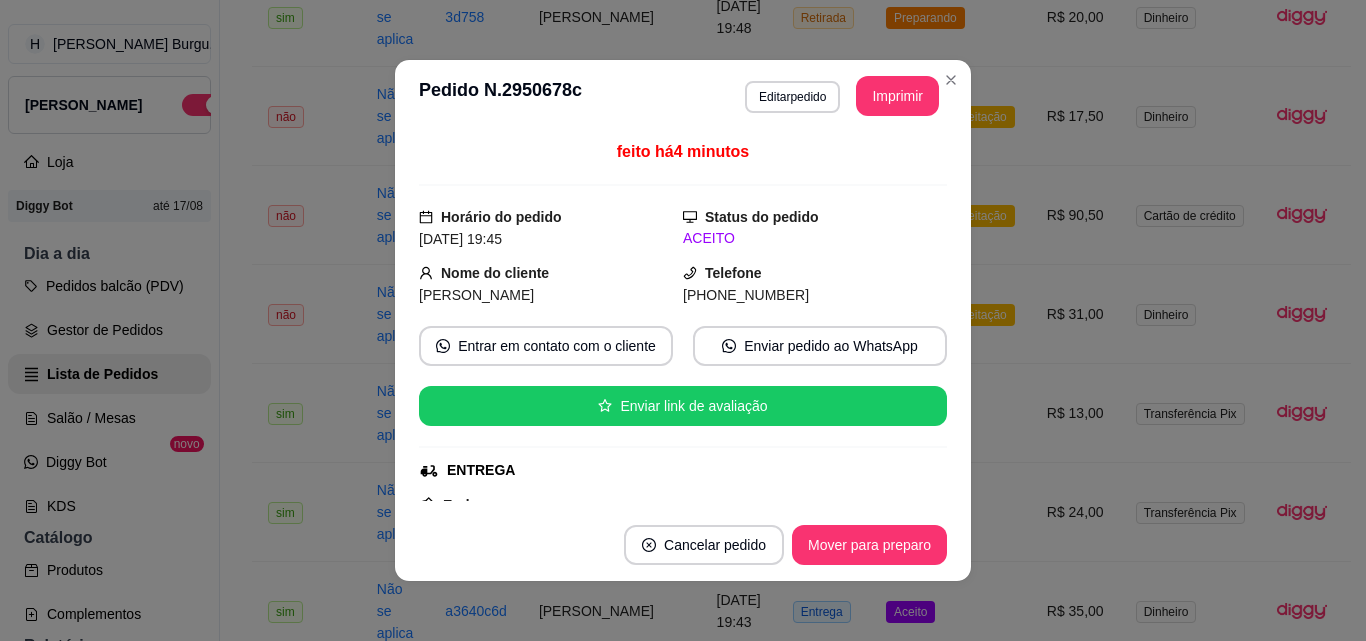 click on "**********" at bounding box center [683, 96] 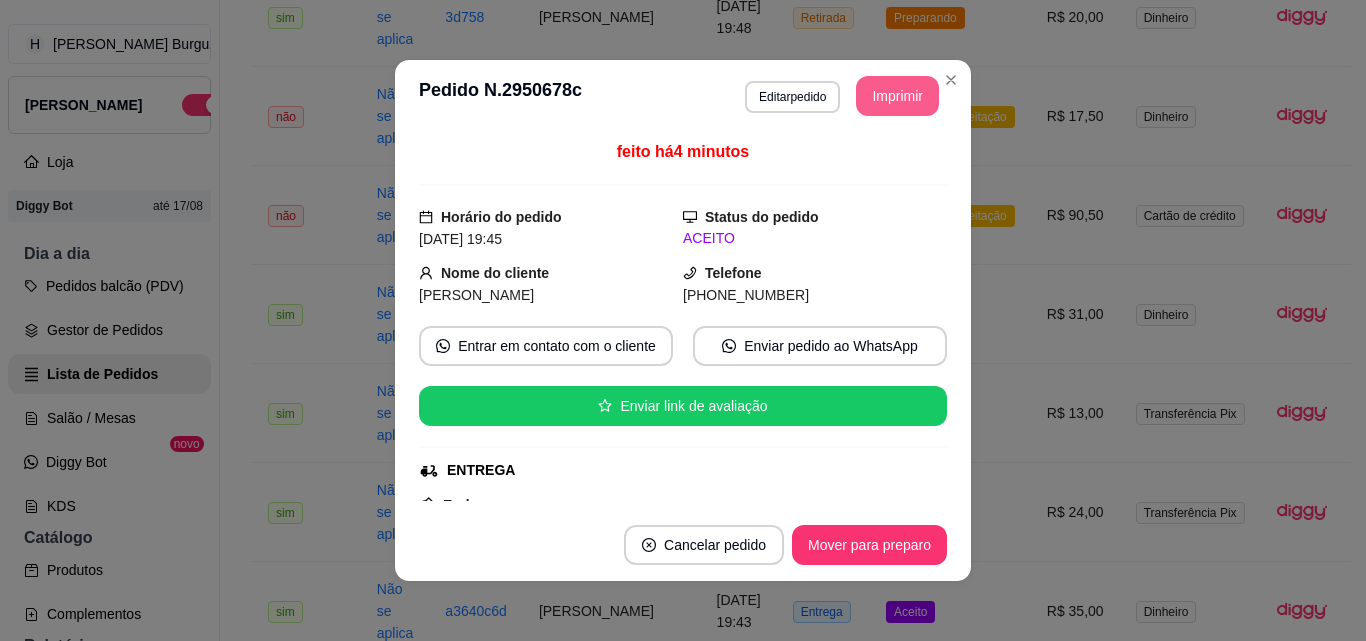 click on "Imprimir" at bounding box center [897, 96] 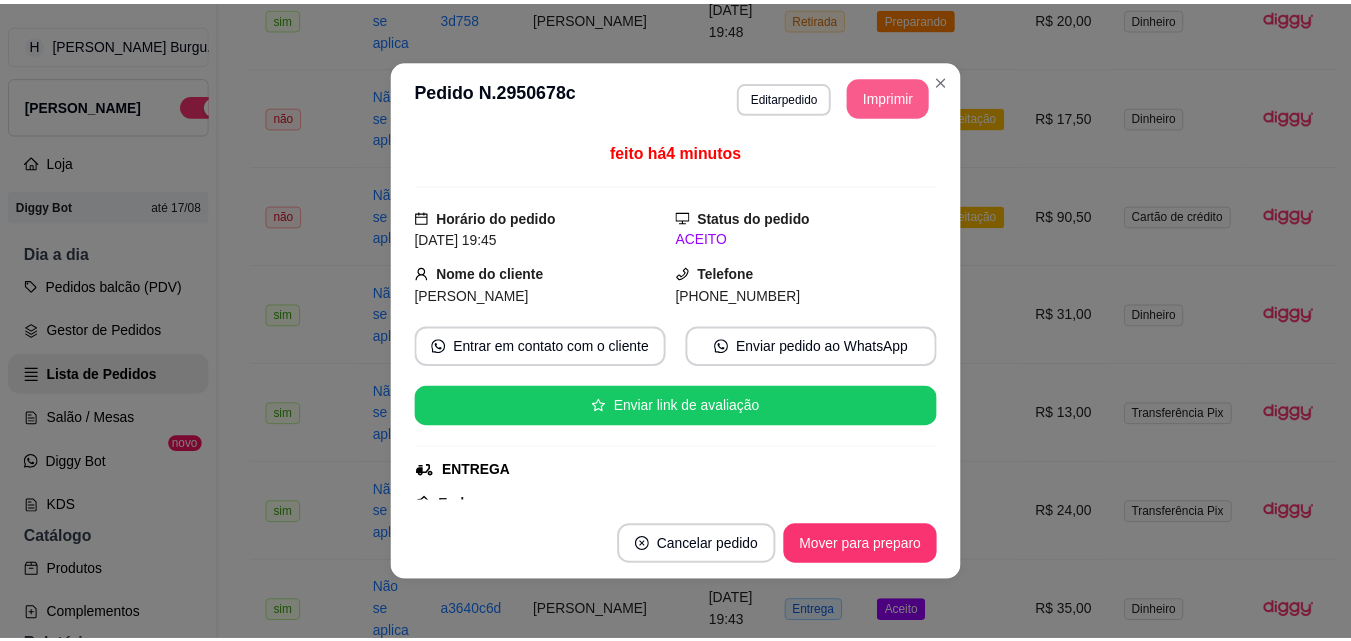 scroll, scrollTop: 0, scrollLeft: 0, axis: both 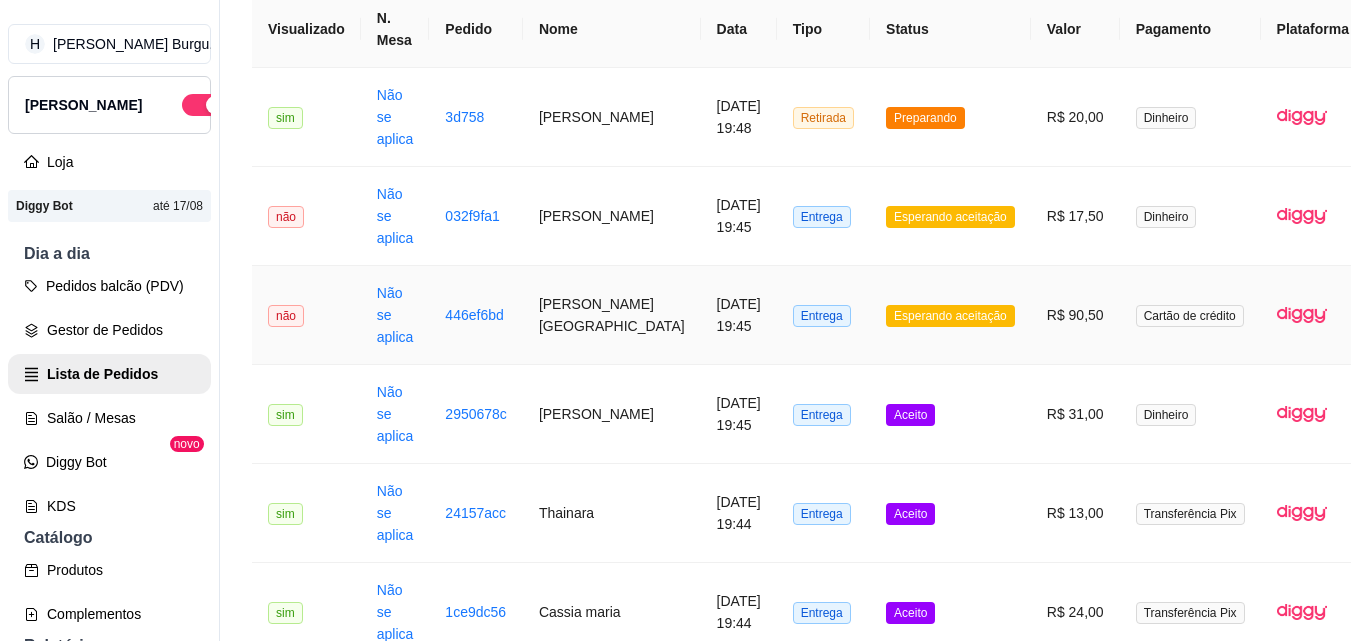 click on "[PERSON_NAME][GEOGRAPHIC_DATA]" at bounding box center (612, 315) 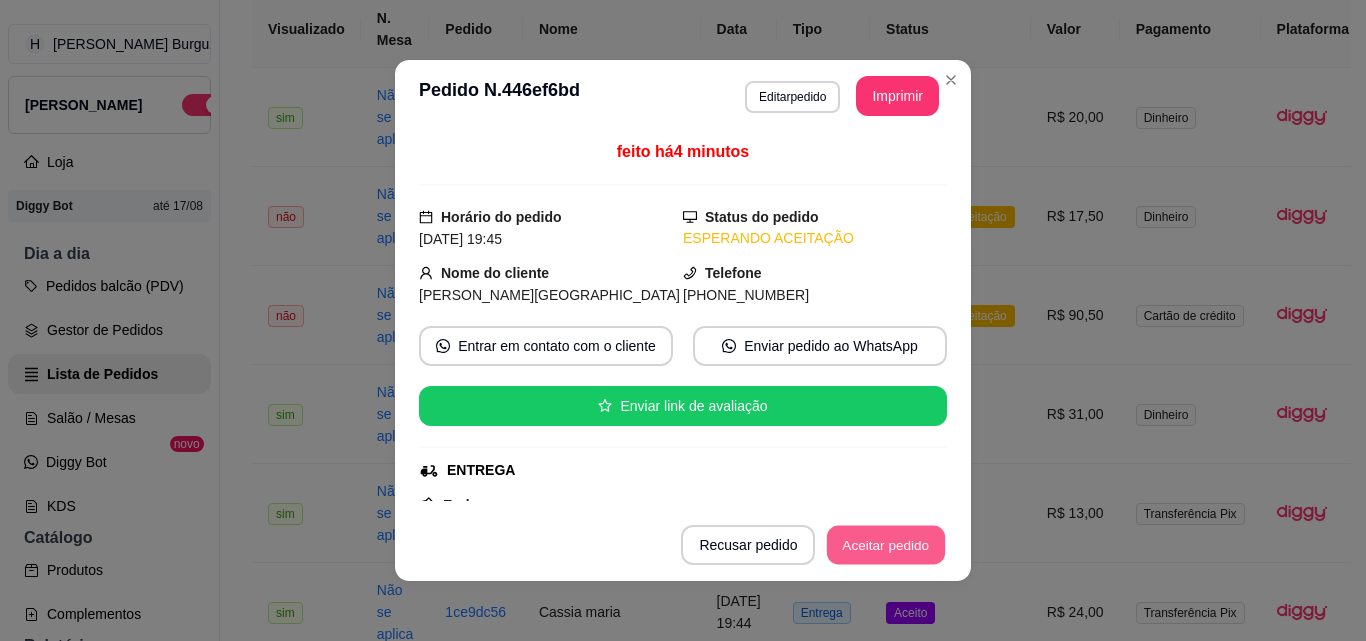 click on "Aceitar pedido" at bounding box center [886, 545] 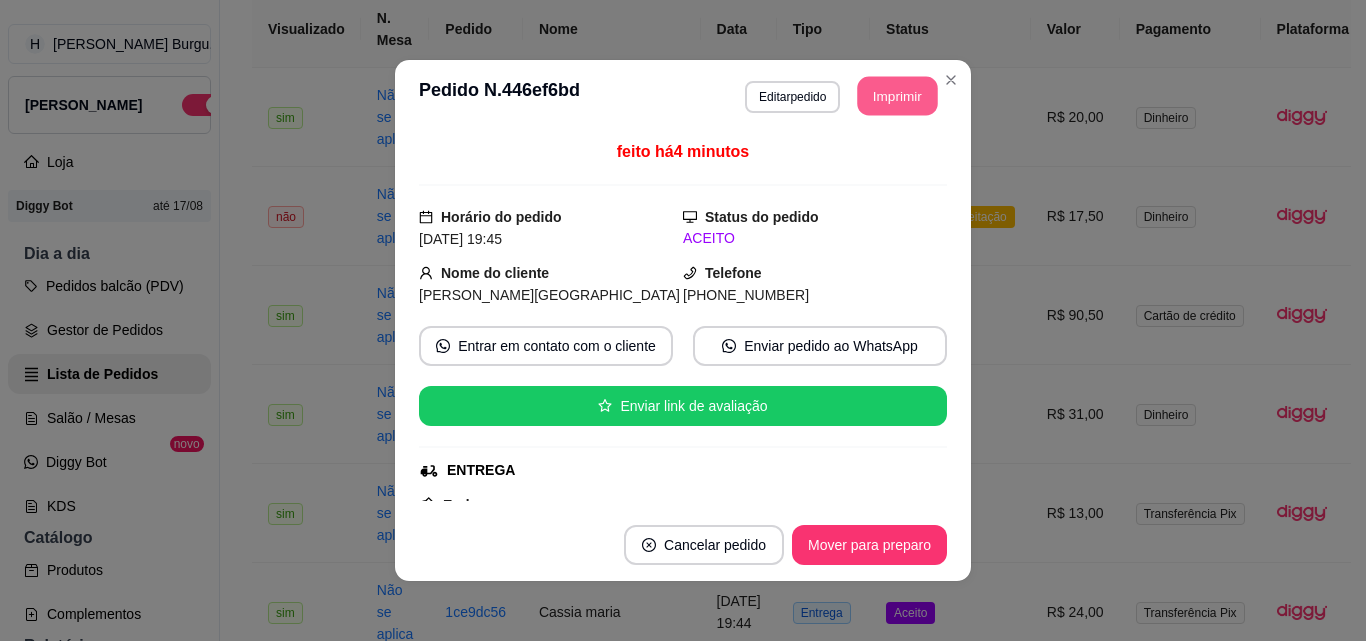 click on "Imprimir" at bounding box center [898, 96] 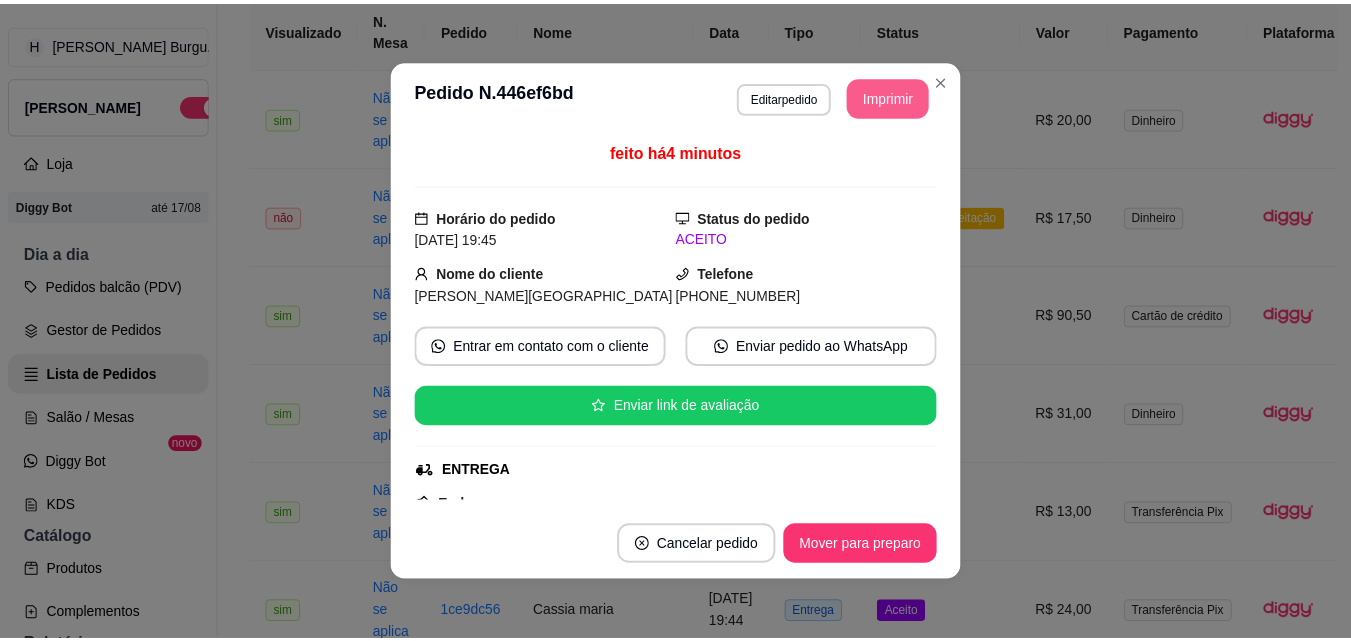 scroll, scrollTop: 0, scrollLeft: 0, axis: both 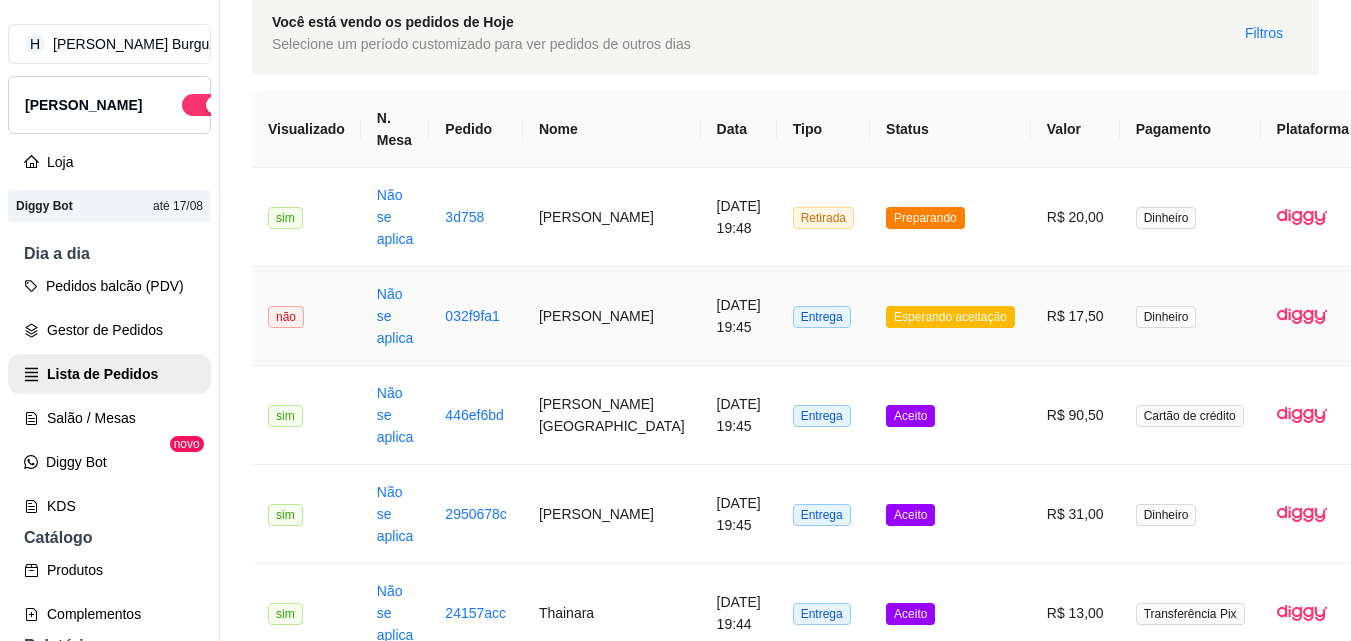 click on "[PERSON_NAME]" at bounding box center (612, 316) 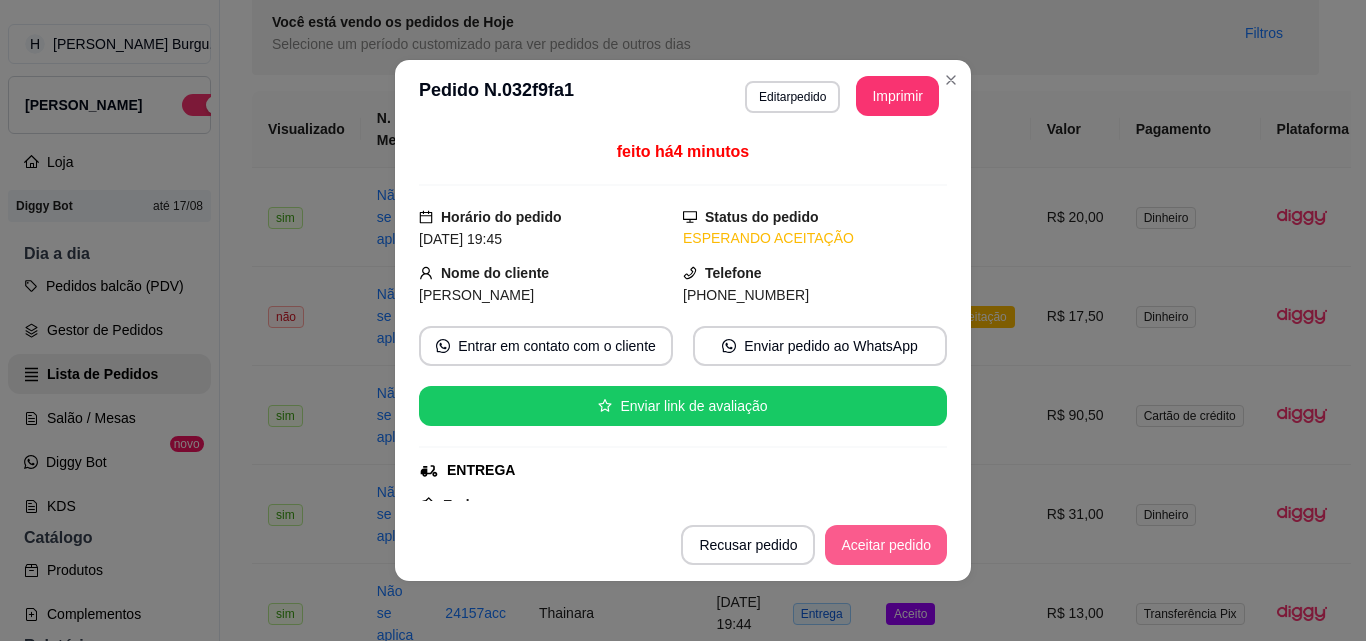 click on "Aceitar pedido" at bounding box center (886, 545) 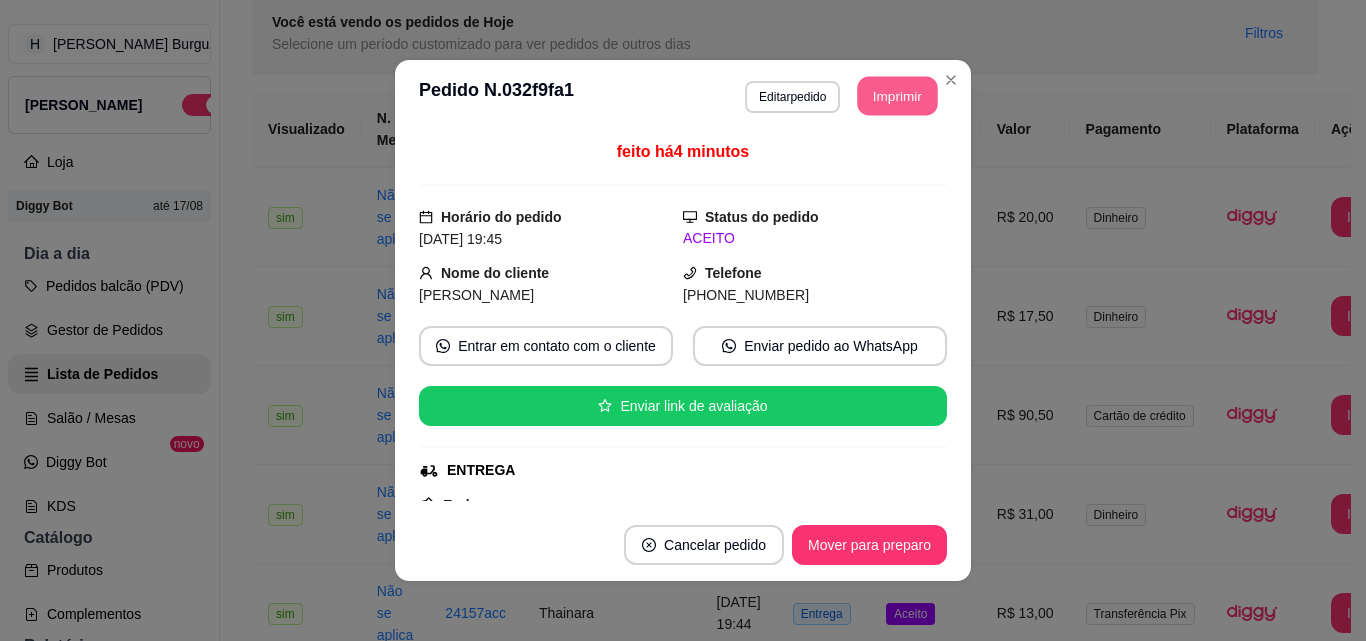 click on "Imprimir" at bounding box center (898, 96) 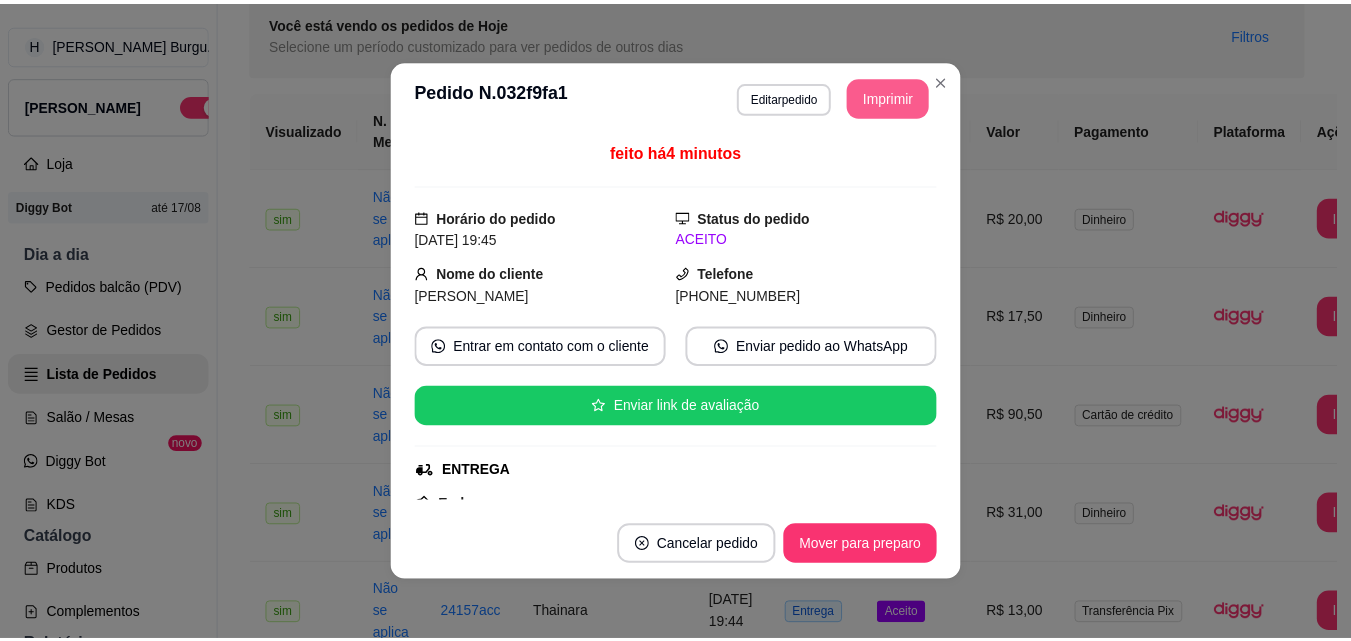 scroll, scrollTop: 0, scrollLeft: 0, axis: both 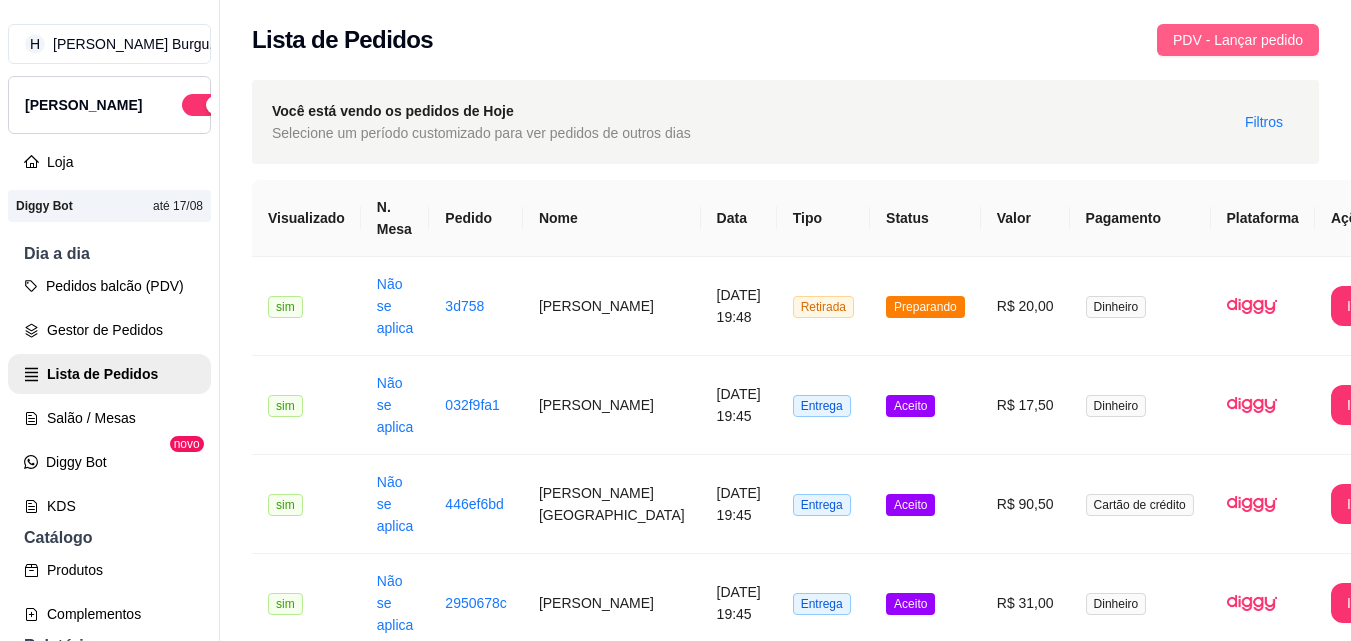 click on "PDV - Lançar pedido" at bounding box center [1238, 40] 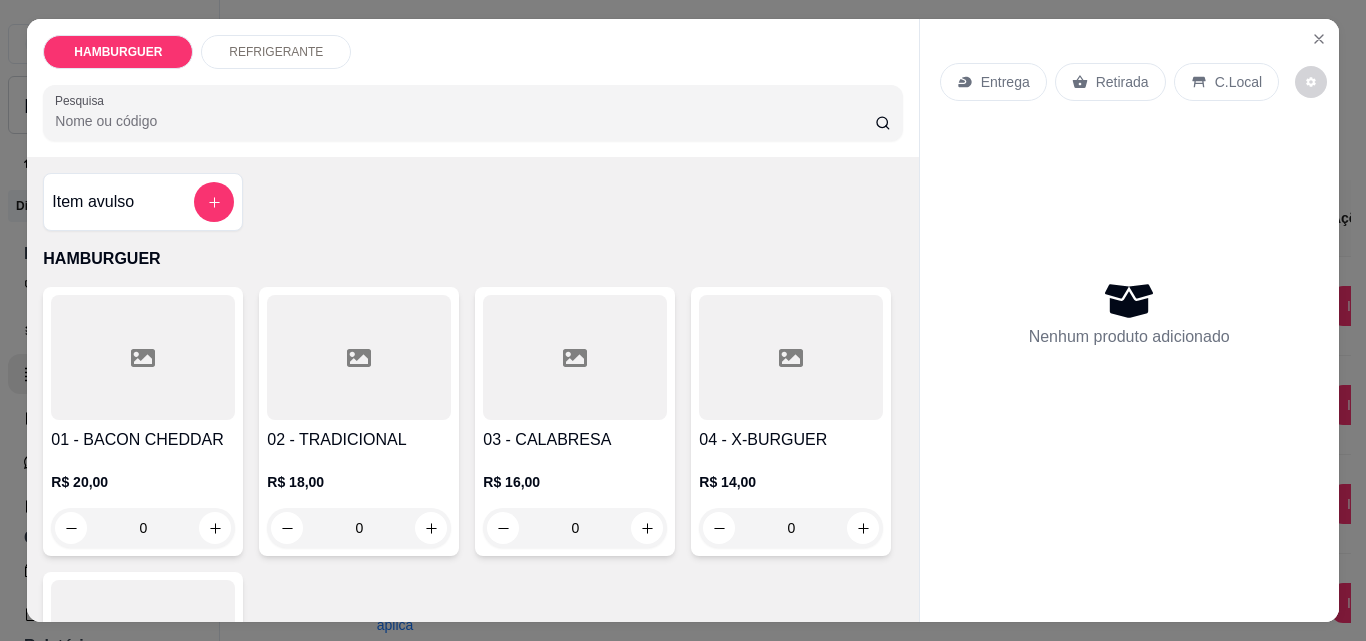 click on "Entrega" at bounding box center (1005, 82) 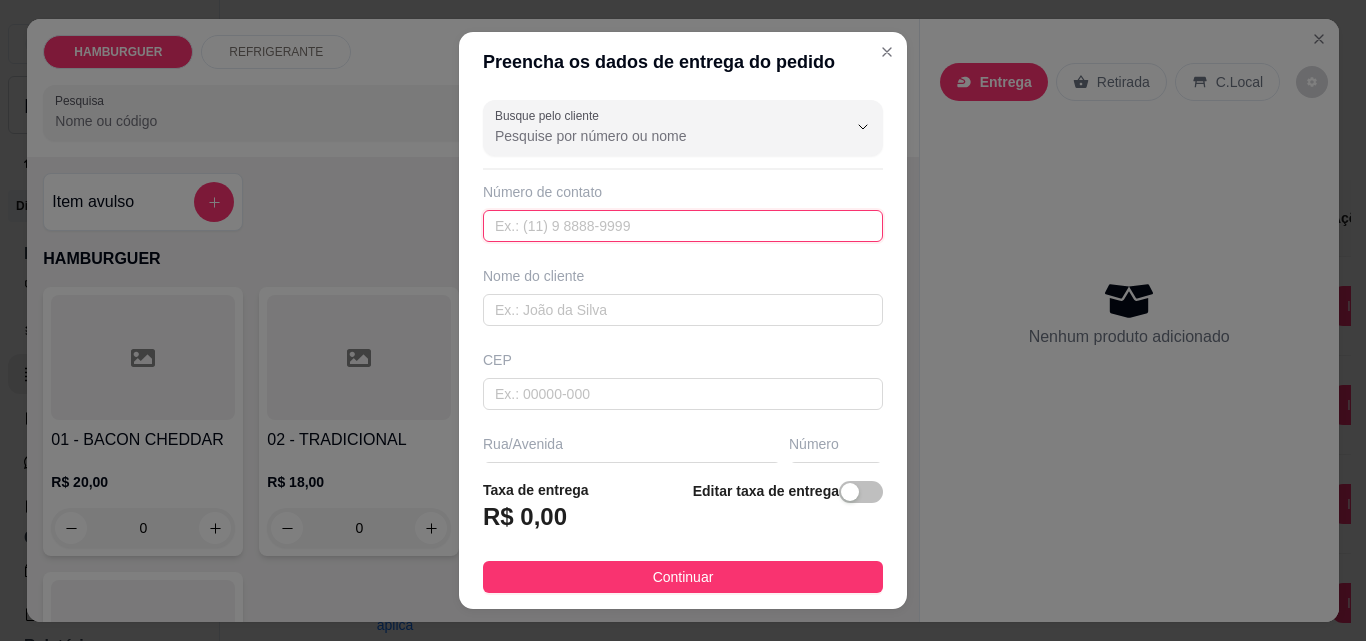 click at bounding box center (683, 226) 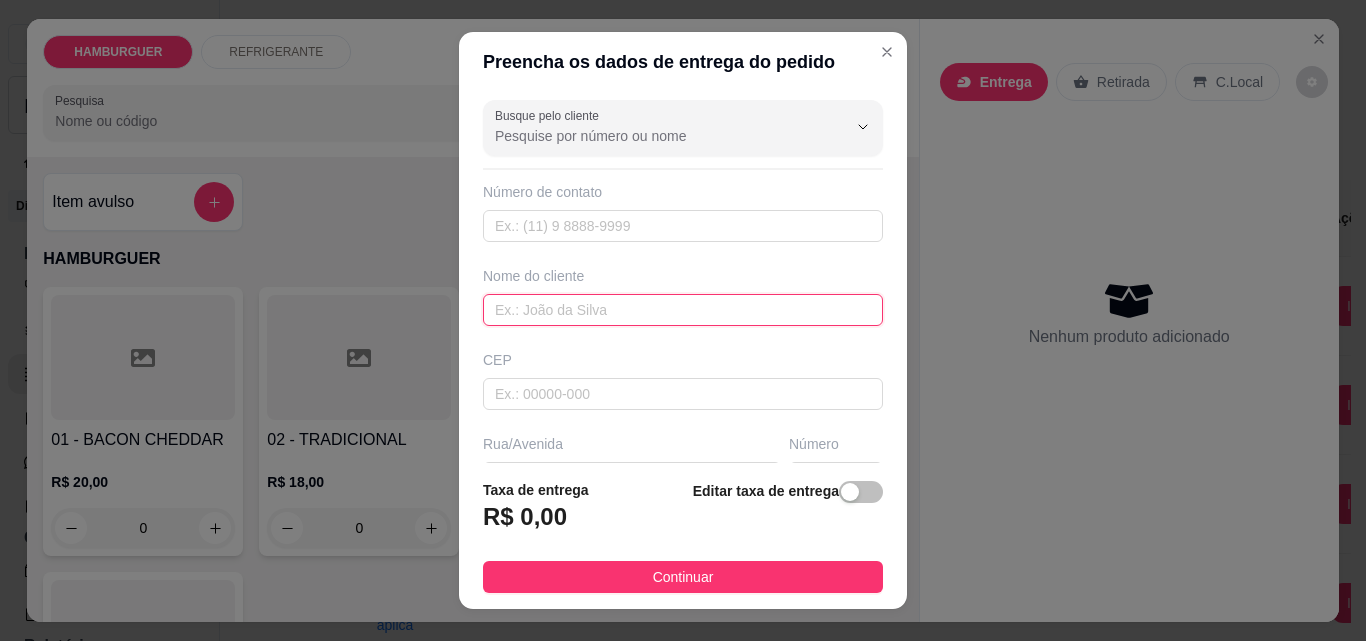 click at bounding box center (683, 310) 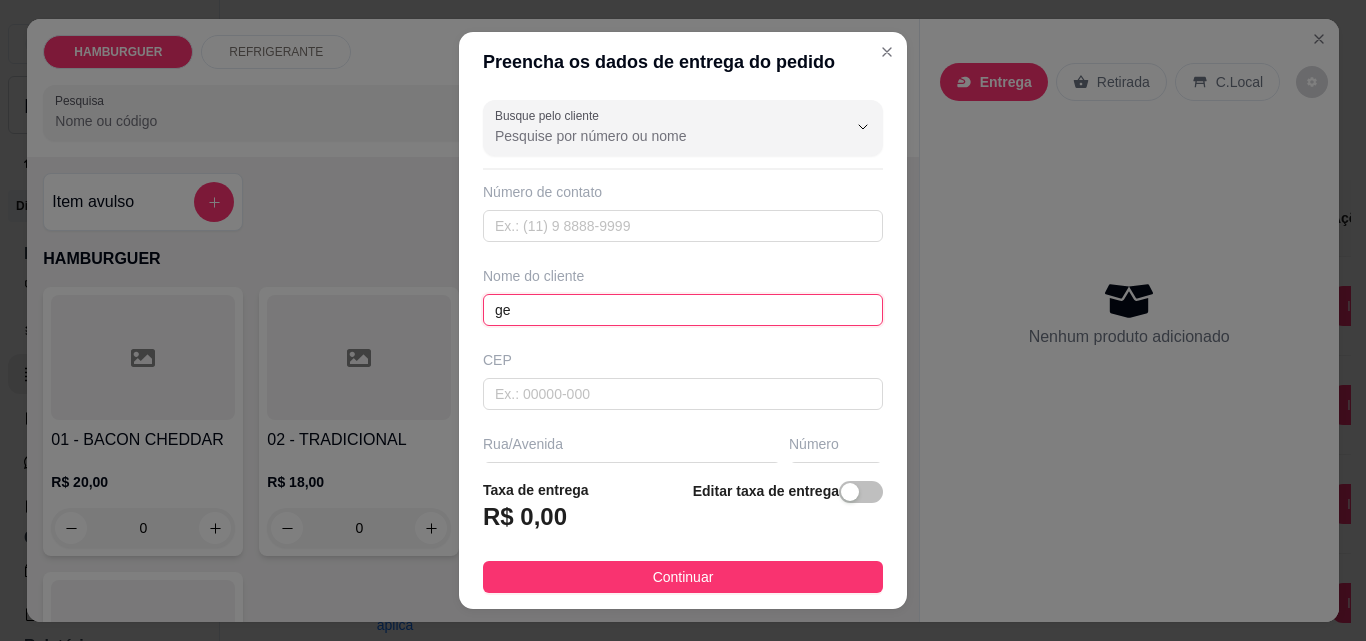 type on "g" 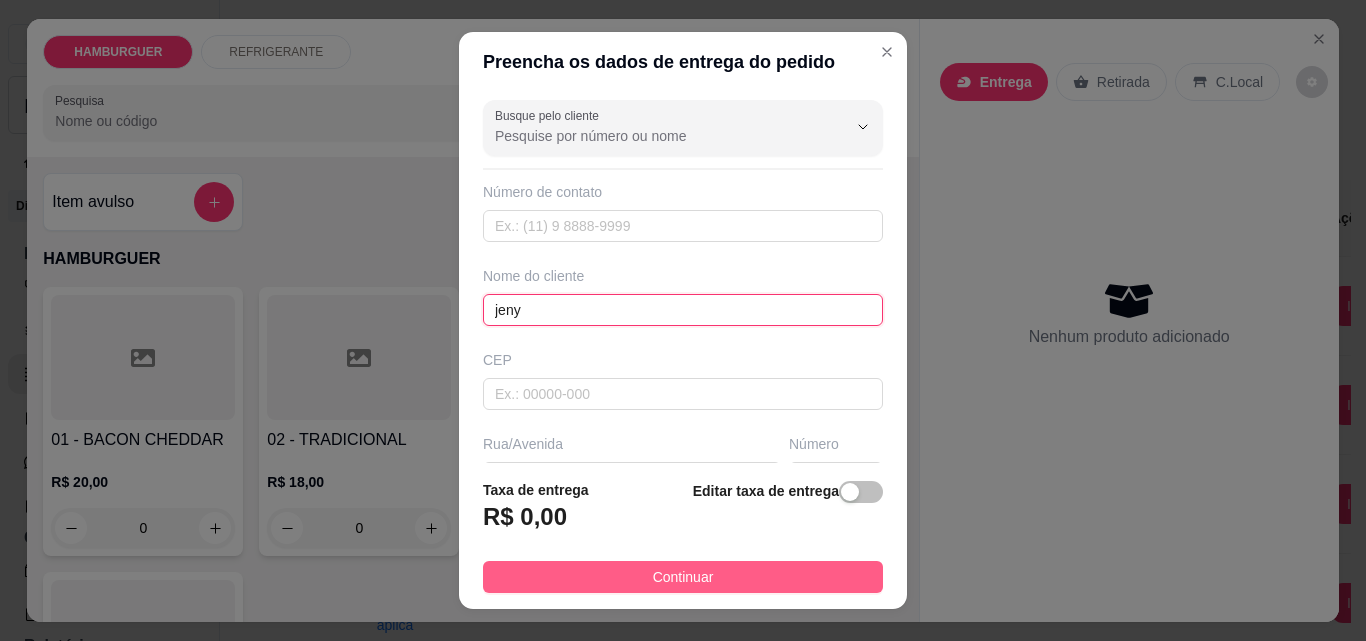 type on "jeny" 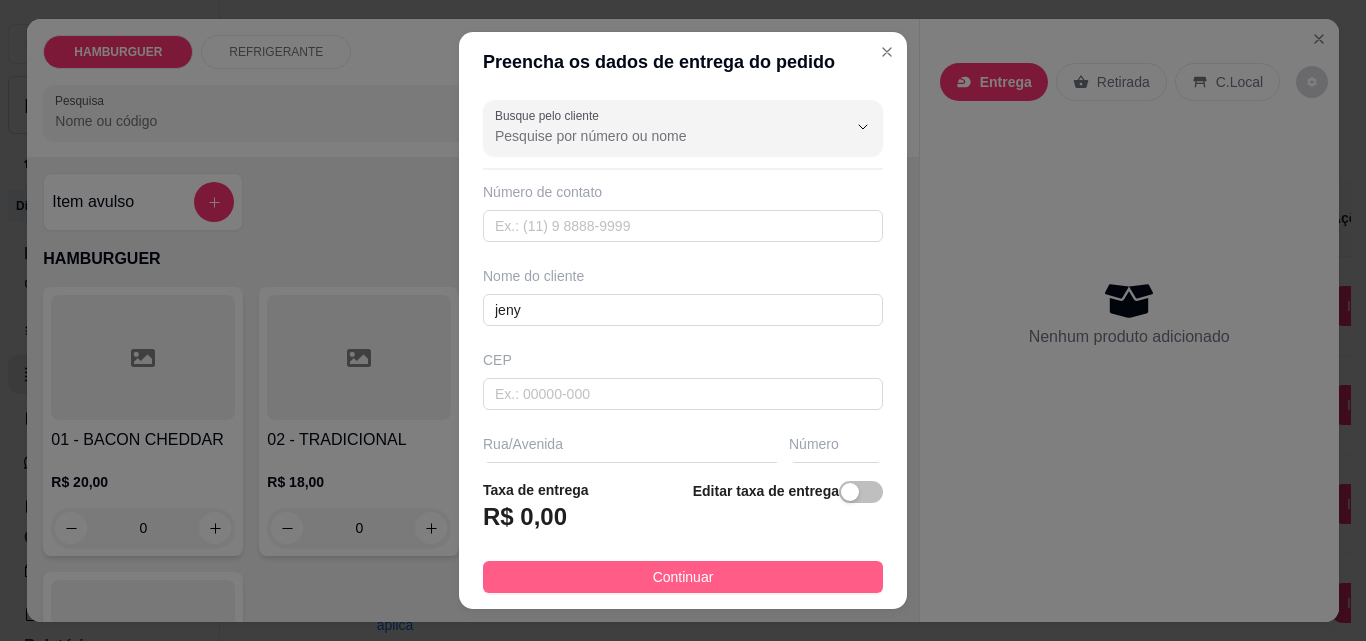 click on "Continuar" at bounding box center [683, 577] 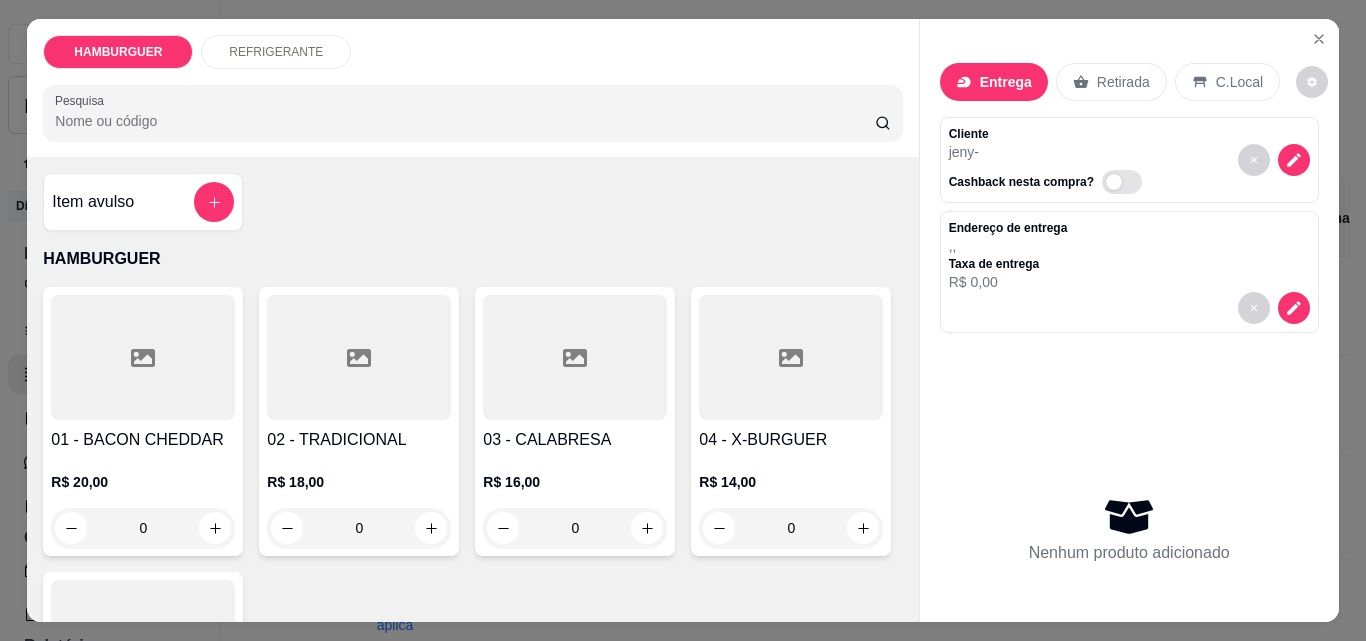 scroll, scrollTop: 200, scrollLeft: 0, axis: vertical 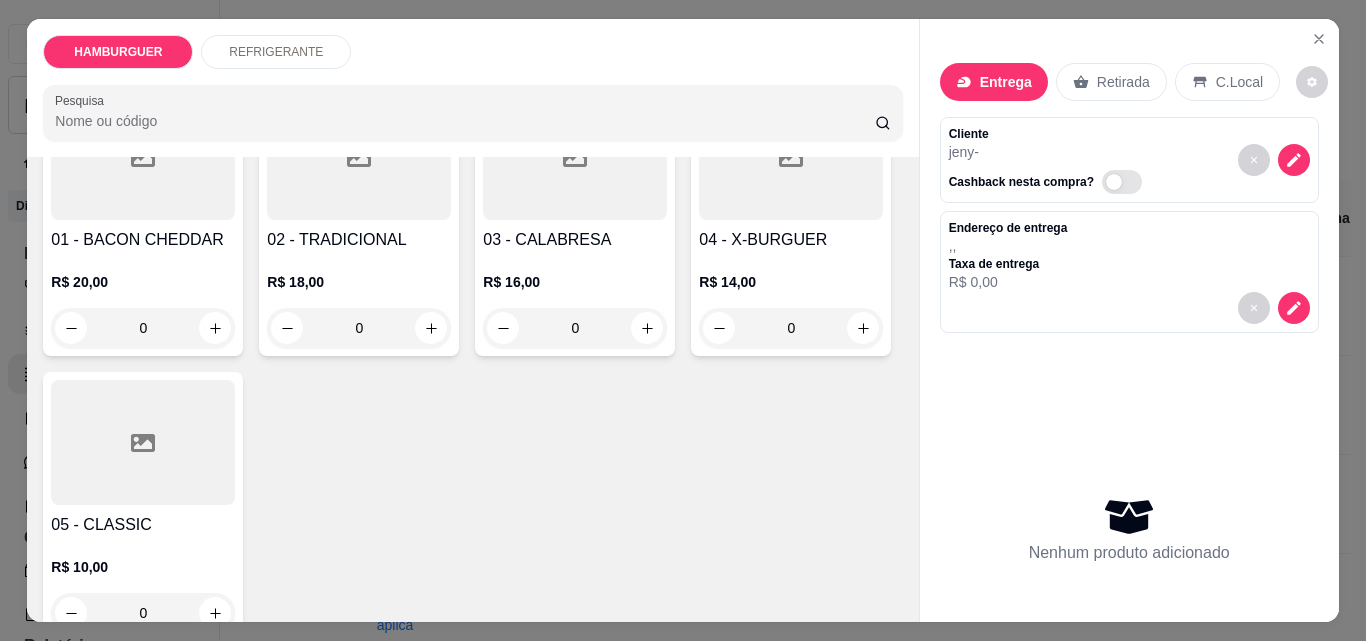 click on "0" at bounding box center (359, 328) 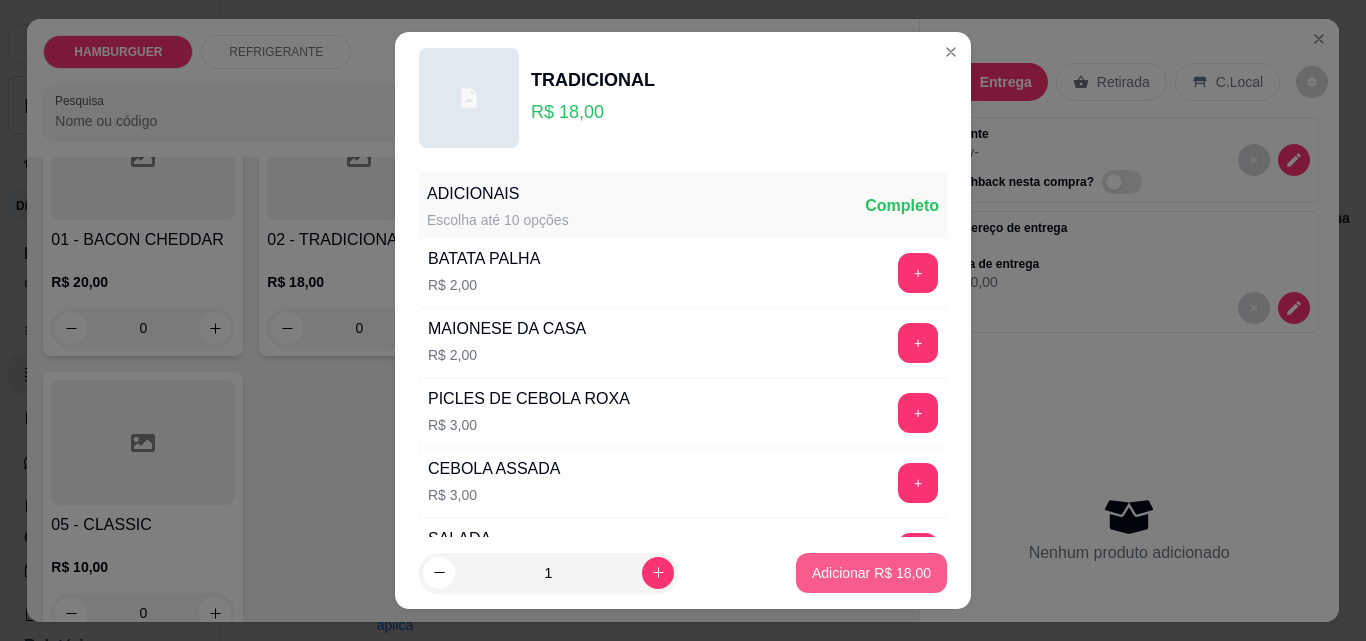 click on "Adicionar   R$ 18,00" at bounding box center [871, 573] 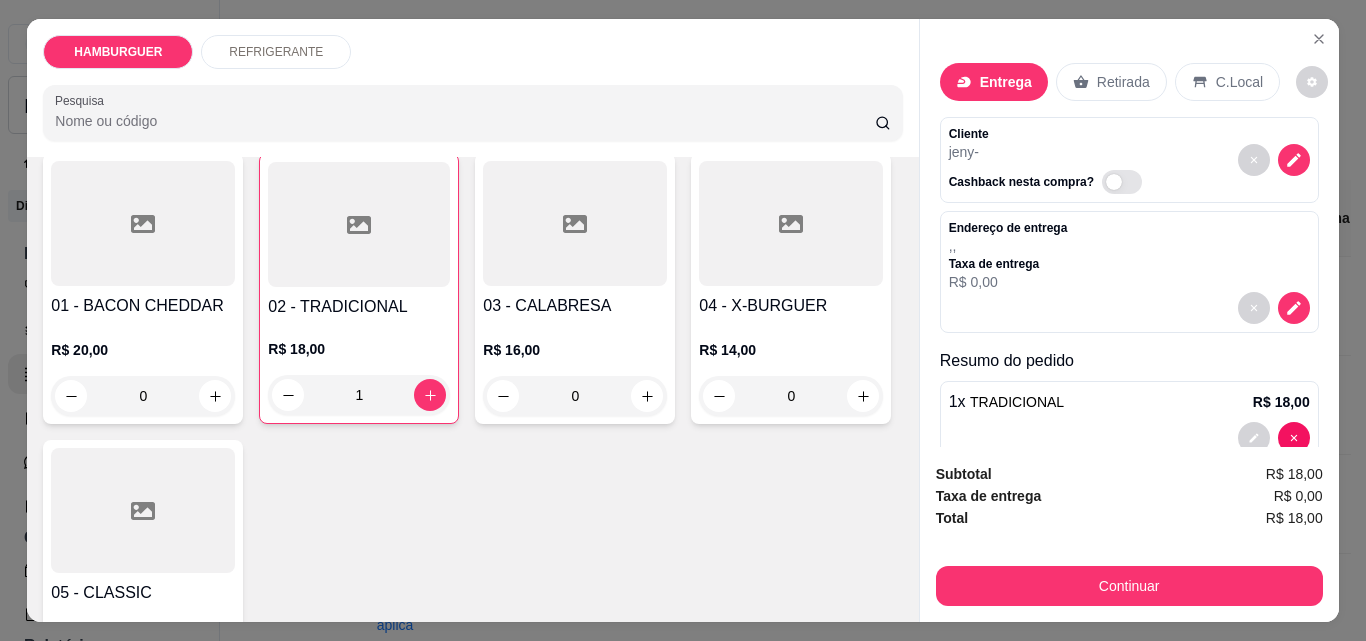 scroll, scrollTop: 100, scrollLeft: 0, axis: vertical 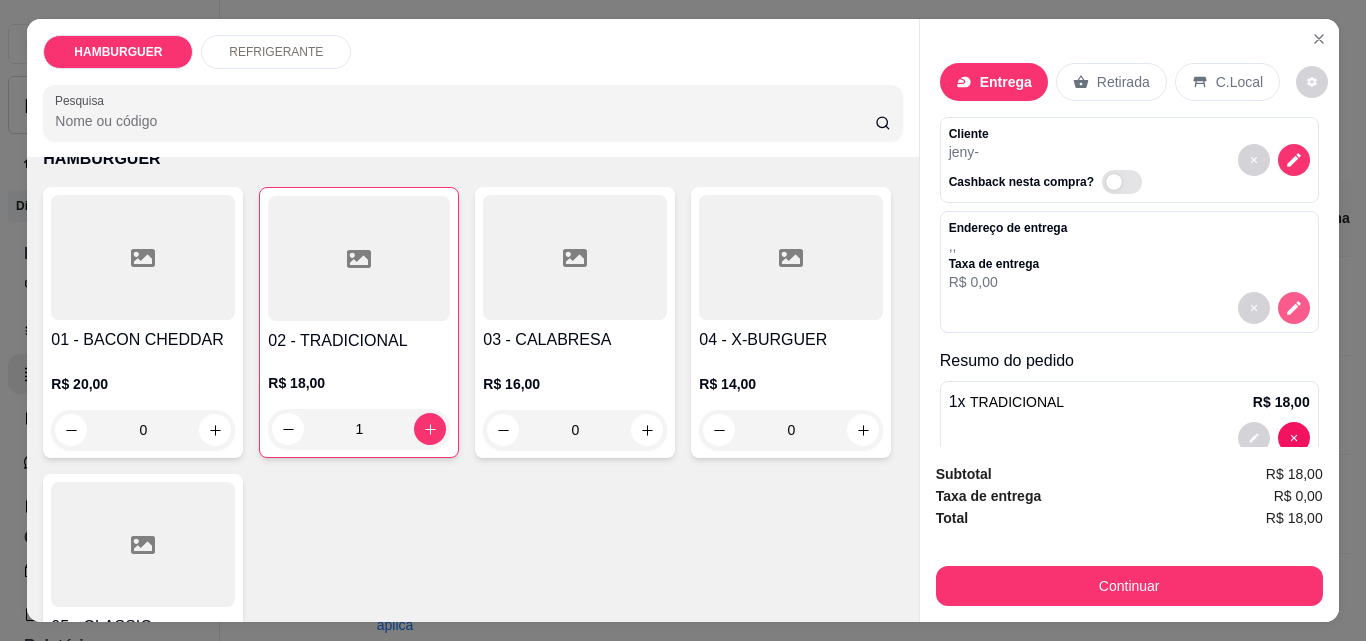 click 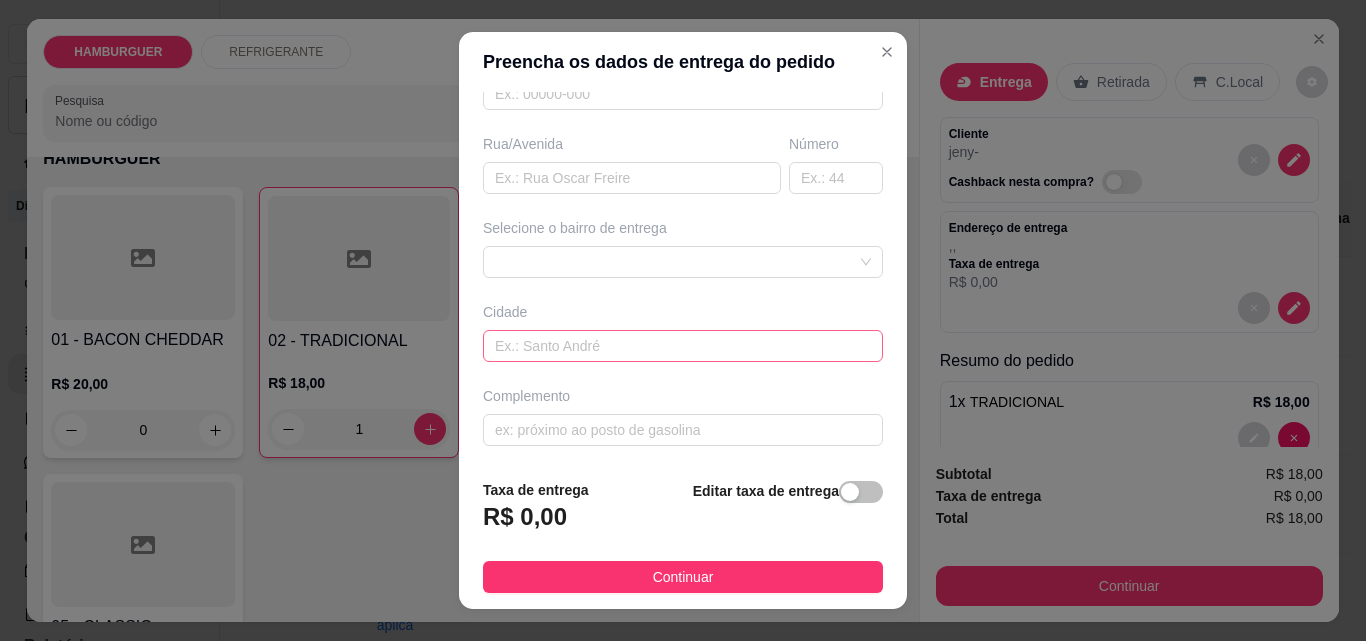 scroll, scrollTop: 303, scrollLeft: 0, axis: vertical 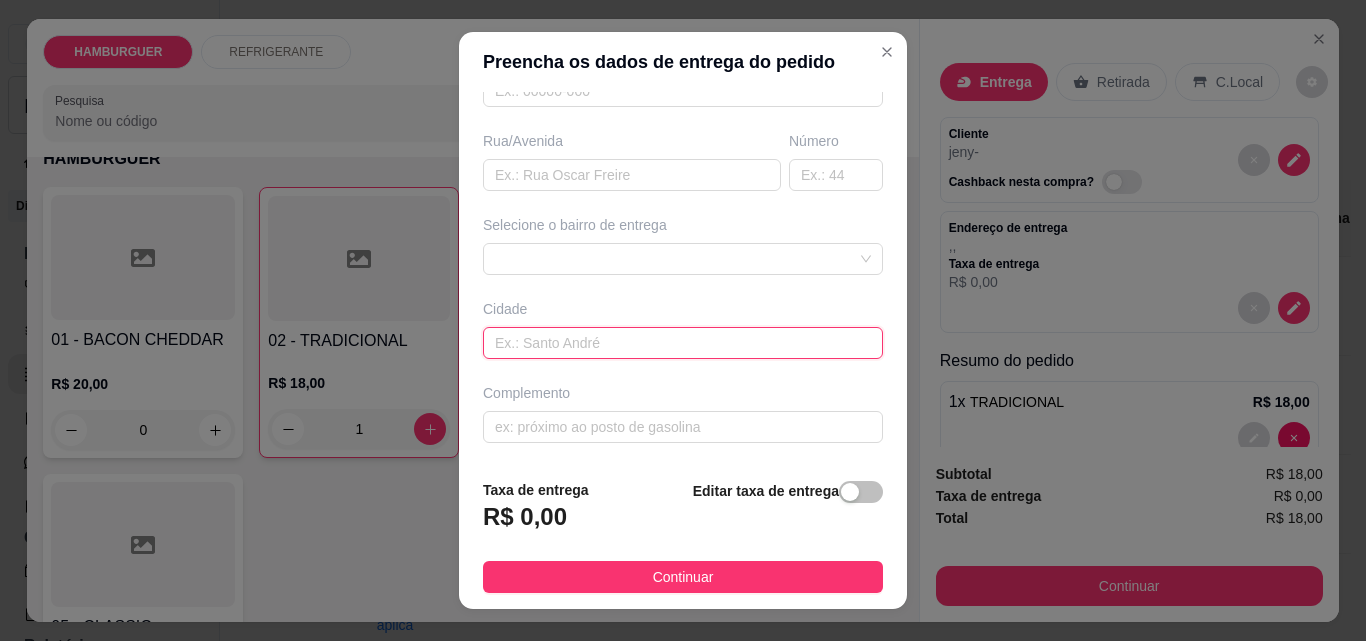 click at bounding box center [683, 343] 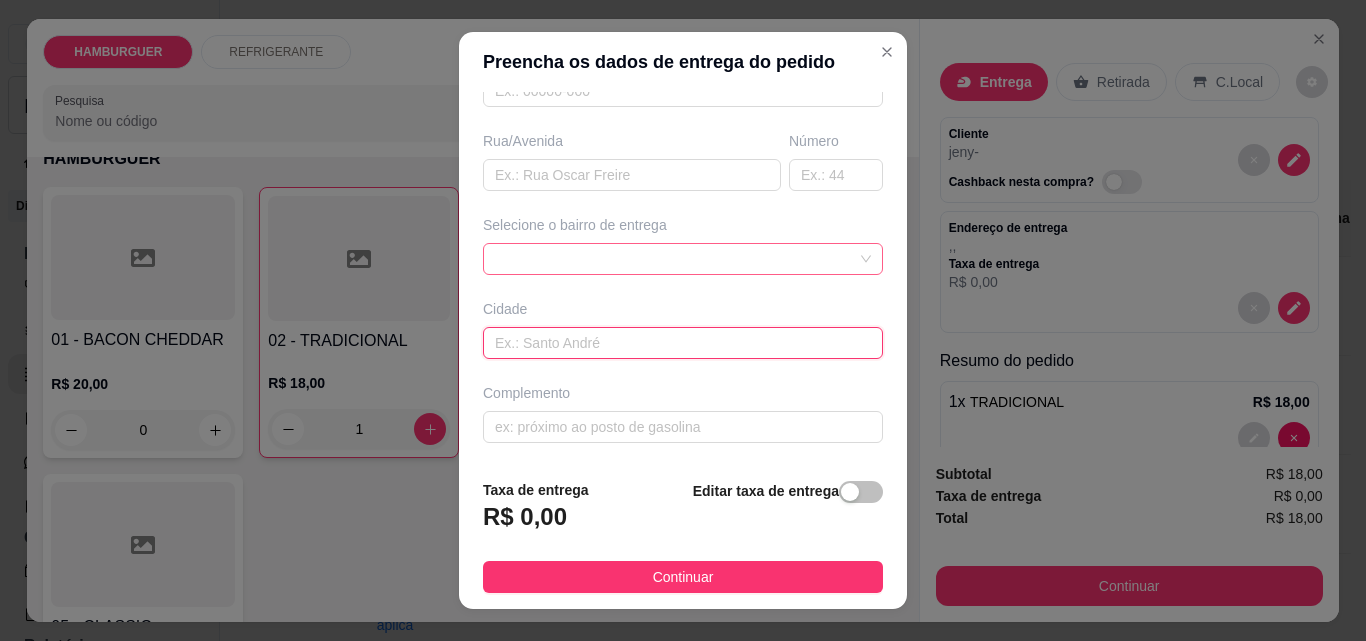 click at bounding box center (683, 259) 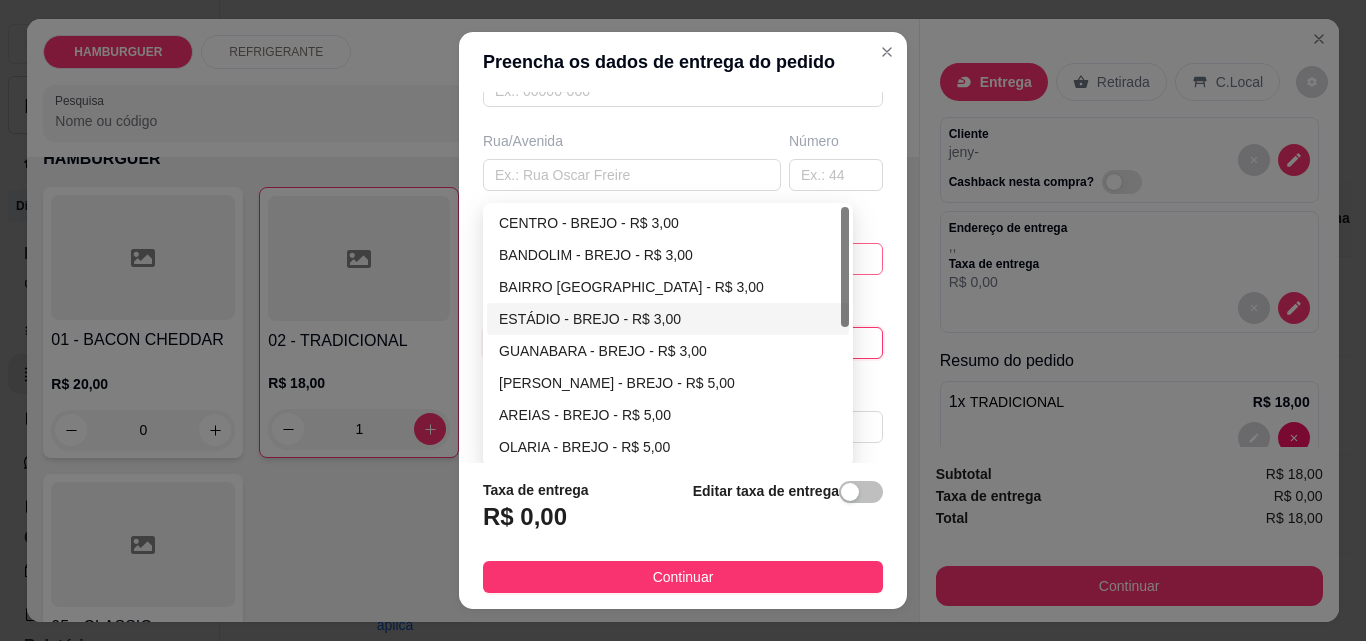 scroll, scrollTop: 100, scrollLeft: 0, axis: vertical 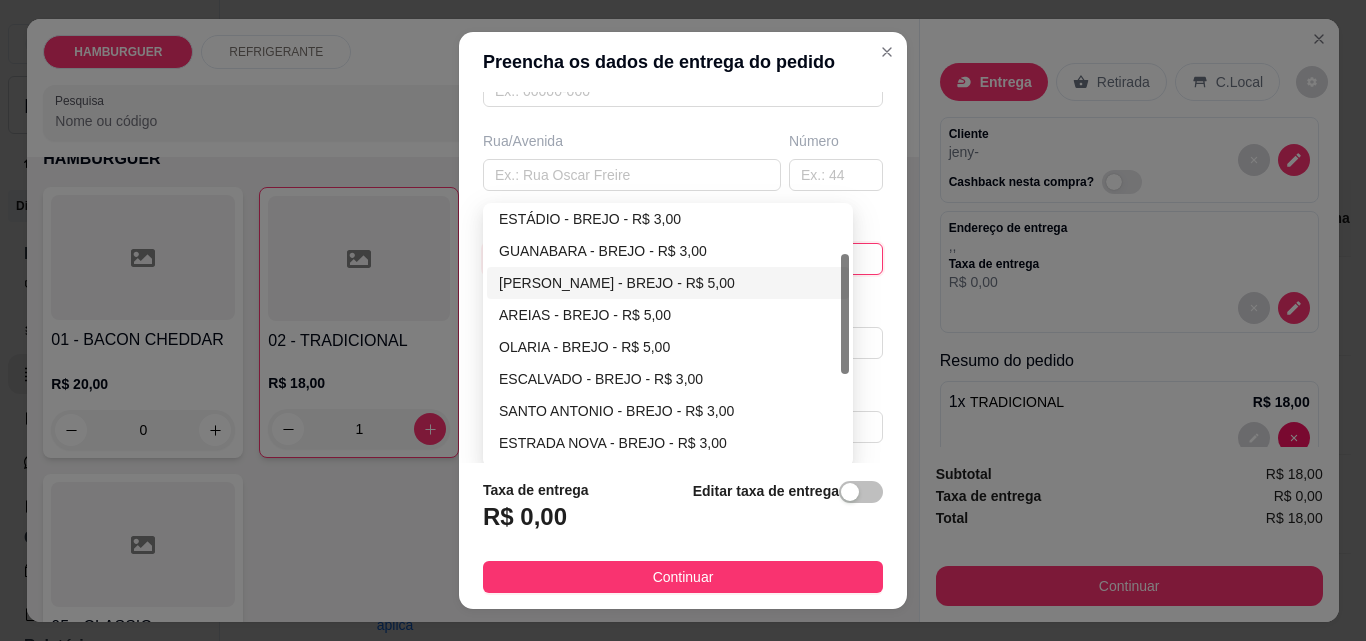 click on "[PERSON_NAME] - BREJO -  R$ 5,00" at bounding box center (668, 283) 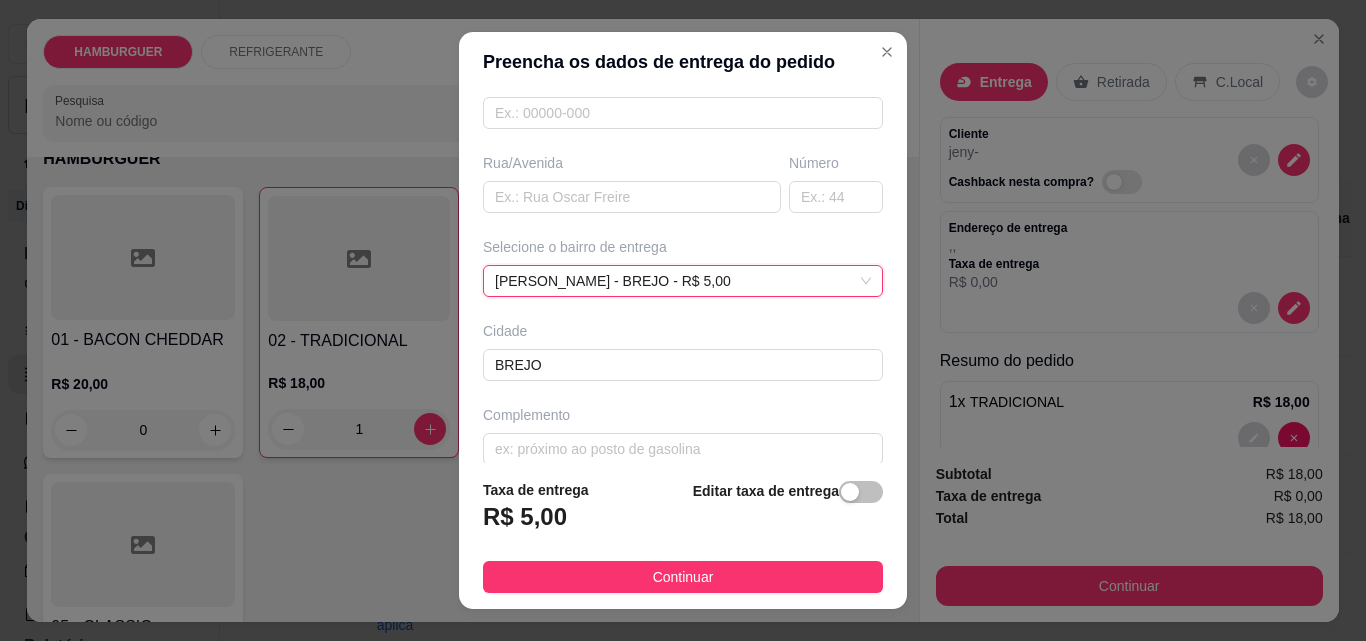 scroll, scrollTop: 303, scrollLeft: 0, axis: vertical 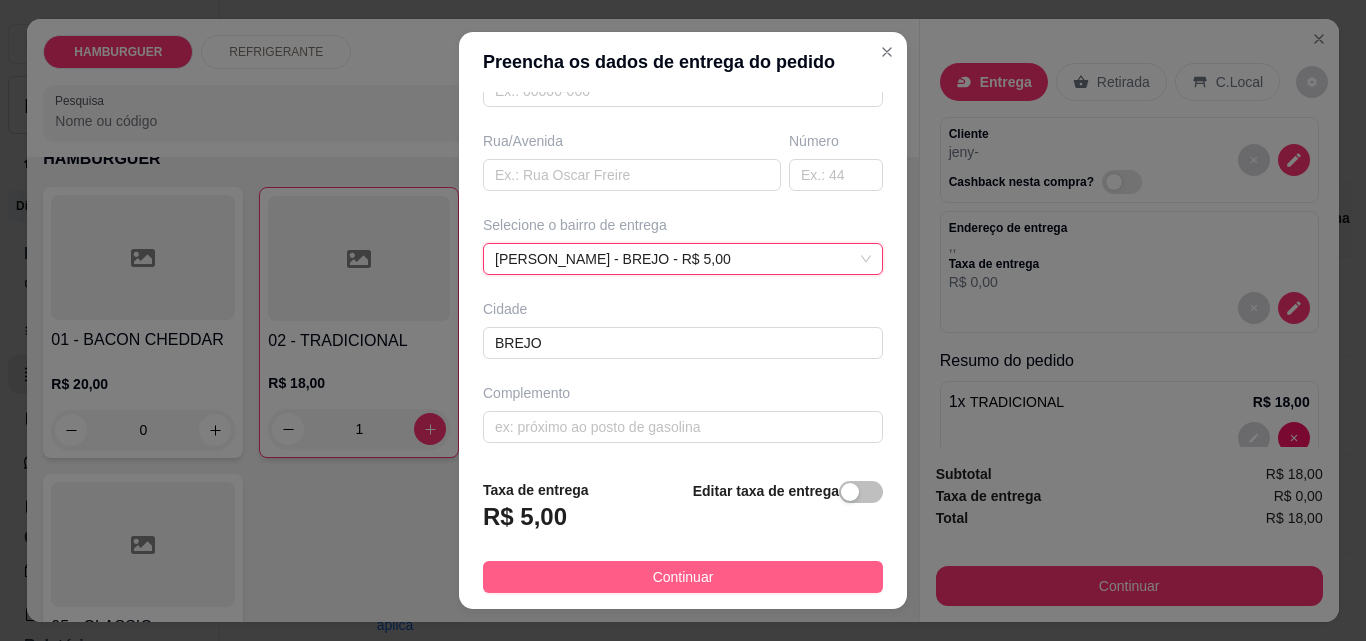 click on "Continuar" at bounding box center [683, 577] 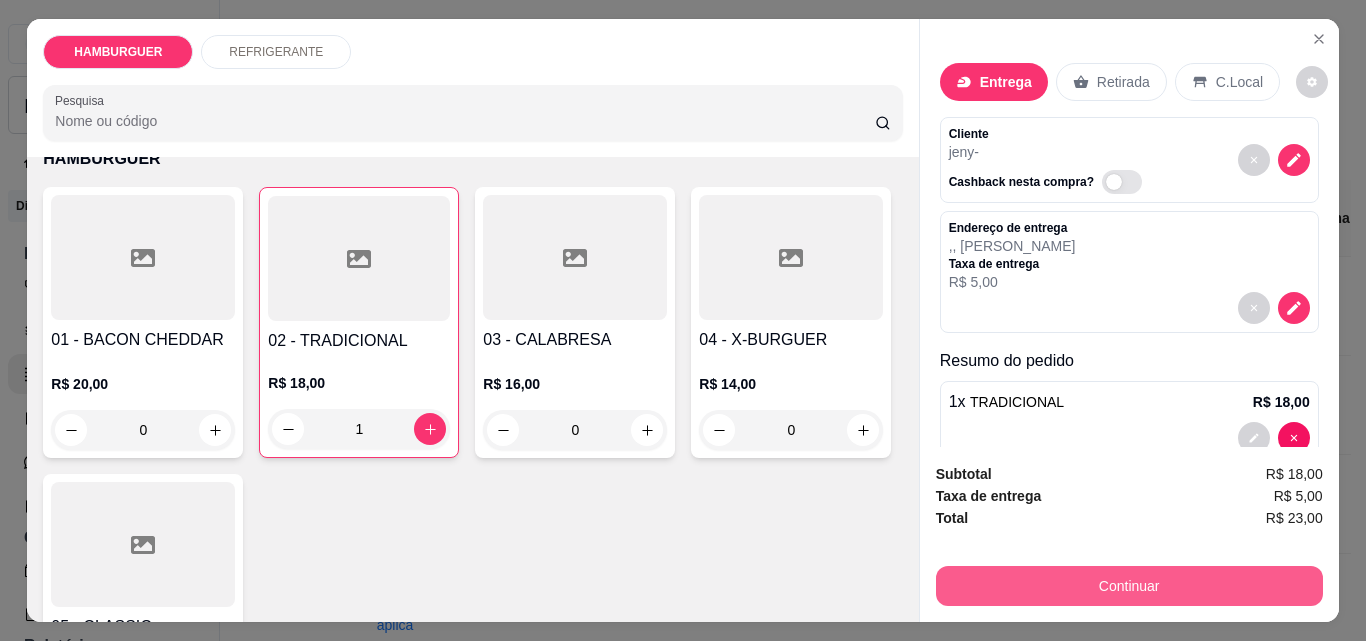 click on "Continuar" at bounding box center (1129, 586) 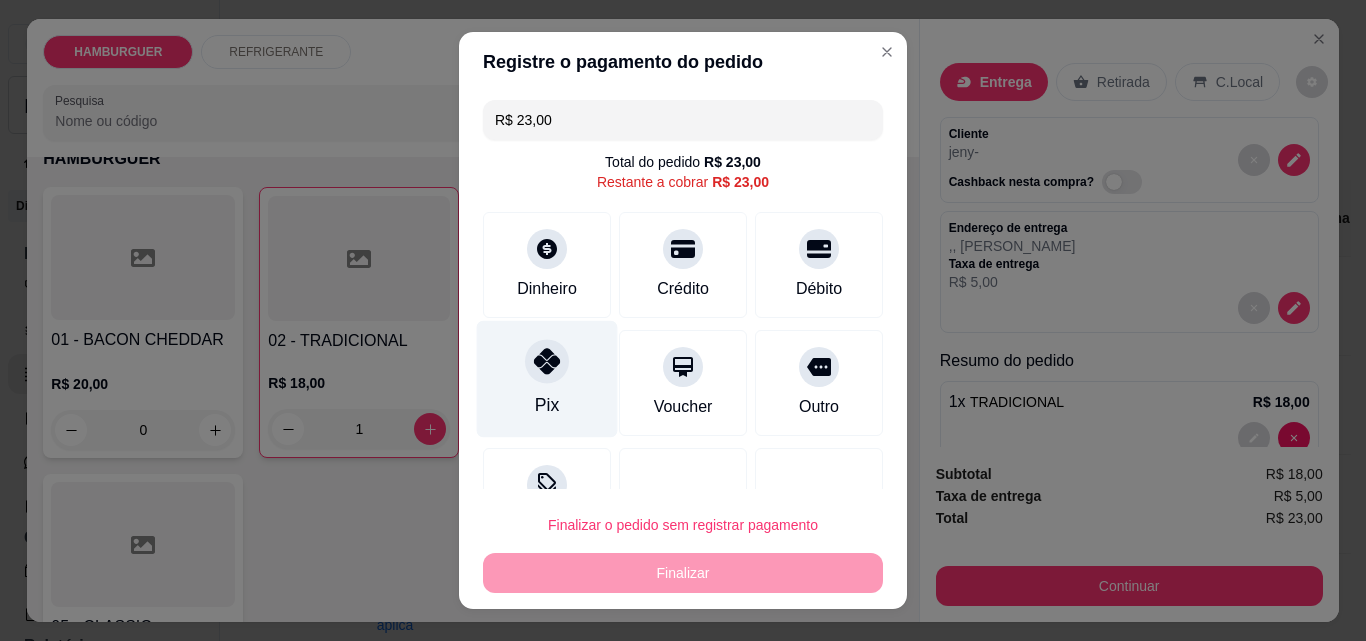 click 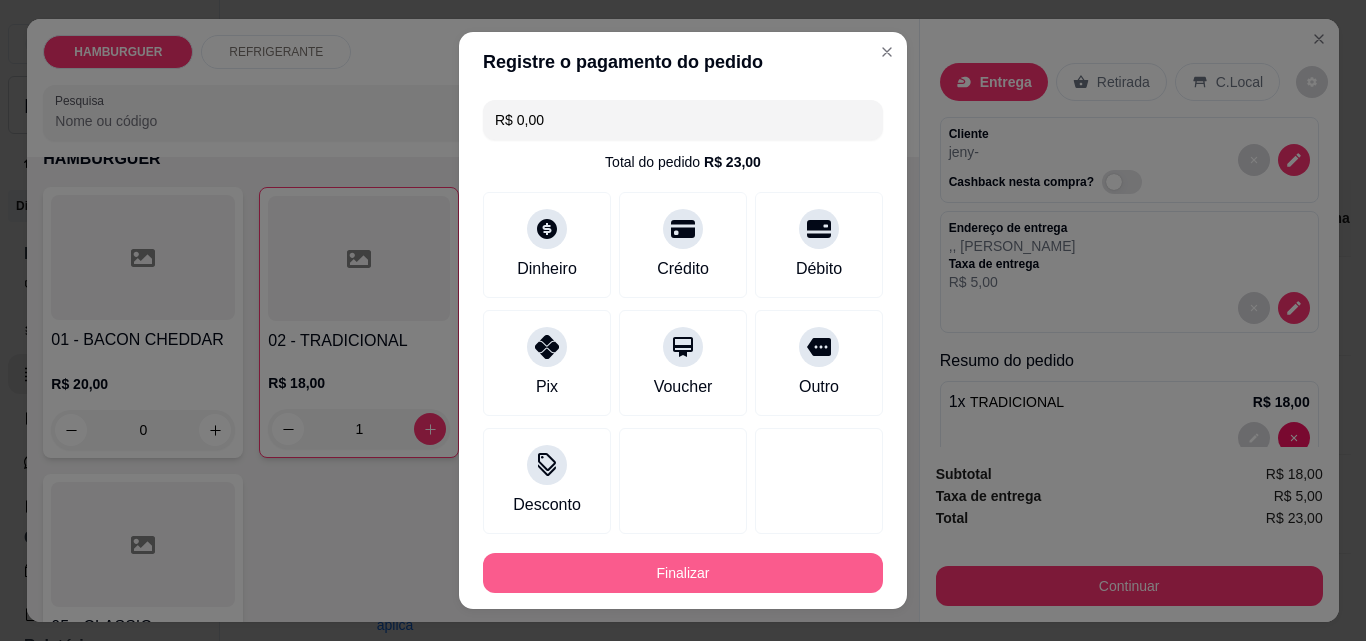 click on "Finalizar" at bounding box center (683, 573) 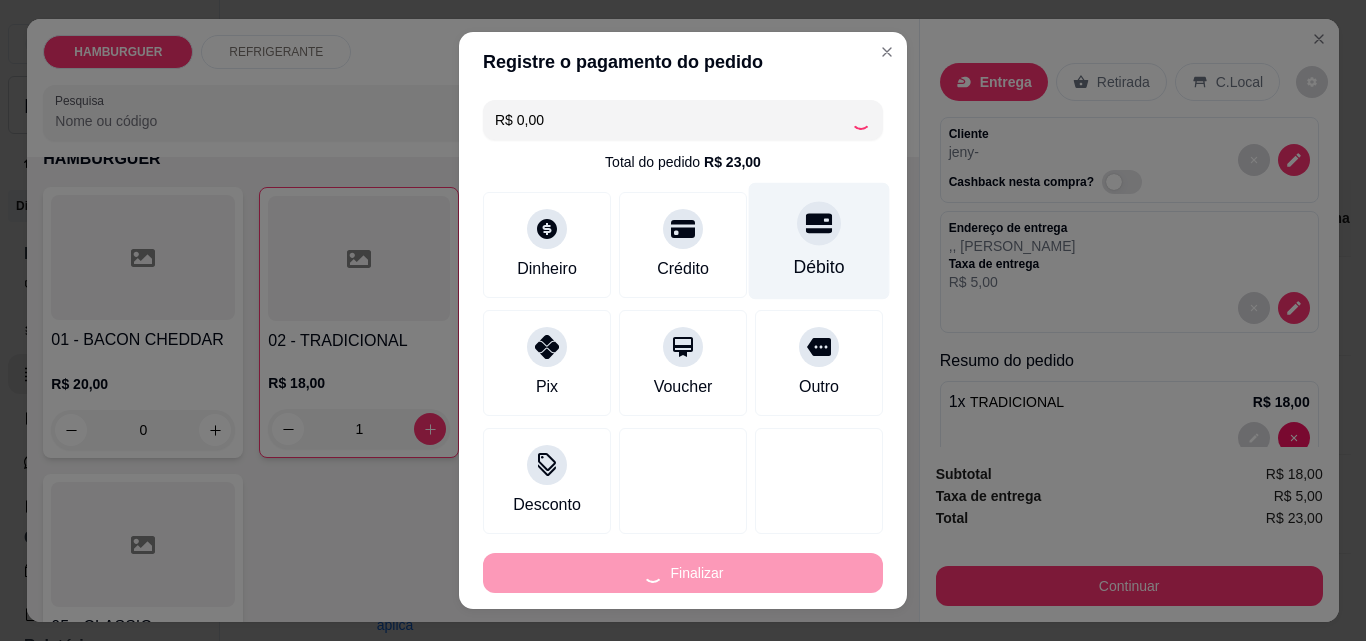 type on "0" 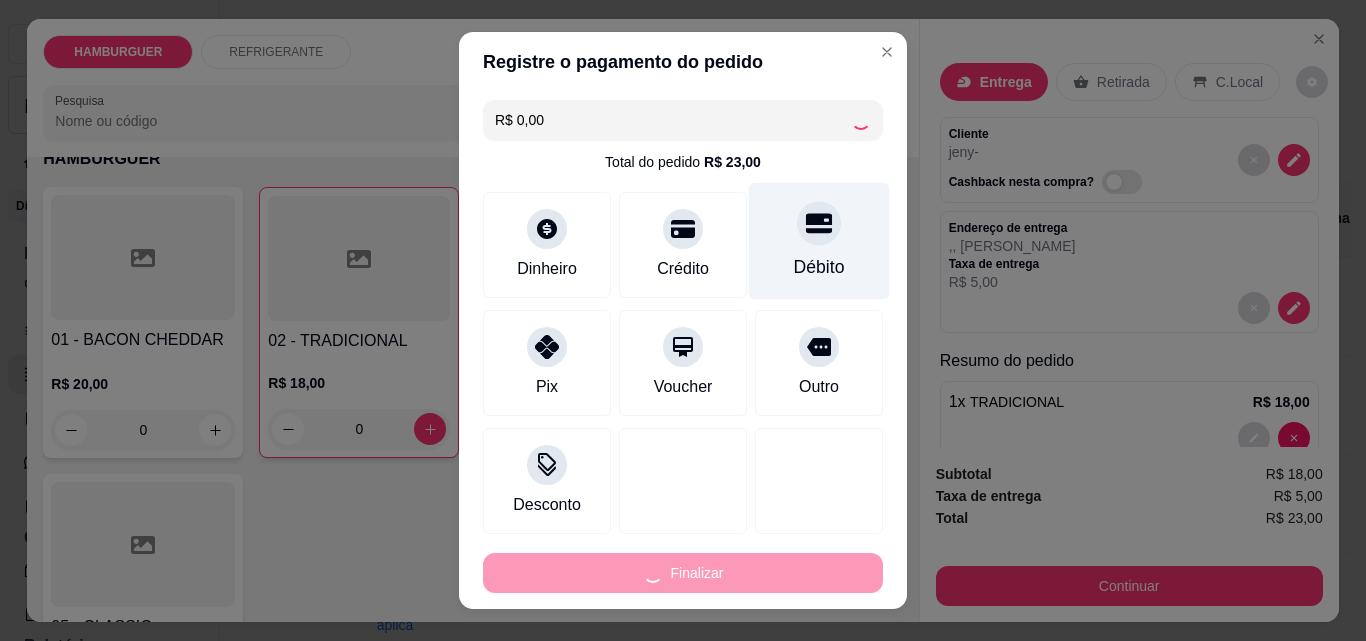 type on "-R$ 23,00" 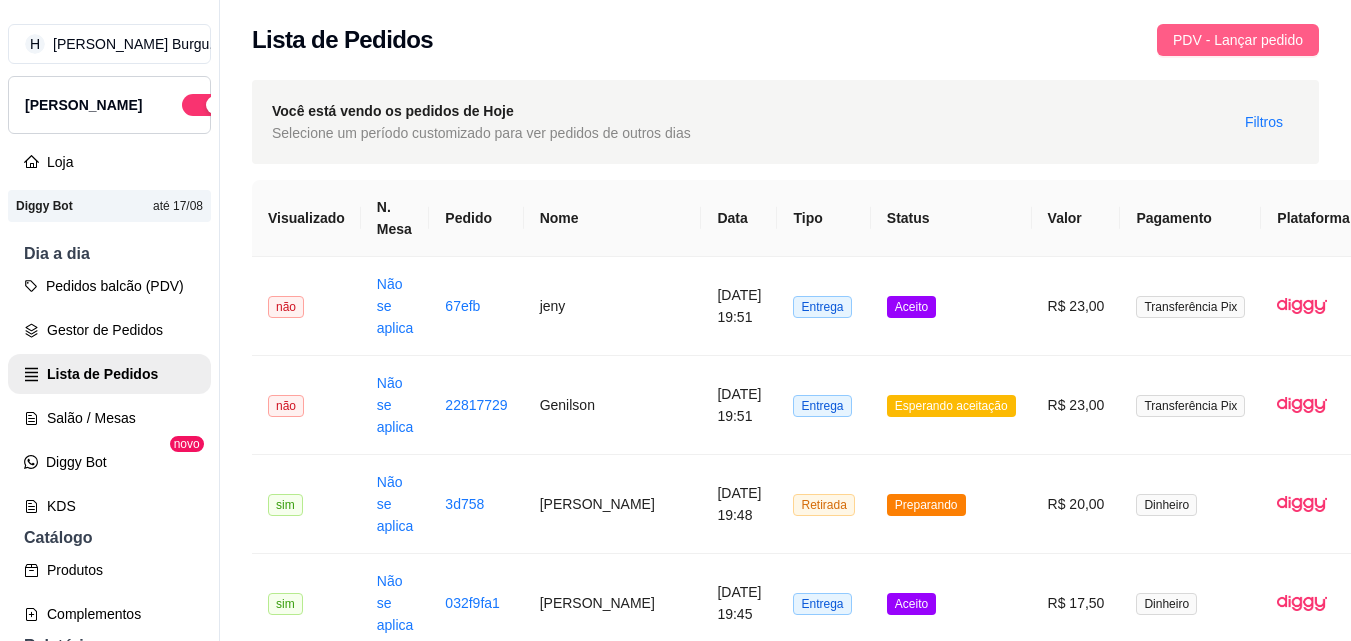 click on "PDV - Lançar pedido" at bounding box center (1238, 40) 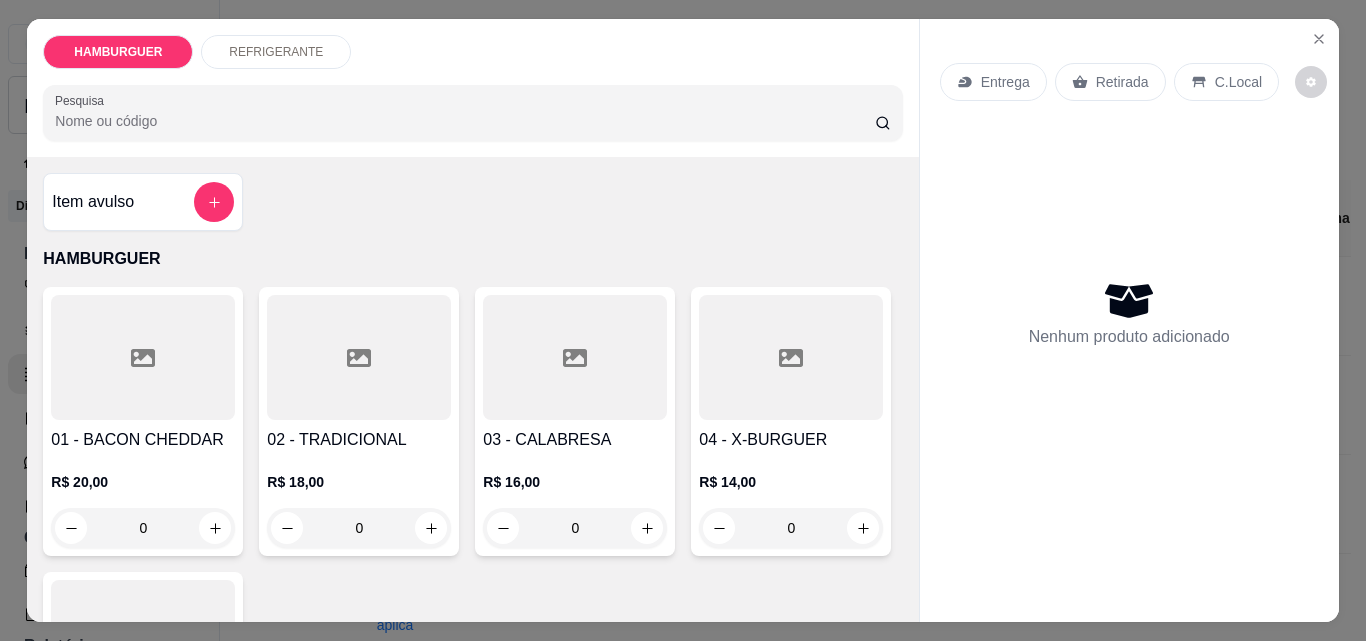 click on "Retirada" at bounding box center (1122, 82) 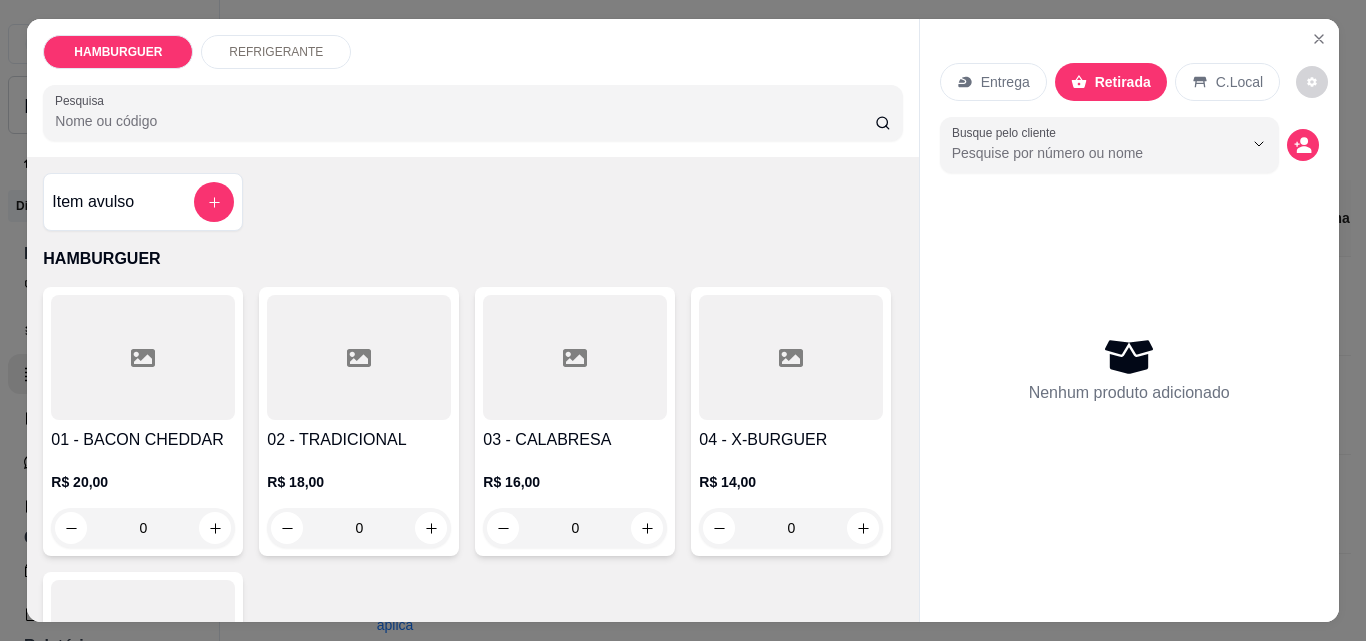 click on "C.Local" at bounding box center [1227, 82] 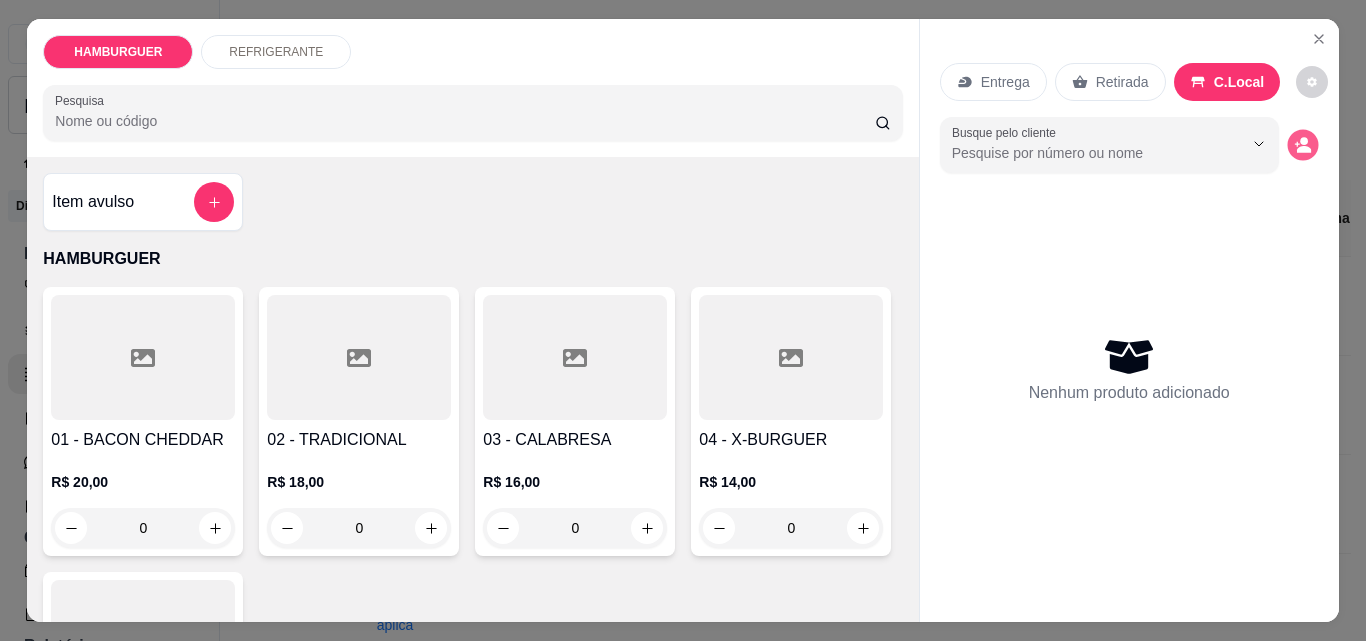 click at bounding box center [1302, 145] 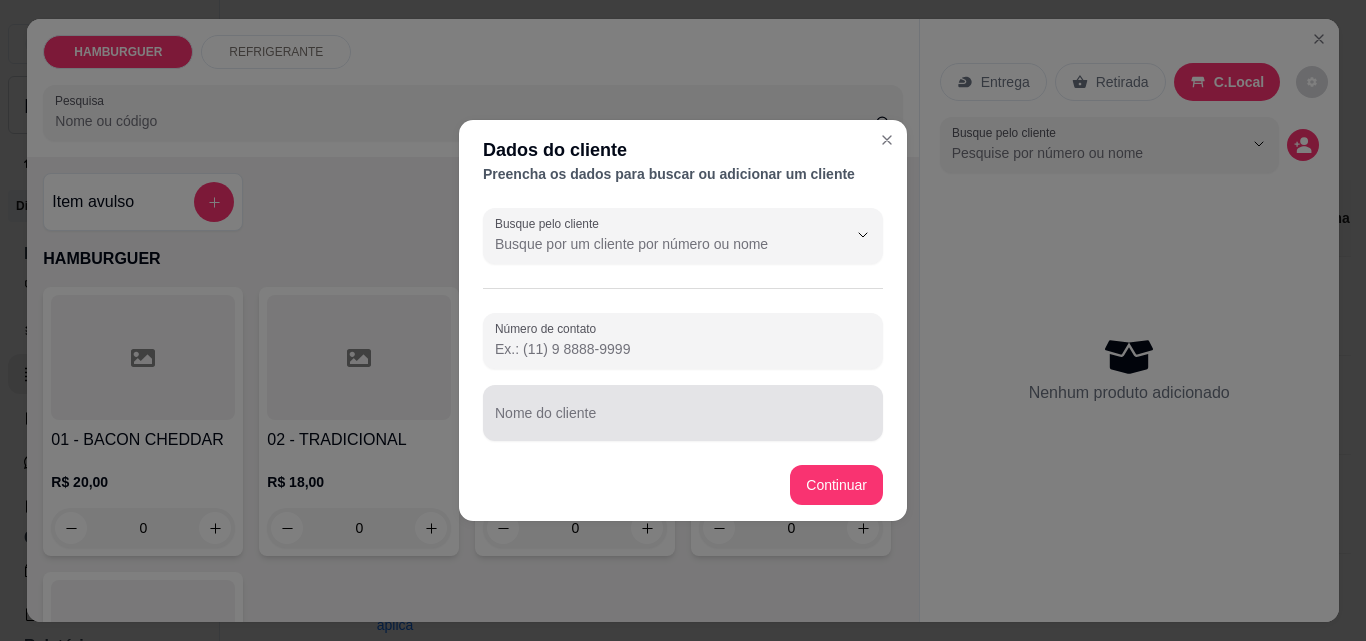 click at bounding box center (683, 413) 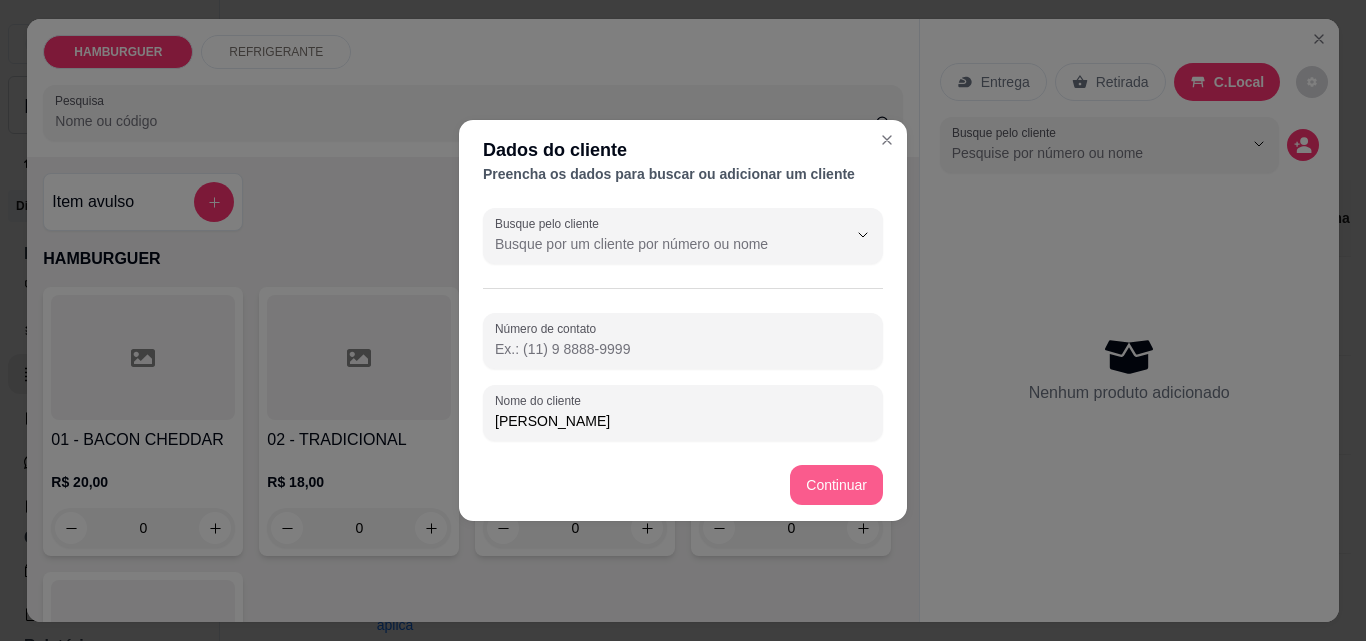 type on "[PERSON_NAME]" 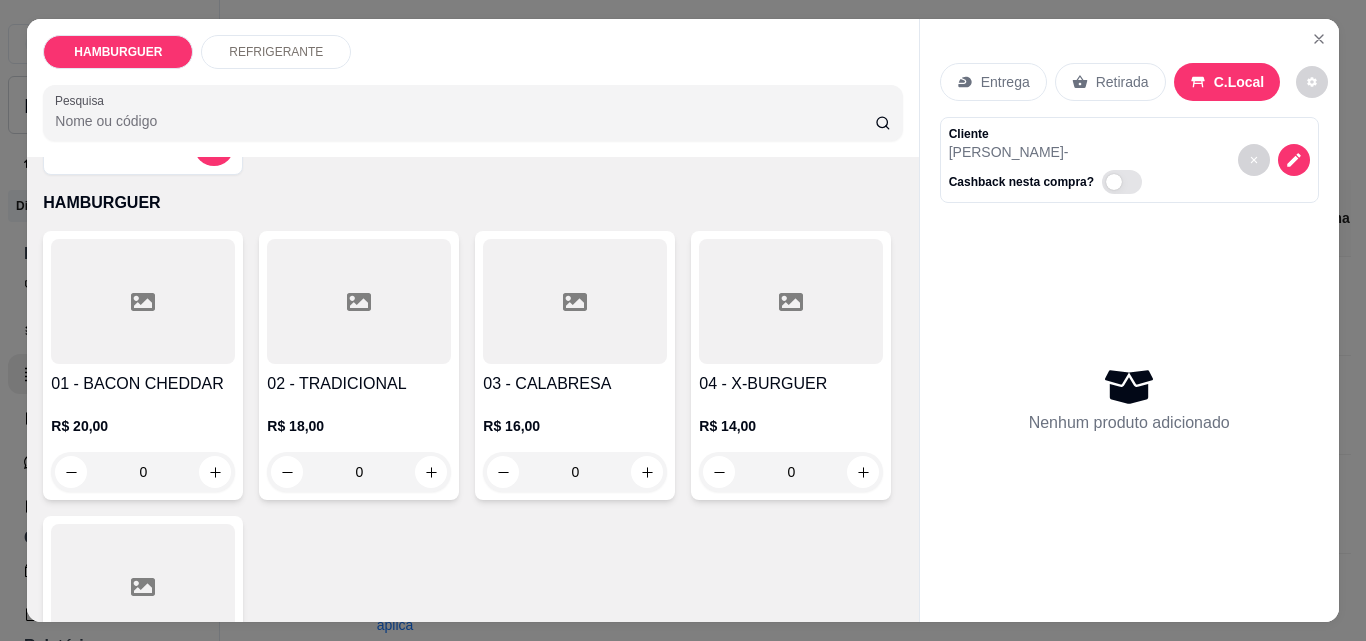 scroll, scrollTop: 100, scrollLeft: 0, axis: vertical 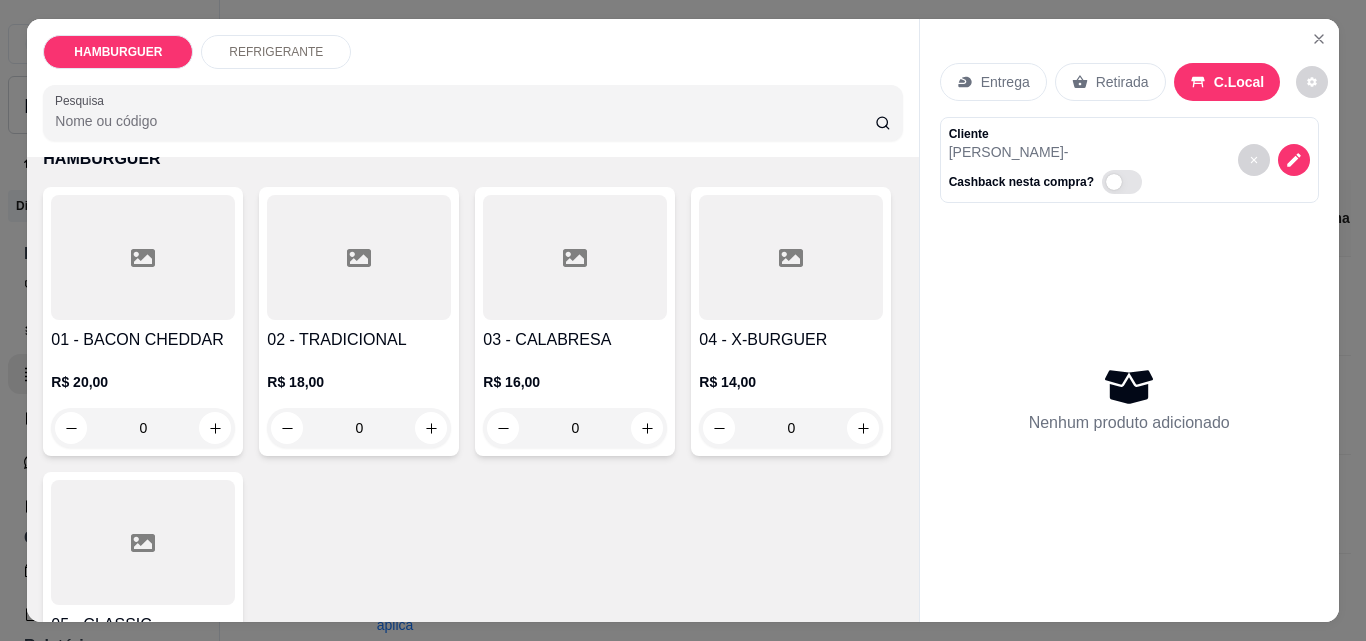 click on "0" at bounding box center (143, 428) 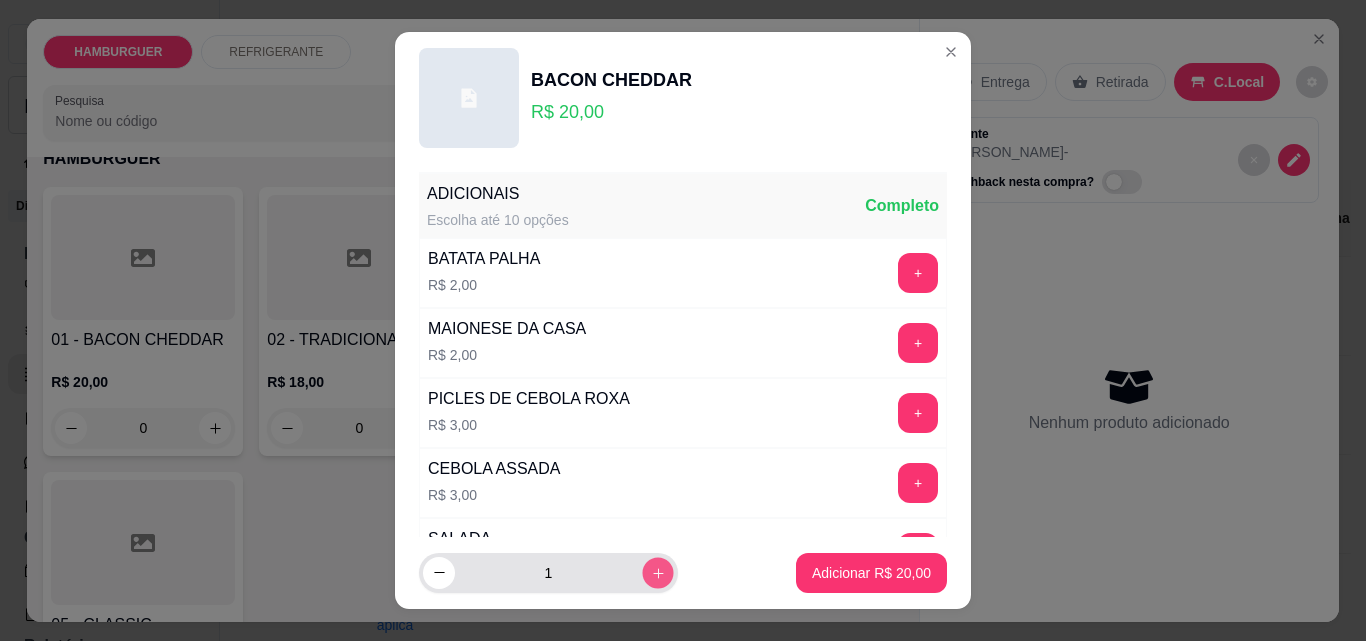 click 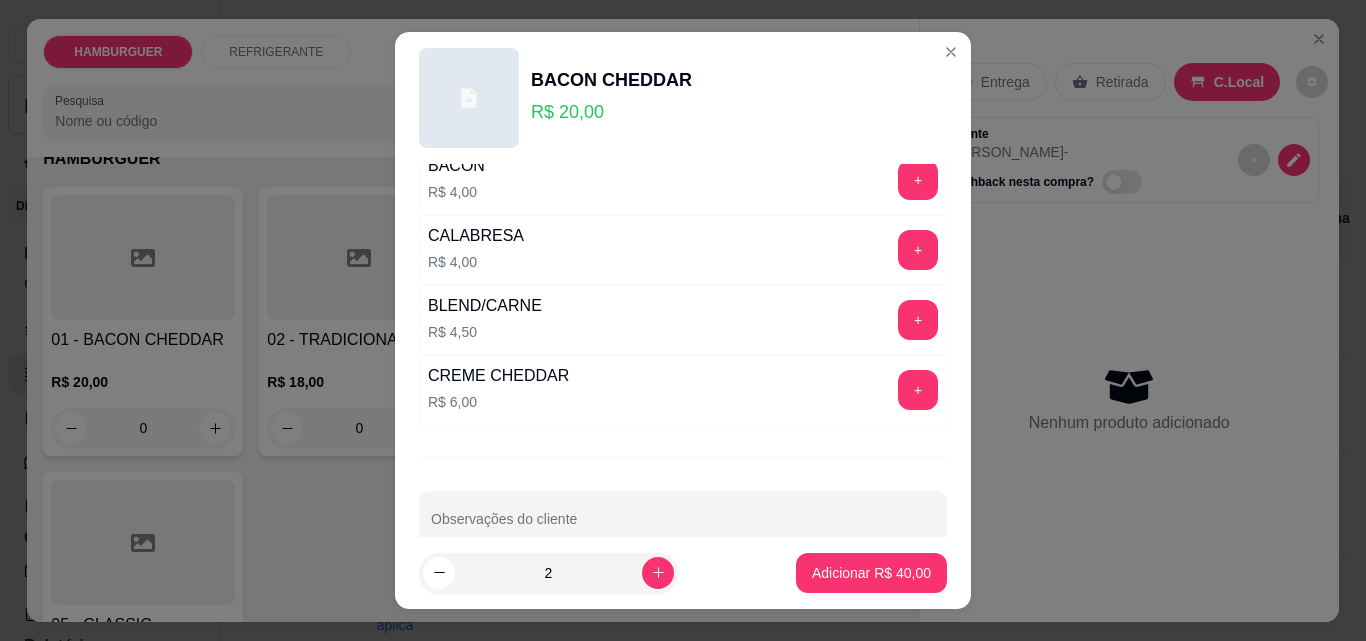scroll, scrollTop: 481, scrollLeft: 0, axis: vertical 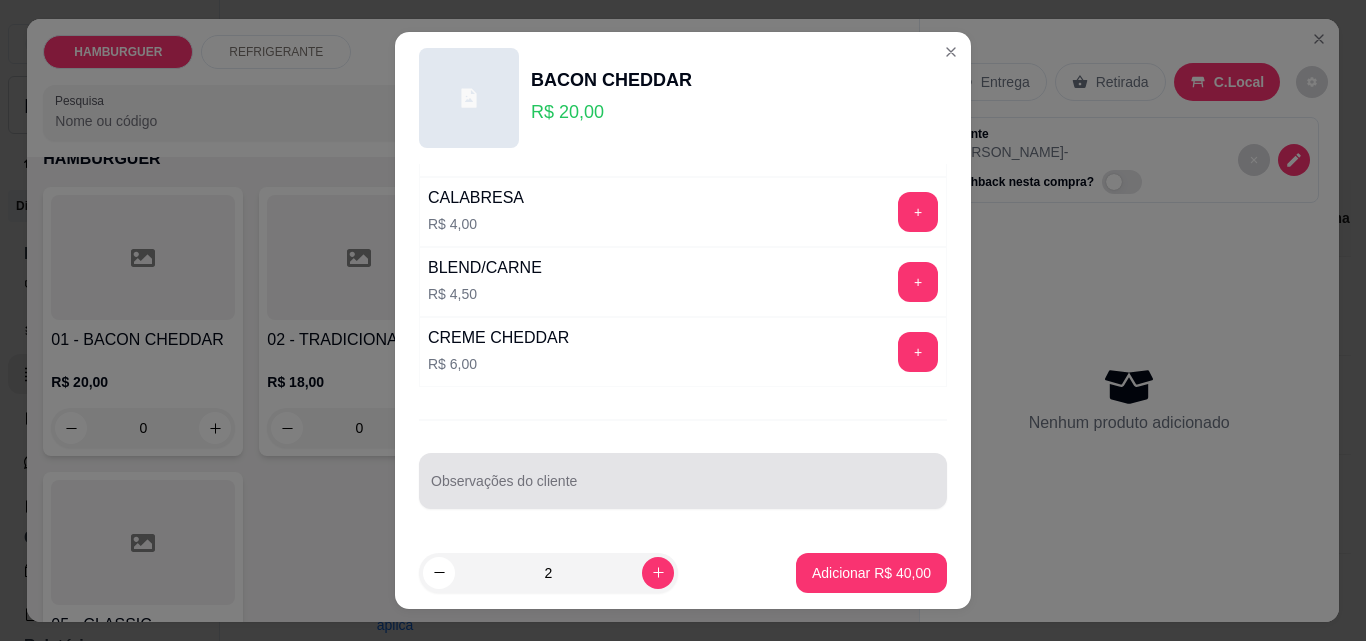 click at bounding box center [683, 481] 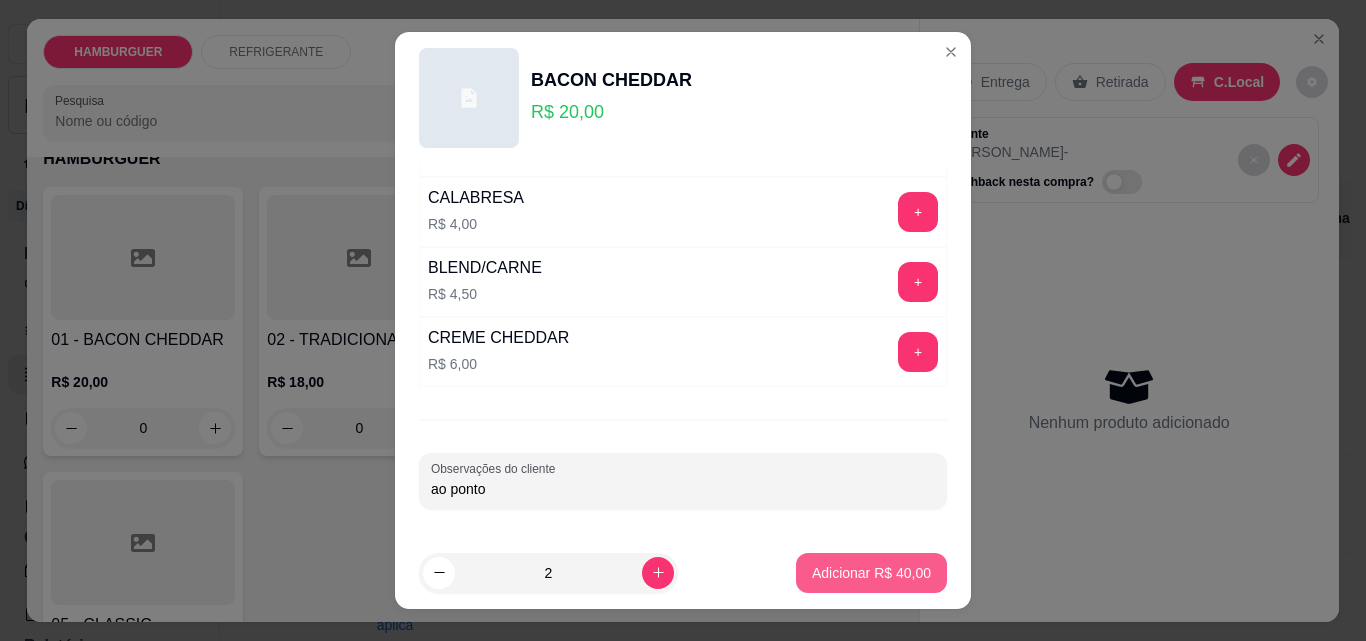 type on "ao ponto" 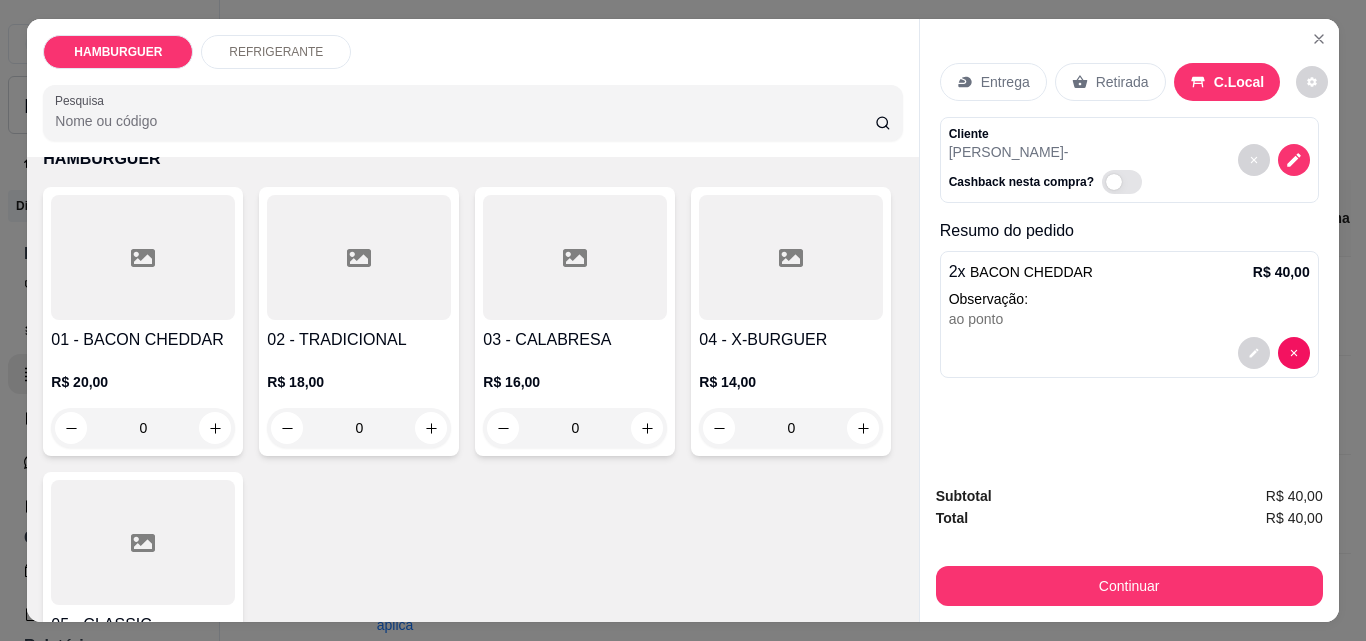 click on "0" at bounding box center [359, 428] 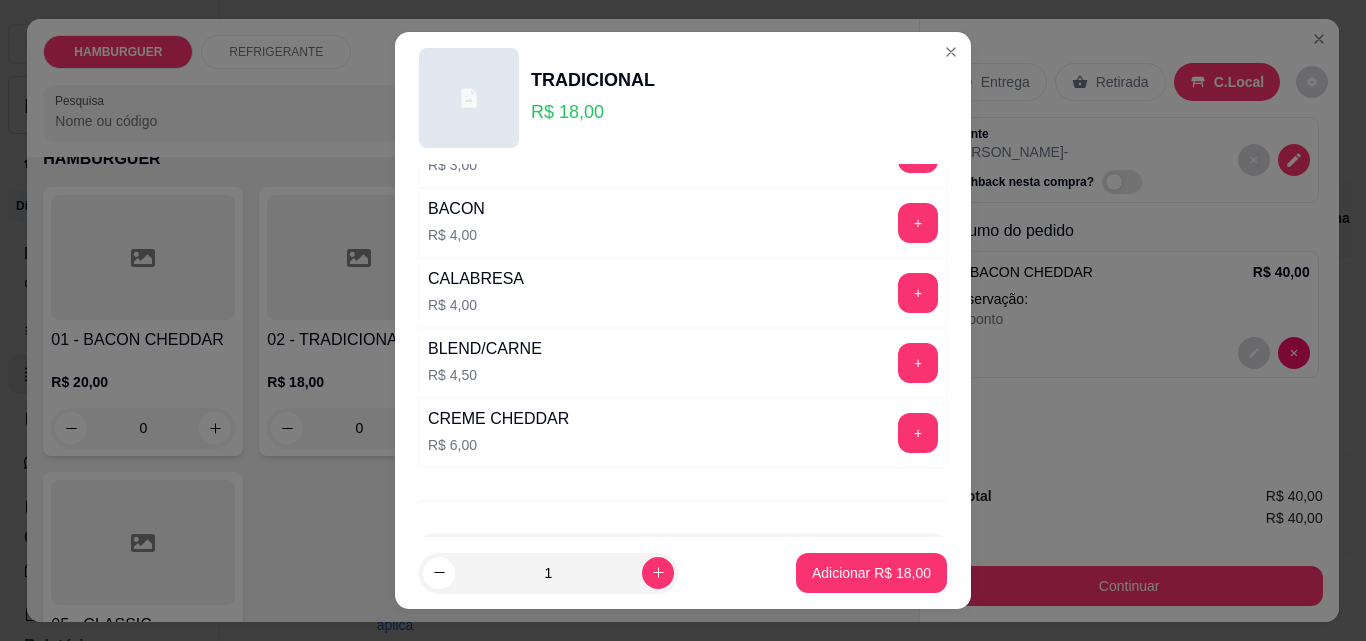scroll, scrollTop: 481, scrollLeft: 0, axis: vertical 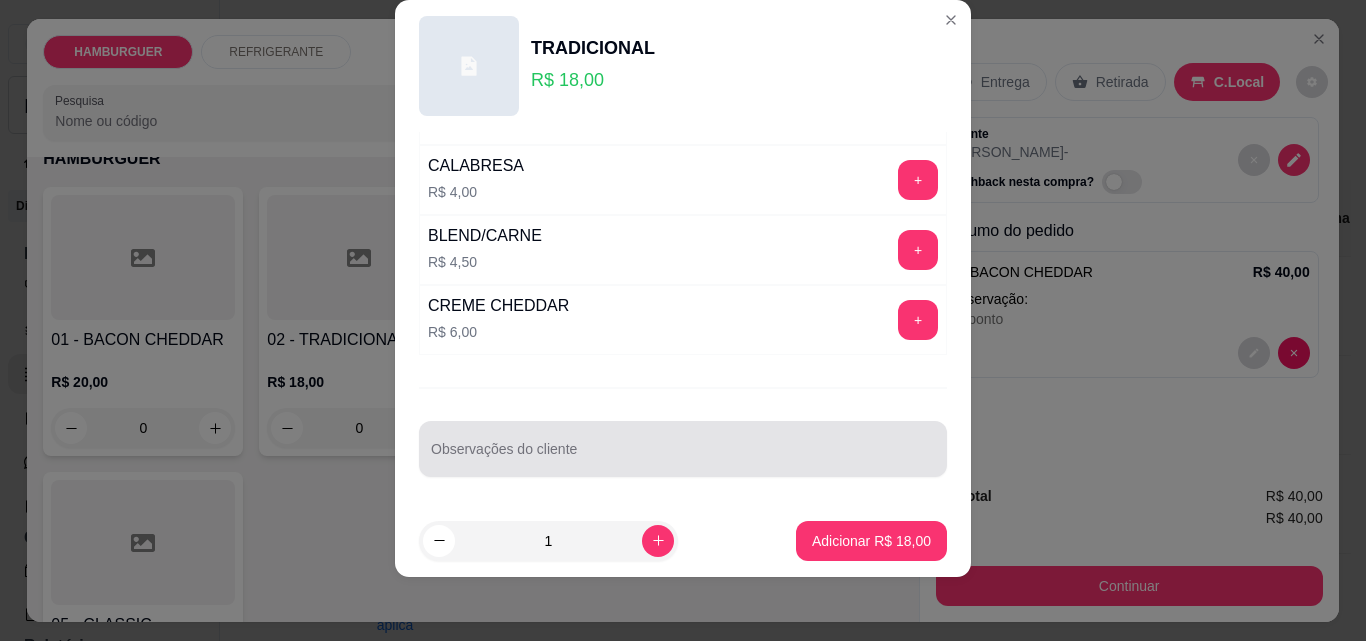 click on "Observações do cliente" at bounding box center (683, 457) 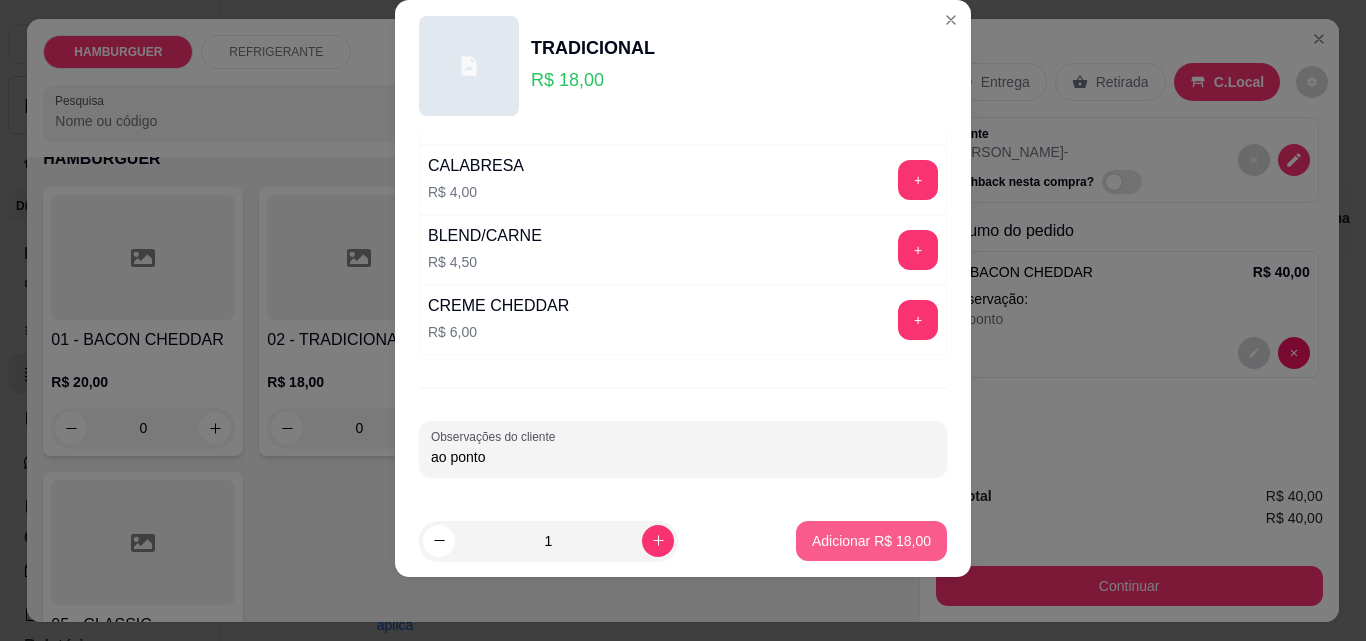 type on "ao ponto" 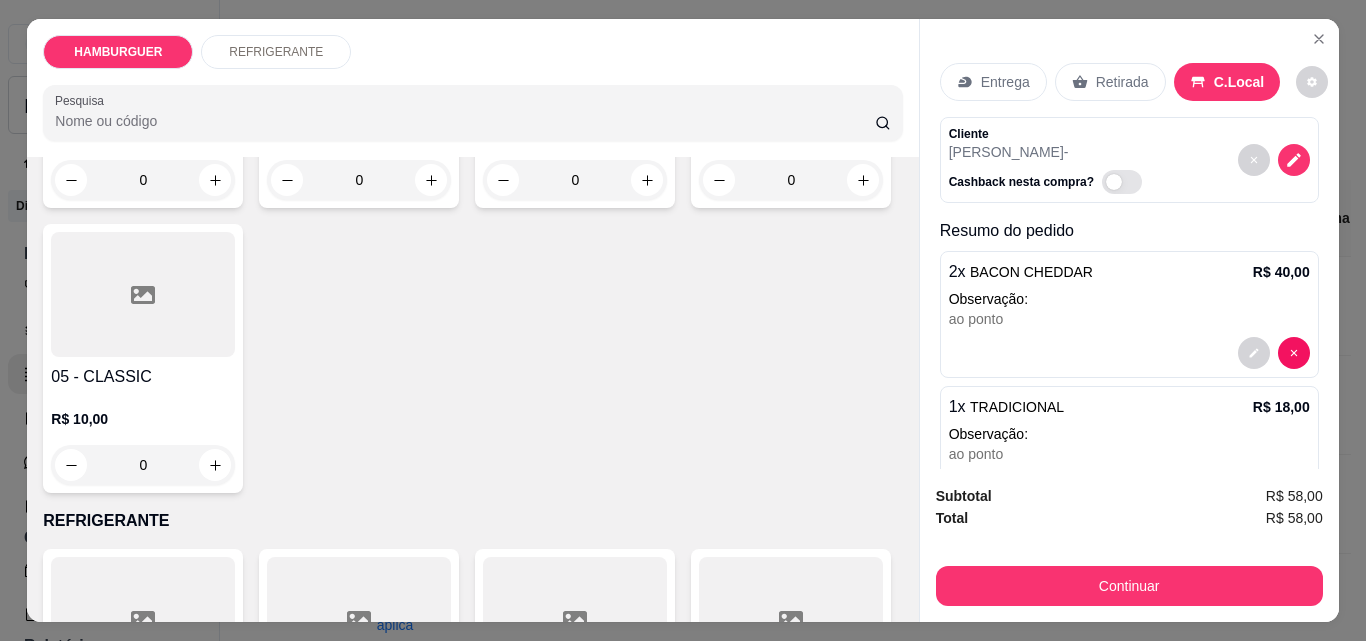 scroll, scrollTop: 400, scrollLeft: 0, axis: vertical 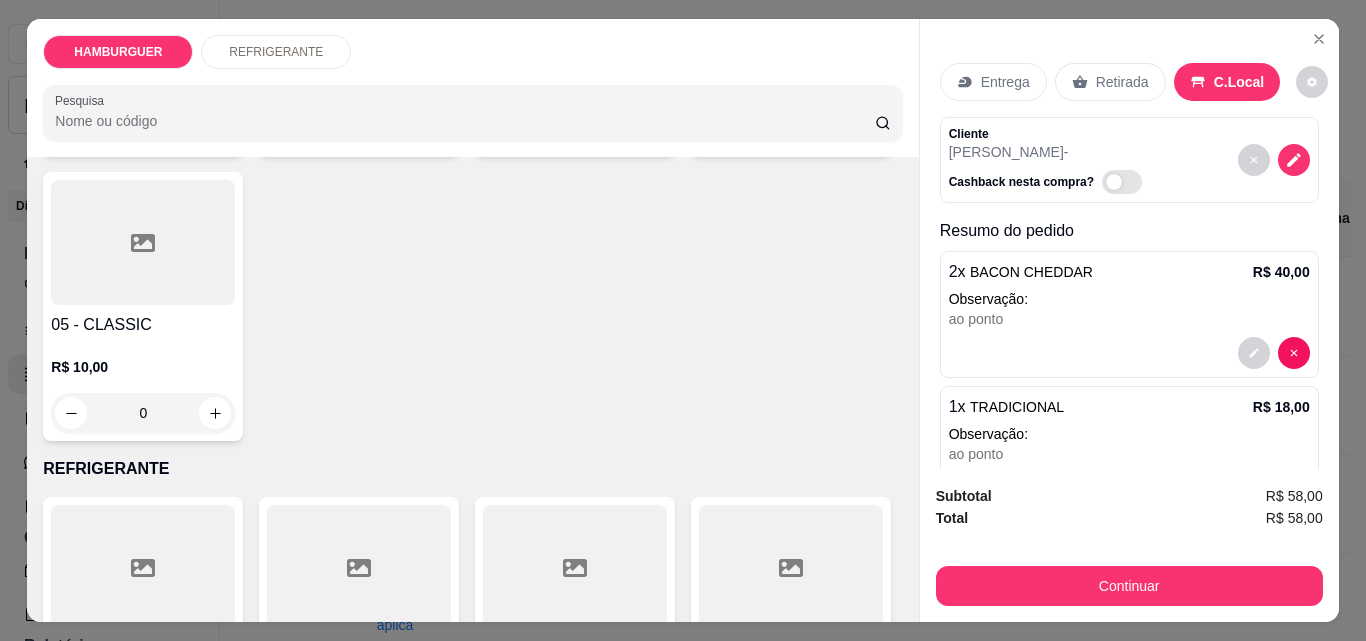 click on "0" at bounding box center [143, 413] 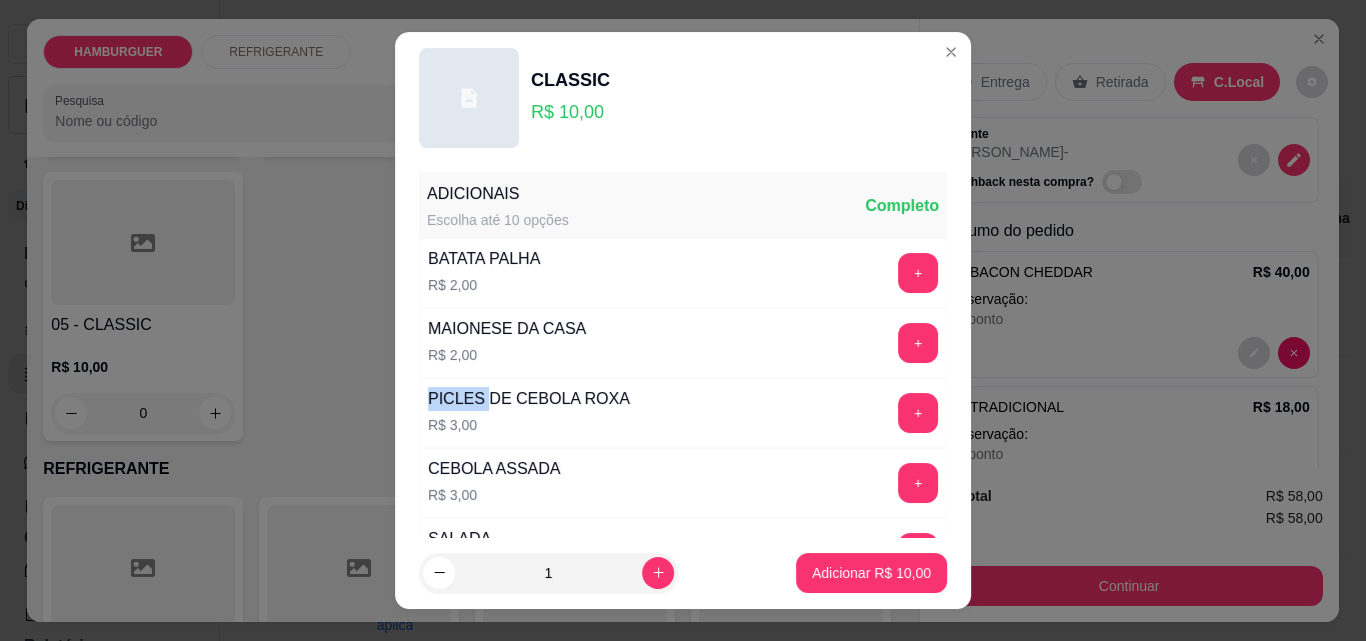 click on "PICLES DE CEBOLA ROXA" at bounding box center (529, 399) 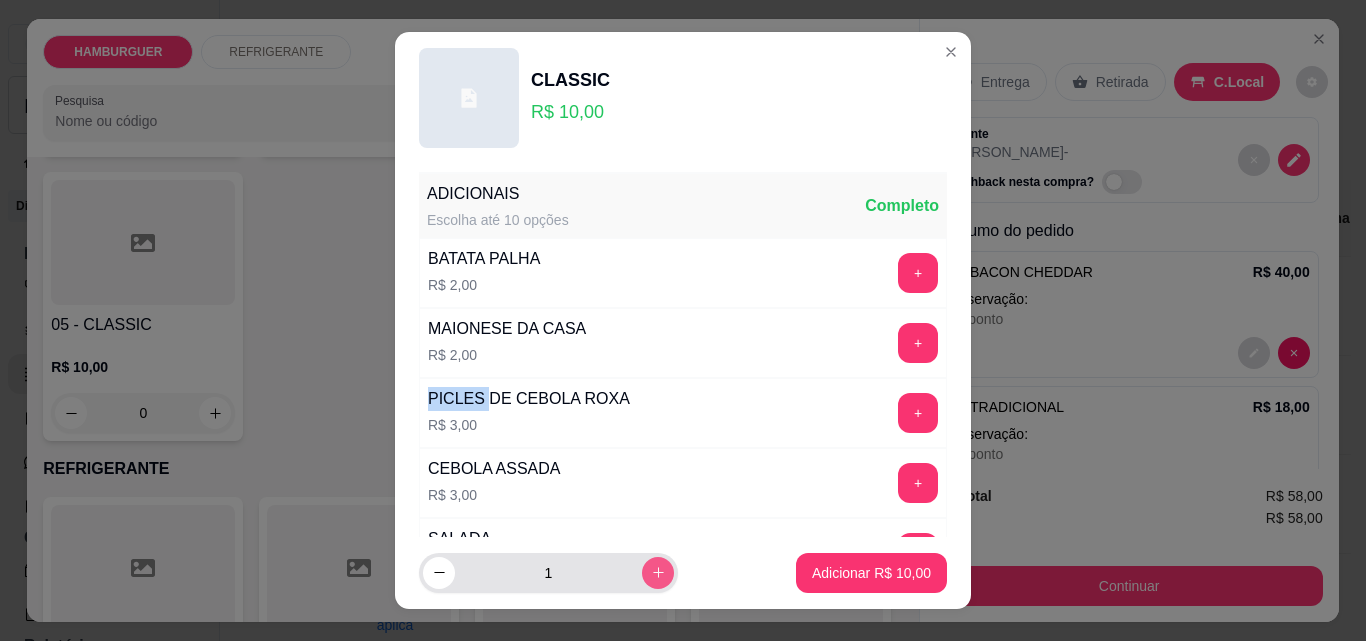 click 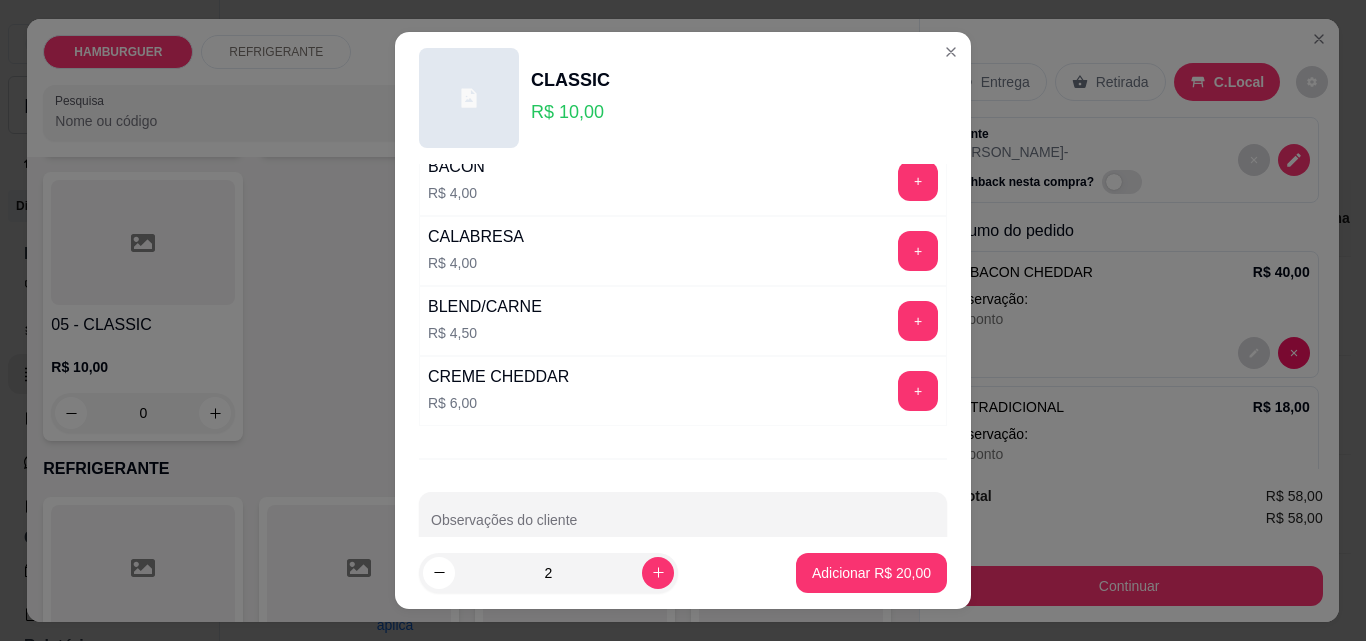 scroll, scrollTop: 481, scrollLeft: 0, axis: vertical 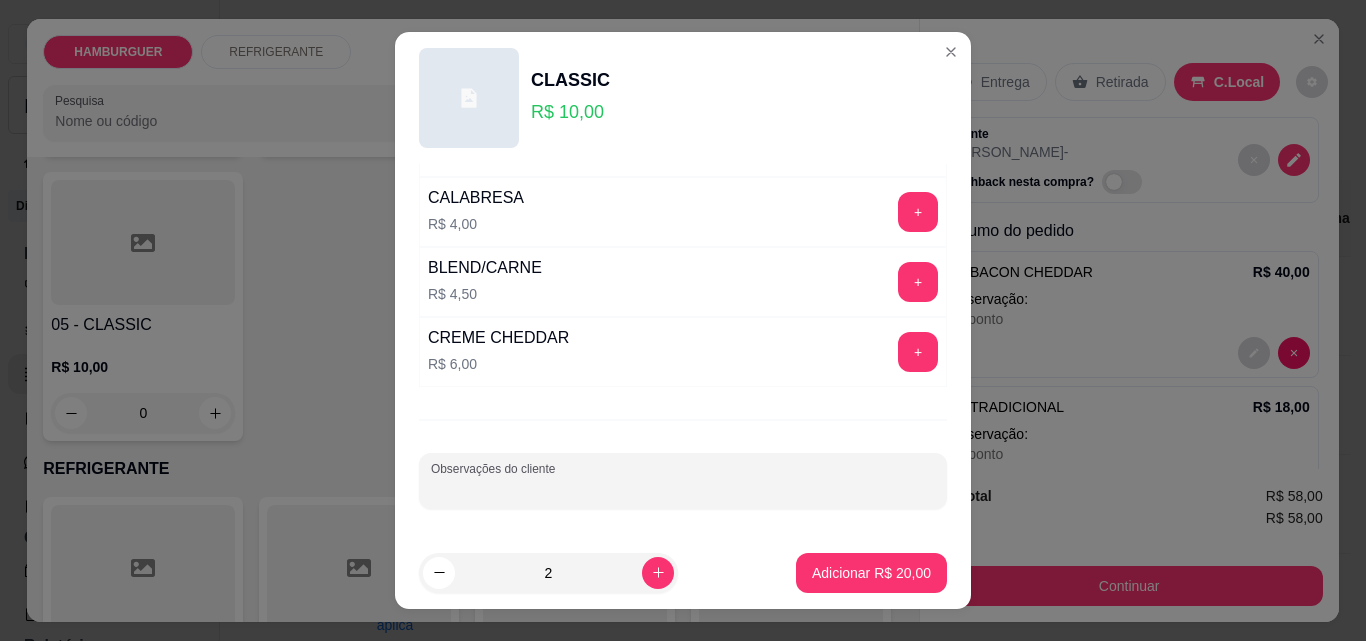 click on "Observações do cliente" at bounding box center [683, 489] 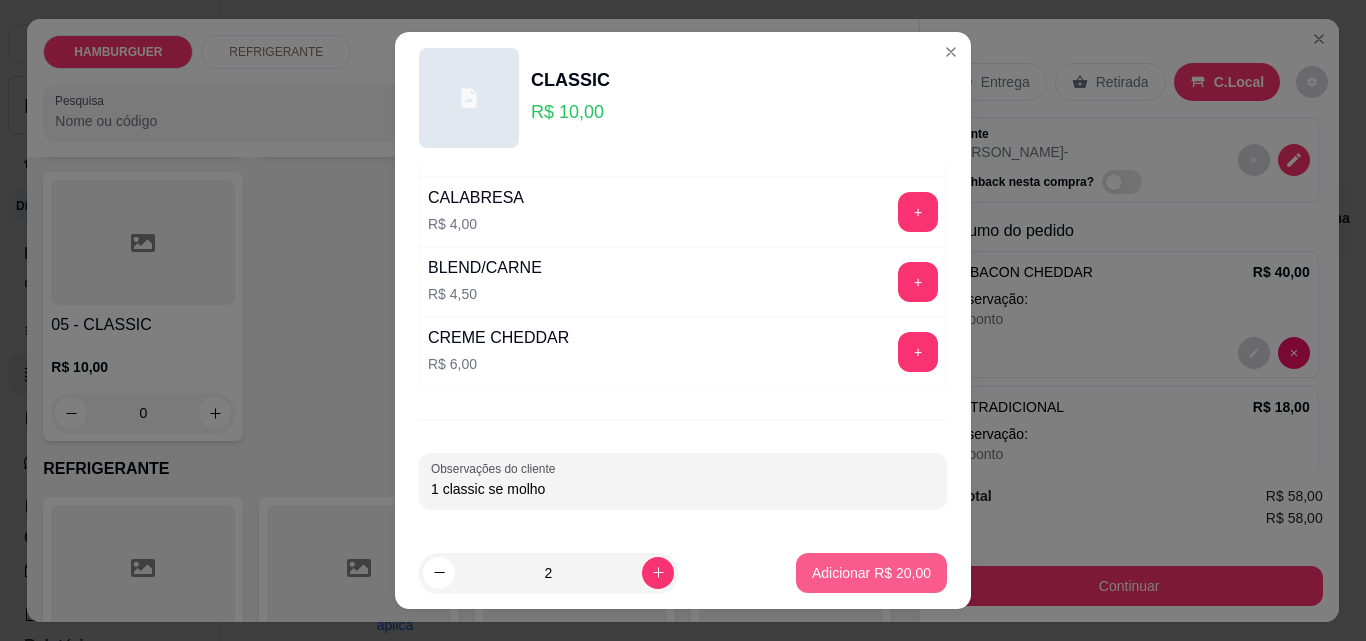 type on "1 classic se molho" 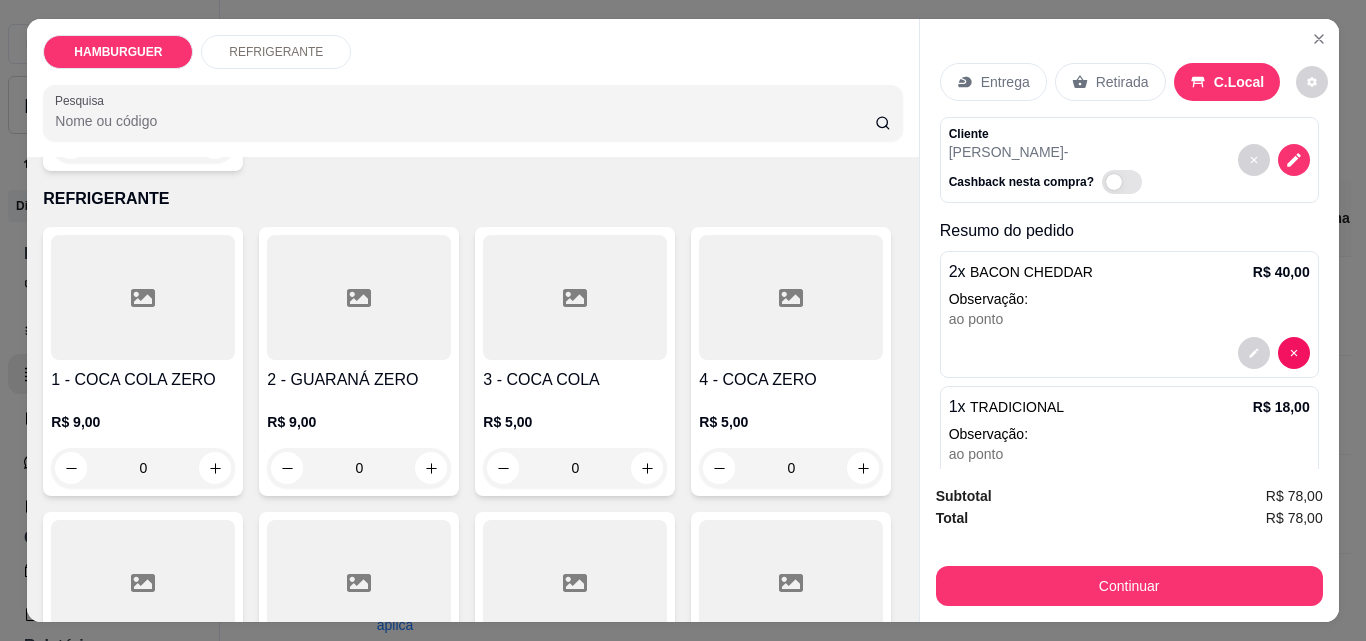 scroll, scrollTop: 700, scrollLeft: 0, axis: vertical 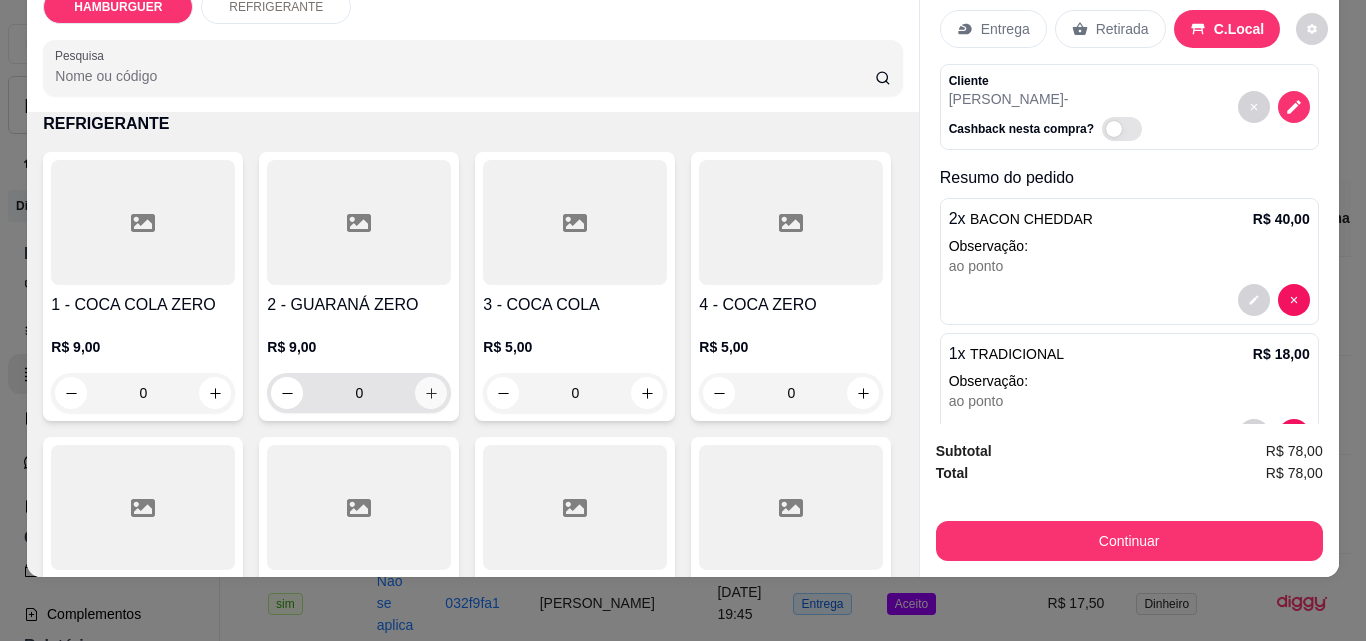click 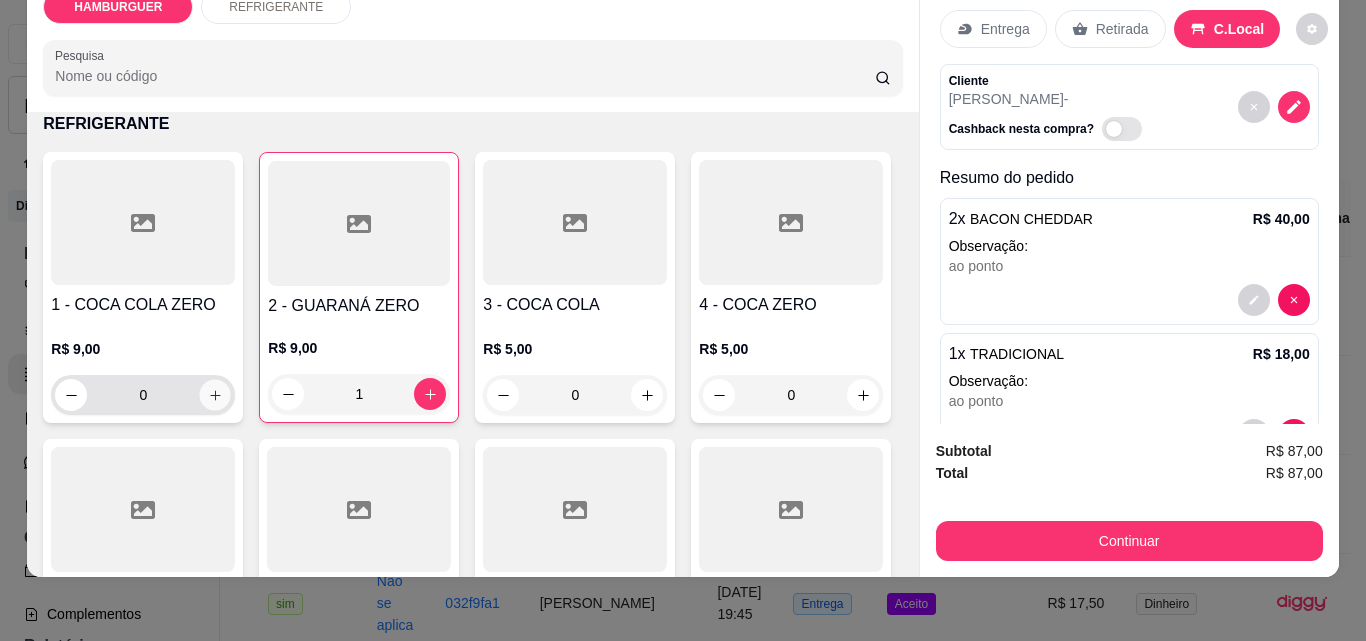 click 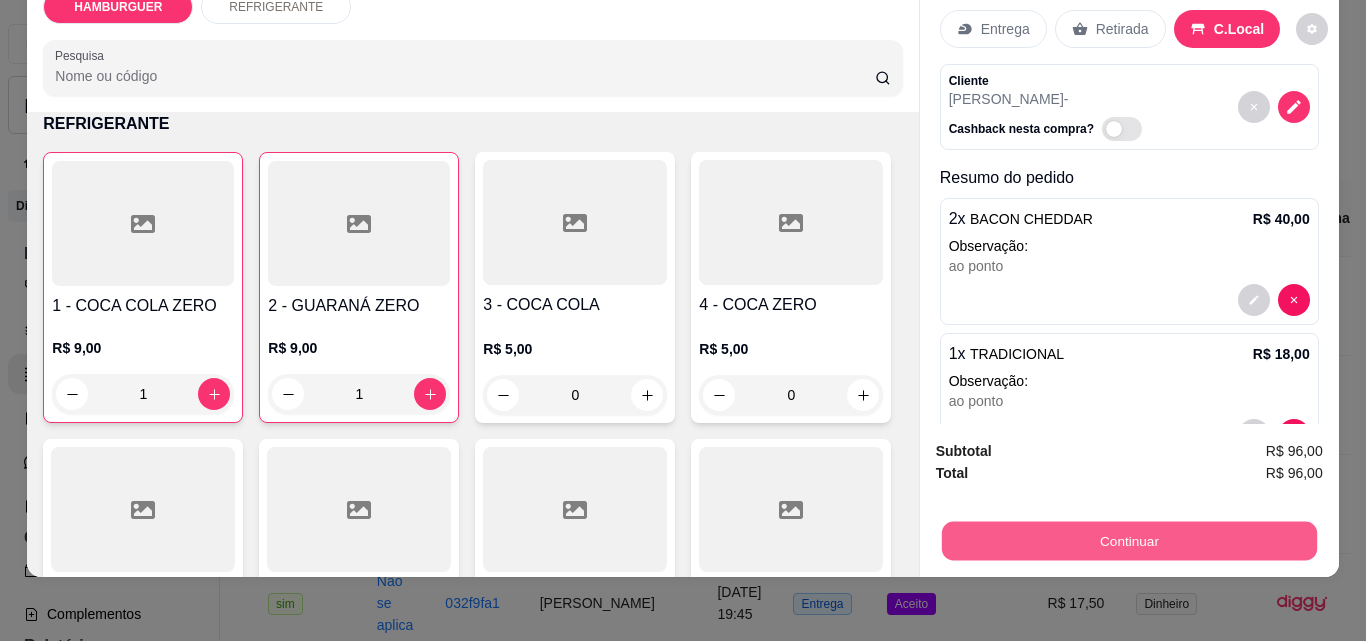 click on "Continuar" at bounding box center [1128, 540] 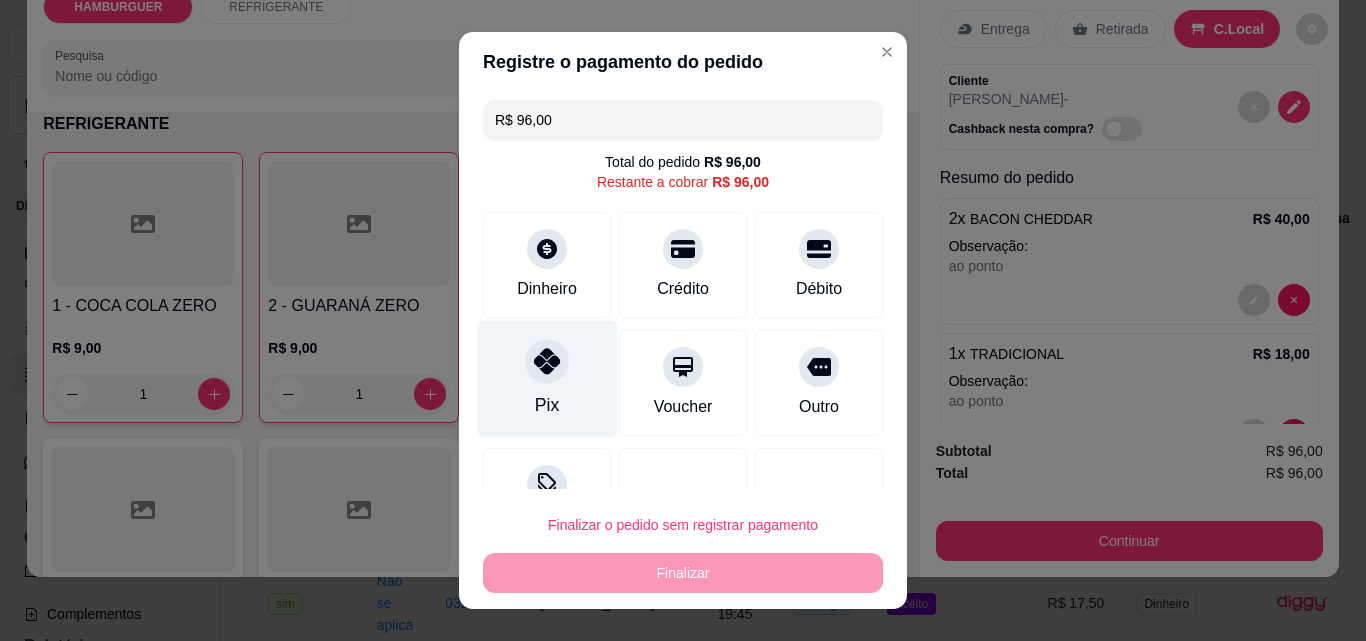 click on "Pix" at bounding box center (547, 379) 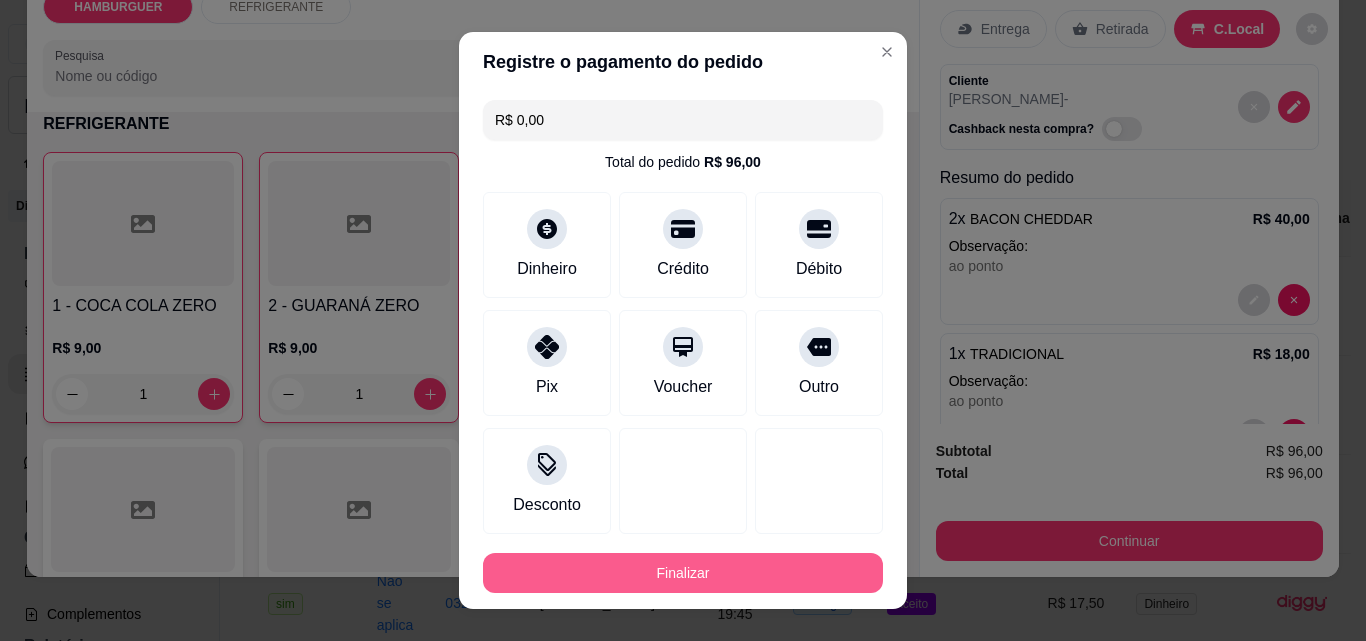 click on "Finalizar" at bounding box center [683, 573] 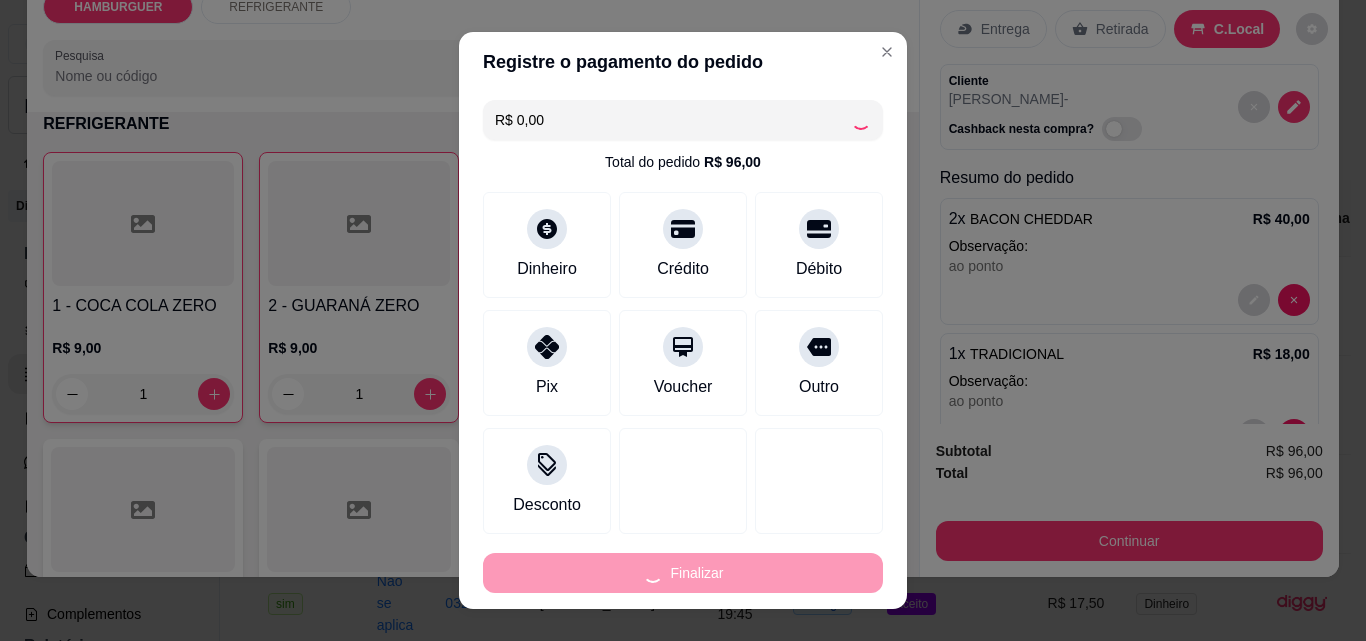 type on "0" 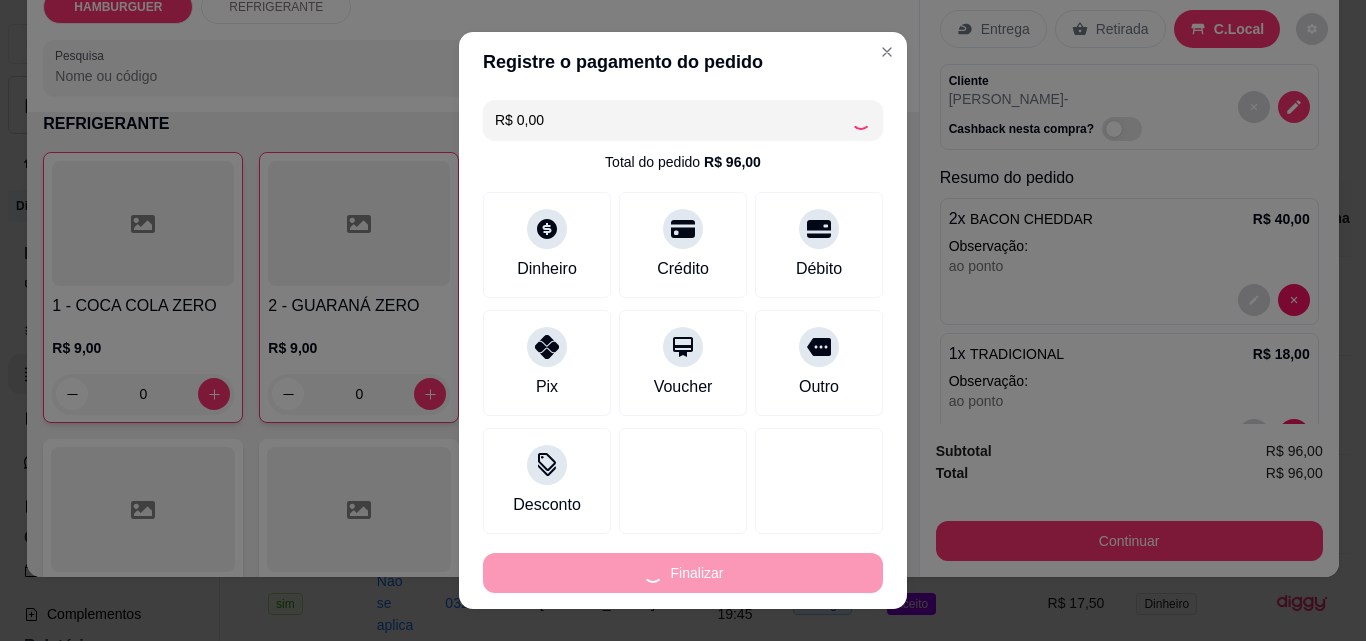 type on "-R$ 96,00" 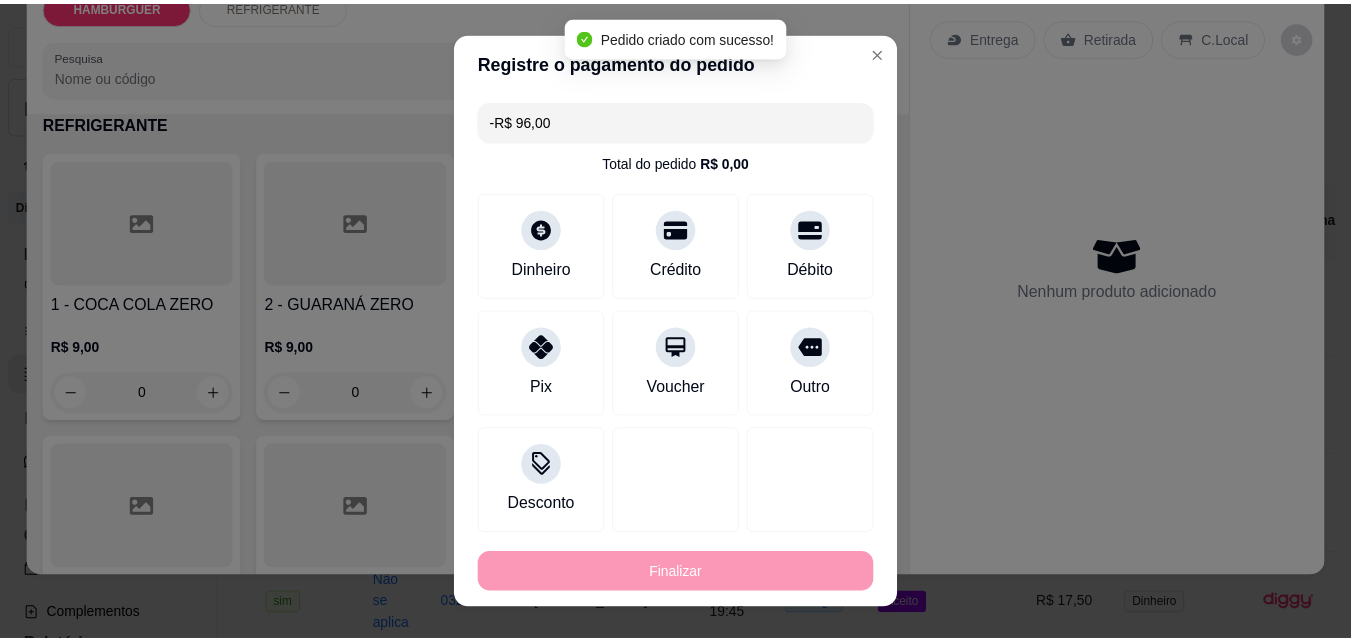scroll, scrollTop: 0, scrollLeft: 0, axis: both 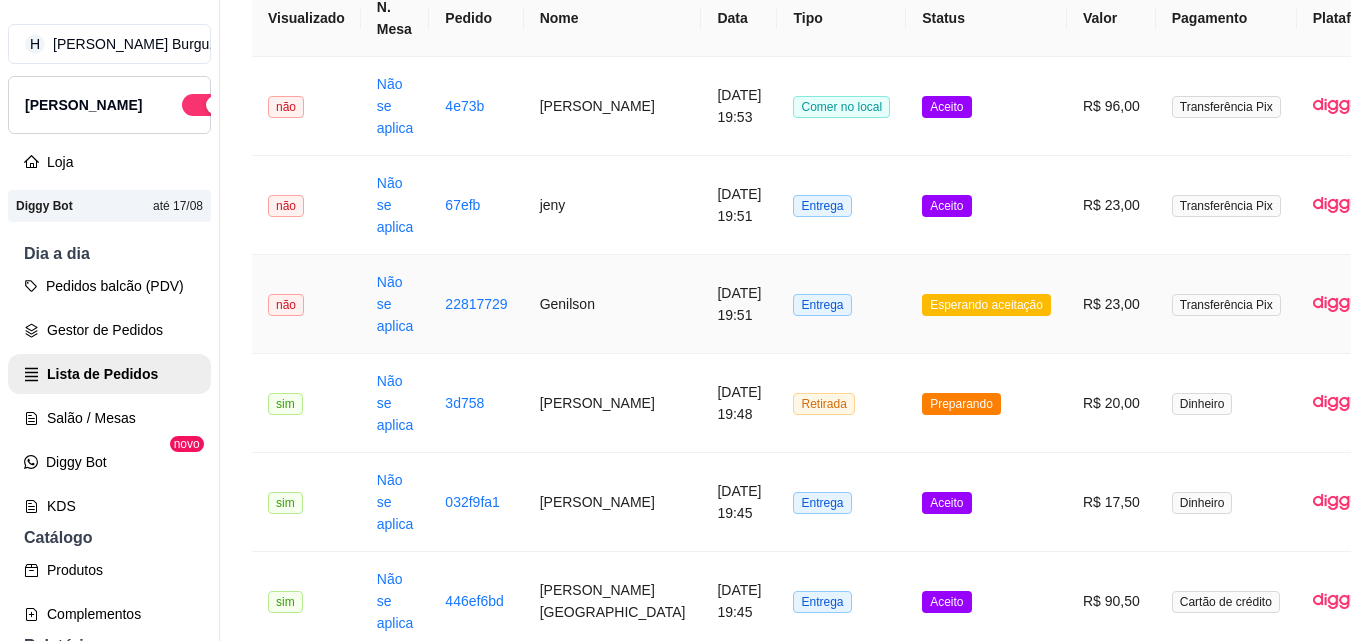 click on "Genilson" at bounding box center [613, 304] 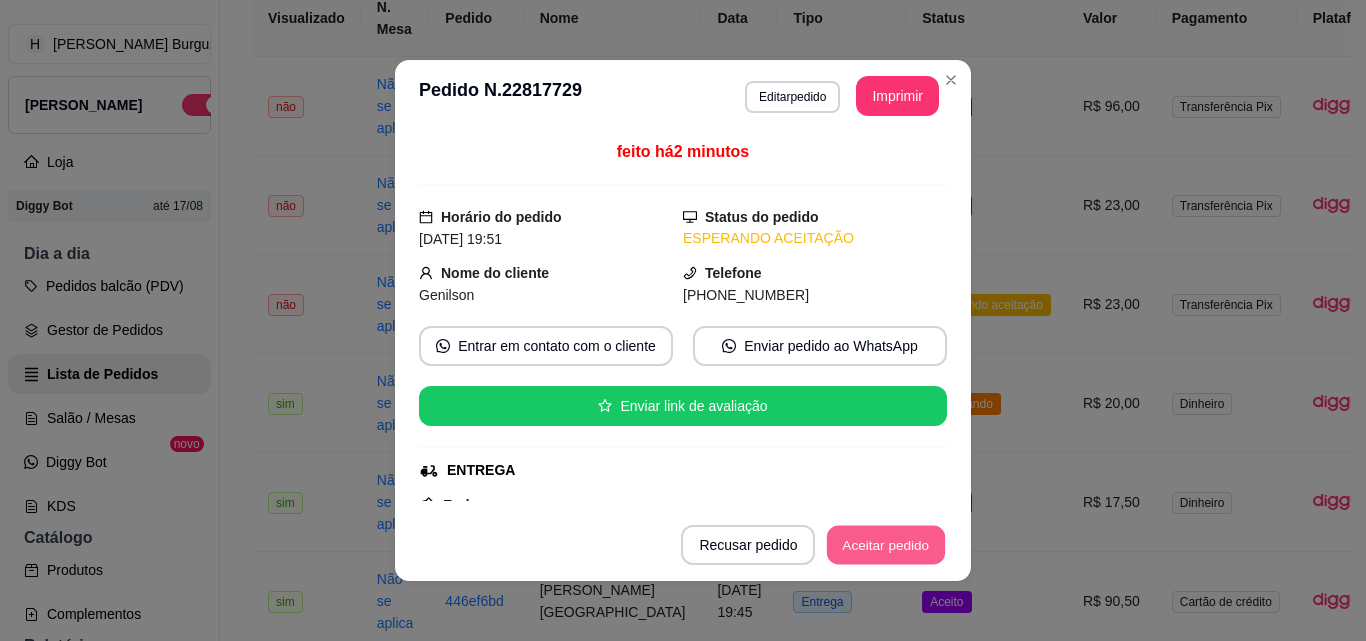 click on "Aceitar pedido" at bounding box center [886, 545] 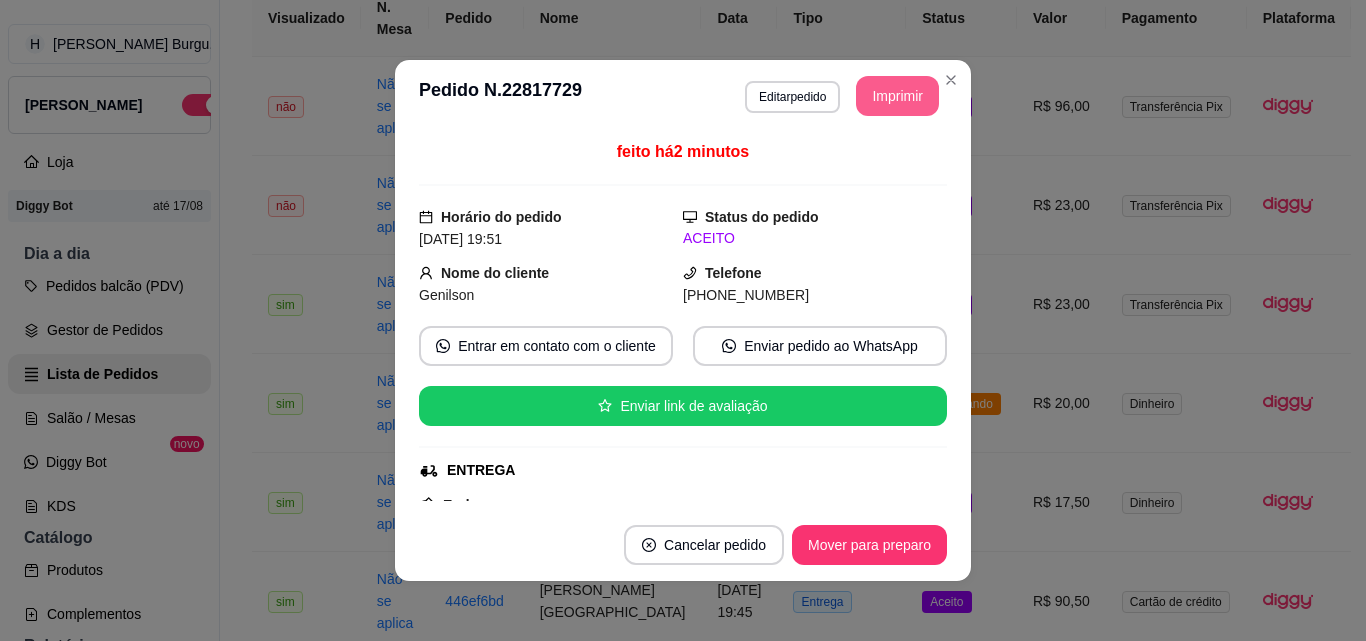 click on "Imprimir" at bounding box center [897, 96] 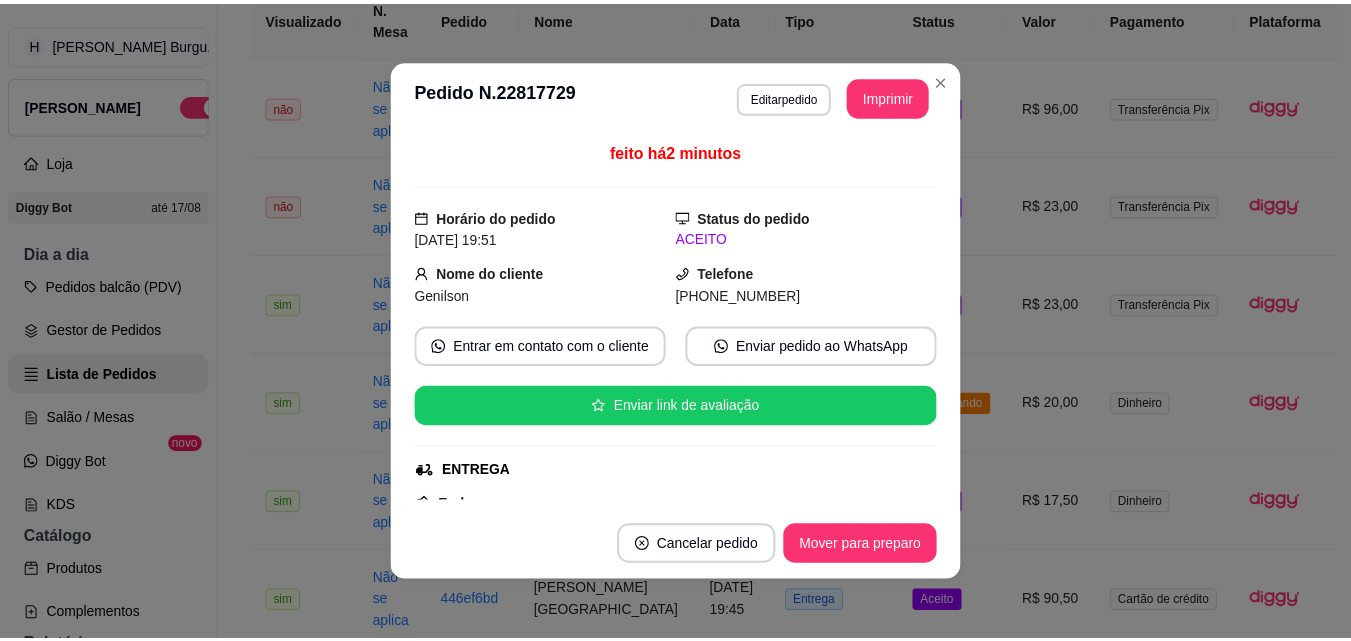 scroll, scrollTop: 0, scrollLeft: 0, axis: both 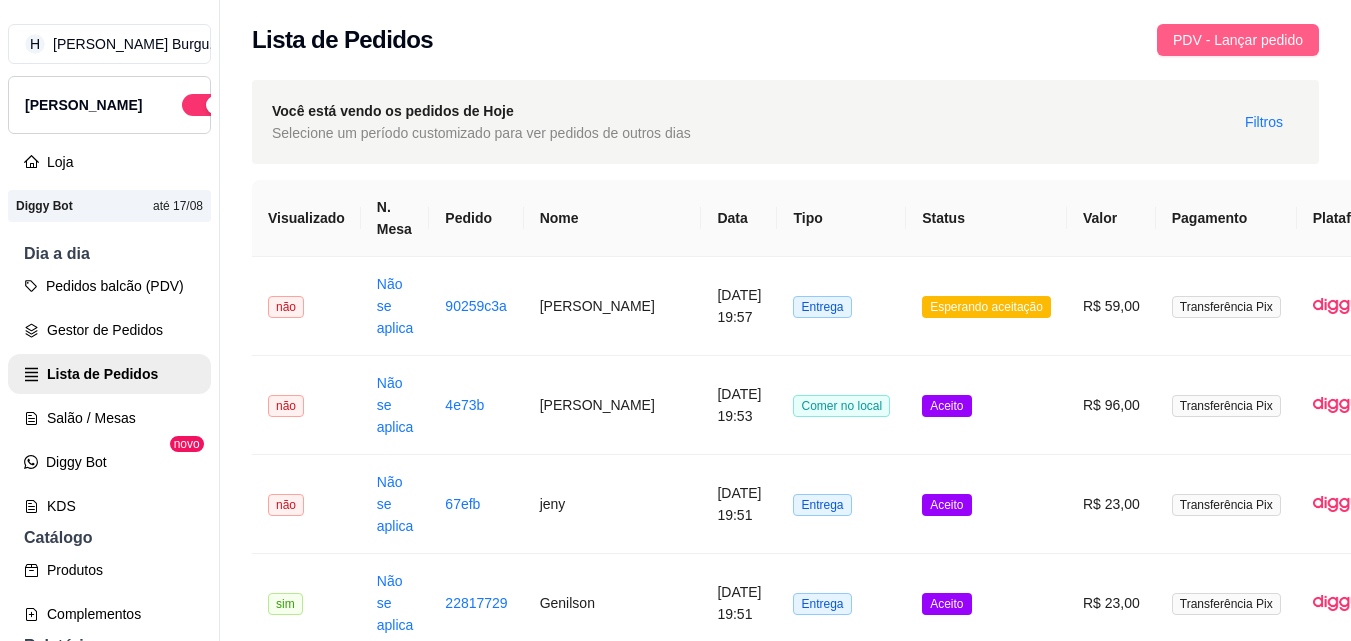 click on "PDV - Lançar pedido" at bounding box center (1238, 40) 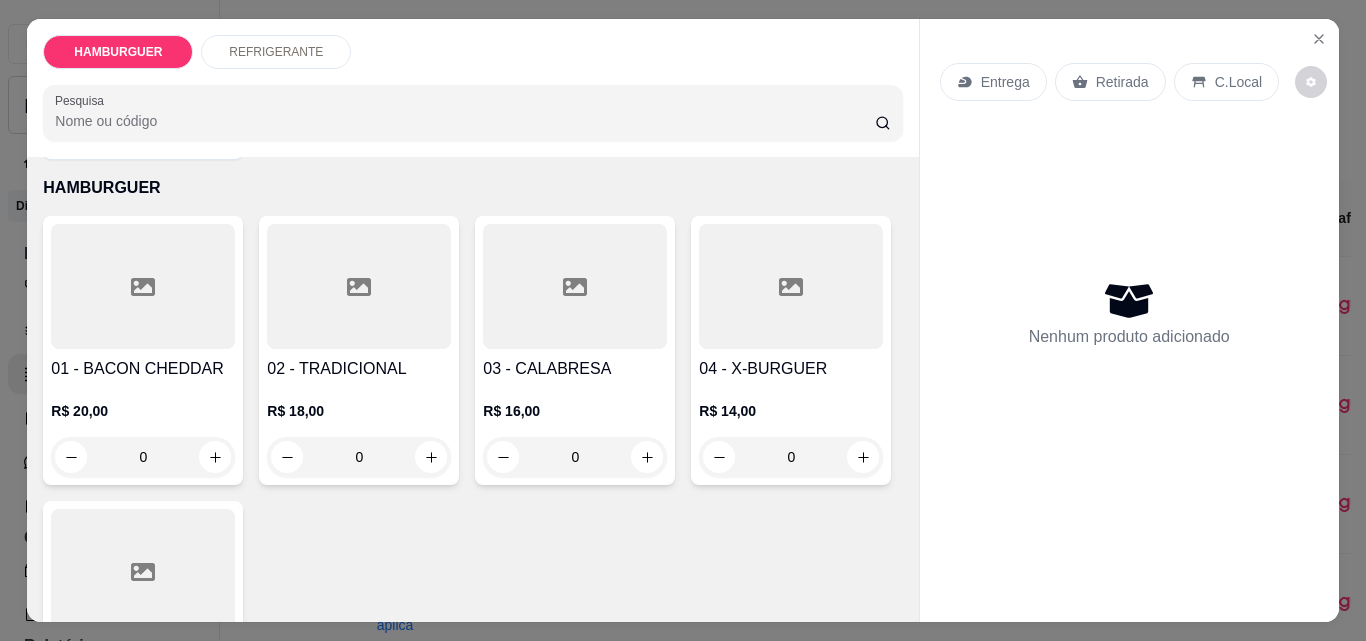 scroll, scrollTop: 100, scrollLeft: 0, axis: vertical 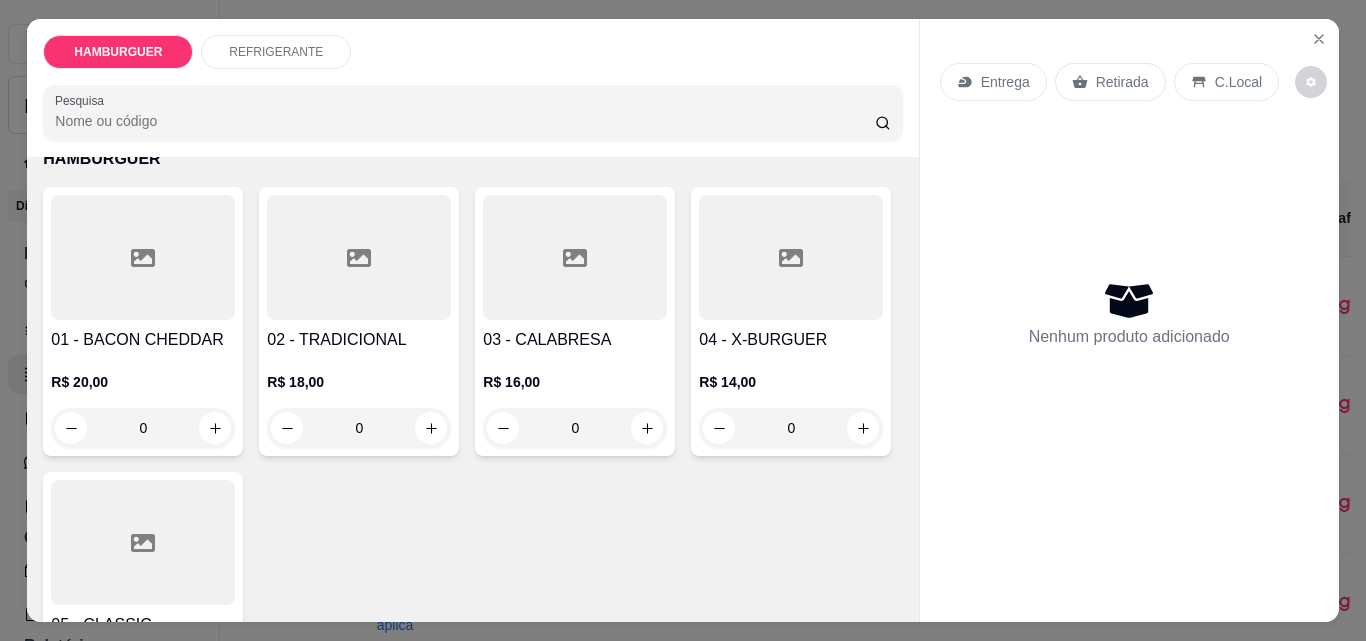 click on "0" at bounding box center [575, 428] 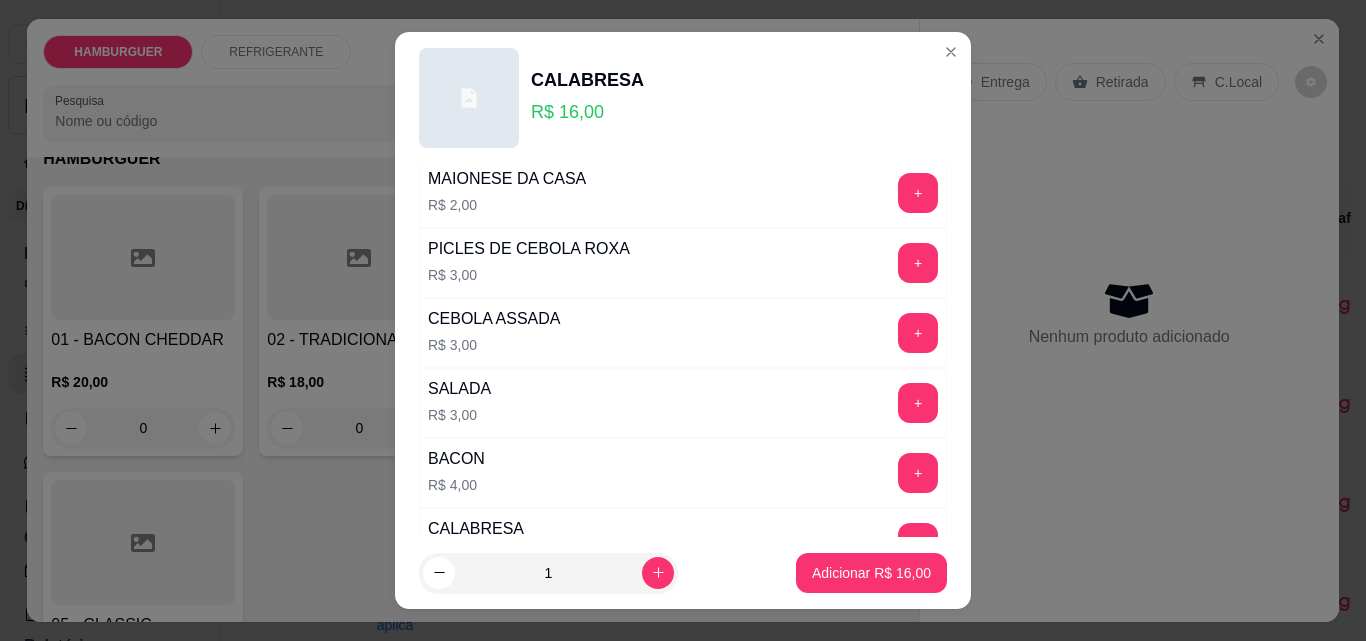 scroll, scrollTop: 481, scrollLeft: 0, axis: vertical 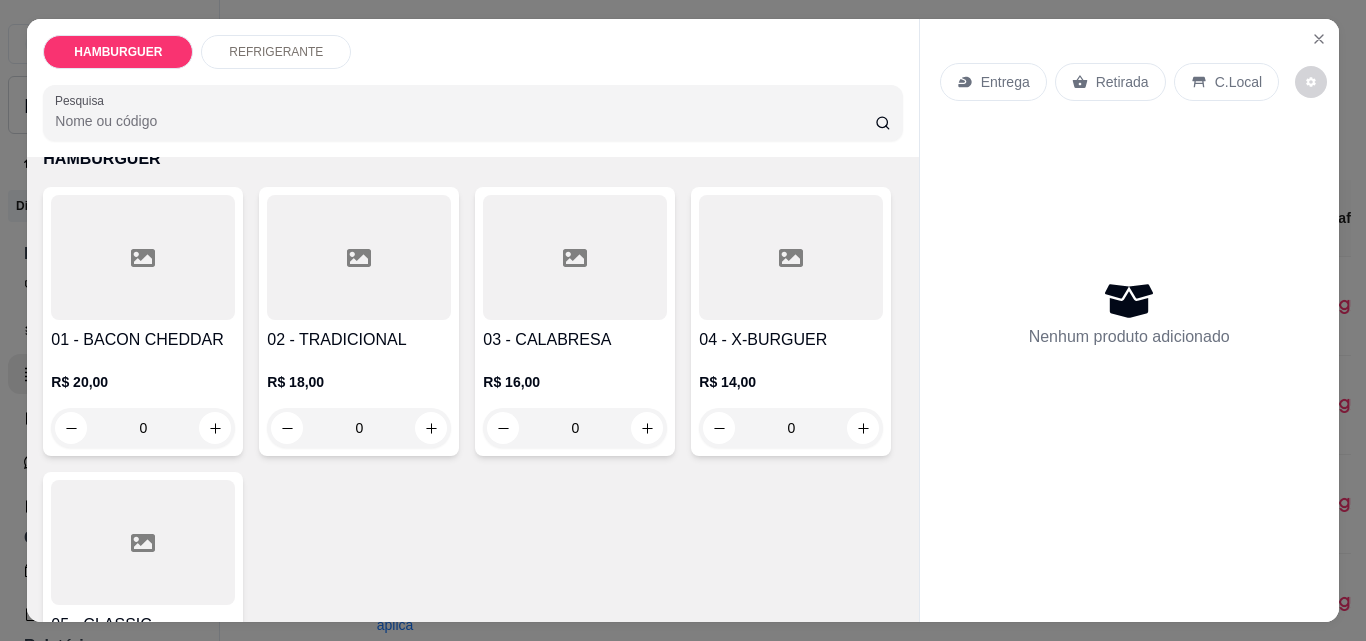 click on "Entrega" at bounding box center [1005, 82] 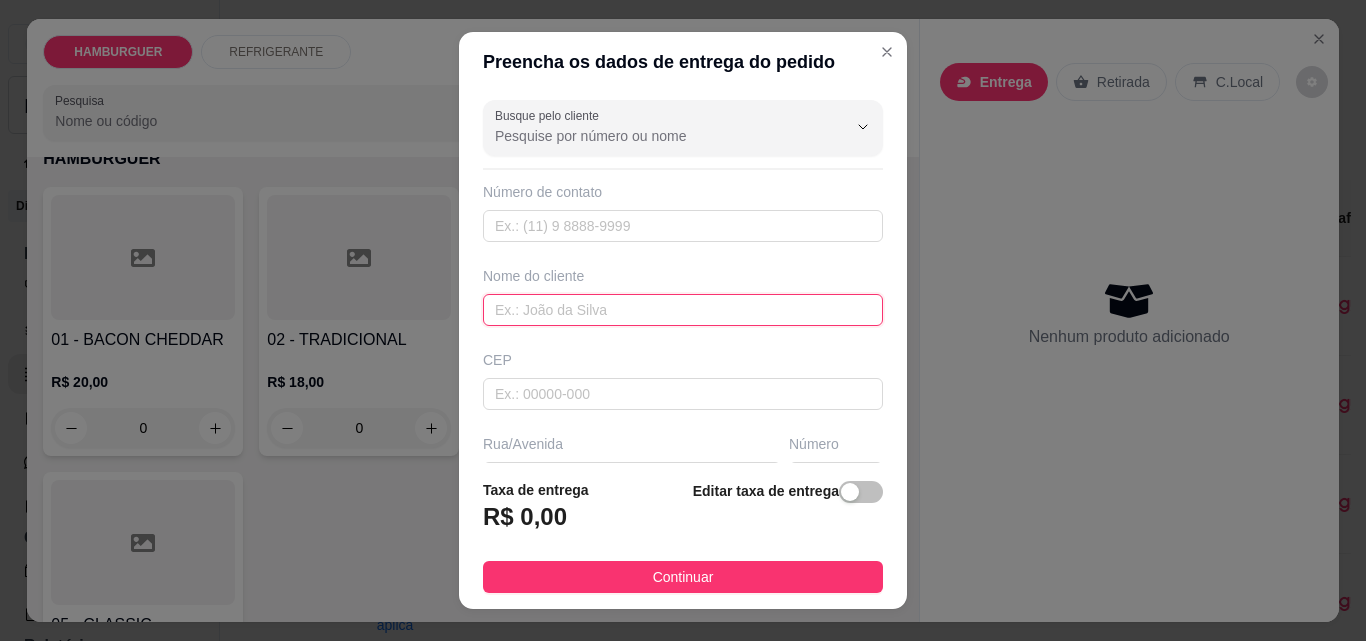 click at bounding box center (683, 310) 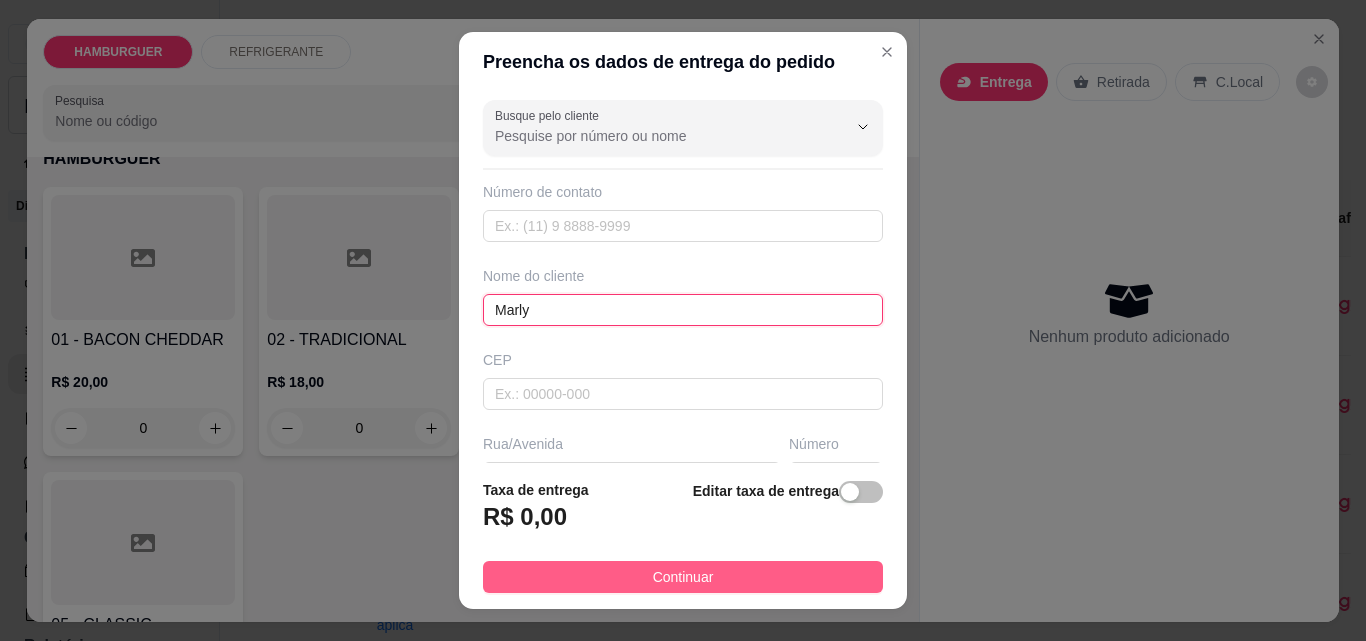 type on "Marly" 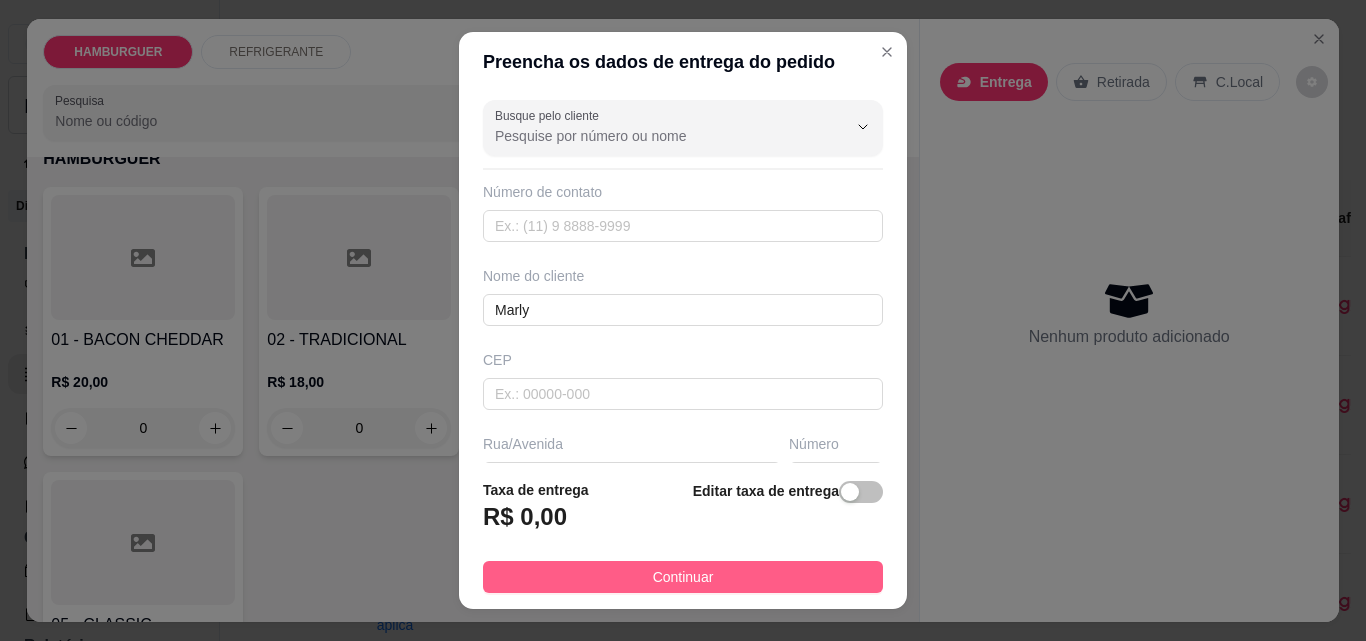 click on "Continuar" at bounding box center (683, 577) 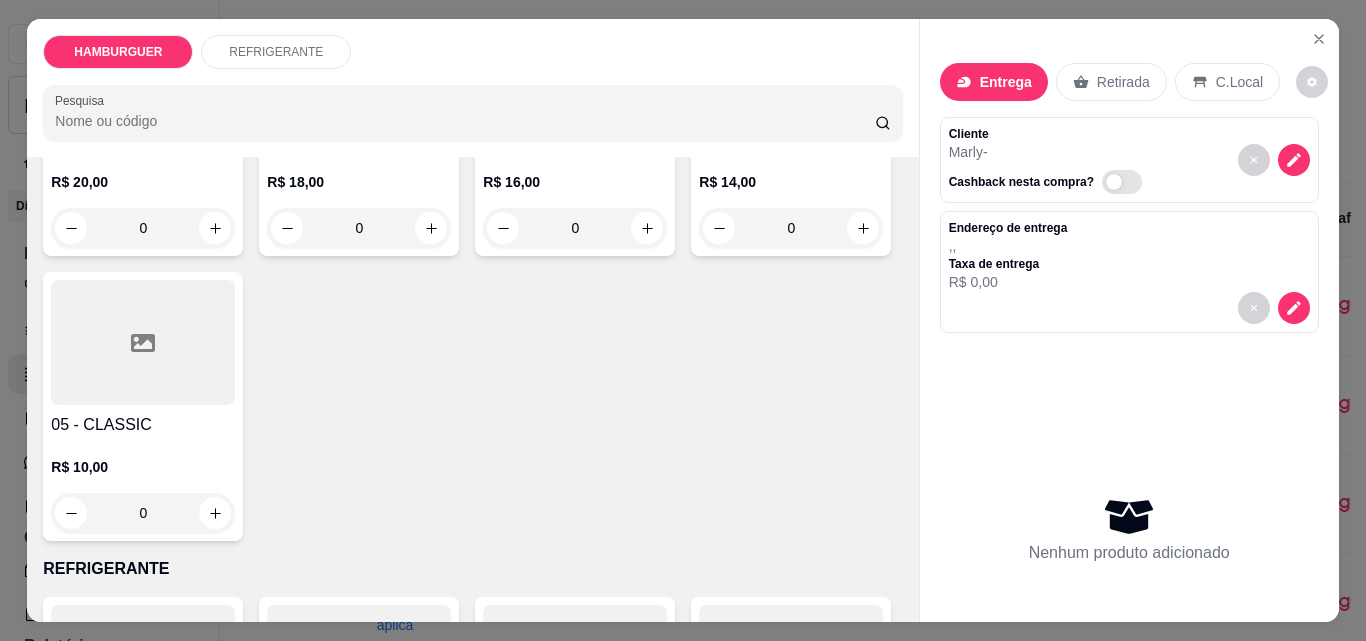 scroll, scrollTop: 200, scrollLeft: 0, axis: vertical 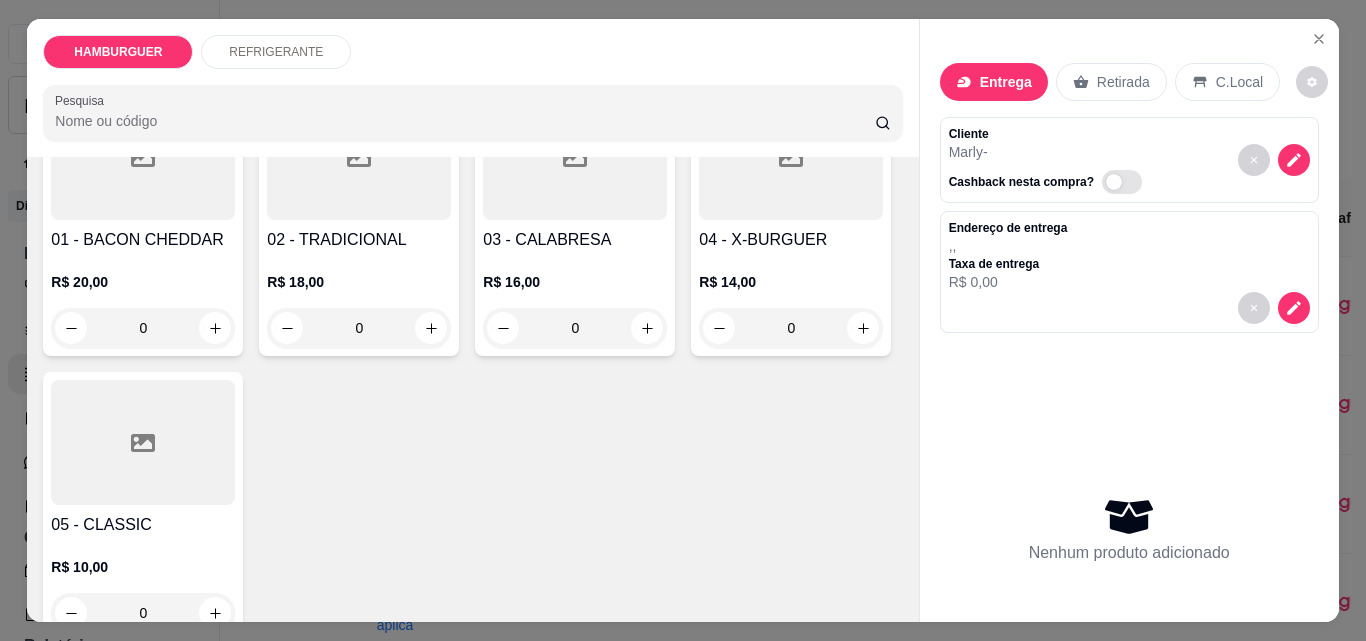 click on "0" at bounding box center [575, 328] 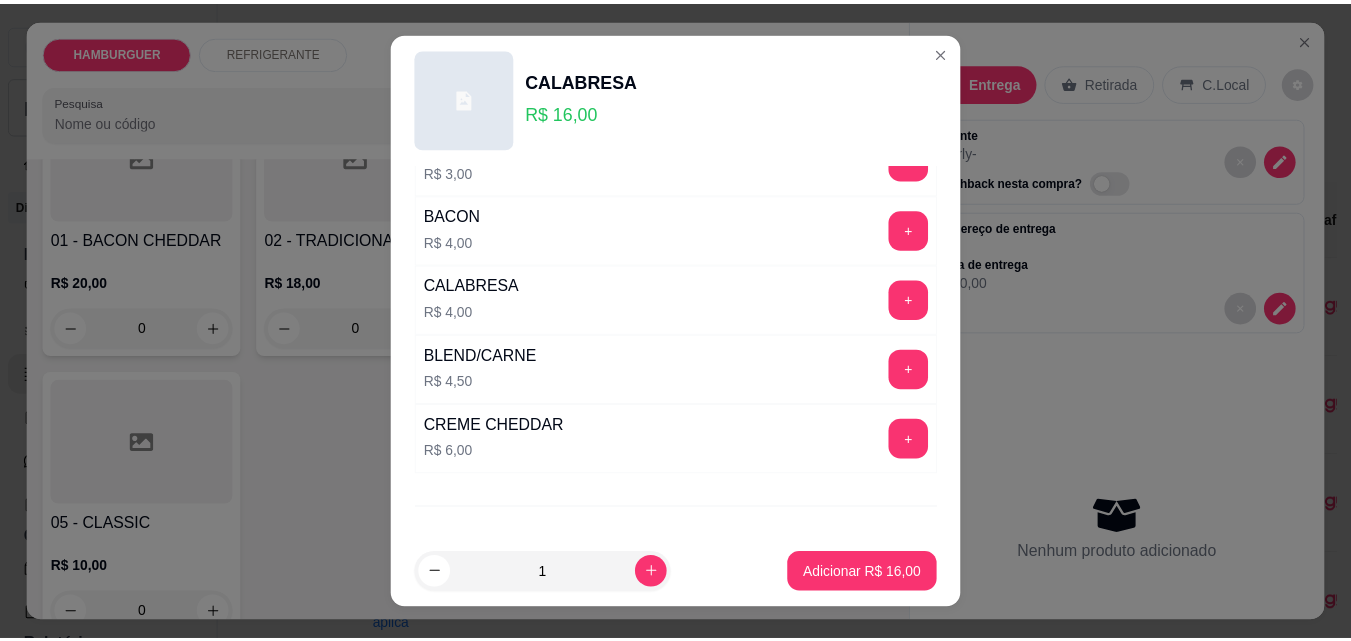 scroll, scrollTop: 481, scrollLeft: 0, axis: vertical 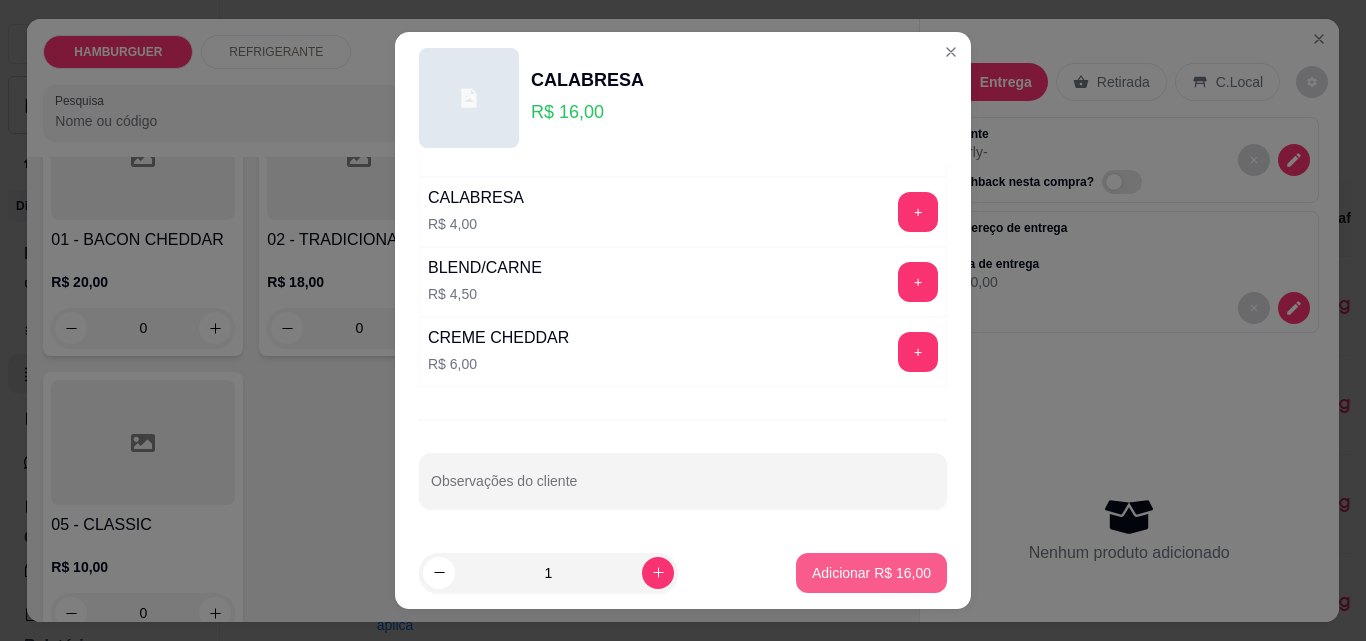 click on "Adicionar   R$ 16,00" at bounding box center (871, 573) 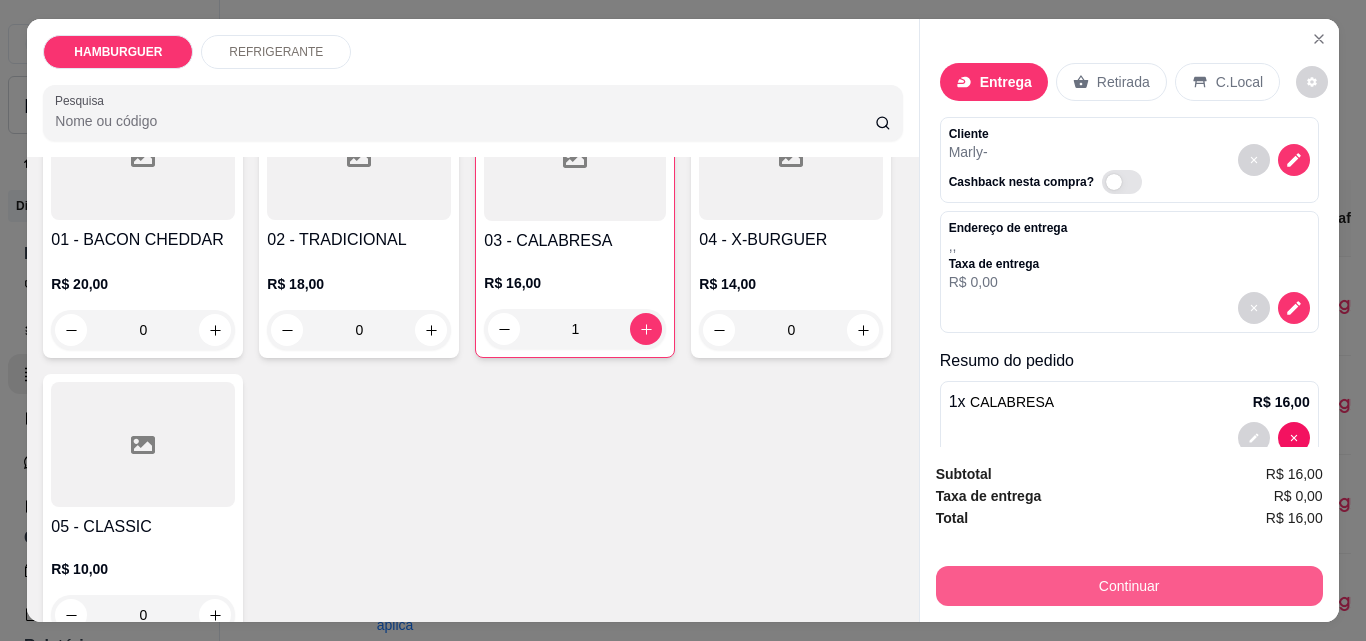 click on "Continuar" at bounding box center [1129, 586] 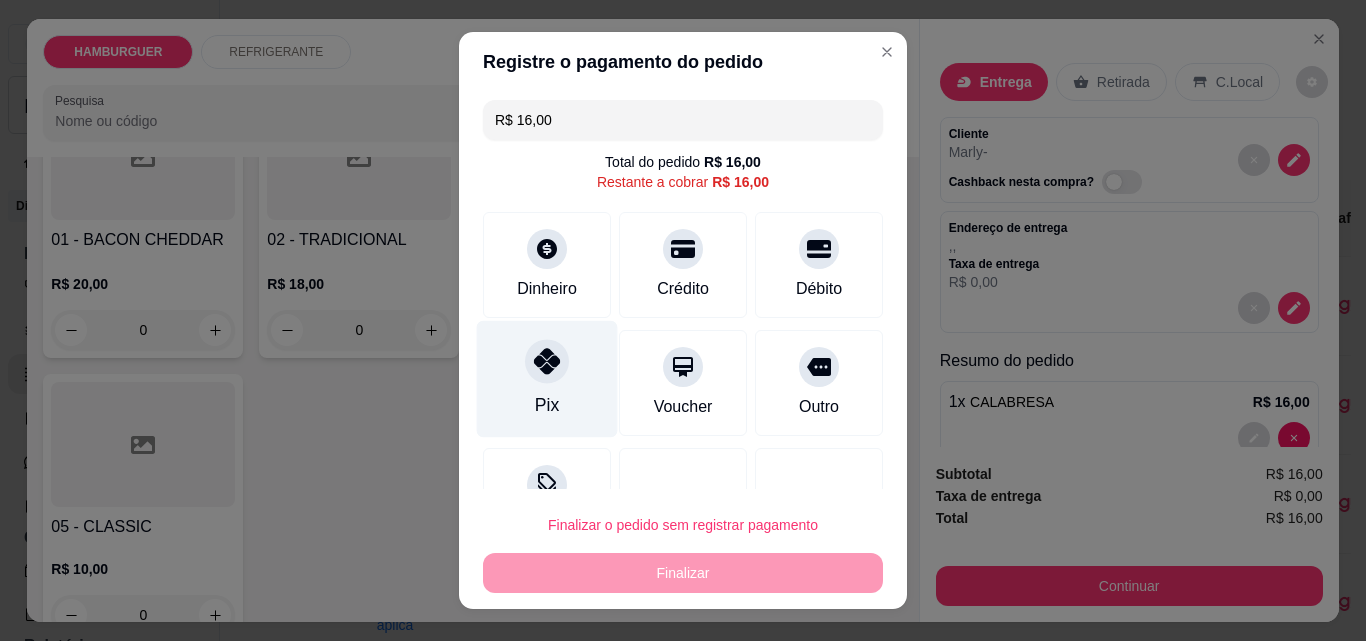 click 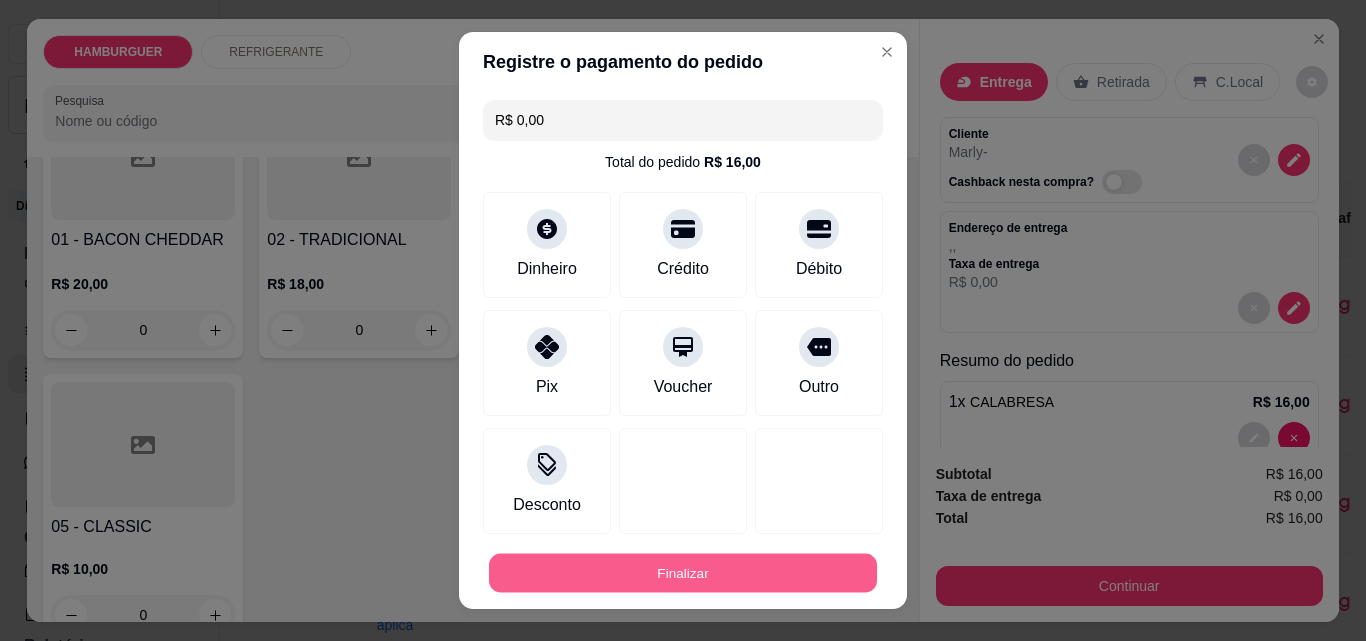 click on "Finalizar" at bounding box center [683, 573] 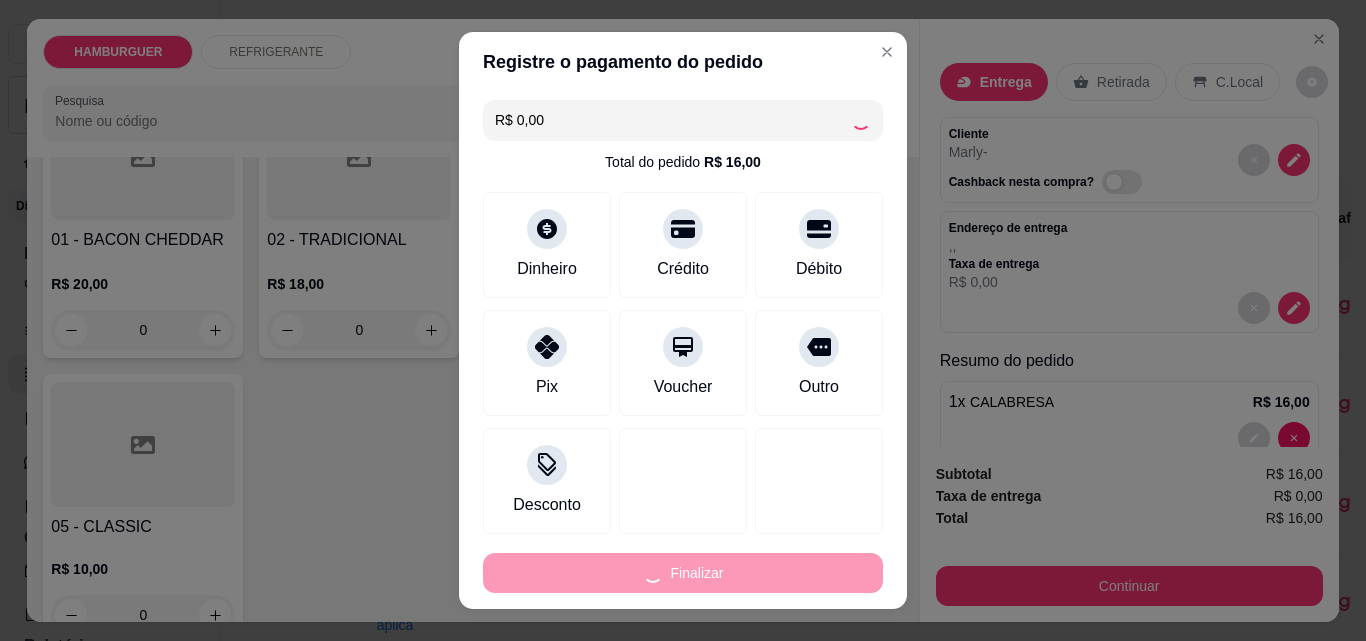 type on "0" 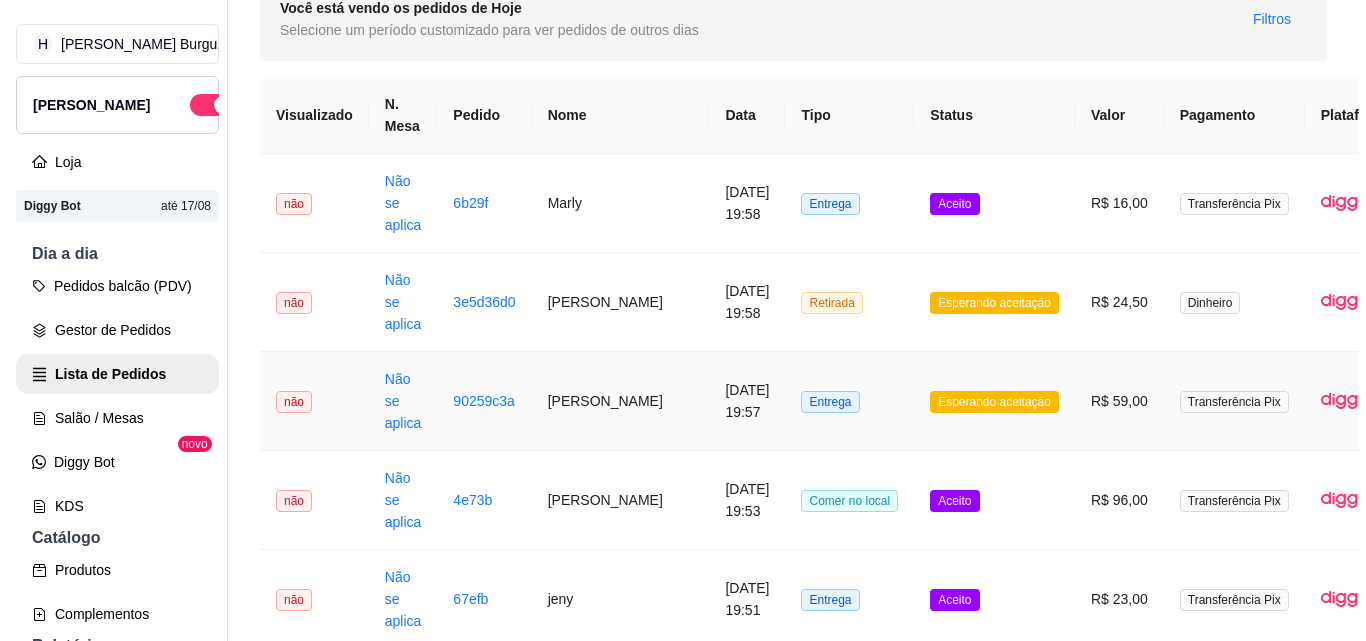 scroll, scrollTop: 200, scrollLeft: 0, axis: vertical 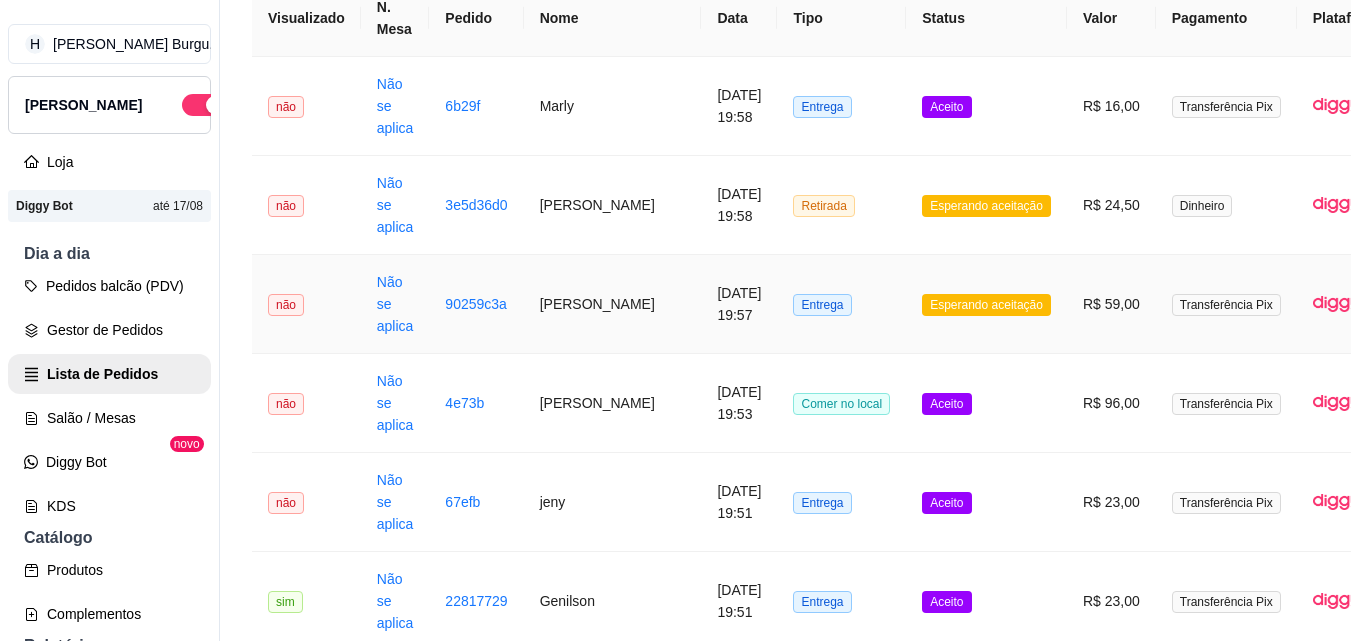 click on "[PERSON_NAME]" at bounding box center (613, 304) 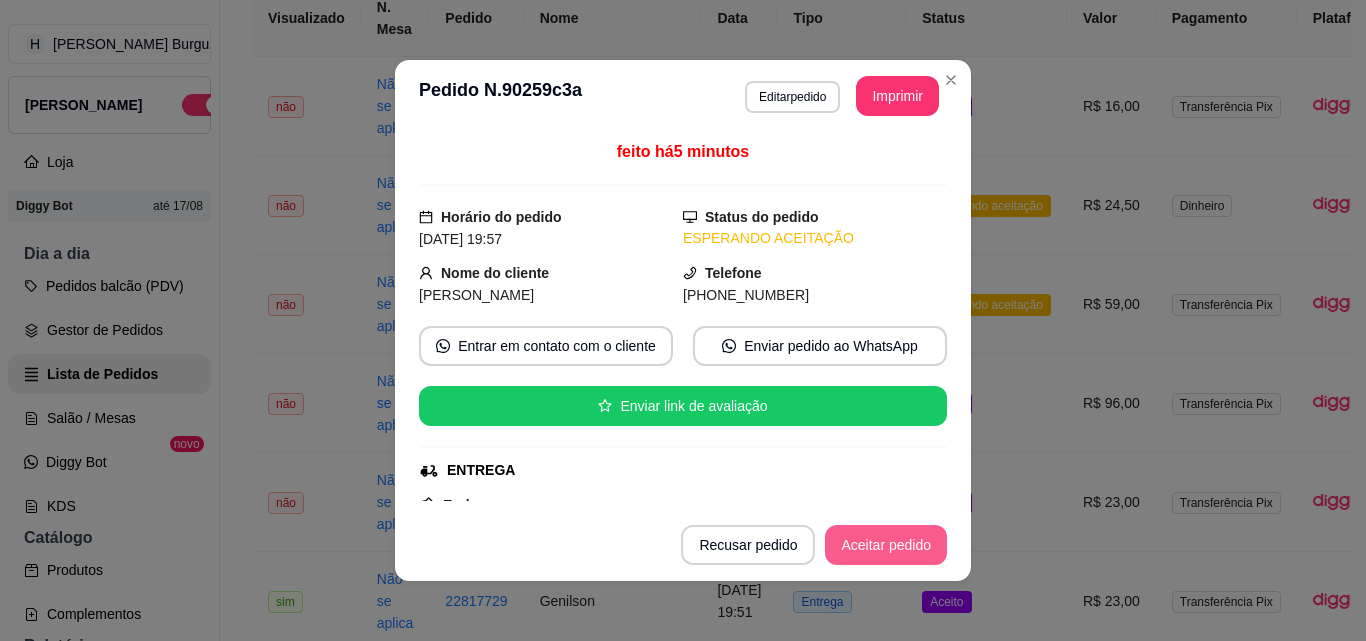 click on "Aceitar pedido" at bounding box center [886, 545] 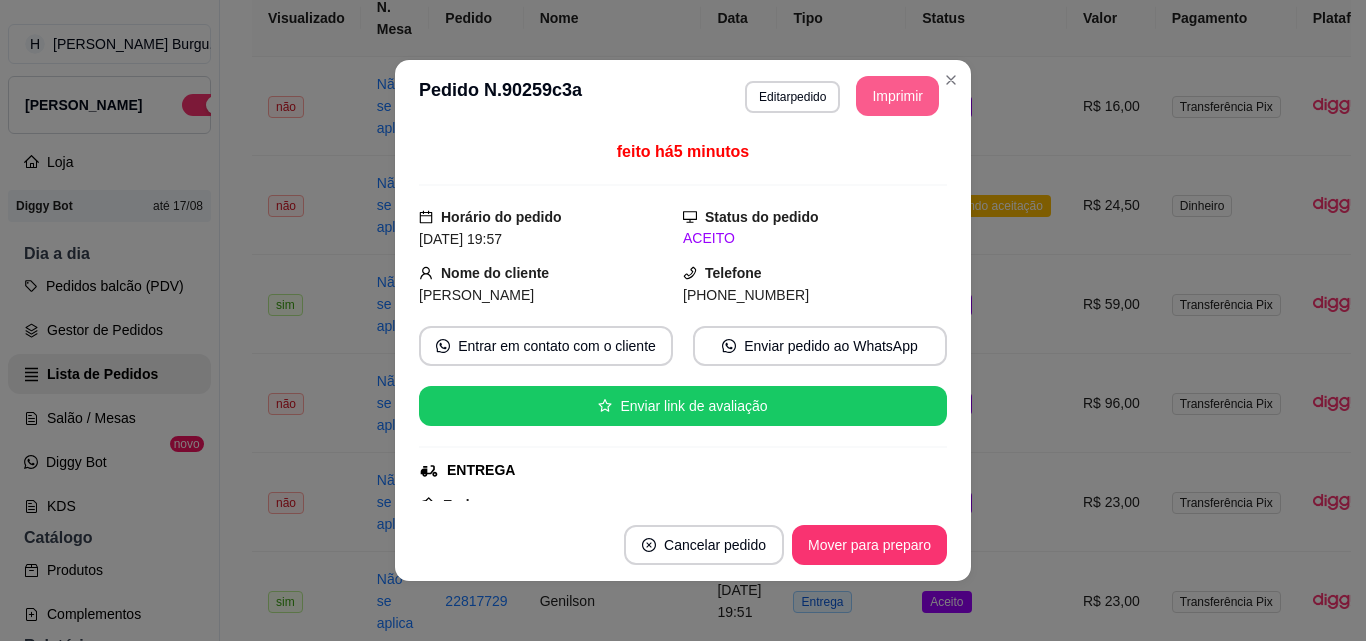 click on "Imprimir" at bounding box center [897, 96] 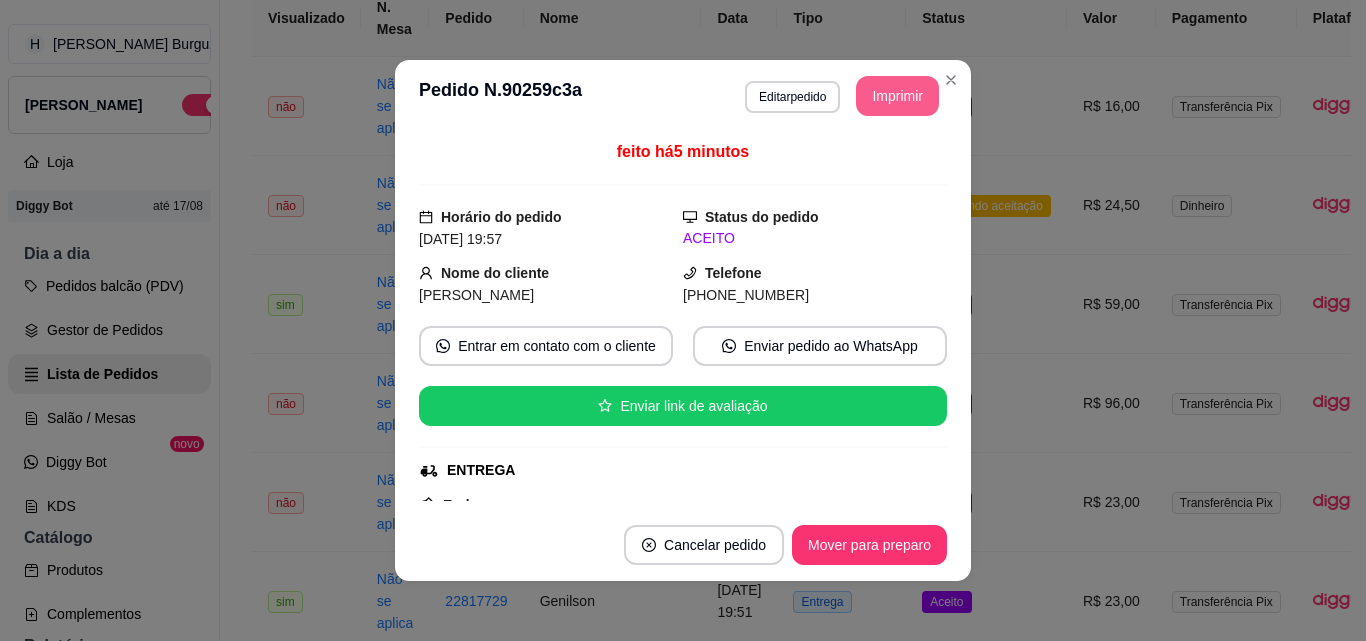 scroll, scrollTop: 0, scrollLeft: 0, axis: both 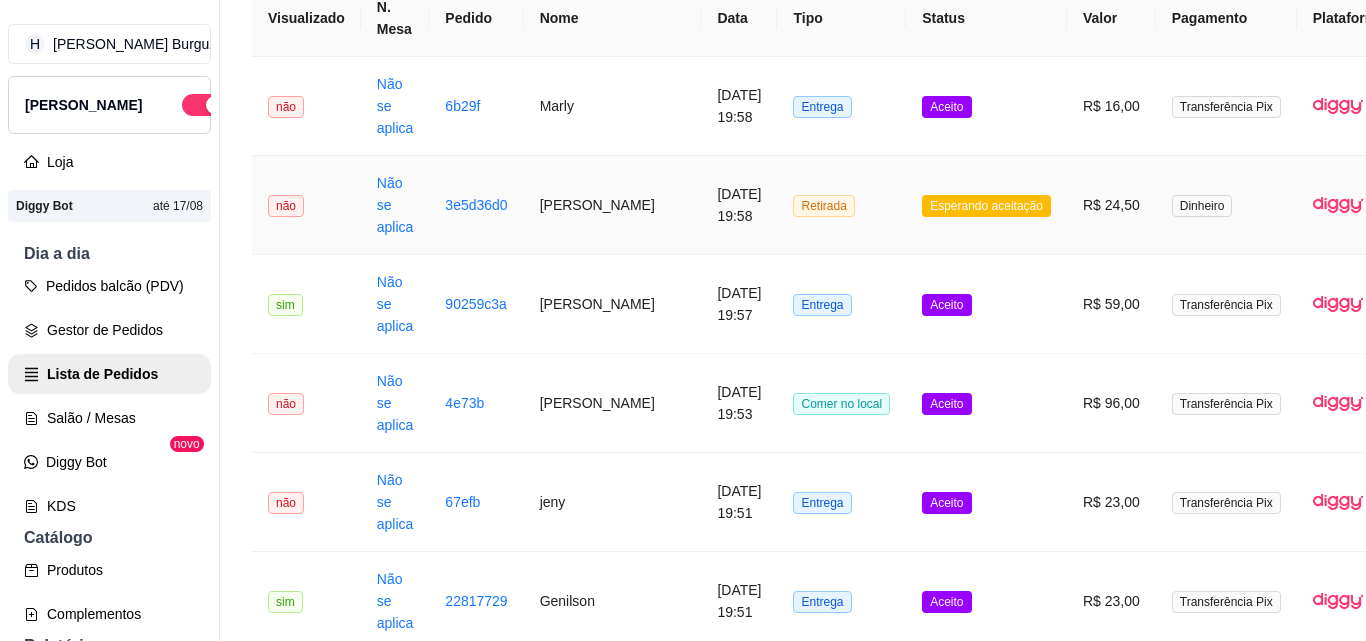 click on "[PERSON_NAME]" at bounding box center (613, 205) 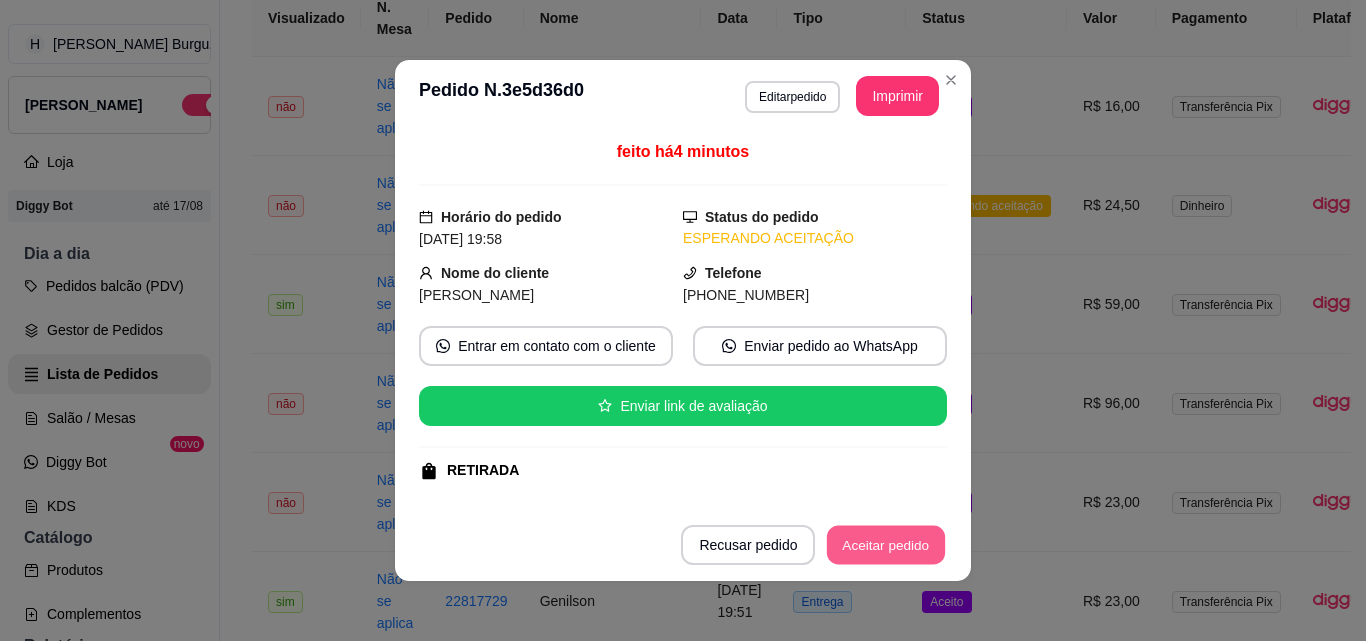 click on "Aceitar pedido" at bounding box center (886, 545) 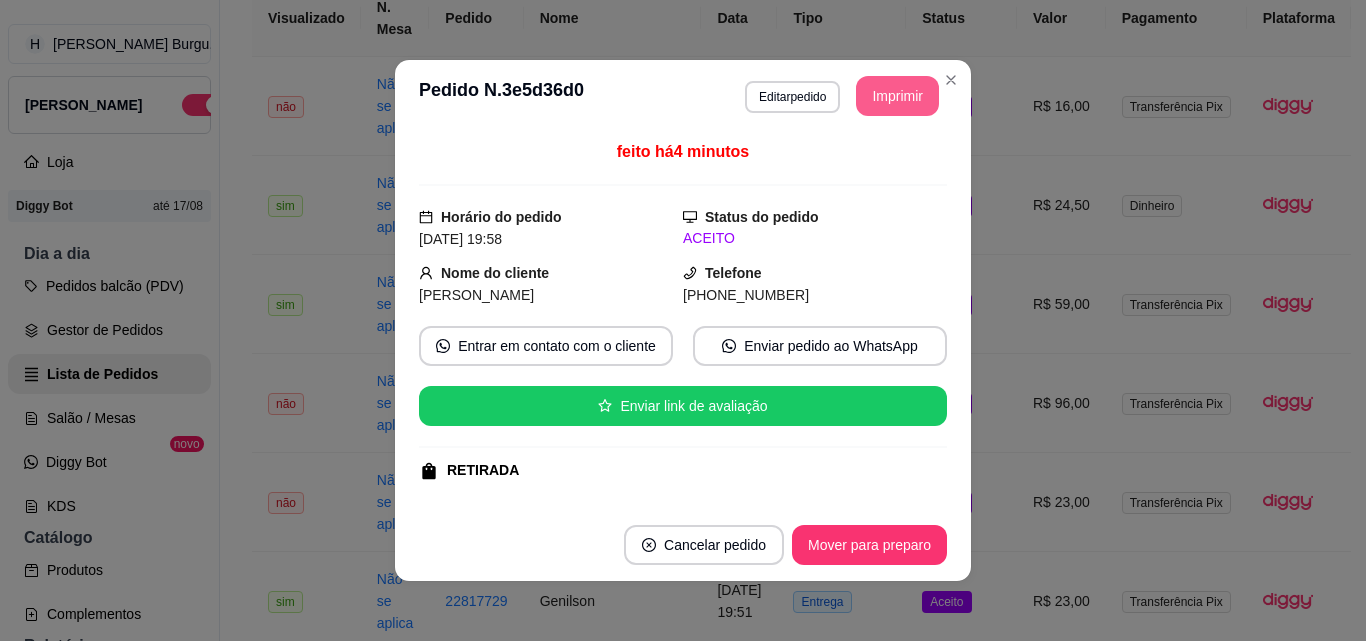 click on "Imprimir" at bounding box center (897, 96) 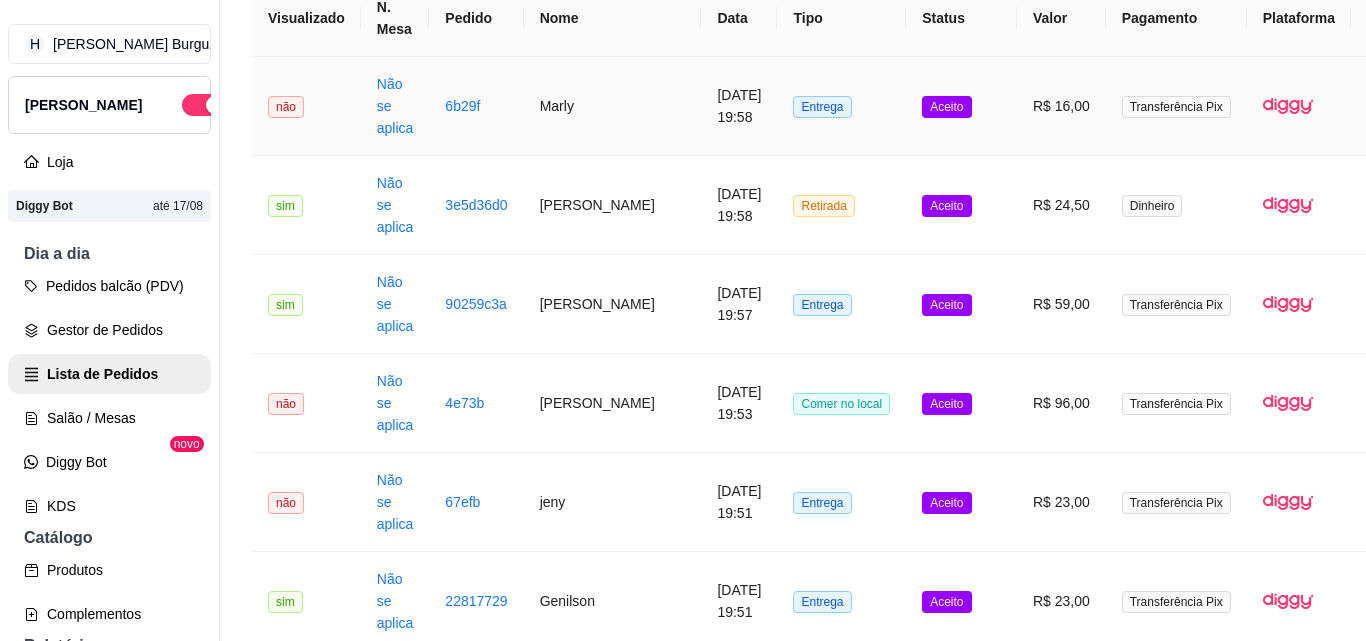 click on "Marly" at bounding box center (613, 106) 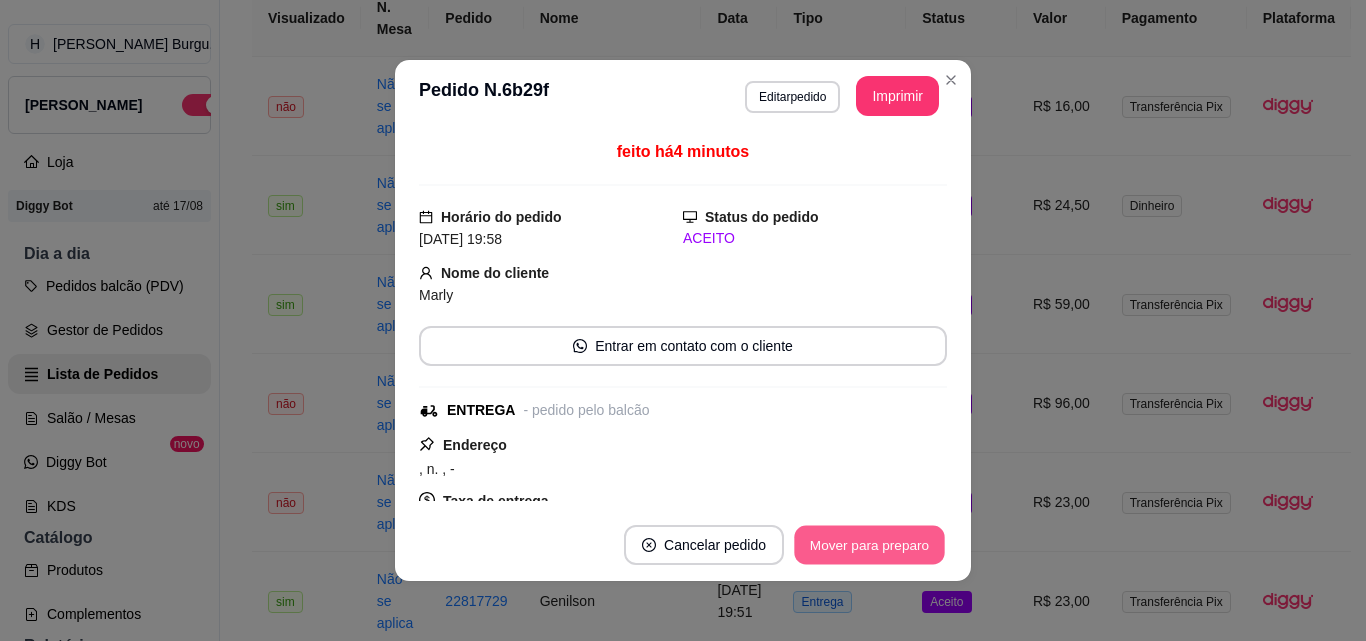 click on "Mover para preparo" at bounding box center (869, 545) 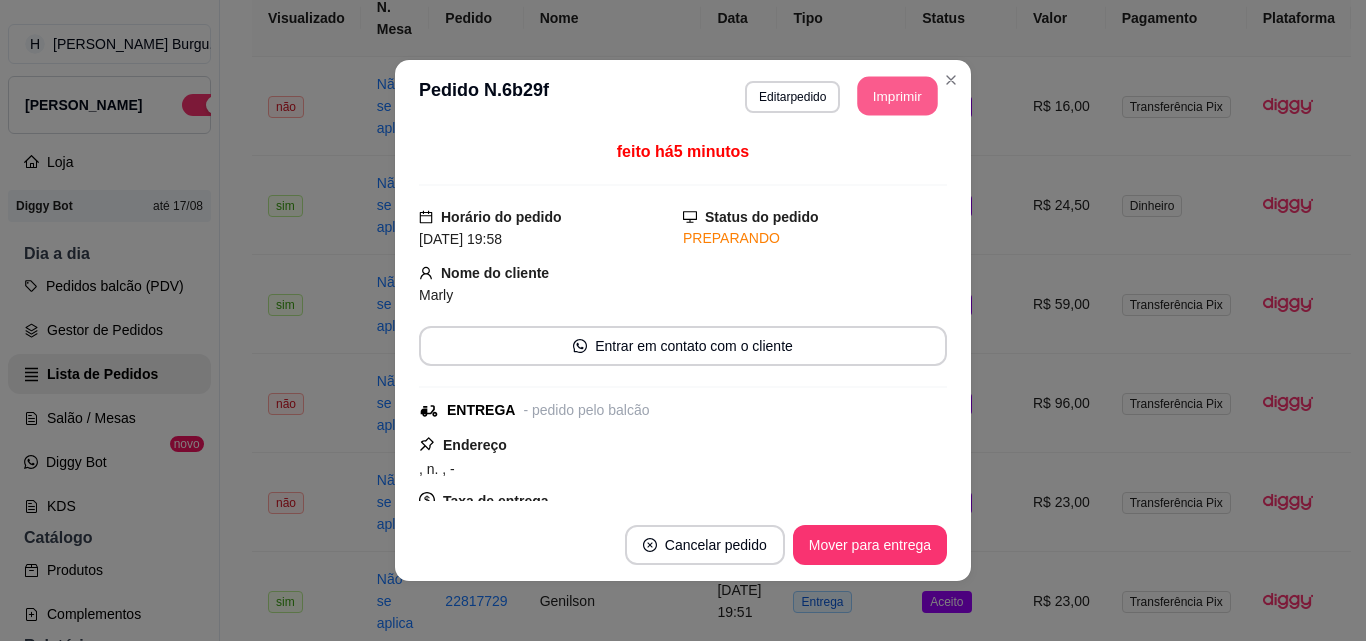 click on "Imprimir" at bounding box center [898, 96] 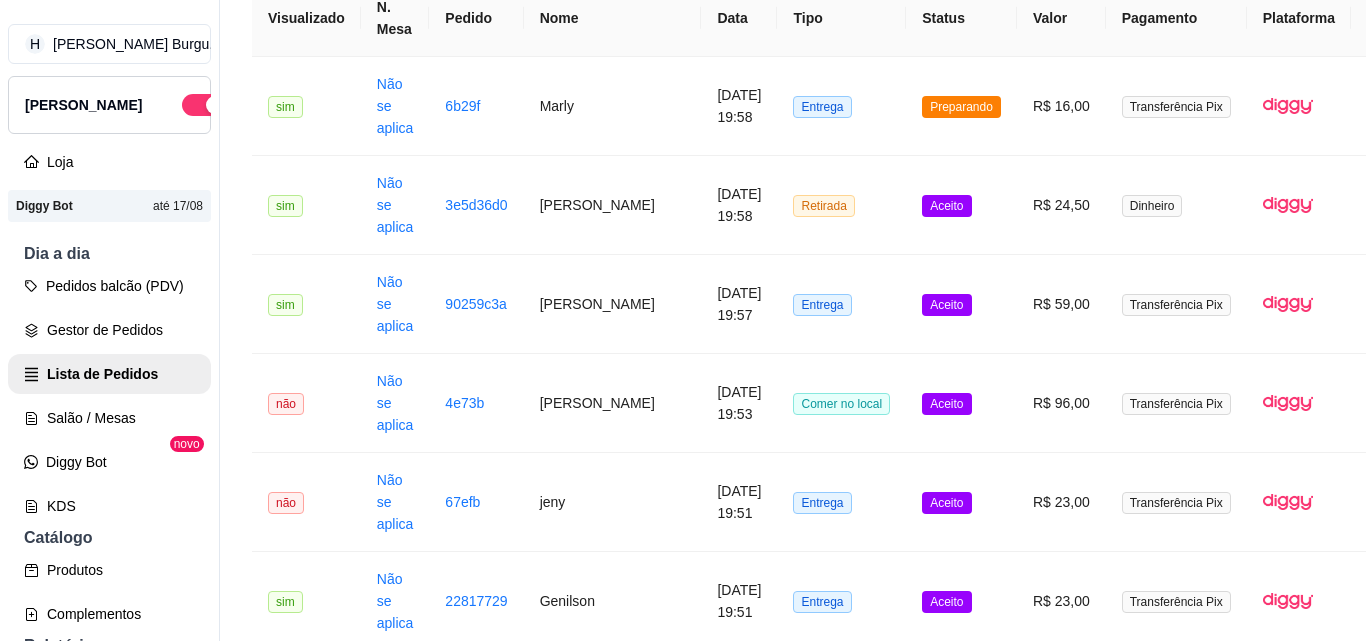 click on "PDV - Lançar pedido" at bounding box center (1253, -160) 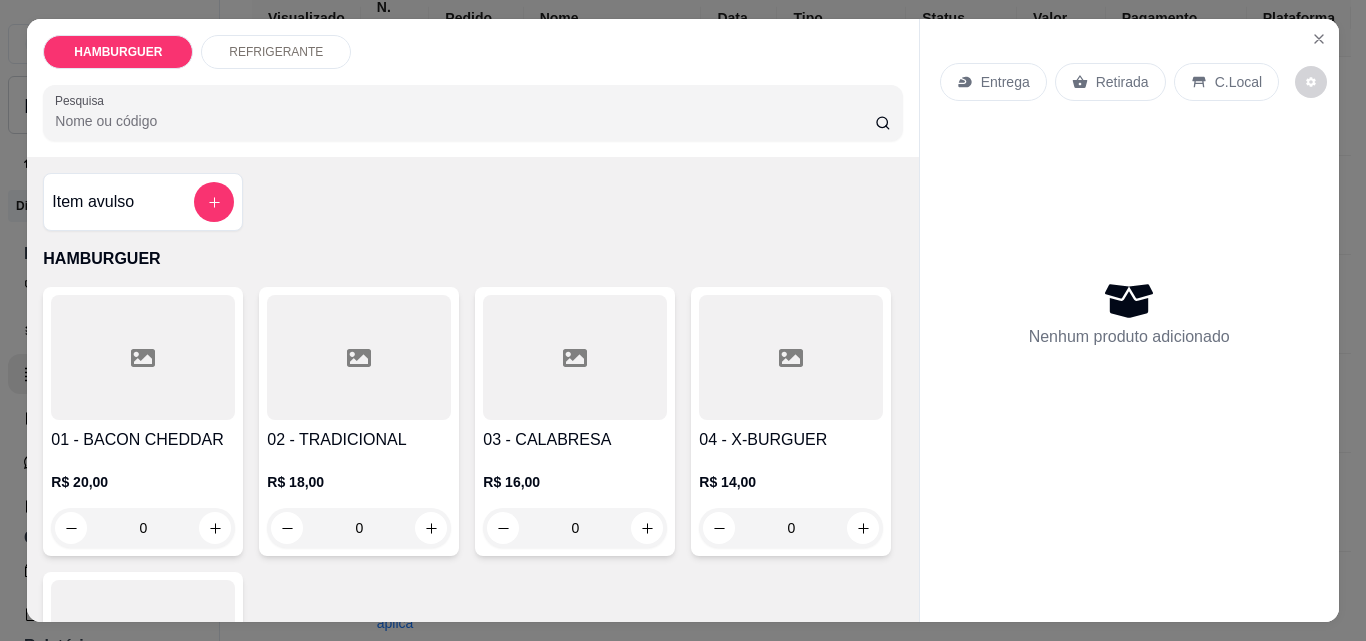 click on "Retirada" at bounding box center (1122, 82) 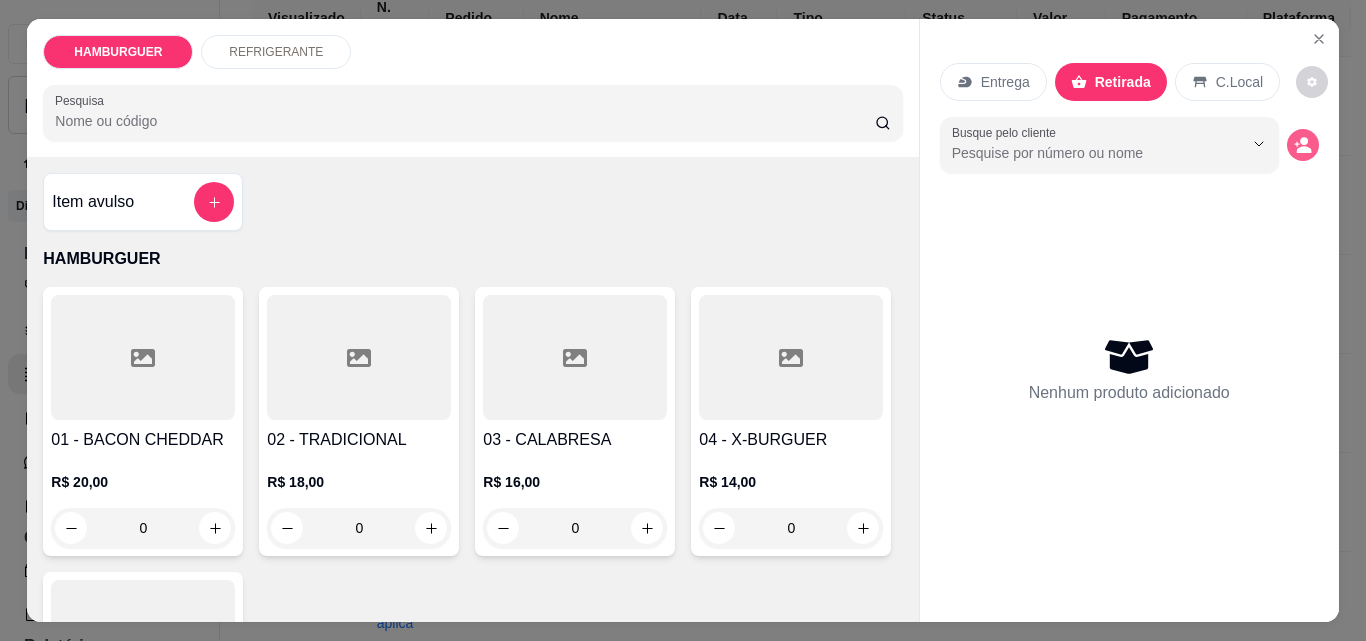 click 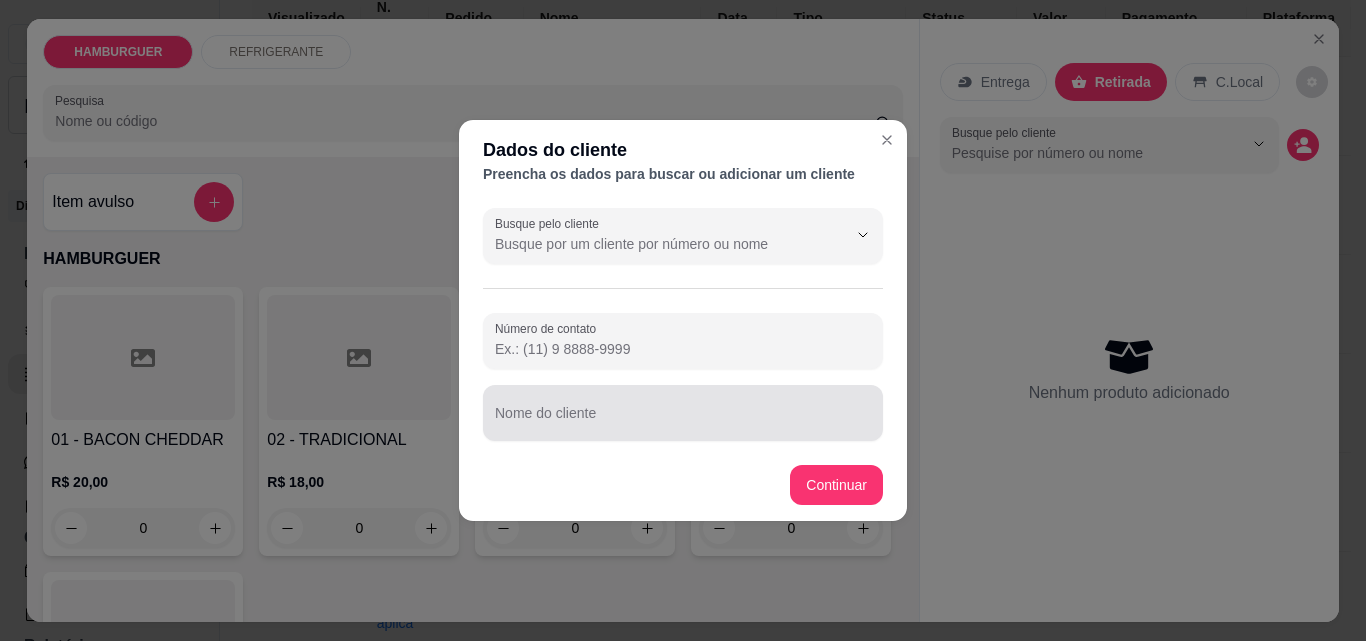 click on "Nome do cliente" at bounding box center (683, 421) 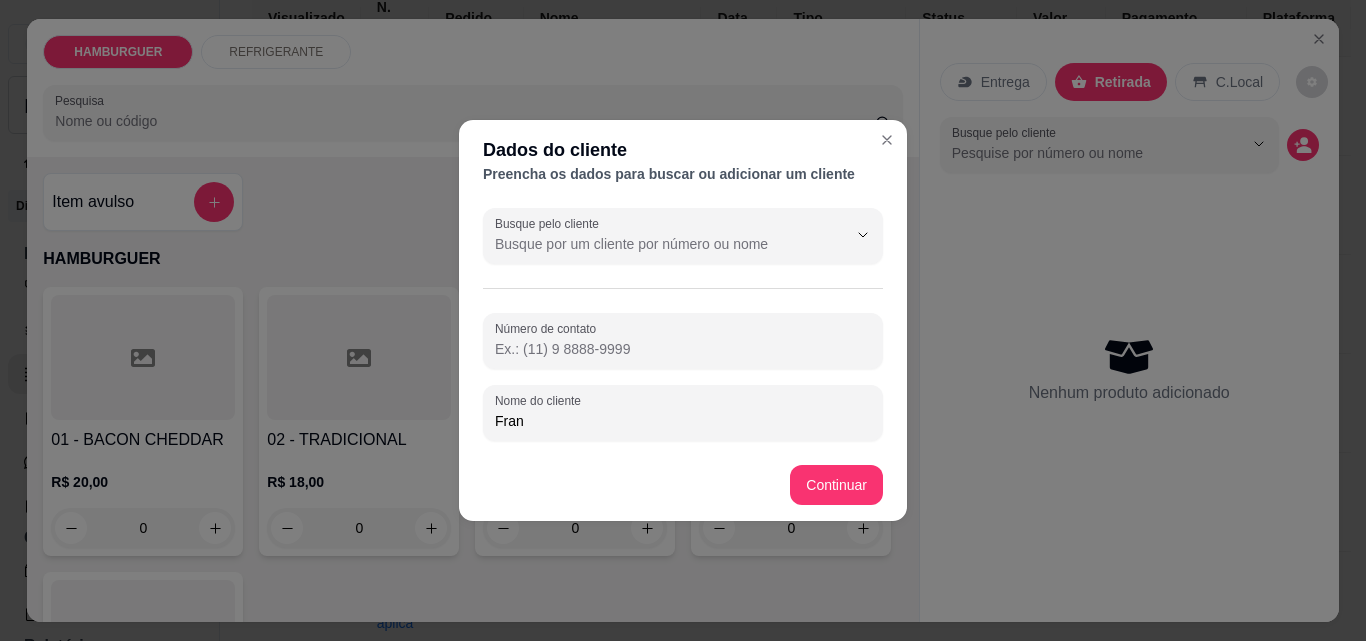 type on "Franc" 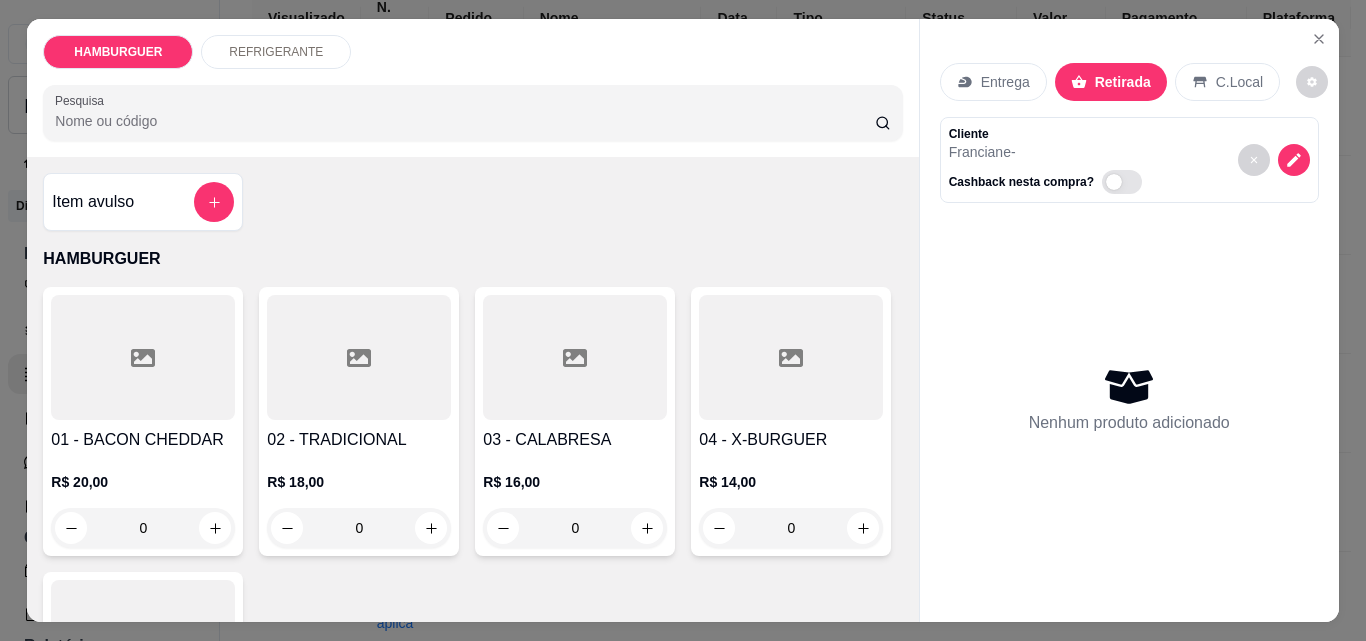 click on "0" at bounding box center (143, 813) 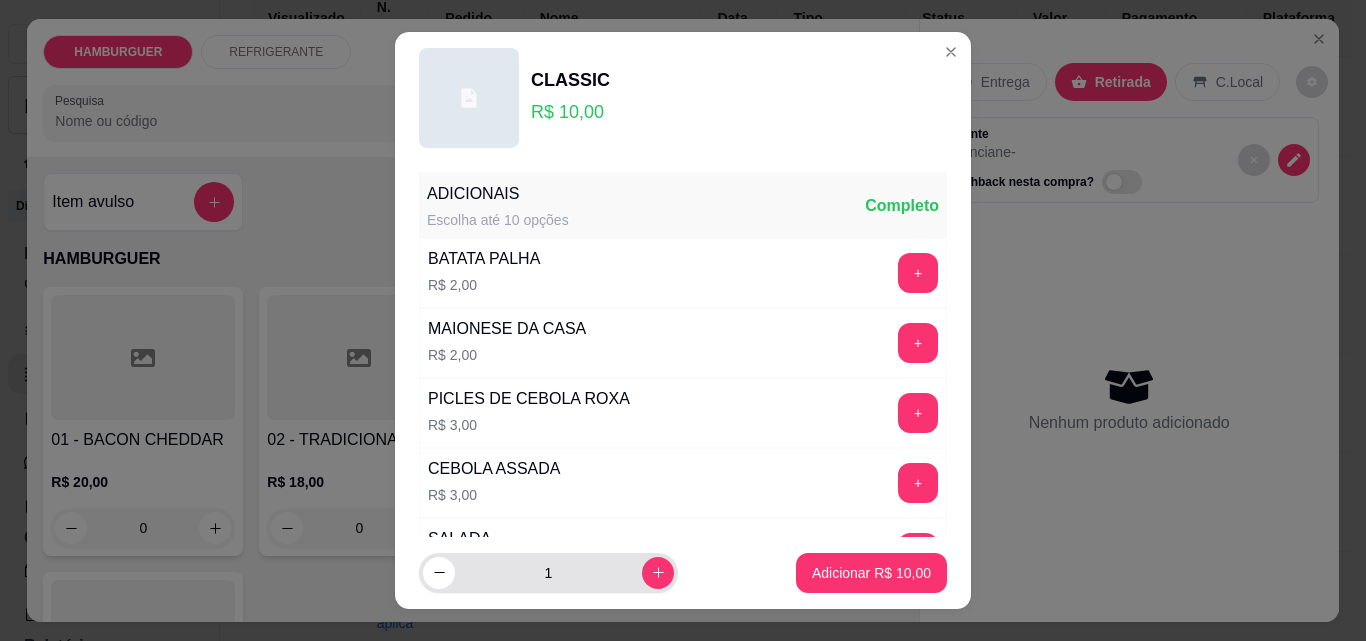 click on "1" at bounding box center (548, 573) 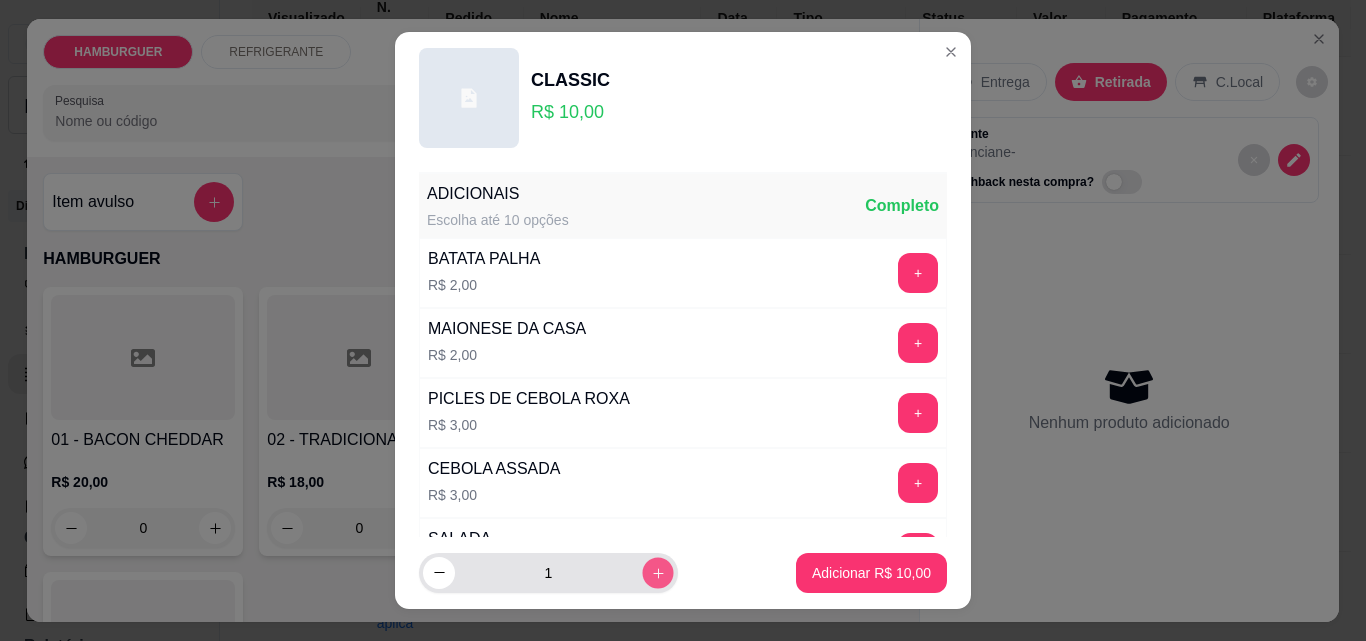 click at bounding box center [657, 572] 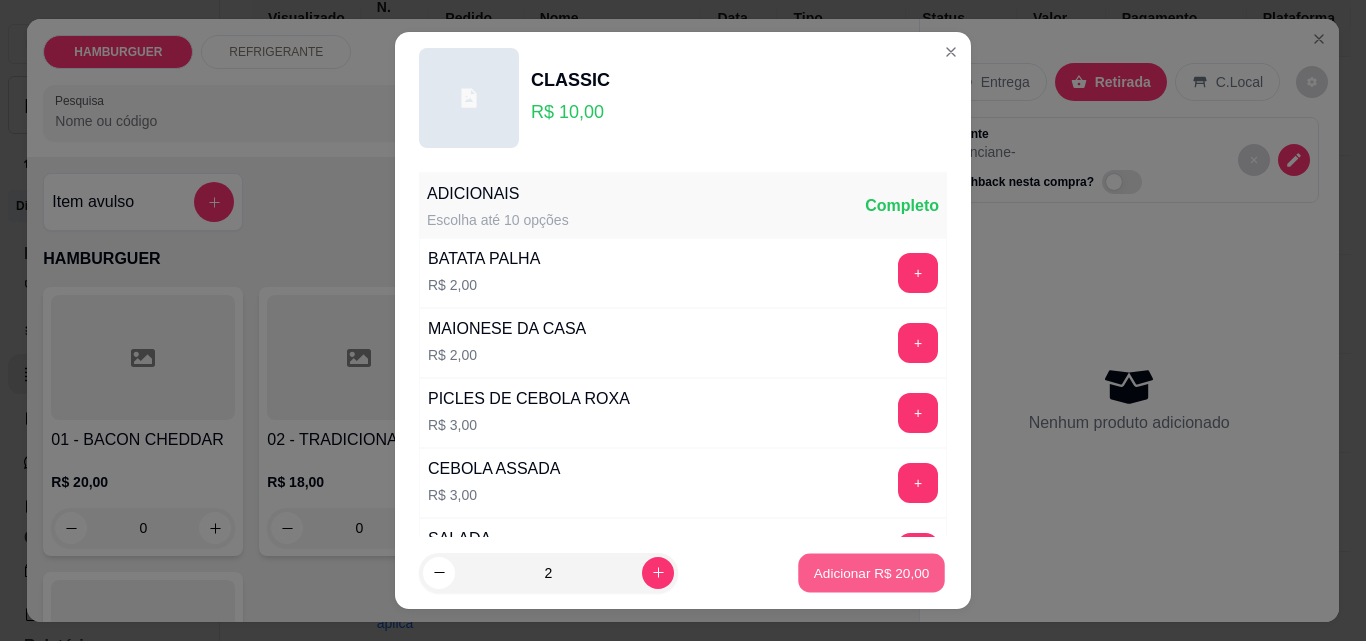 click on "Adicionar   R$ 20,00" at bounding box center (872, 572) 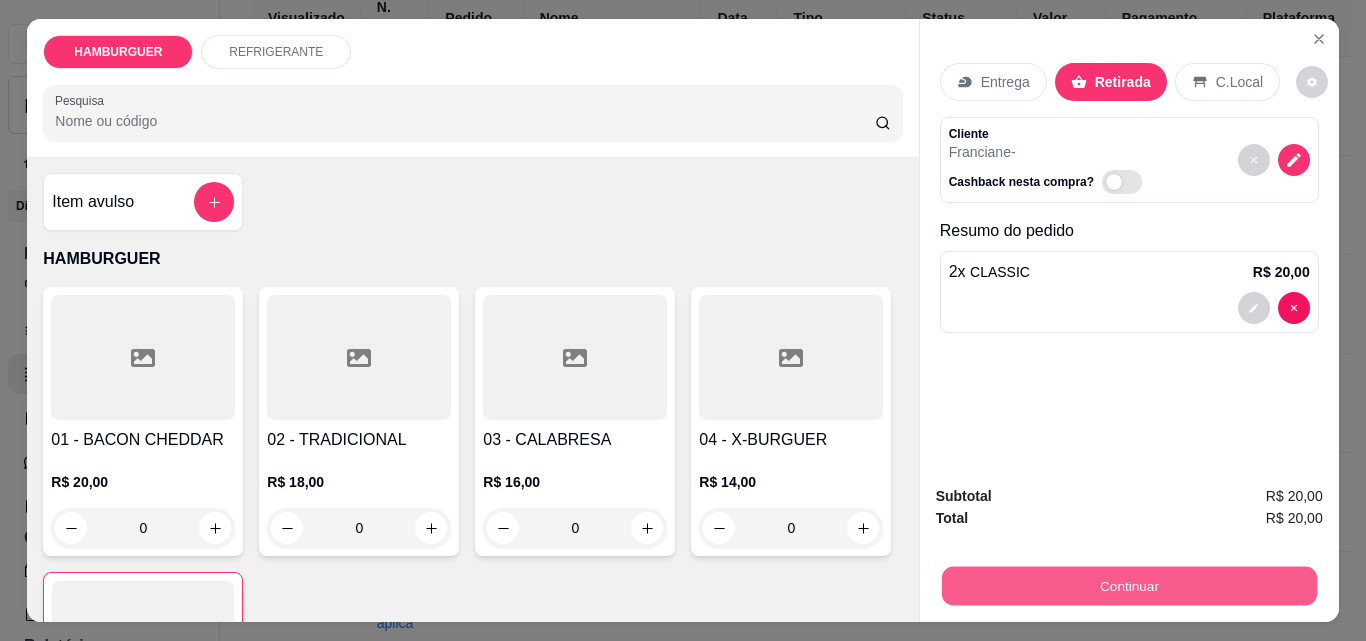 click on "Continuar" at bounding box center (1128, 585) 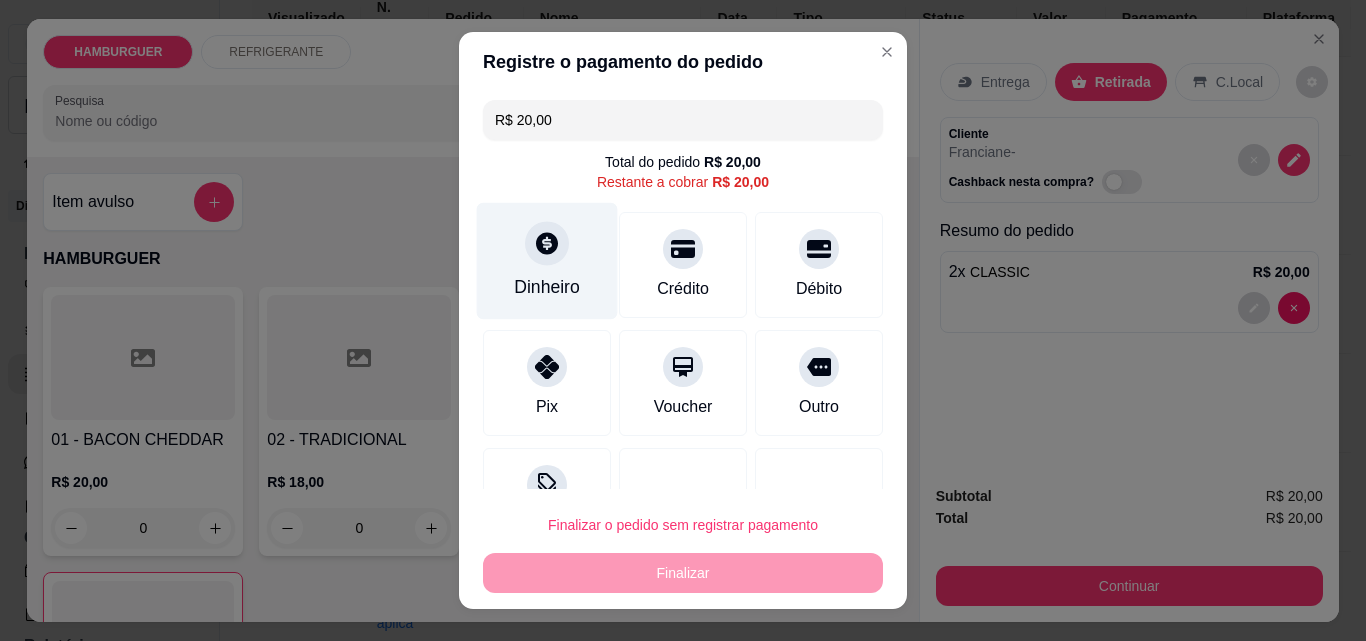 click on "Dinheiro" at bounding box center (547, 287) 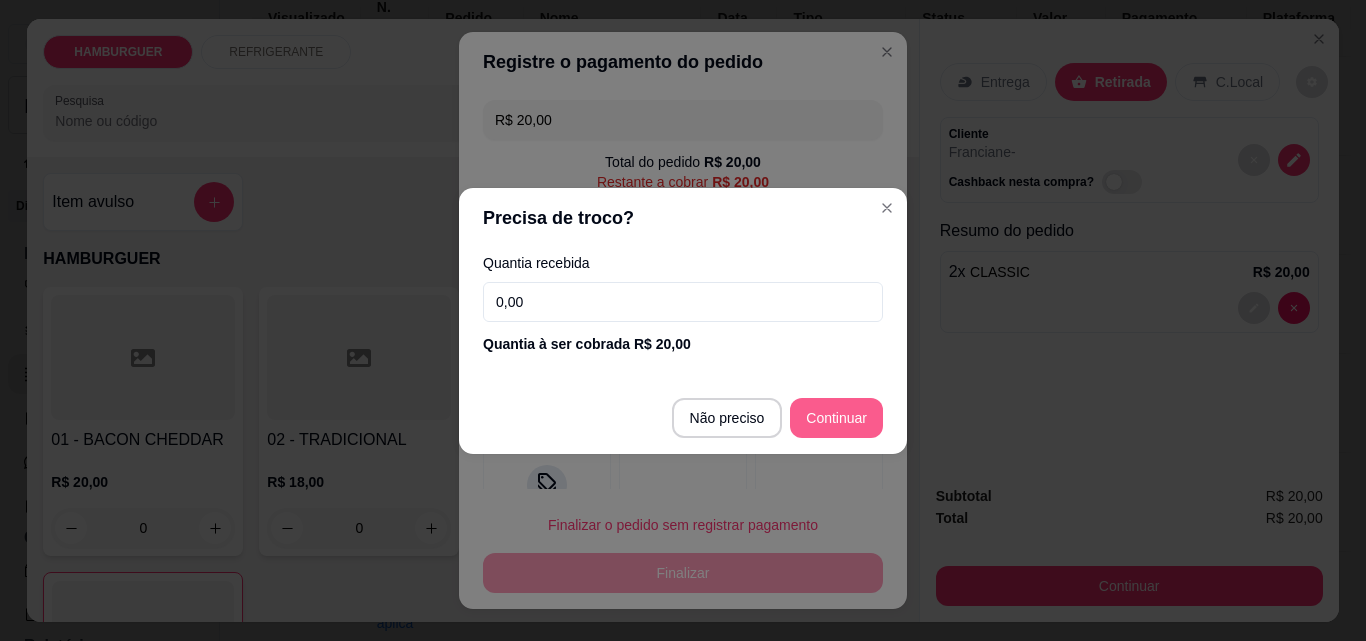 type on "R$ 0,00" 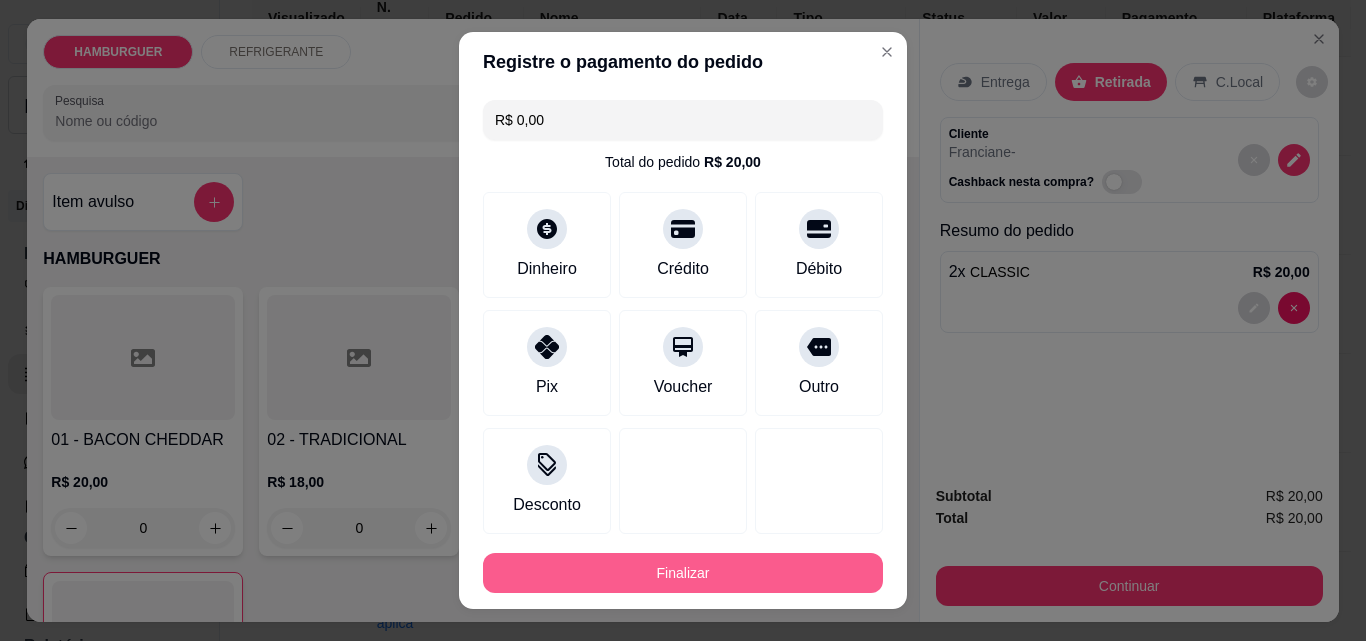 click on "Finalizar" at bounding box center [683, 573] 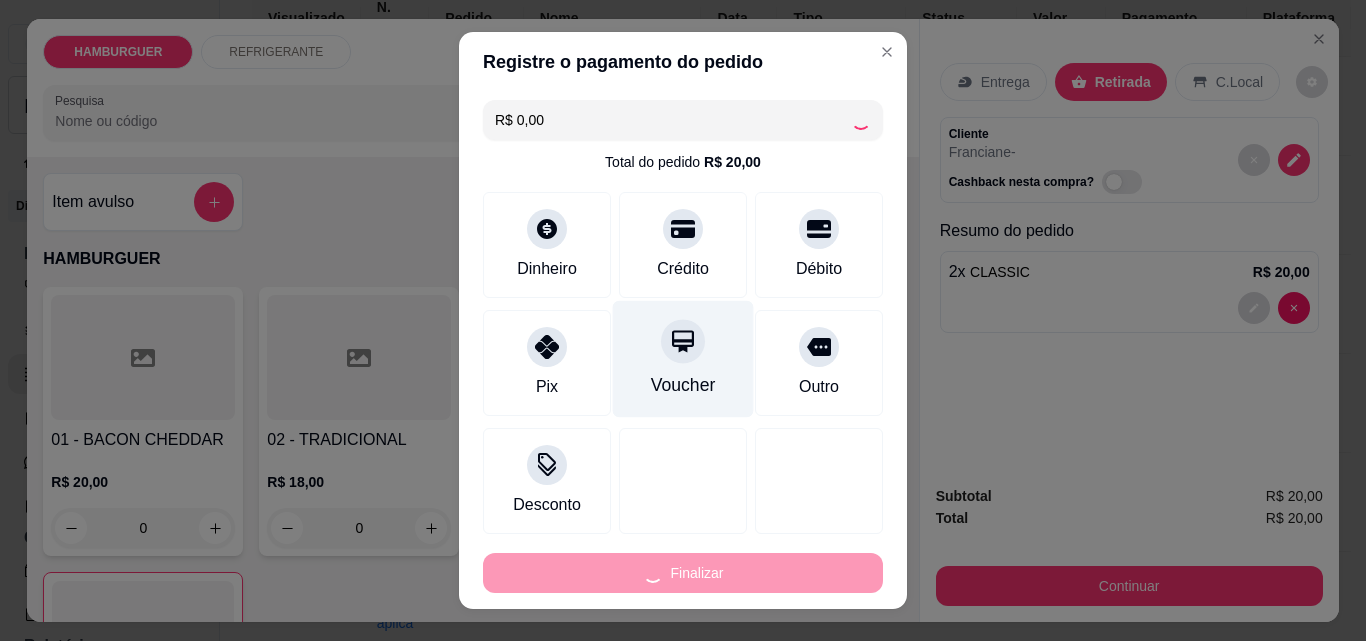 type on "0" 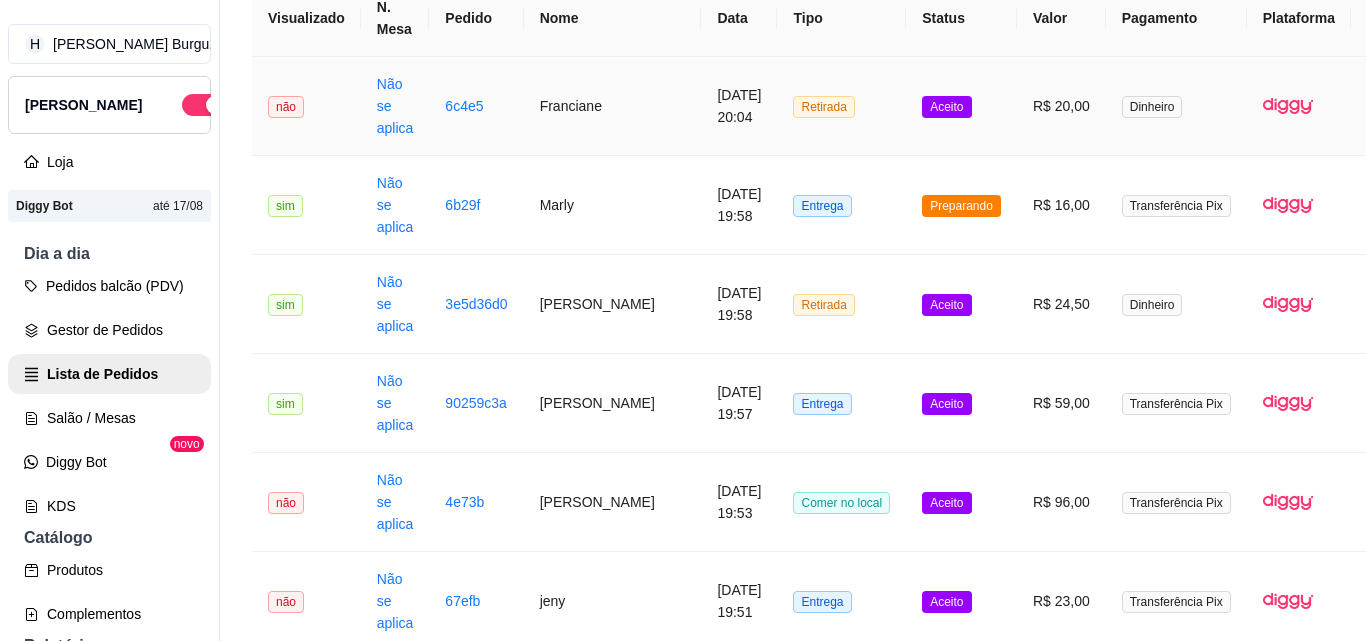 click on "Franciane" at bounding box center [613, 106] 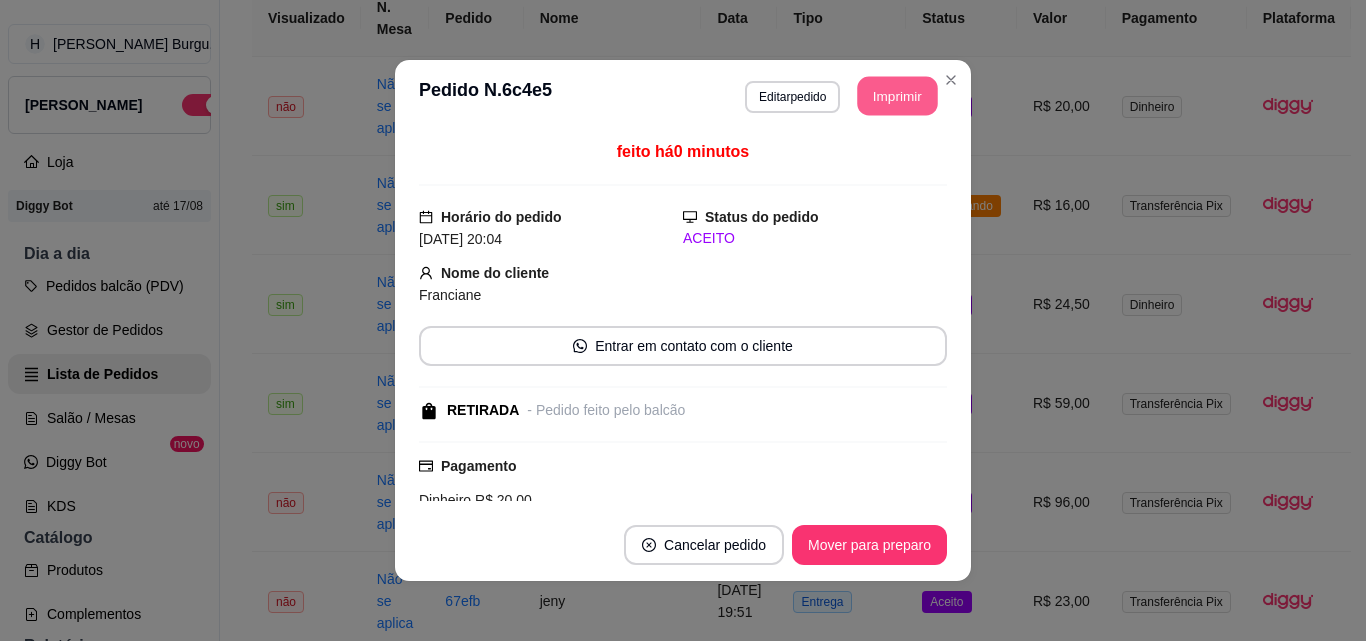 click on "Imprimir" at bounding box center [898, 96] 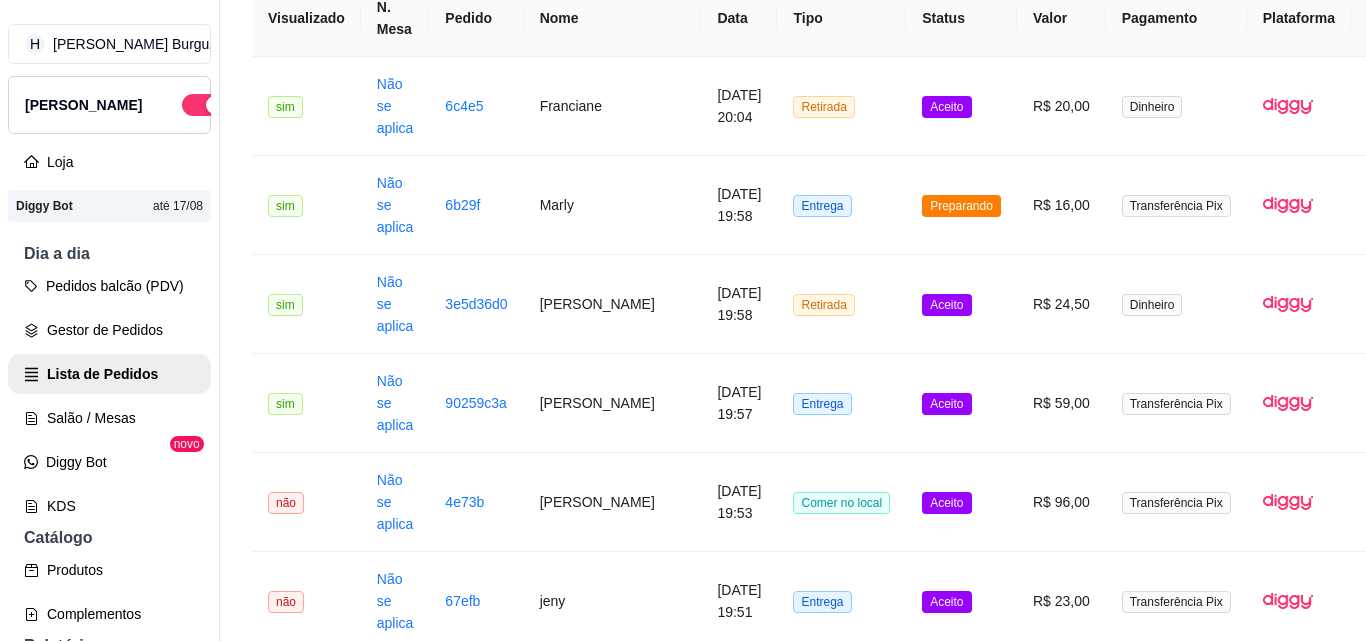 click on "Estoque" at bounding box center [109, 1094] 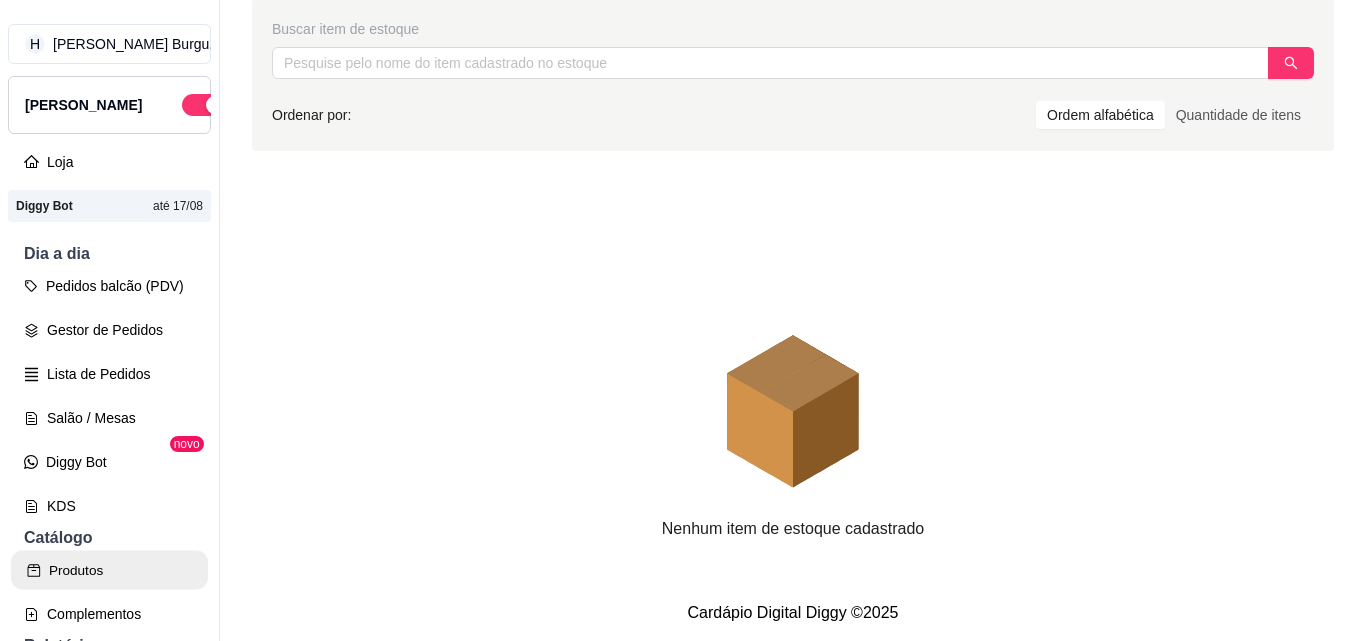 click on "Produtos" at bounding box center (109, 570) 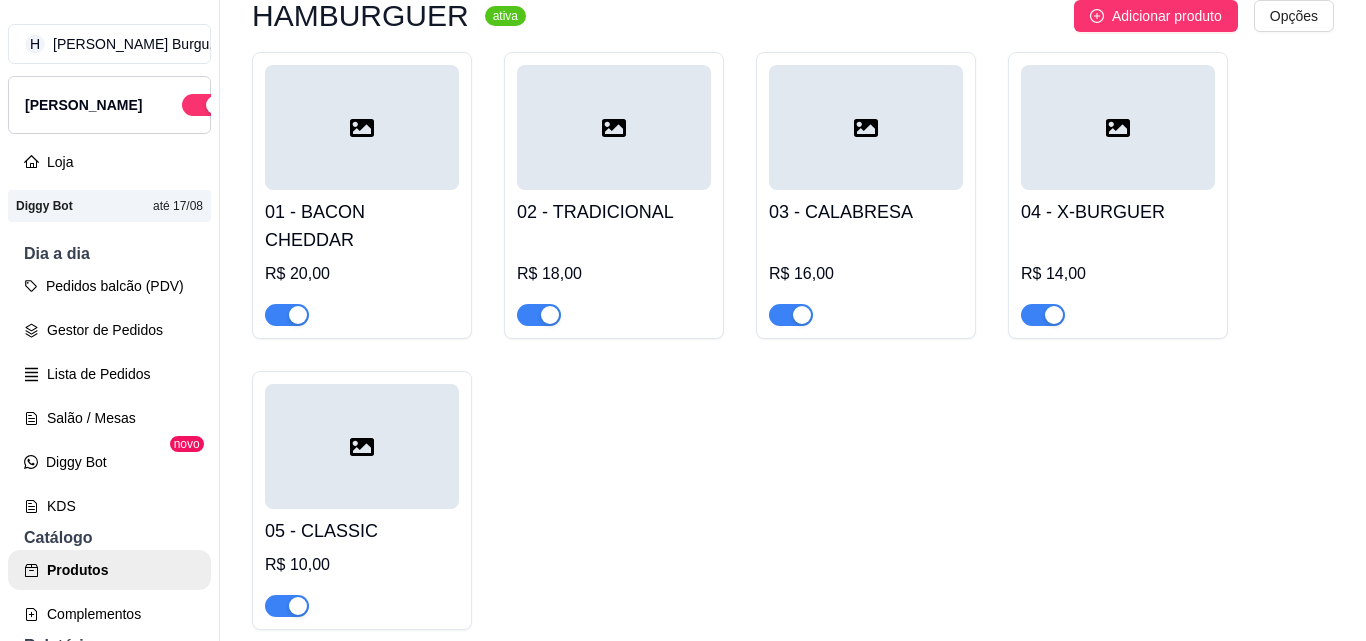 click at bounding box center (802, 2883) 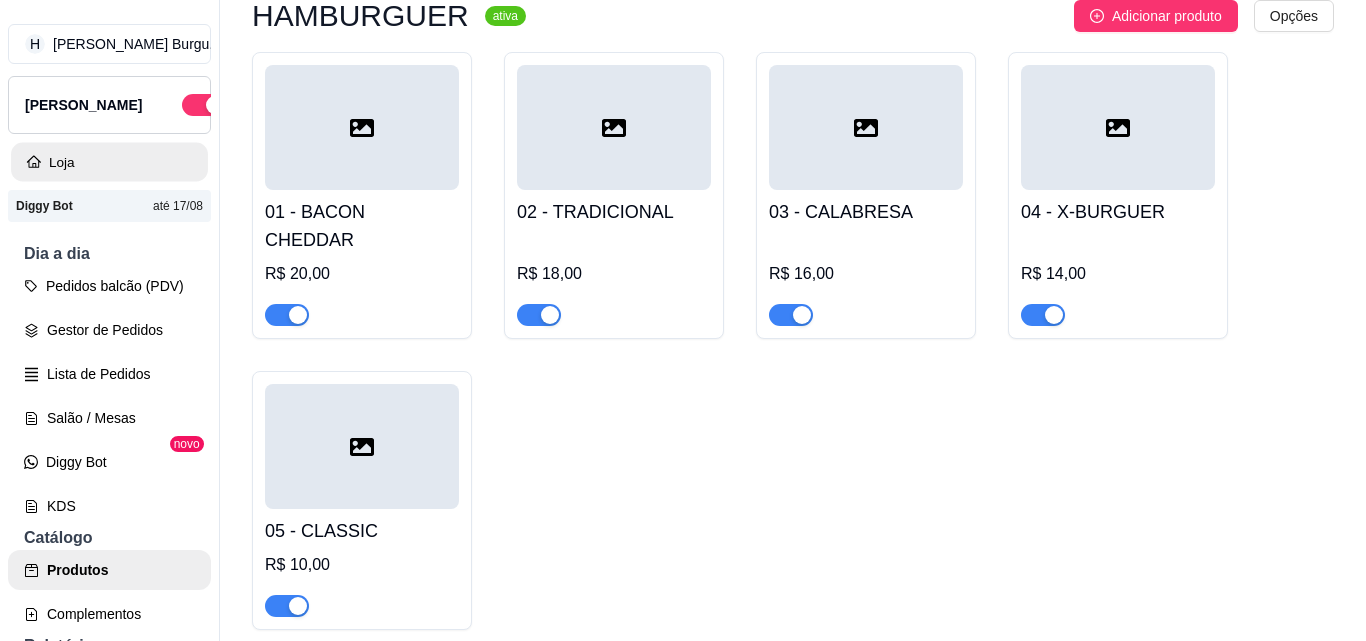 click on "Loja" at bounding box center [109, 162] 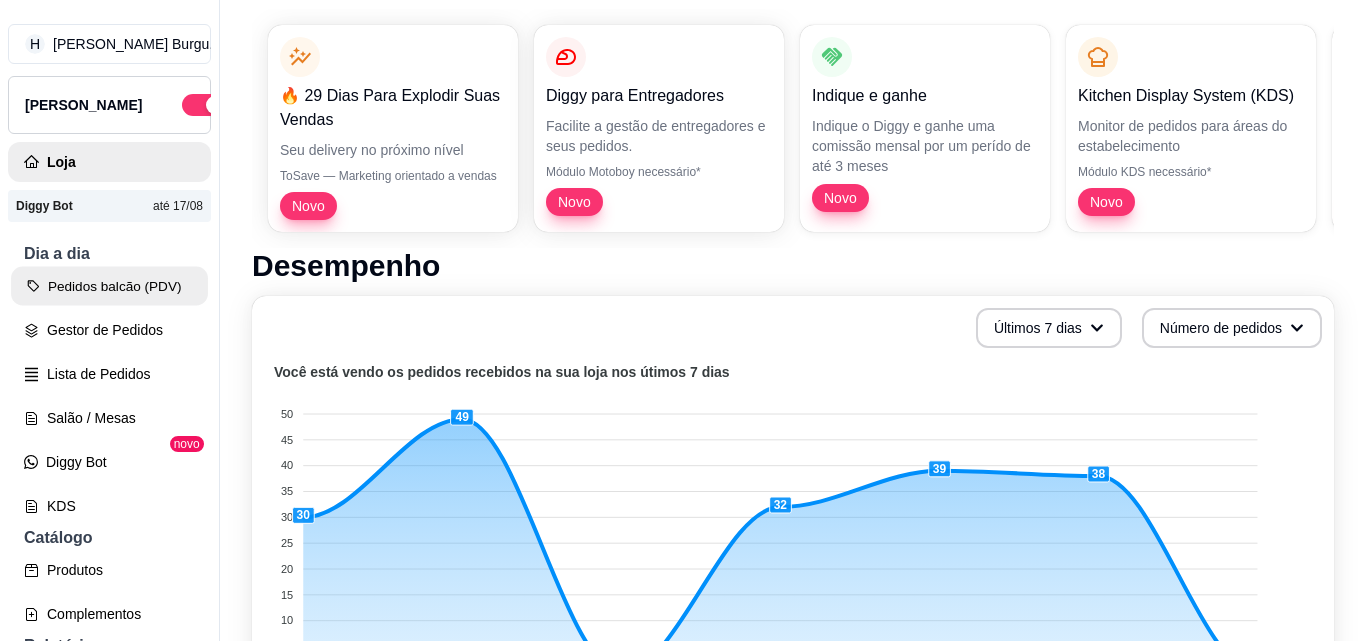 click on "Pedidos balcão (PDV)" at bounding box center (109, 286) 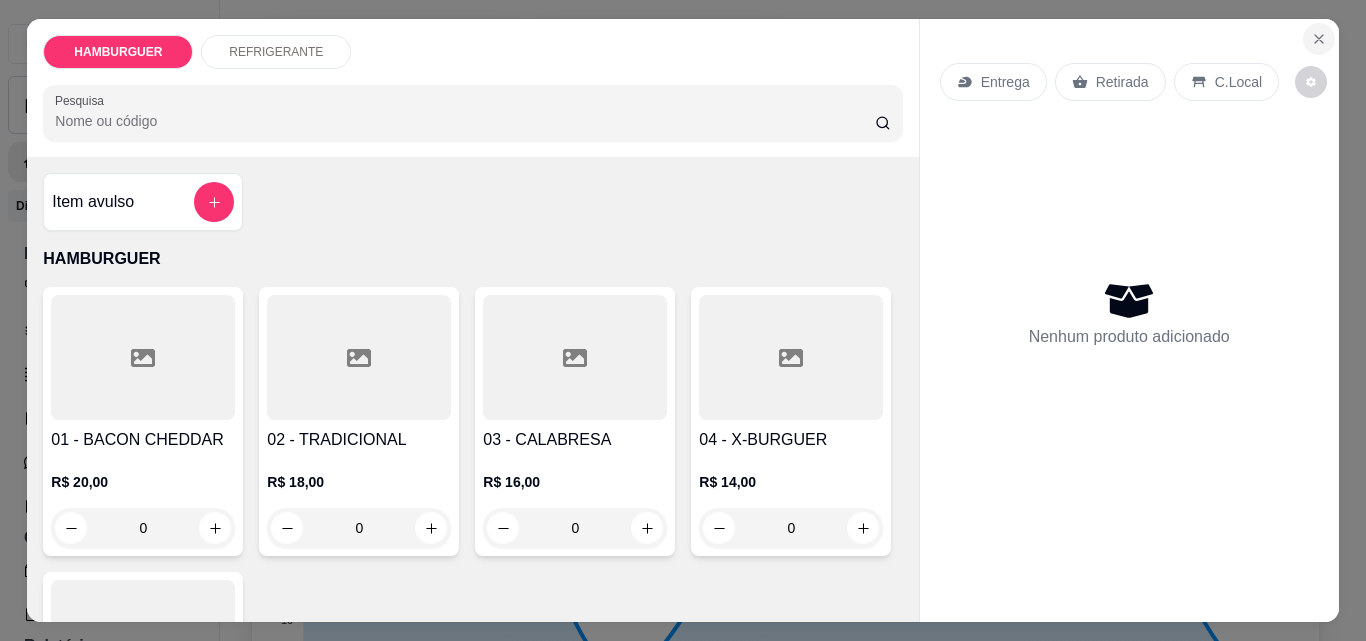 click 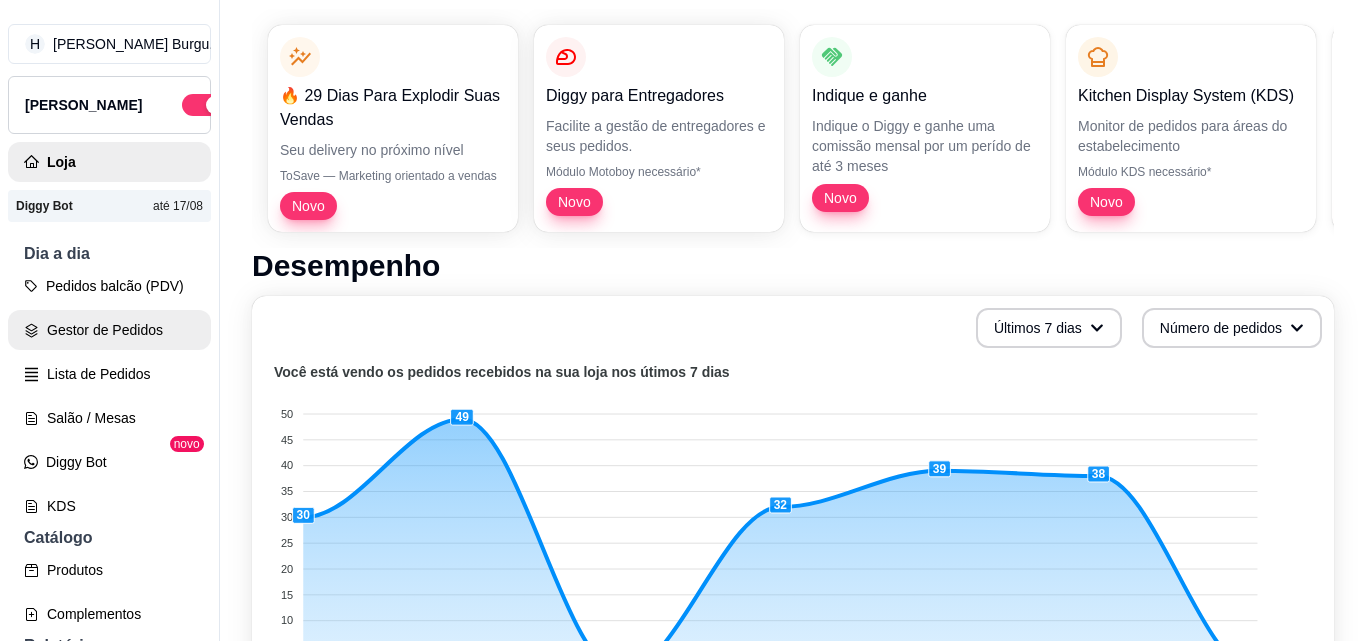 click on "Gestor de Pedidos" at bounding box center (109, 330) 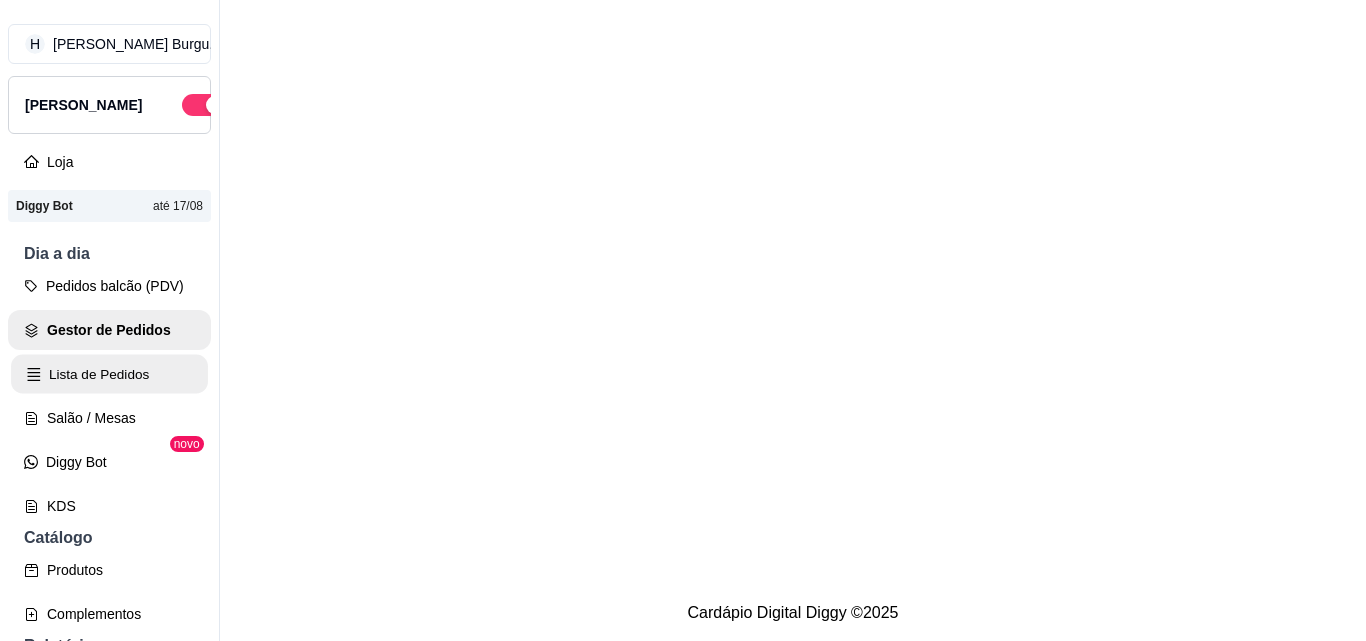 click on "Lista de Pedidos" at bounding box center (109, 374) 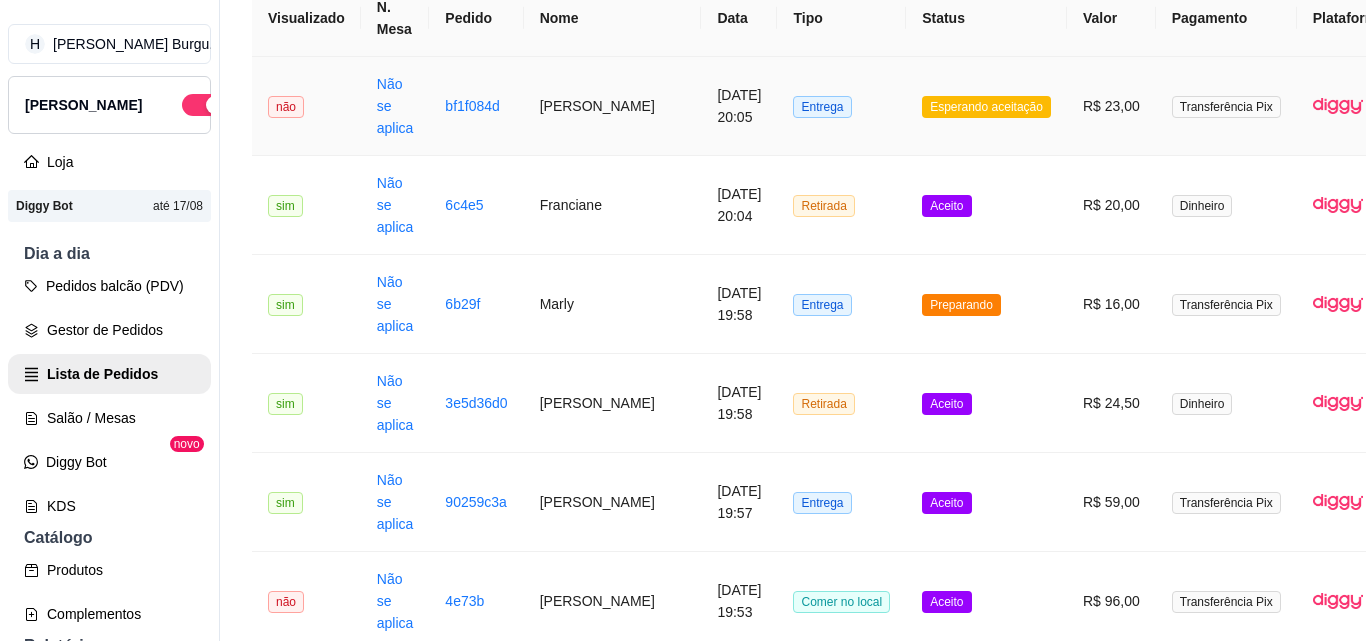 click on "[PERSON_NAME]" at bounding box center [613, 106] 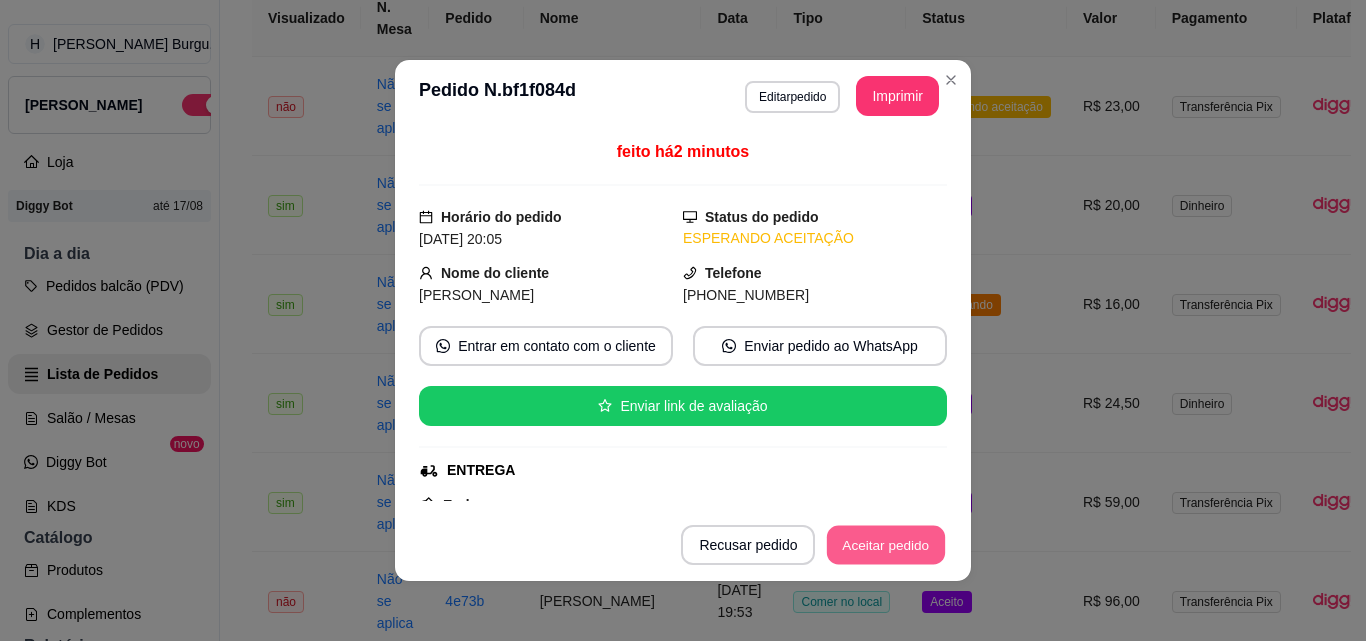 click on "Aceitar pedido" at bounding box center (886, 545) 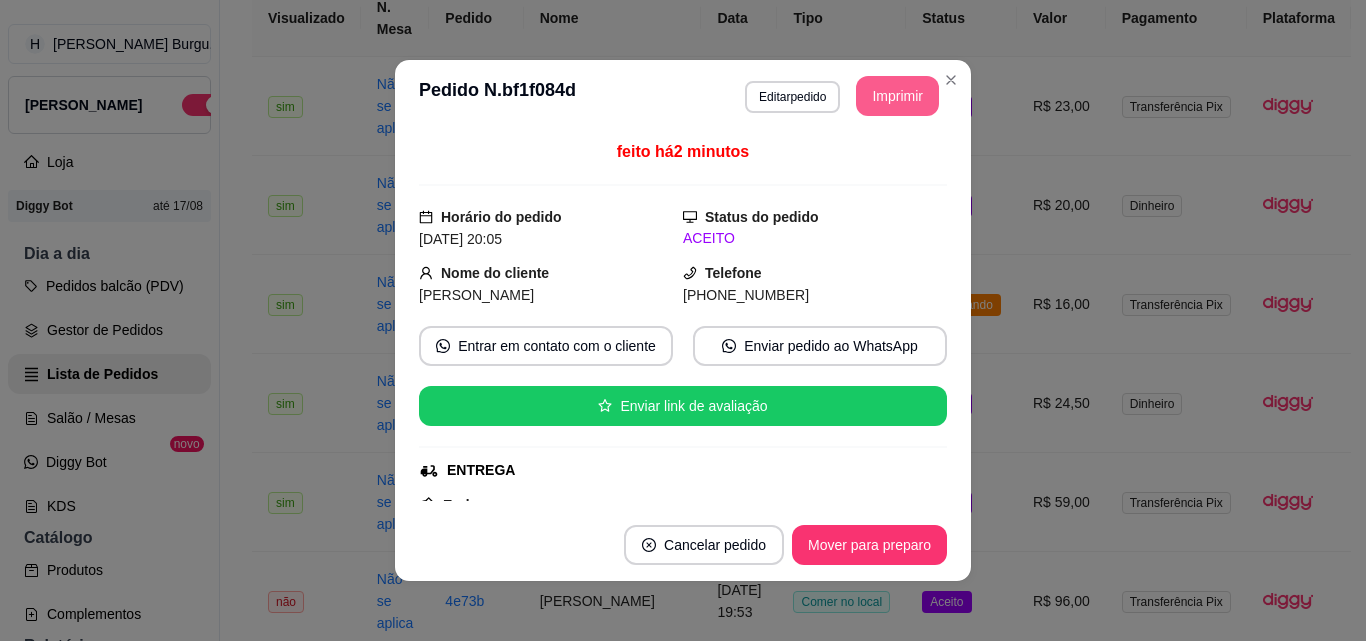 click on "Imprimir" at bounding box center [897, 96] 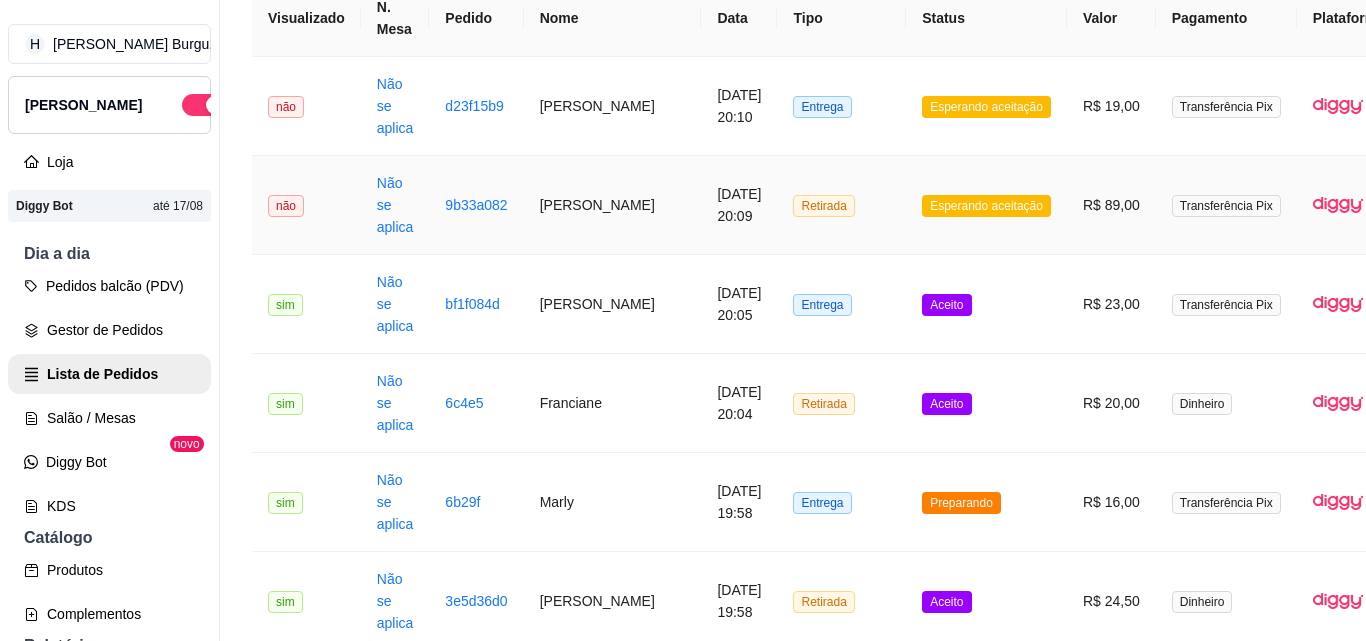 click on "[PERSON_NAME]" at bounding box center (613, 205) 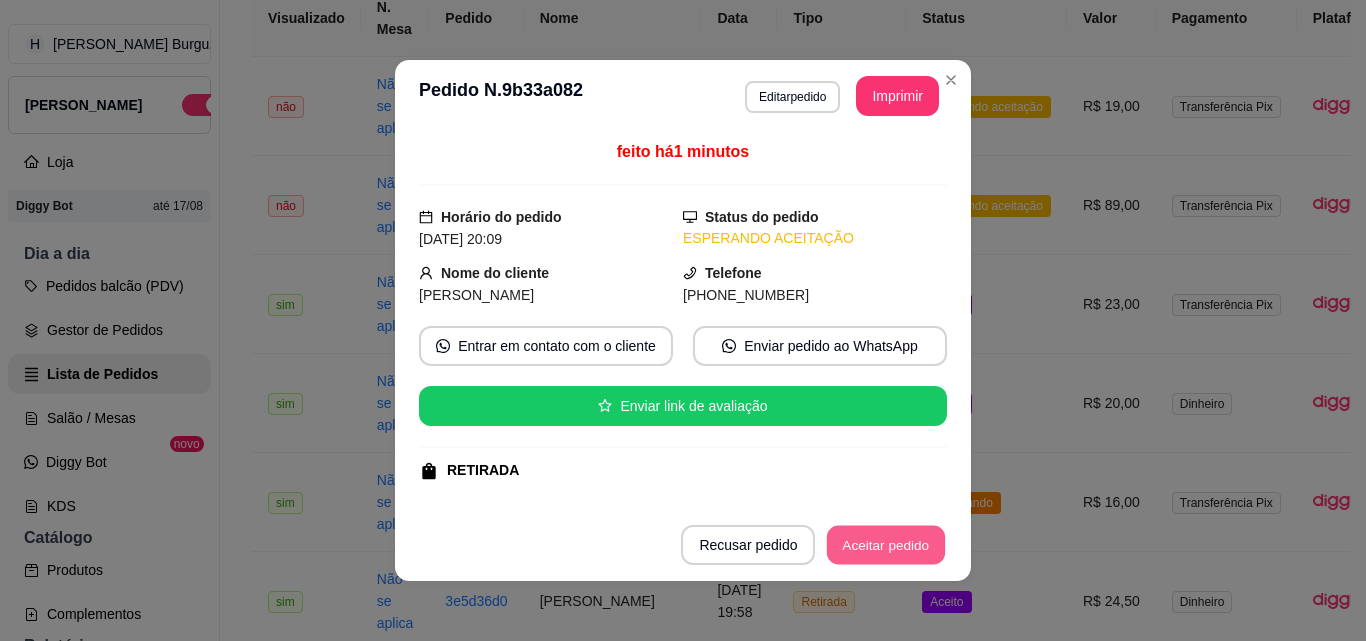 click on "Aceitar pedido" at bounding box center (886, 545) 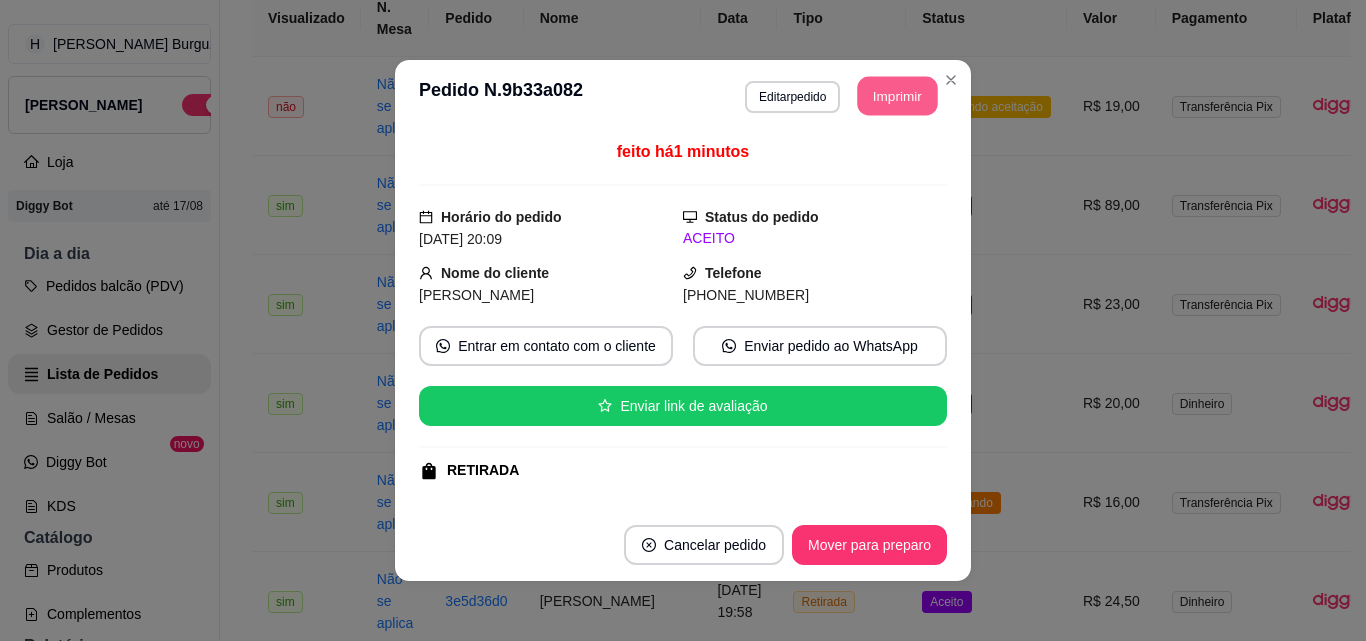 click on "Imprimir" at bounding box center [898, 96] 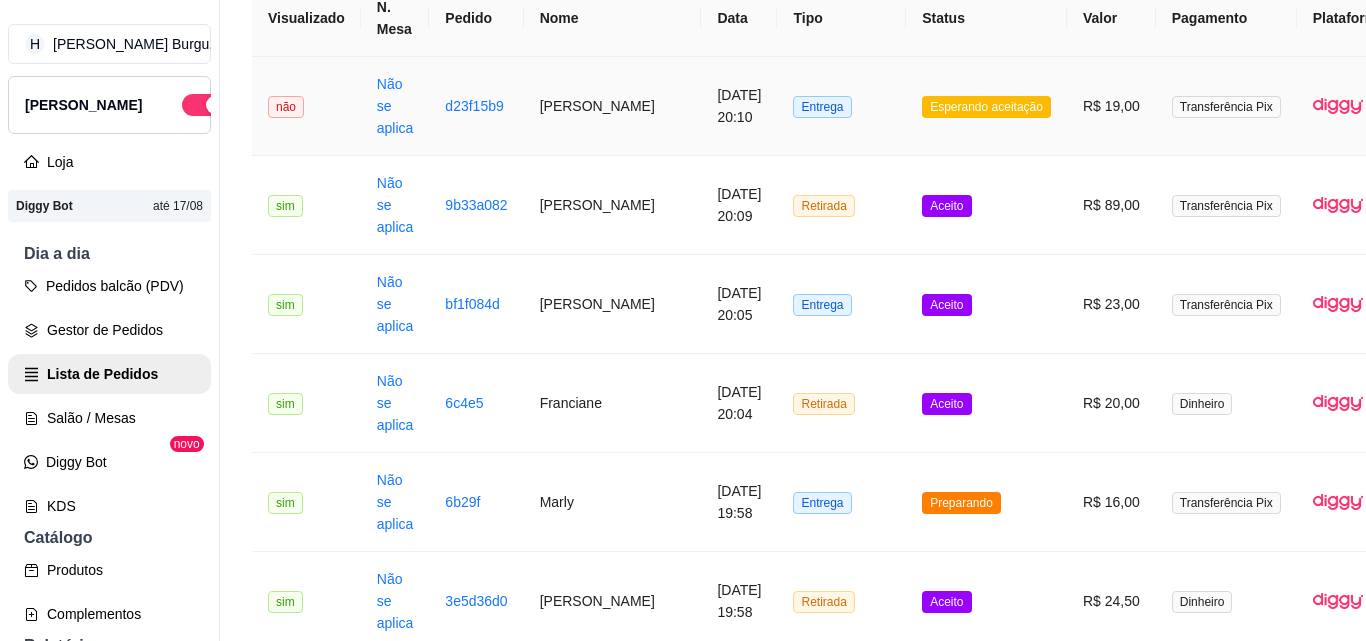 click on "[PERSON_NAME]" at bounding box center [613, 106] 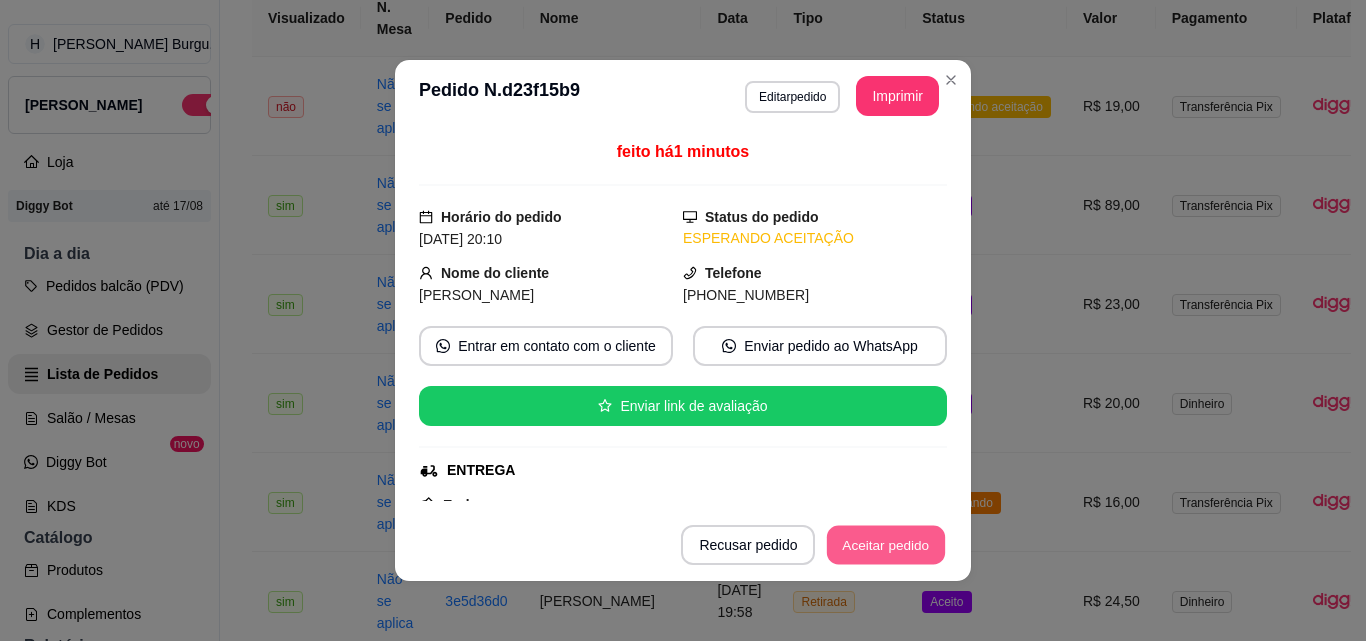 click on "Aceitar pedido" at bounding box center [886, 545] 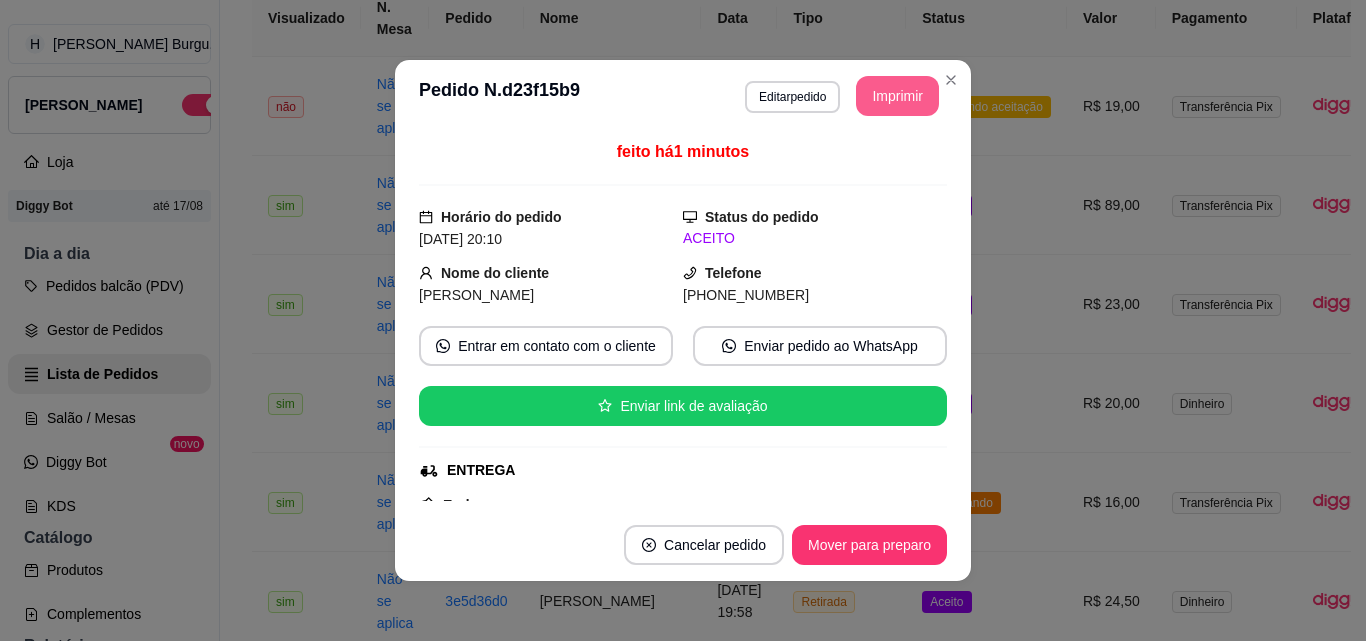 click on "Imprimir" at bounding box center [897, 96] 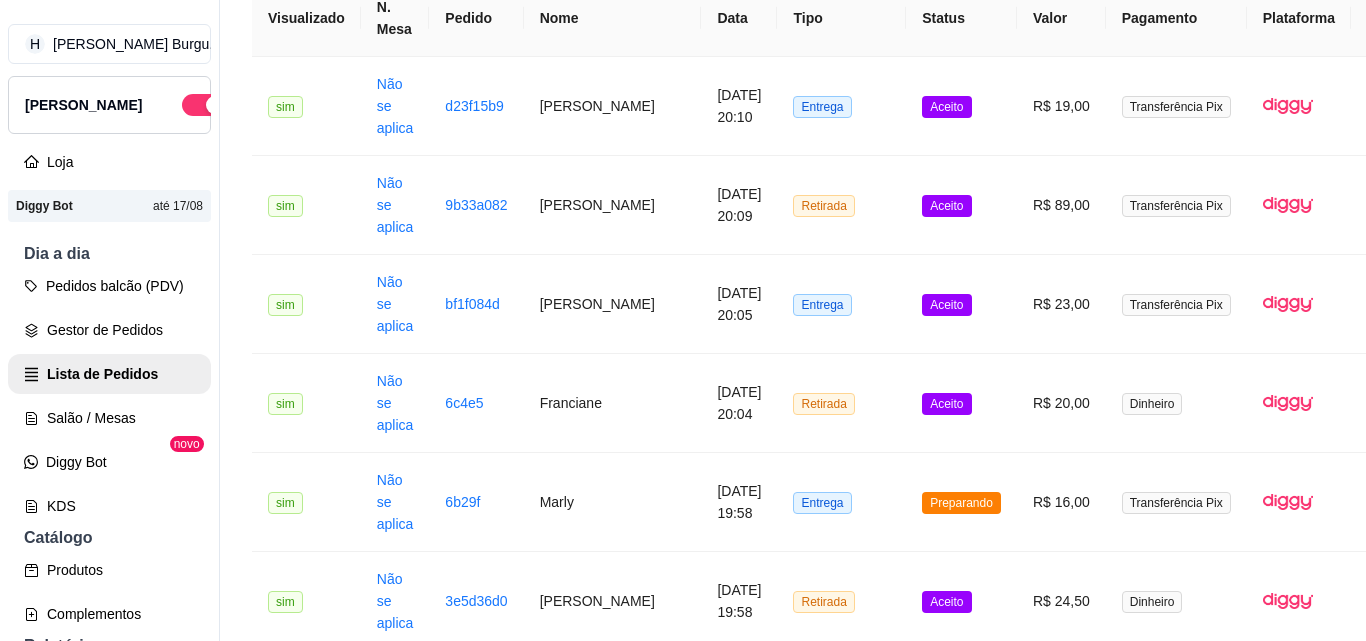 click on "PDV - Lançar pedido" at bounding box center [1253, -160] 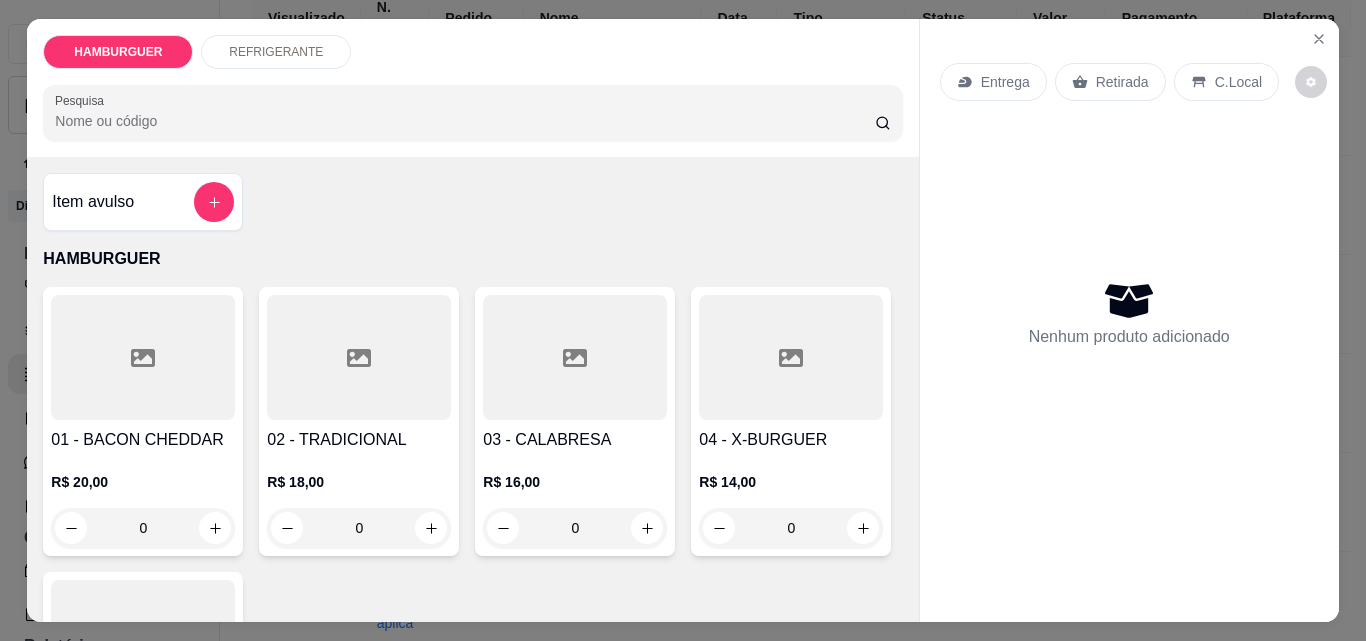 click on "C.Local" at bounding box center (1226, 82) 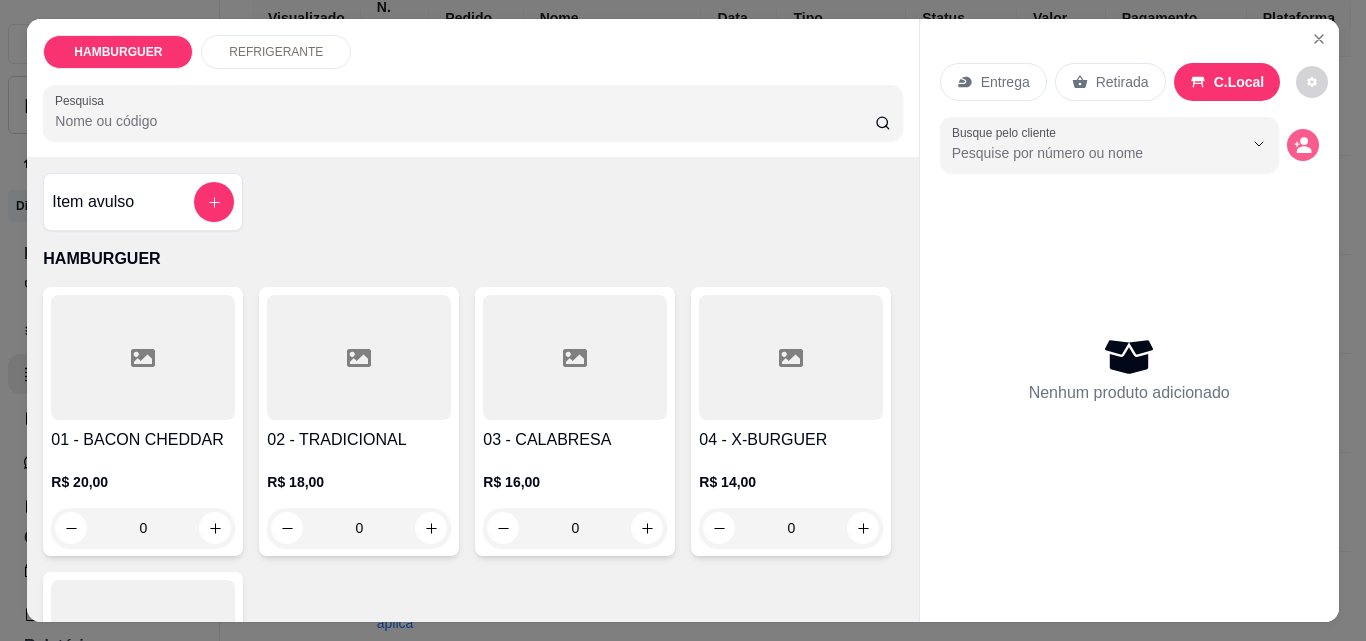 click 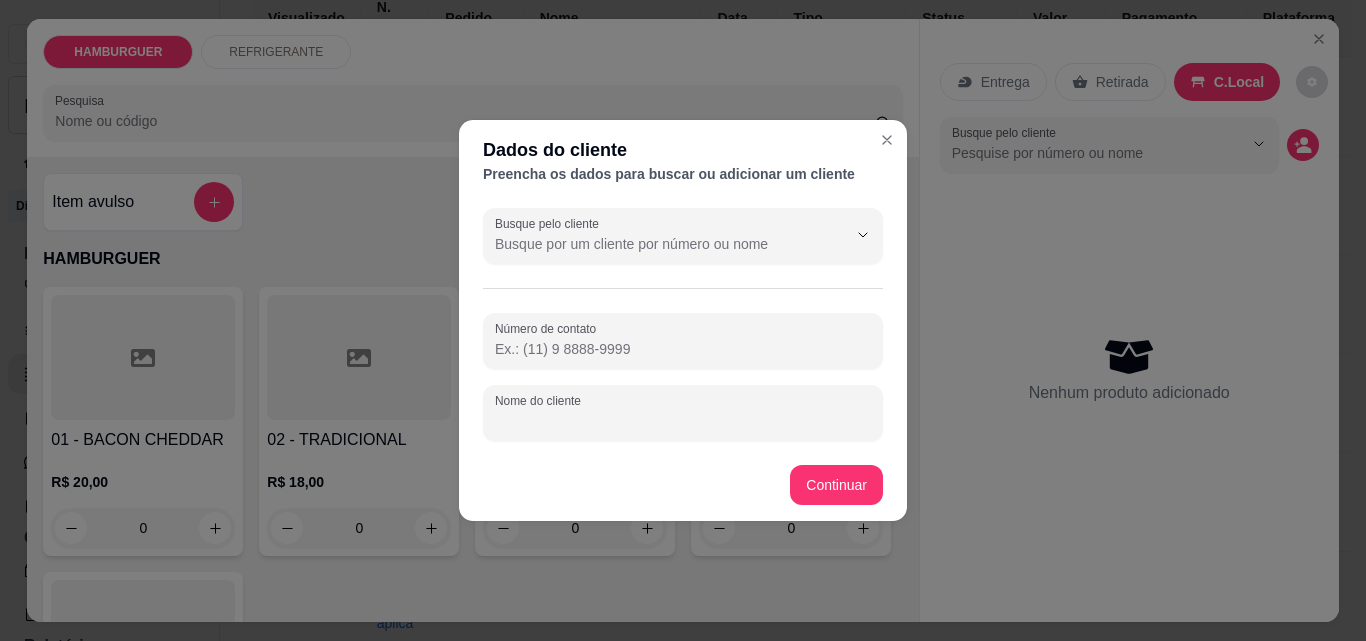 click on "Nome do cliente" at bounding box center (683, 421) 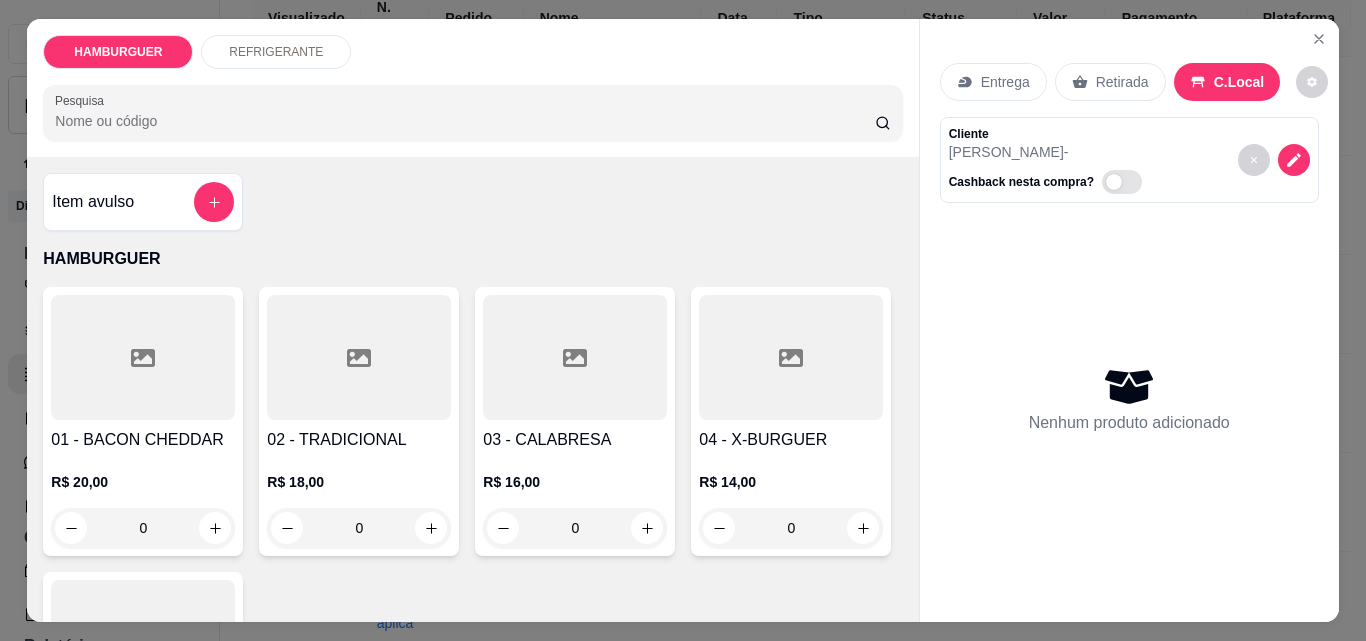 click on "0" at bounding box center [791, 528] 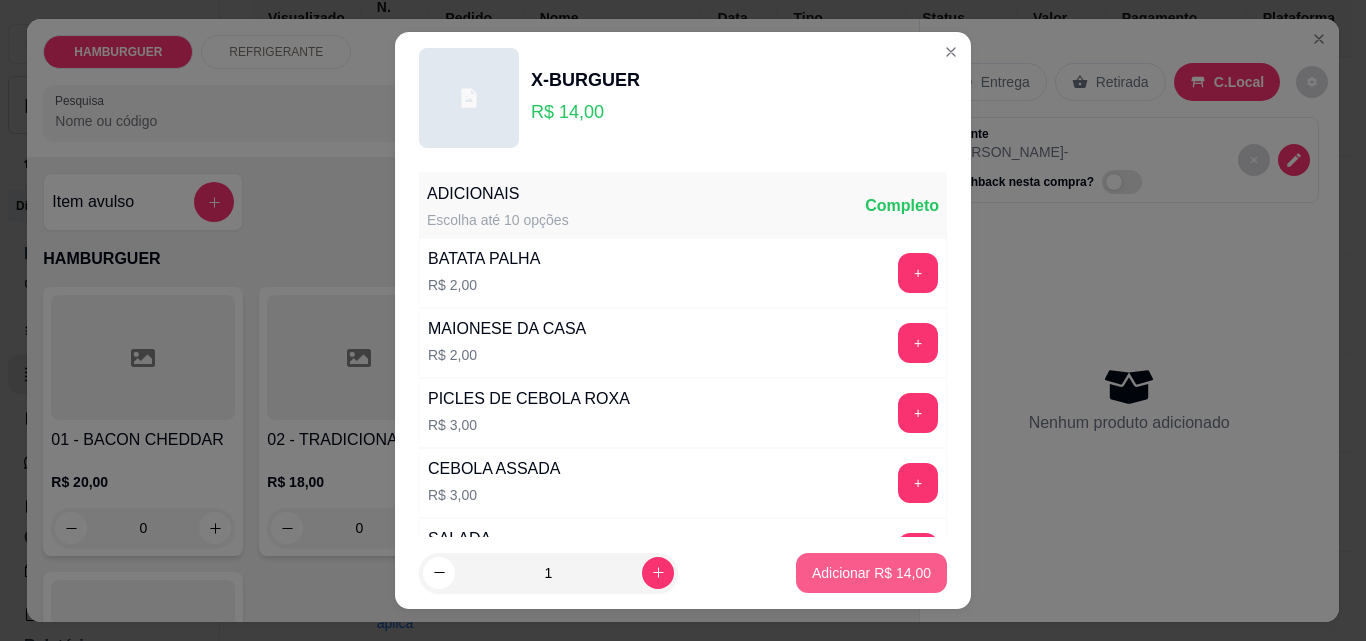 click on "Adicionar   R$ 14,00" at bounding box center (871, 573) 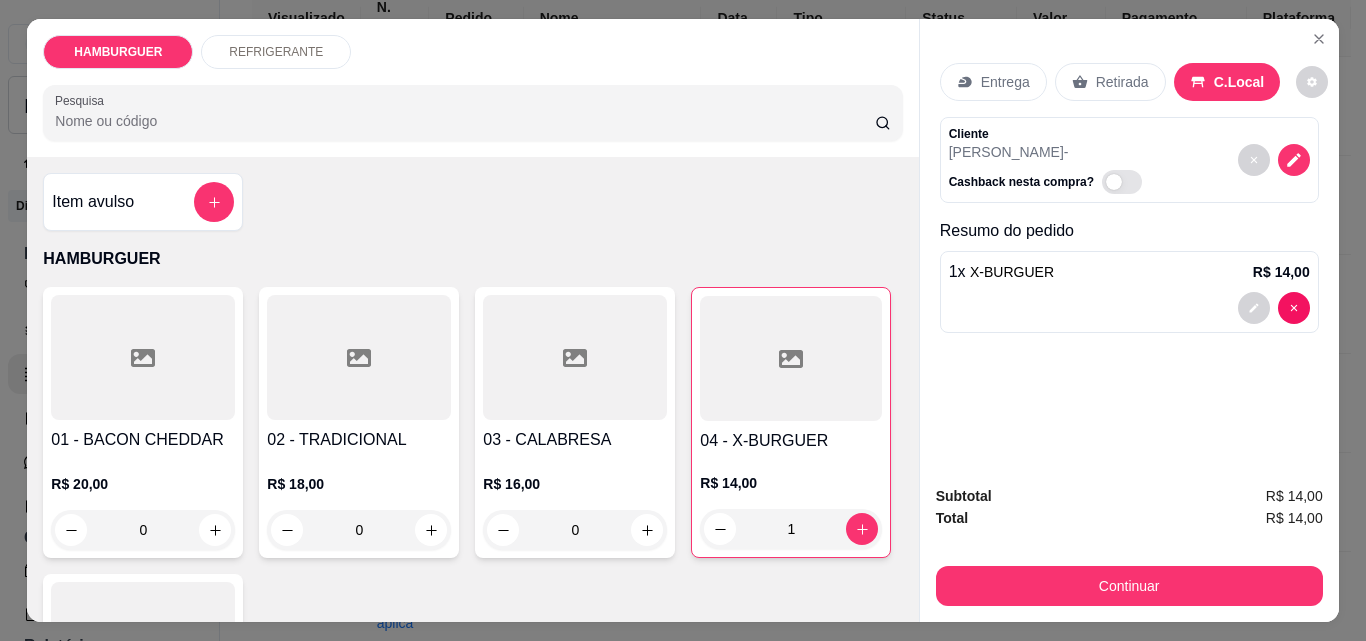 click on "0" at bounding box center (143, 815) 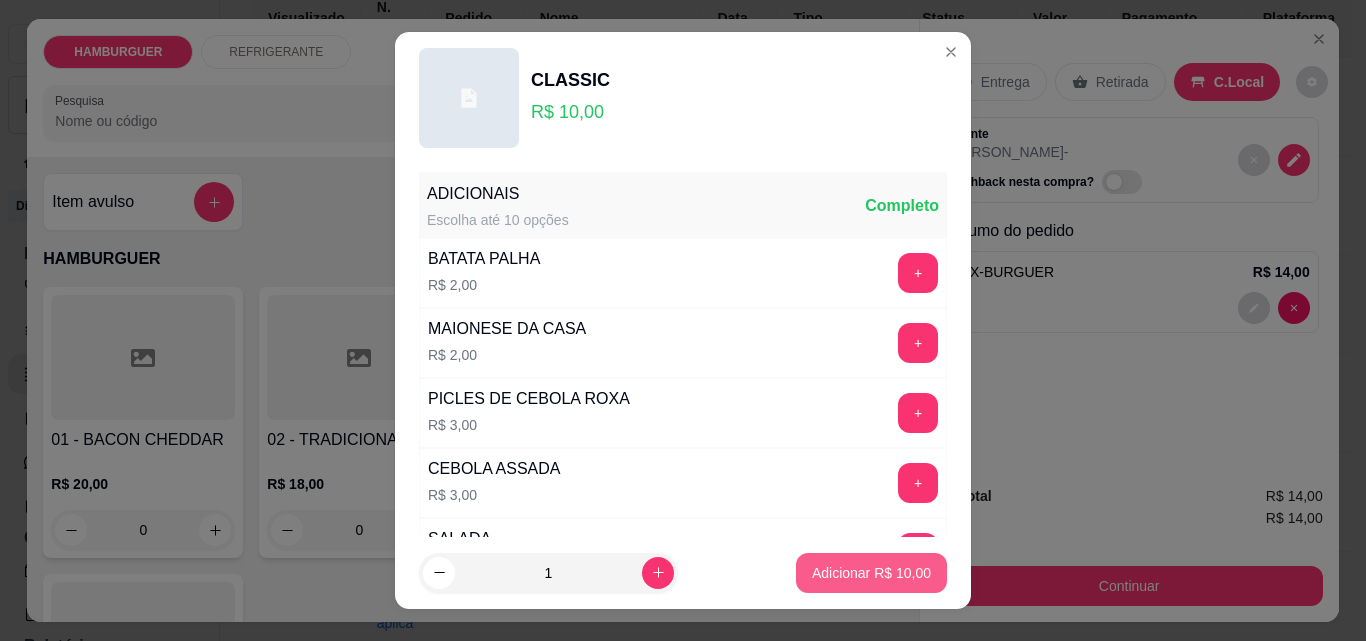 click on "Adicionar   R$ 10,00" at bounding box center [871, 573] 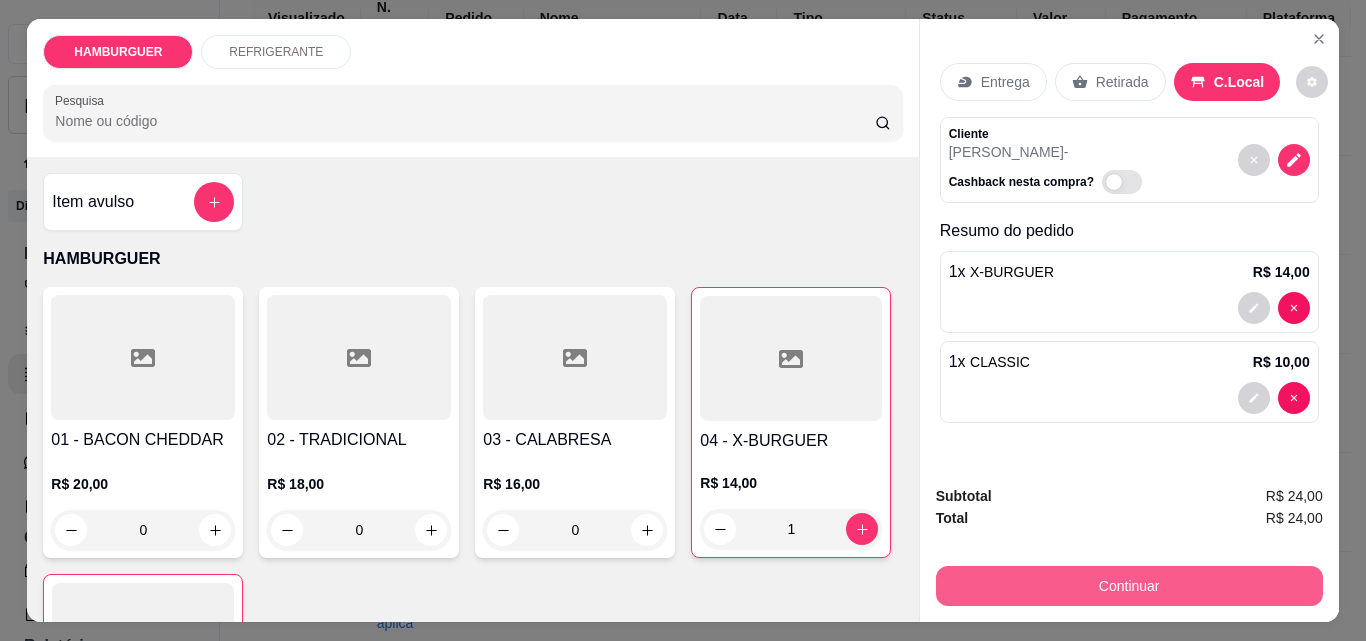 click on "Continuar" at bounding box center (1129, 586) 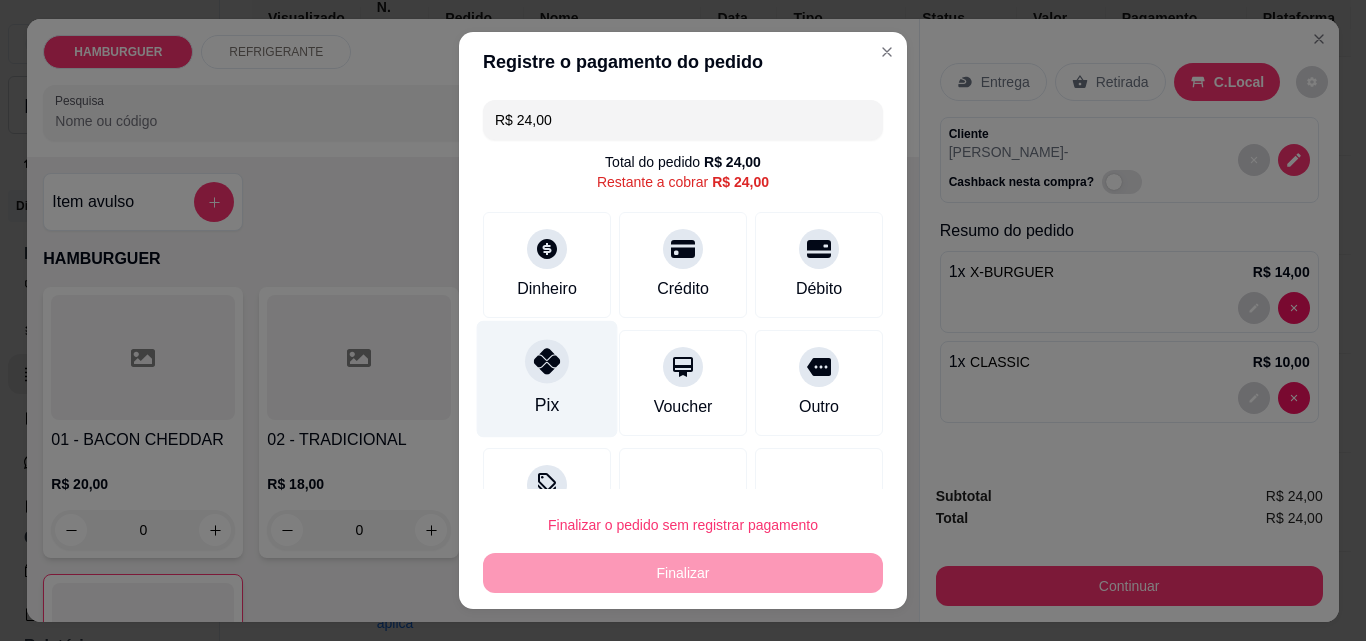 drag, startPoint x: 528, startPoint y: 371, endPoint x: 535, endPoint y: 398, distance: 27.89265 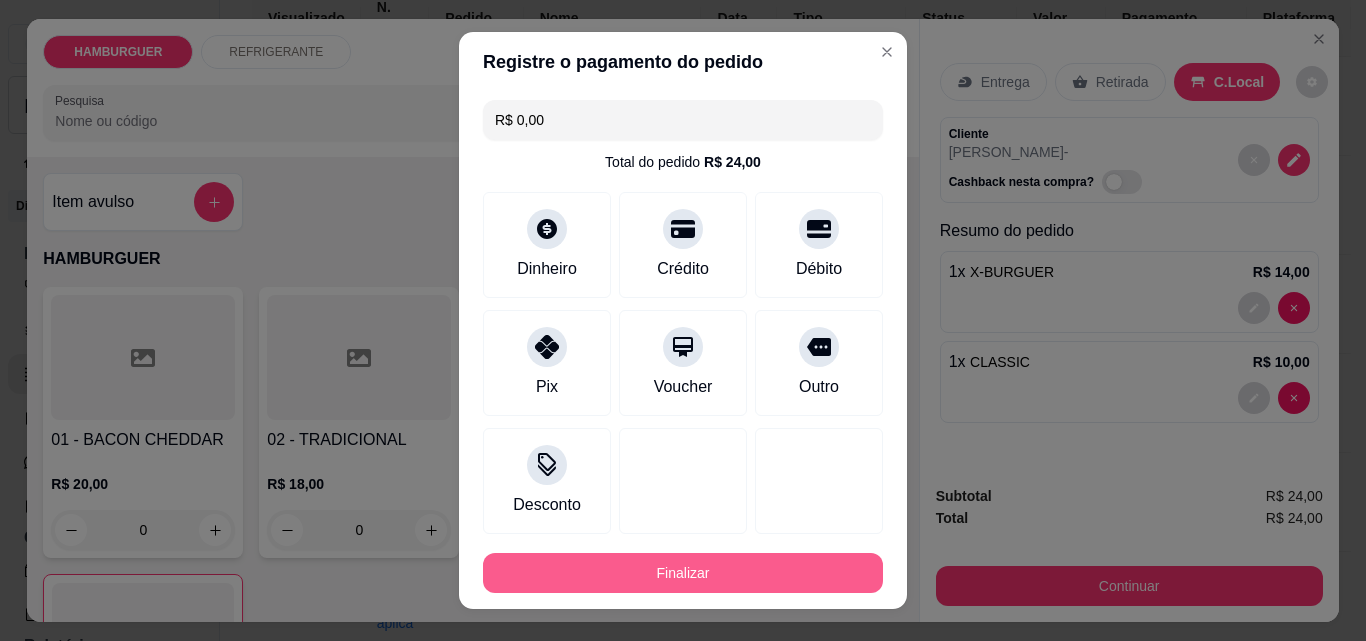 click on "Finalizar" at bounding box center [683, 573] 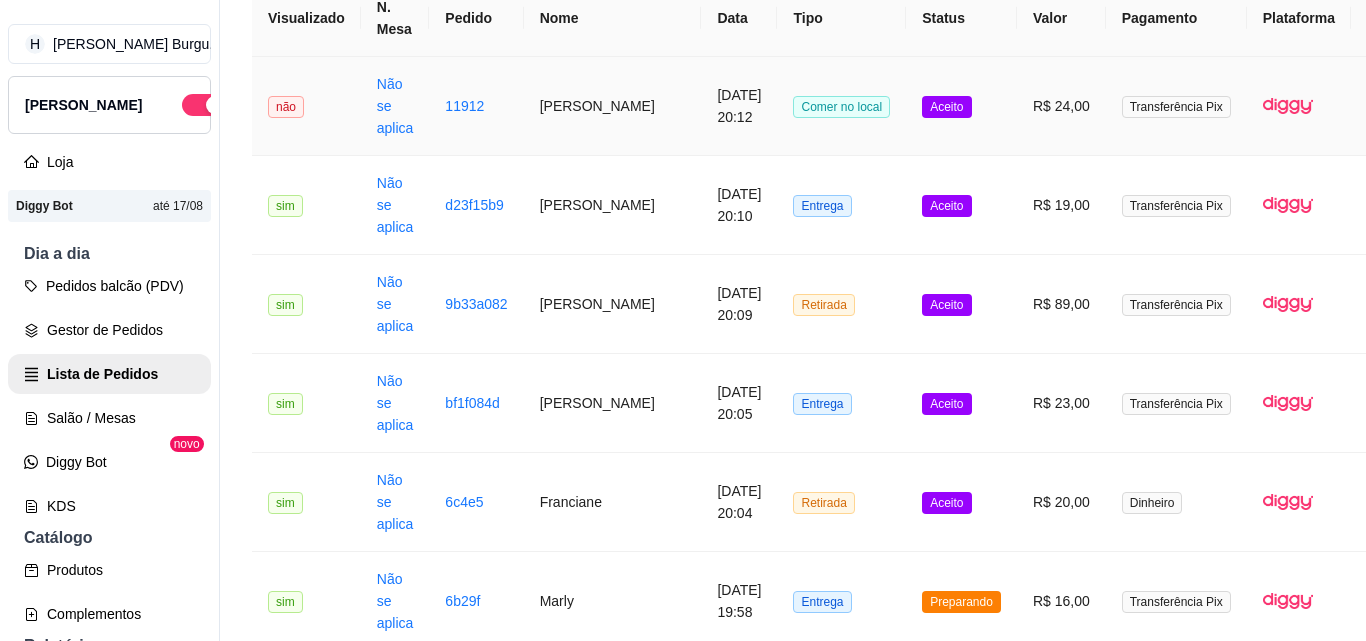 click on "[PERSON_NAME]" at bounding box center [613, 106] 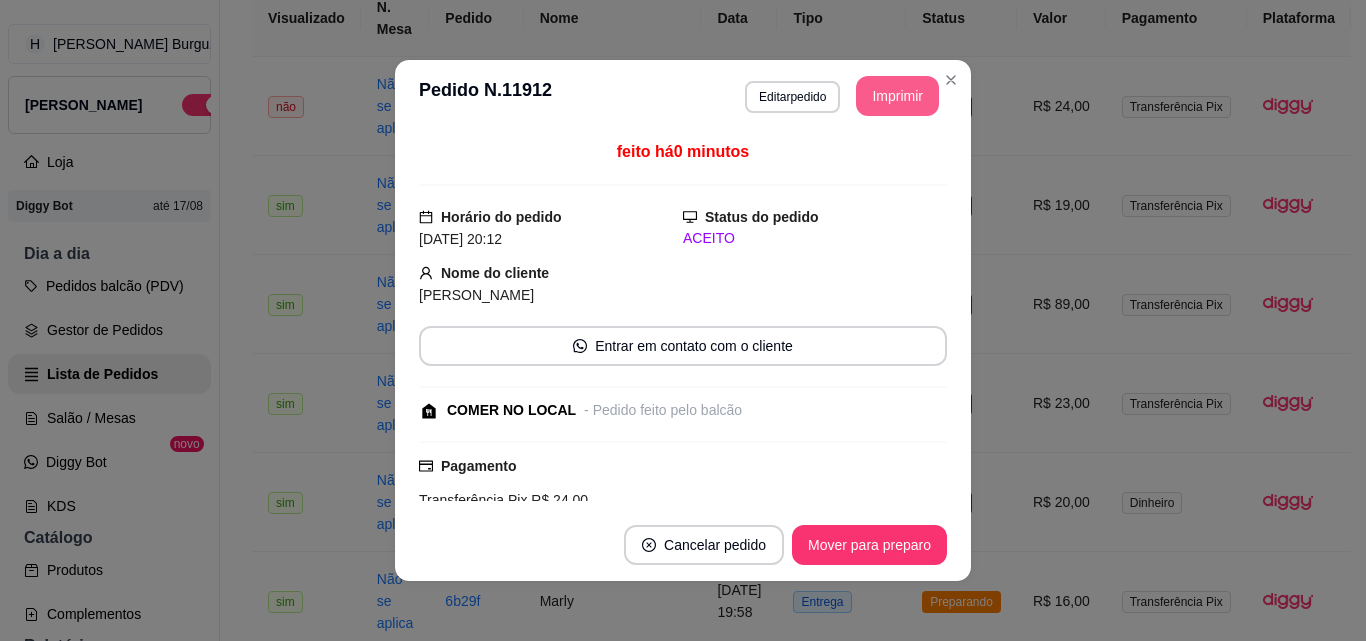 click on "Imprimir" at bounding box center (897, 96) 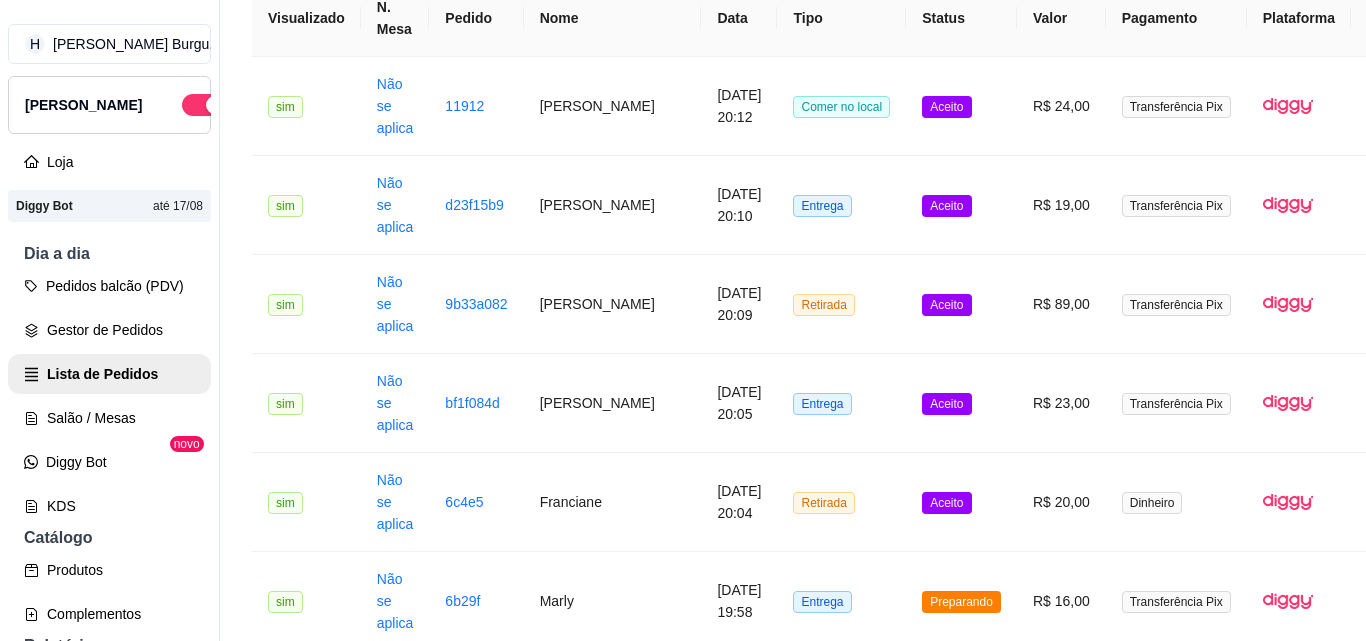 click on "PDV - Lançar pedido" at bounding box center [1253, -160] 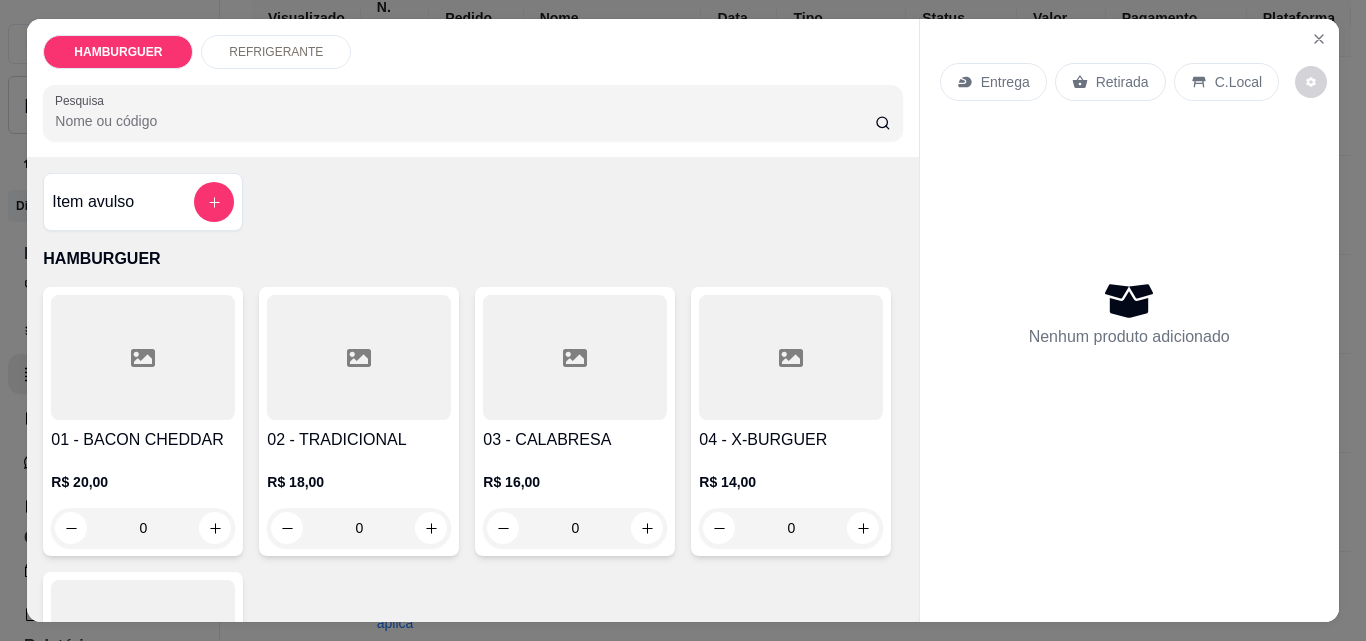 click on "Retirada" at bounding box center [1122, 82] 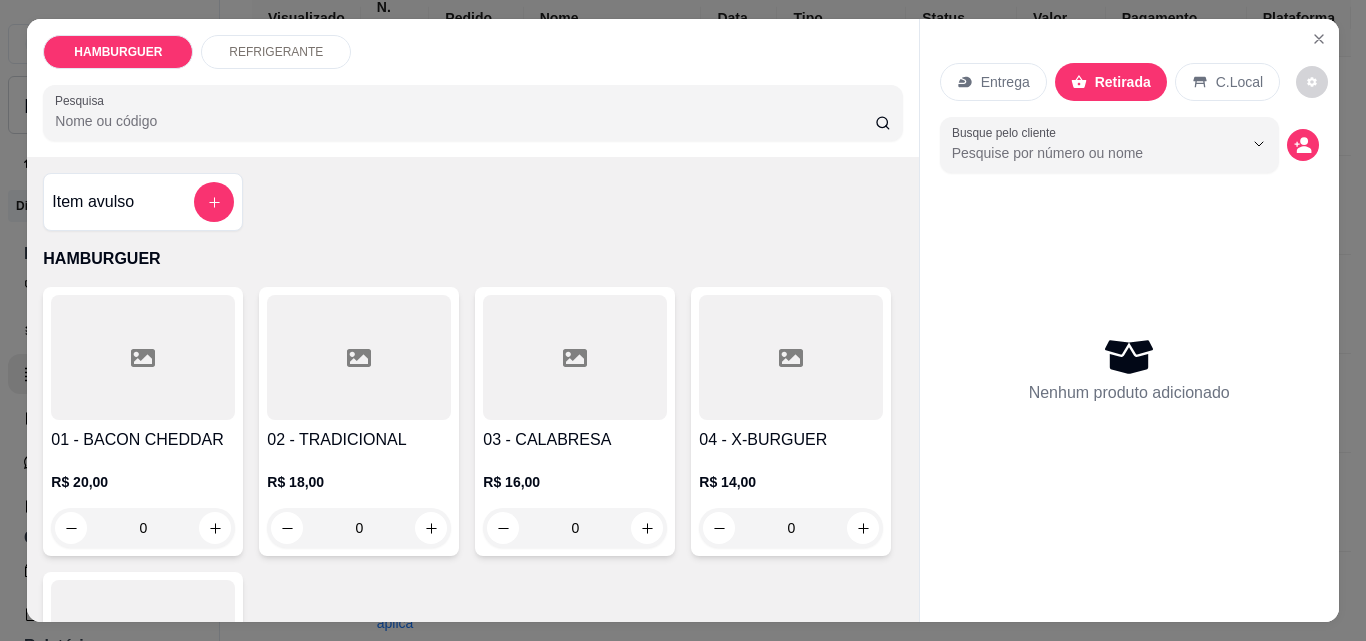 click on "0" at bounding box center [575, 528] 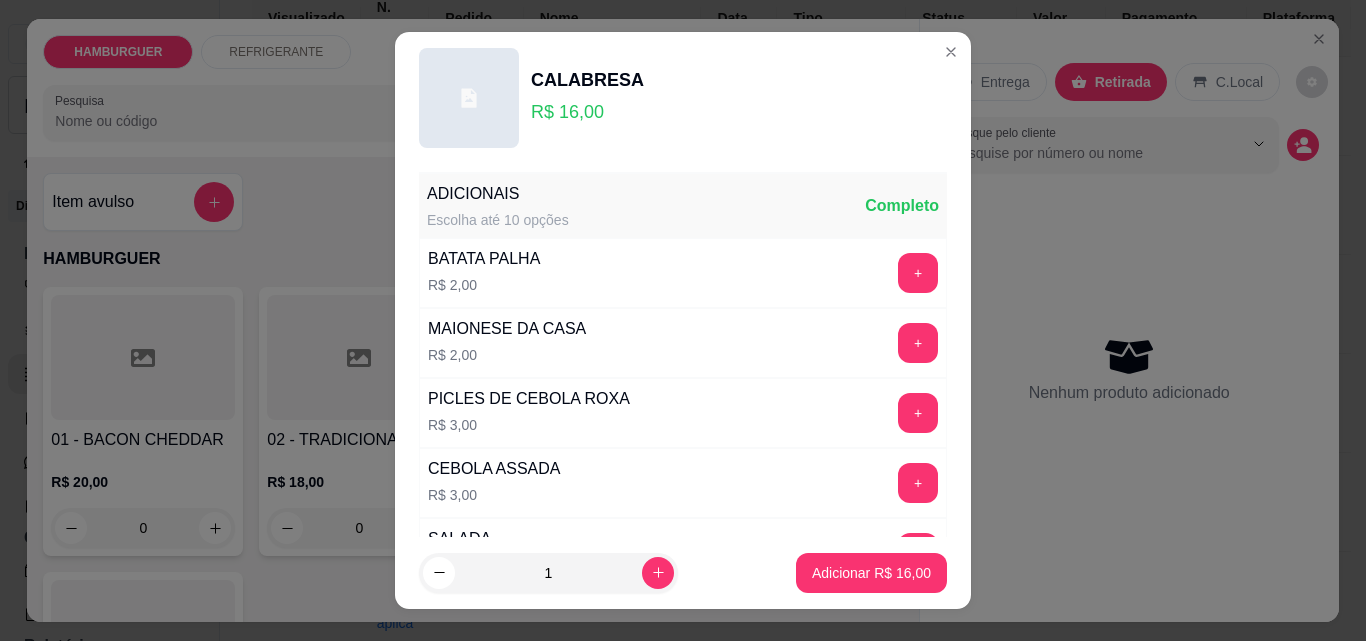 click on "+" at bounding box center [918, 763] 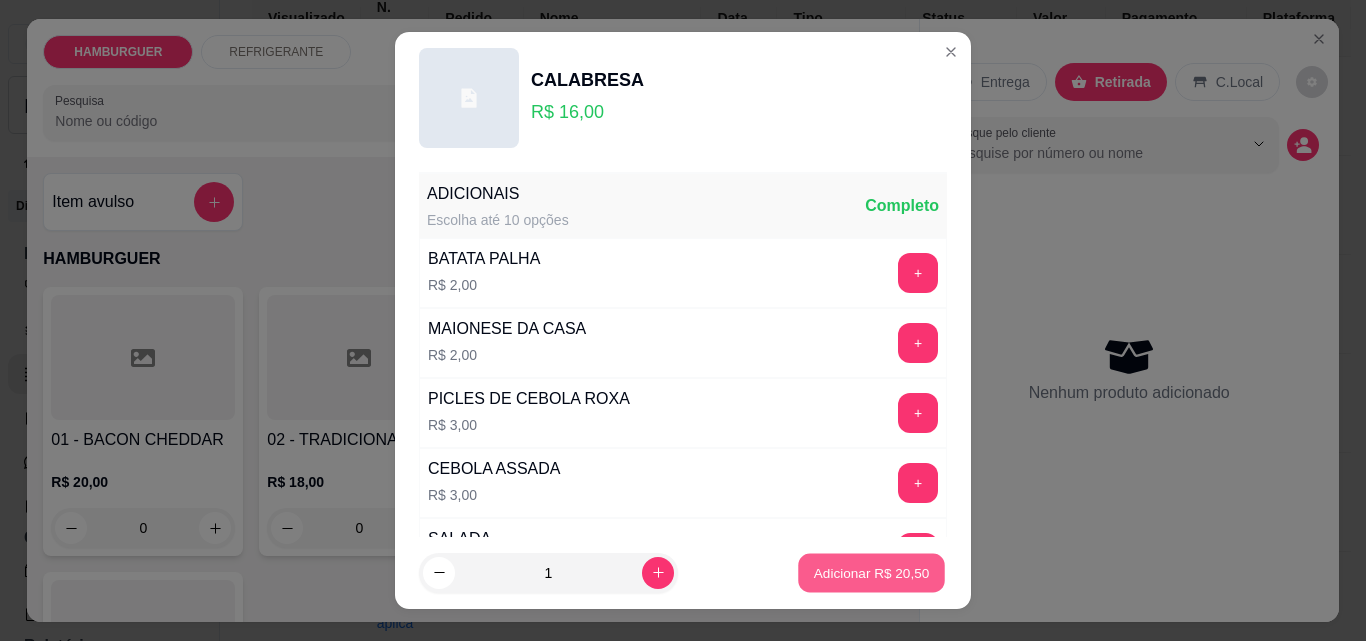 click on "Adicionar   R$ 20,50" at bounding box center (871, 573) 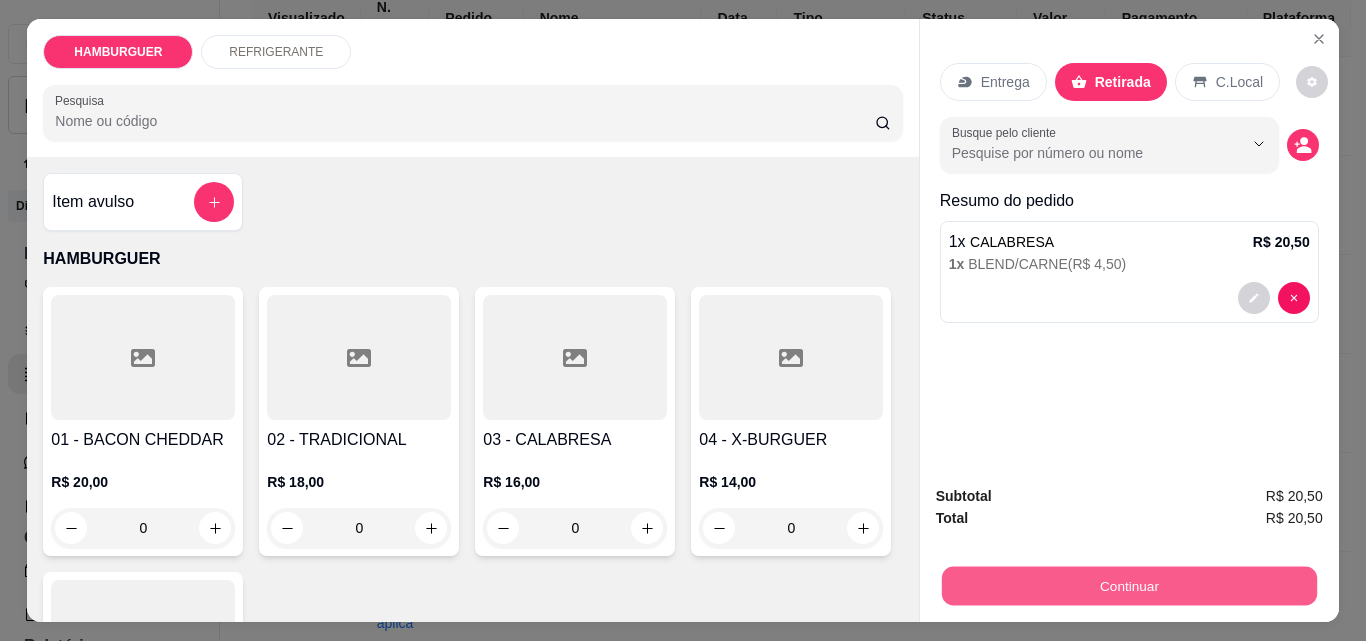 click on "Continuar" at bounding box center (1128, 585) 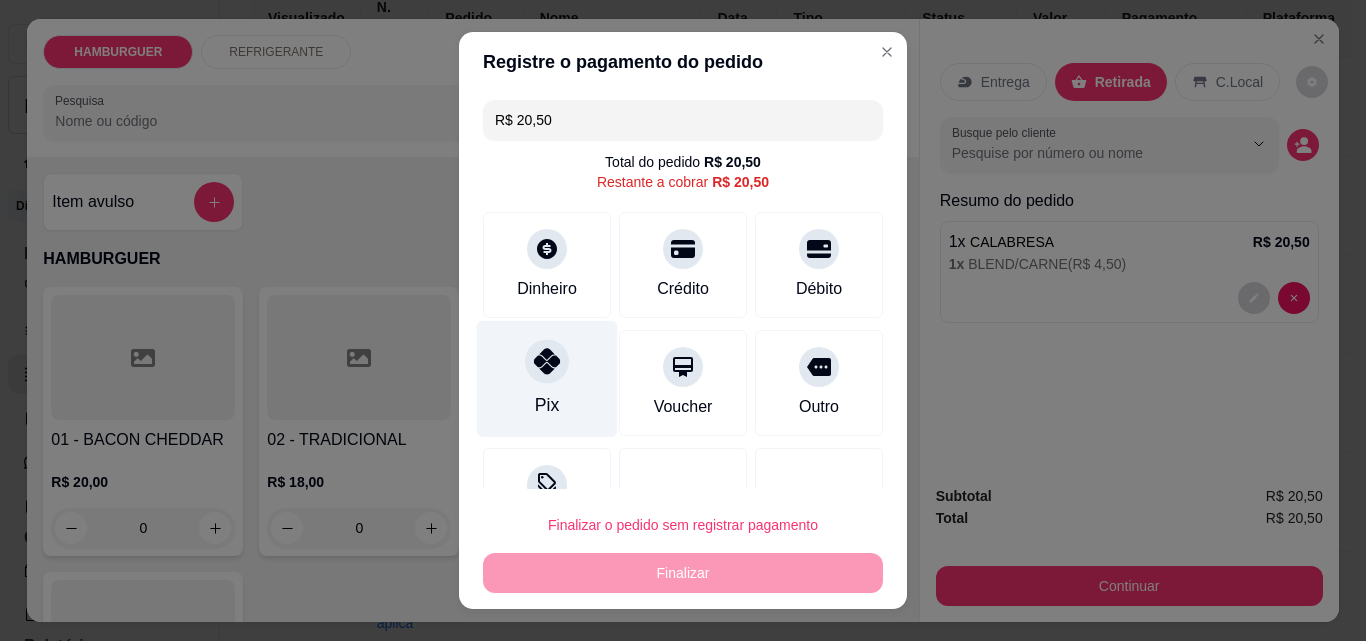 click 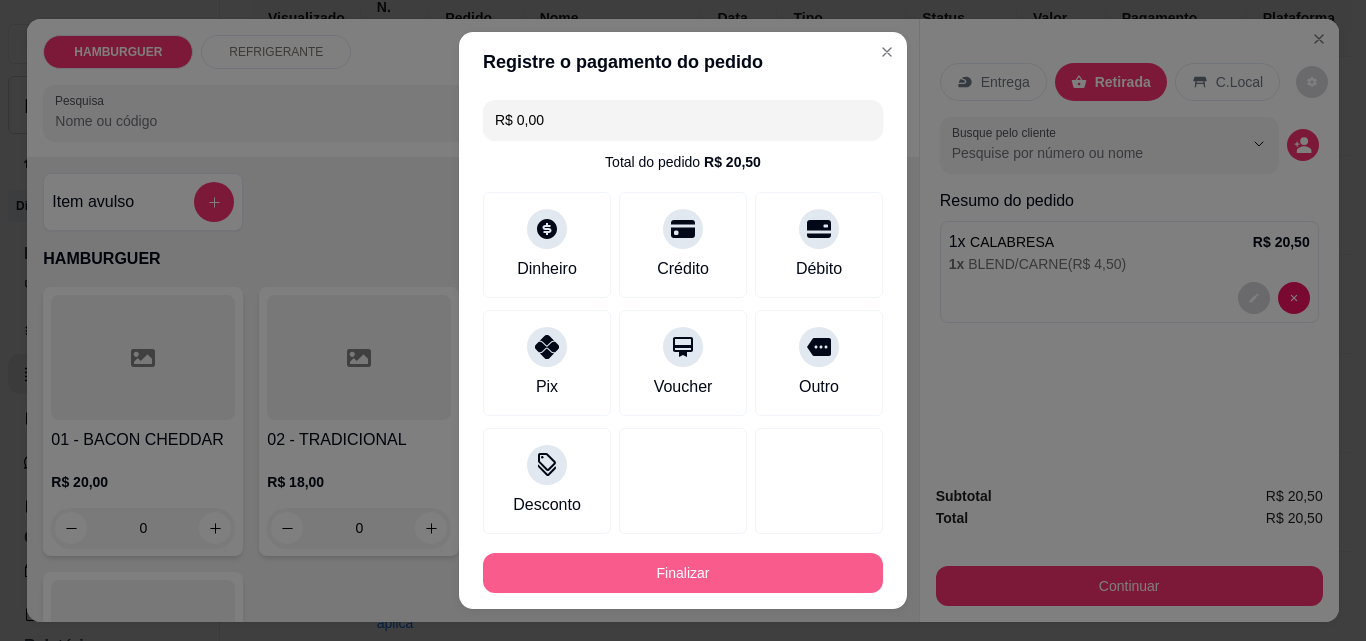 click on "Finalizar" at bounding box center (683, 573) 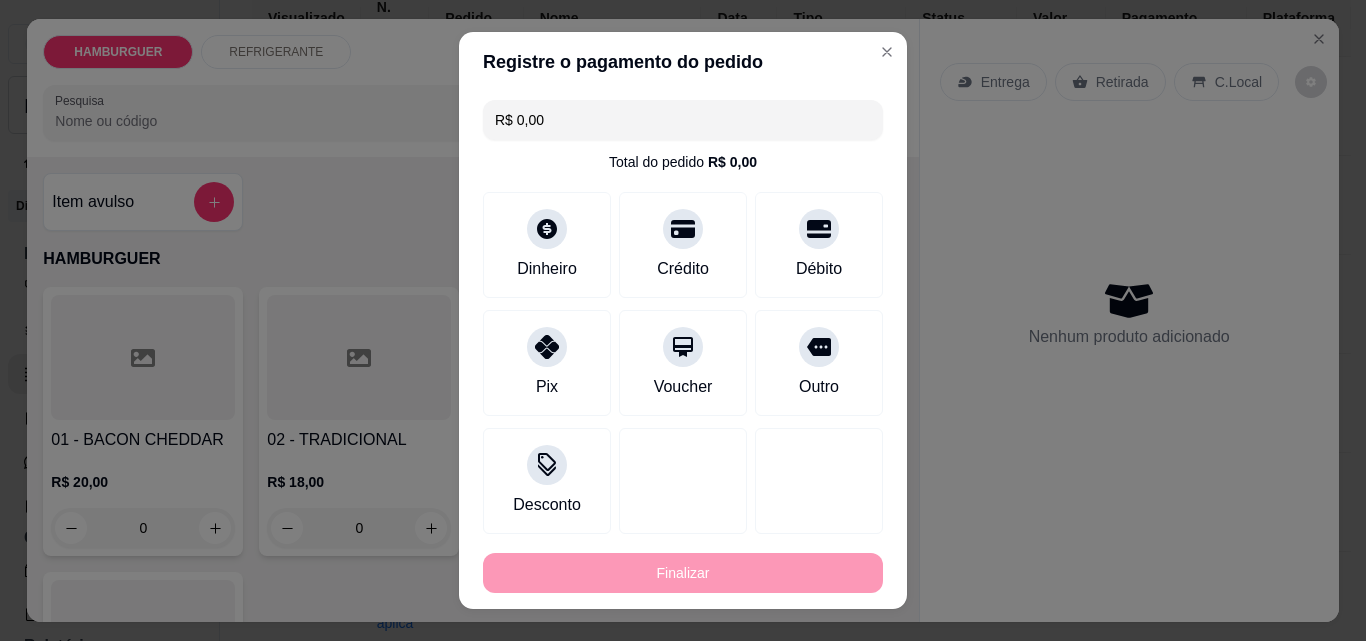 type on "-R$ 20,50" 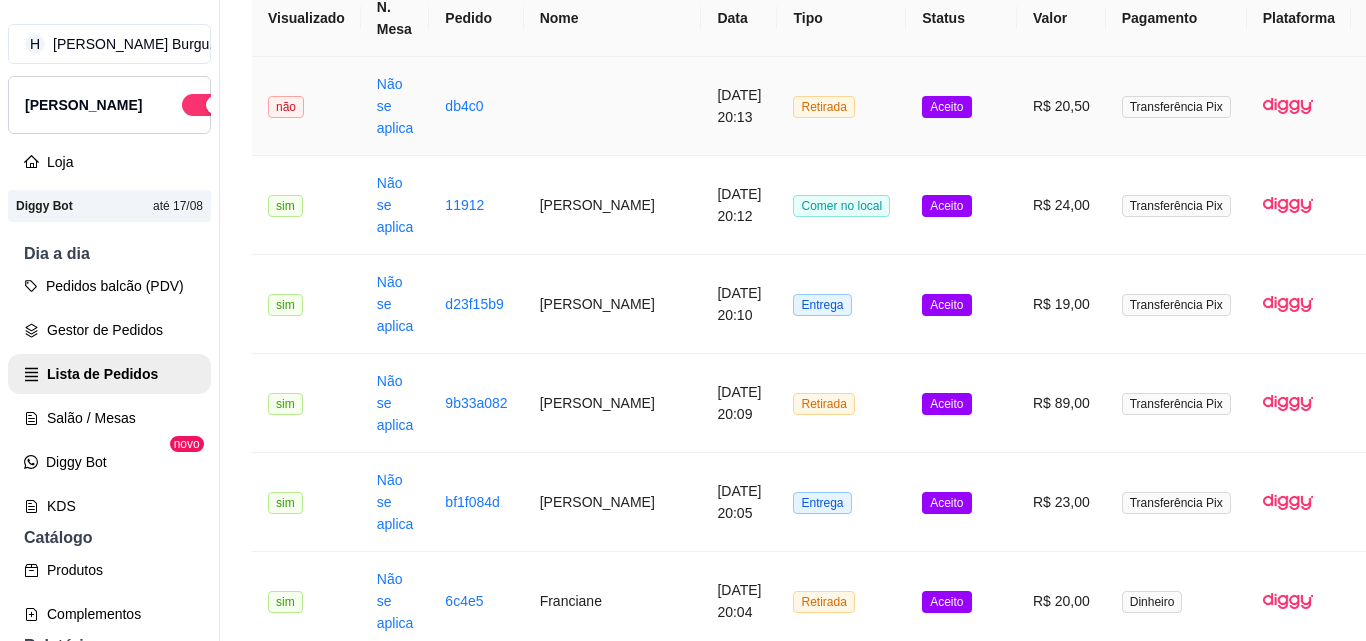 click on "[DATE] 20:13" at bounding box center (739, 106) 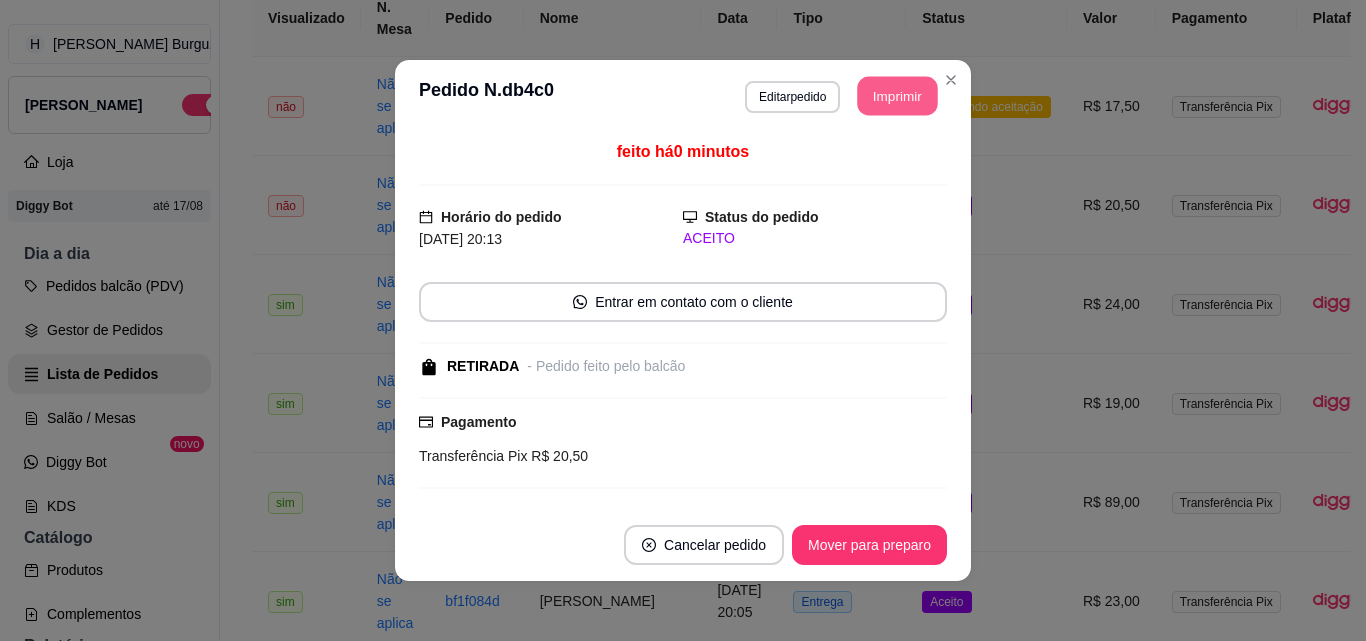 click on "Imprimir" at bounding box center [898, 96] 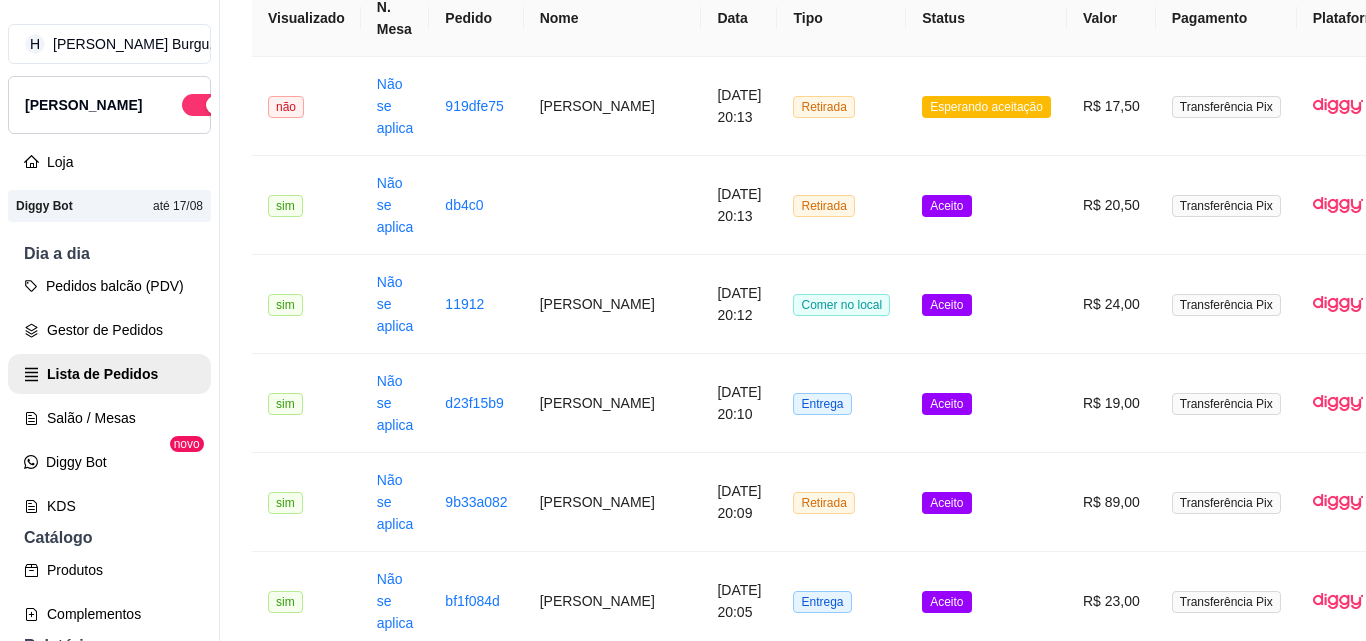 click on "PDV - Lançar pedido" at bounding box center (1253, -160) 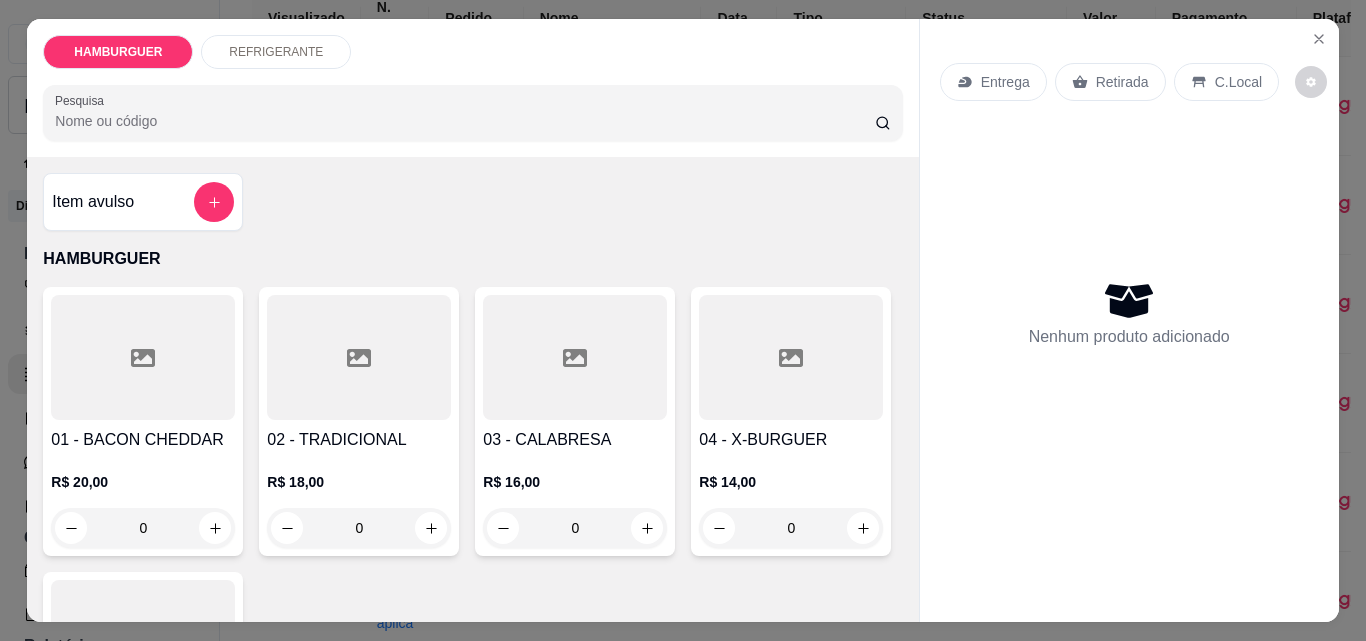 click on "Retirada" at bounding box center (1122, 82) 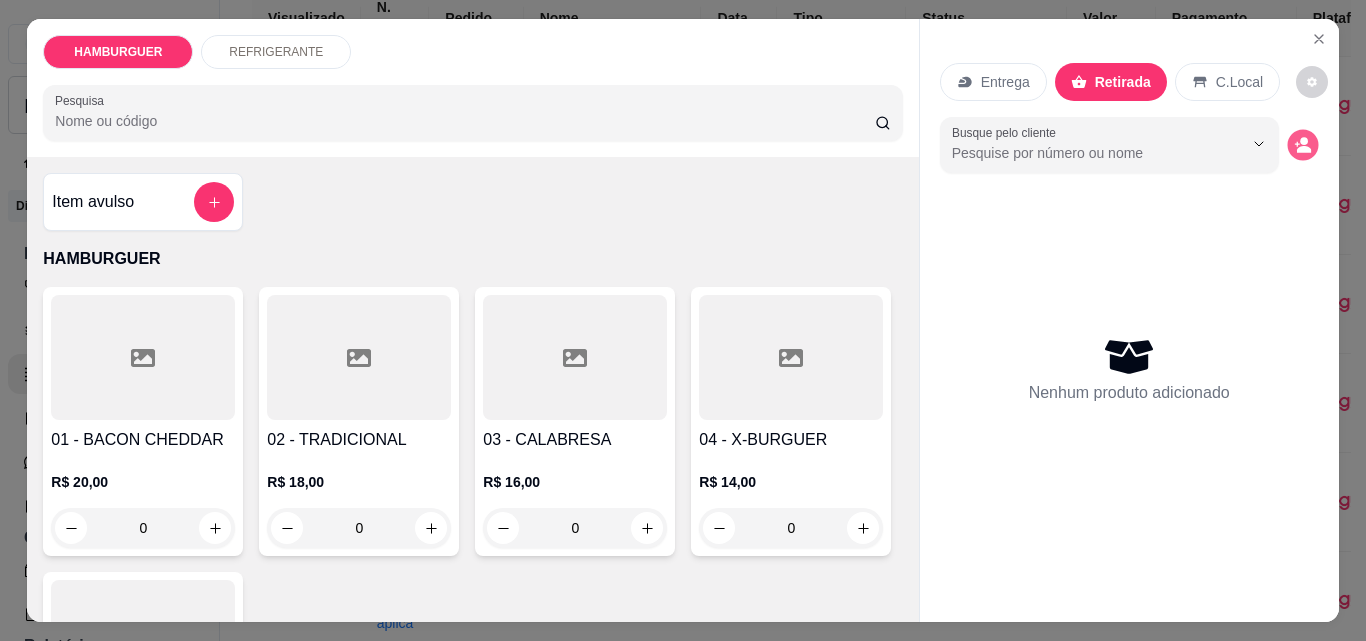 click 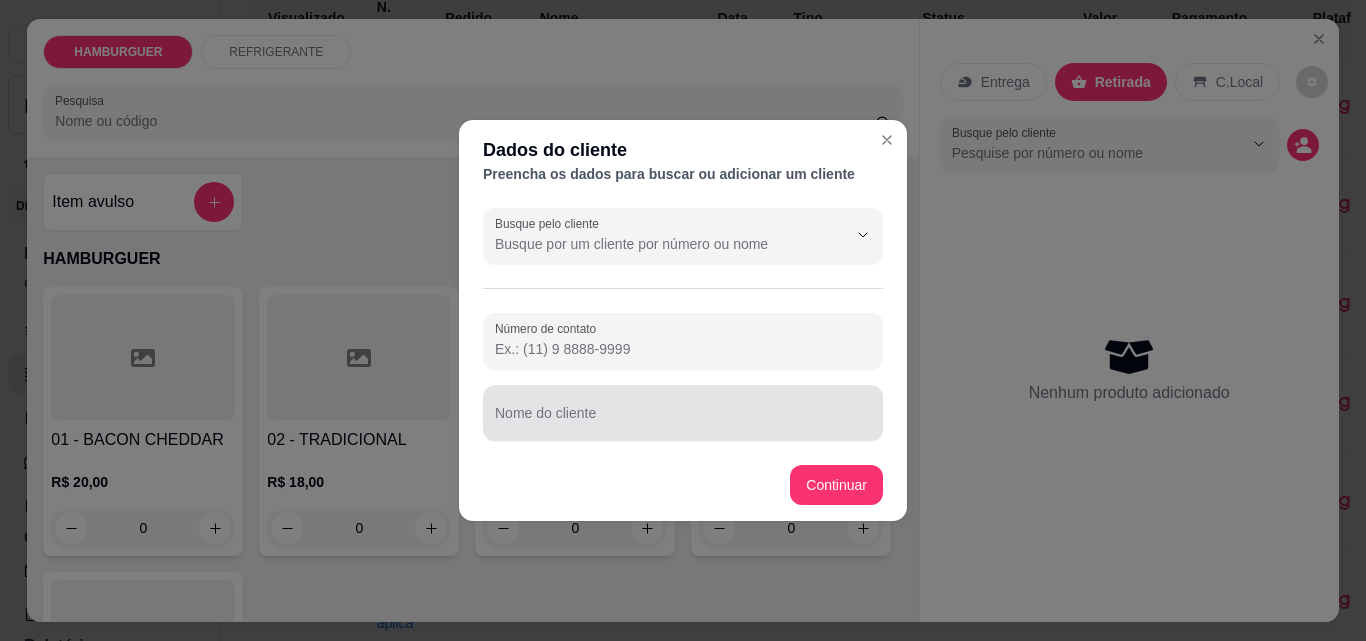 click at bounding box center (683, 413) 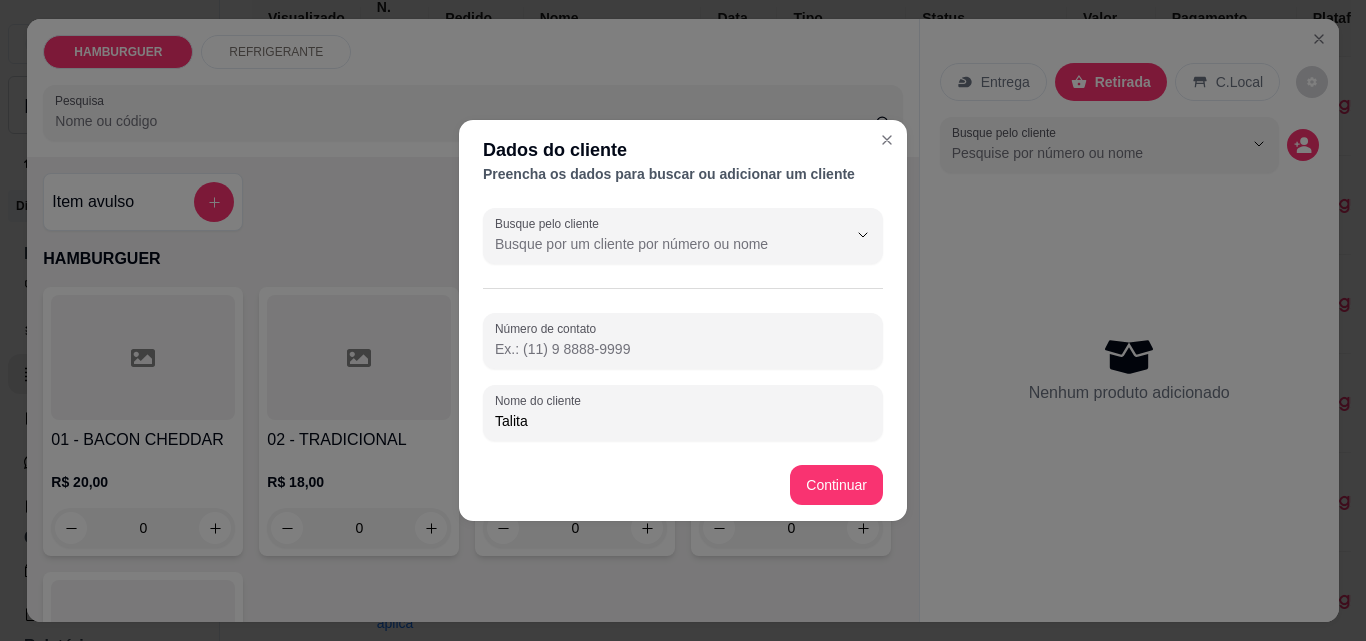 type on "Talita" 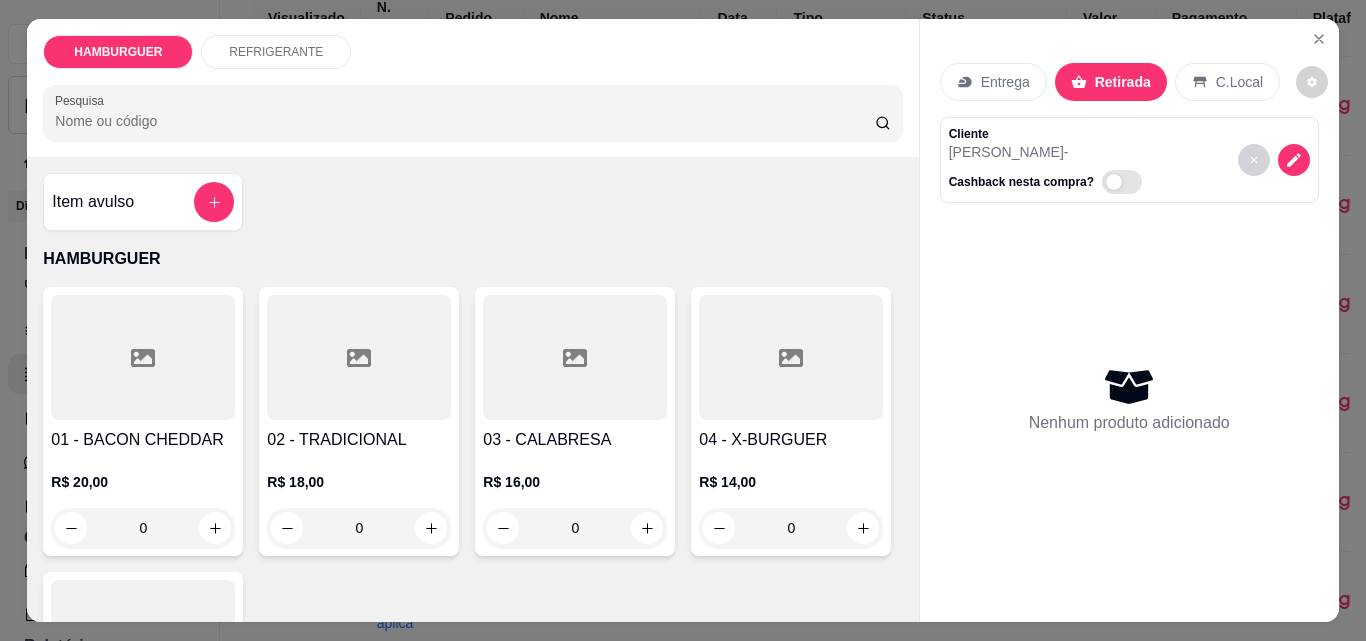 click on "0" at bounding box center [143, 528] 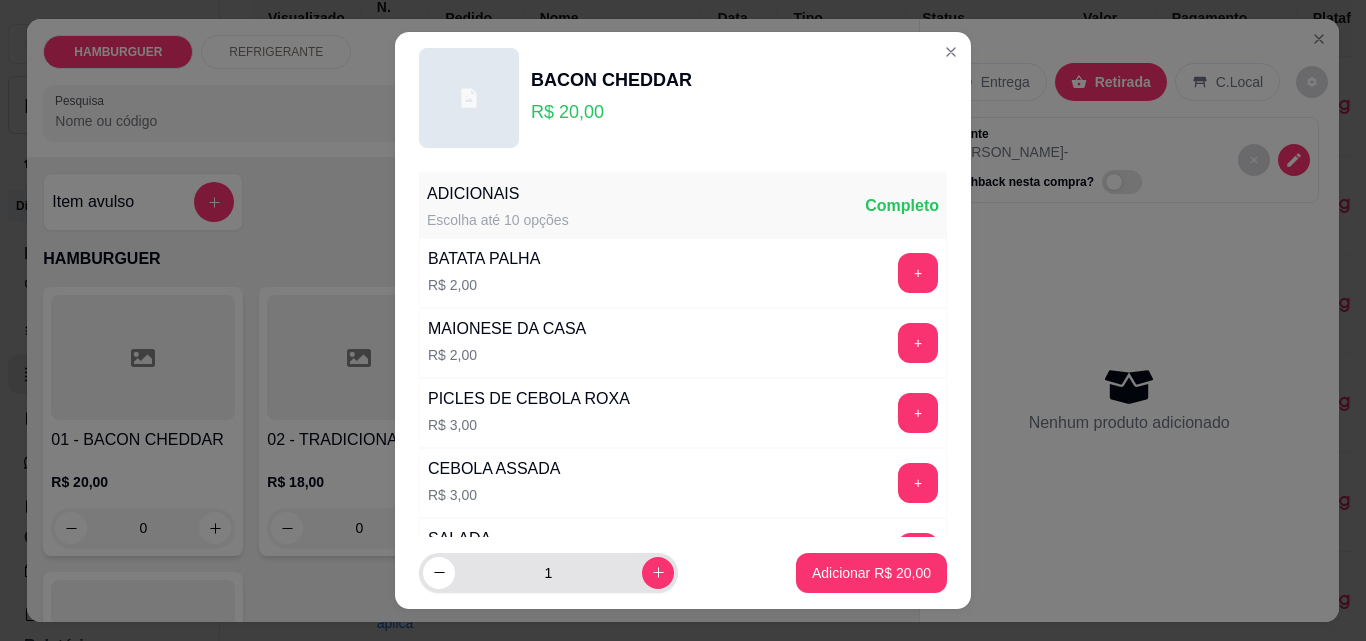 click on "1" at bounding box center [548, 573] 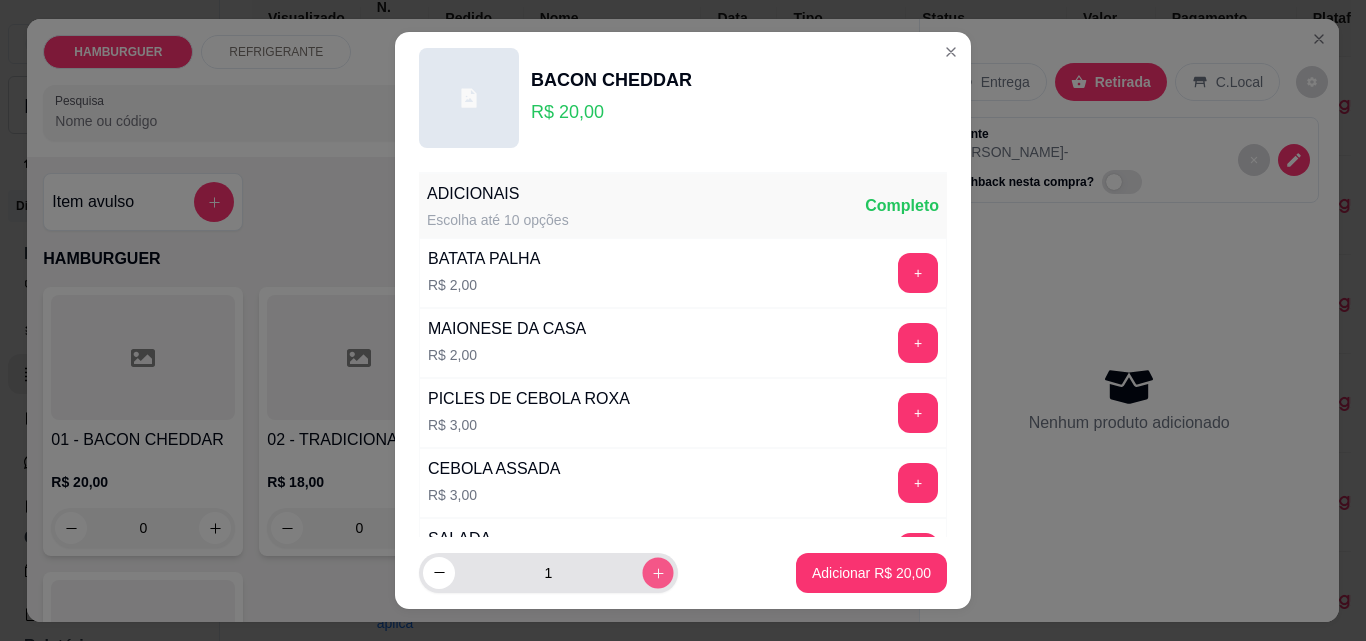 click 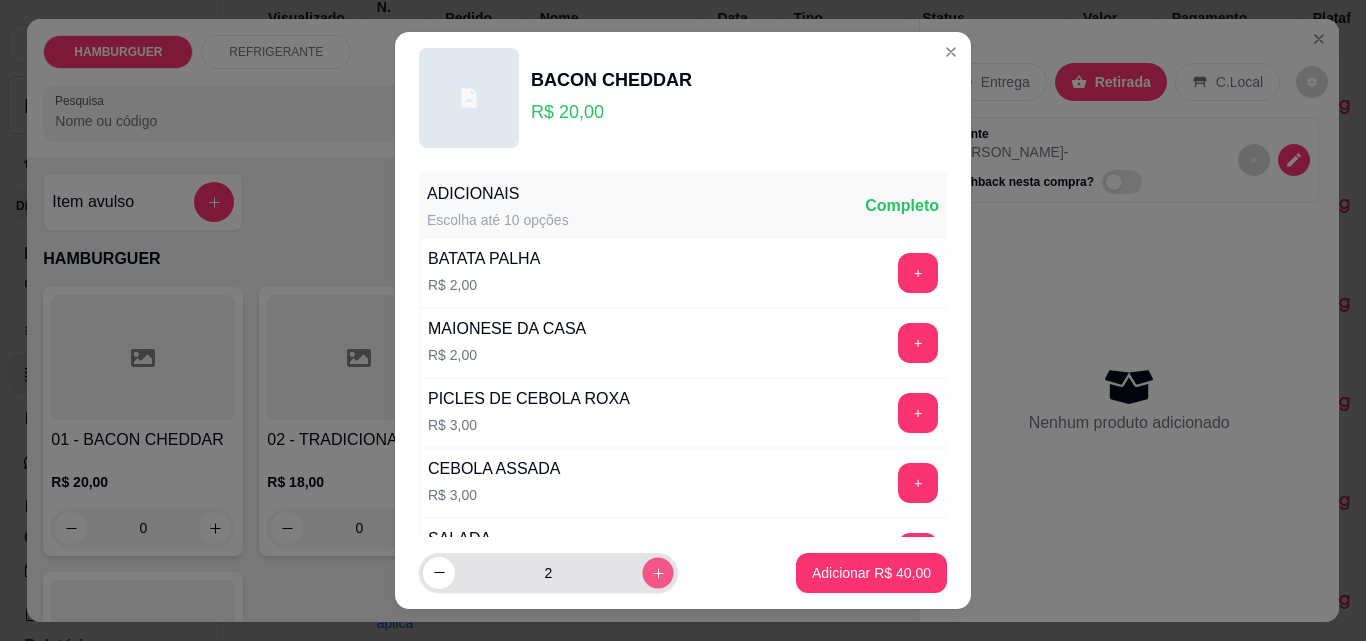 click 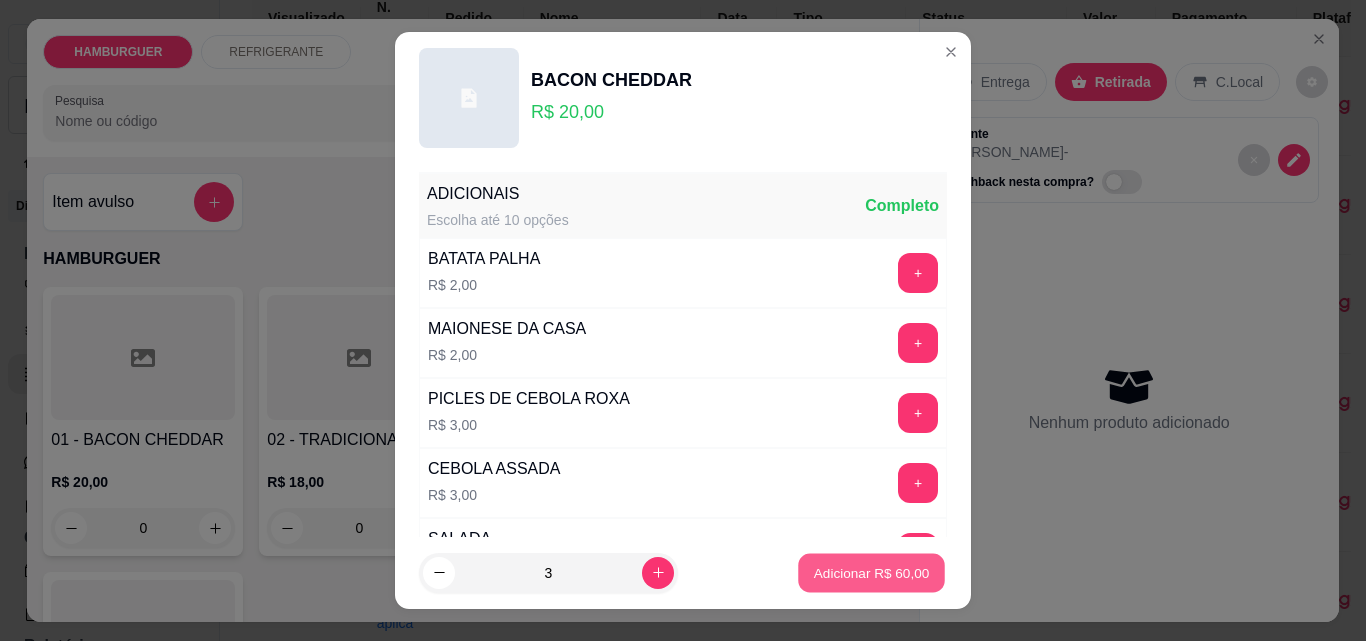 click on "Adicionar   R$ 60,00" at bounding box center (872, 572) 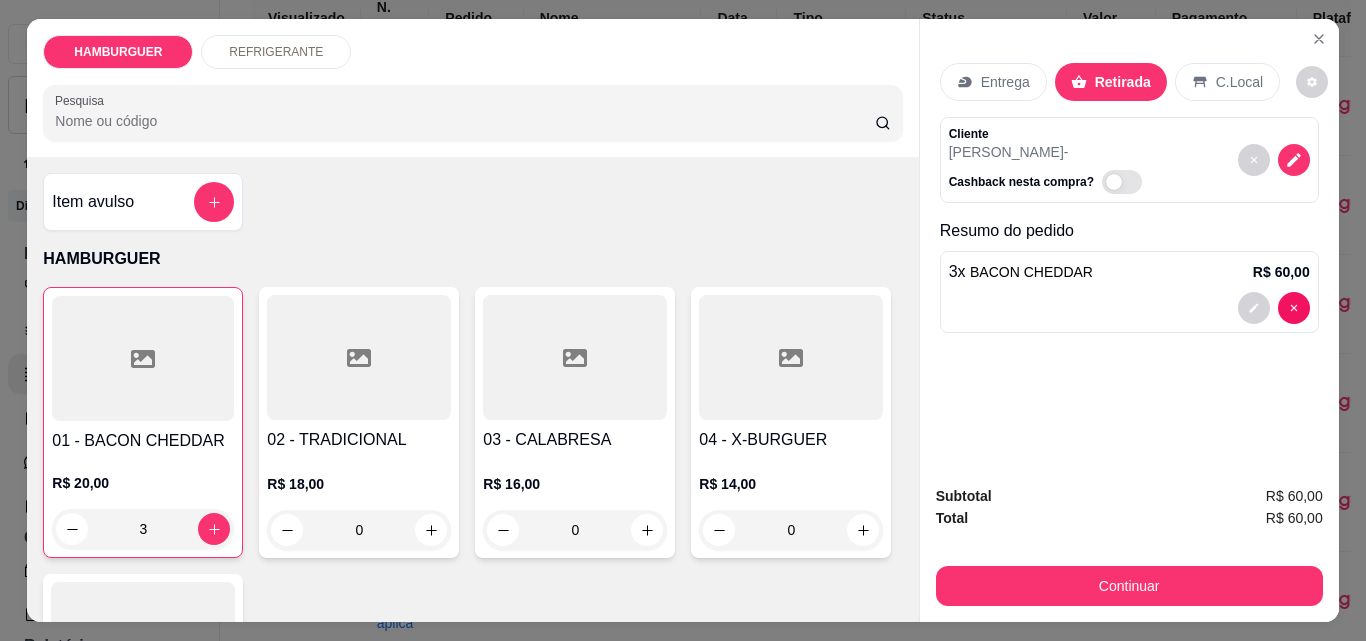 click on "0" at bounding box center [791, 530] 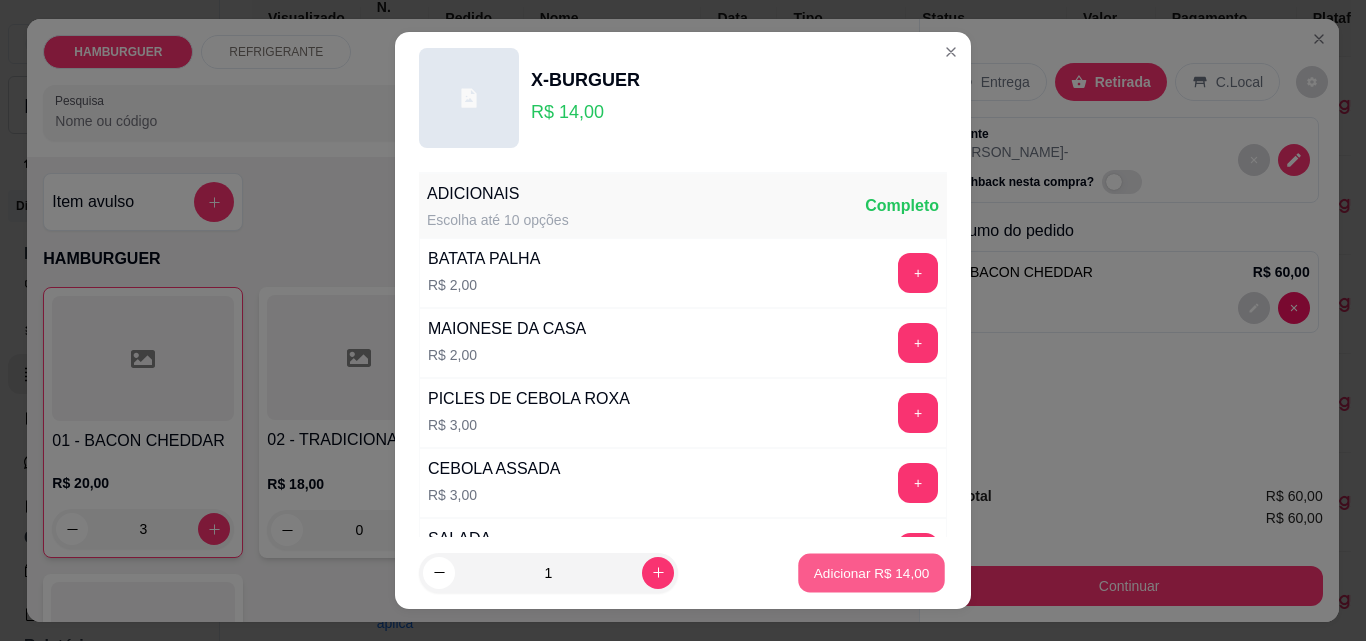 click on "Adicionar   R$ 14,00" at bounding box center (872, 572) 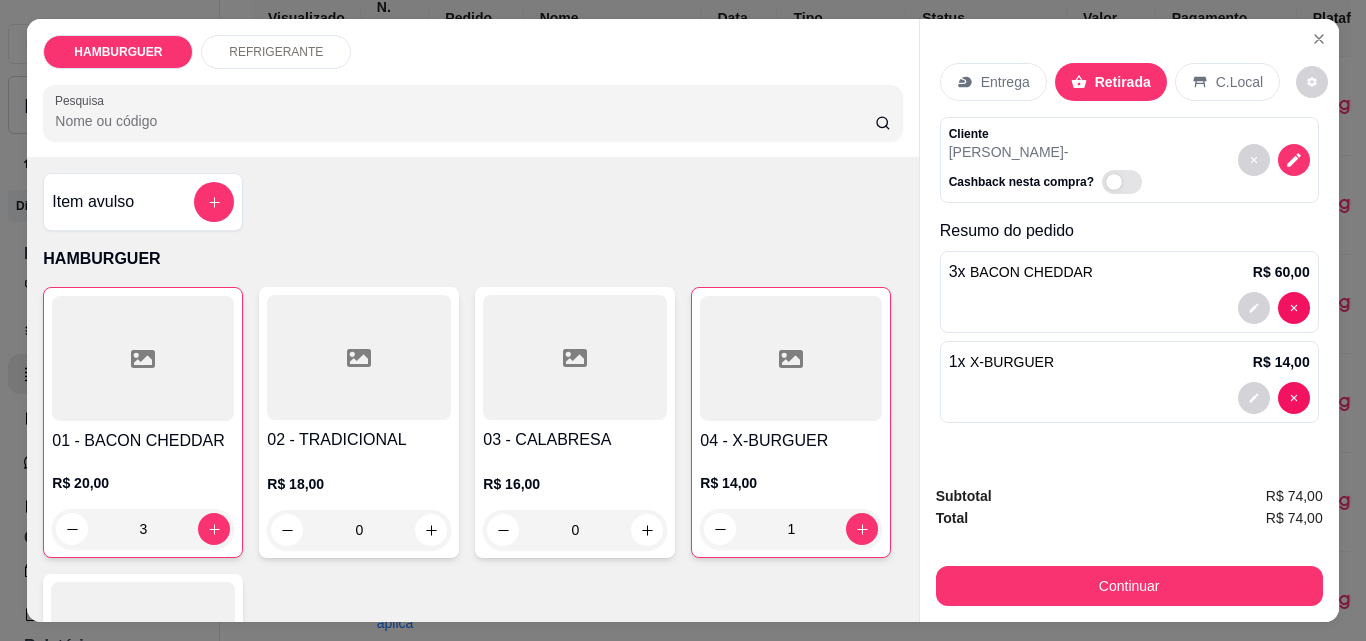 click on "3" at bounding box center (143, 529) 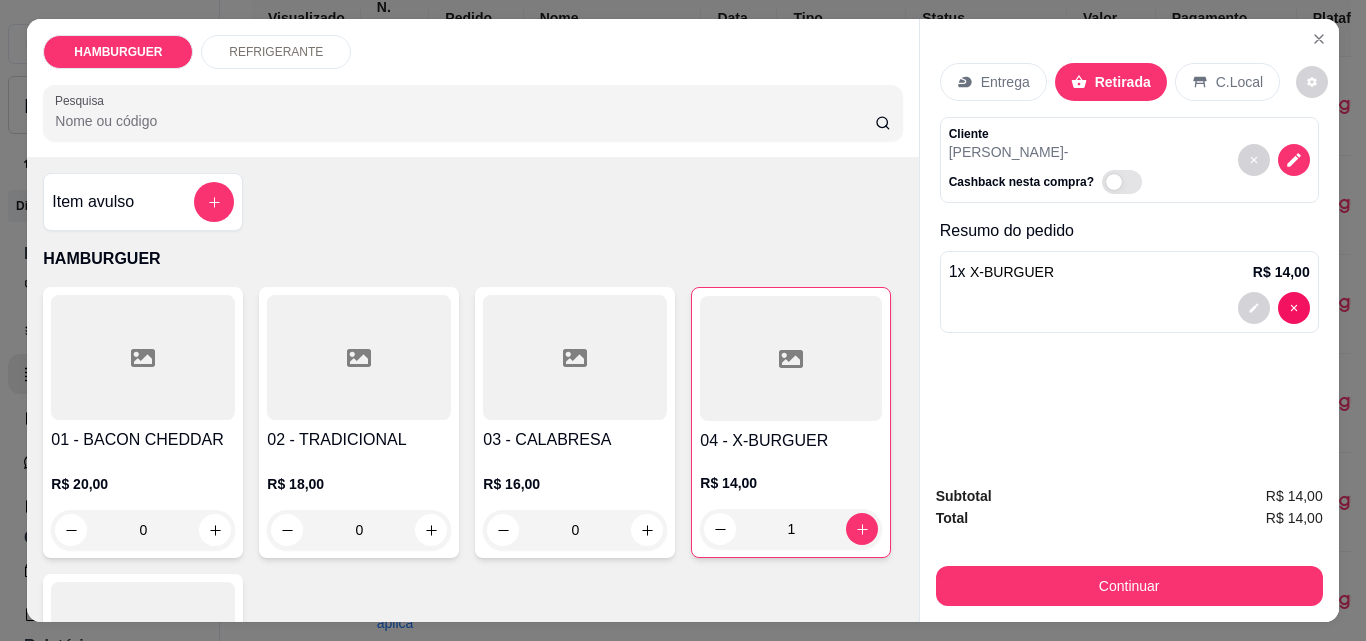 click at bounding box center (143, 357) 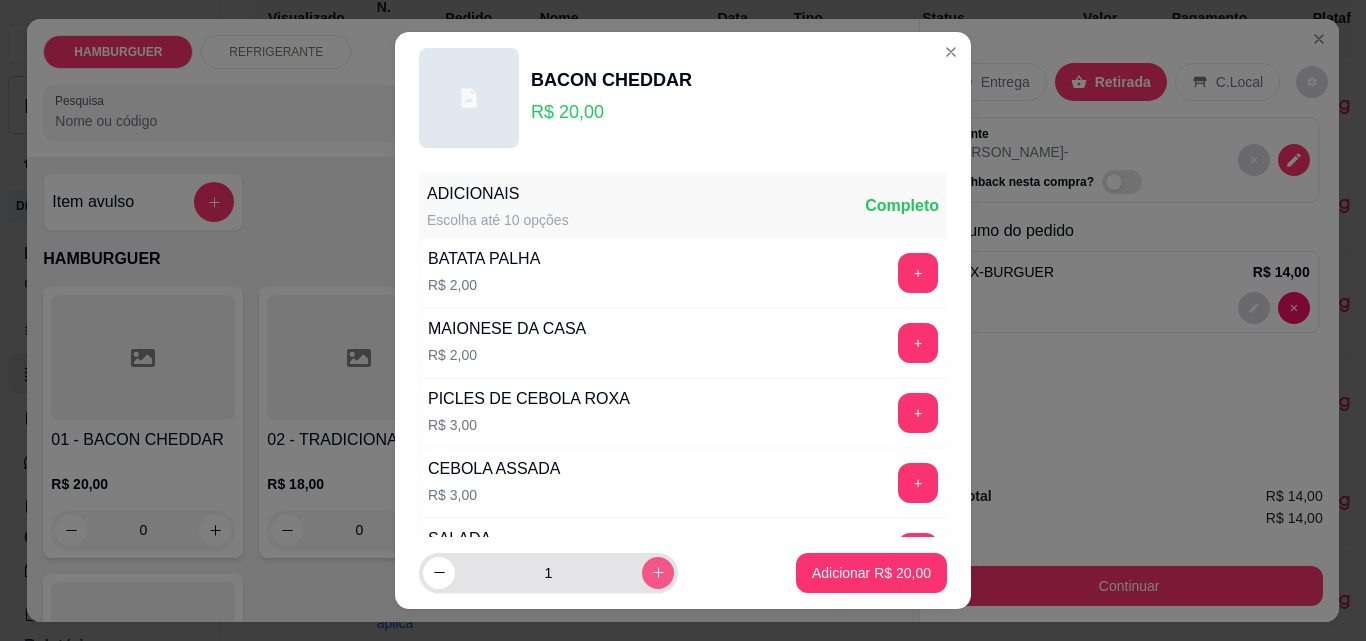 click 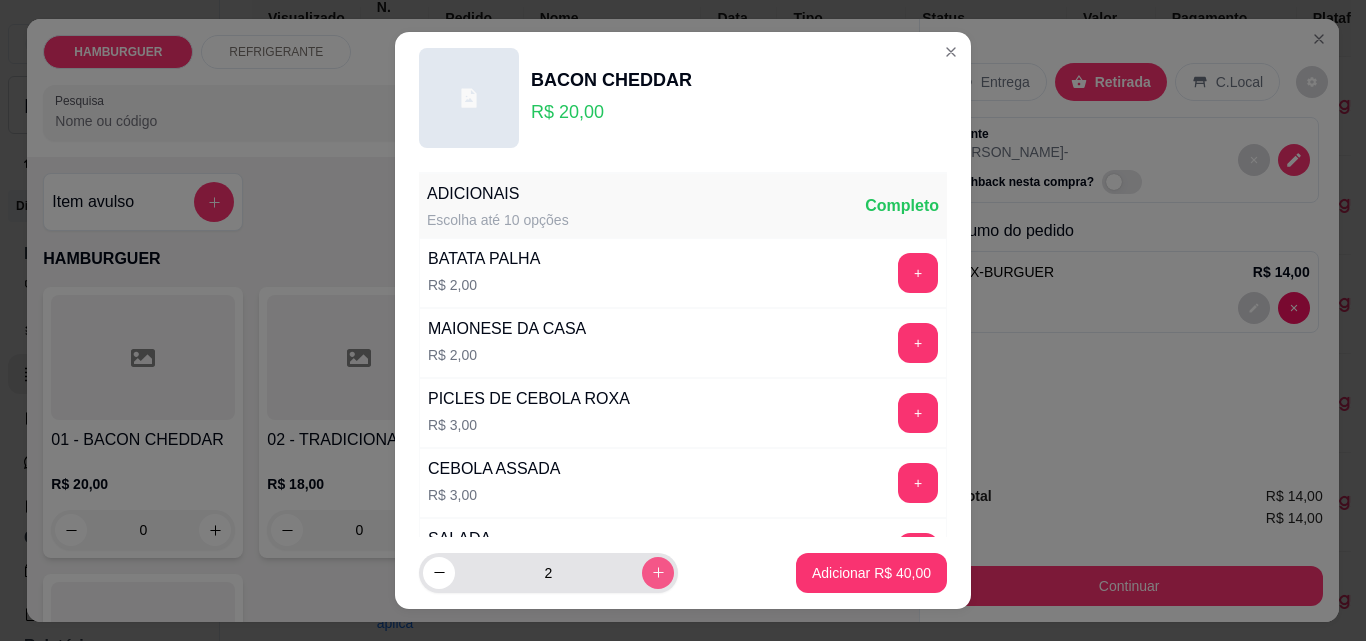 click at bounding box center [658, 573] 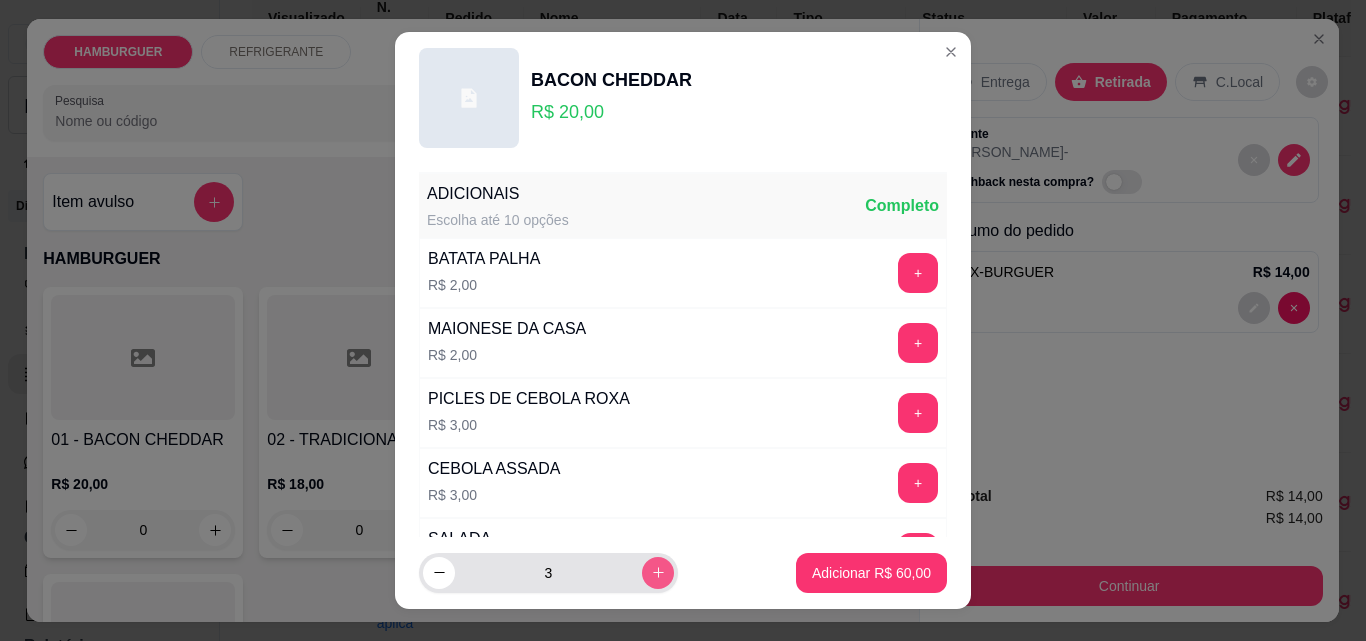 click at bounding box center [658, 573] 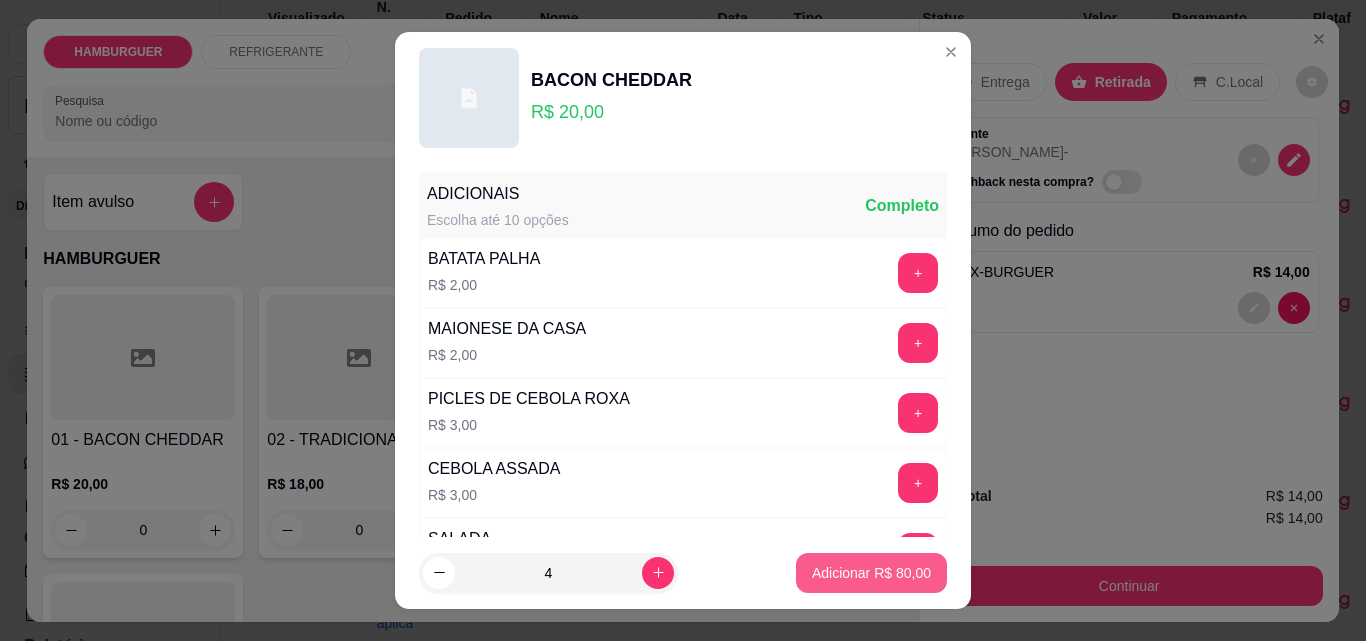 click on "Adicionar   R$ 80,00" at bounding box center [871, 573] 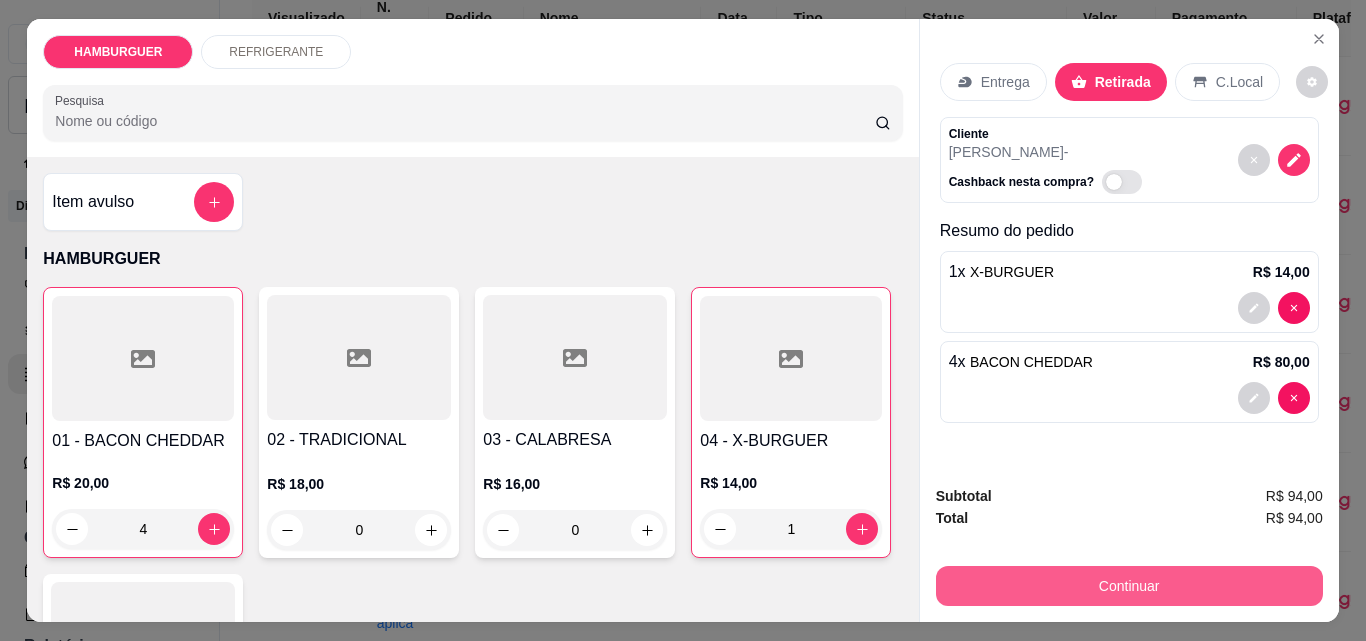 click on "Continuar" at bounding box center (1129, 586) 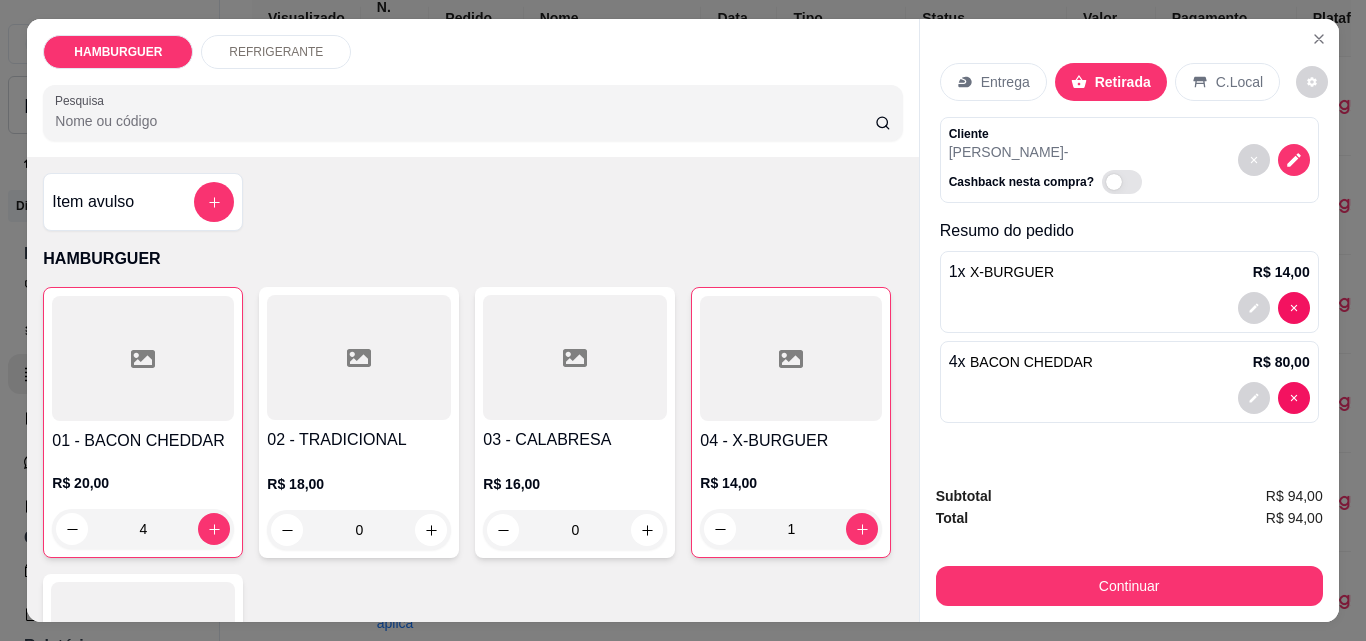 click on "Entrega" at bounding box center [1005, 82] 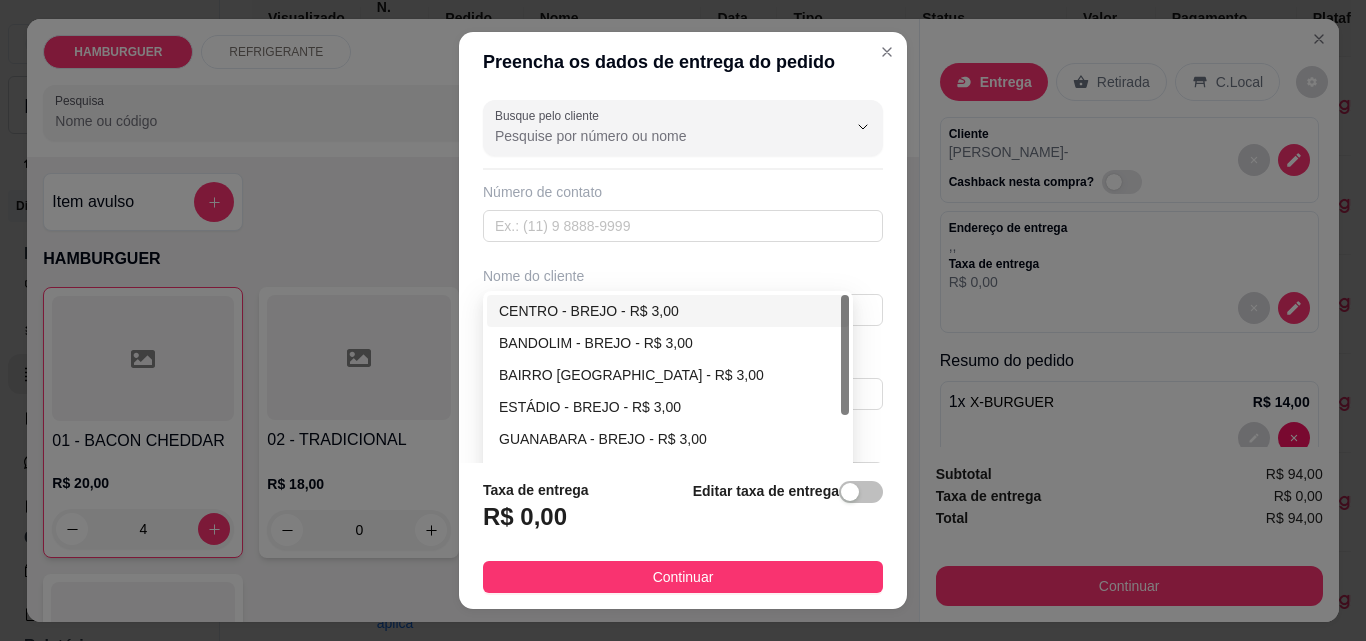click on "66298c029941de51737f068b 66298db95d55fd10880ad7b6 CENTRO - BREJO -  R$ 3,00 BANDOLIM - BREJO -  R$ 3,00 BAIRRO QUINTAS - BREJO -  R$ 3,00 ESTÁDIO - BREJO -  R$ 3,00 GUANABARA - BREJO -  R$ 3,00 ZÉ GOMES - BREJO -  R$ 5,00 AREIAS - BREJO -  R$ 5,00 OLARIA - BREJO -  R$ 5,00 ESCALVADO - BREJO -  R$ 3,00 SANTO ANTONIO - BREJO -  R$ 3,00" at bounding box center [683, 562] 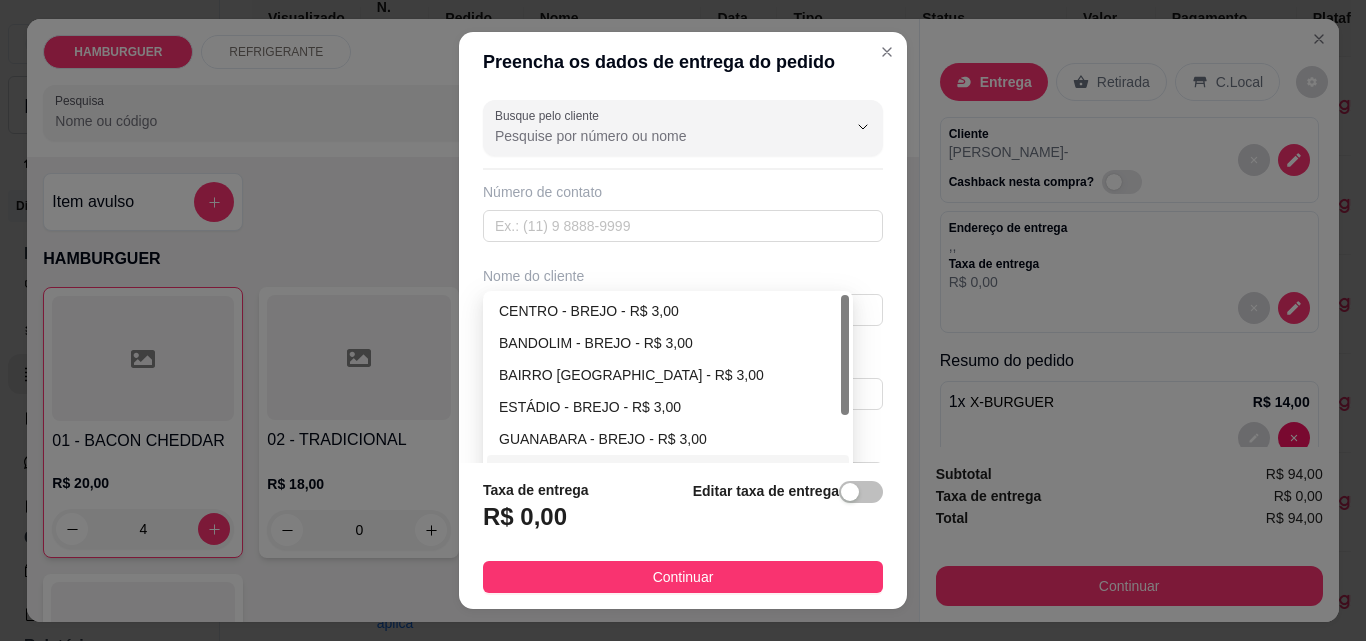 click on "[PERSON_NAME] - BREJO -  R$ 5,00" at bounding box center [668, 471] 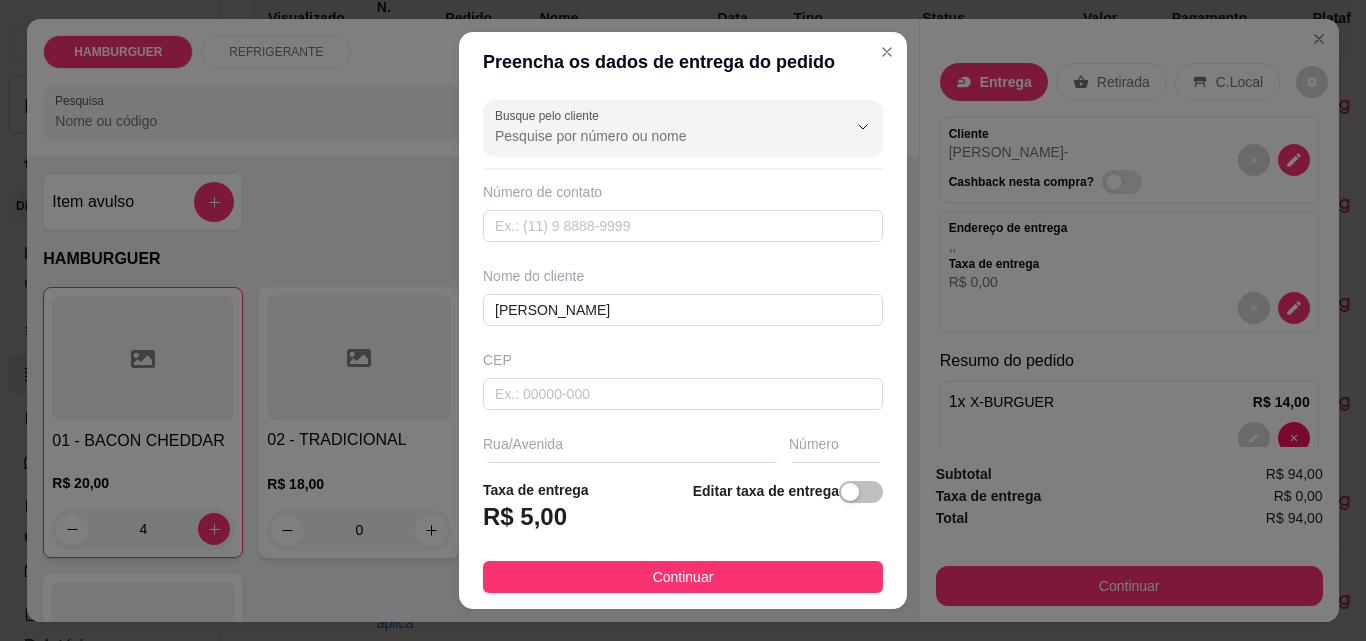 click at bounding box center (683, 730) 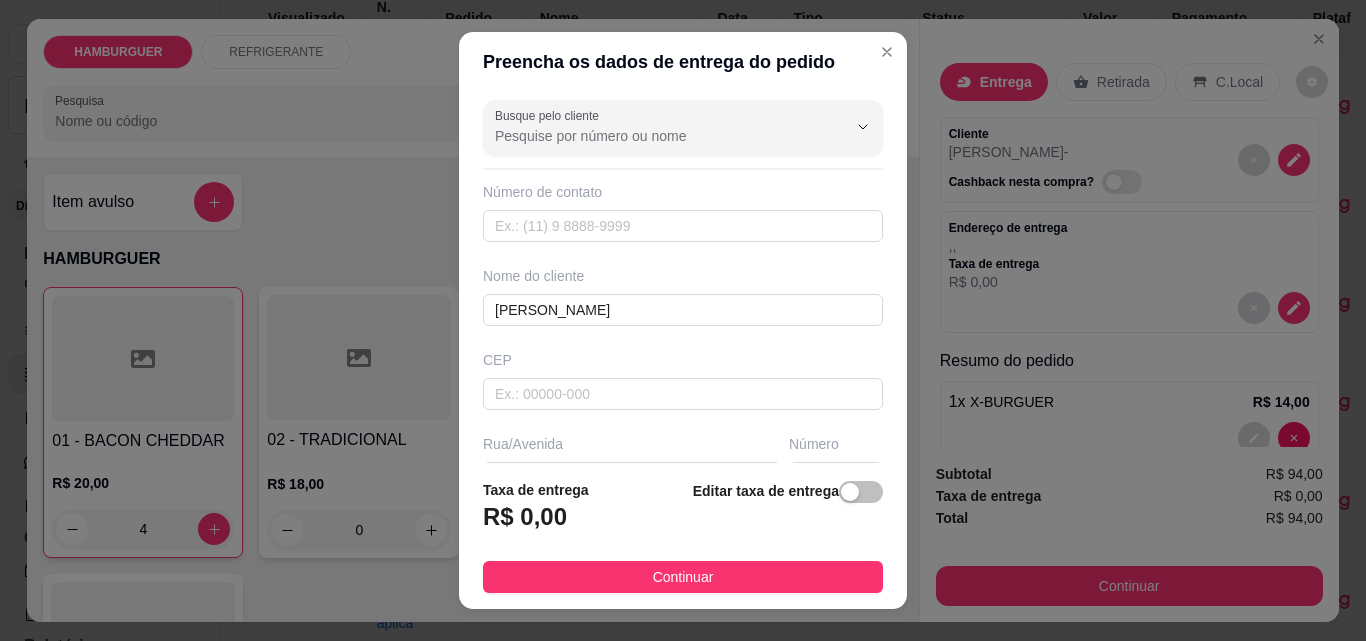 type on "d" 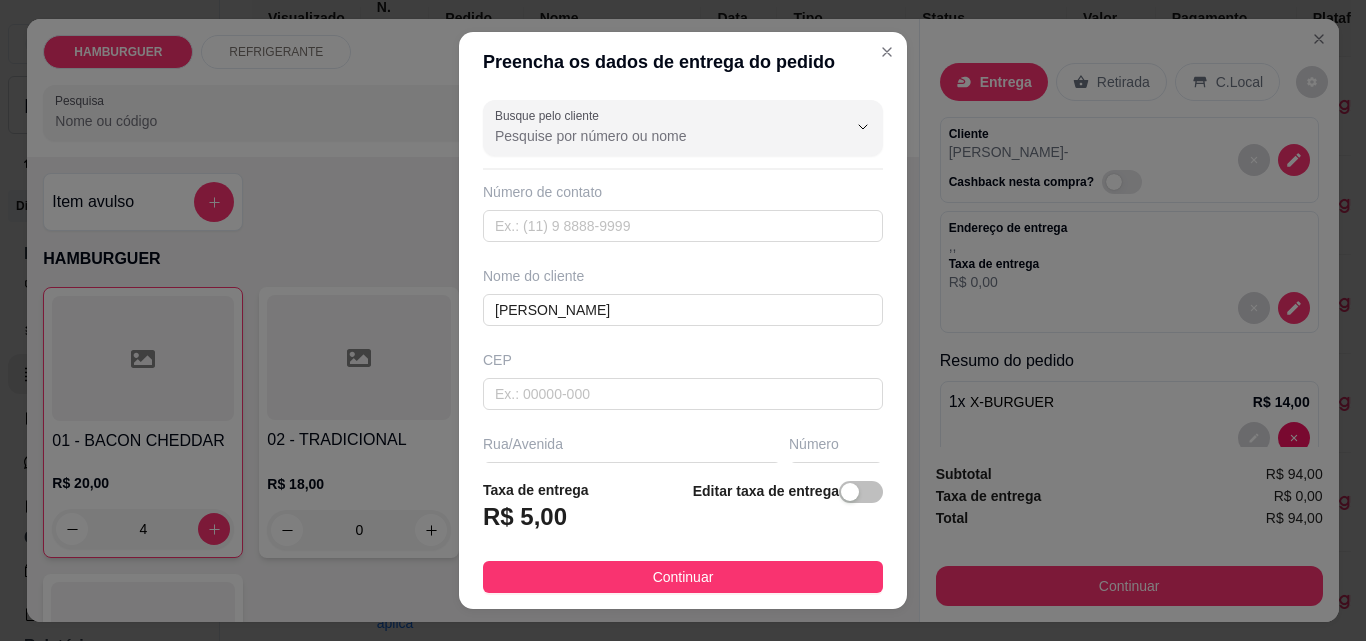 click on "Continuar" at bounding box center [683, 577] 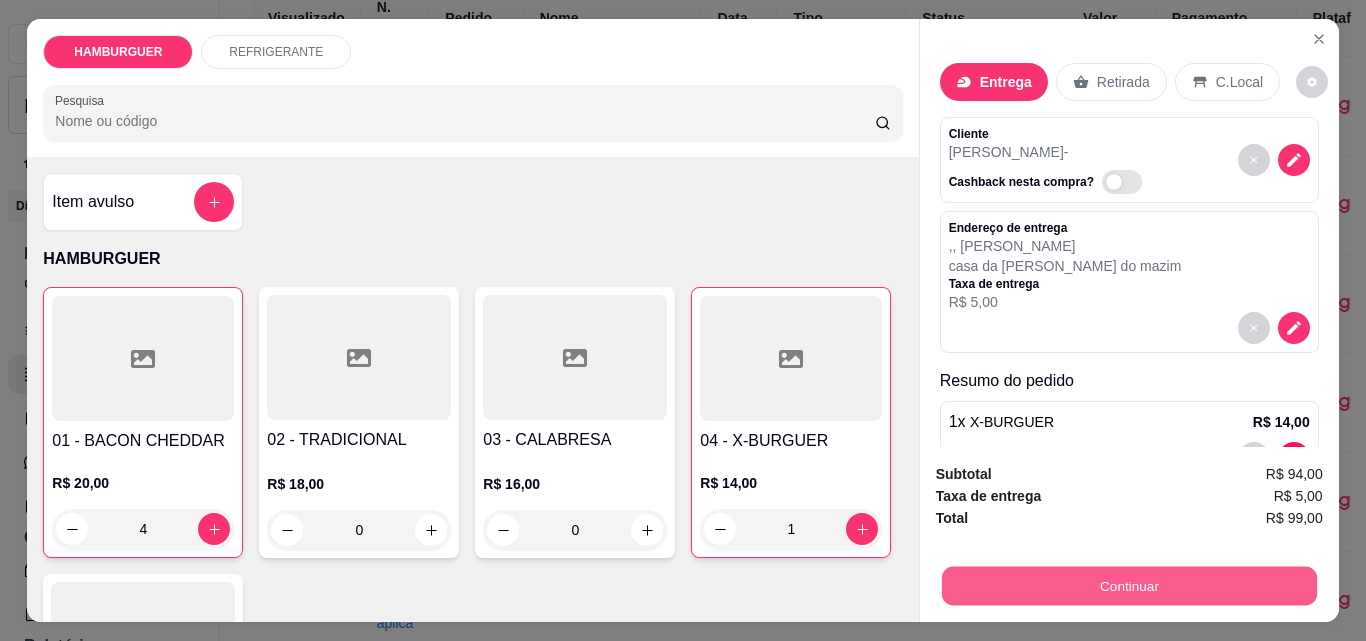 click on "Continuar" at bounding box center (1128, 585) 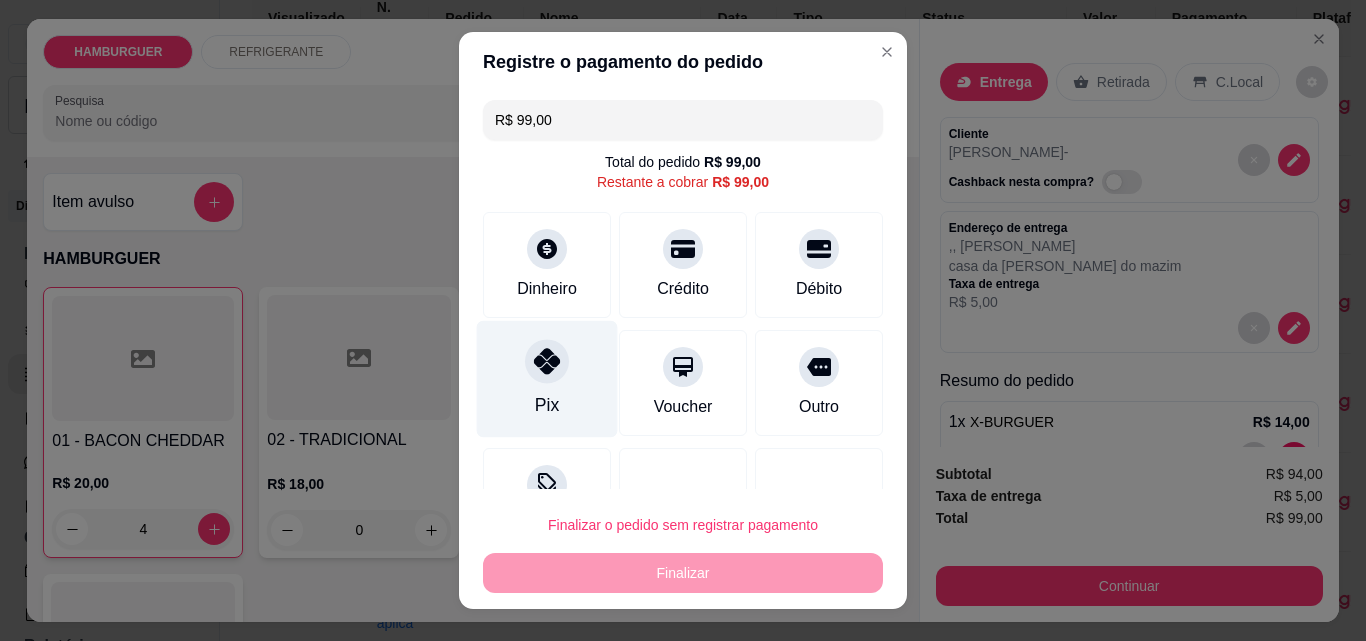 click at bounding box center (547, 361) 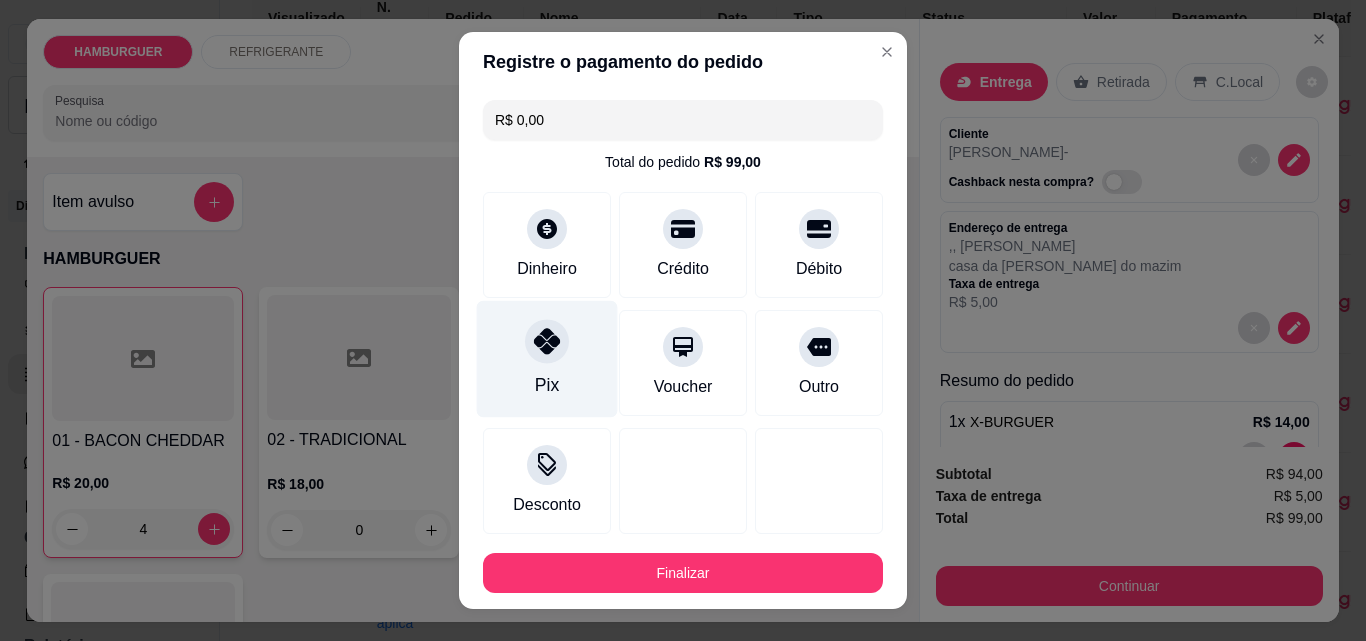 click 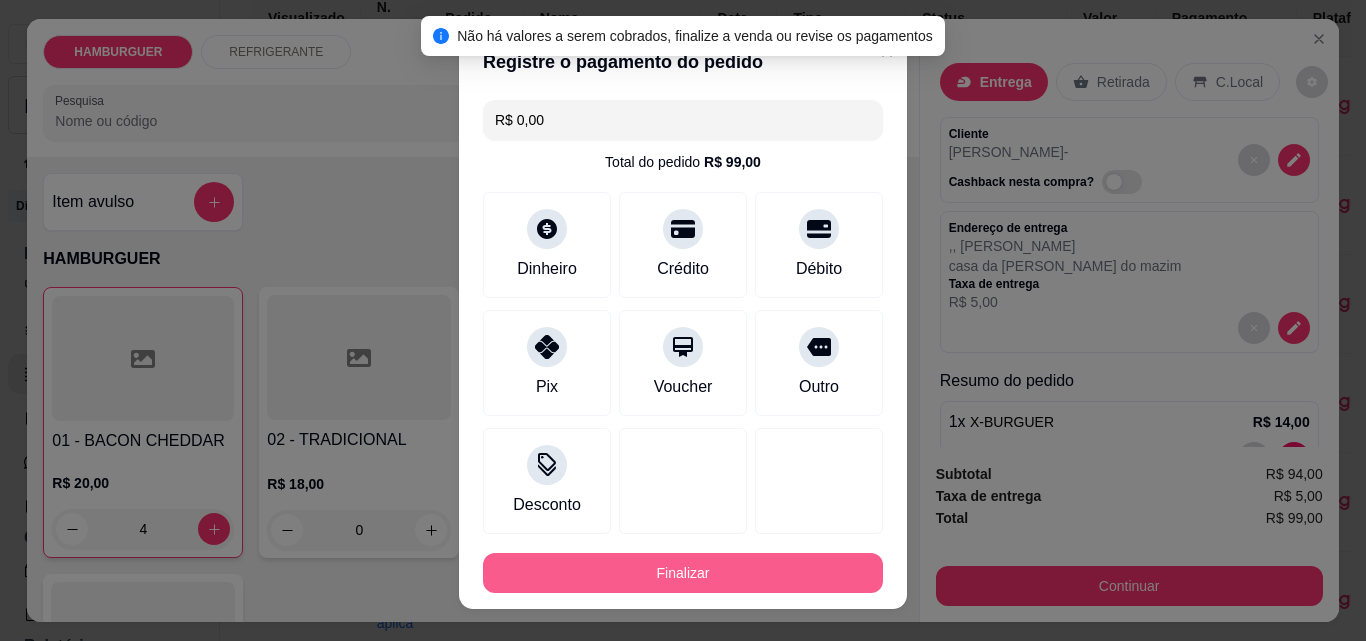 click on "Finalizar" at bounding box center [683, 573] 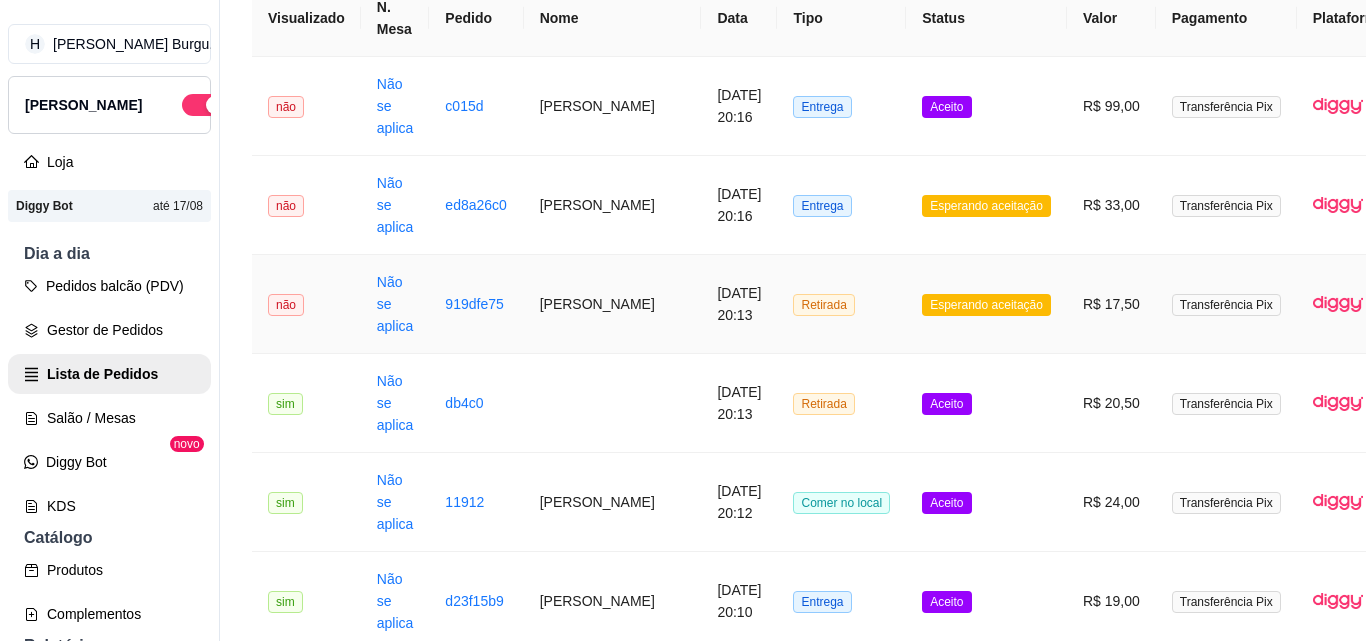 click on "[PERSON_NAME]" at bounding box center (613, 304) 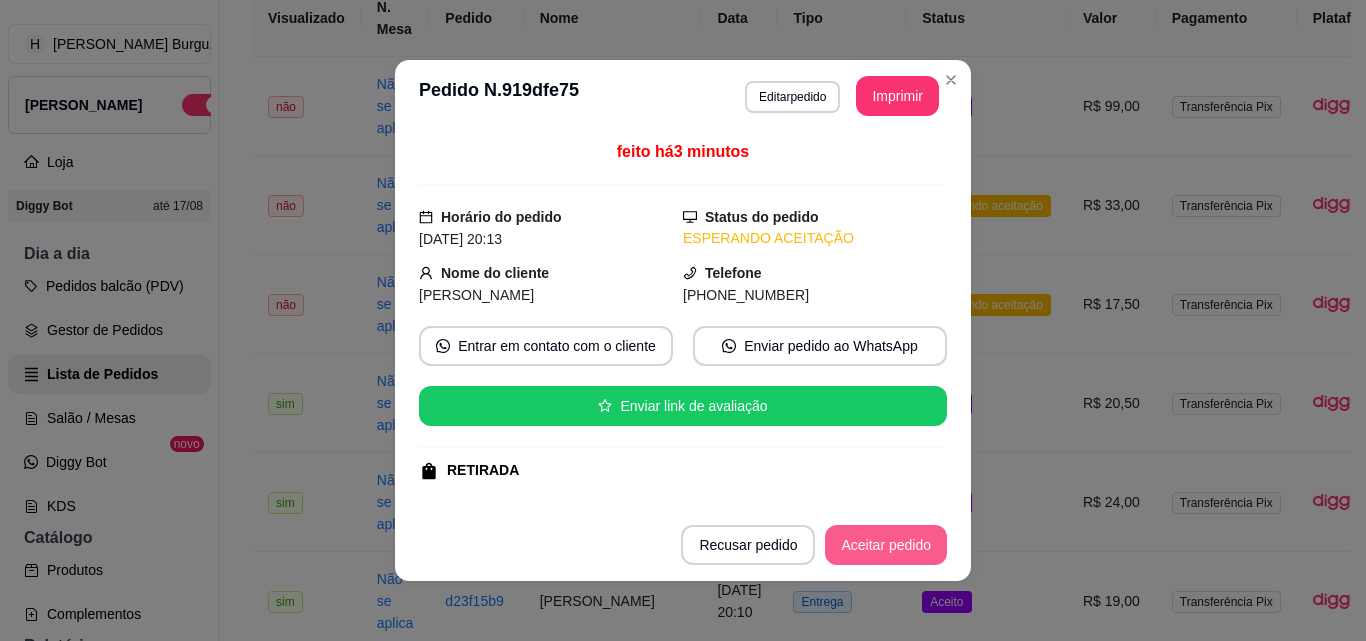 click on "Aceitar pedido" at bounding box center (886, 545) 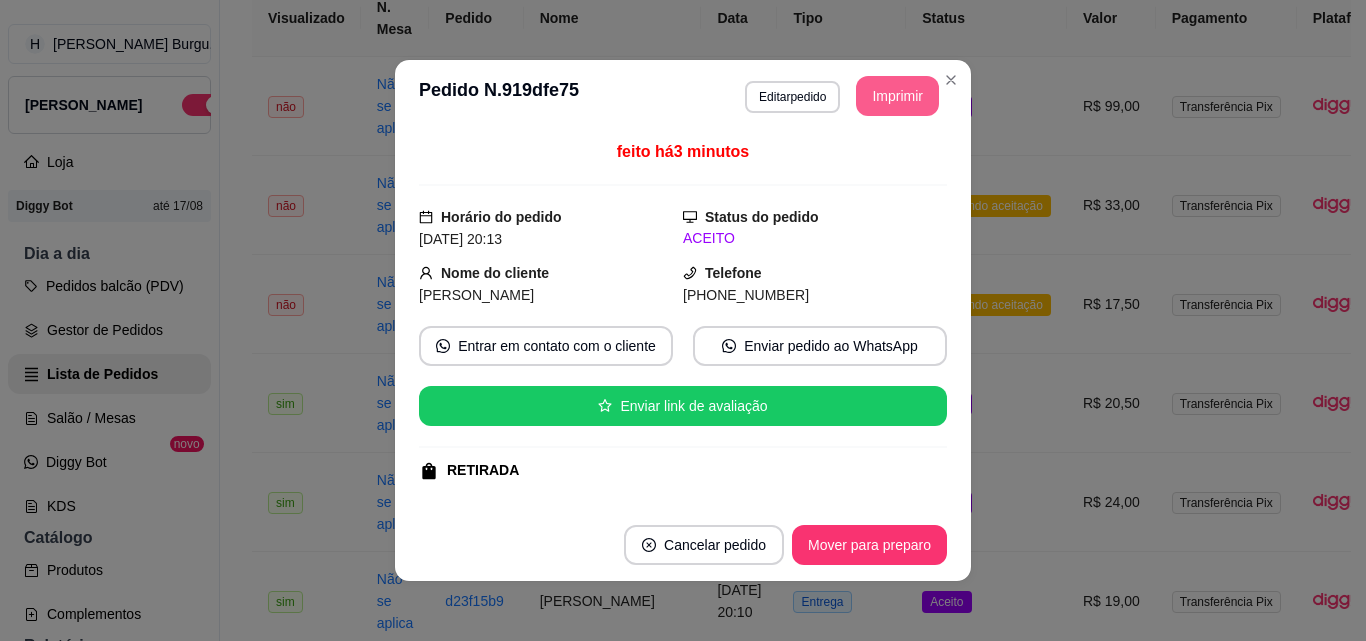 click on "Imprimir" at bounding box center [897, 96] 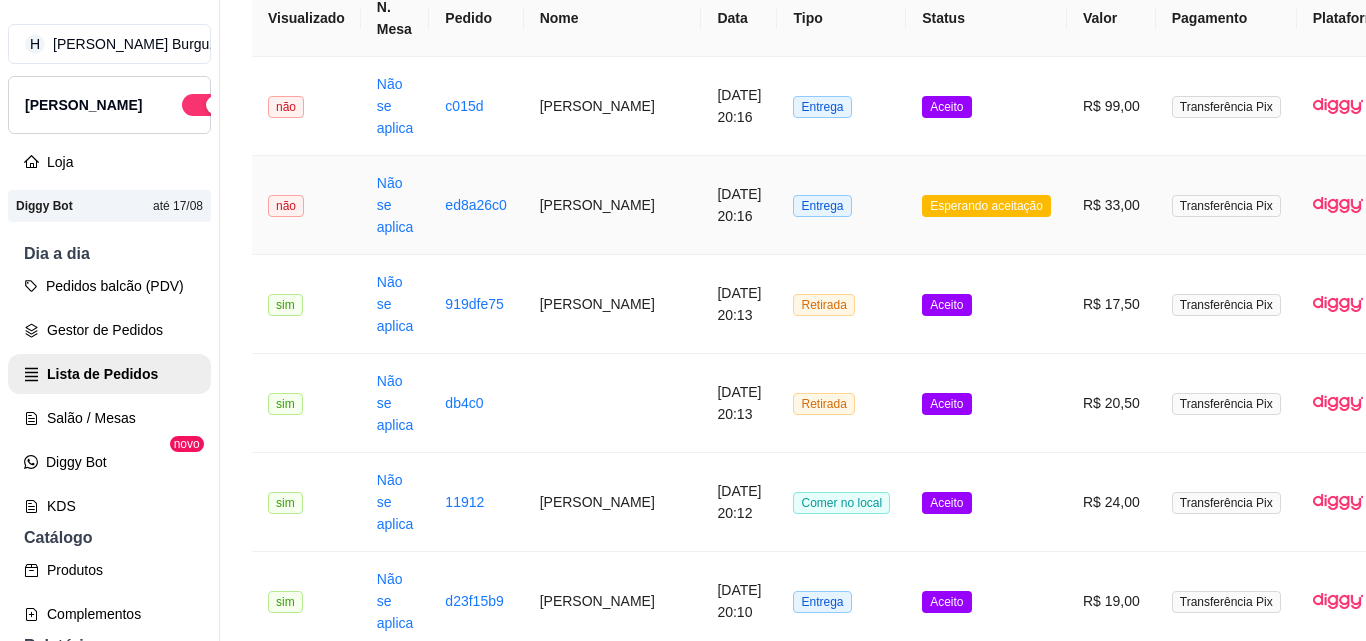 click on "[PERSON_NAME]" at bounding box center (613, 205) 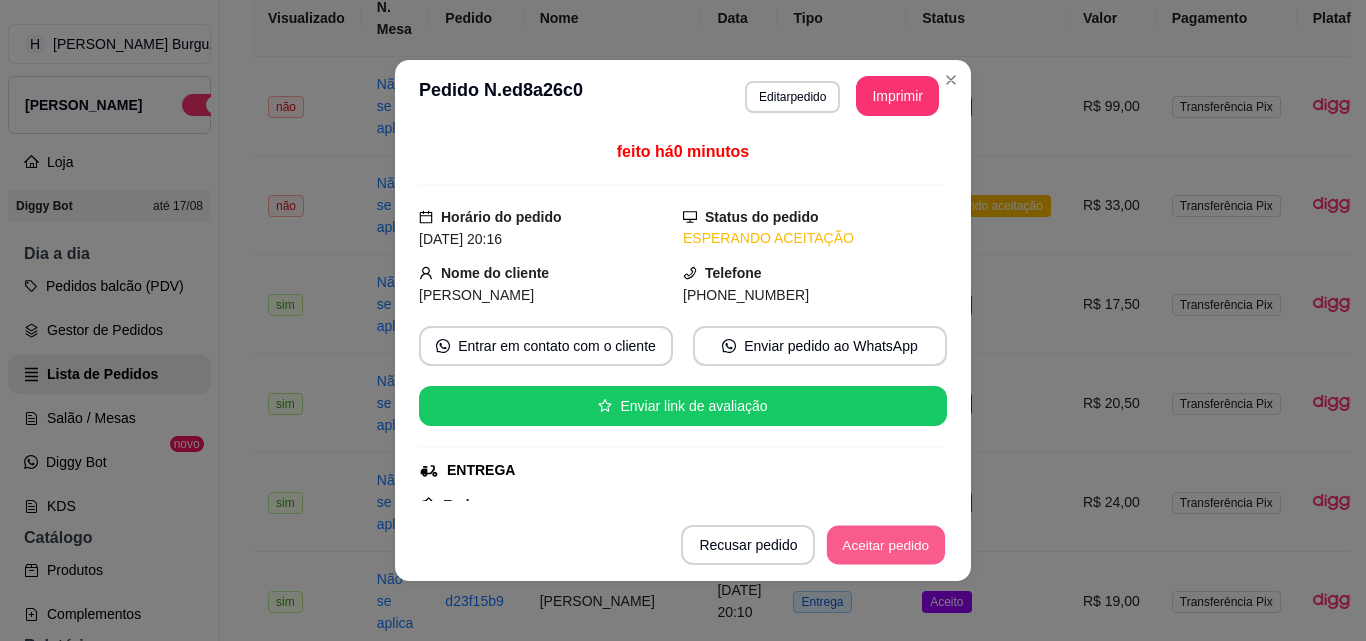 click on "Aceitar pedido" at bounding box center (886, 545) 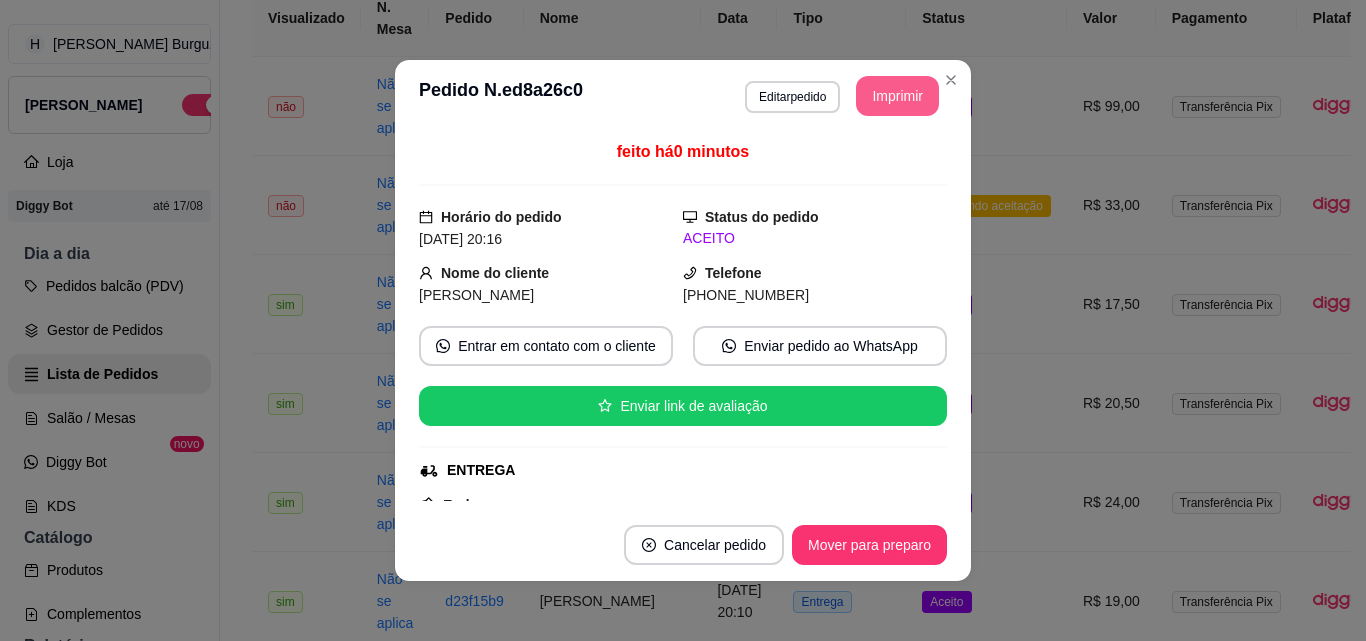 click on "Imprimir" at bounding box center [897, 96] 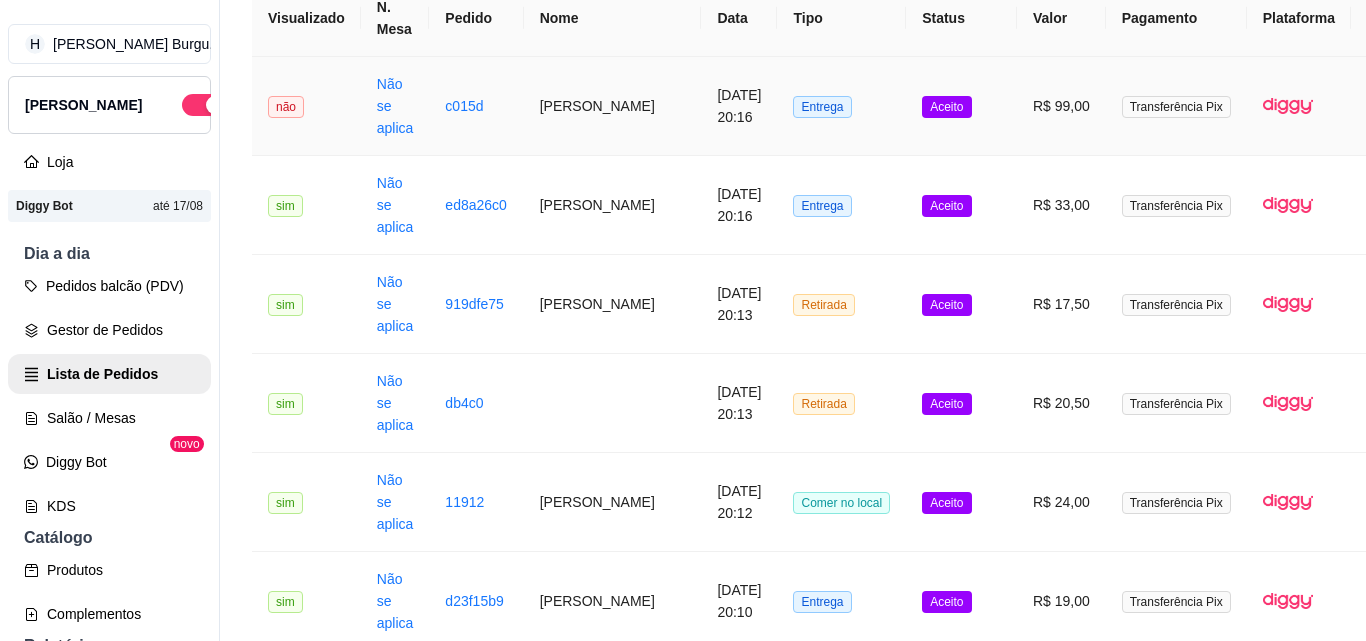 click on "[PERSON_NAME]" at bounding box center [613, 106] 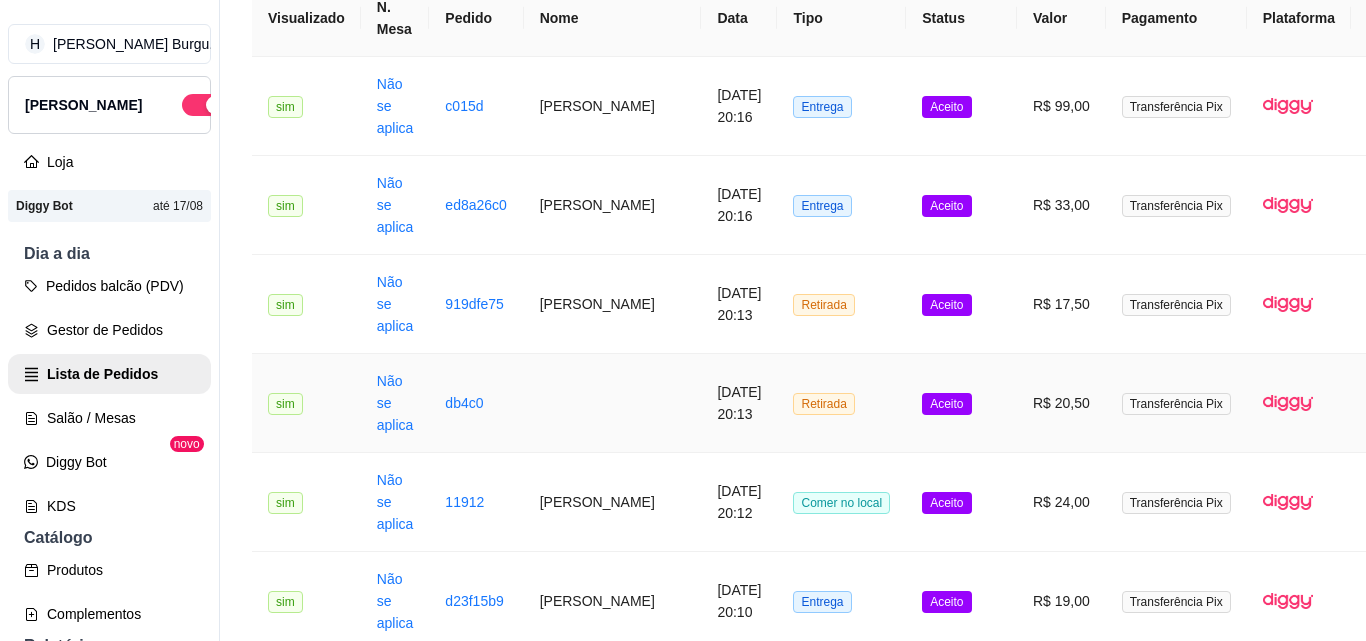 click at bounding box center [613, 403] 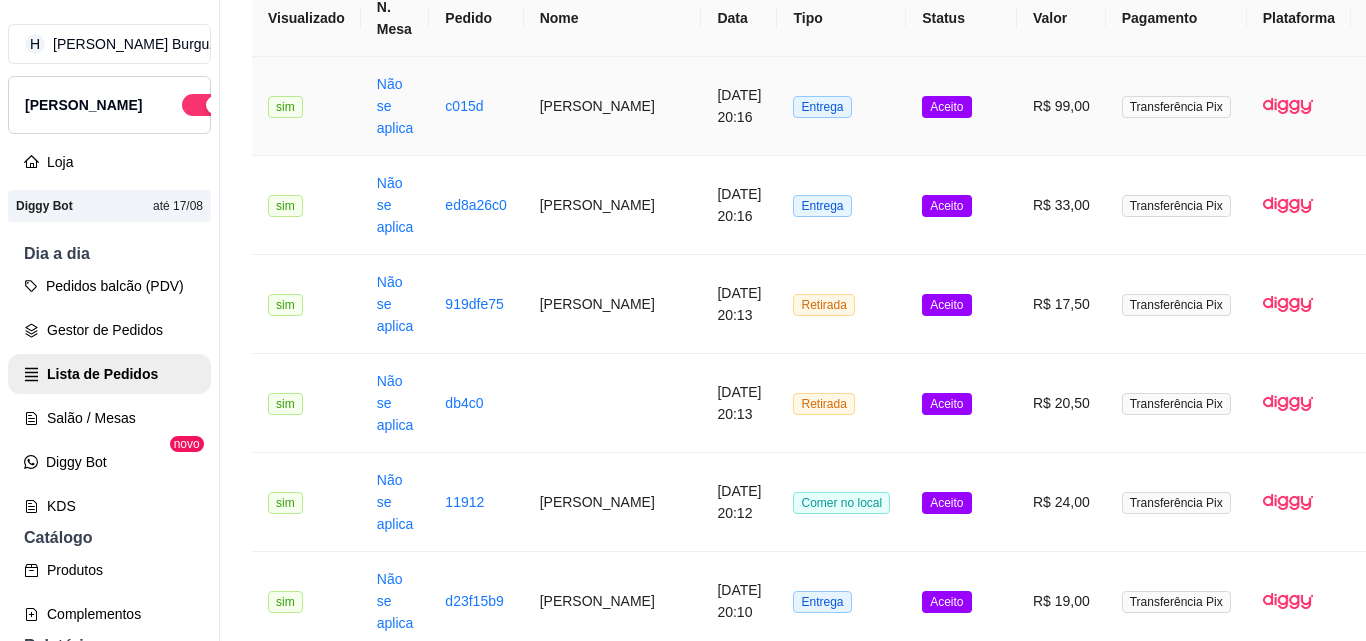 click on "[PERSON_NAME]" at bounding box center (613, 106) 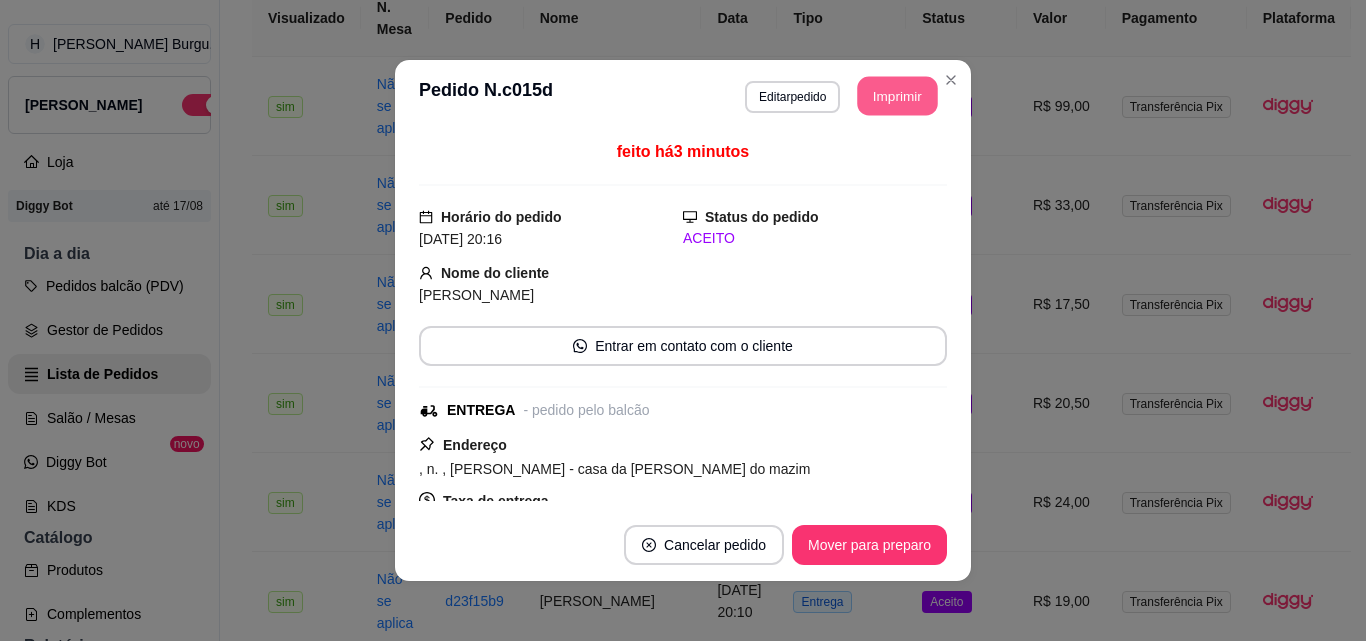 click on "Imprimir" at bounding box center [898, 96] 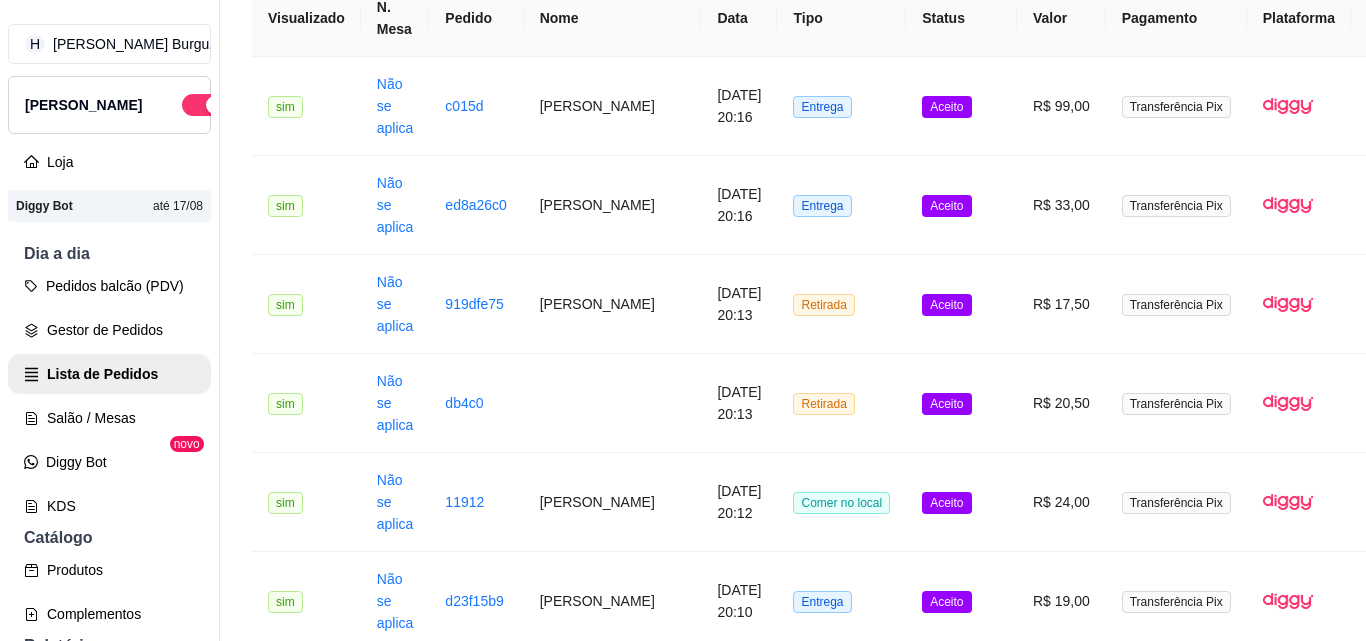 click on "Mazinho" at bounding box center (613, 2284) 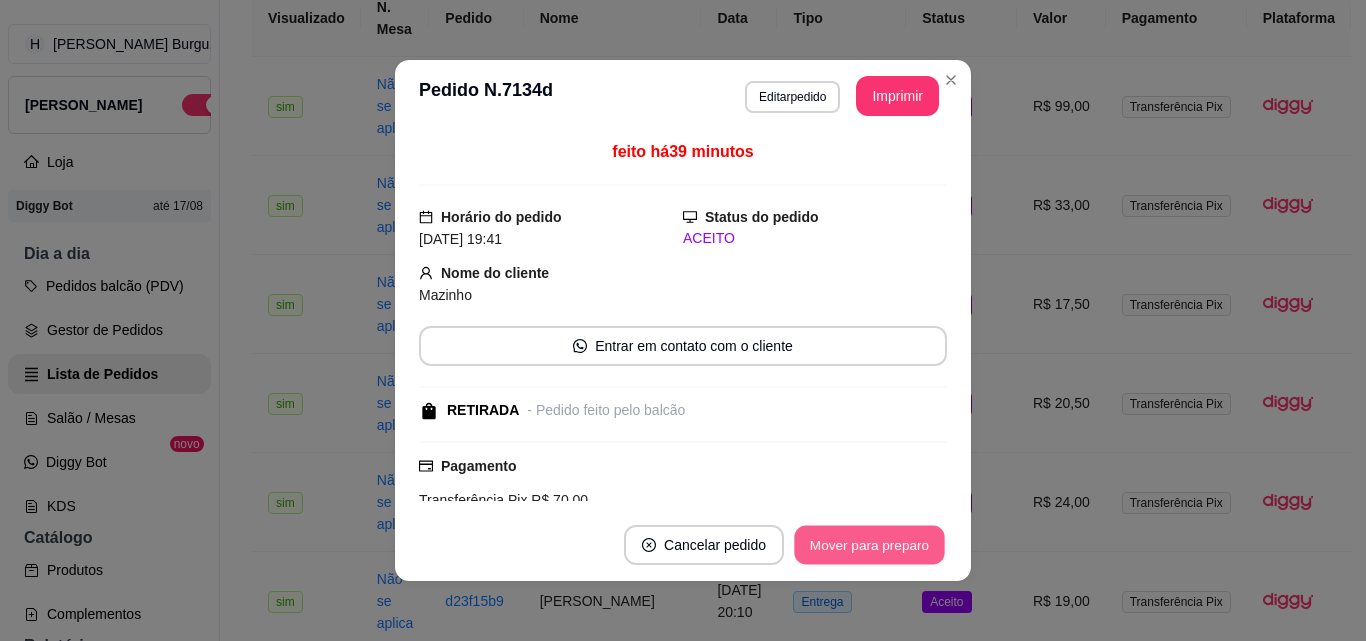 click on "Mover para preparo" at bounding box center [869, 545] 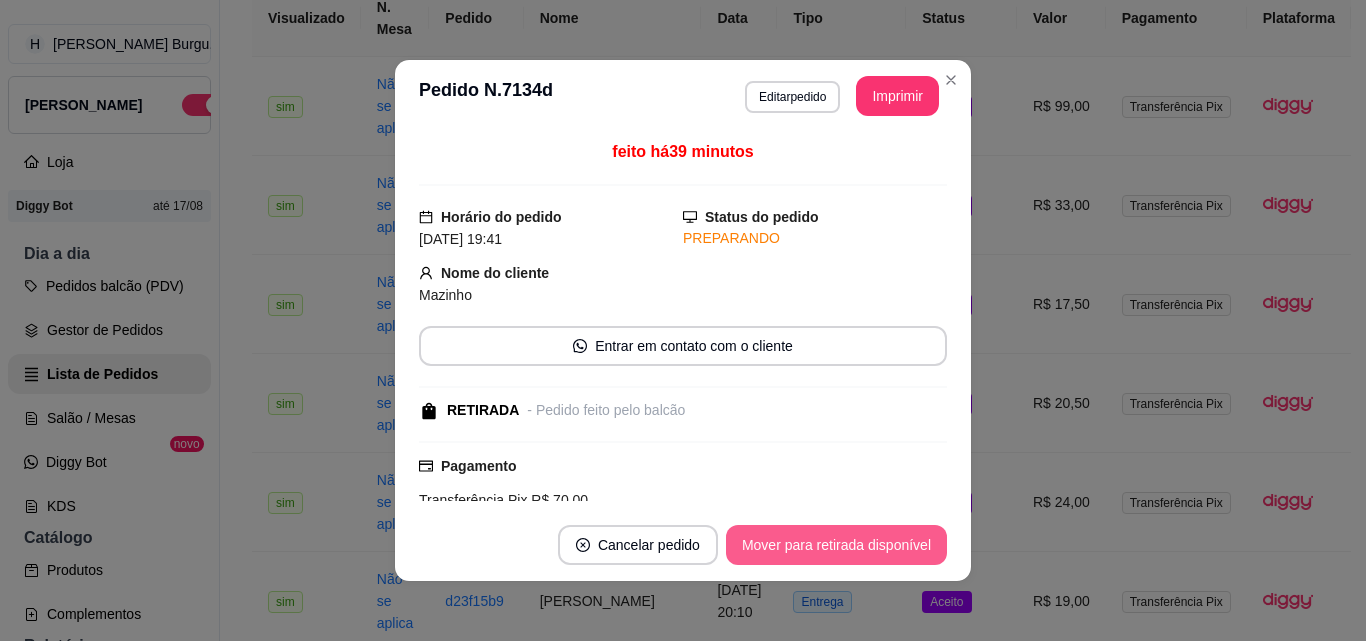 click on "Mover para retirada disponível" at bounding box center [836, 545] 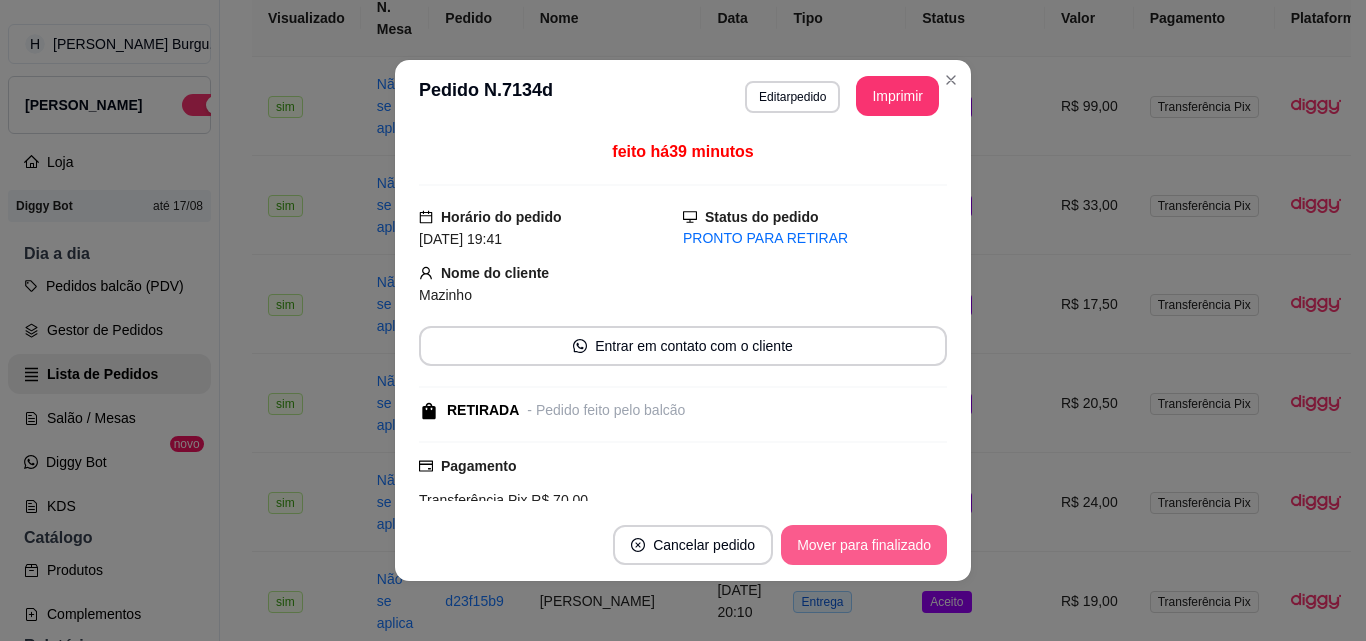click on "Mover para finalizado" at bounding box center [864, 545] 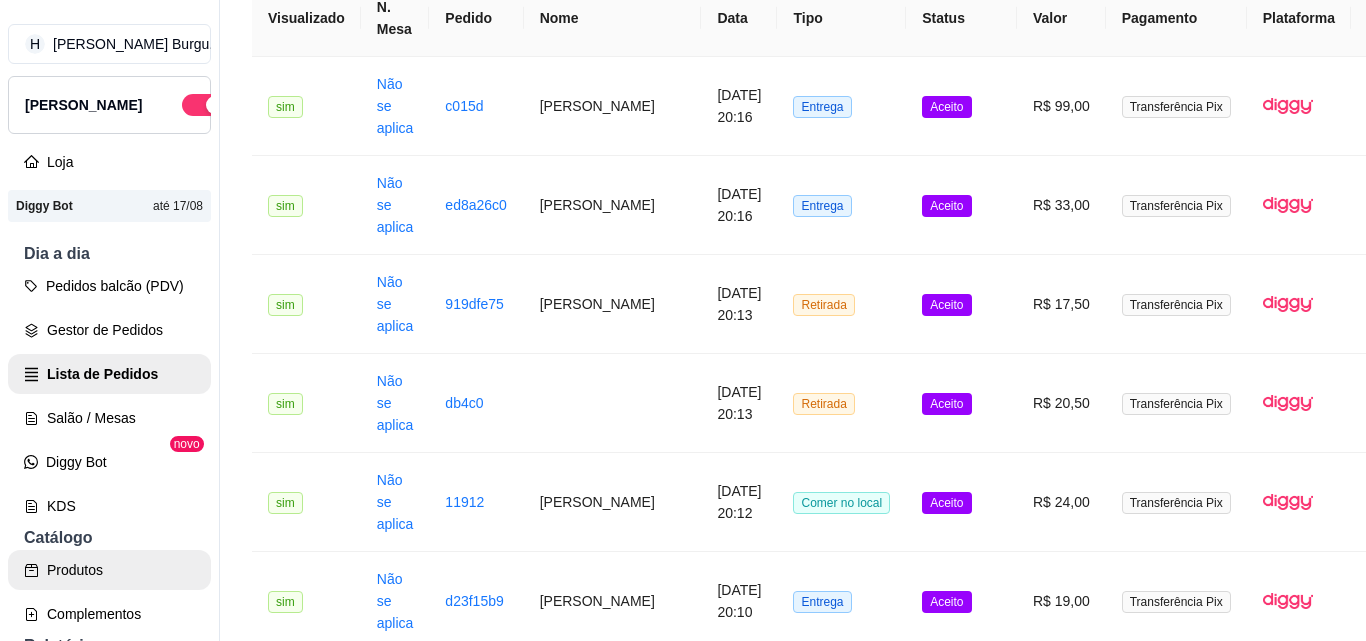 click on "Produtos" at bounding box center (109, 570) 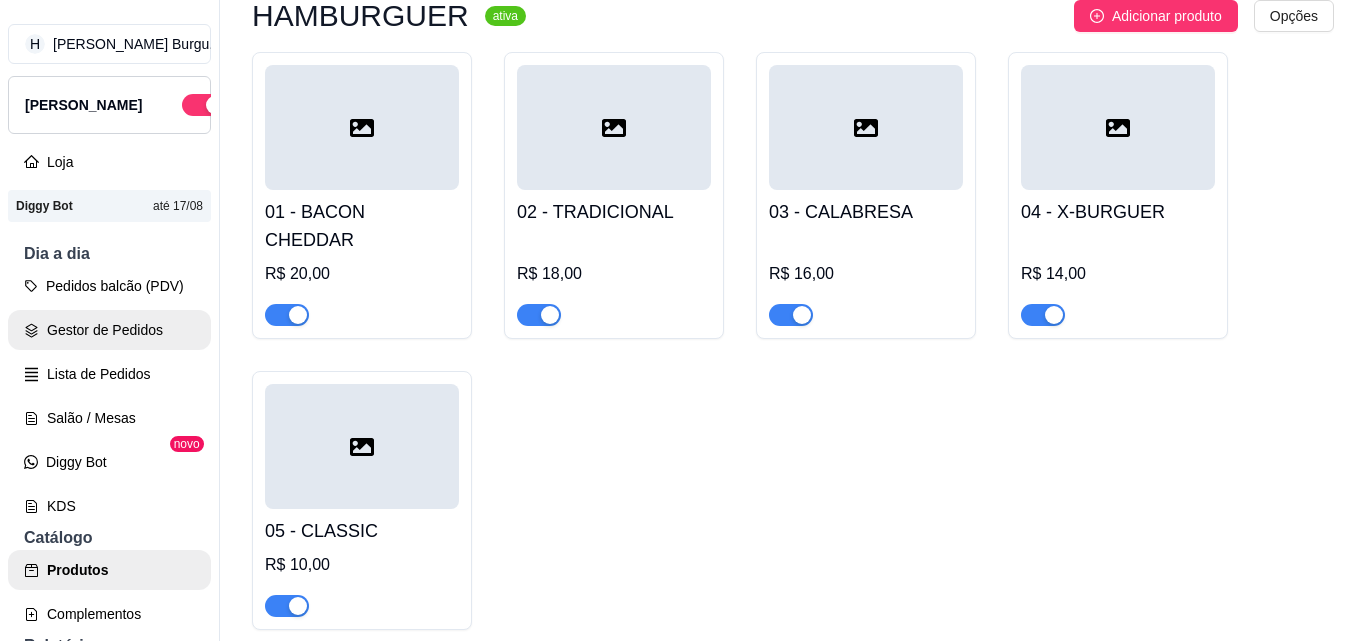 click on "Gestor de Pedidos" at bounding box center (109, 330) 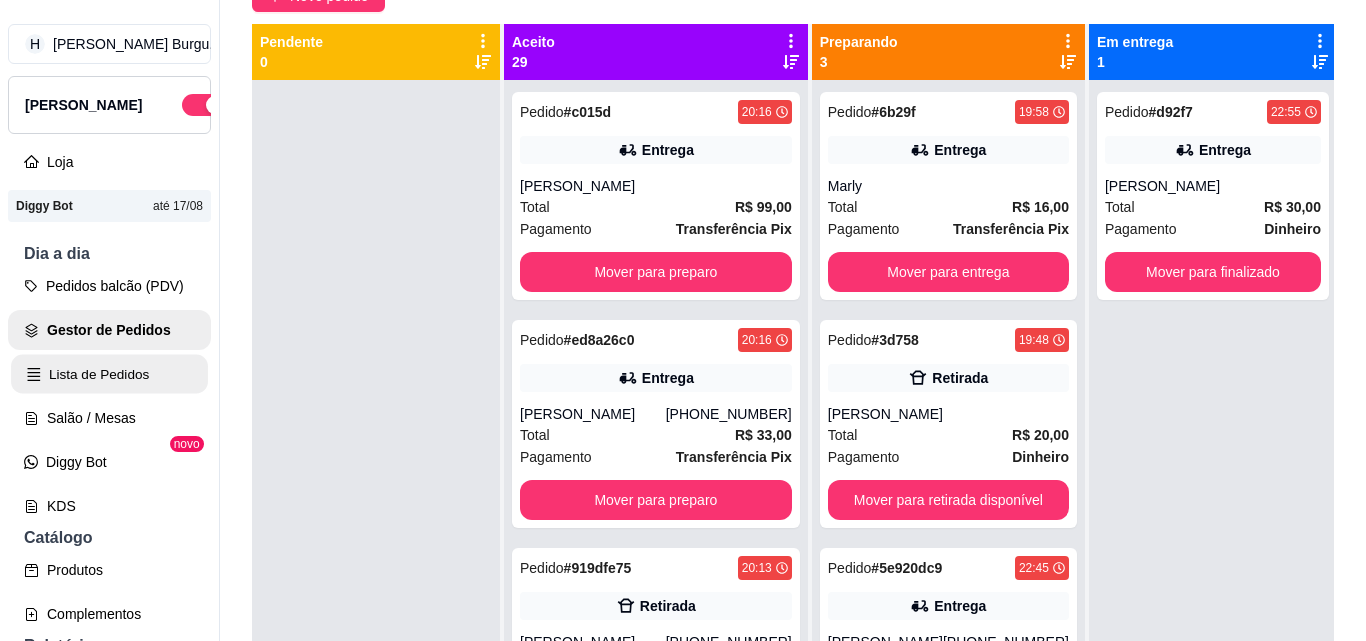 click on "Lista de Pedidos" at bounding box center (109, 374) 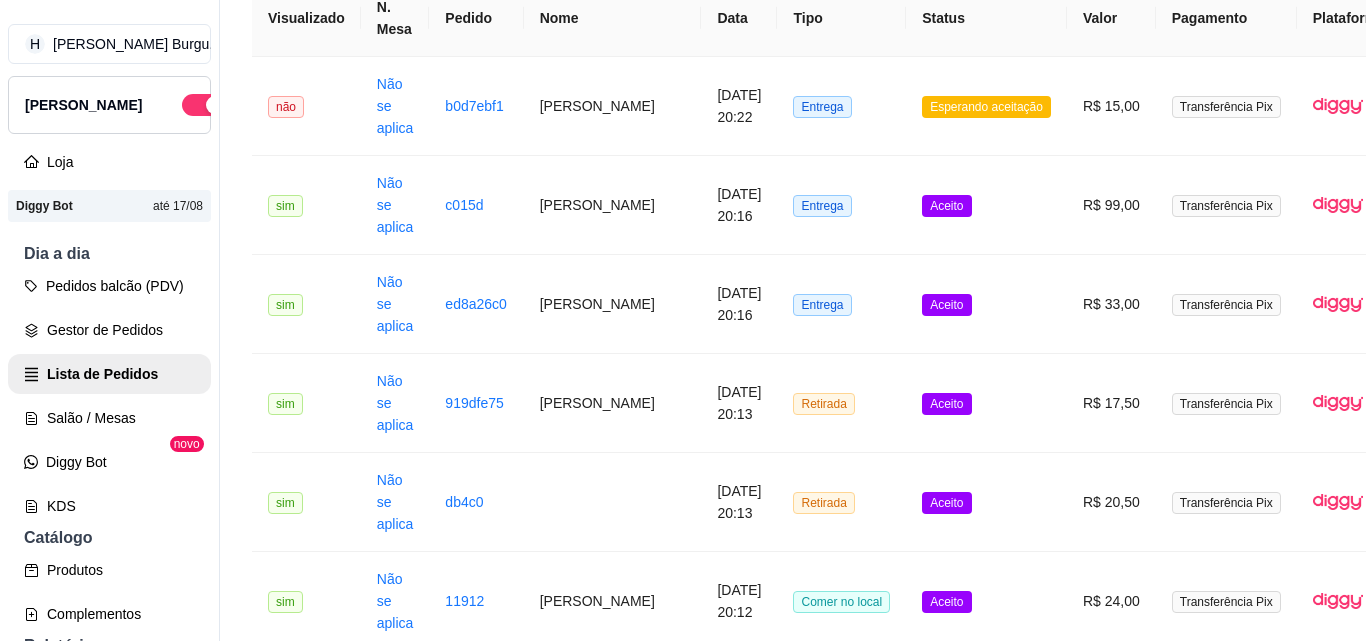 click on "jeny" at bounding box center (613, 1492) 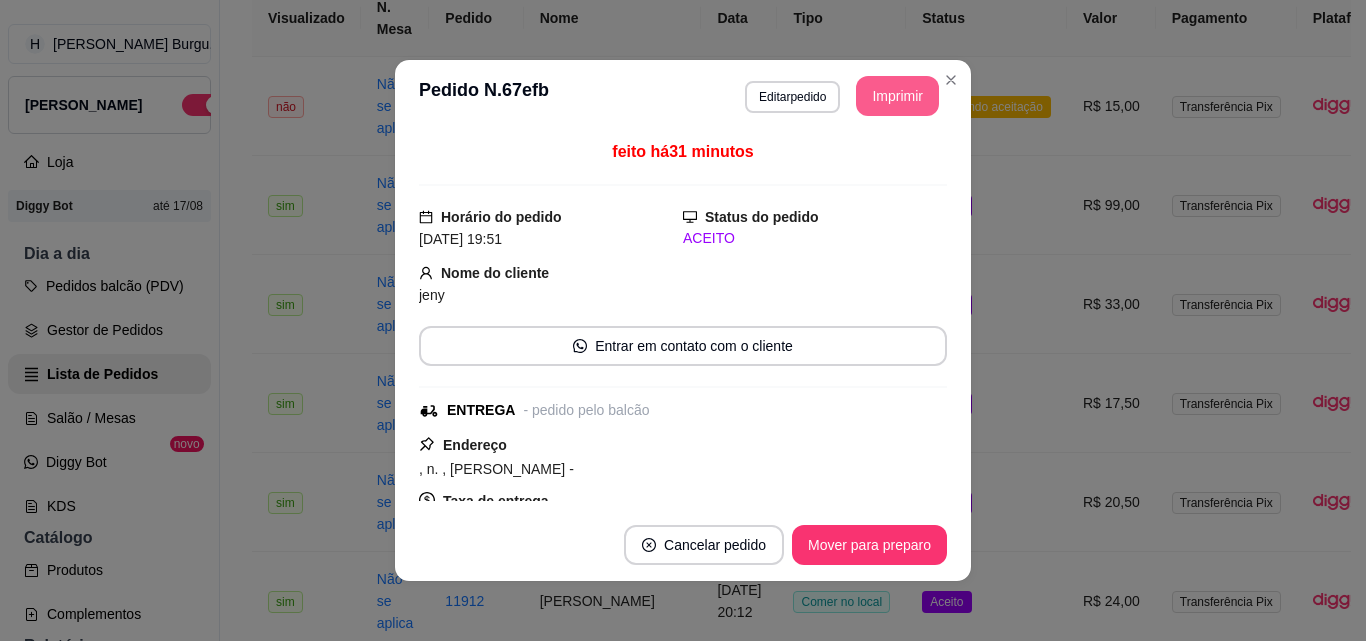 click on "Imprimir" at bounding box center (897, 96) 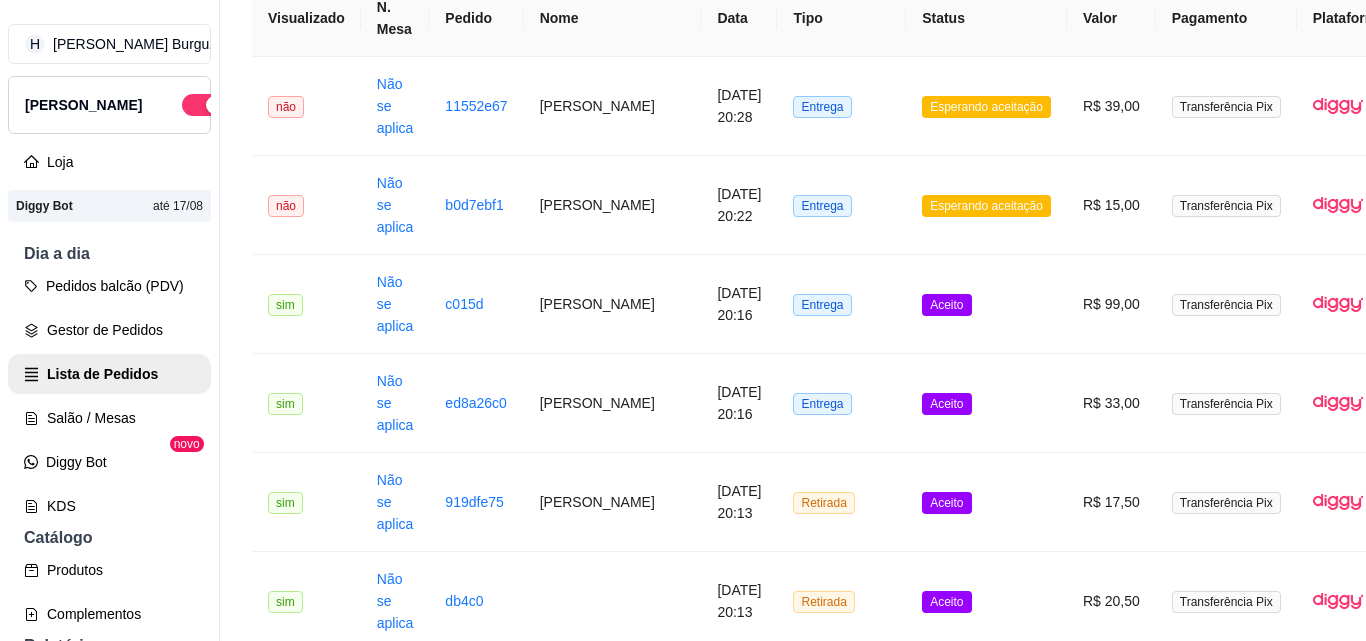 click on "[PERSON_NAME]" at bounding box center (613, 1492) 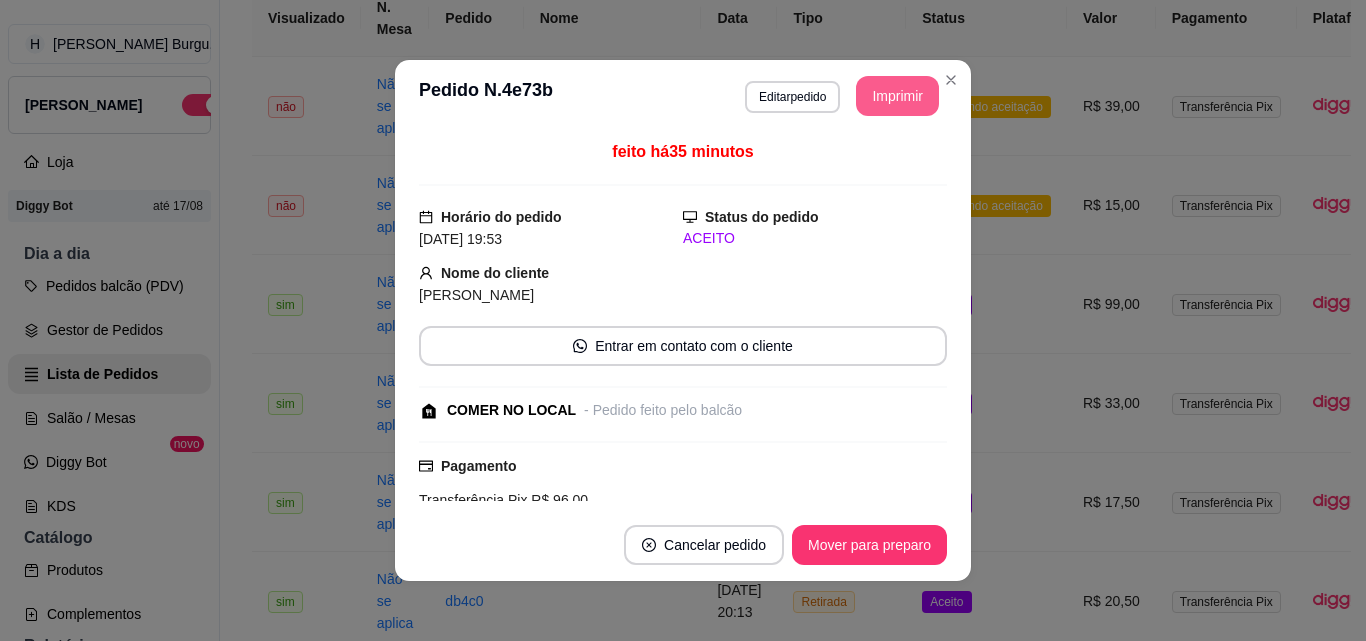 click on "Imprimir" at bounding box center (897, 96) 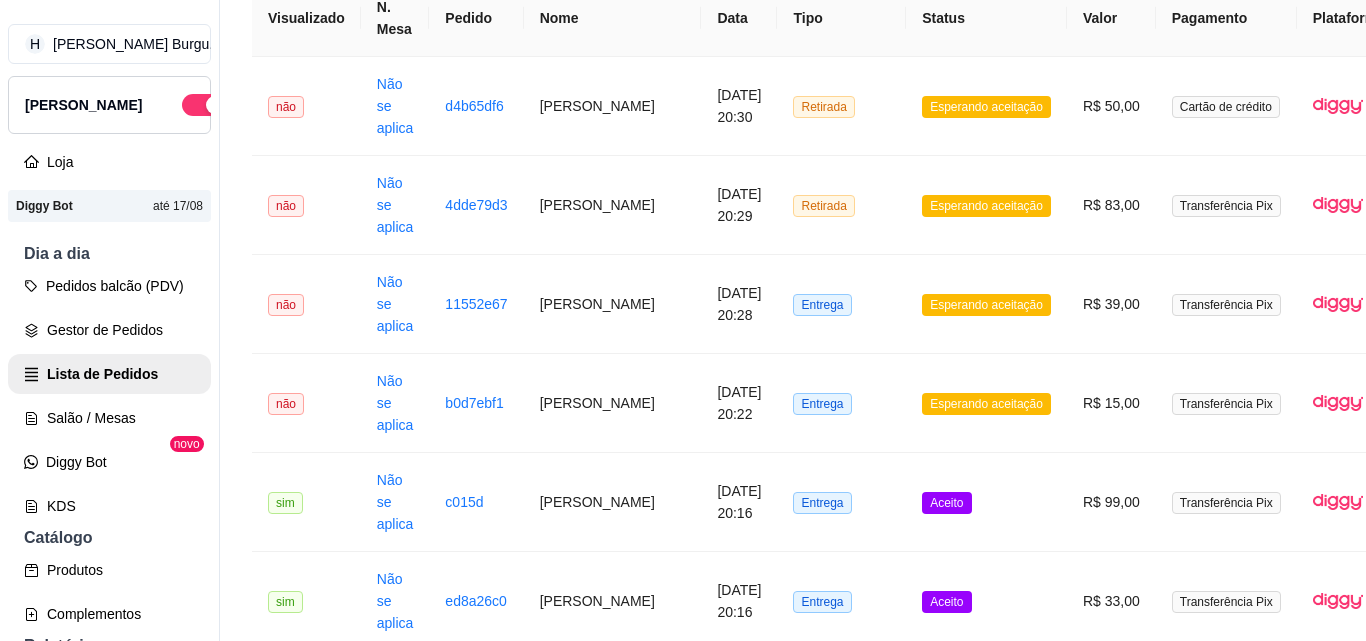 click on "PDV - Lançar pedido" at bounding box center (1253, -160) 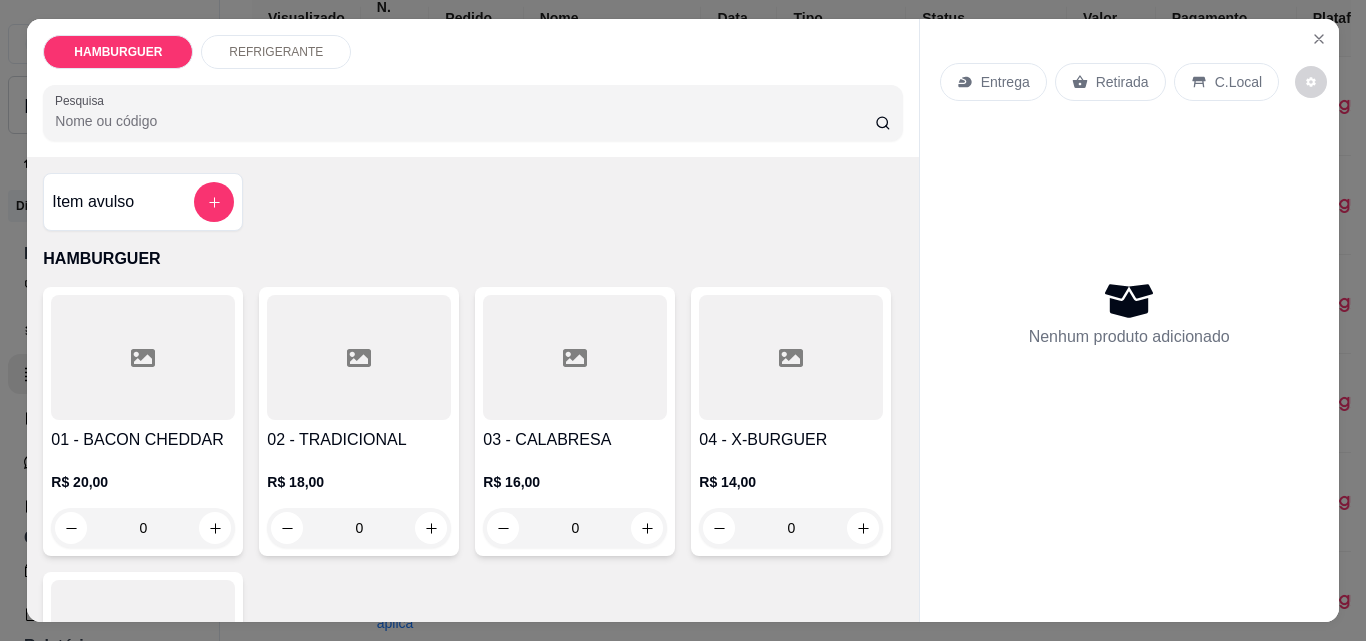 click on "Retirada" at bounding box center [1122, 82] 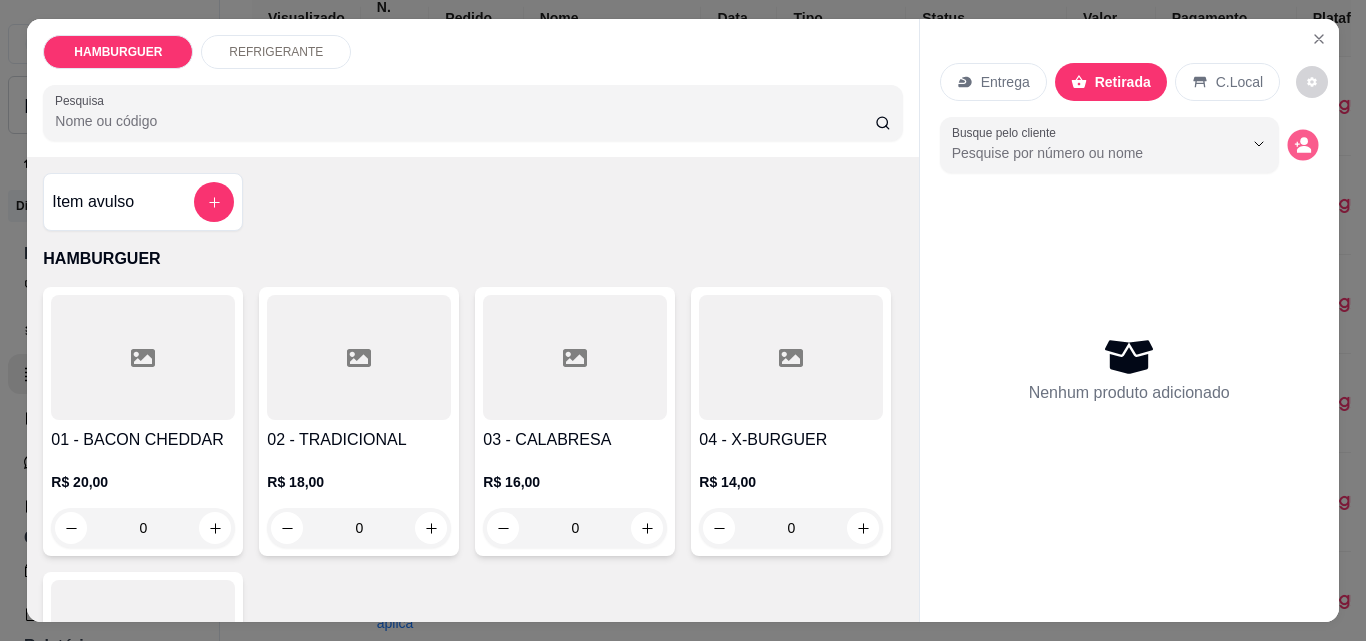 click at bounding box center [1302, 145] 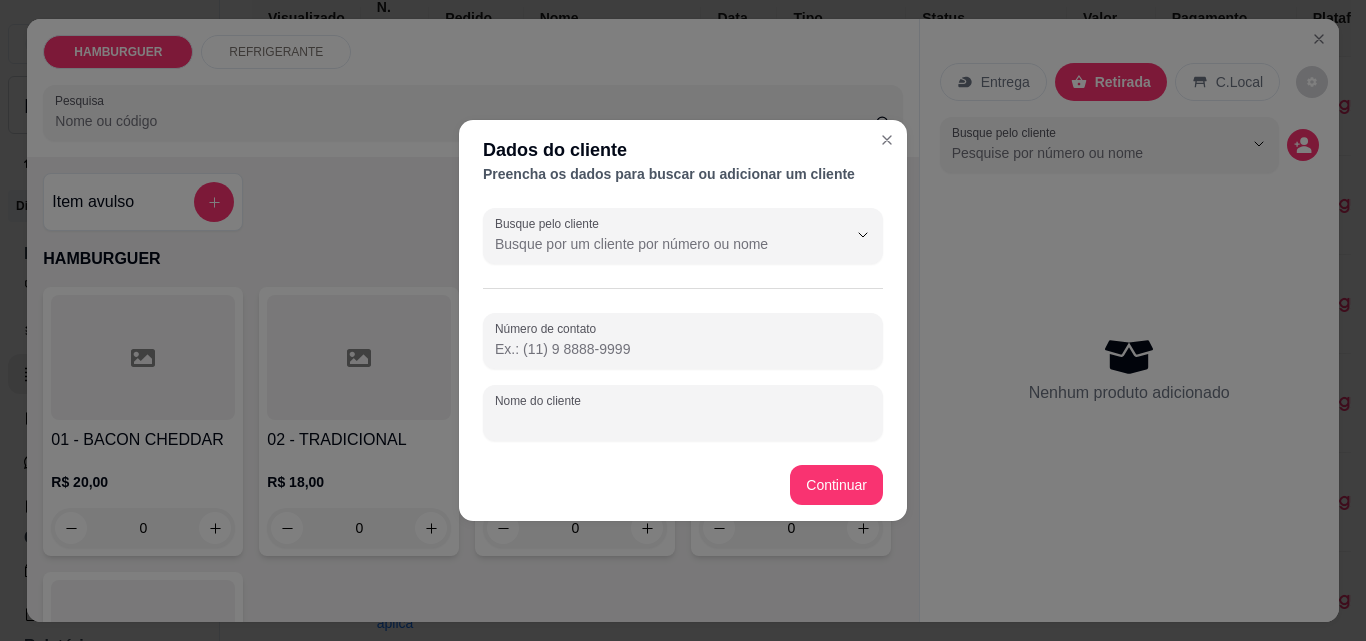 click on "Nome do cliente" at bounding box center [683, 421] 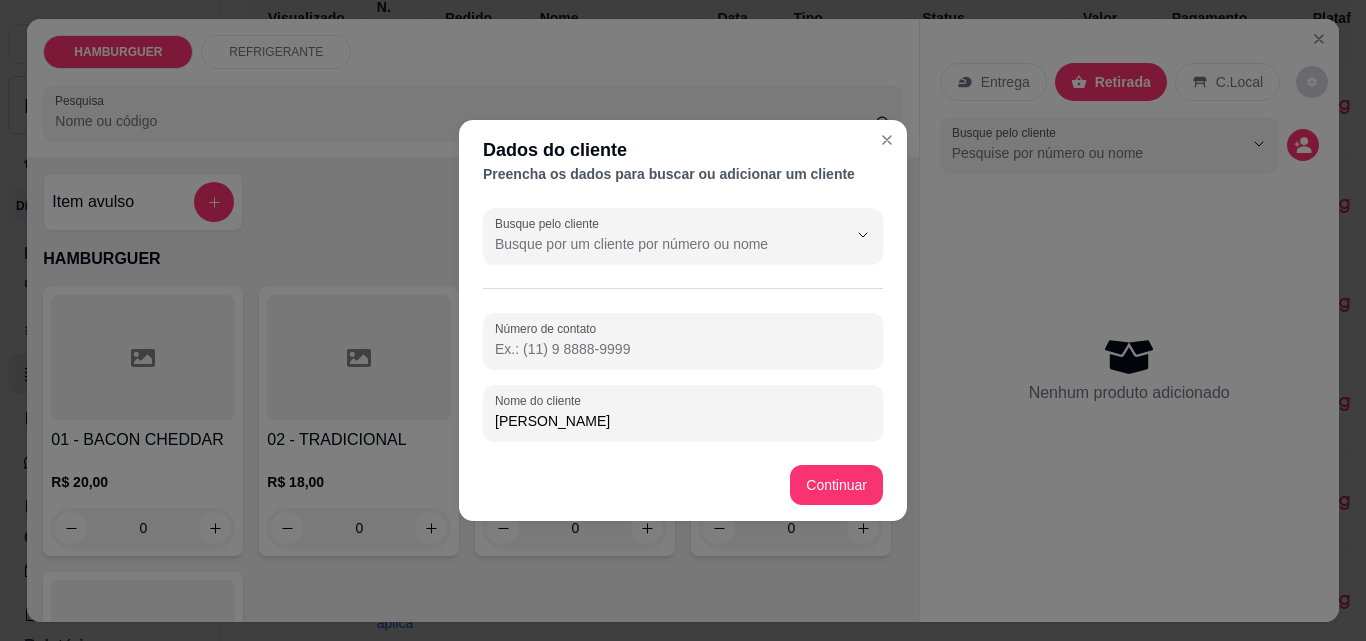 type on "Joao Art" 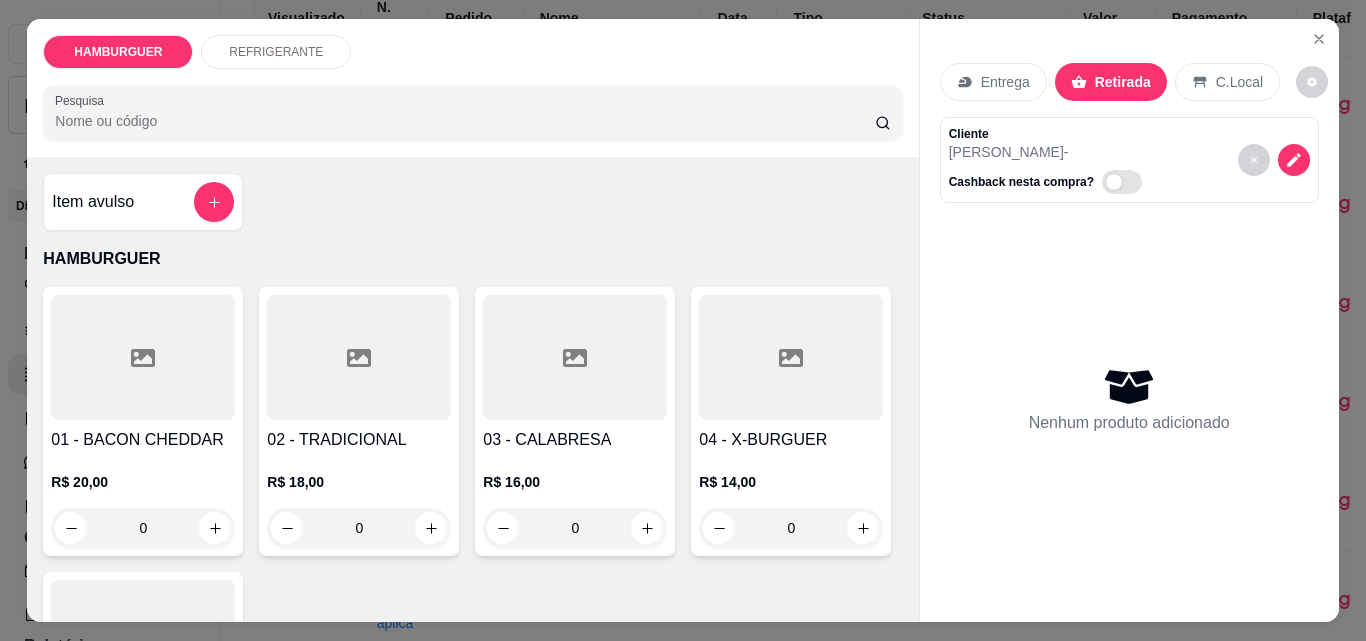 click on "0" at bounding box center (791, 528) 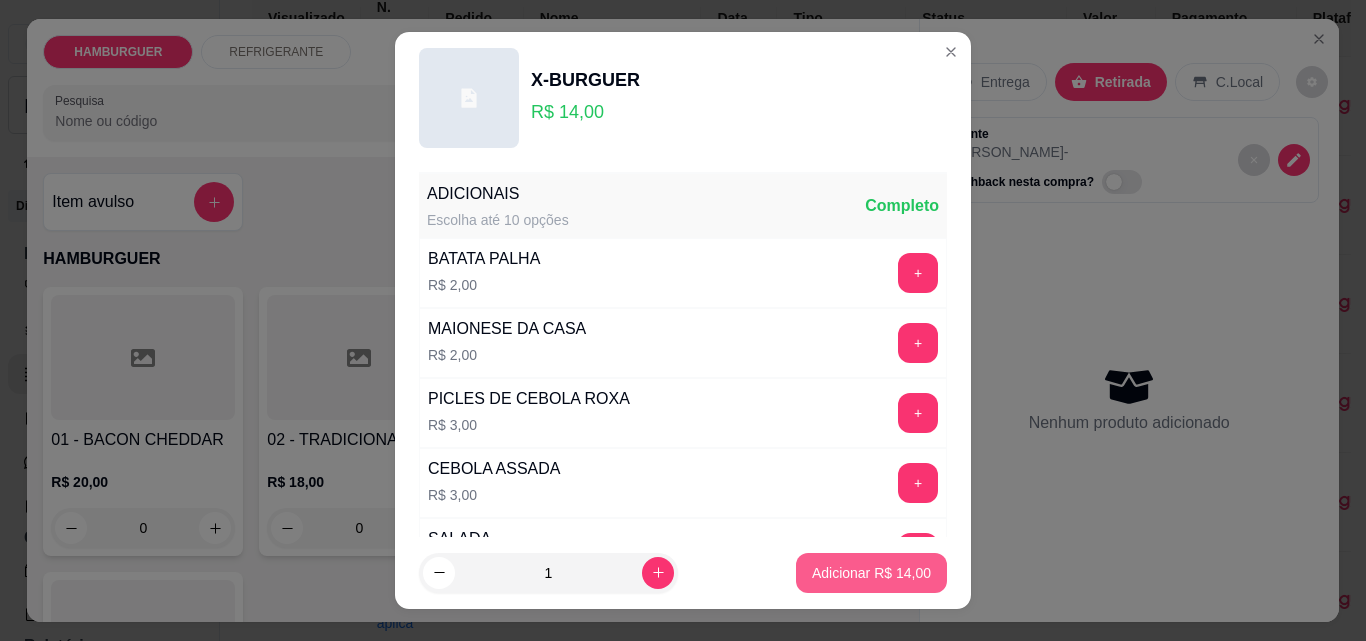 click on "Adicionar   R$ 14,00" at bounding box center [871, 573] 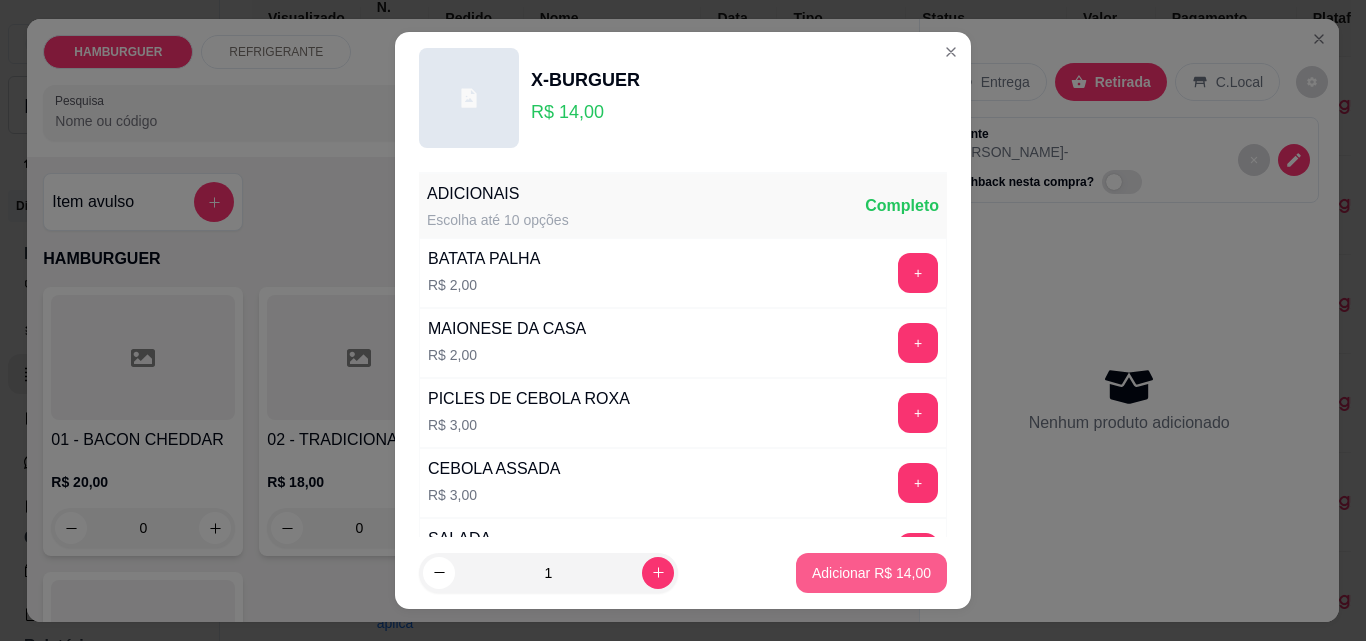 type on "1" 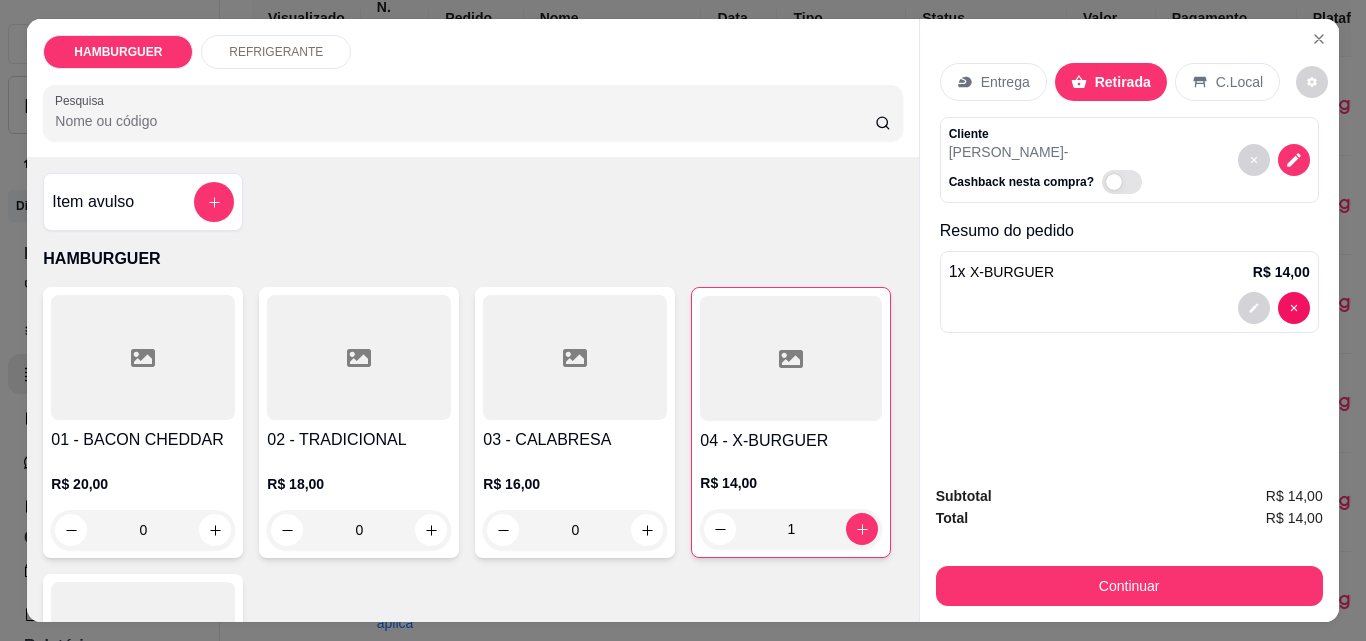click on "0" at bounding box center [143, 815] 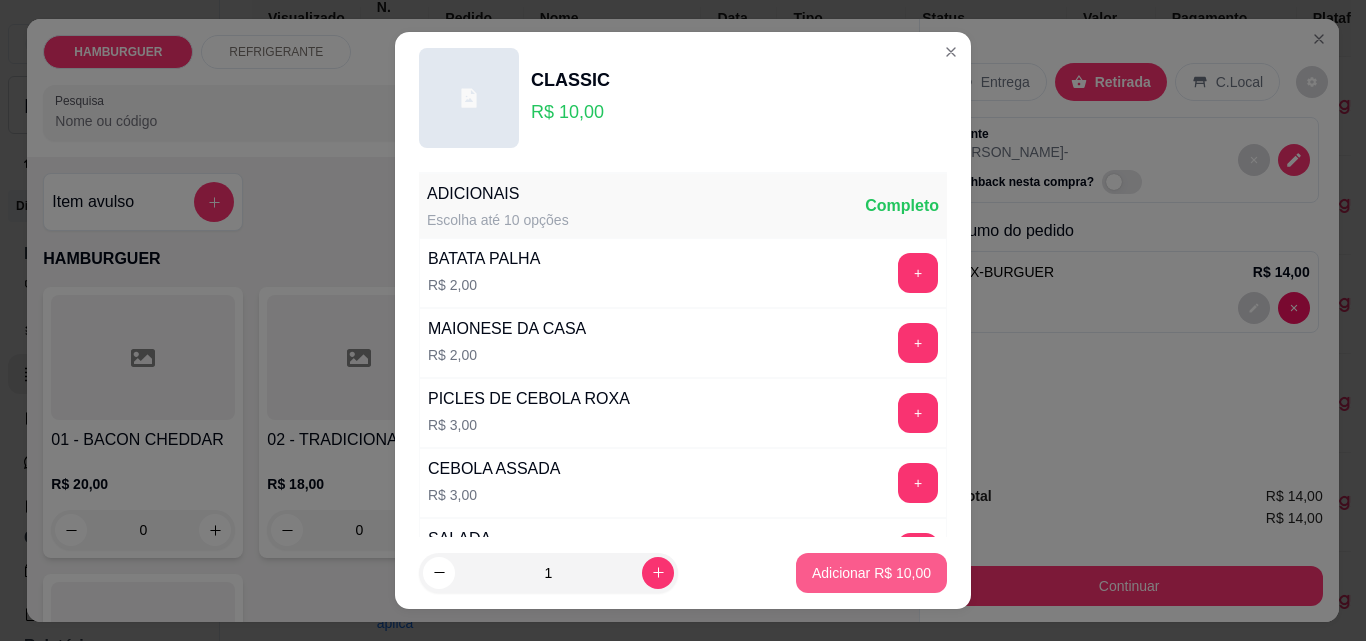 click on "Adicionar   R$ 10,00" at bounding box center (871, 573) 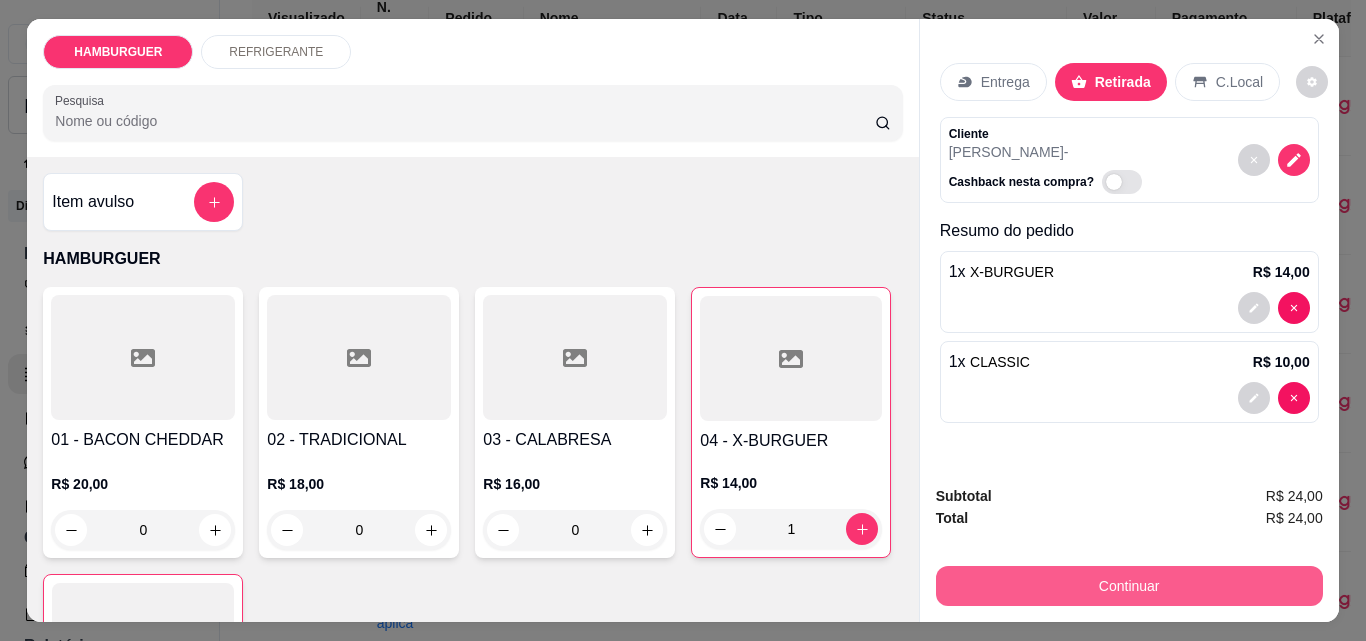 click on "Continuar" at bounding box center (1129, 586) 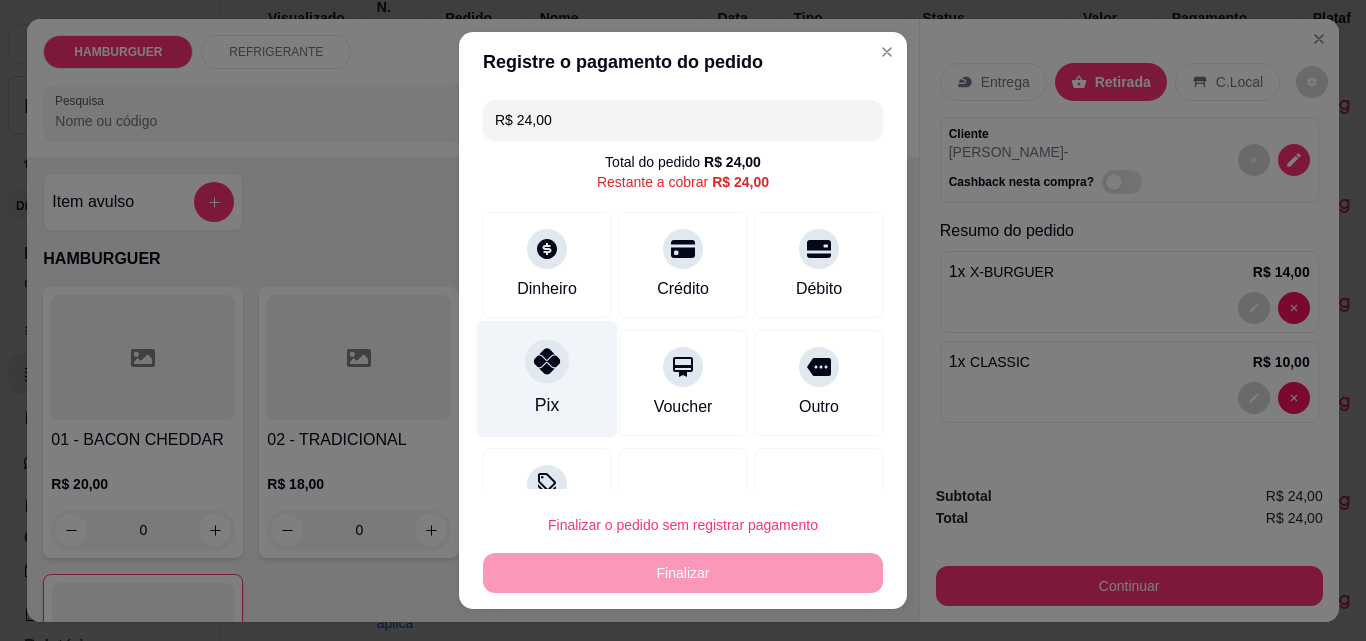 click on "Pix" at bounding box center (547, 379) 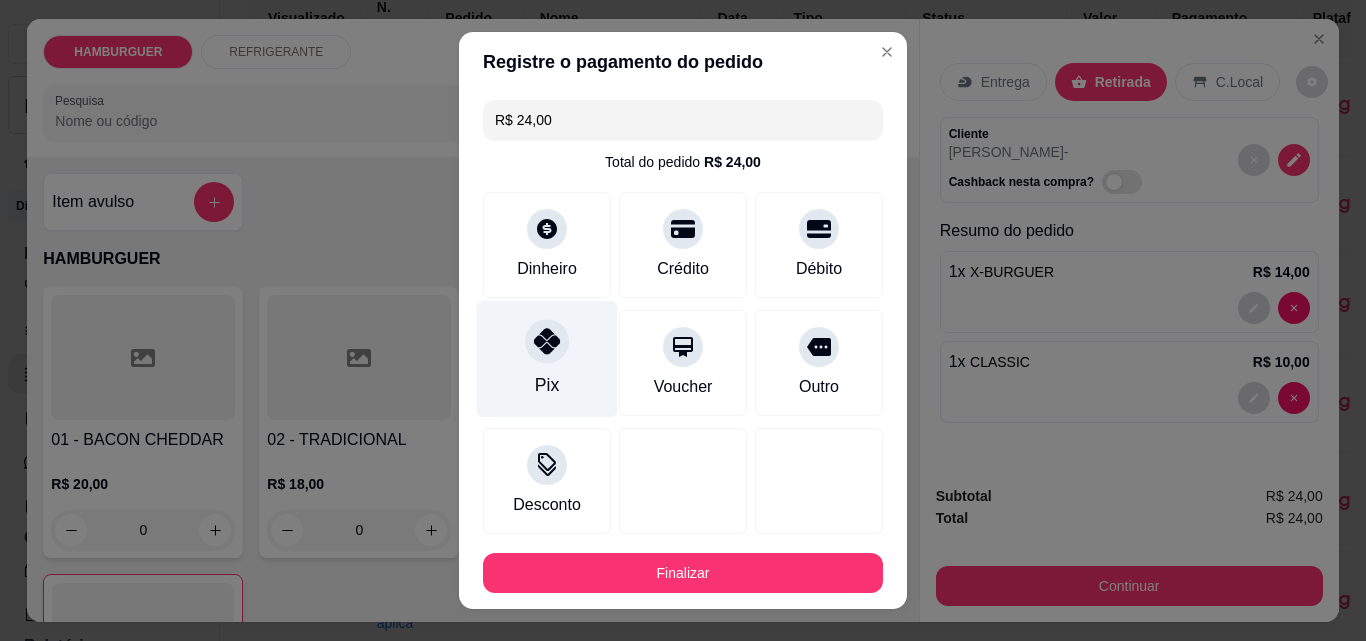 type on "R$ 0,00" 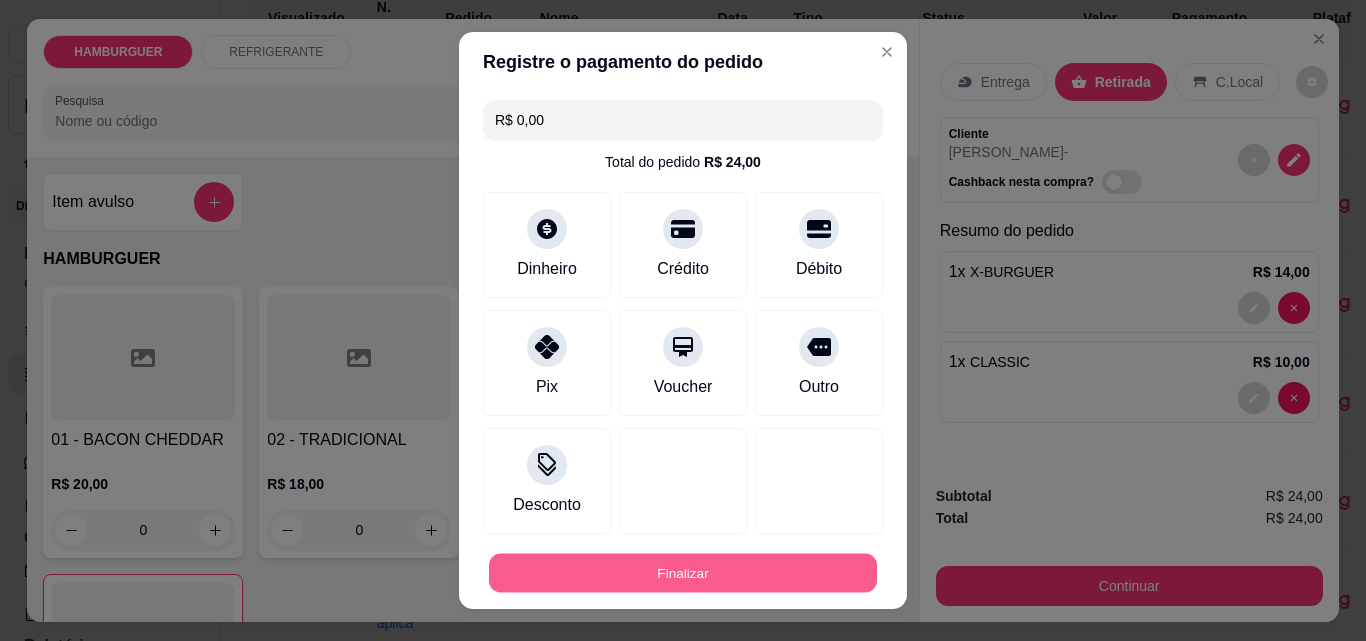 click on "Finalizar" at bounding box center (683, 573) 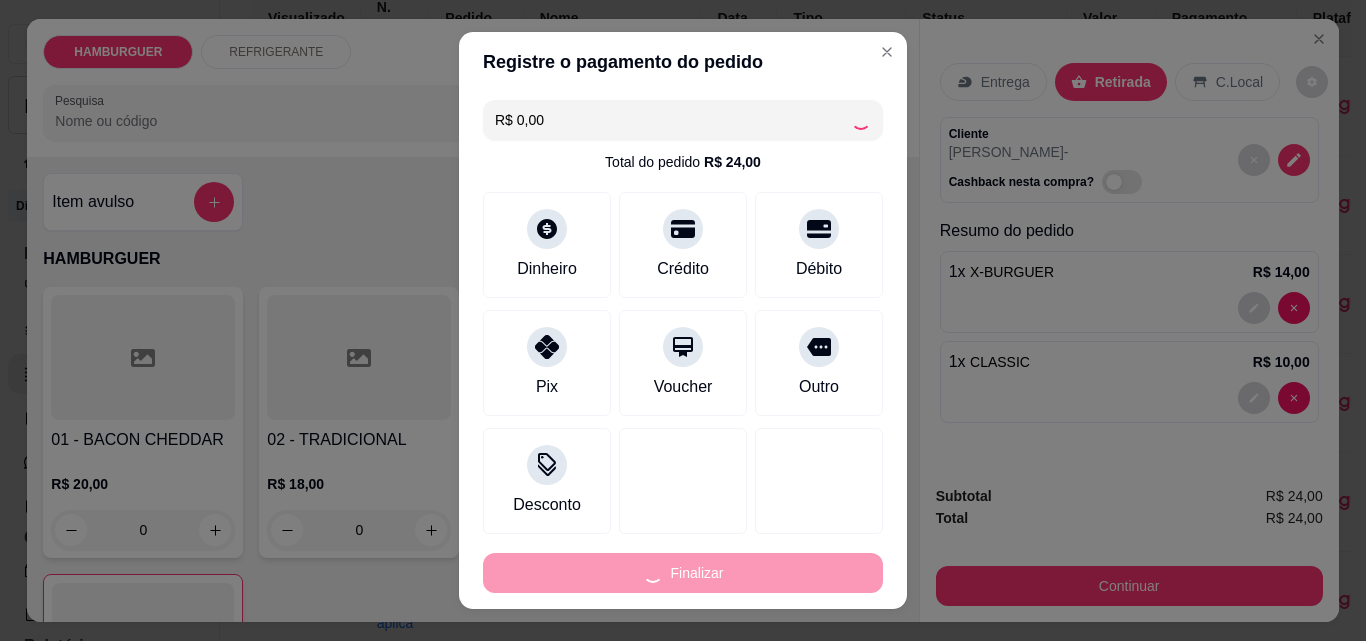 type on "0" 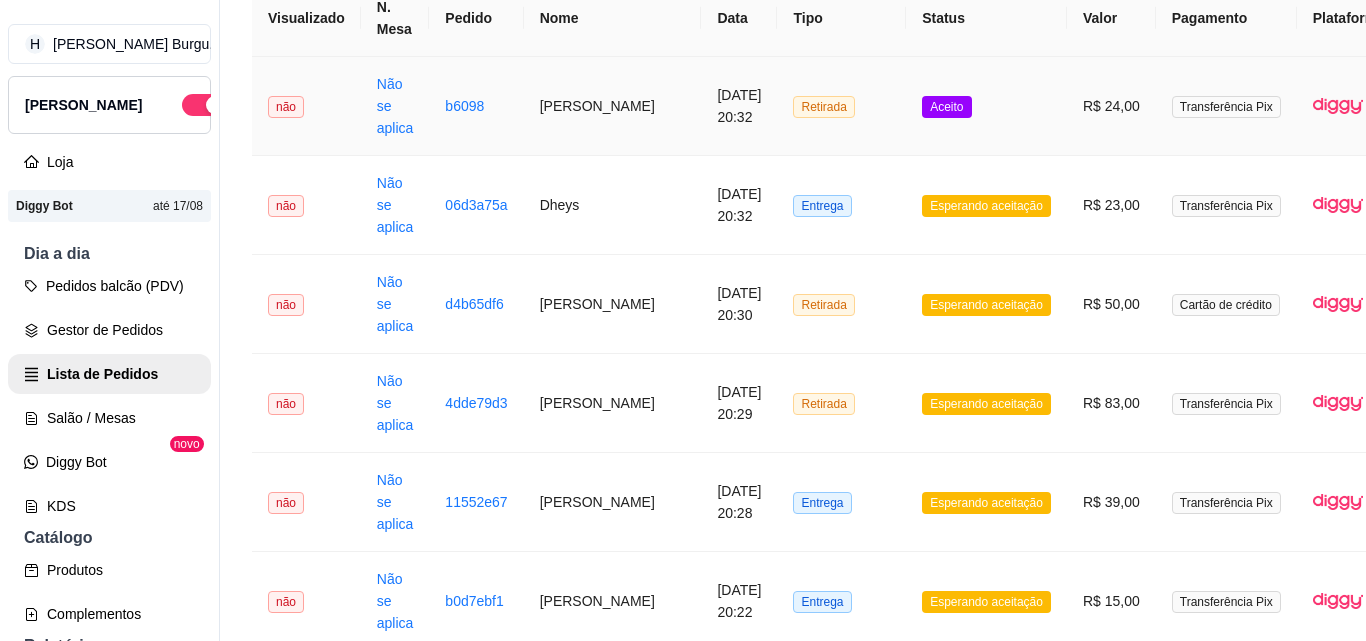 click on "[PERSON_NAME]" at bounding box center [613, 106] 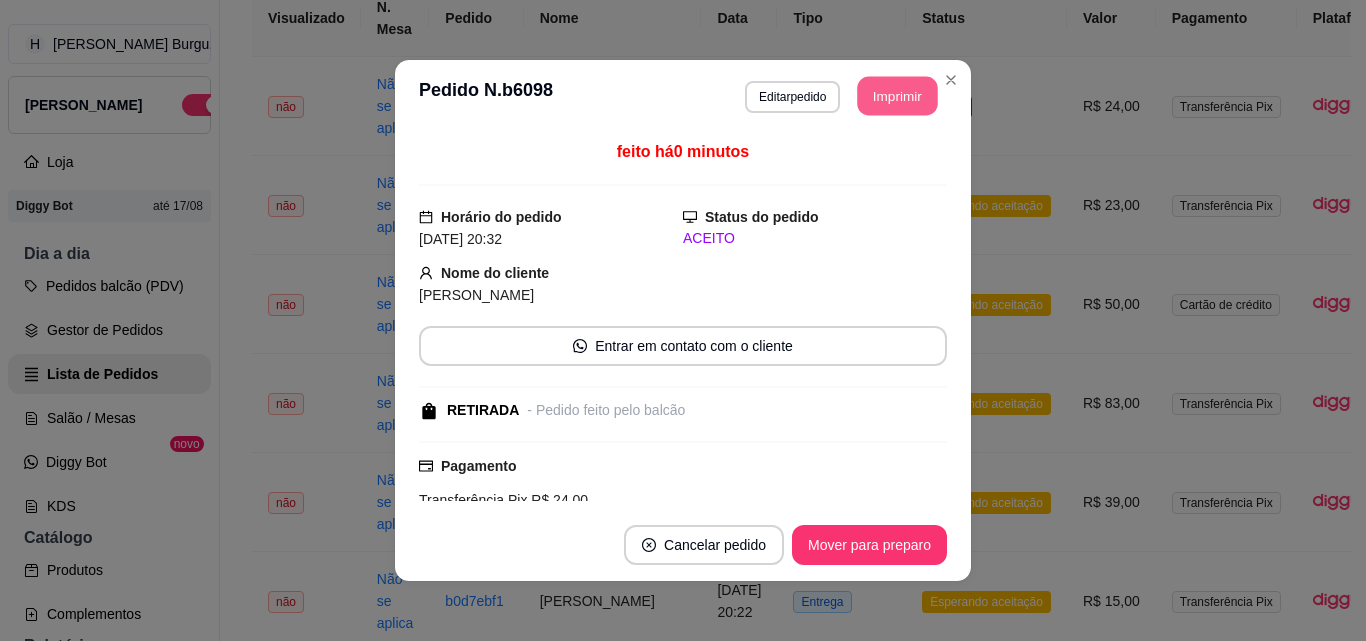 click on "Imprimir" at bounding box center [898, 96] 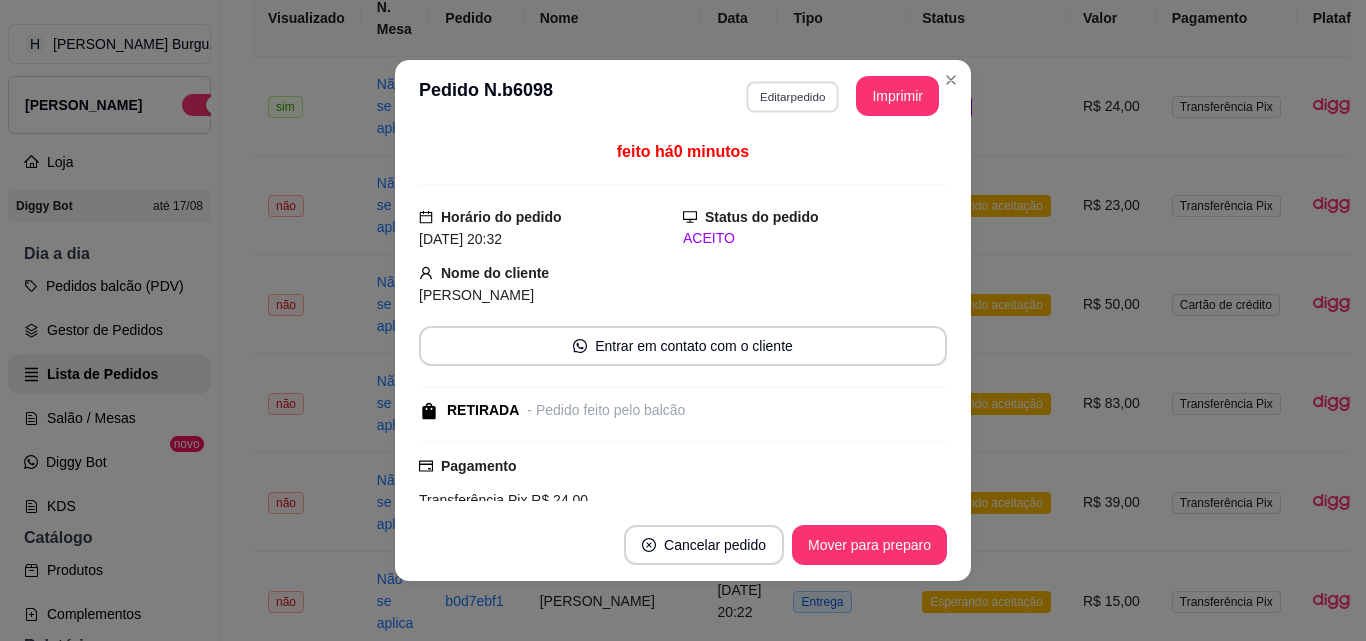 click on "Editar  pedido" at bounding box center (792, 96) 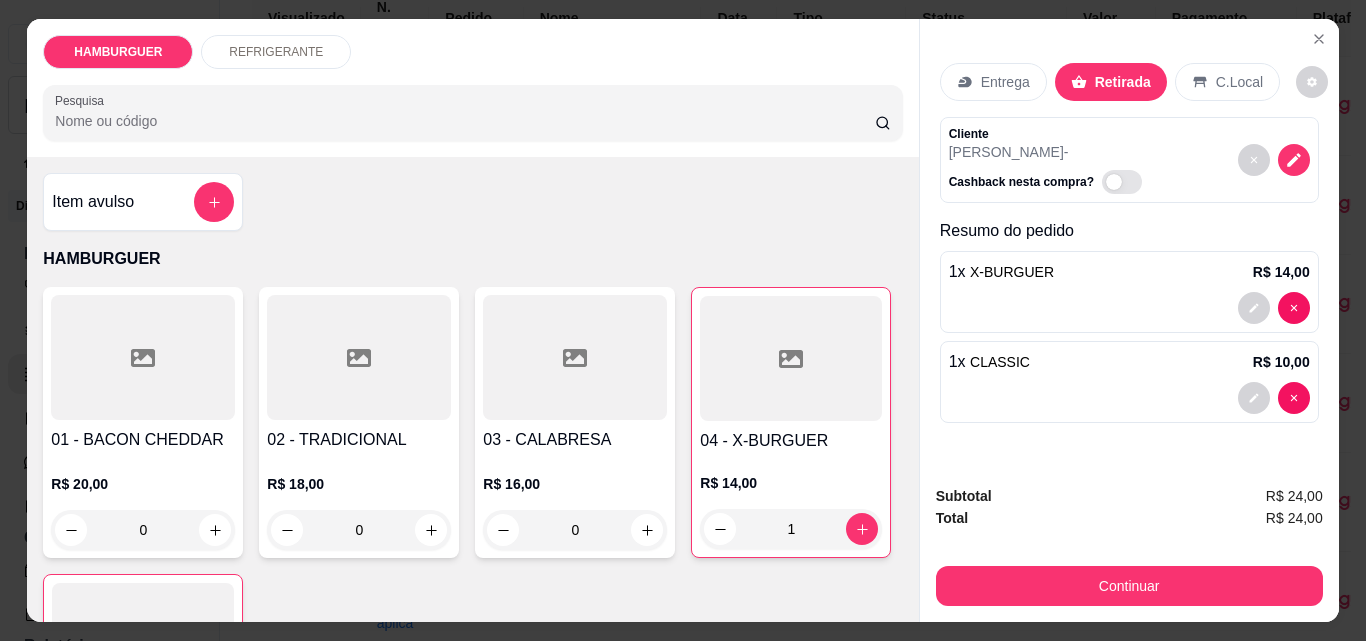 click 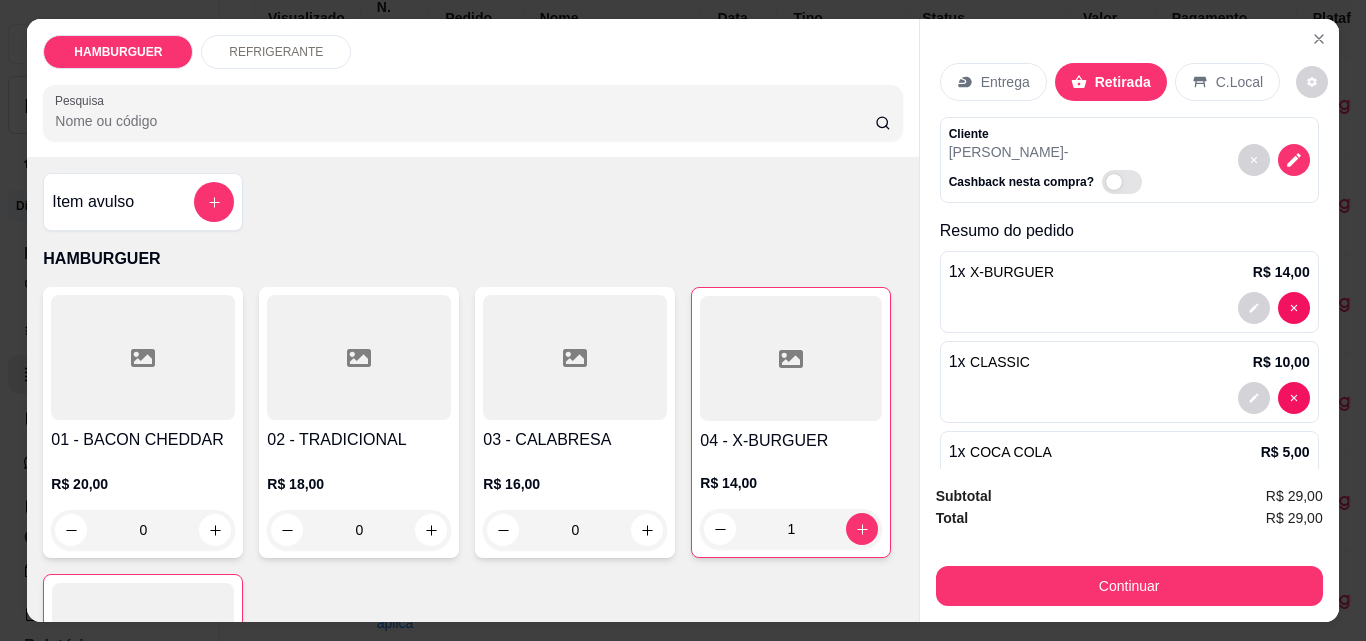 click on "Continuar" at bounding box center [1129, 583] 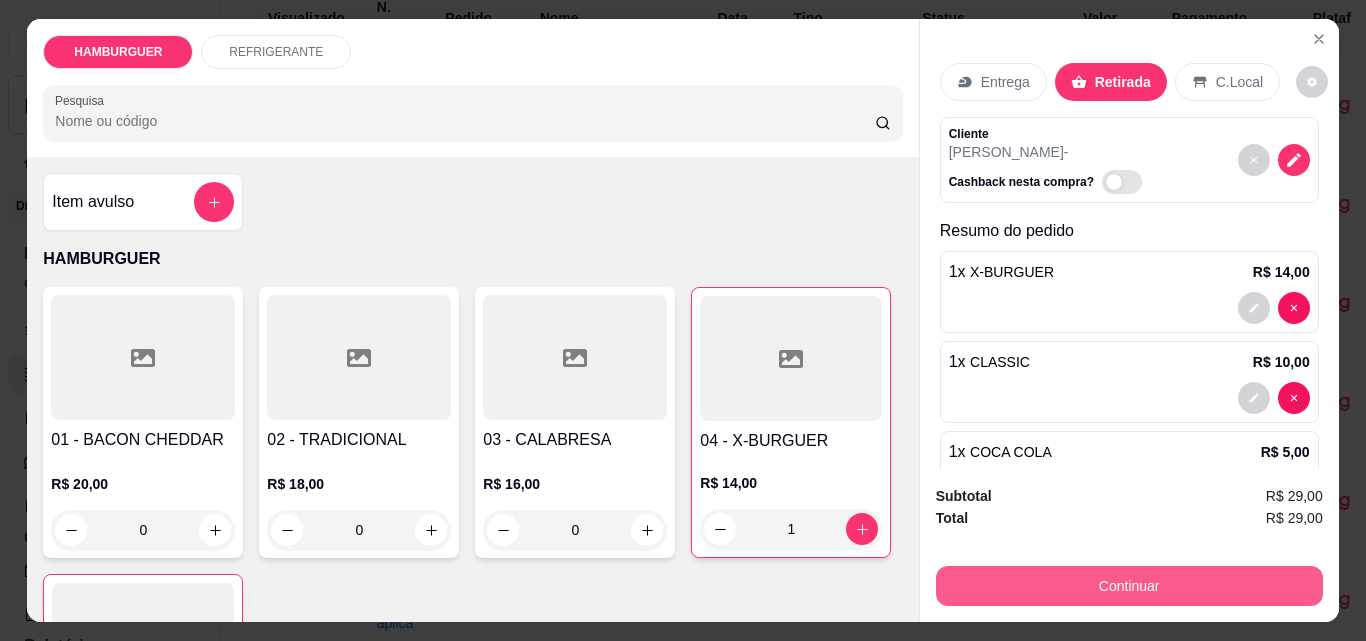 click on "Continuar" at bounding box center [1129, 586] 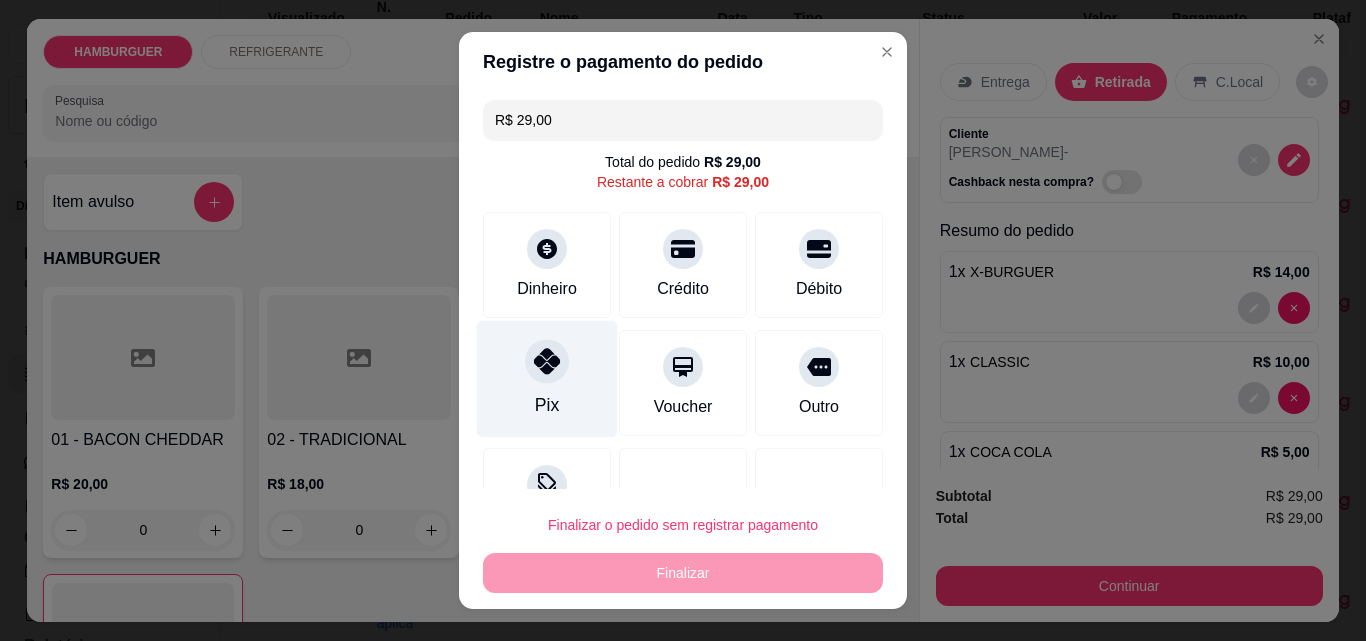 click 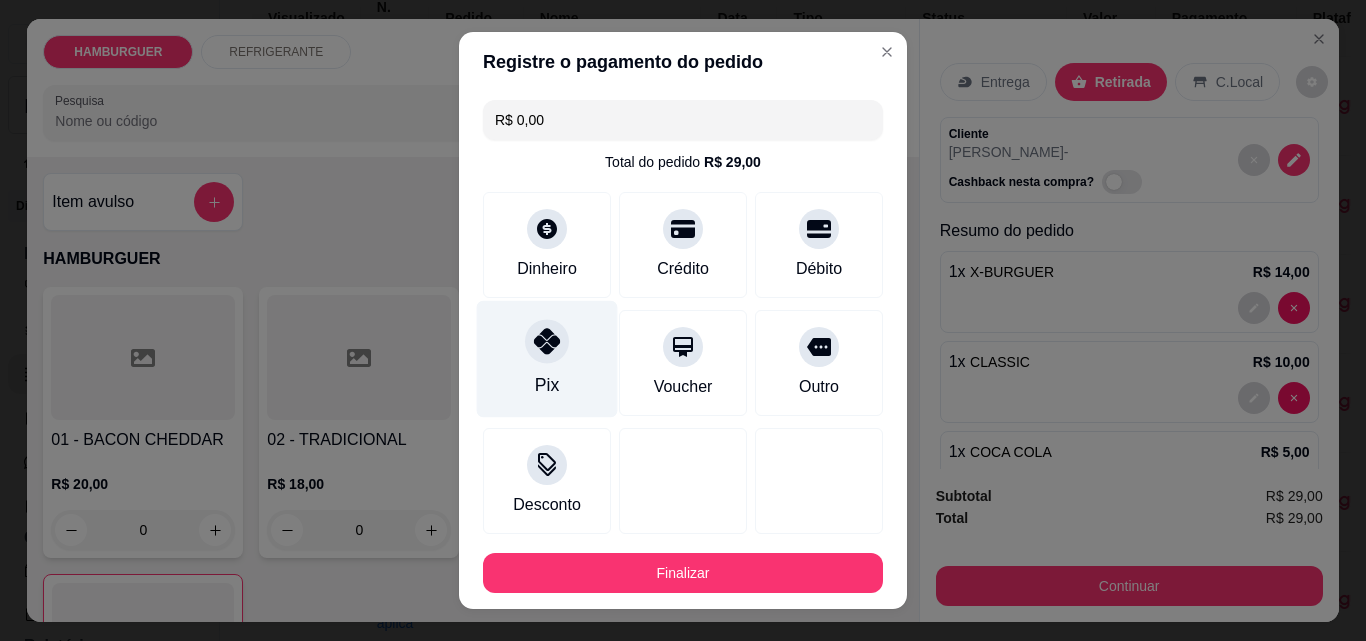 click 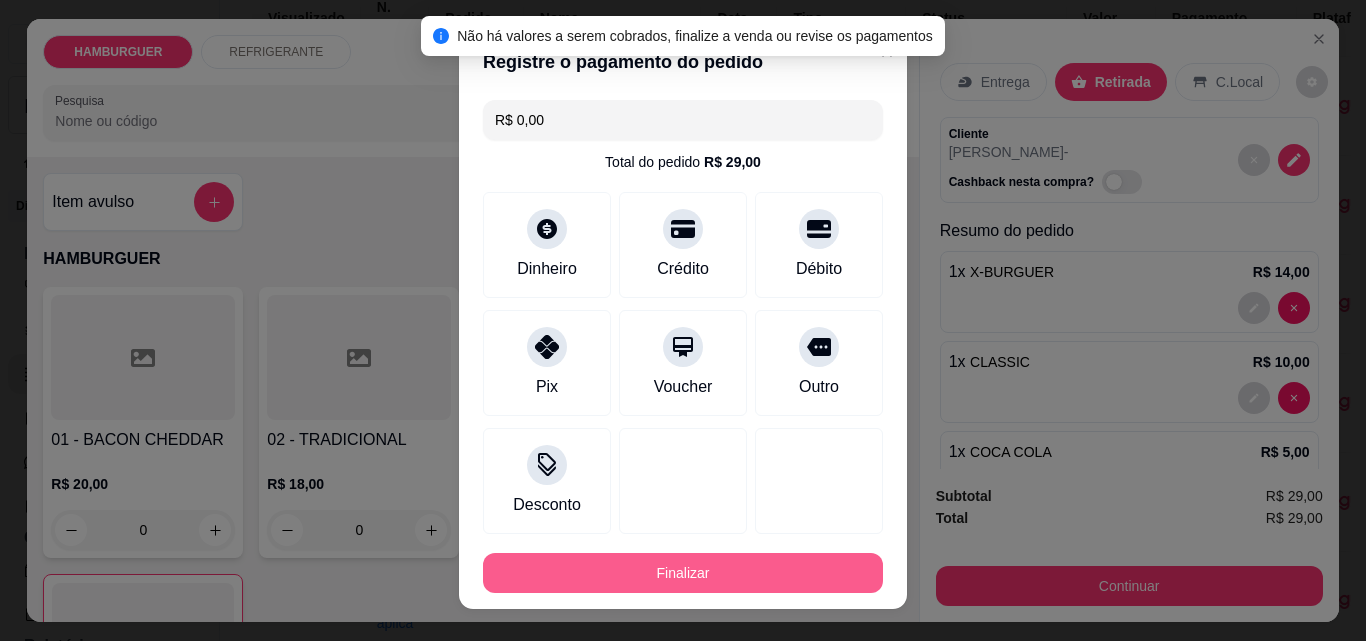 click on "Finalizar" at bounding box center [683, 573] 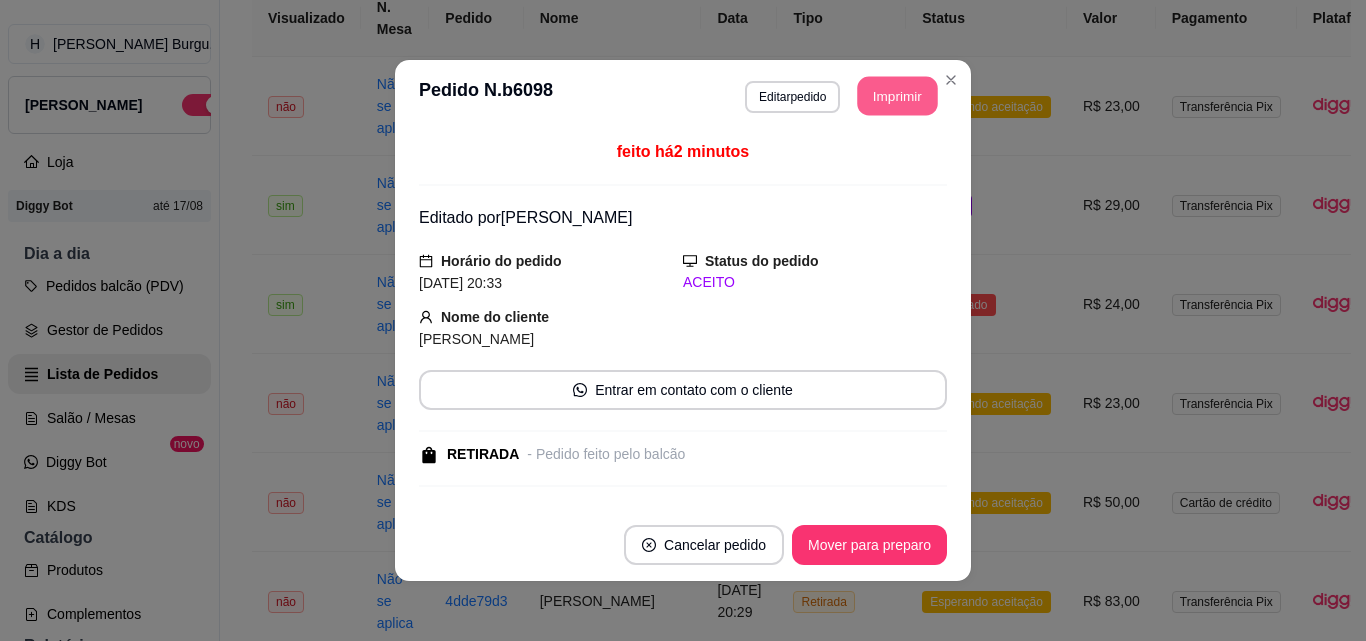 click on "Imprimir" at bounding box center [898, 96] 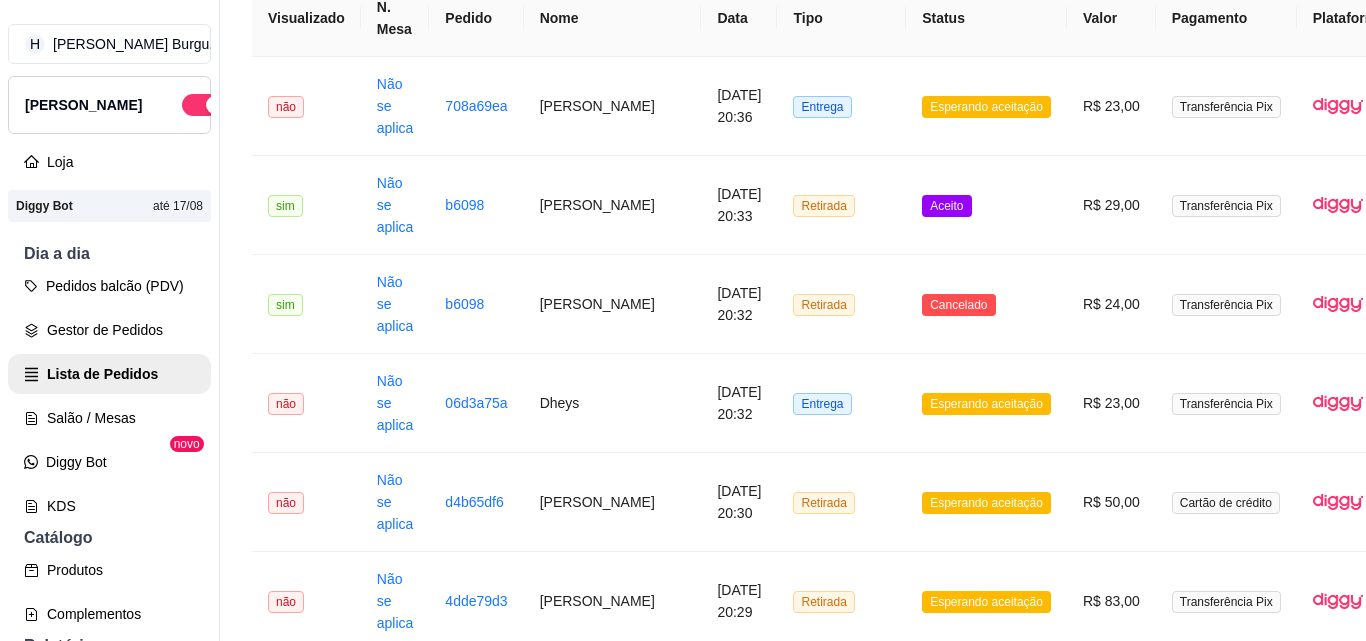 click on "[PERSON_NAME]" at bounding box center (613, 799) 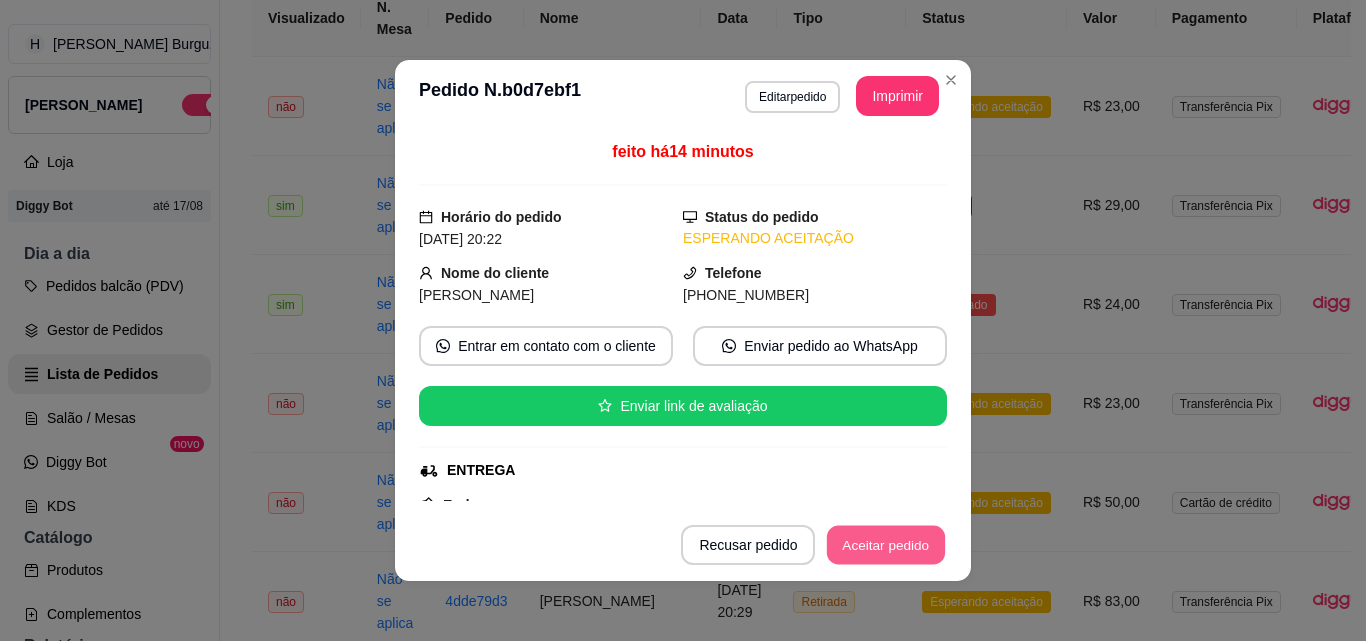 click on "Aceitar pedido" at bounding box center (886, 545) 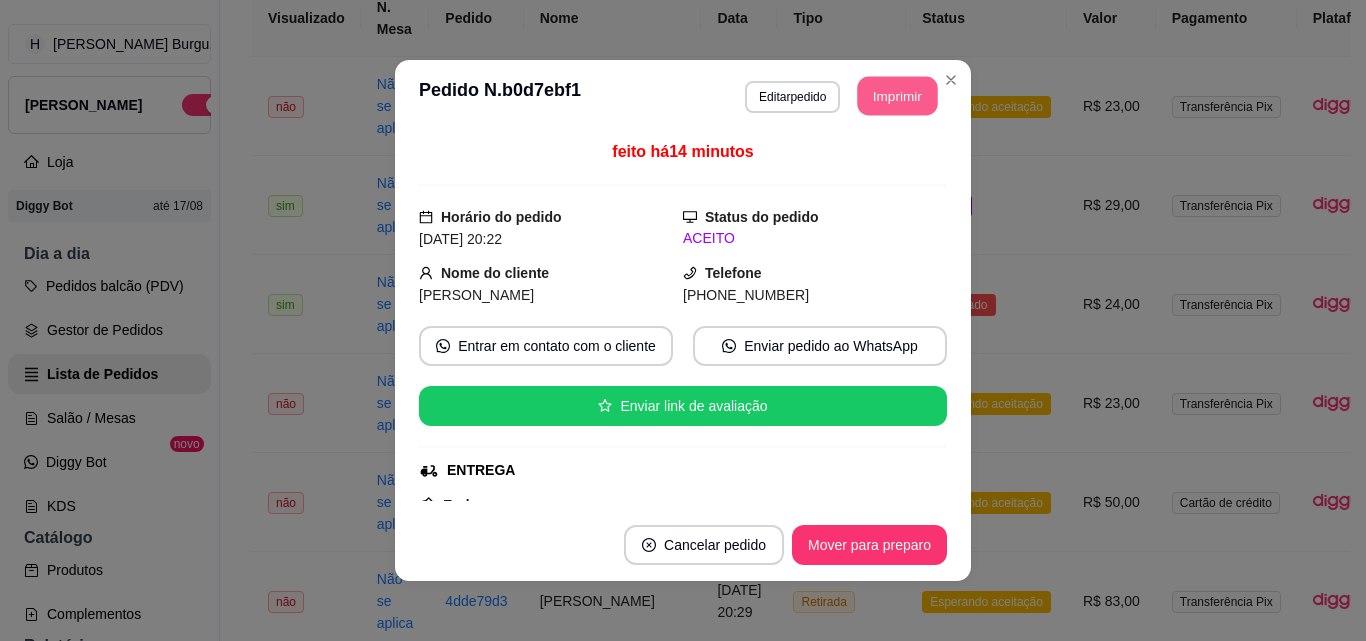 click on "Imprimir" at bounding box center [898, 96] 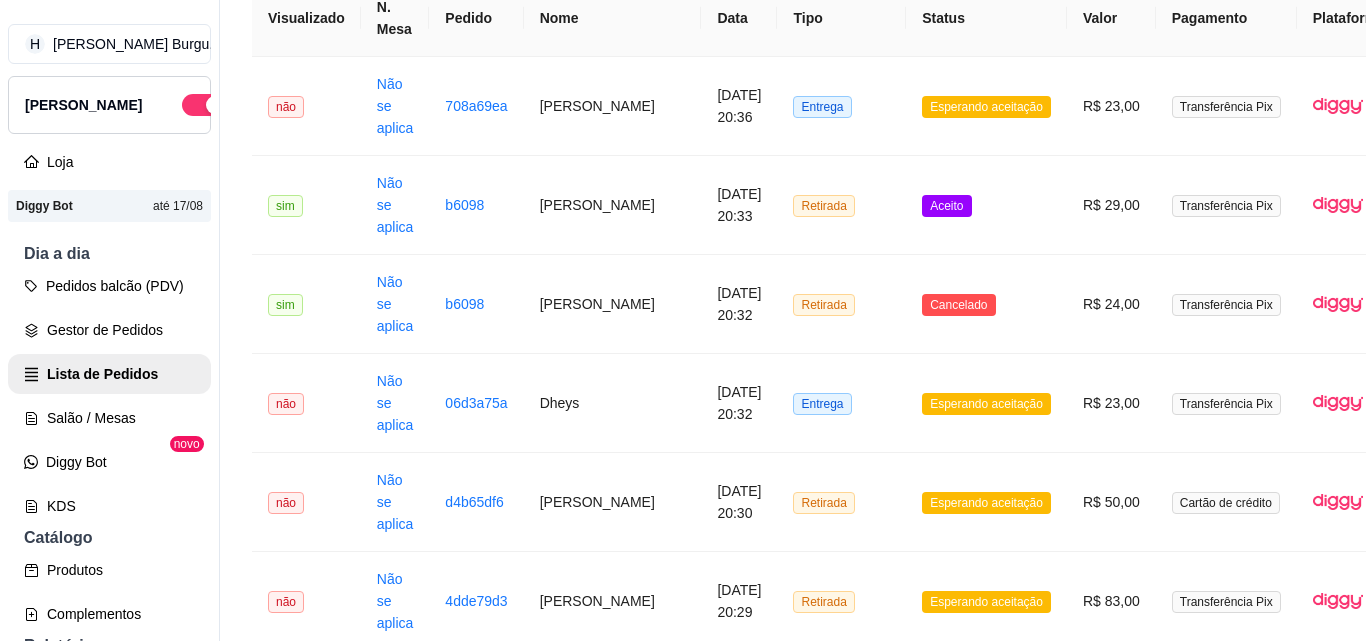click on "[PERSON_NAME]" at bounding box center [613, 700] 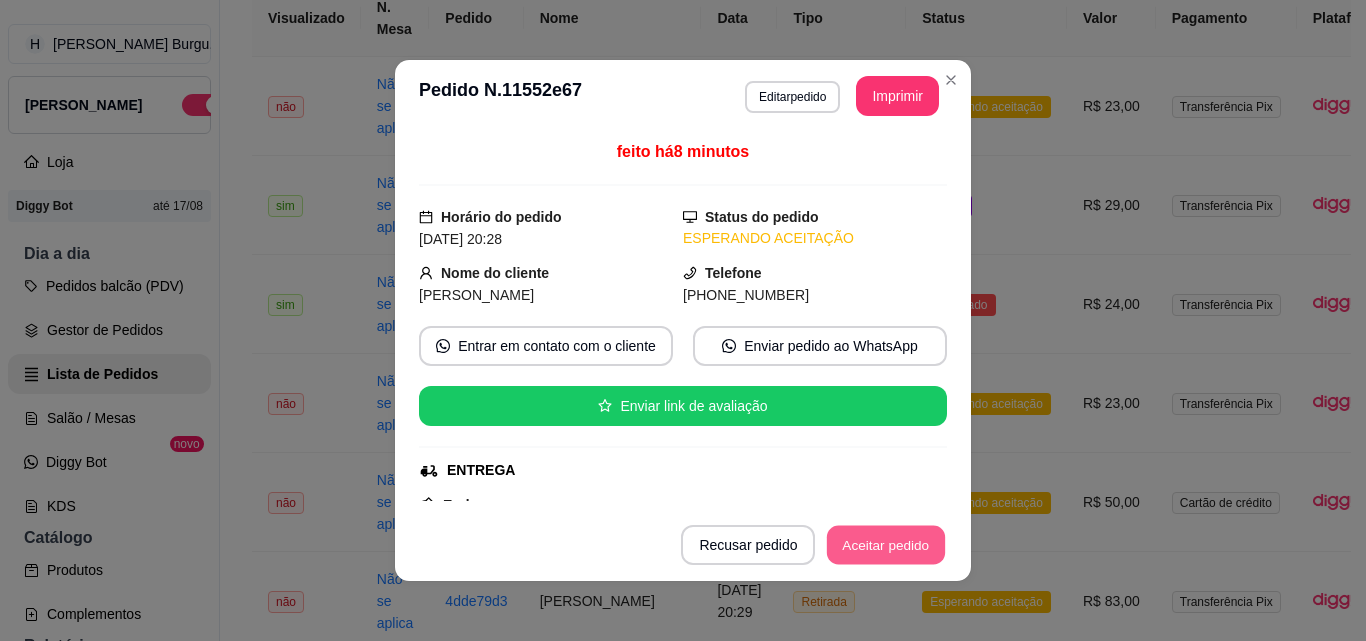 click on "Aceitar pedido" at bounding box center [886, 545] 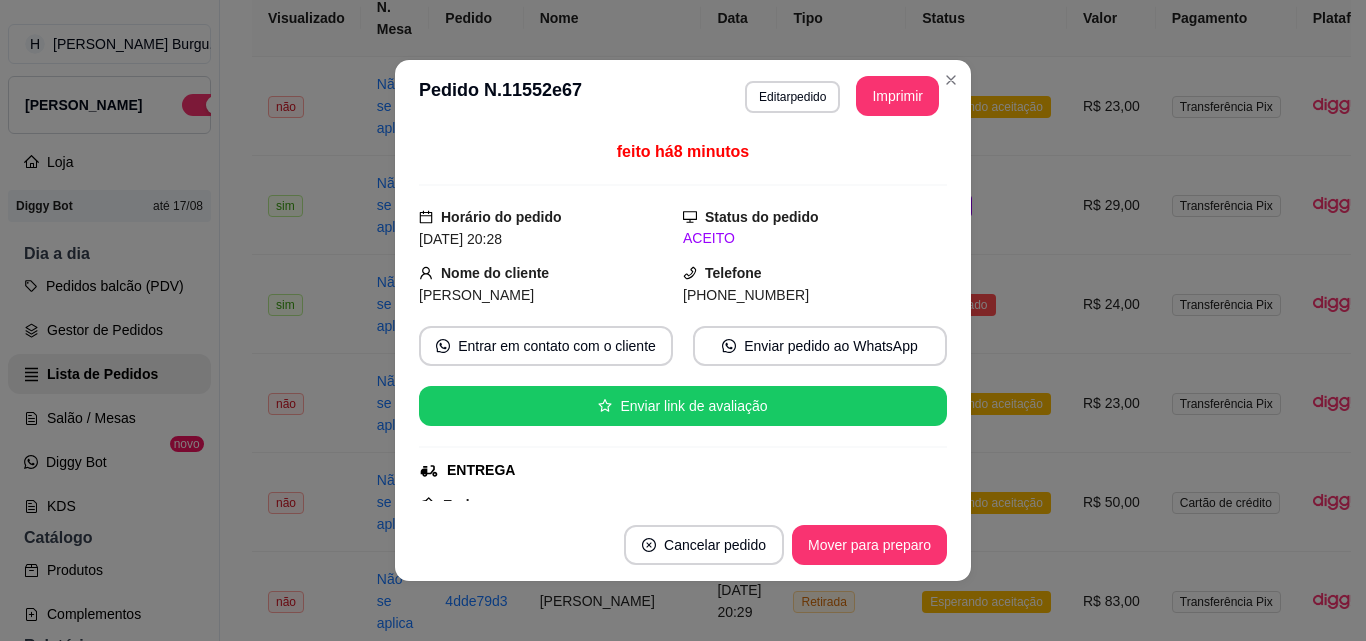 click on "**********" at bounding box center [842, 96] 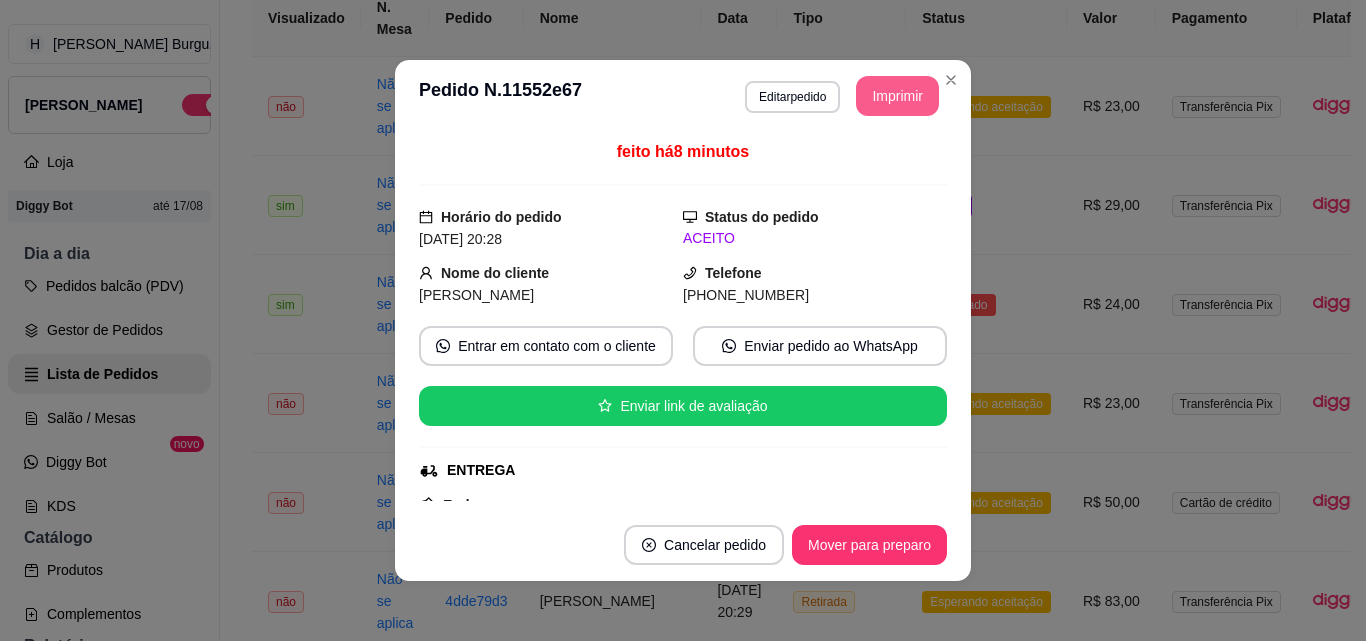 click on "Imprimir" at bounding box center [897, 96] 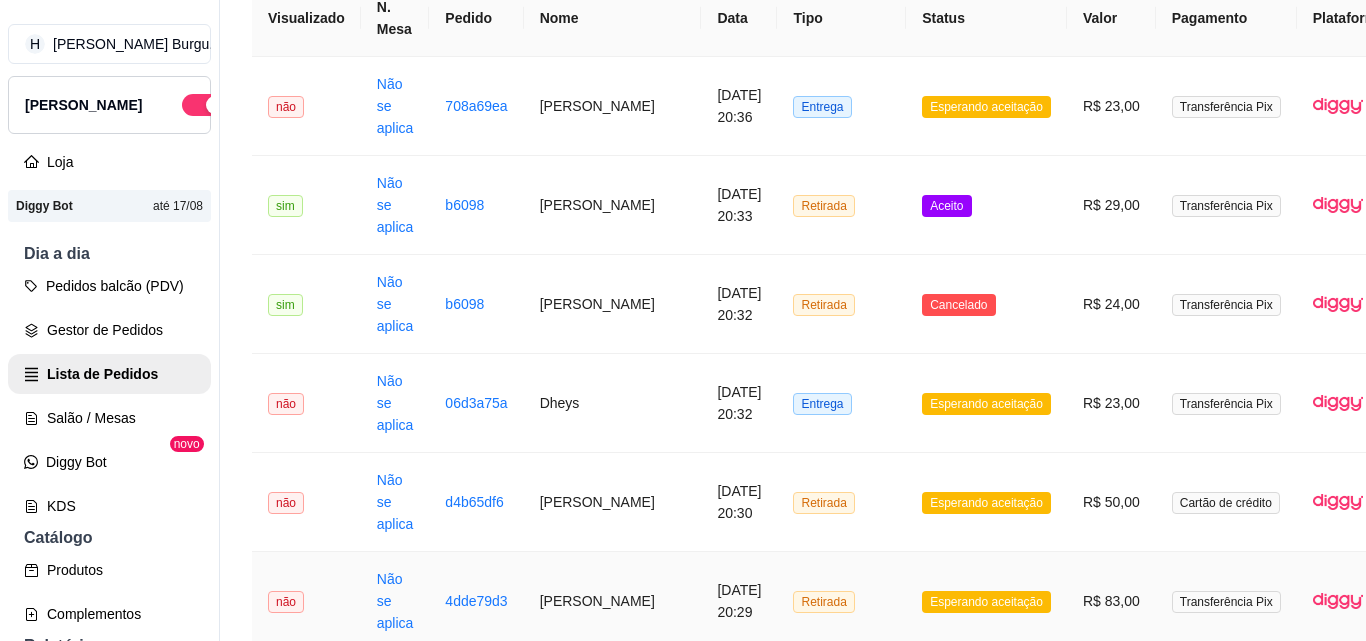 click on "[PERSON_NAME]" at bounding box center [613, 601] 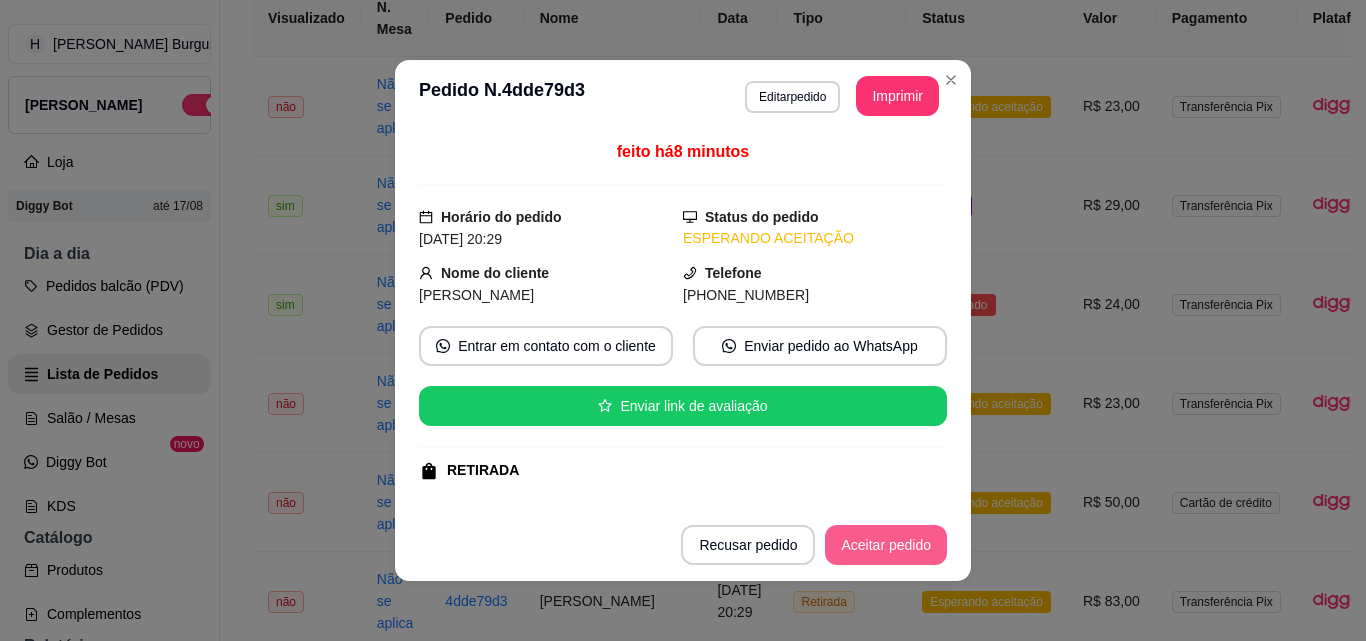 click on "Aceitar pedido" at bounding box center (886, 545) 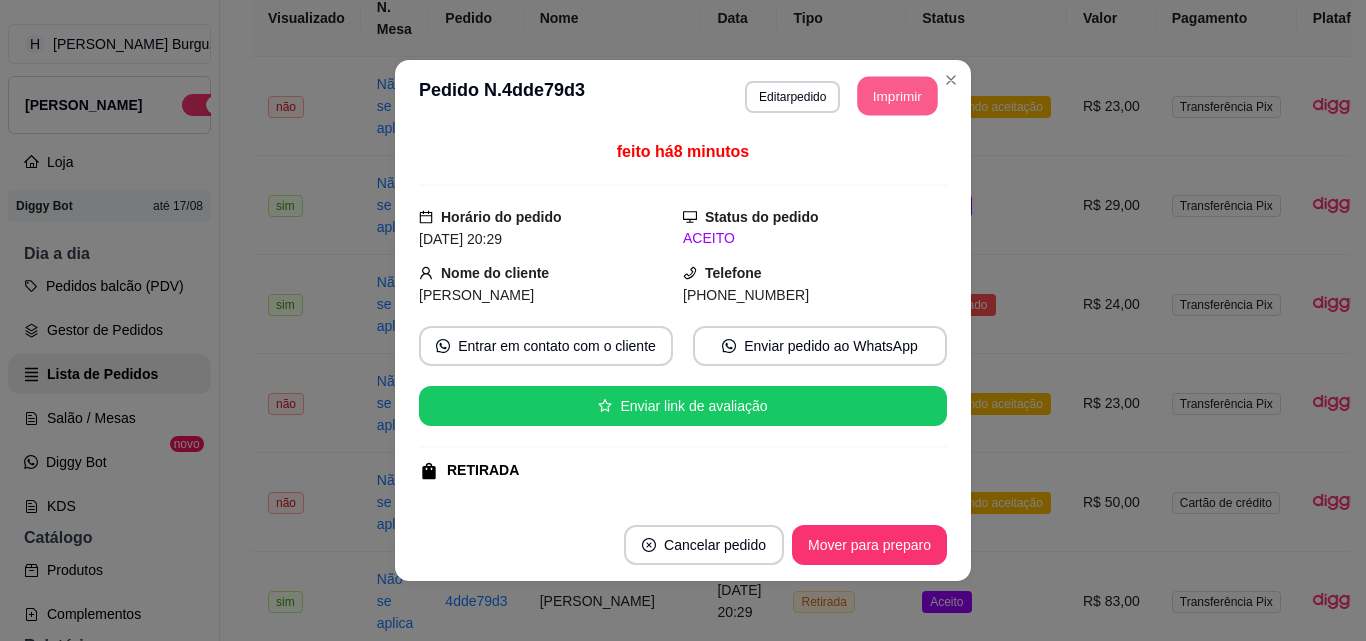 click on "Imprimir" at bounding box center [898, 96] 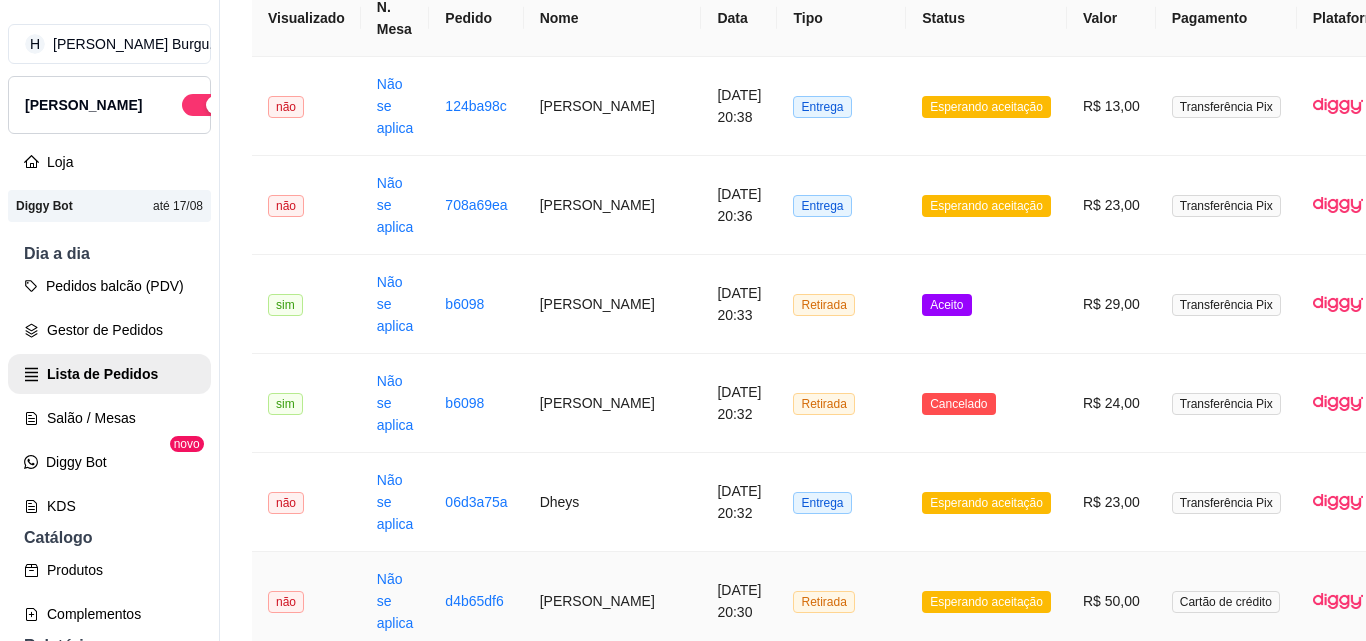 click on "[PERSON_NAME]" at bounding box center (613, 601) 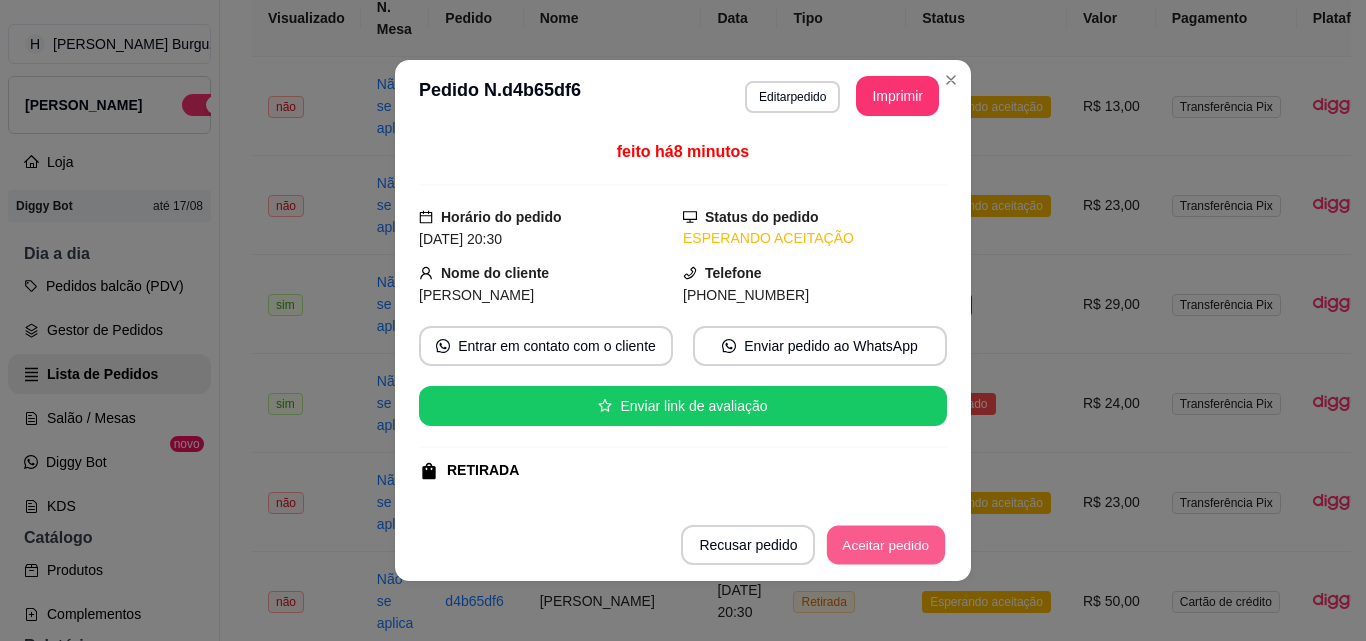 click on "Aceitar pedido" at bounding box center (886, 545) 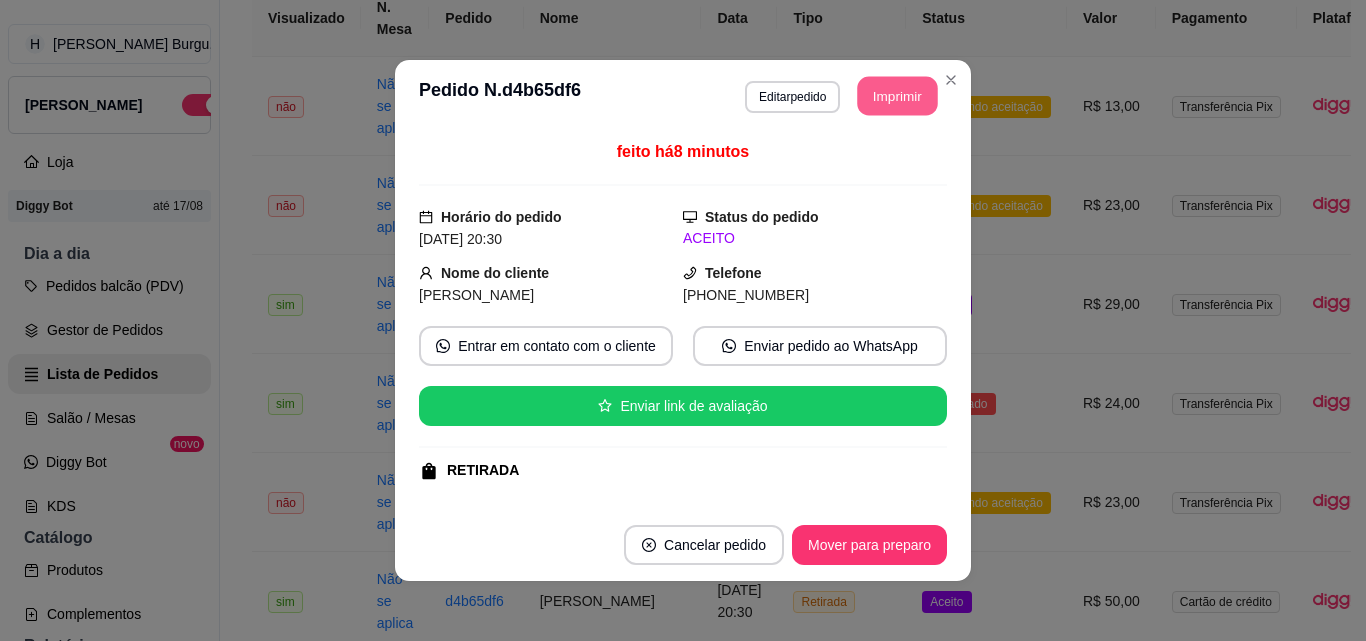 click on "Imprimir" at bounding box center (898, 96) 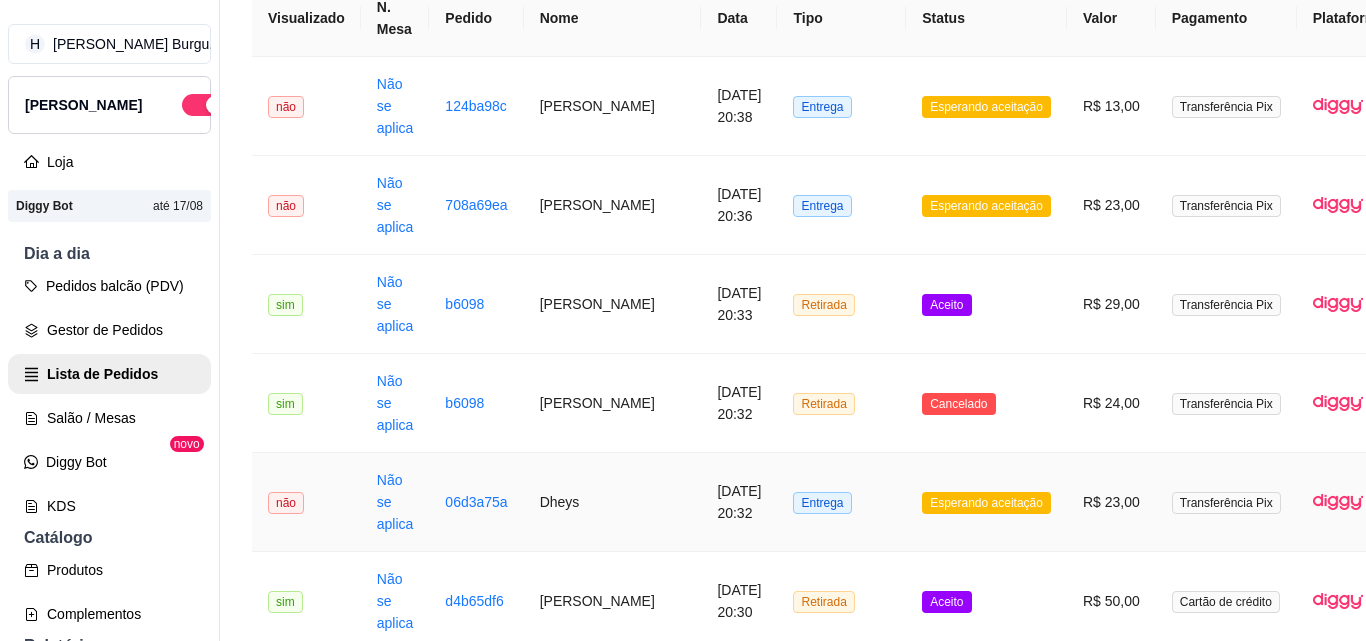 click on "Dheys" at bounding box center (613, 502) 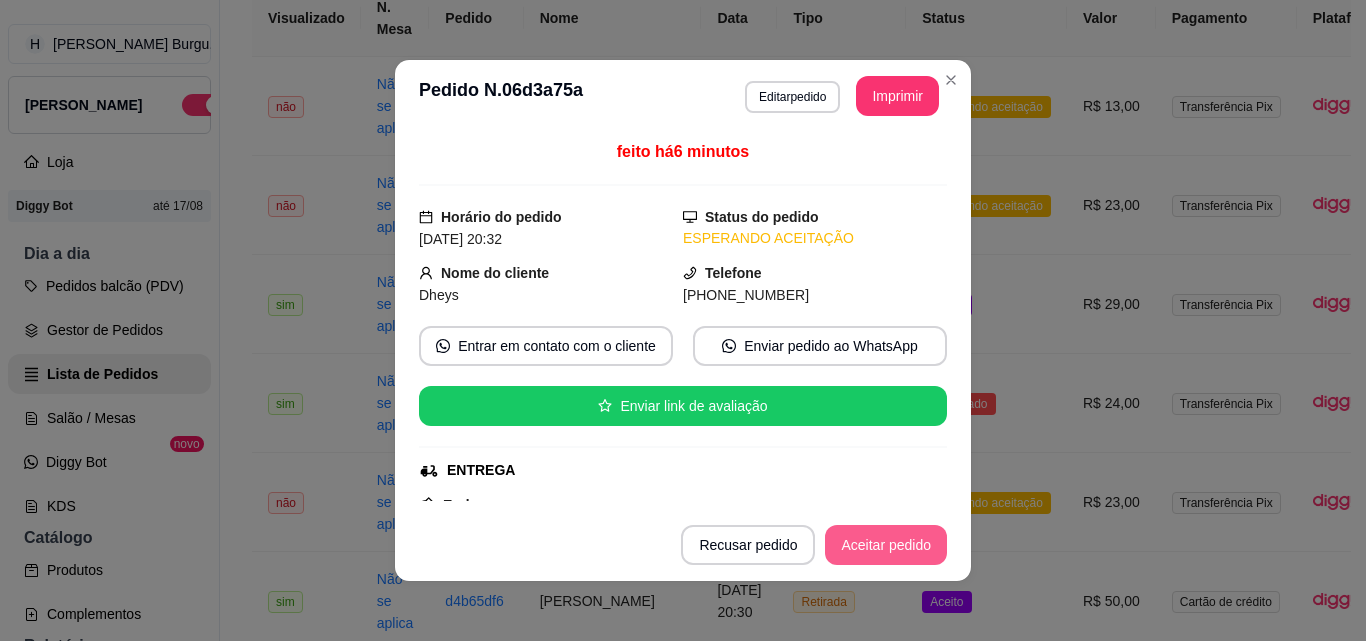 click on "Aceitar pedido" at bounding box center (886, 545) 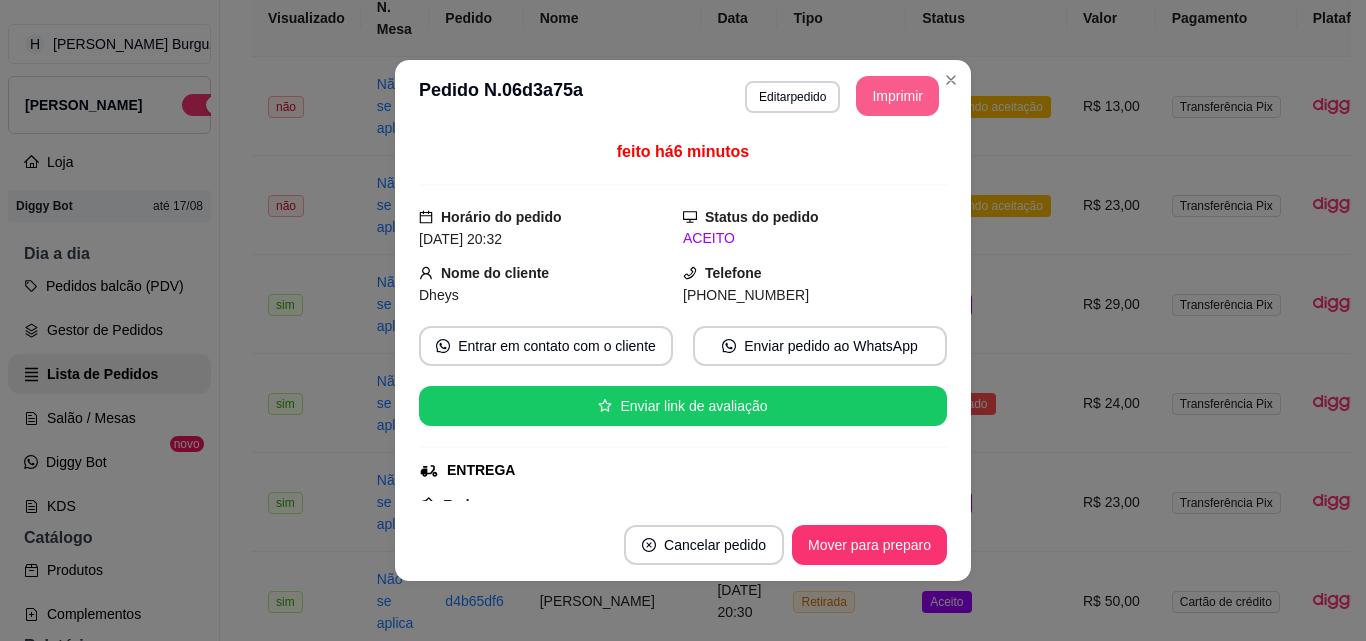 click on "Imprimir" at bounding box center (897, 96) 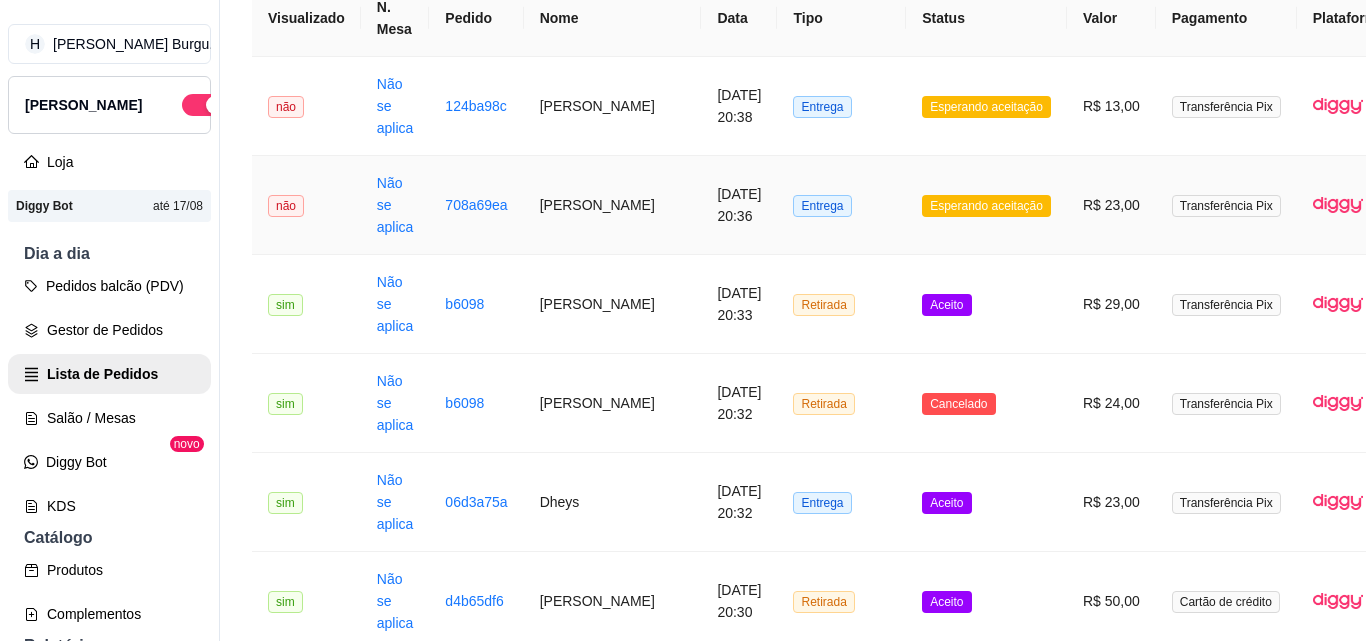 click on "[PERSON_NAME]" at bounding box center [613, 205] 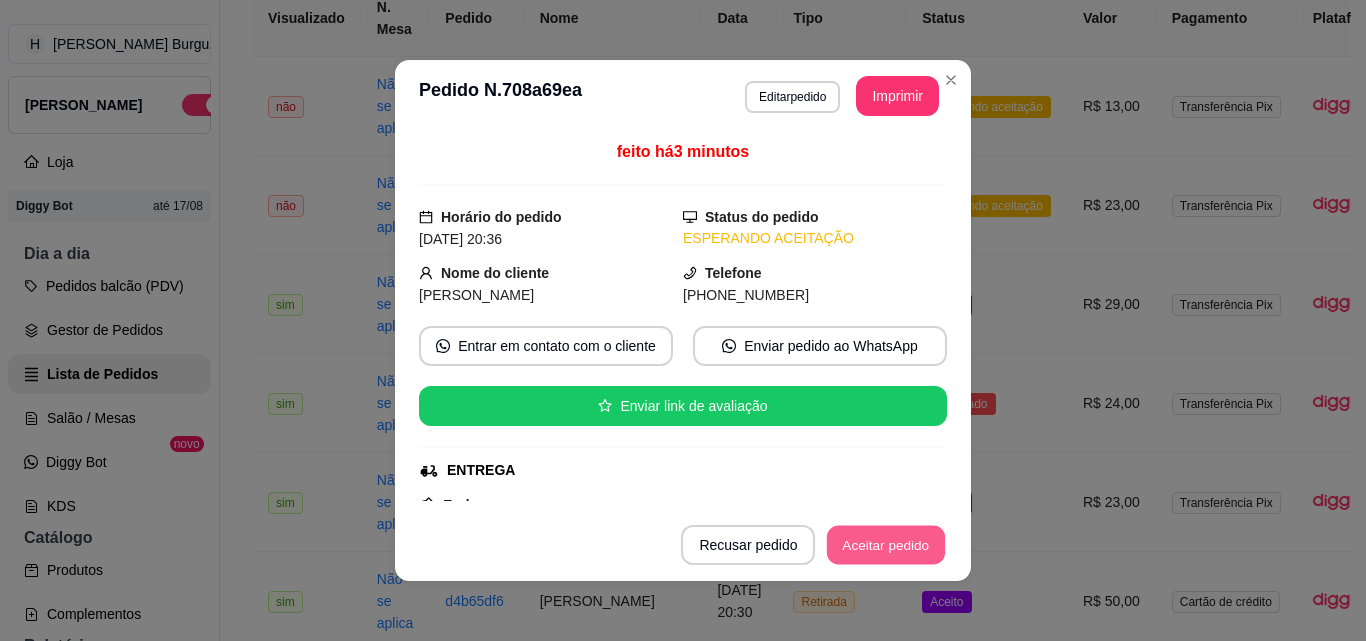 click on "Aceitar pedido" at bounding box center (886, 545) 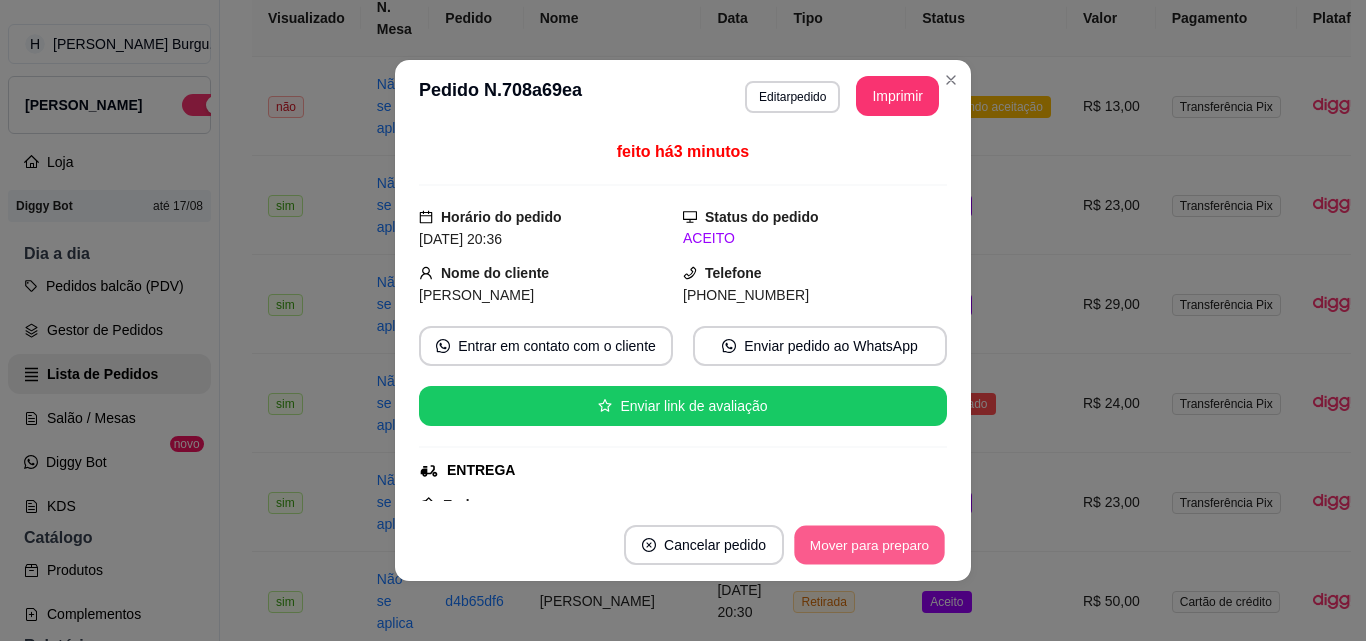 click on "Mover para preparo" at bounding box center (869, 545) 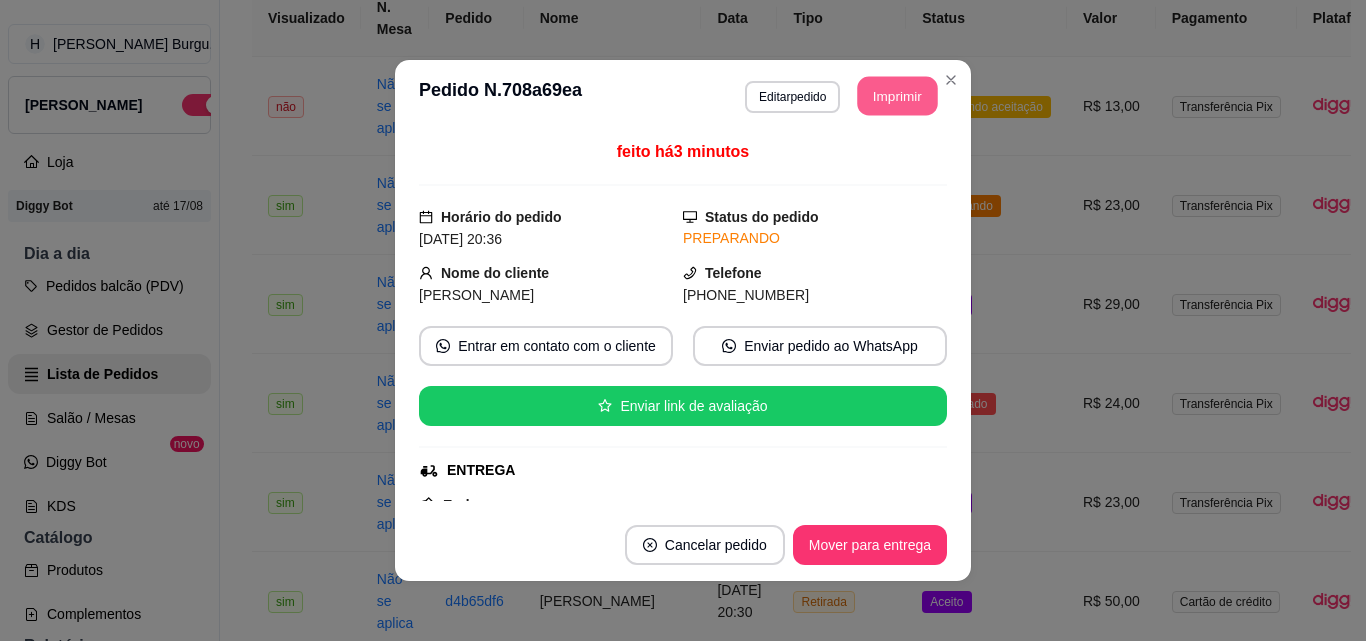 click on "Imprimir" at bounding box center (898, 96) 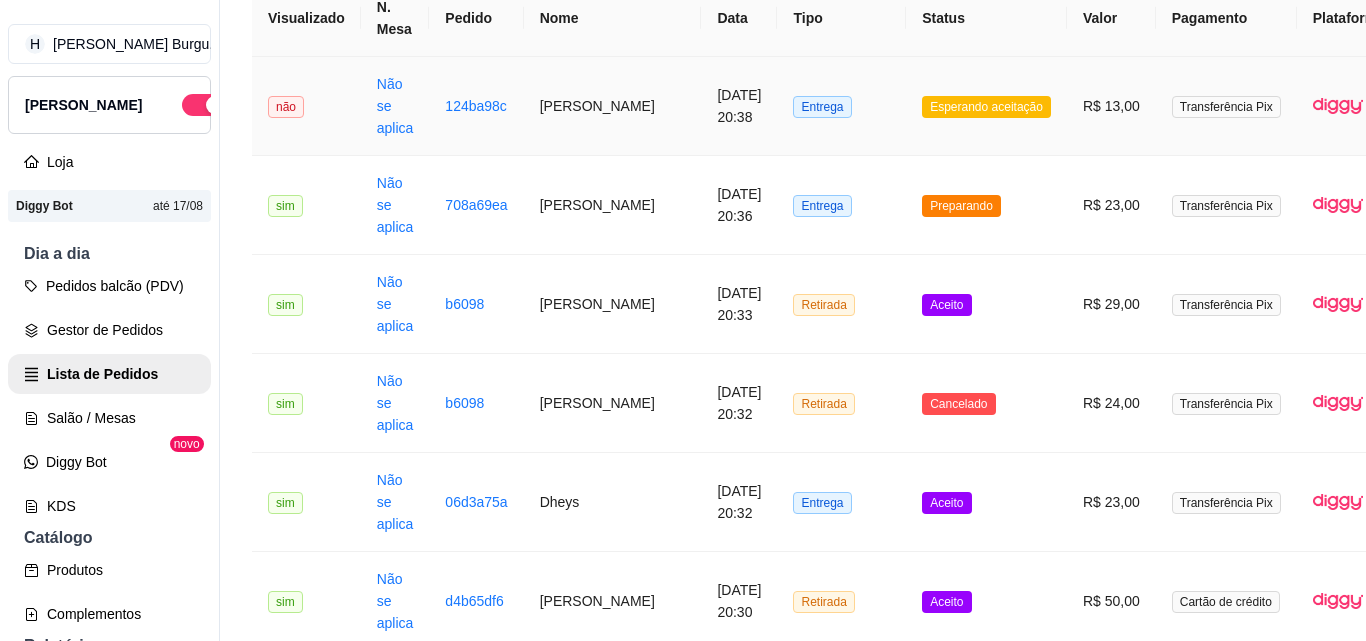 click on "[PERSON_NAME]" at bounding box center (613, 106) 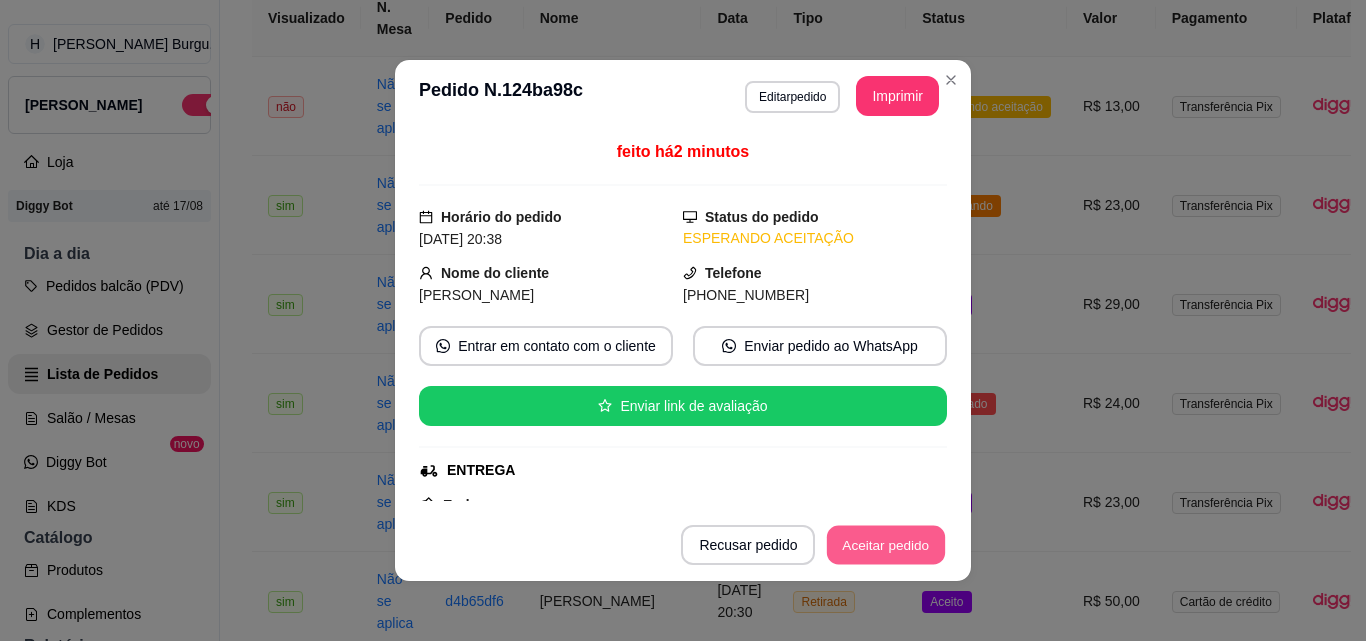 click on "Aceitar pedido" at bounding box center [886, 545] 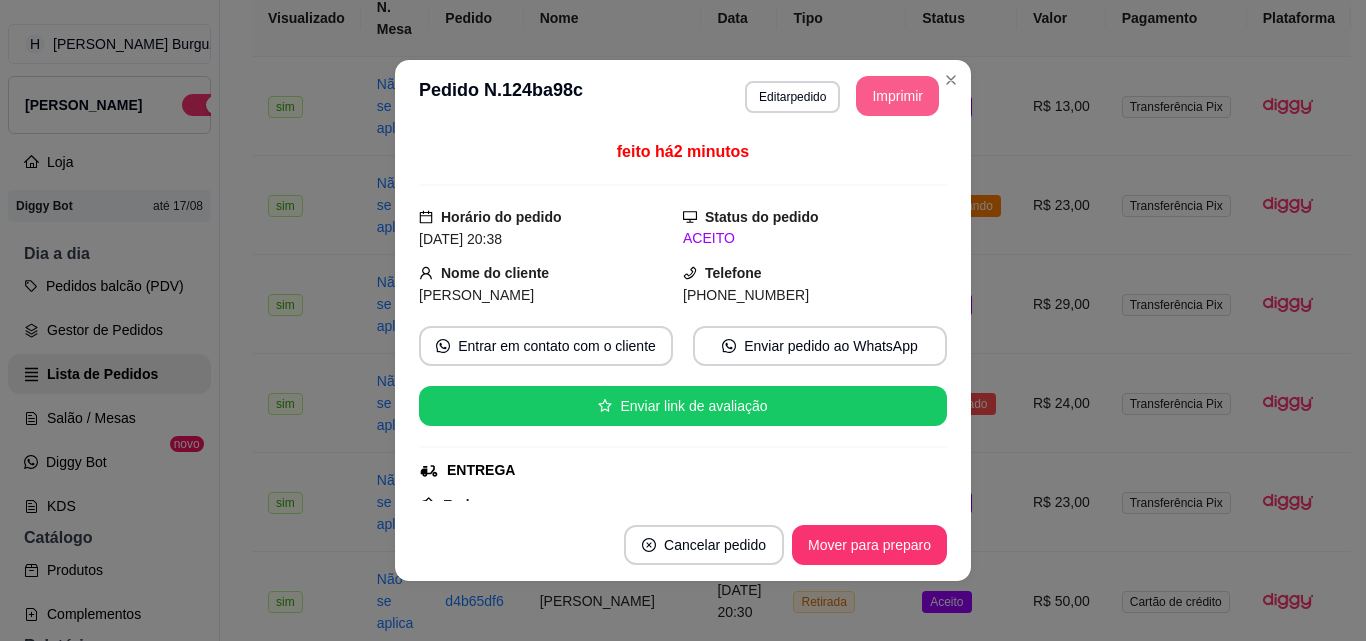 click on "Imprimir" at bounding box center (897, 96) 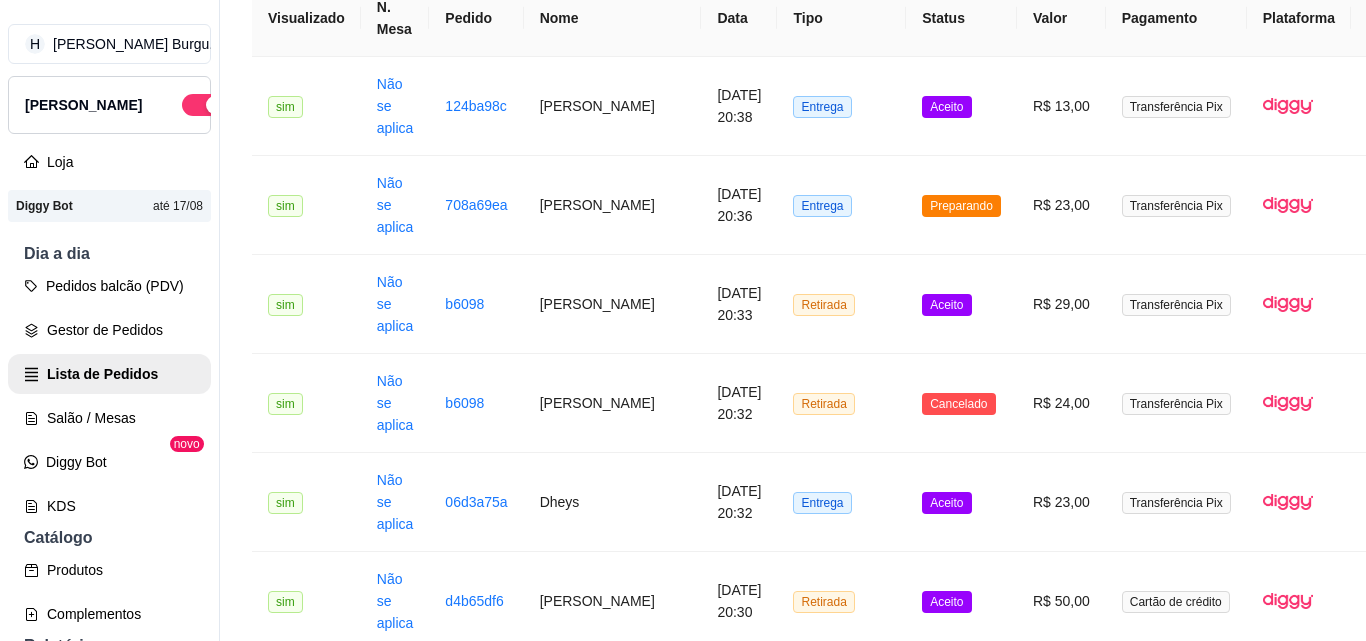 click on "446ef6bd" at bounding box center (476, 2680) 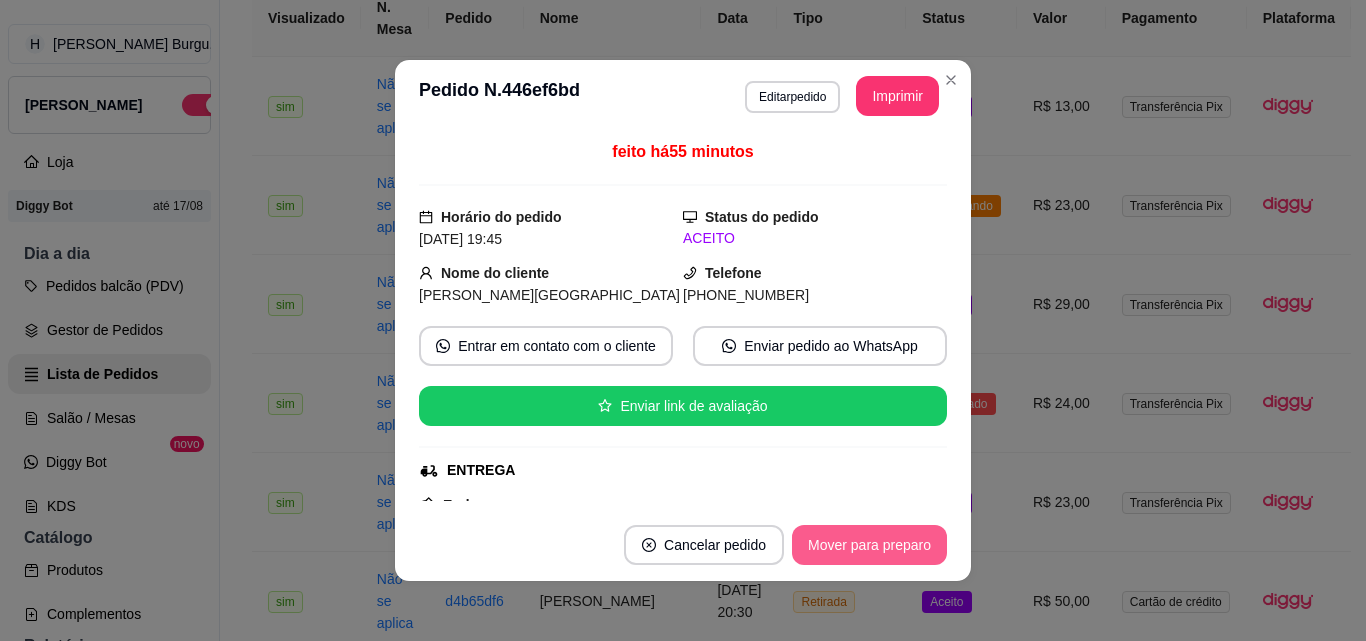 click on "Mover para preparo" at bounding box center (869, 545) 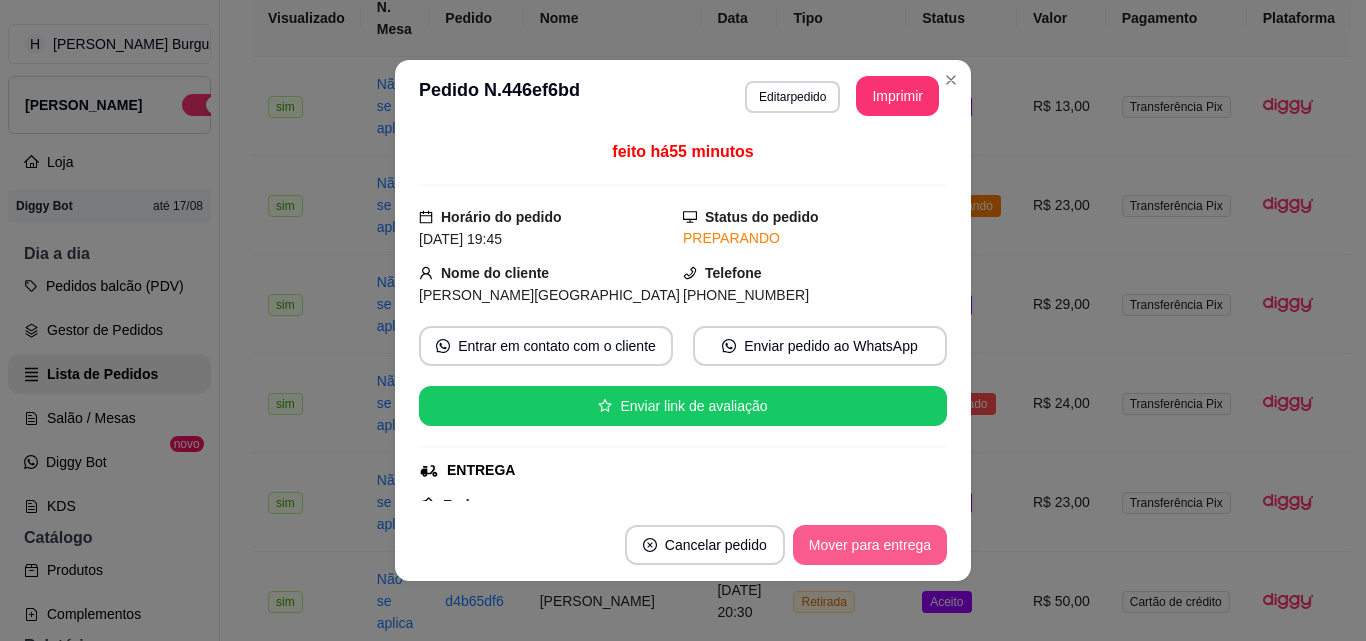 click on "Mover para entrega" at bounding box center [870, 545] 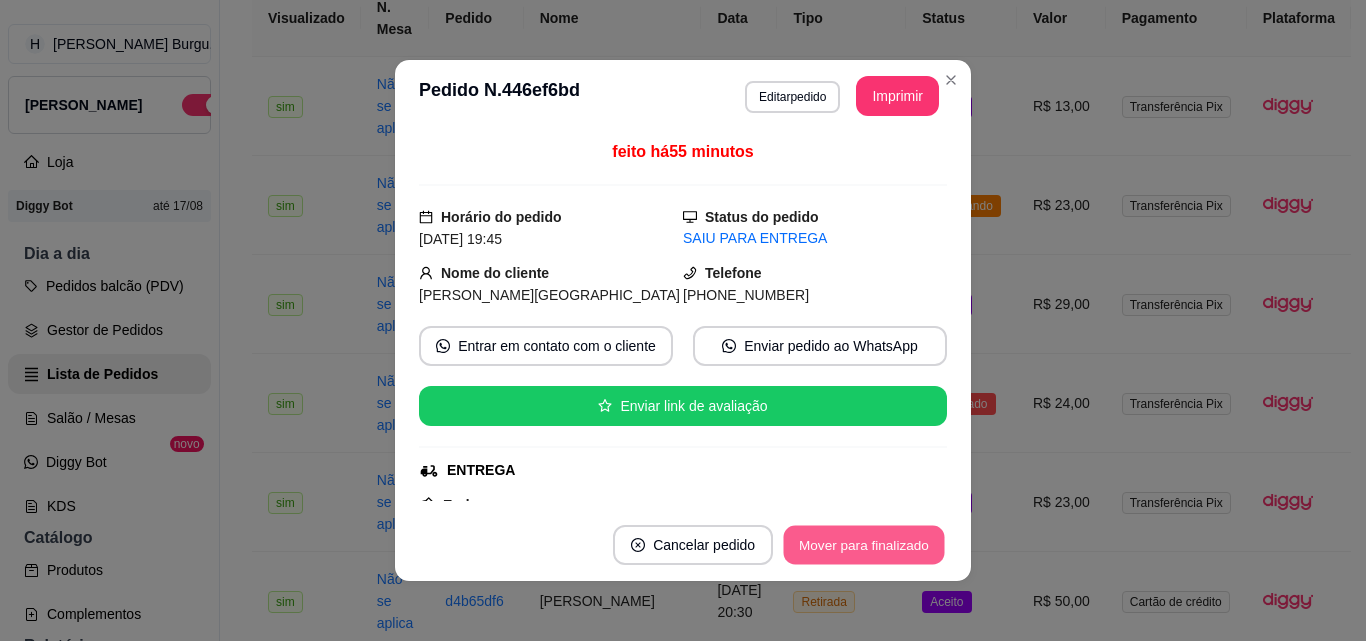 click on "Mover para finalizado" at bounding box center [864, 545] 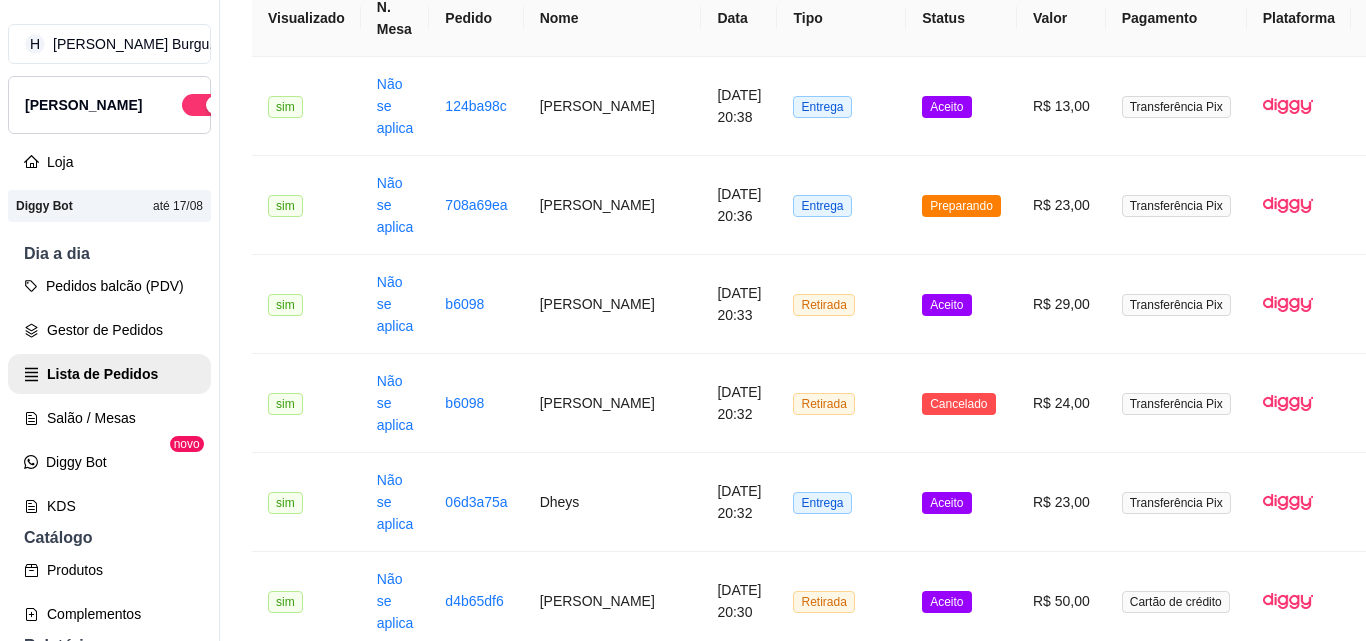 click on "Cassia maria" at bounding box center (613, 2977) 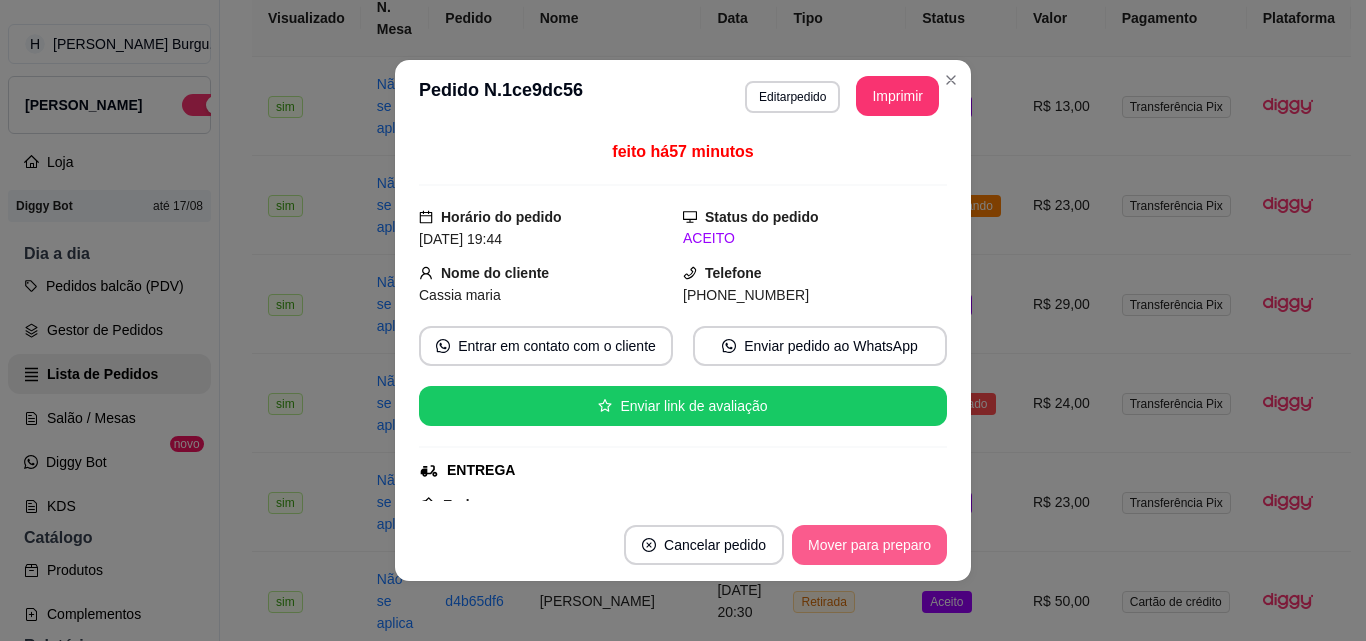click on "Mover para preparo" at bounding box center [869, 545] 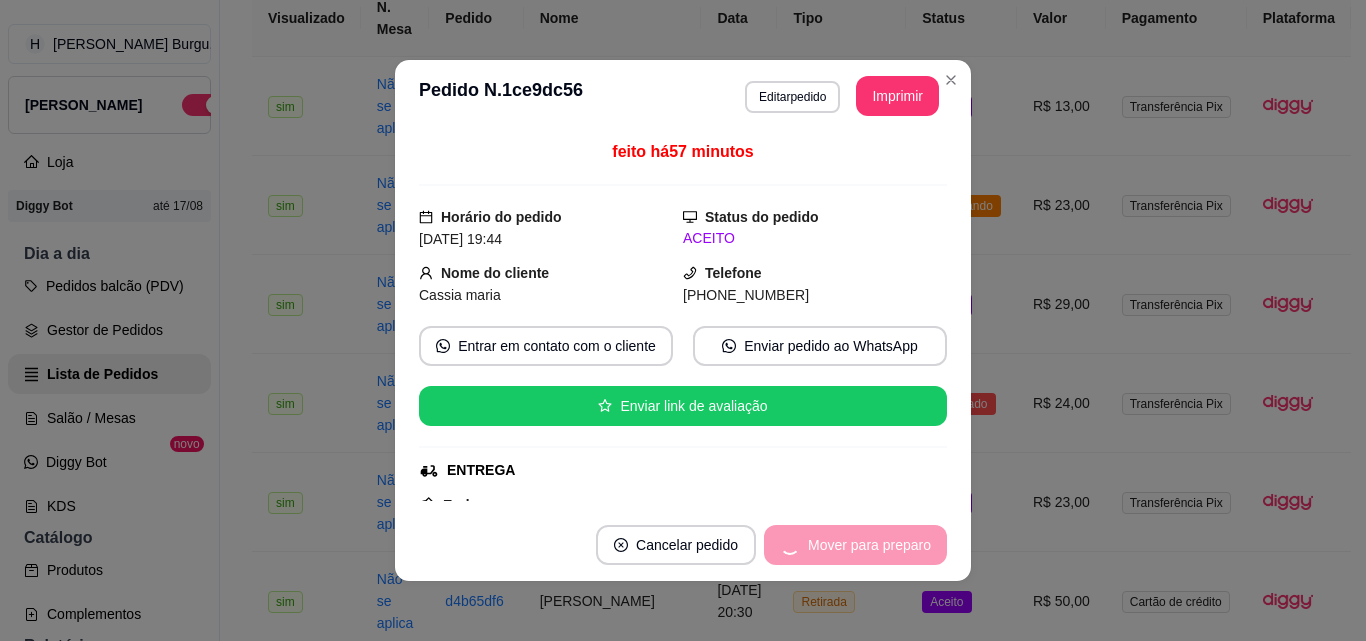 click on "Mover para preparo" at bounding box center (855, 545) 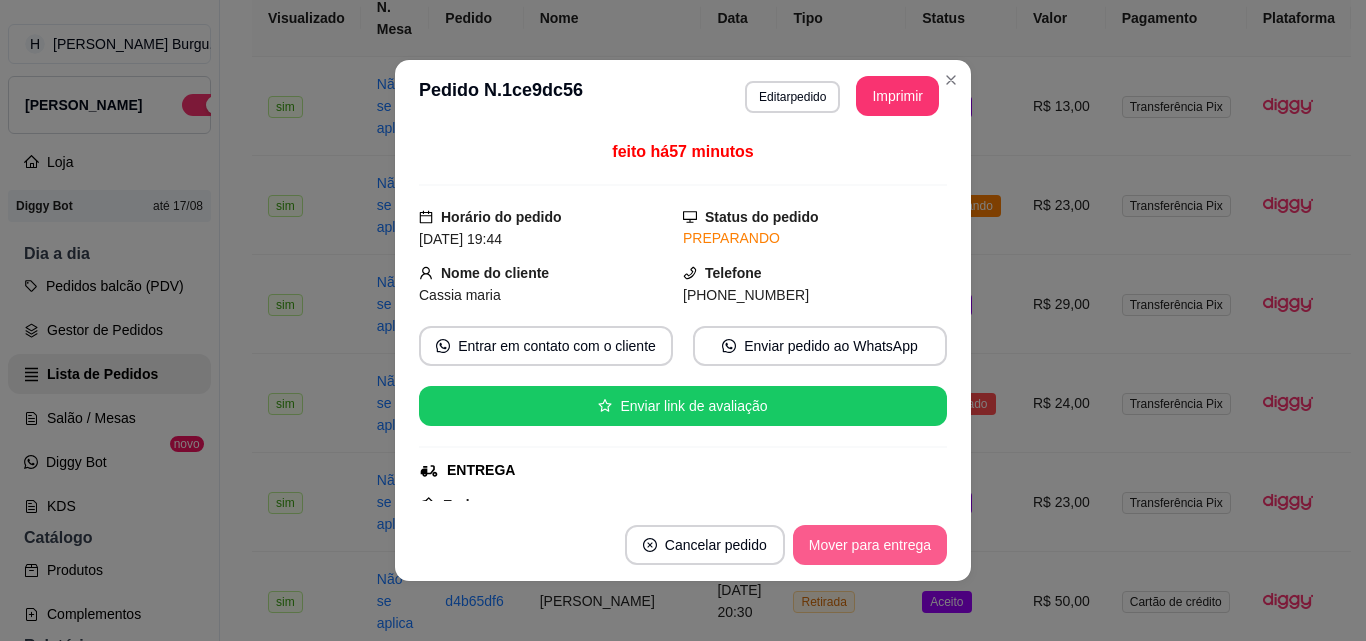 click on "Mover para entrega" at bounding box center [870, 545] 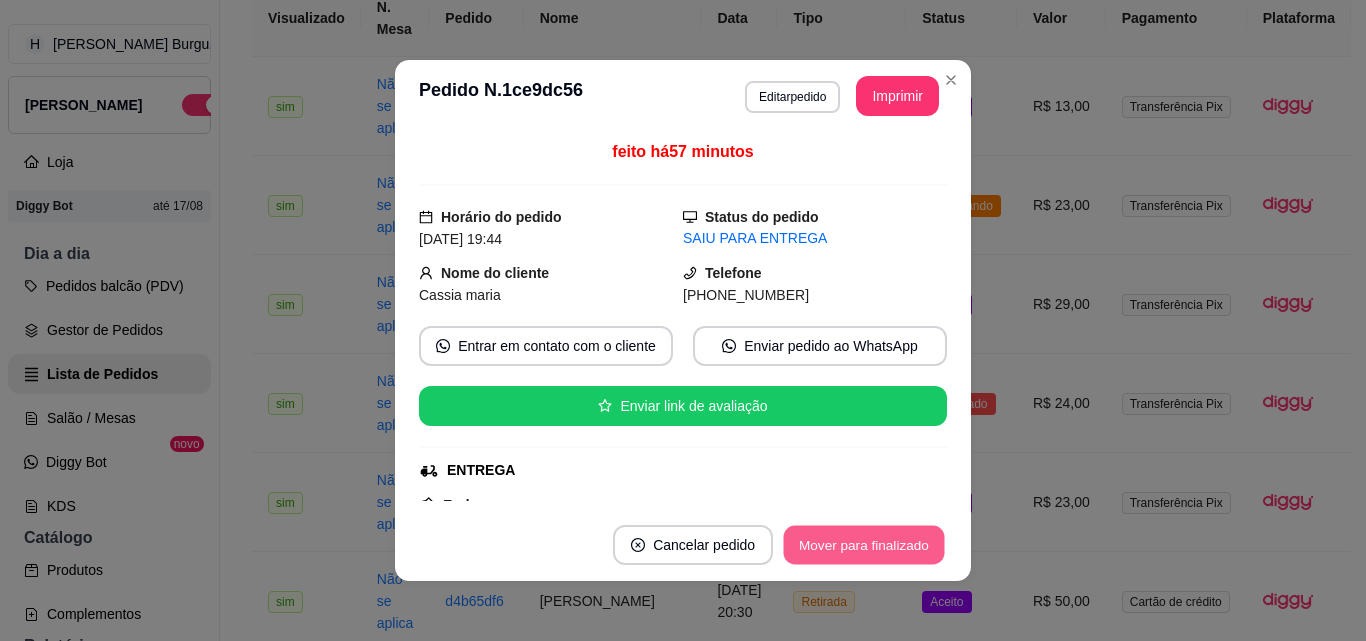 click on "Mover para finalizado" at bounding box center [864, 545] 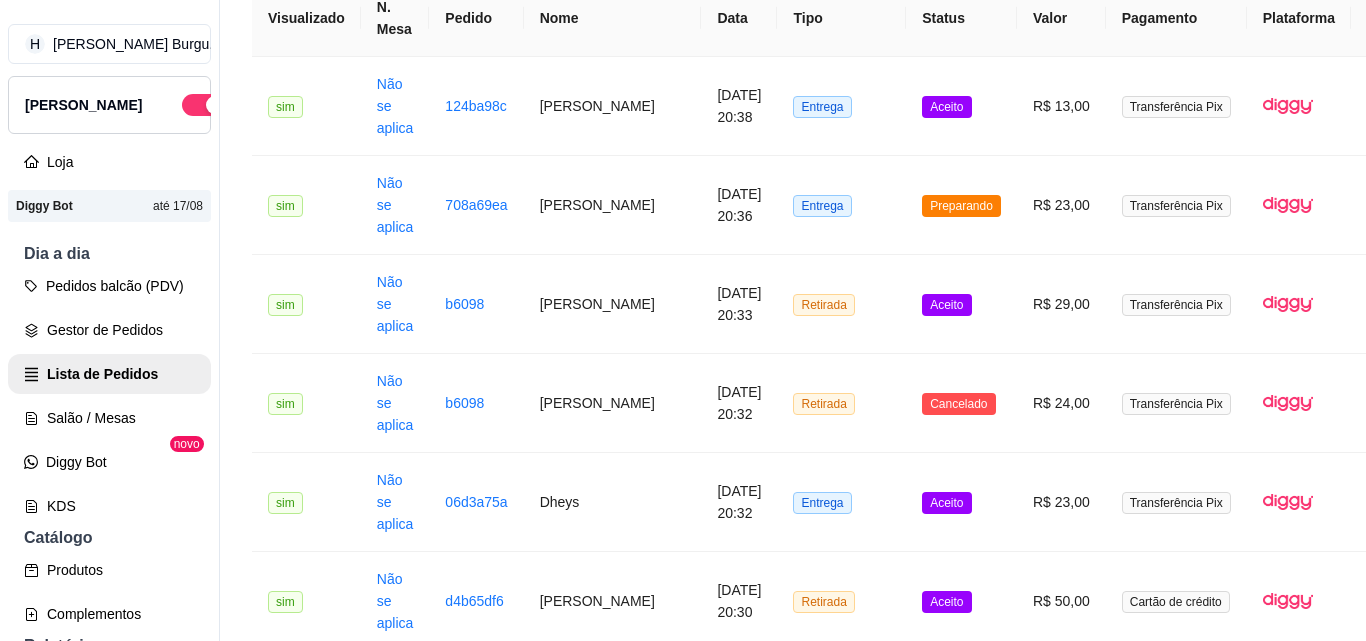 click on "Thainara" at bounding box center (613, 2878) 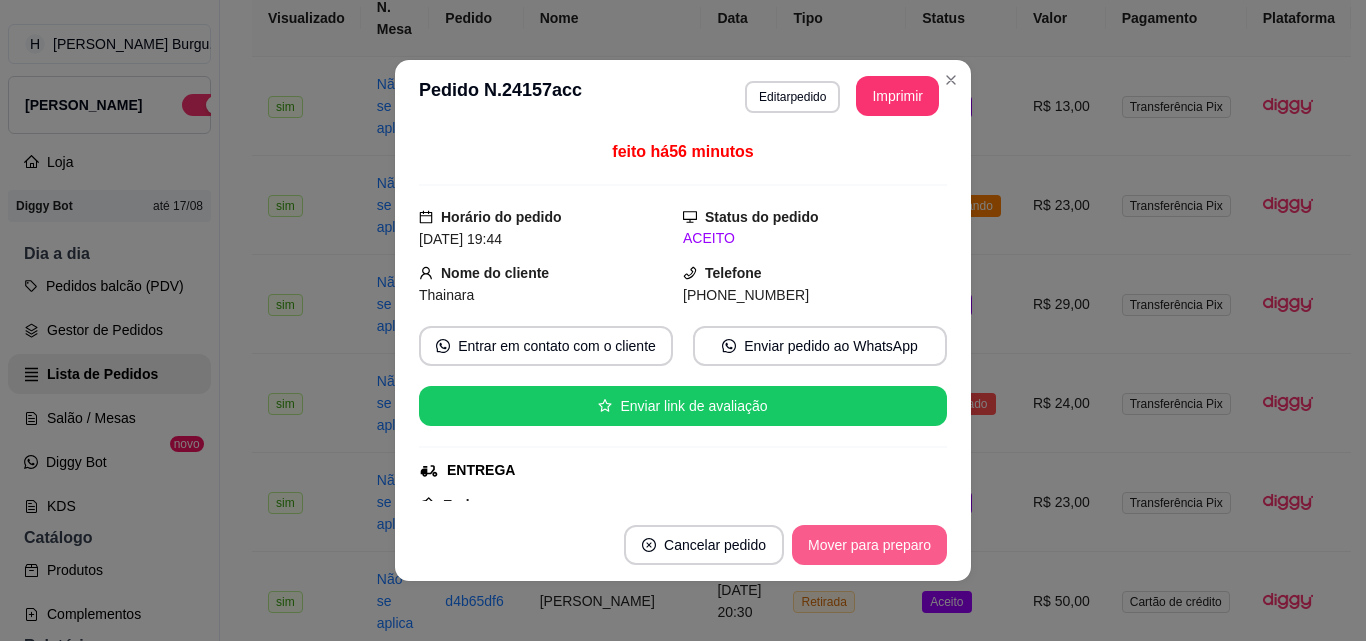 click on "Mover para preparo" at bounding box center [869, 545] 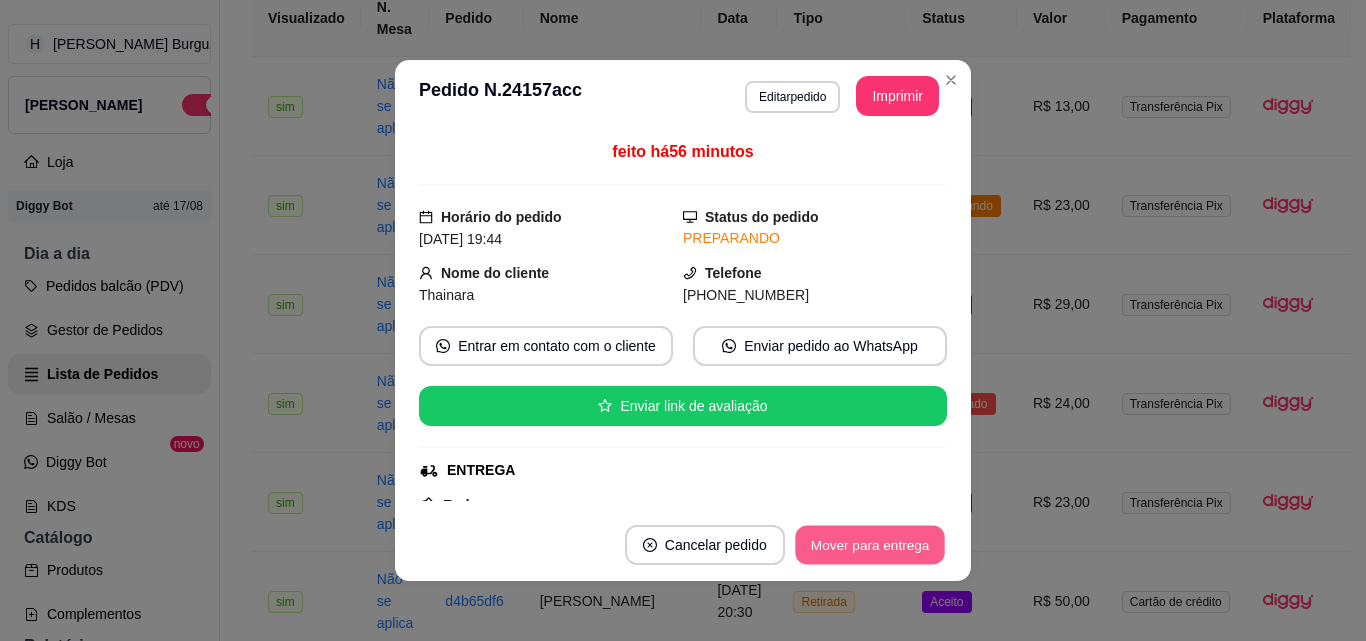click on "Mover para entrega" at bounding box center (870, 545) 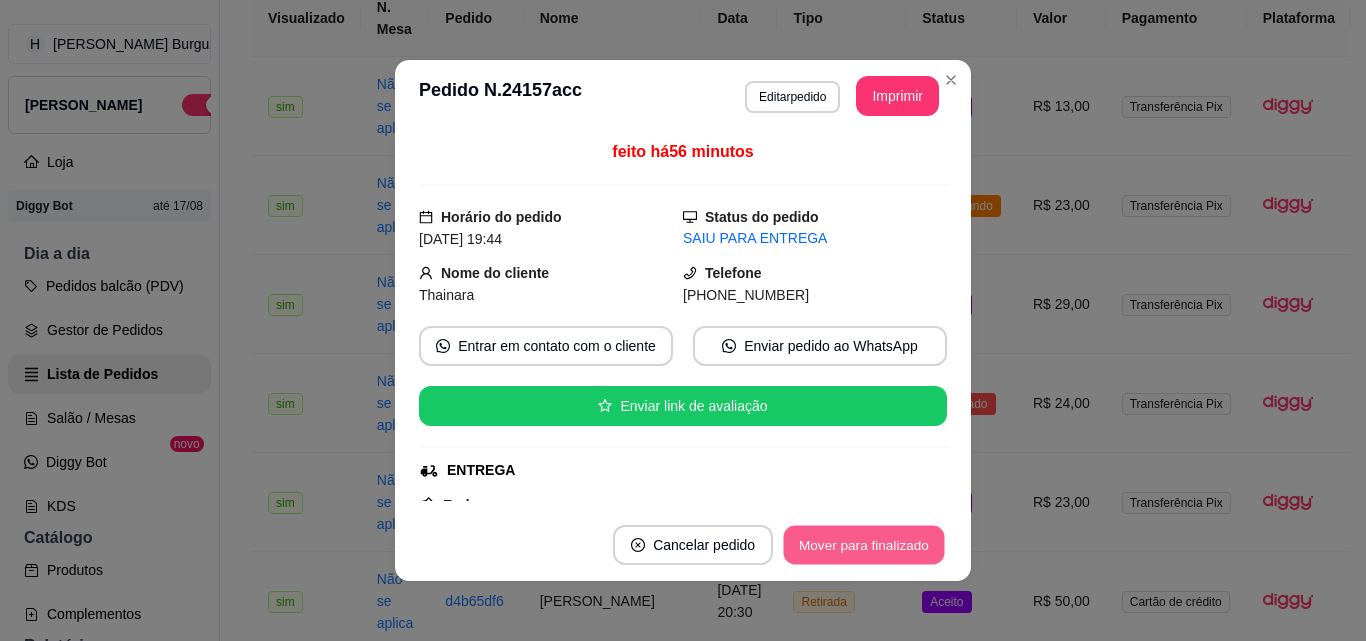 click on "Mover para finalizado" at bounding box center [864, 545] 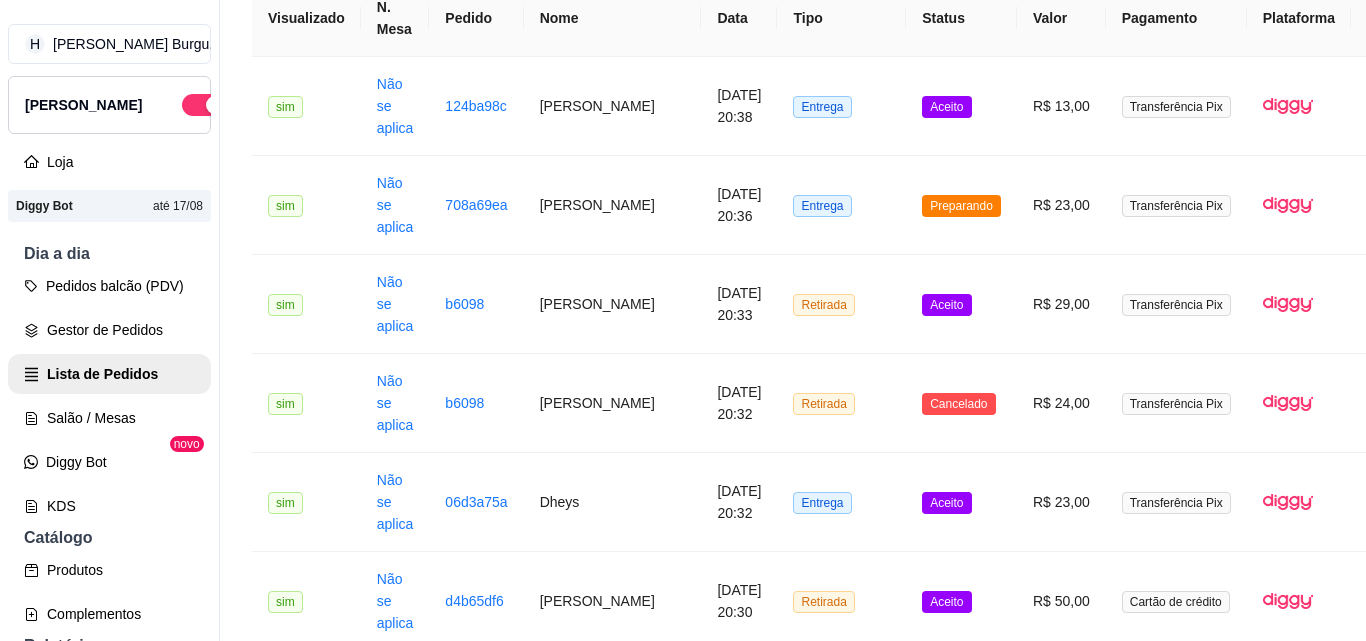 click on "[PERSON_NAME]" at bounding box center [613, 2779] 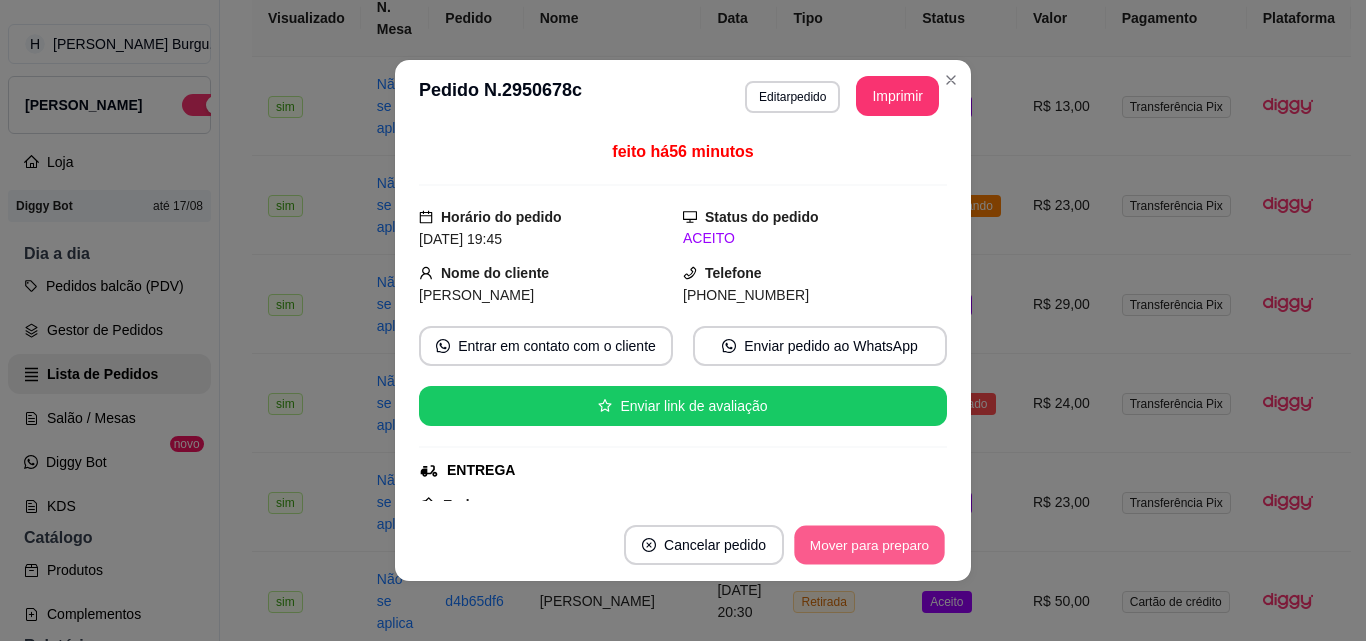 click on "Mover para preparo" at bounding box center [869, 545] 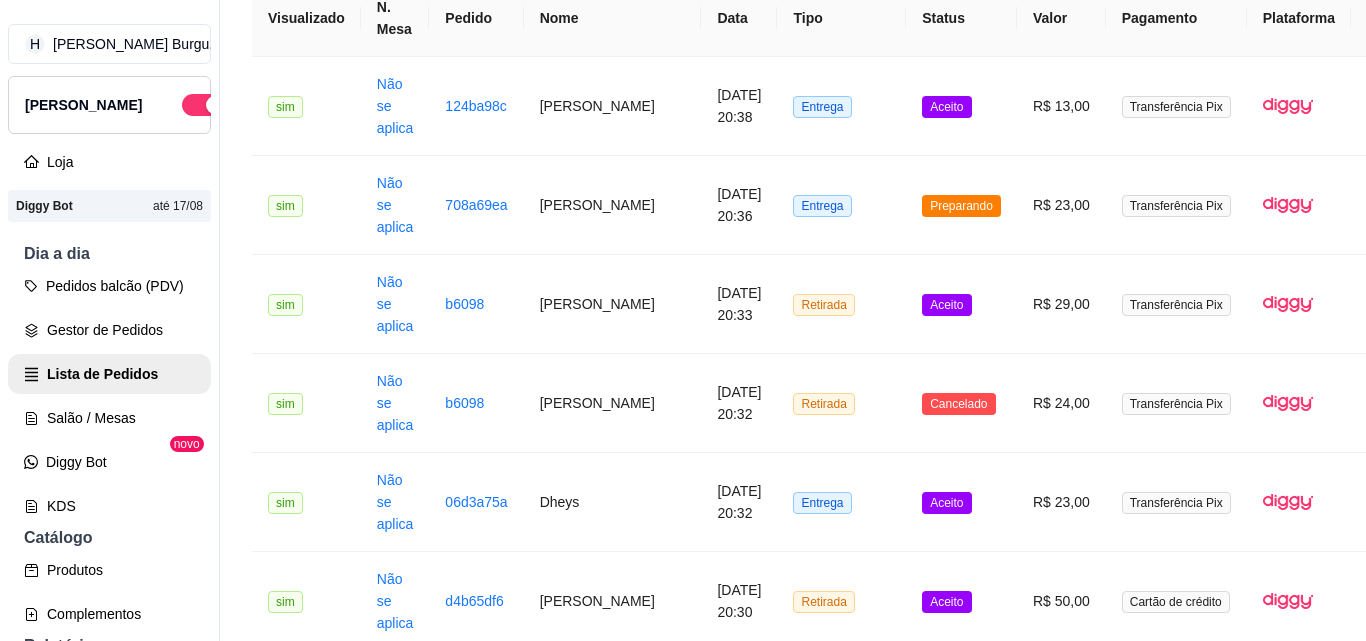 click on "[PERSON_NAME]" at bounding box center (613, 2581) 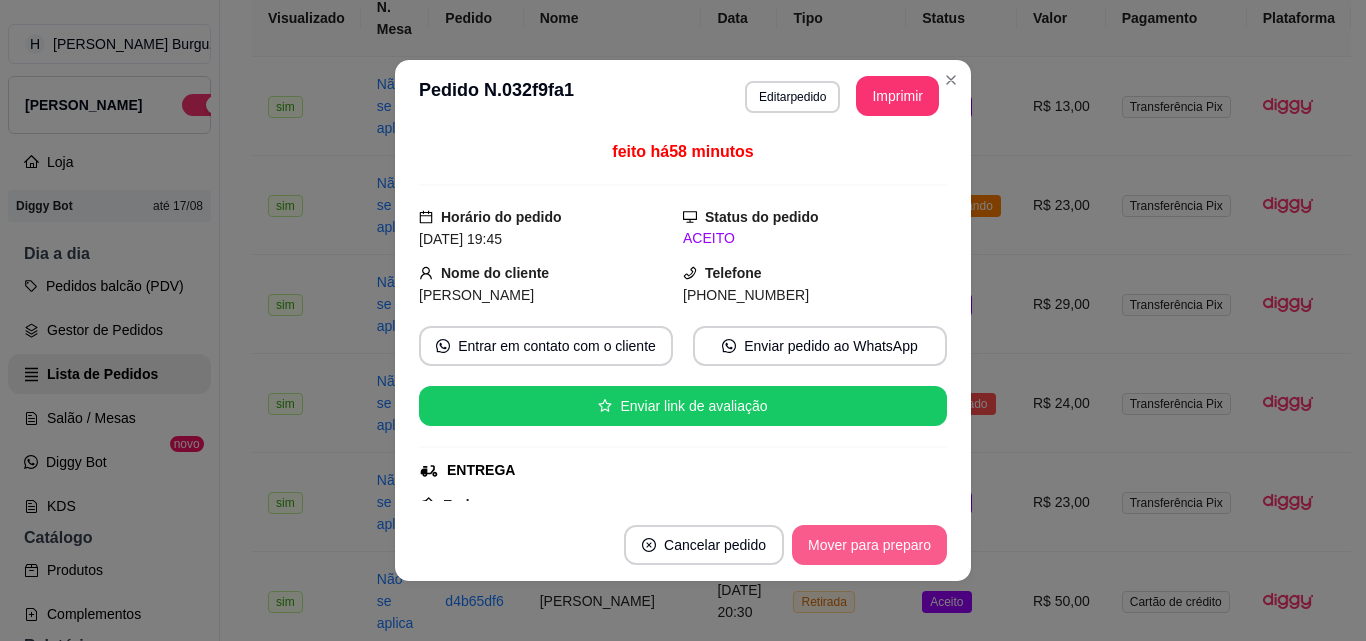 click on "Mover para preparo" at bounding box center (869, 545) 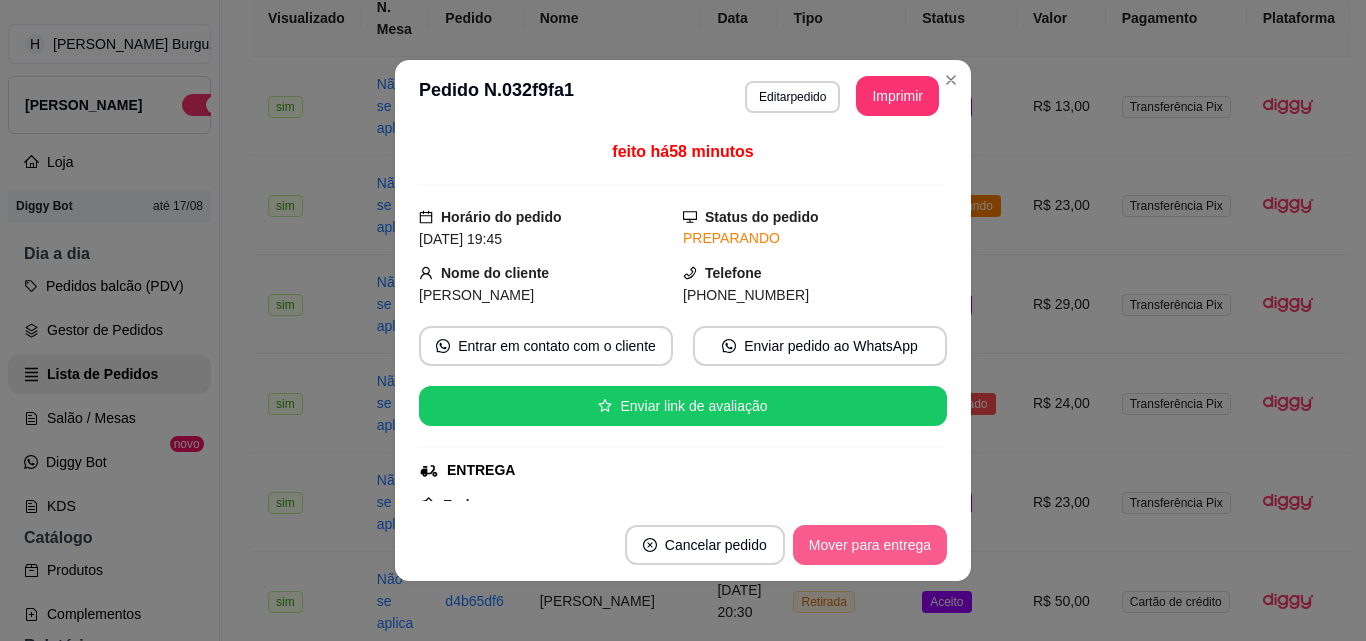 click on "Mover para entrega" at bounding box center (870, 545) 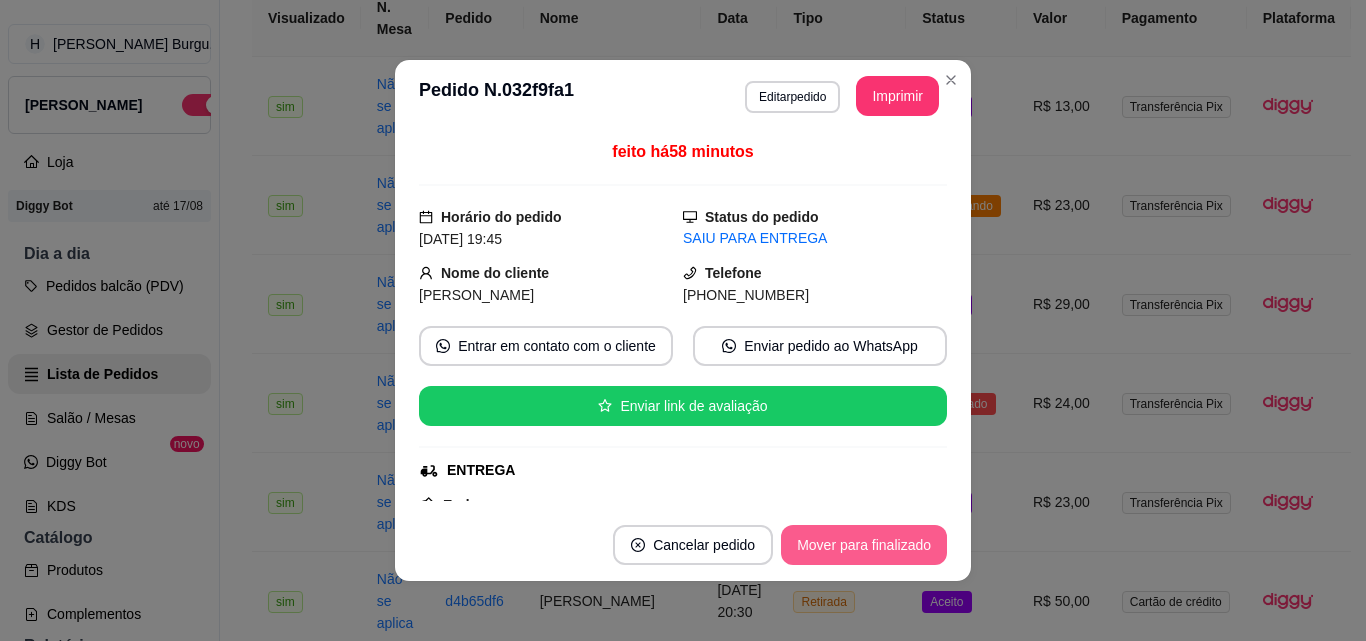 click on "Mover para finalizado" at bounding box center [864, 545] 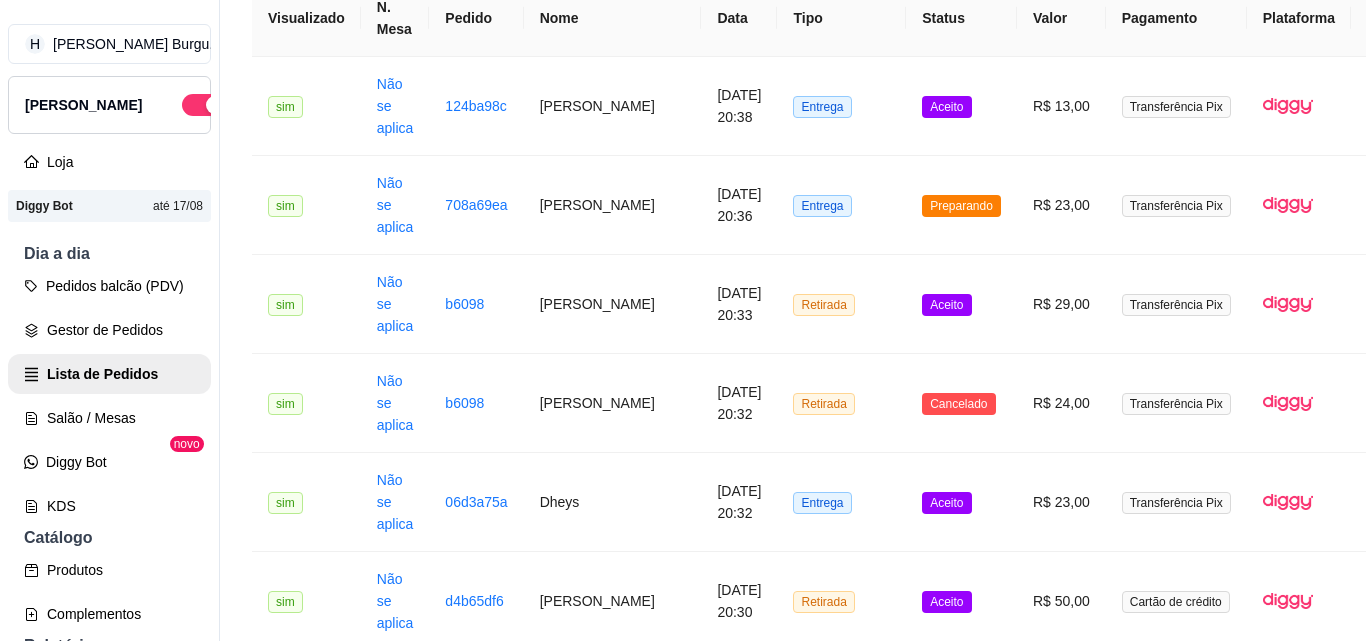 click on "[PERSON_NAME]" at bounding box center [613, 2482] 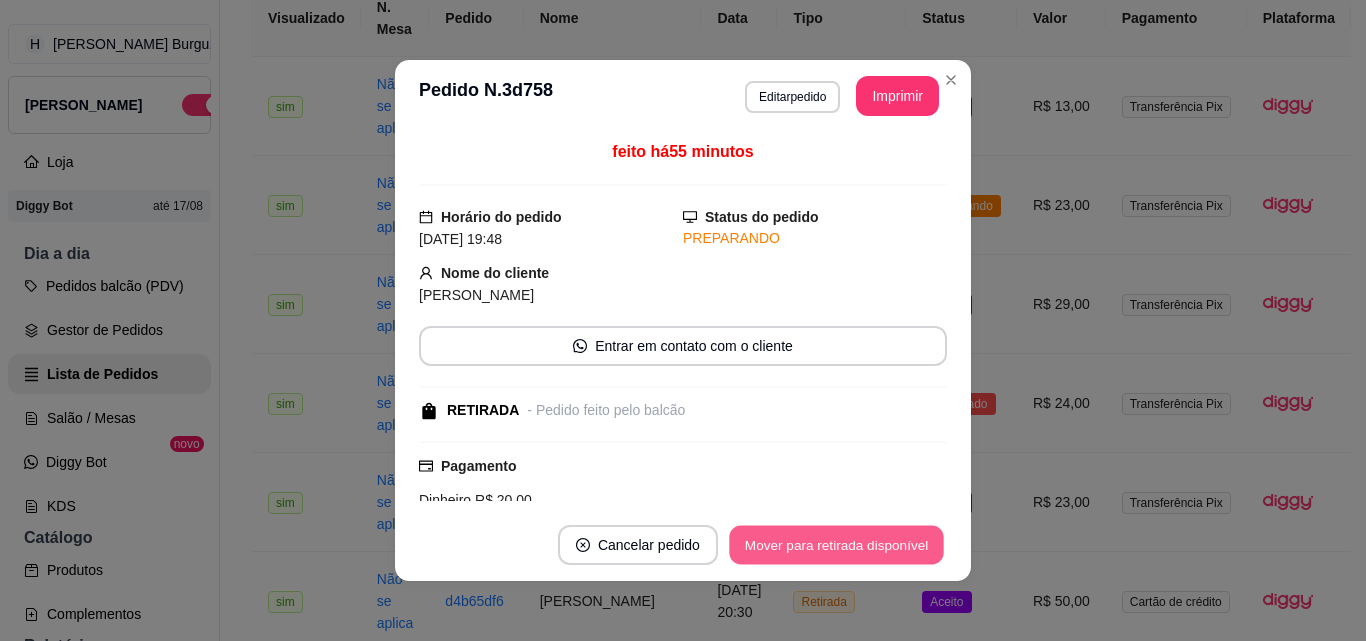 click on "Mover para retirada disponível" at bounding box center [836, 545] 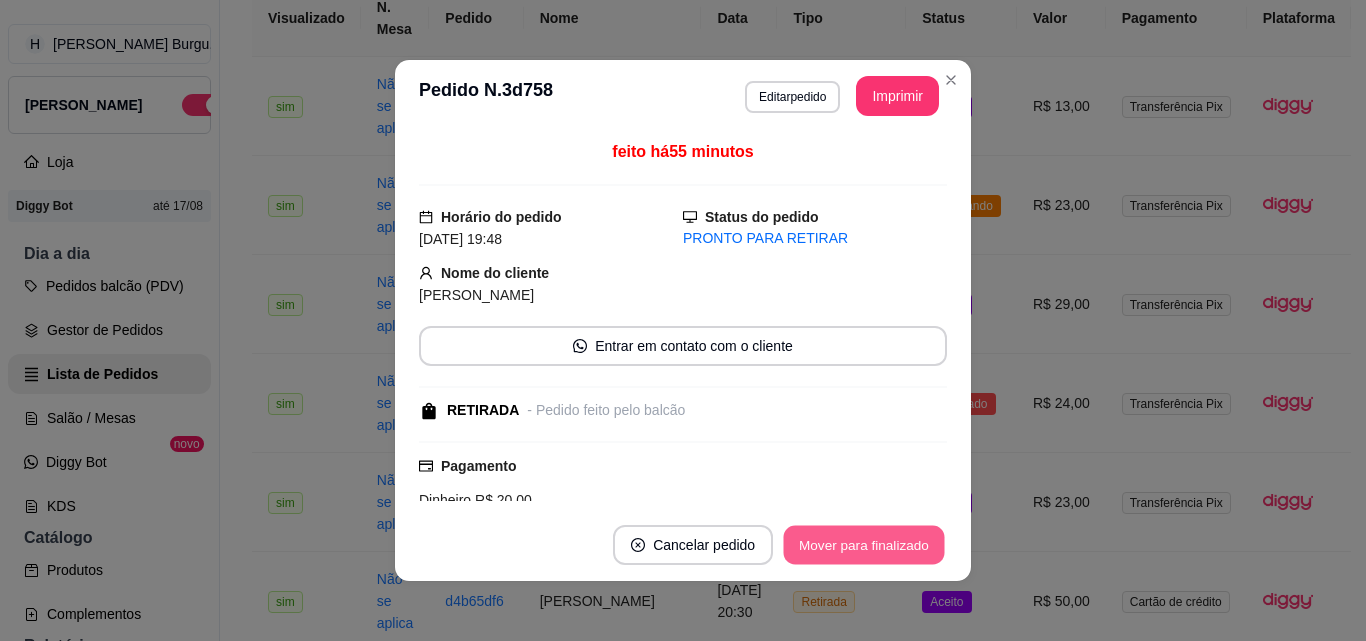 click on "Mover para finalizado" at bounding box center (864, 545) 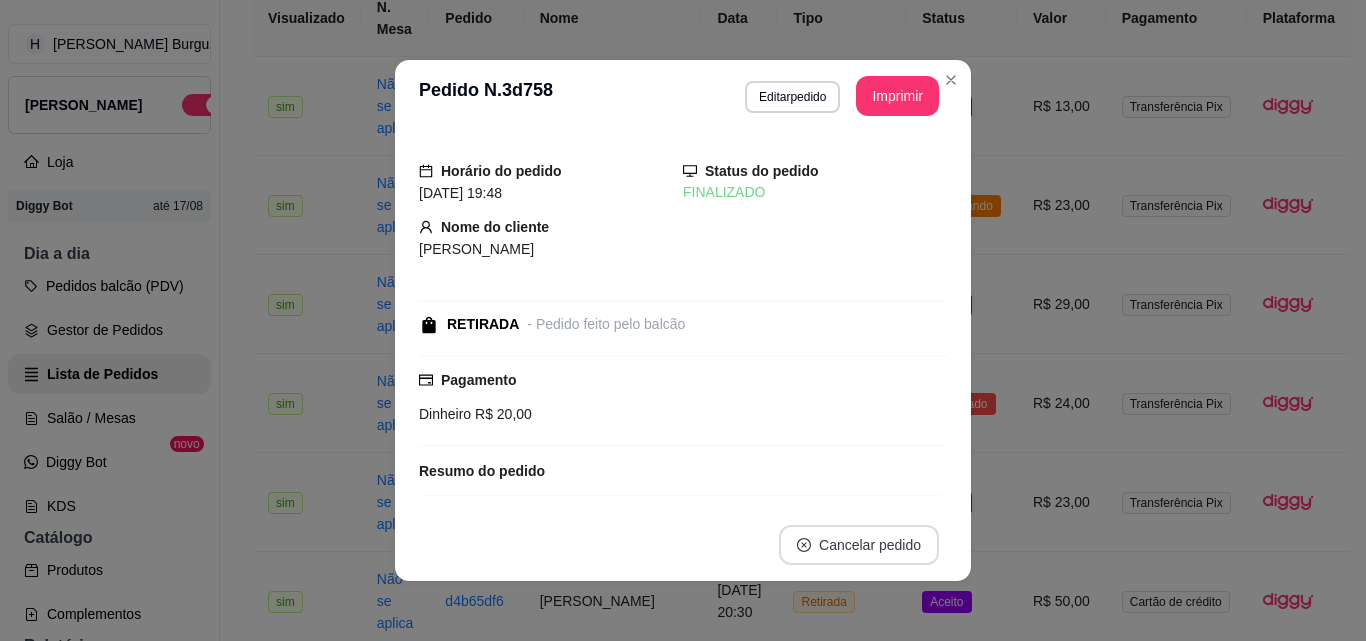 click on "Cancelar pedido" at bounding box center [859, 545] 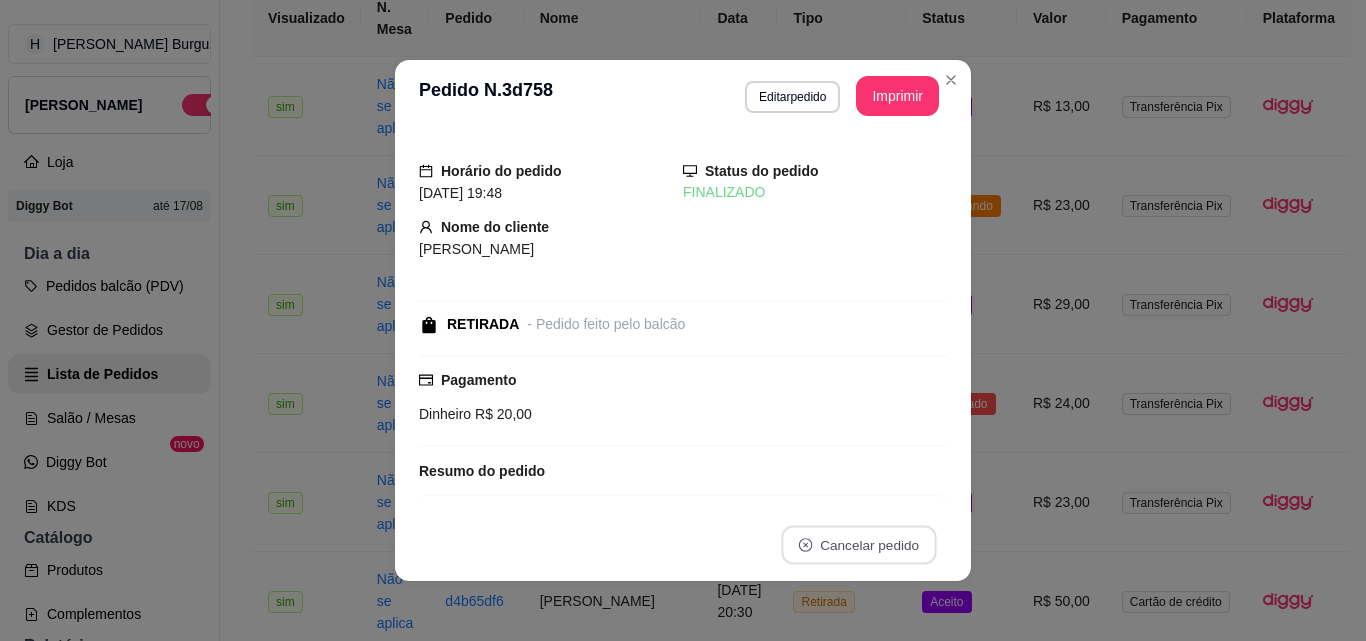 click on "FINALIZADO" at bounding box center (815, 192) 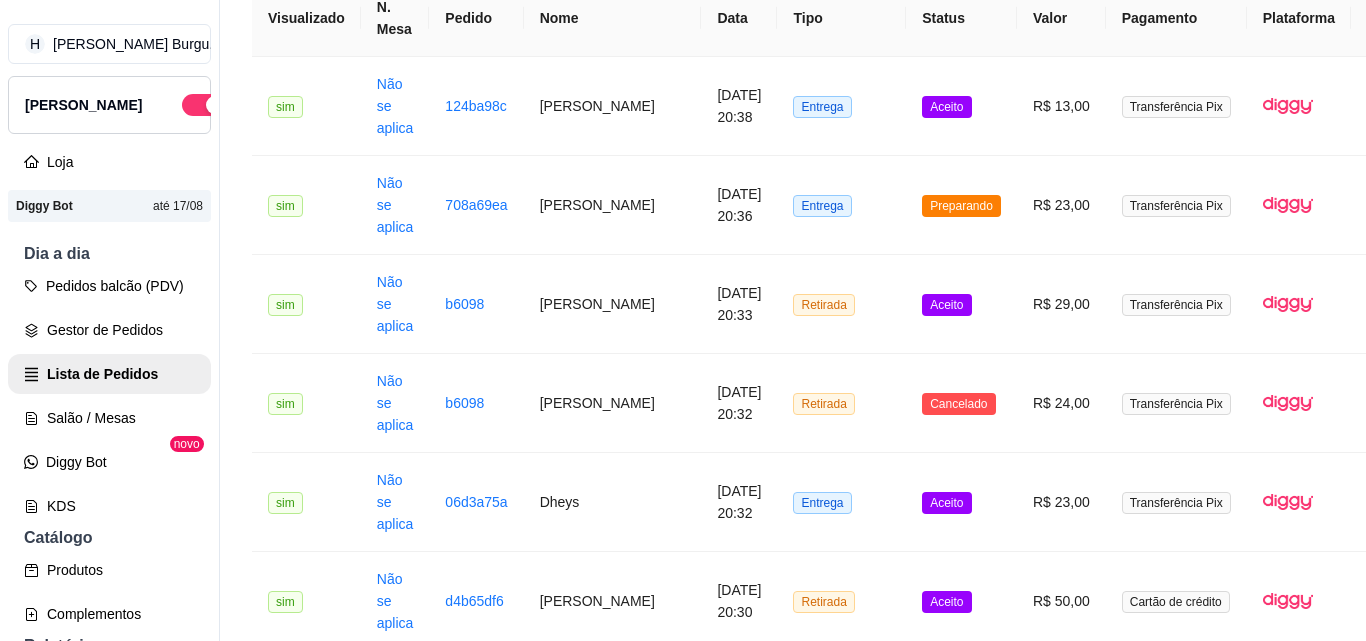 click on "Genilson" at bounding box center (613, 2383) 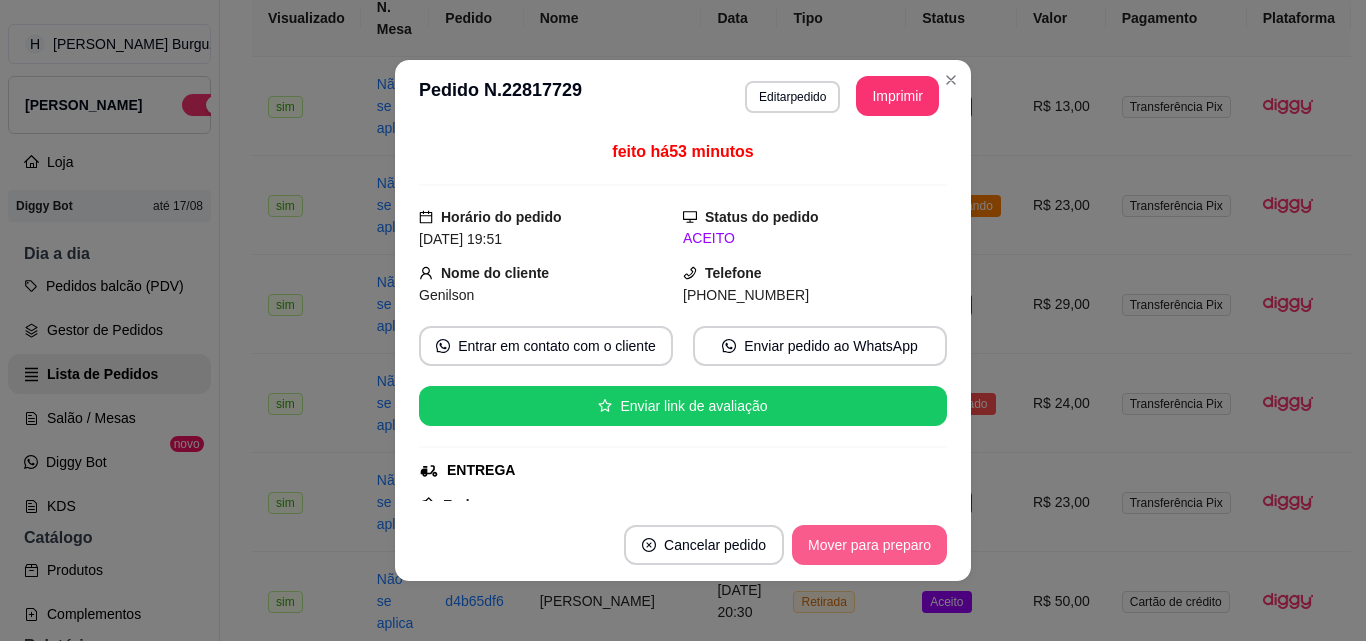click on "Mover para preparo" at bounding box center [869, 545] 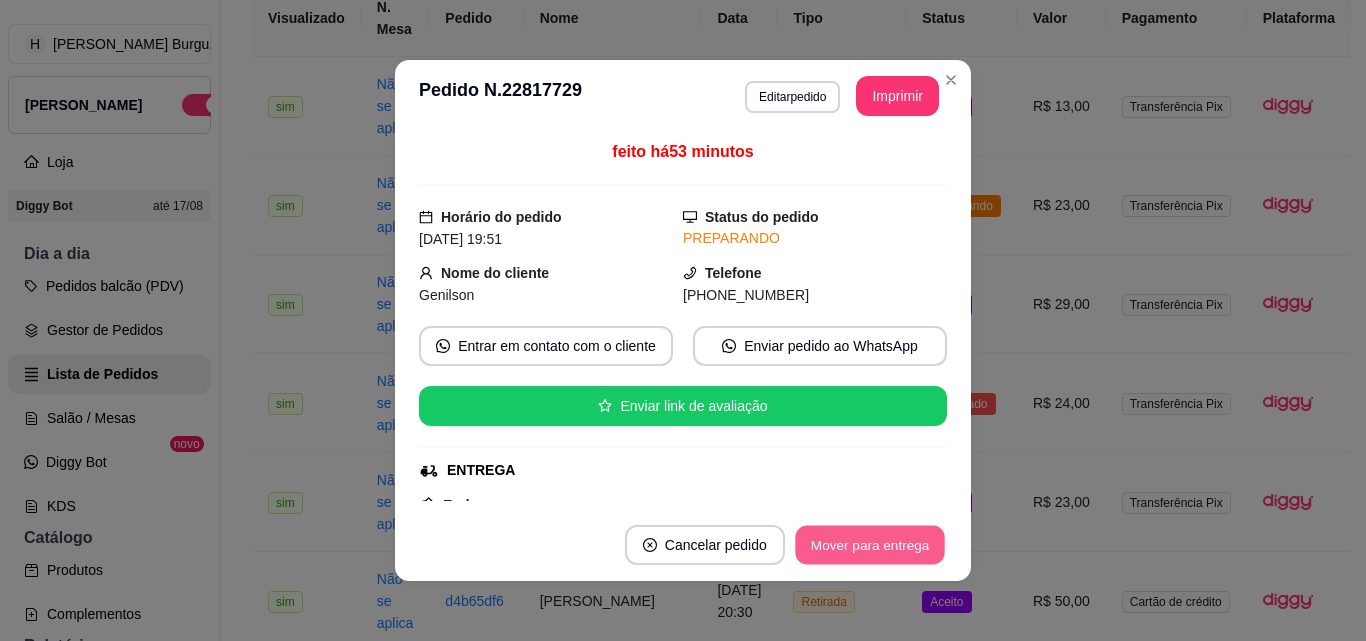 click on "Mover para entrega" at bounding box center [870, 545] 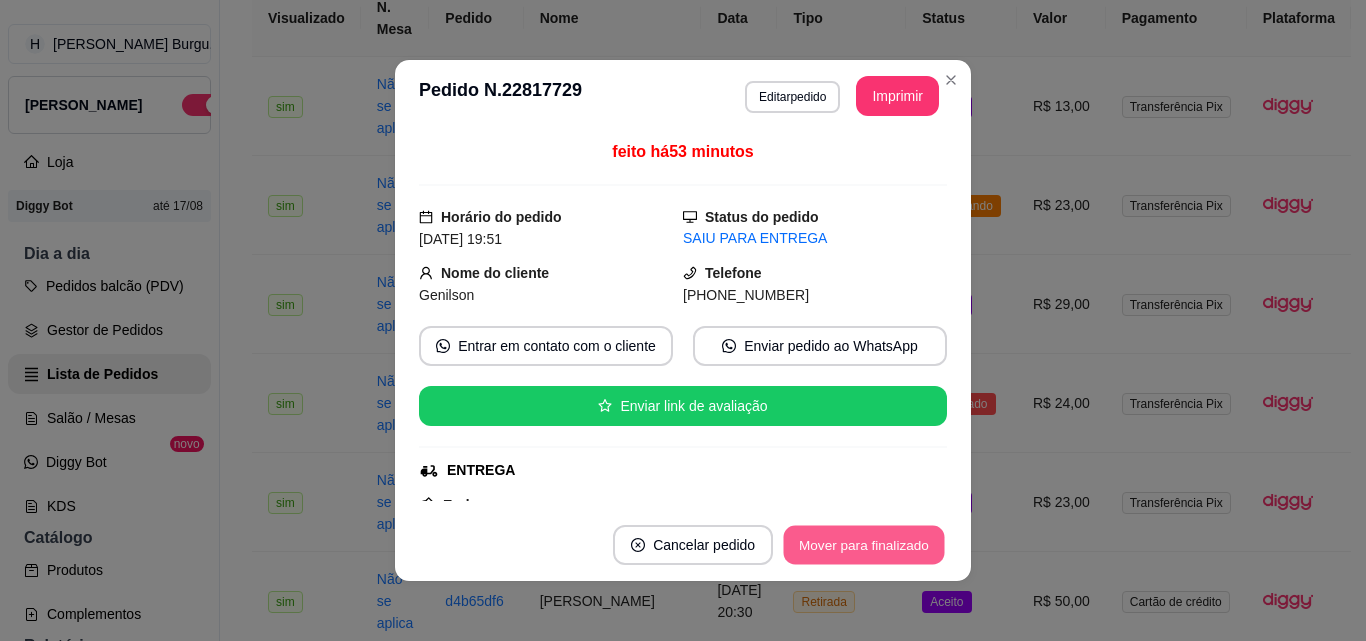 click on "Mover para finalizado" at bounding box center [864, 545] 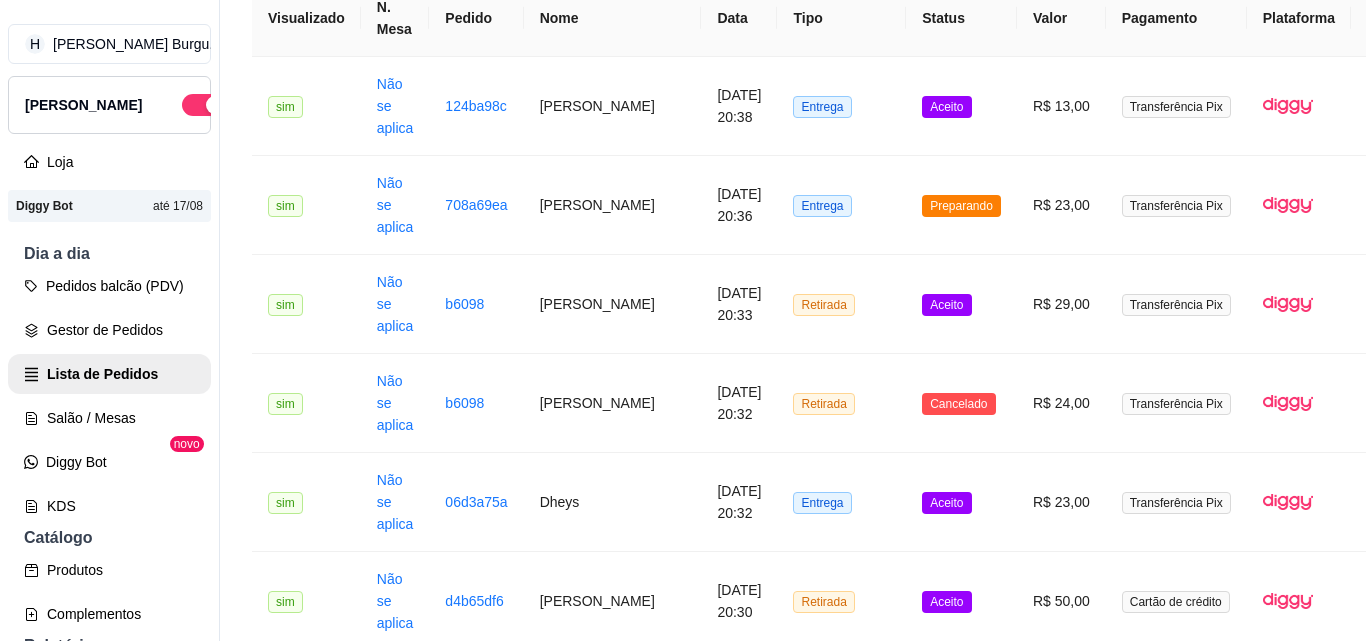 click on "jeny" at bounding box center (613, 2284) 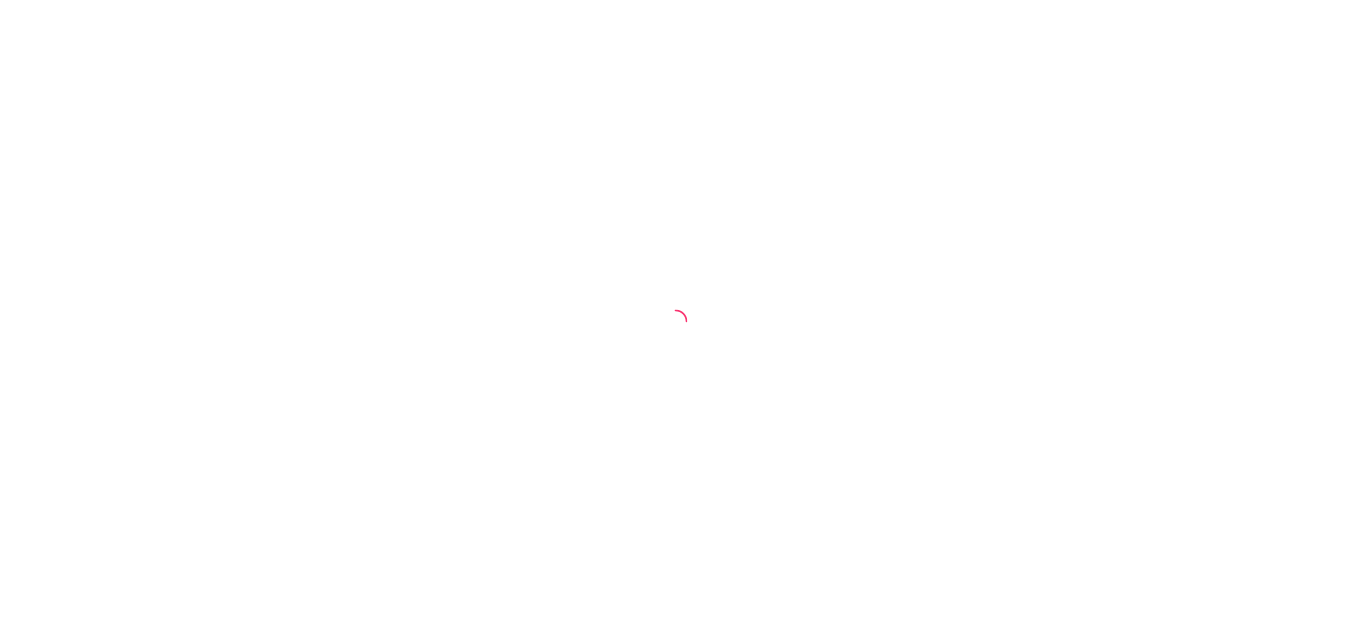 scroll, scrollTop: 0, scrollLeft: 0, axis: both 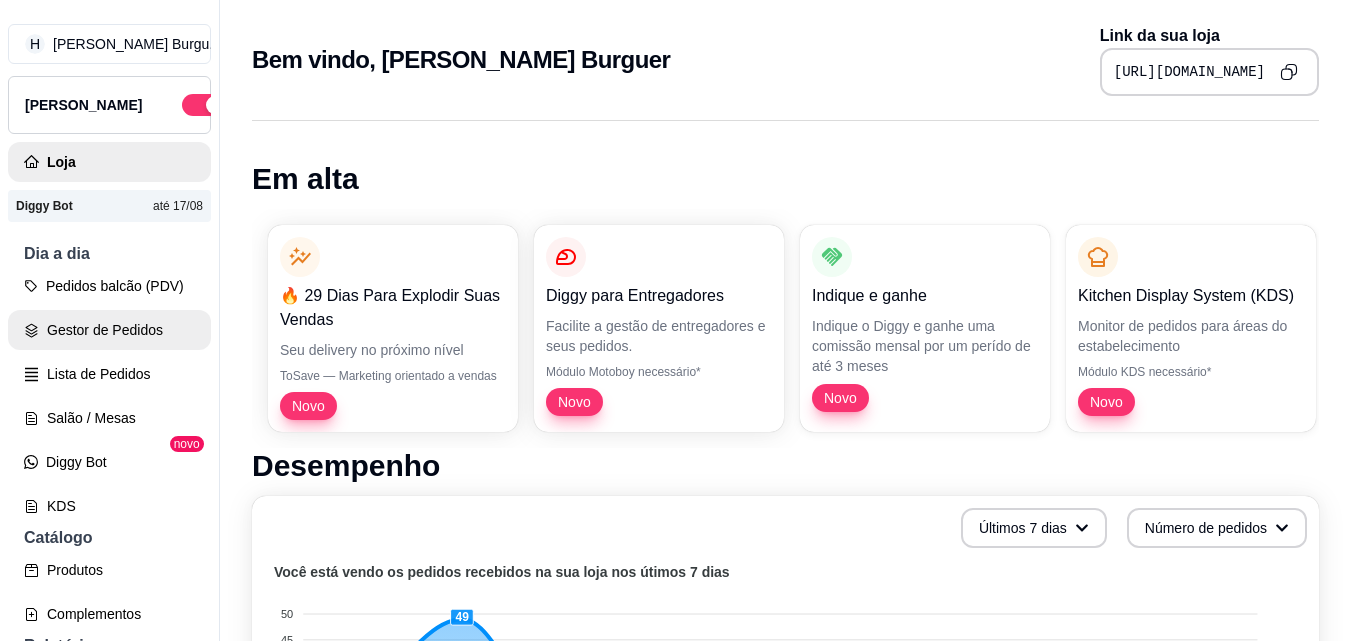 click on "Gestor de Pedidos" at bounding box center [109, 330] 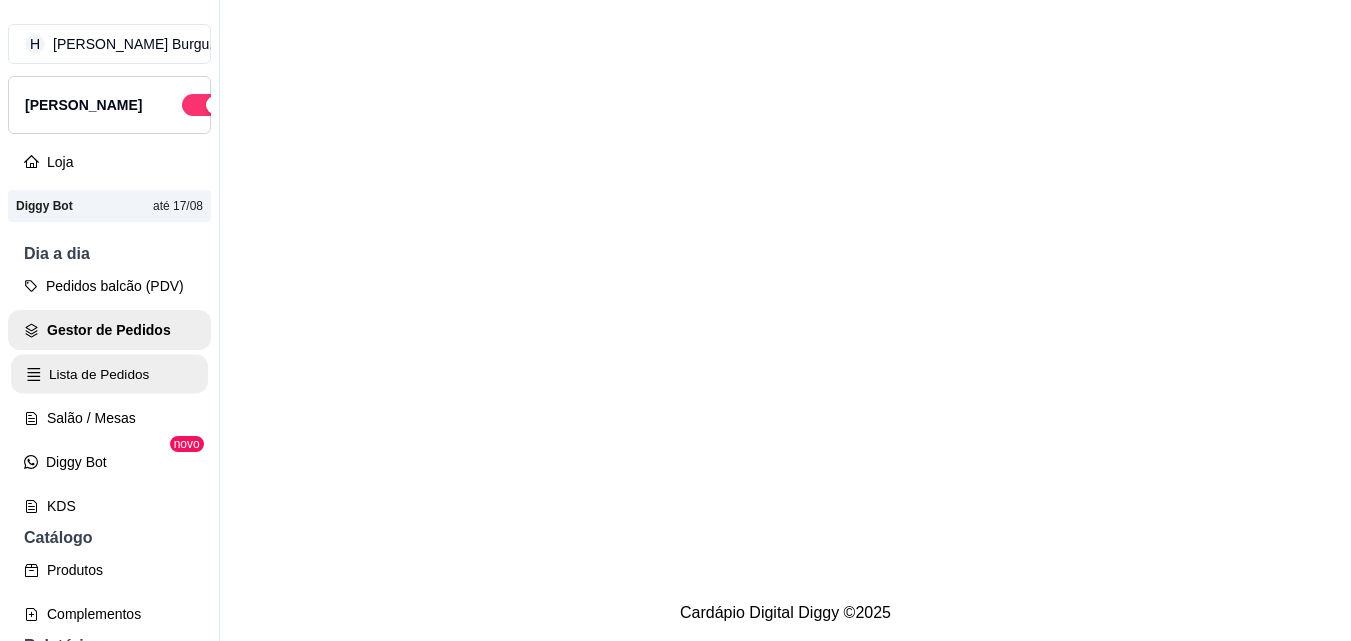 click on "Lista de Pedidos" at bounding box center (109, 374) 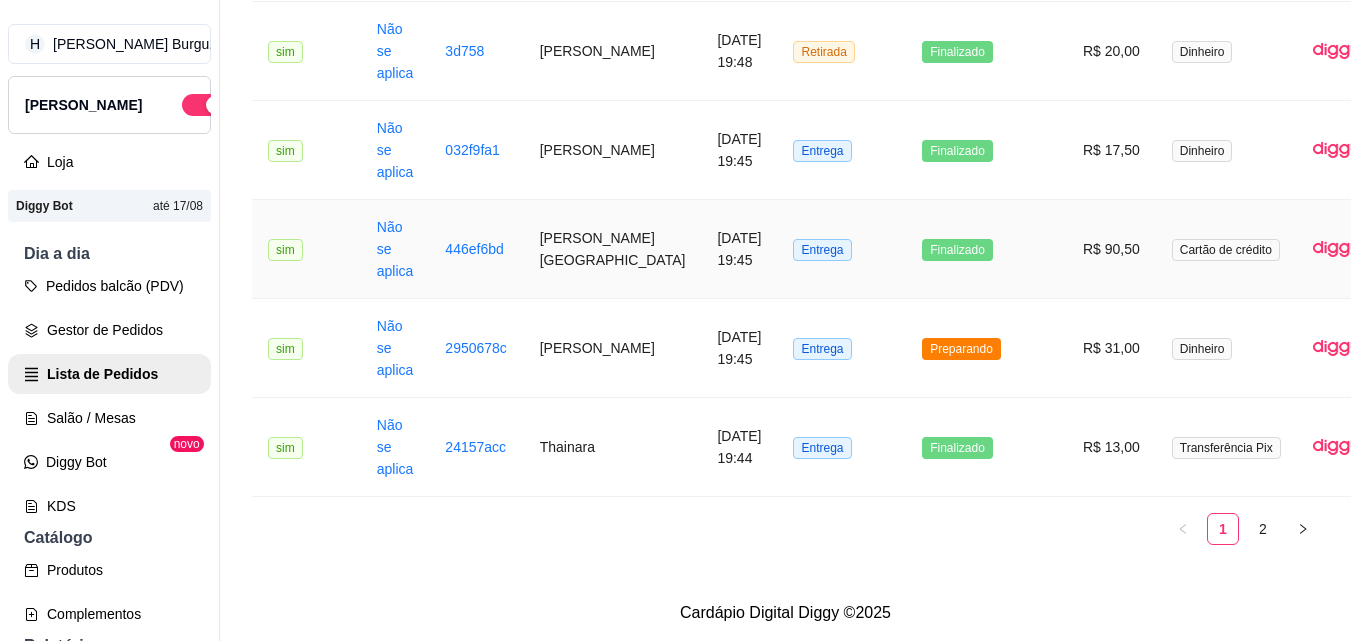scroll, scrollTop: 2667, scrollLeft: 0, axis: vertical 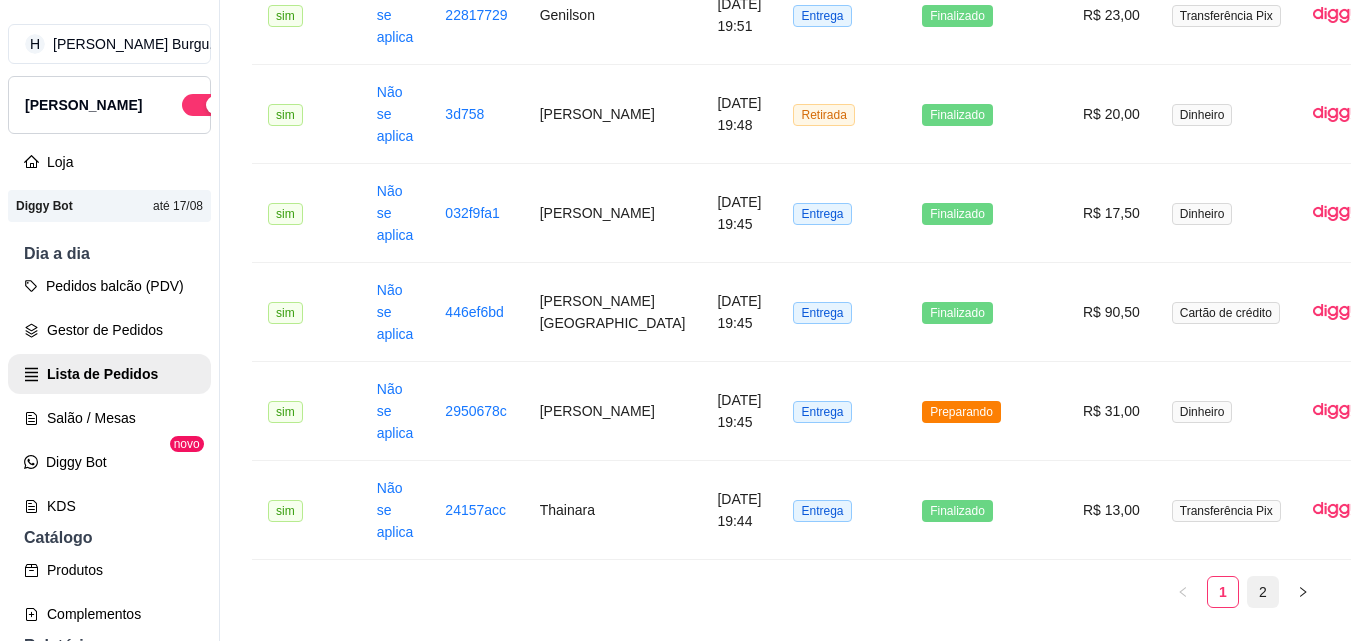 click on "2" at bounding box center [1263, 592] 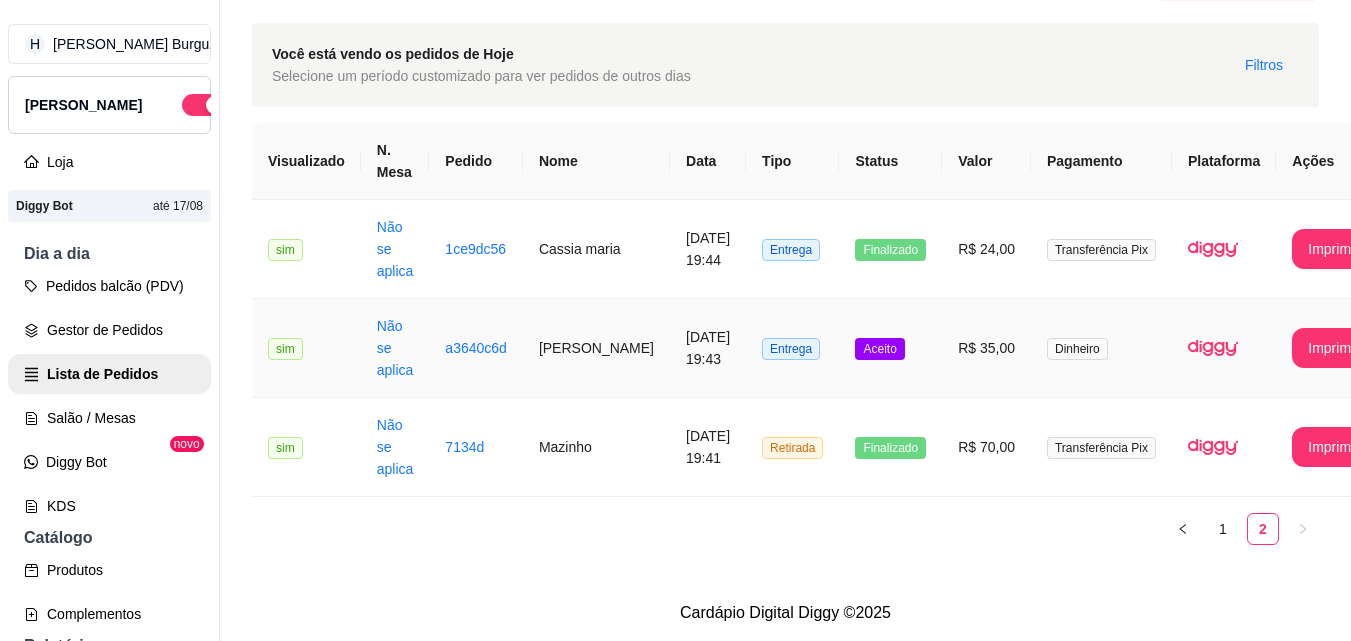 scroll, scrollTop: 72, scrollLeft: 0, axis: vertical 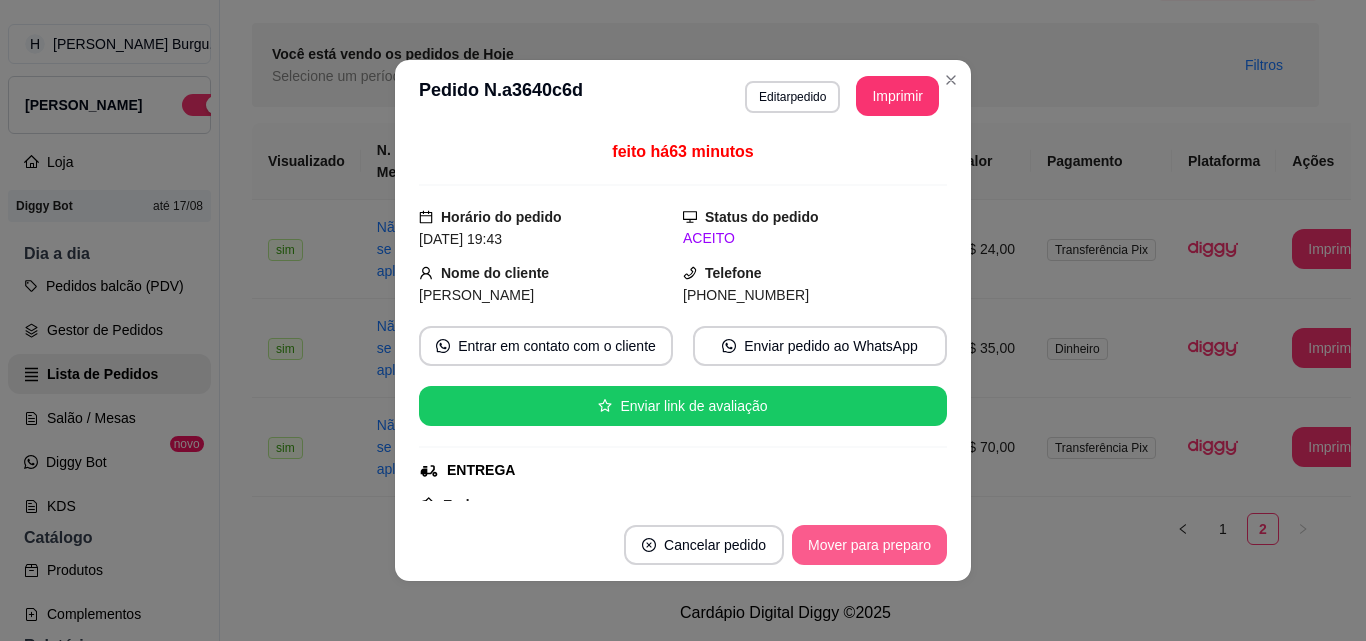 click on "Mover para preparo" at bounding box center (869, 545) 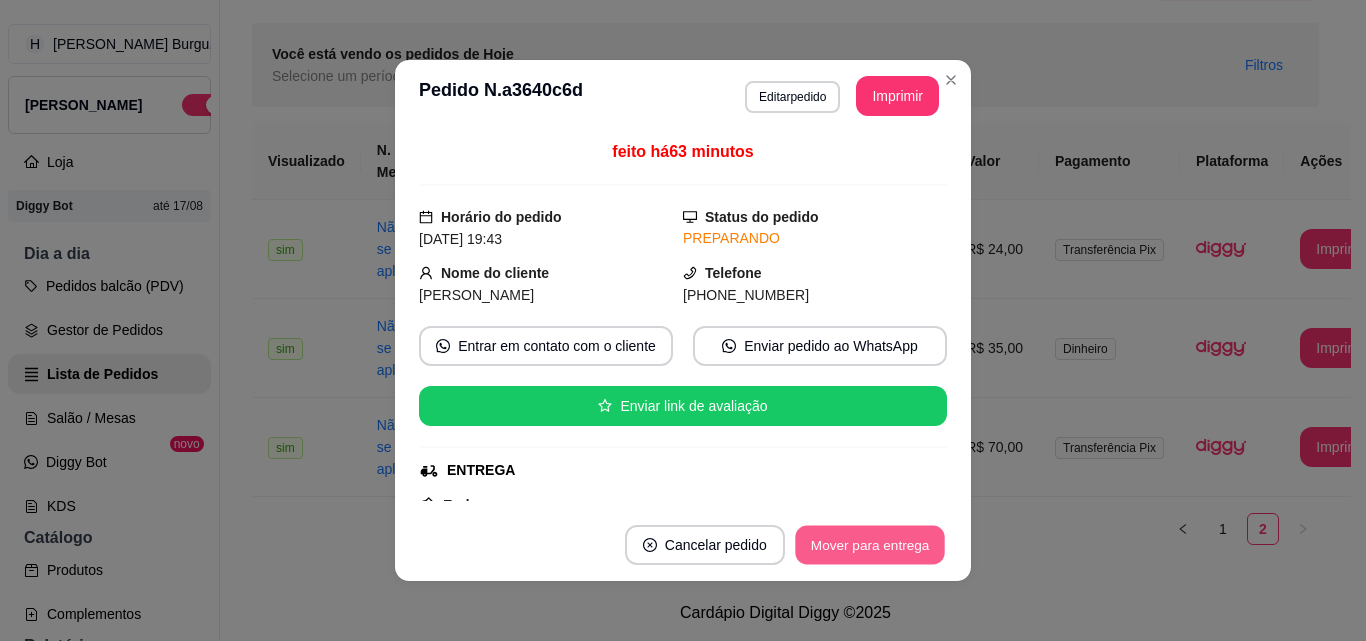click on "Mover para entrega" at bounding box center (870, 545) 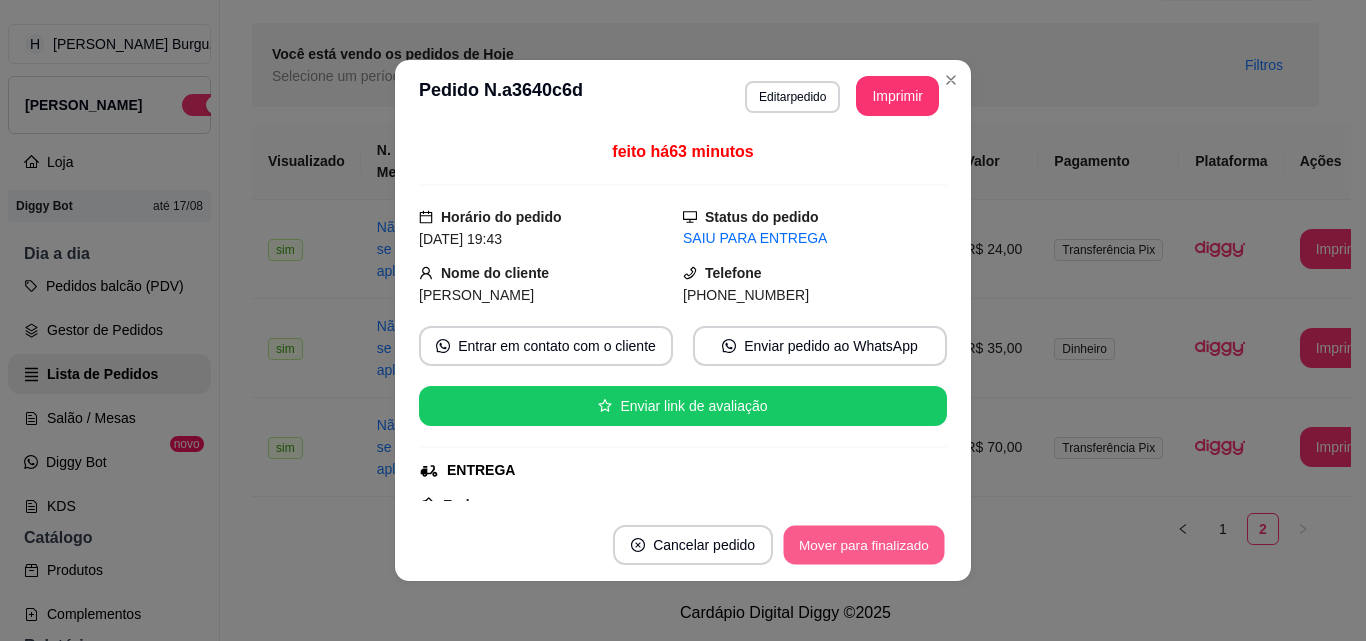 click on "Mover para finalizado" at bounding box center (864, 545) 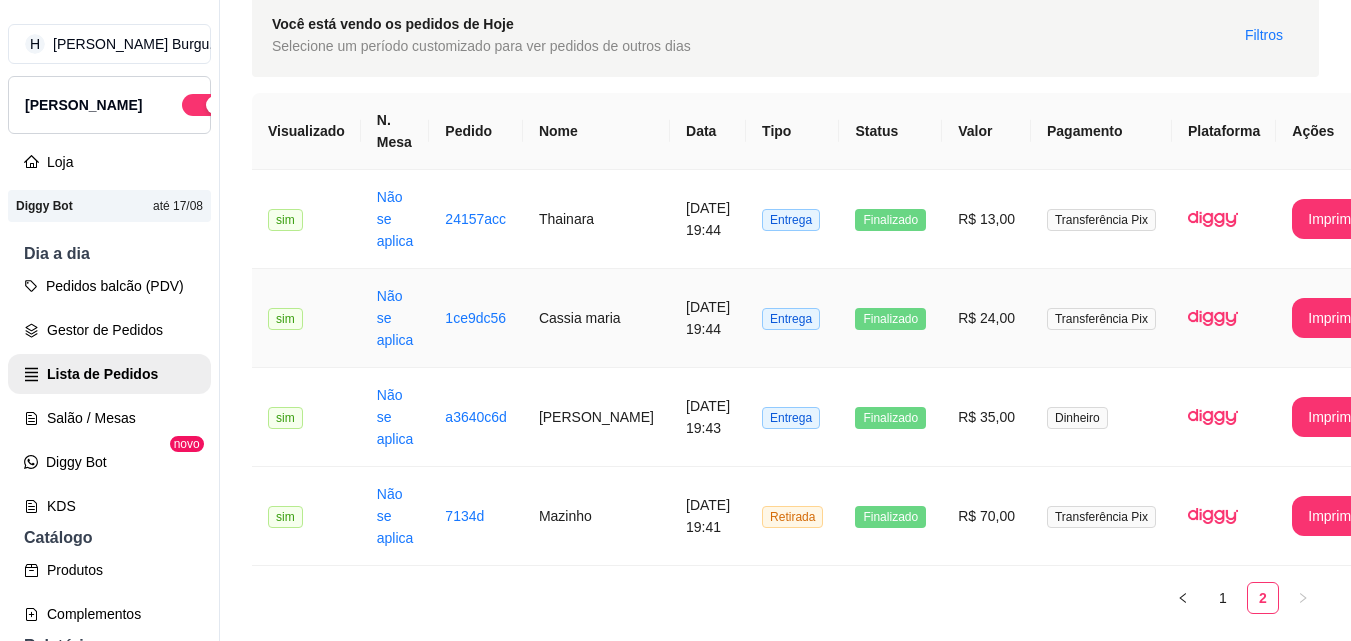 scroll, scrollTop: 171, scrollLeft: 0, axis: vertical 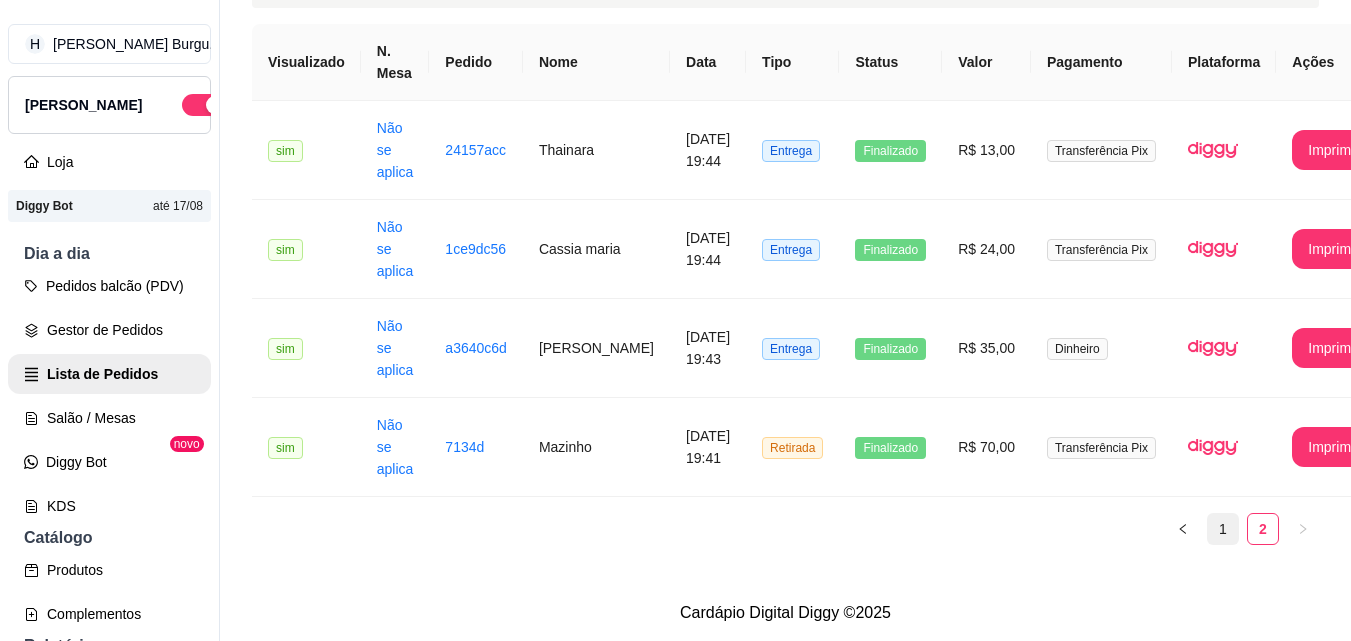 click on "1" at bounding box center [1223, 529] 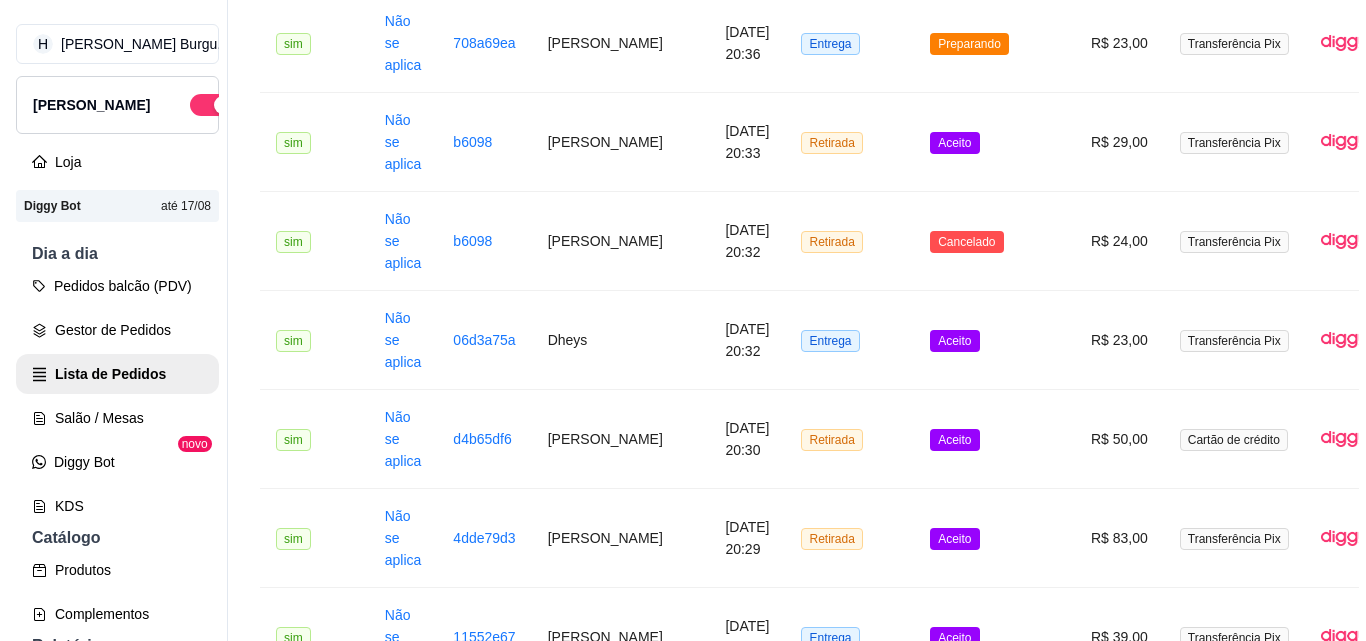 scroll, scrollTop: 567, scrollLeft: 0, axis: vertical 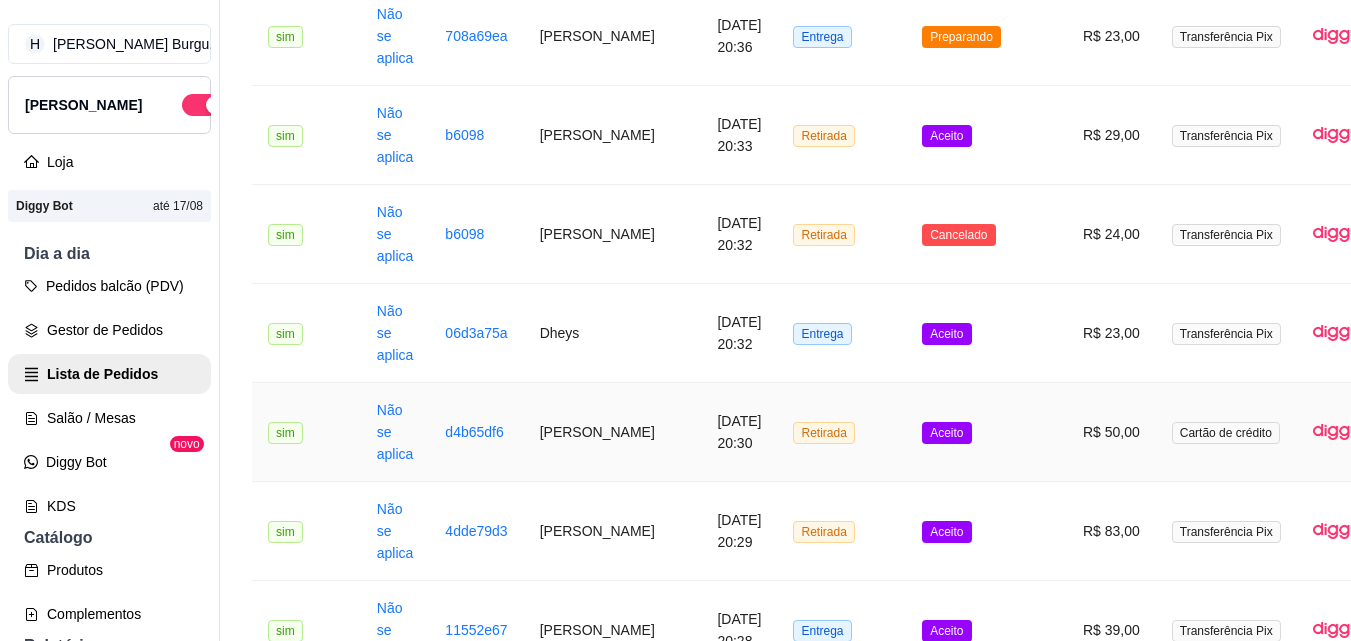 click on "[PERSON_NAME]" at bounding box center [613, 432] 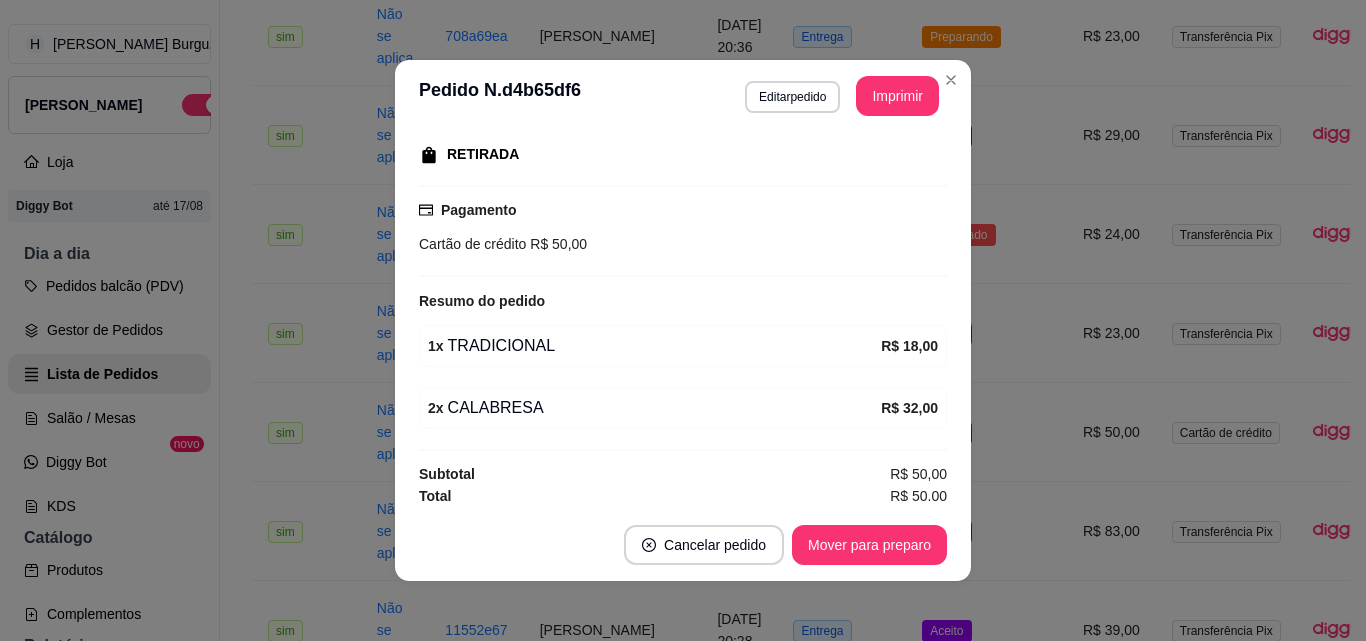 scroll, scrollTop: 322, scrollLeft: 0, axis: vertical 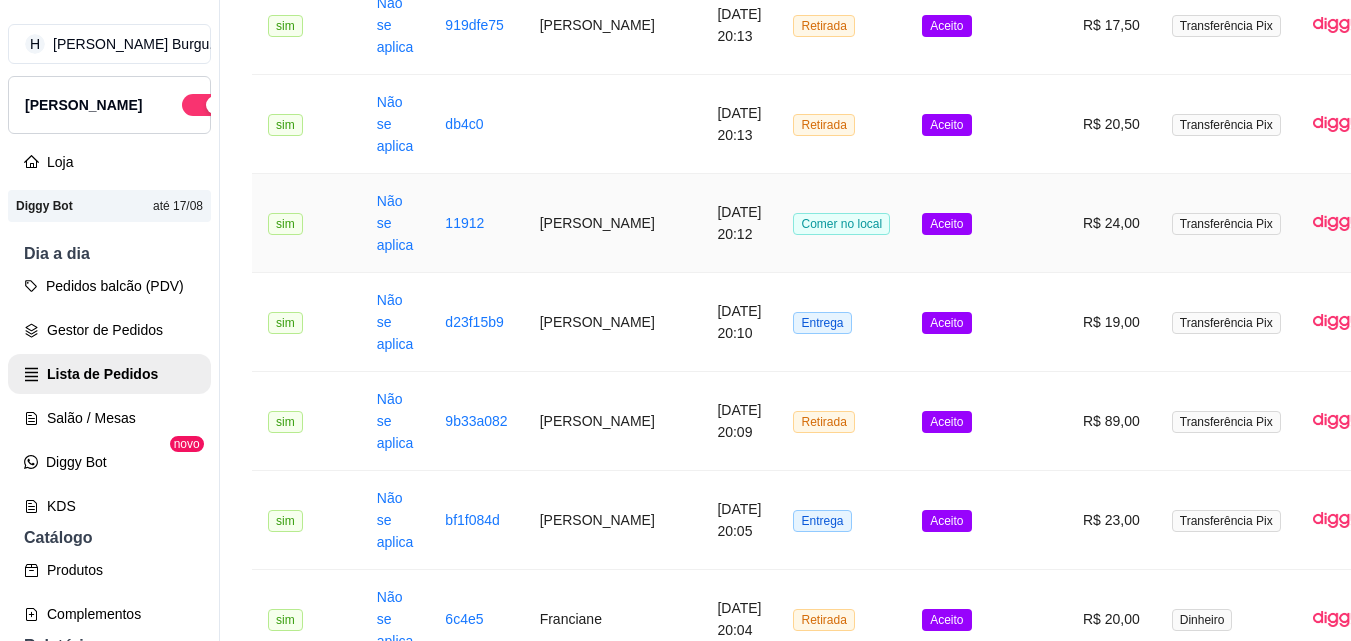 click on "[PERSON_NAME]" at bounding box center [613, 223] 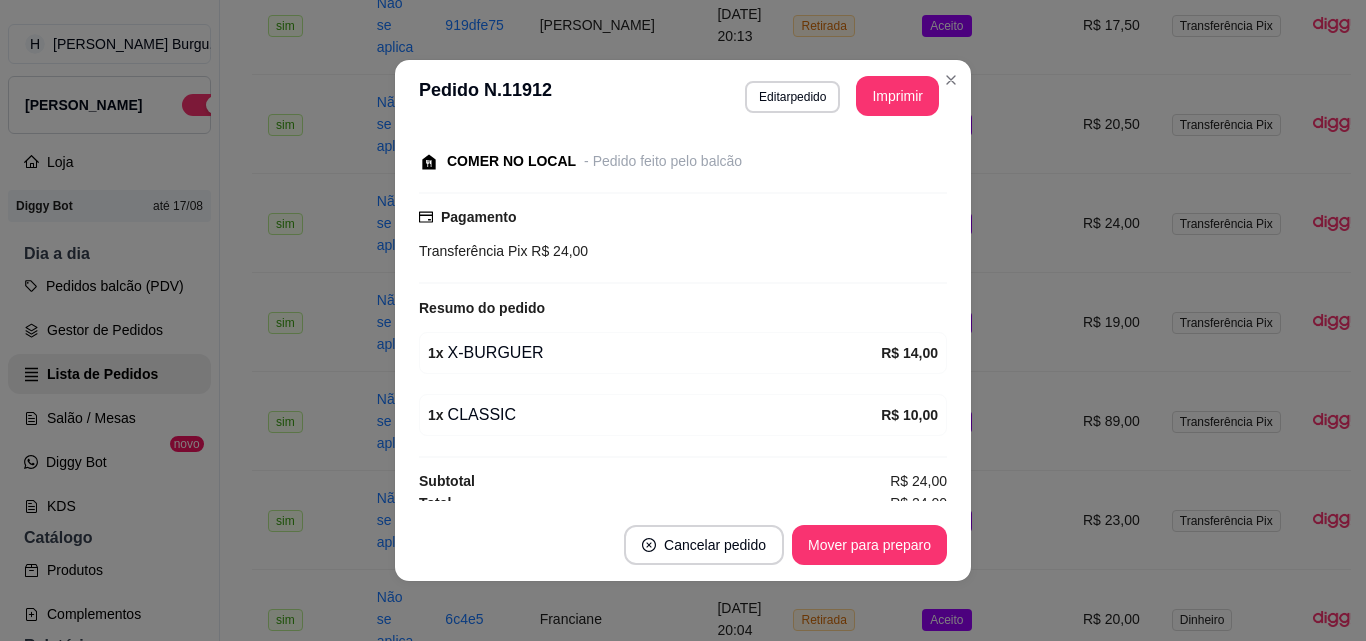 scroll, scrollTop: 262, scrollLeft: 0, axis: vertical 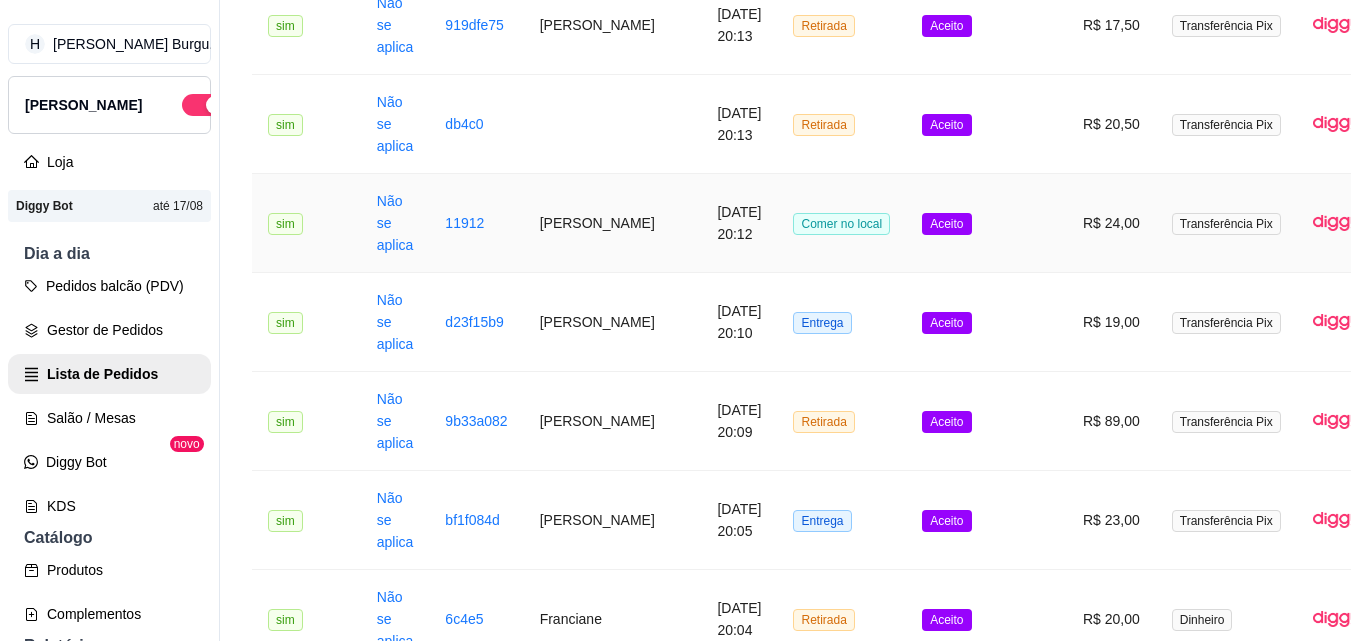 drag, startPoint x: 576, startPoint y: 221, endPoint x: 542, endPoint y: 237, distance: 37.576588 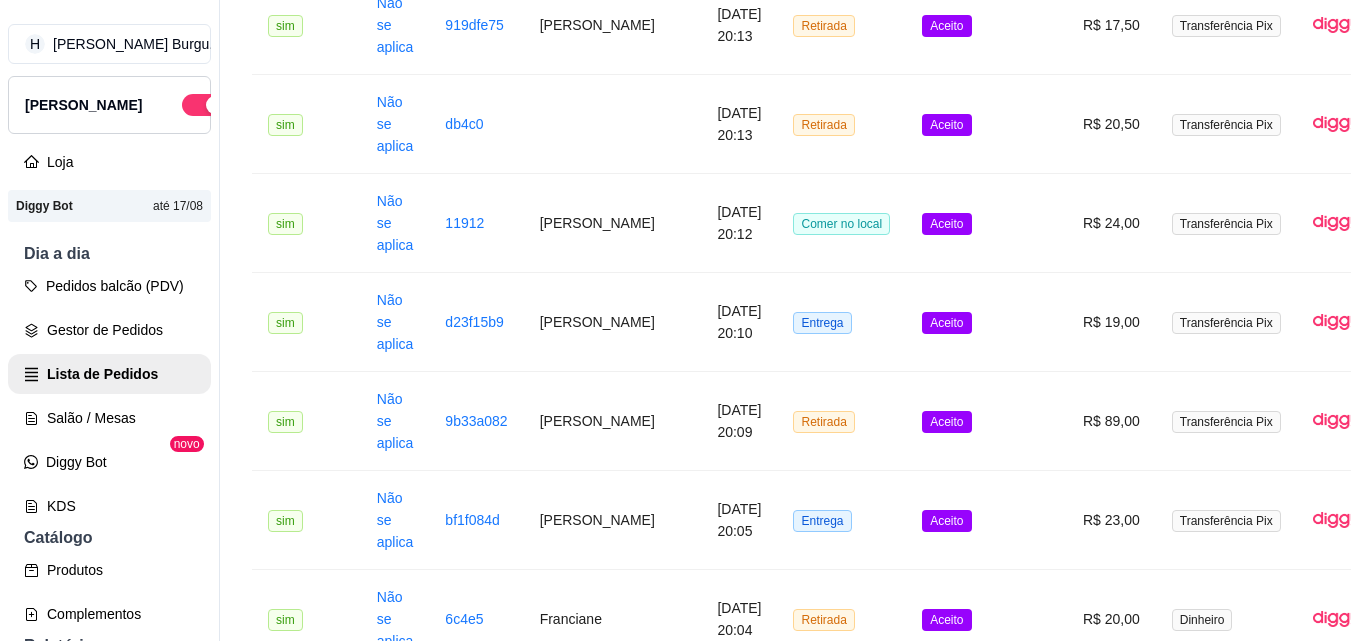 click on "Horário do pedido" at bounding box center [500, 216] 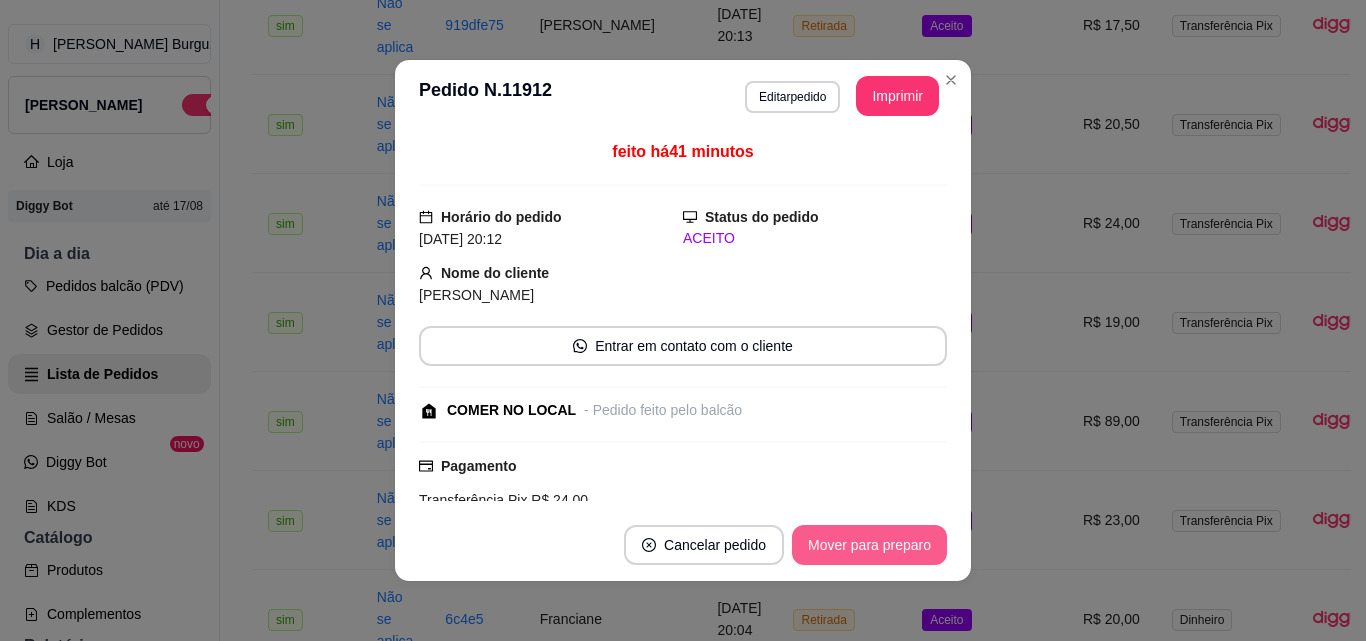 click on "Mover para preparo" at bounding box center [869, 545] 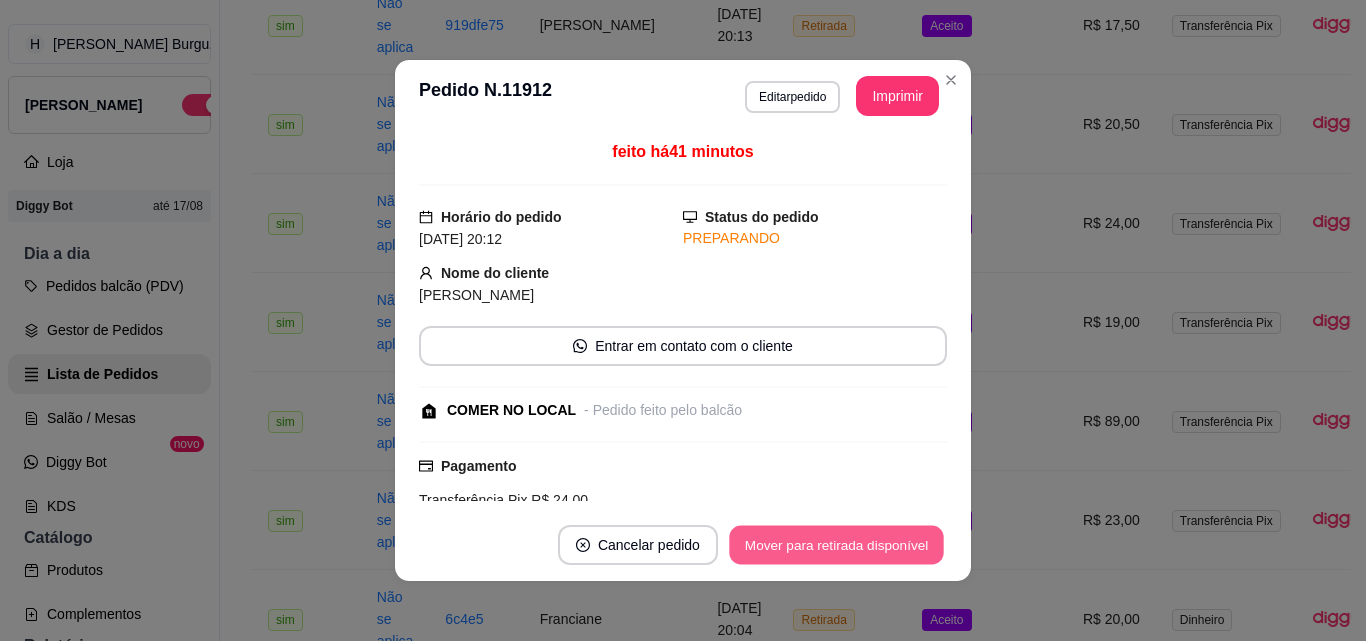 click on "Mover para retirada disponível" at bounding box center [836, 545] 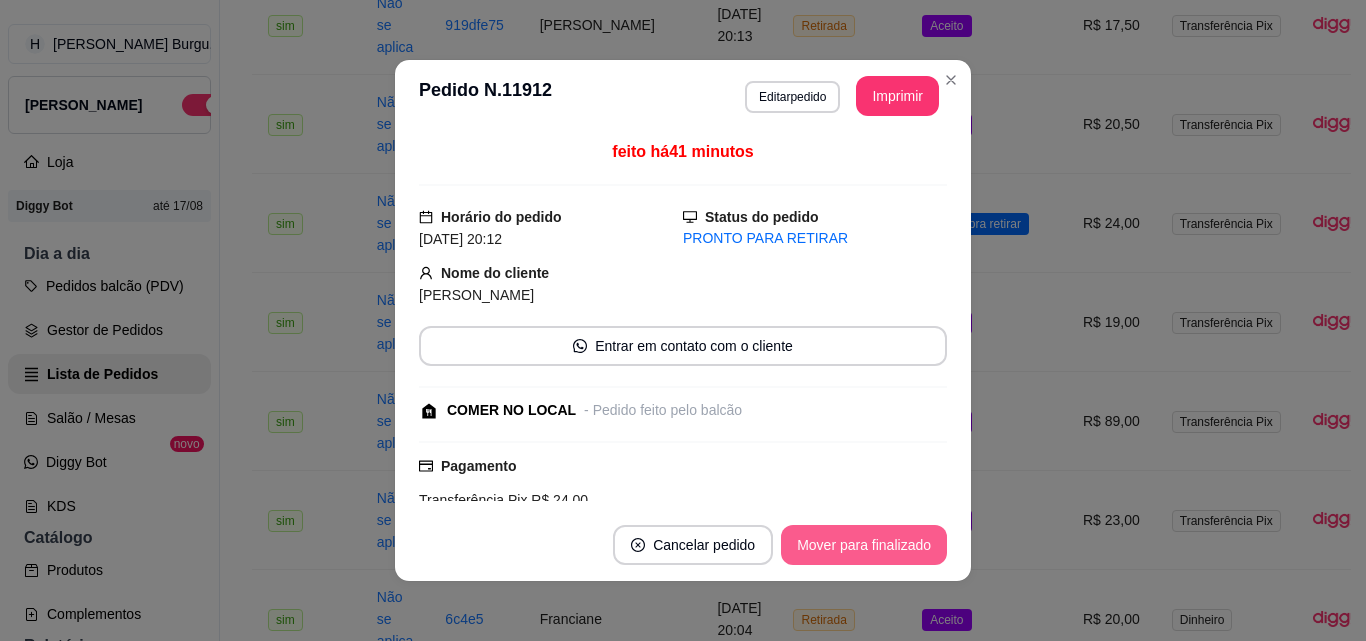 click on "Mover para finalizado" at bounding box center [864, 545] 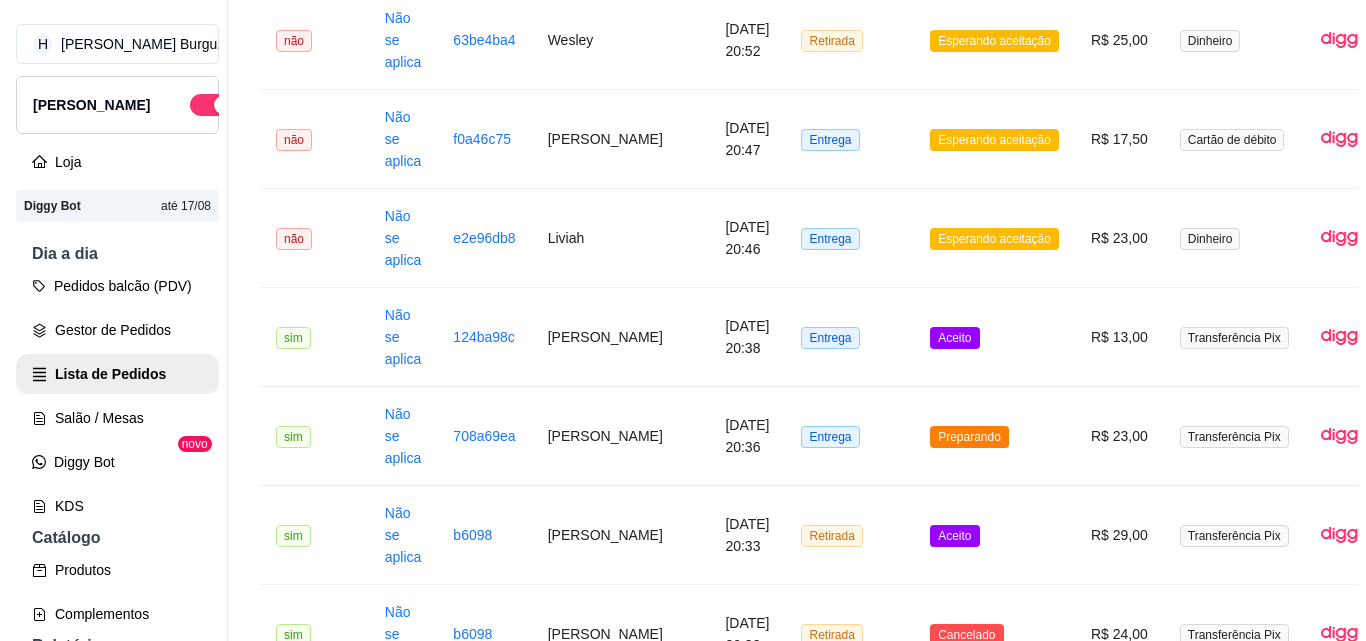 scroll, scrollTop: 0, scrollLeft: 0, axis: both 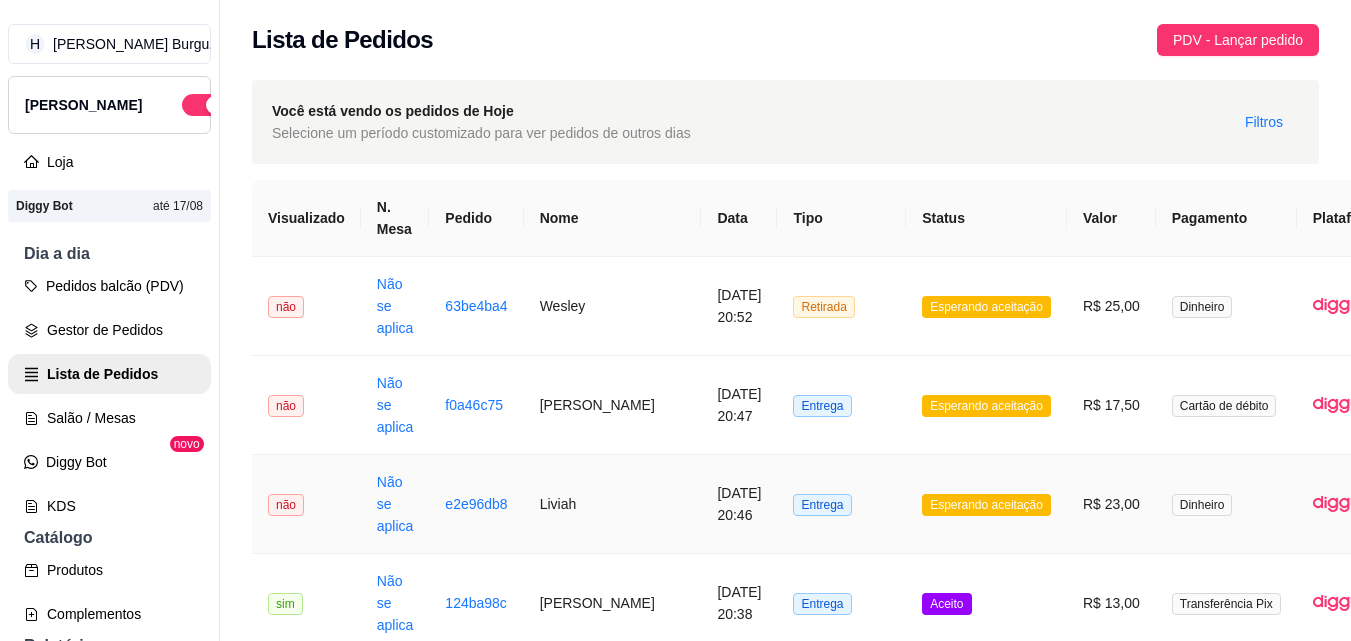 click on "Liviah" at bounding box center (613, 504) 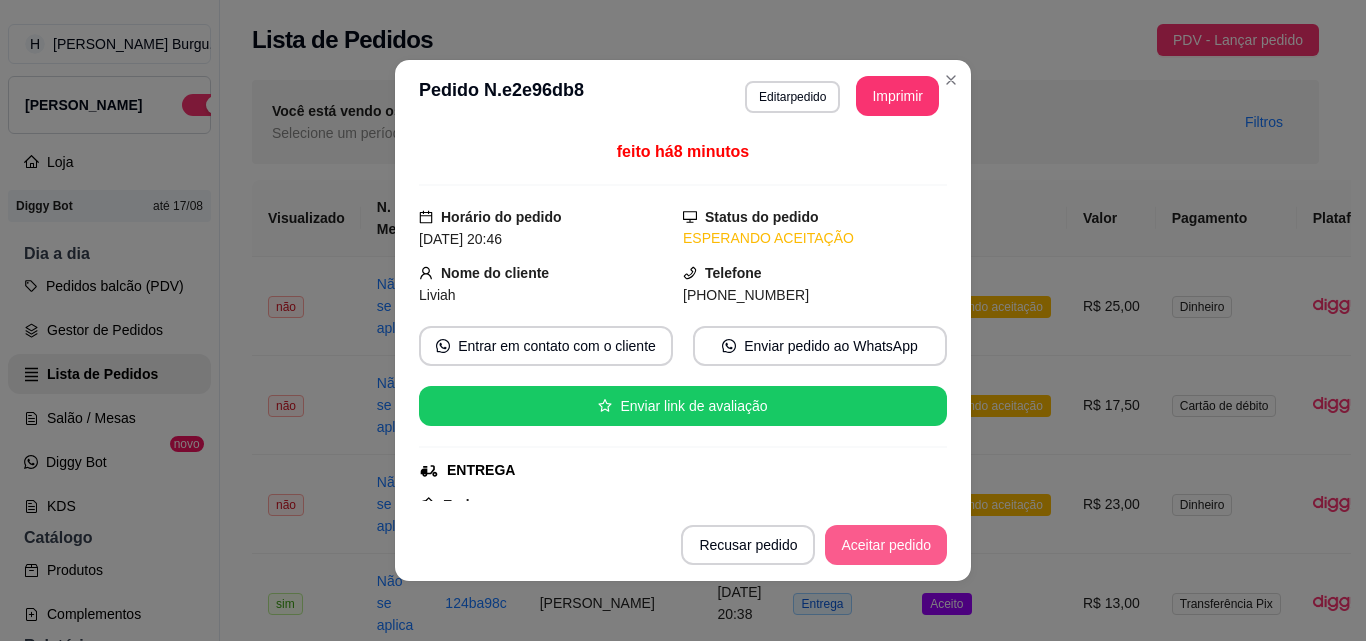 click on "Aceitar pedido" at bounding box center [886, 545] 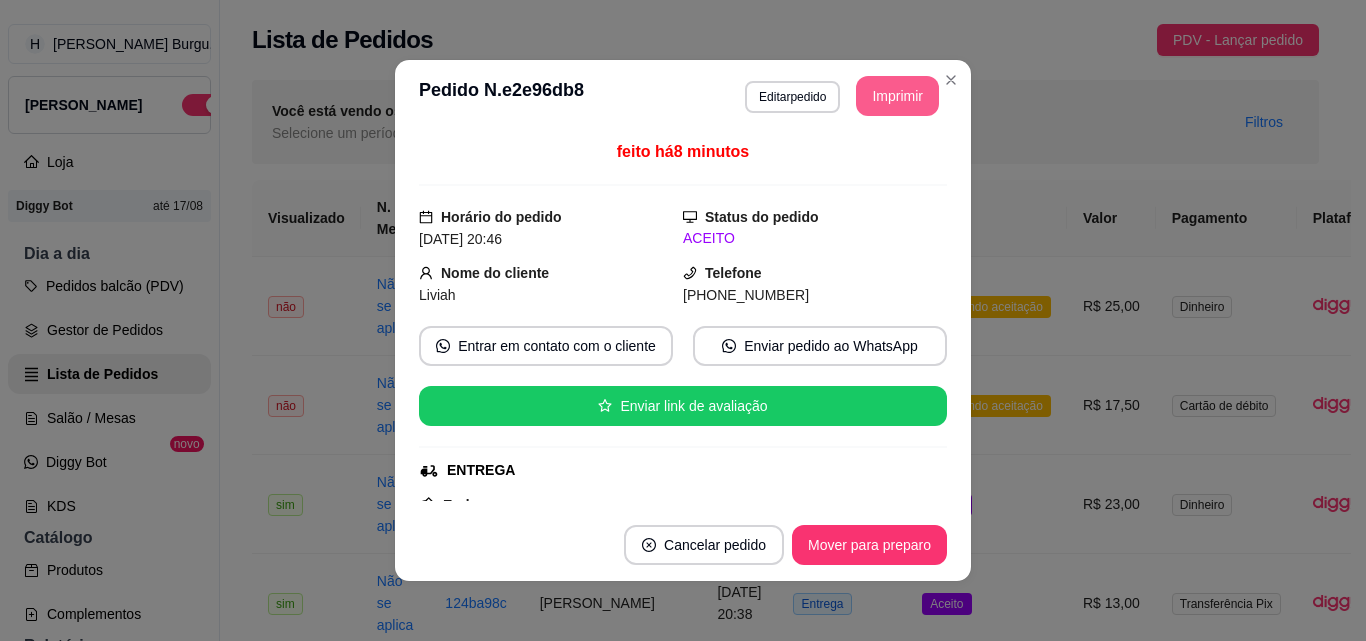 click on "Imprimir" at bounding box center [897, 96] 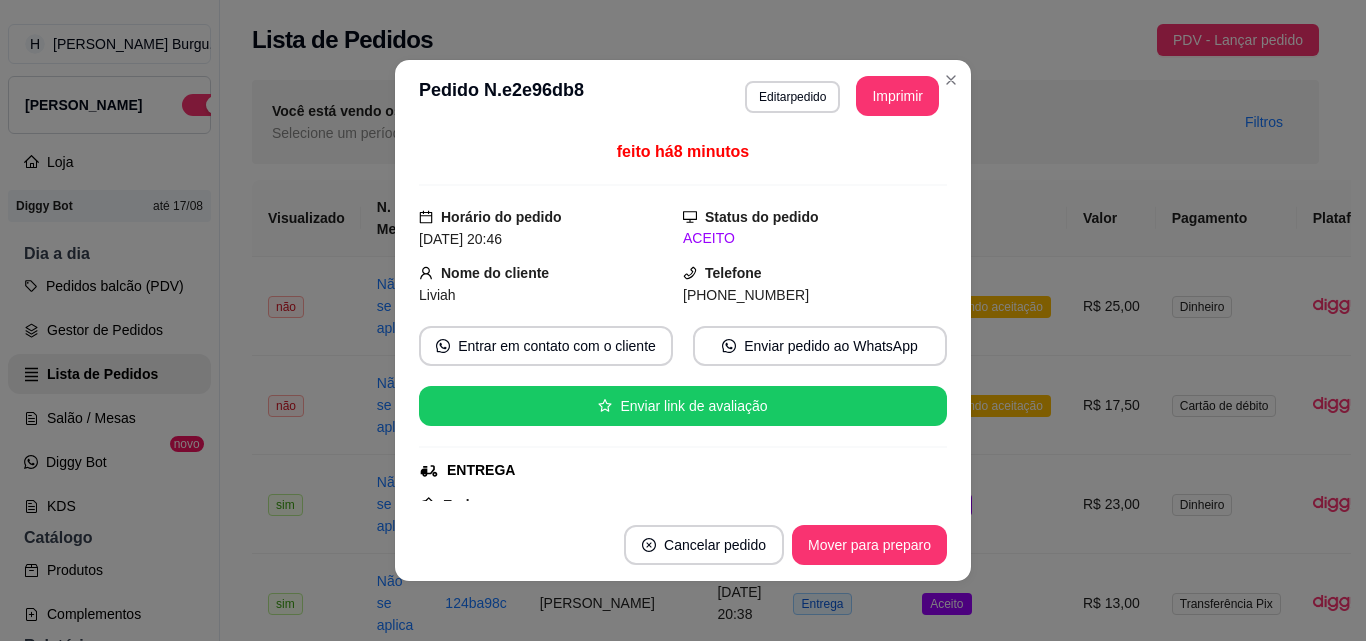 scroll, scrollTop: 0, scrollLeft: 0, axis: both 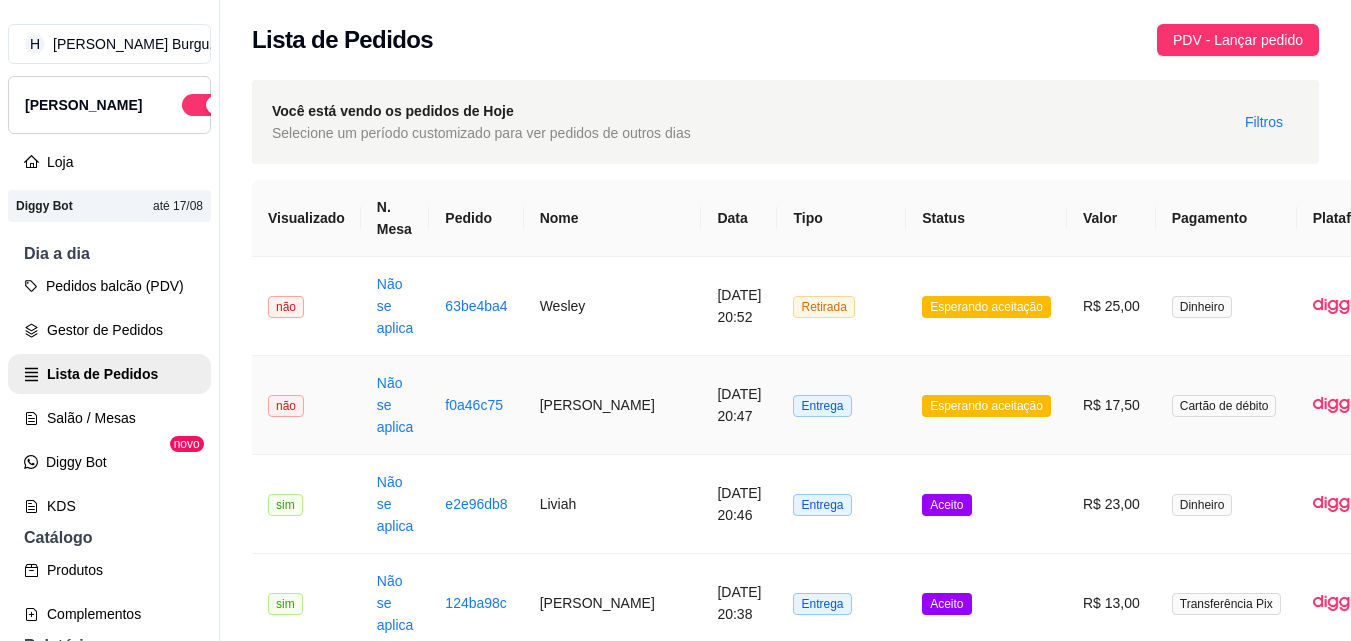 click on "[PERSON_NAME]" at bounding box center [613, 405] 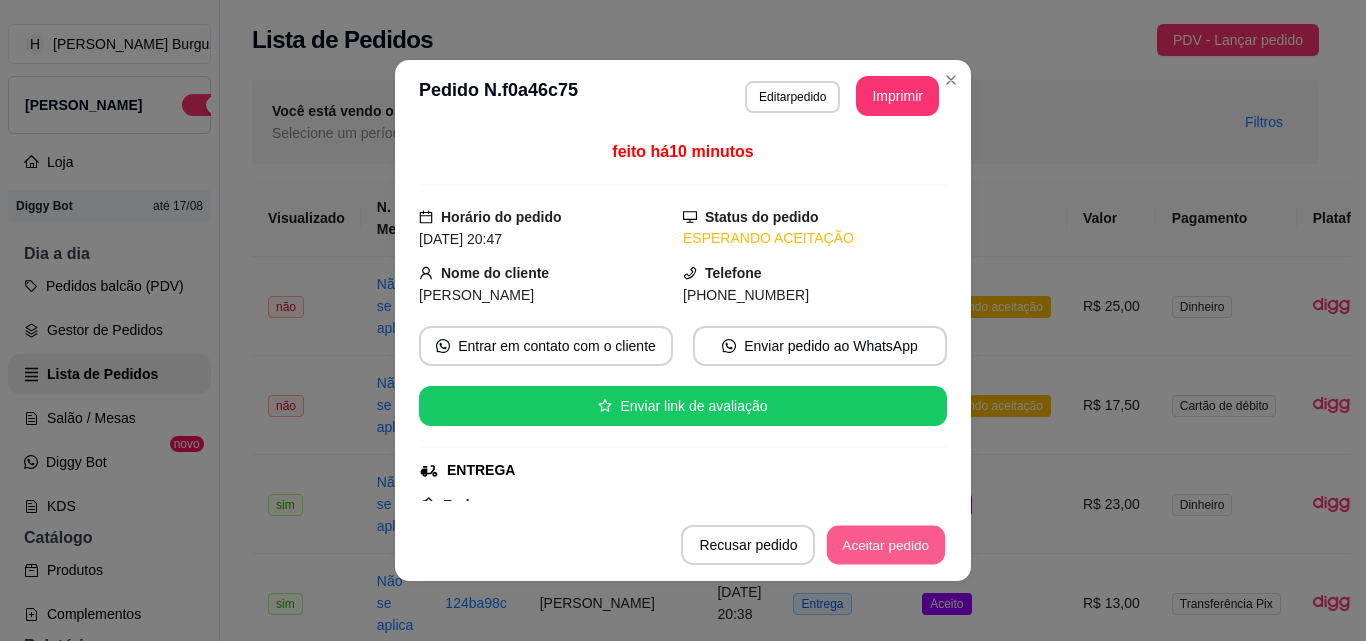 click on "Aceitar pedido" at bounding box center [886, 545] 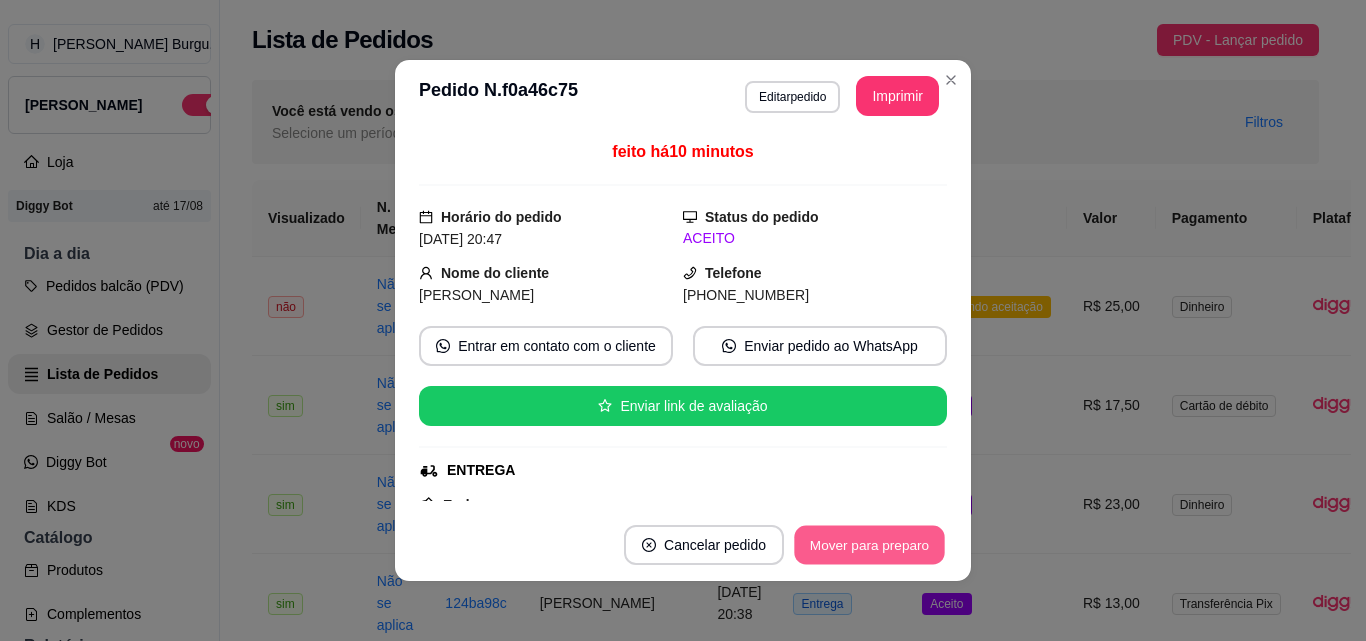 click on "Mover para preparo" at bounding box center (869, 545) 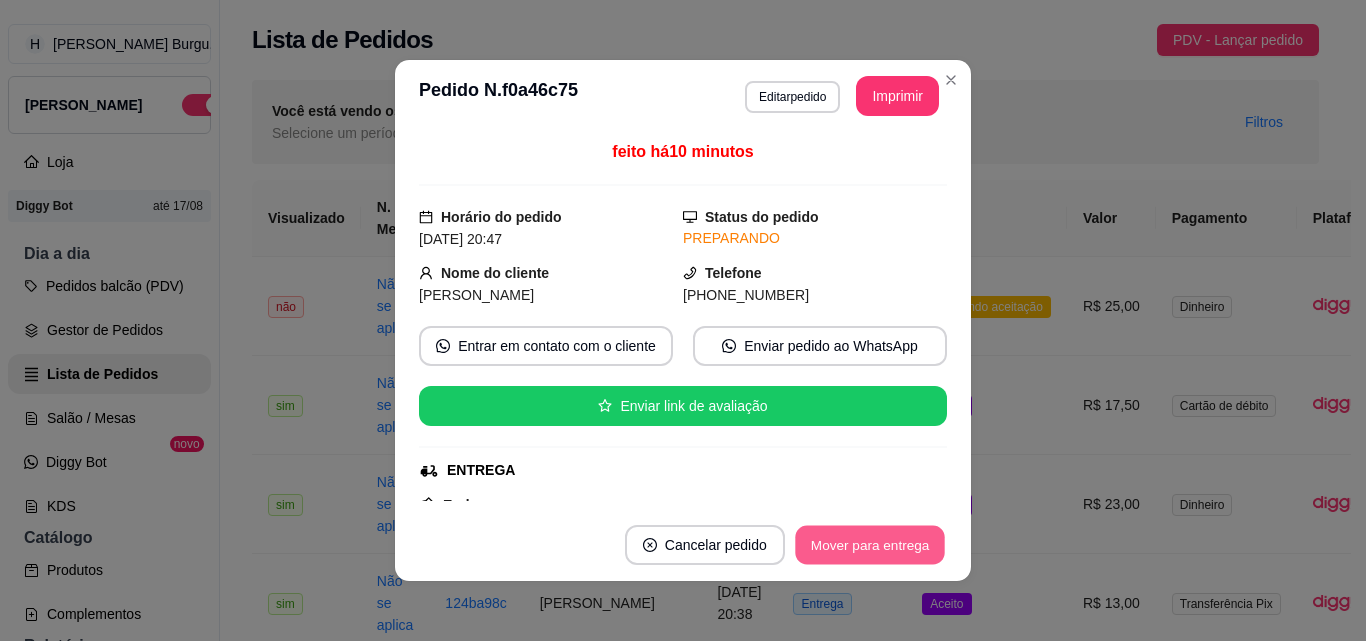 click on "Mover para entrega" at bounding box center [870, 545] 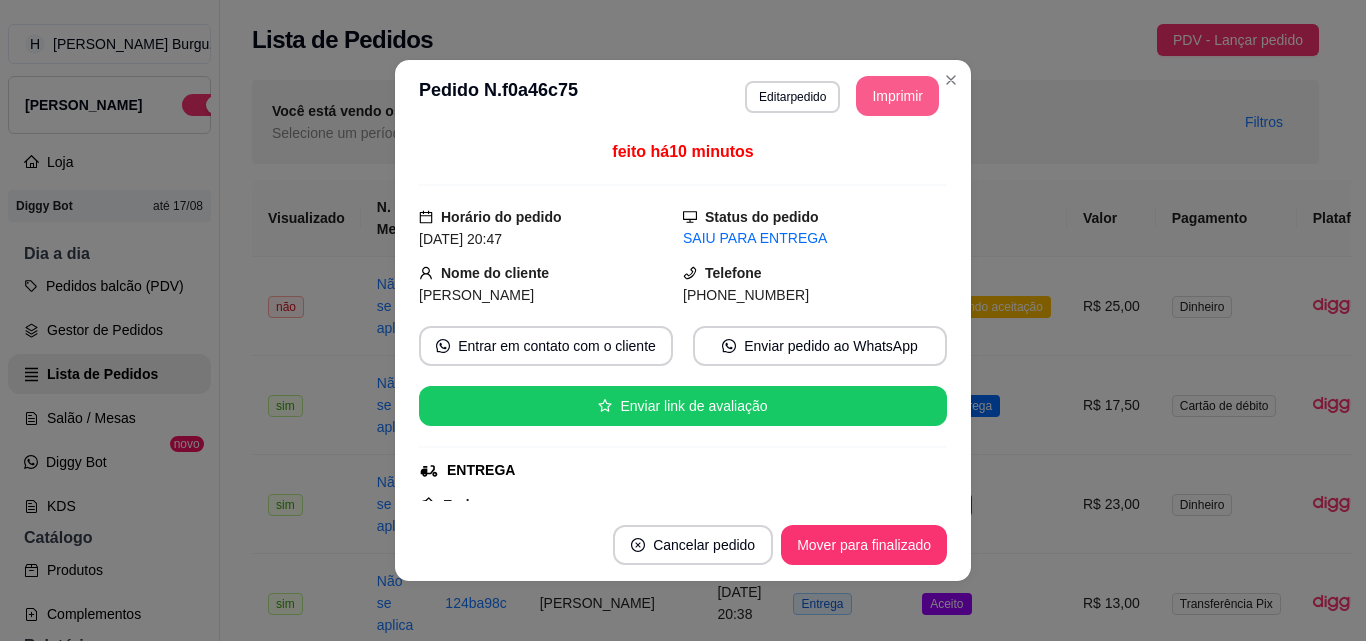click on "Imprimir" at bounding box center (897, 96) 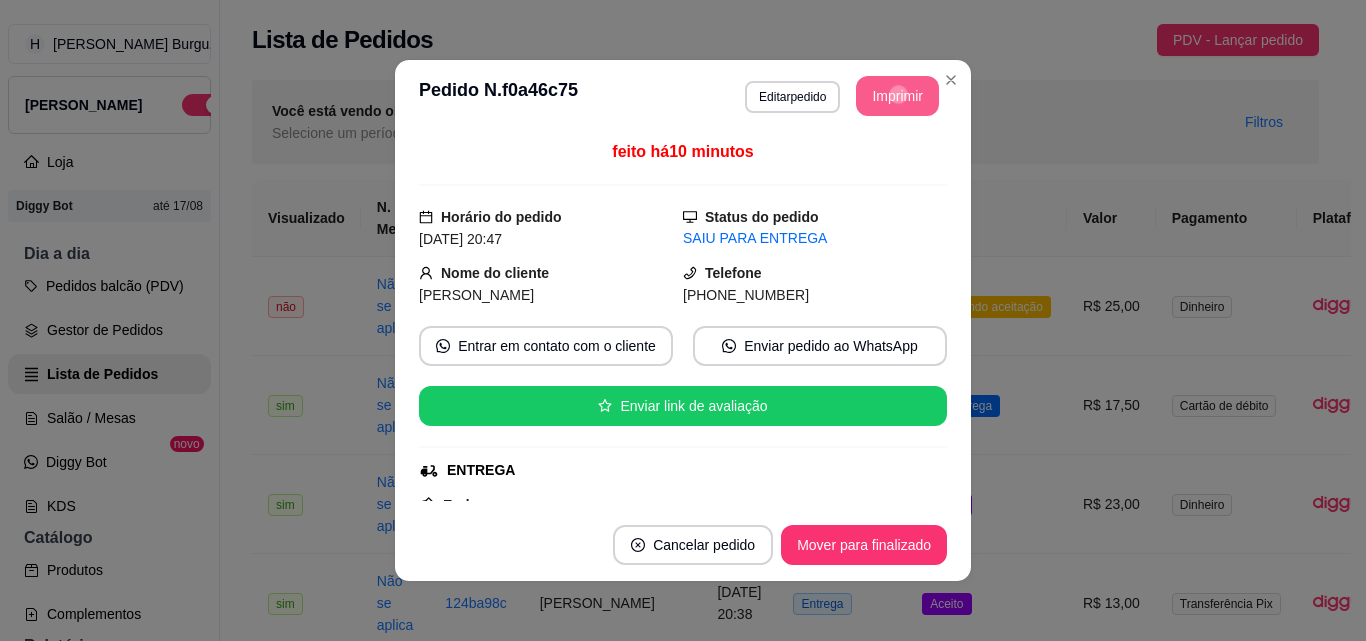 scroll, scrollTop: 0, scrollLeft: 0, axis: both 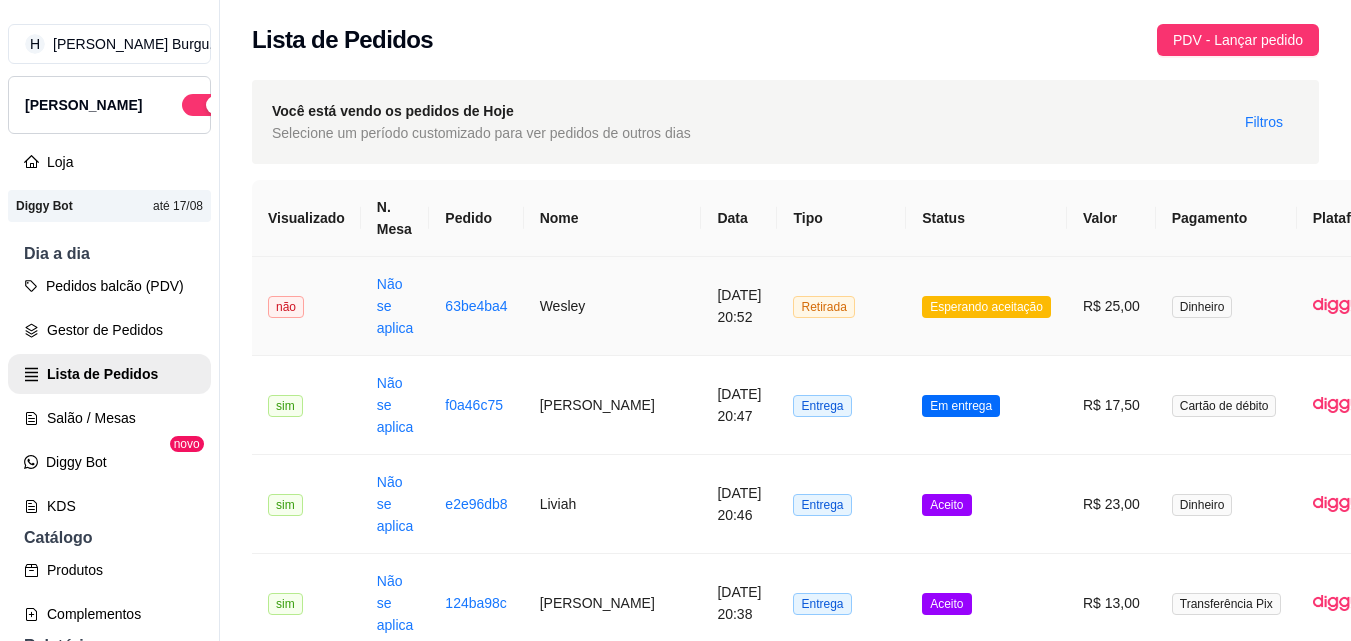click on "Wesley" at bounding box center [613, 306] 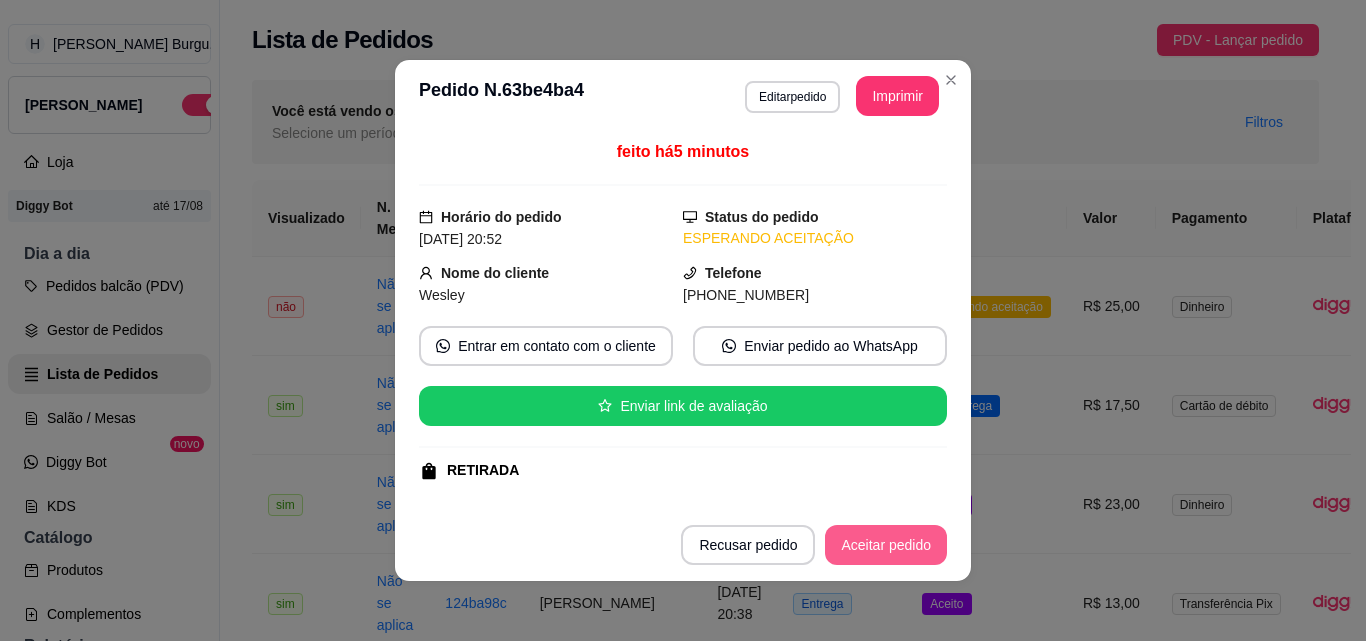 click on "Aceitar pedido" at bounding box center [886, 545] 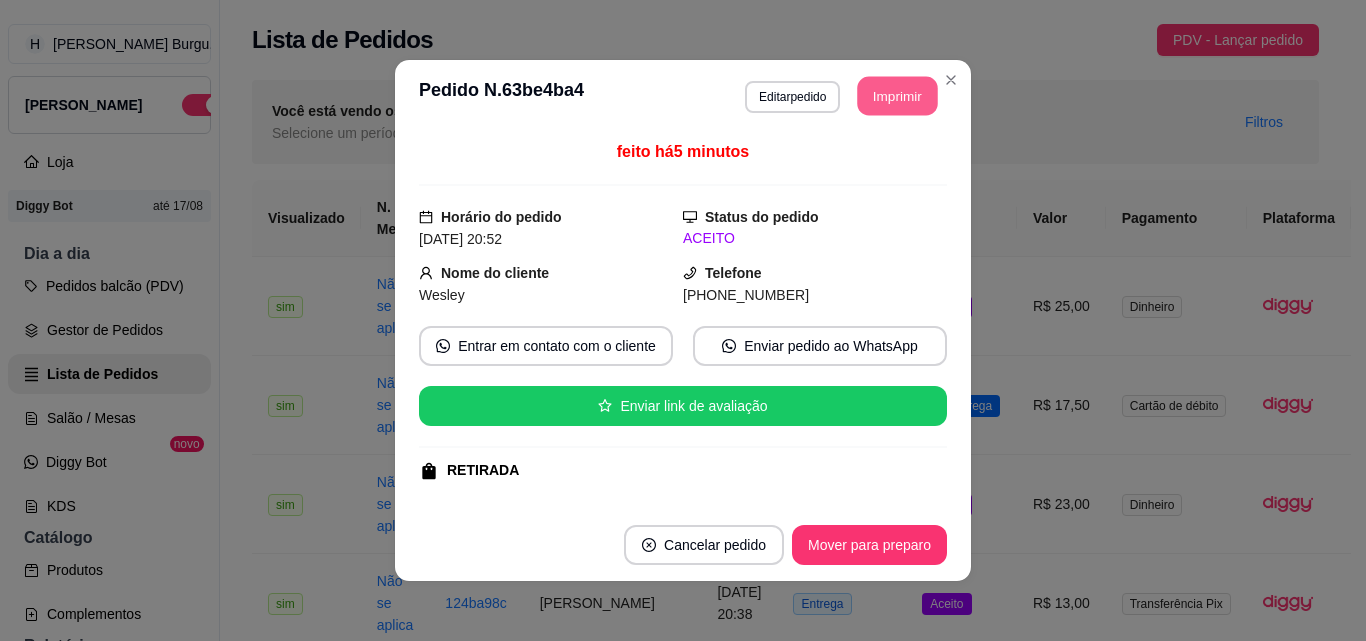 click on "Imprimir" at bounding box center [898, 96] 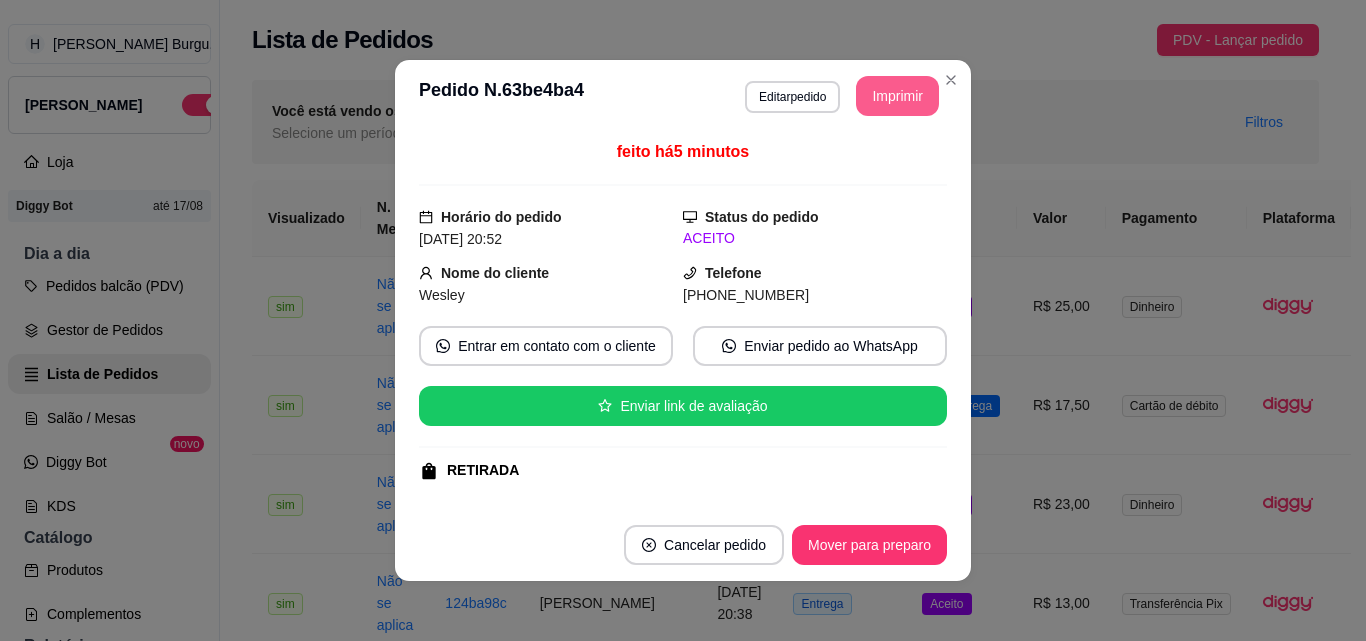 scroll, scrollTop: 0, scrollLeft: 0, axis: both 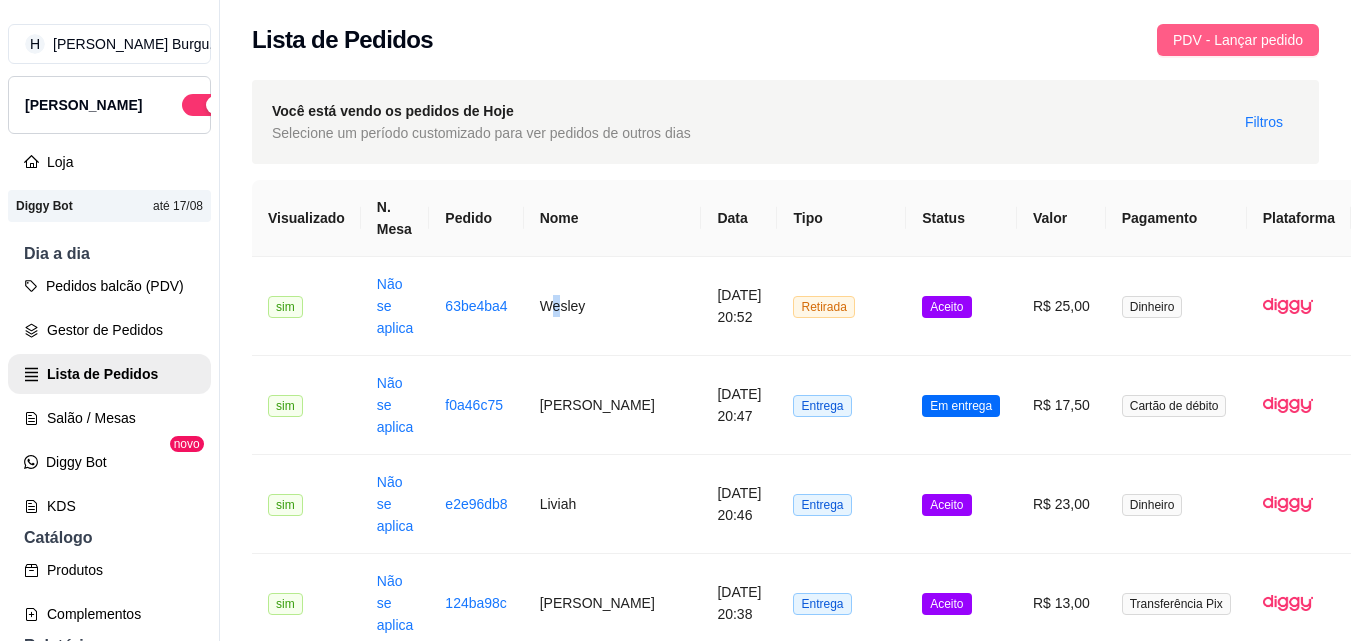 click on "PDV - Lançar pedido" at bounding box center [1238, 40] 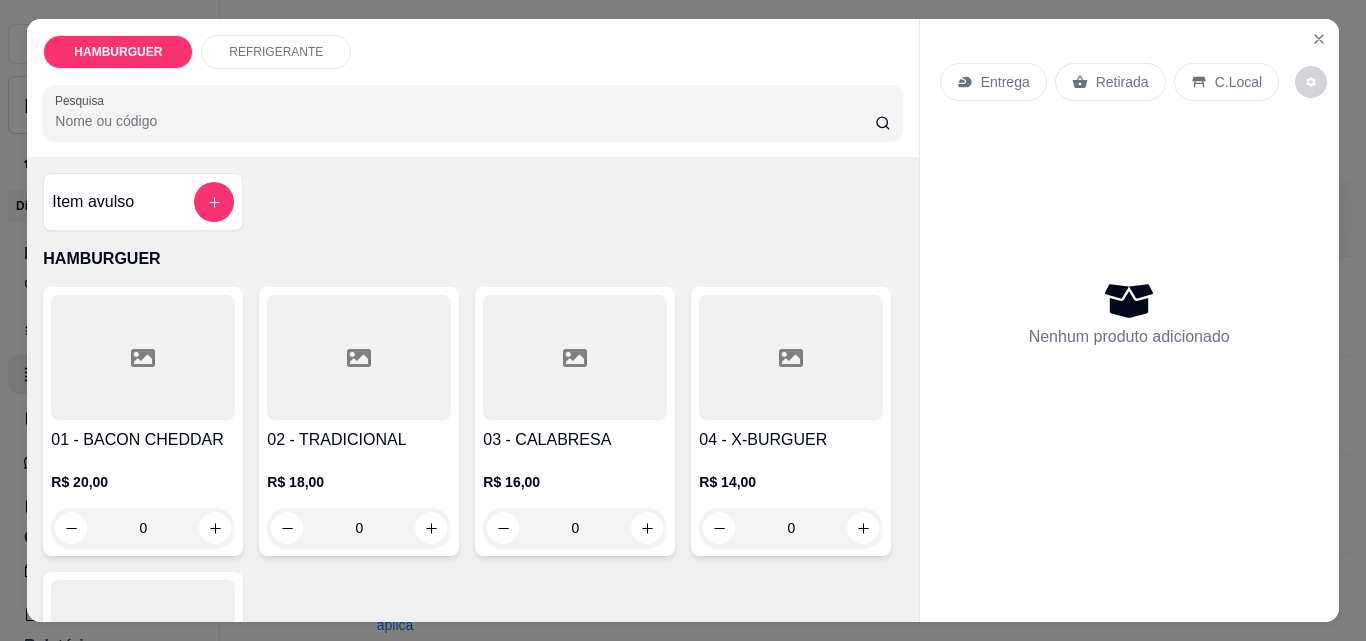 click on "Retirada" at bounding box center [1122, 82] 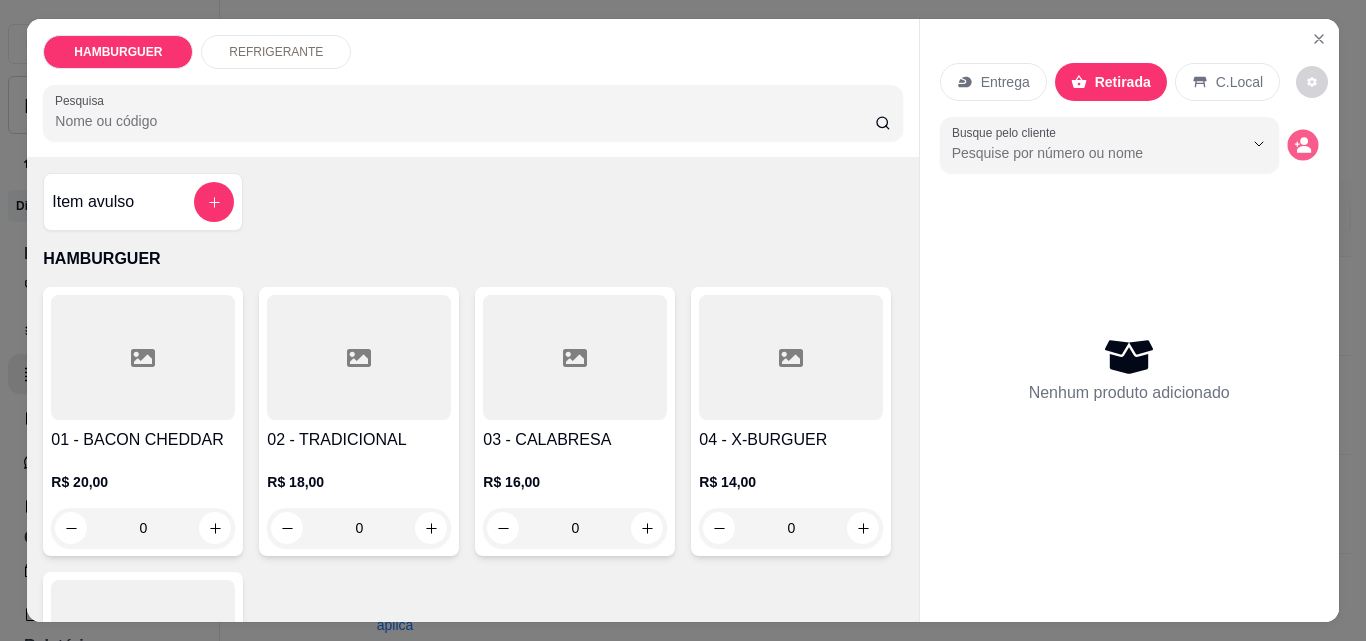 click 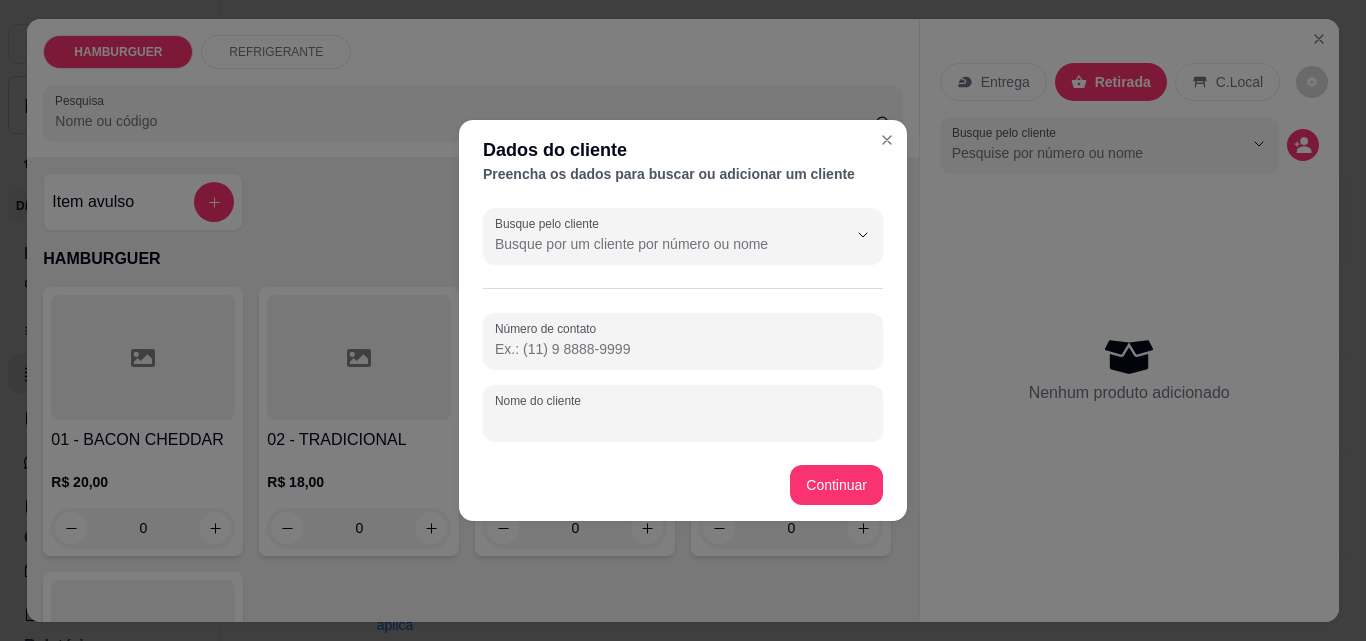 click on "Nome do cliente" at bounding box center (683, 421) 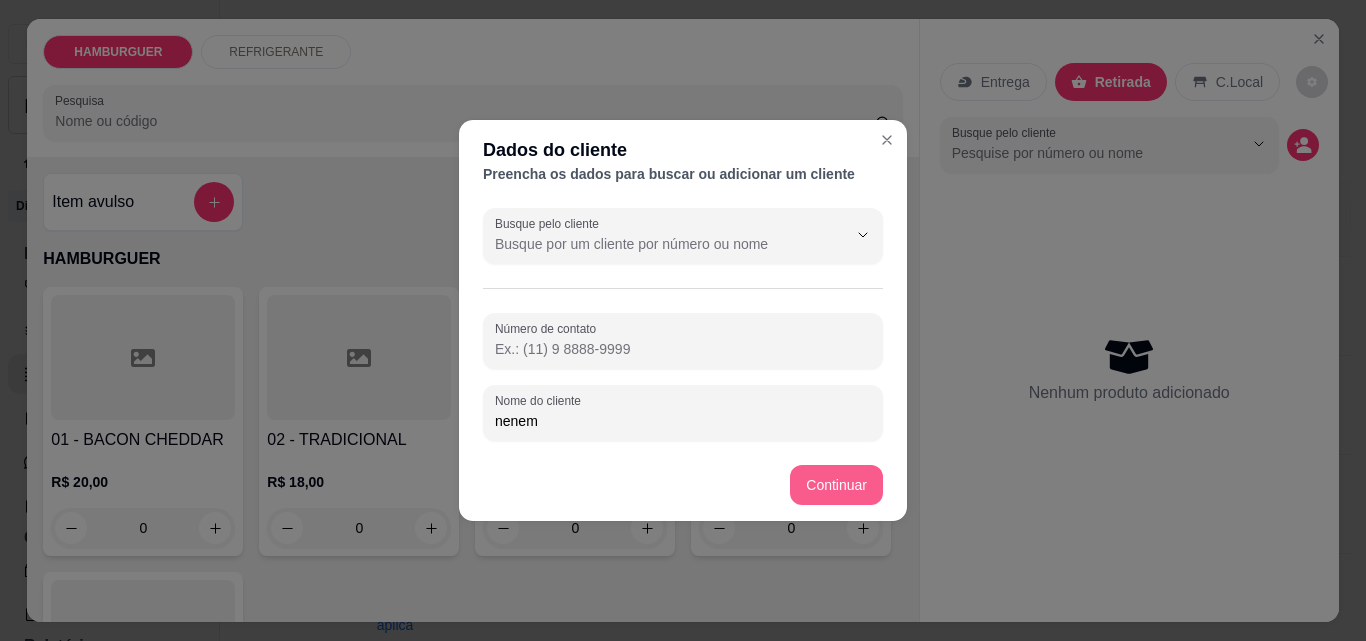 type on "nenem" 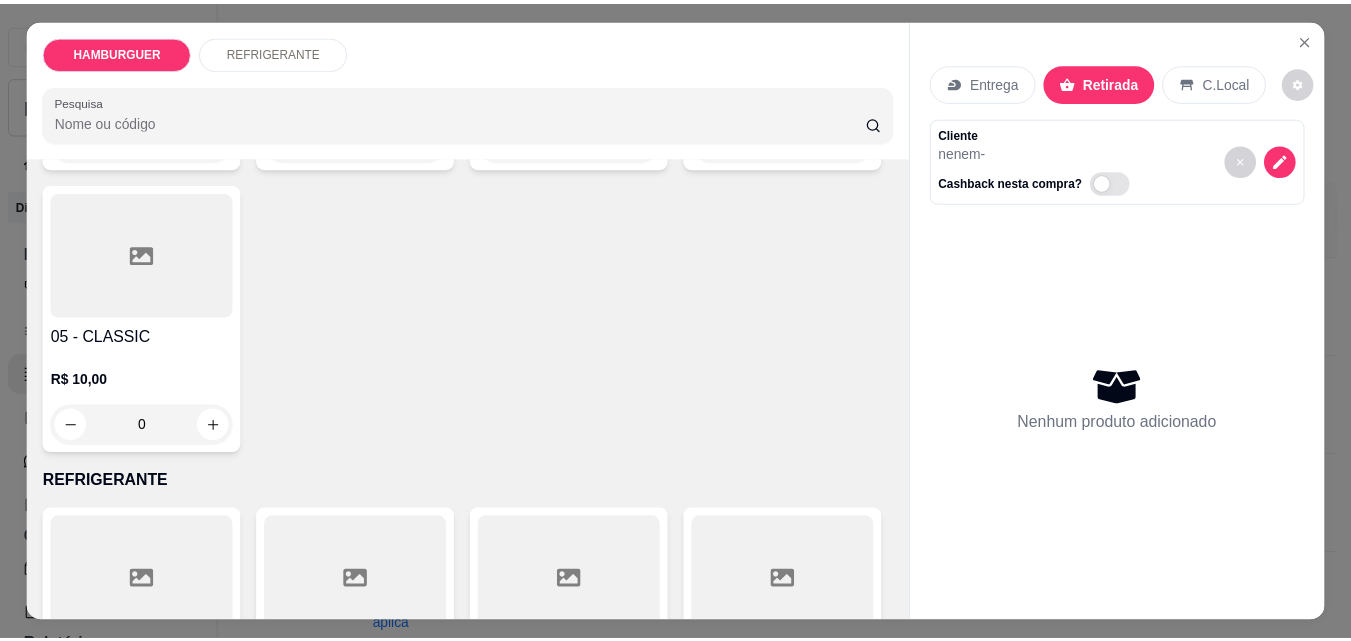 scroll, scrollTop: 400, scrollLeft: 0, axis: vertical 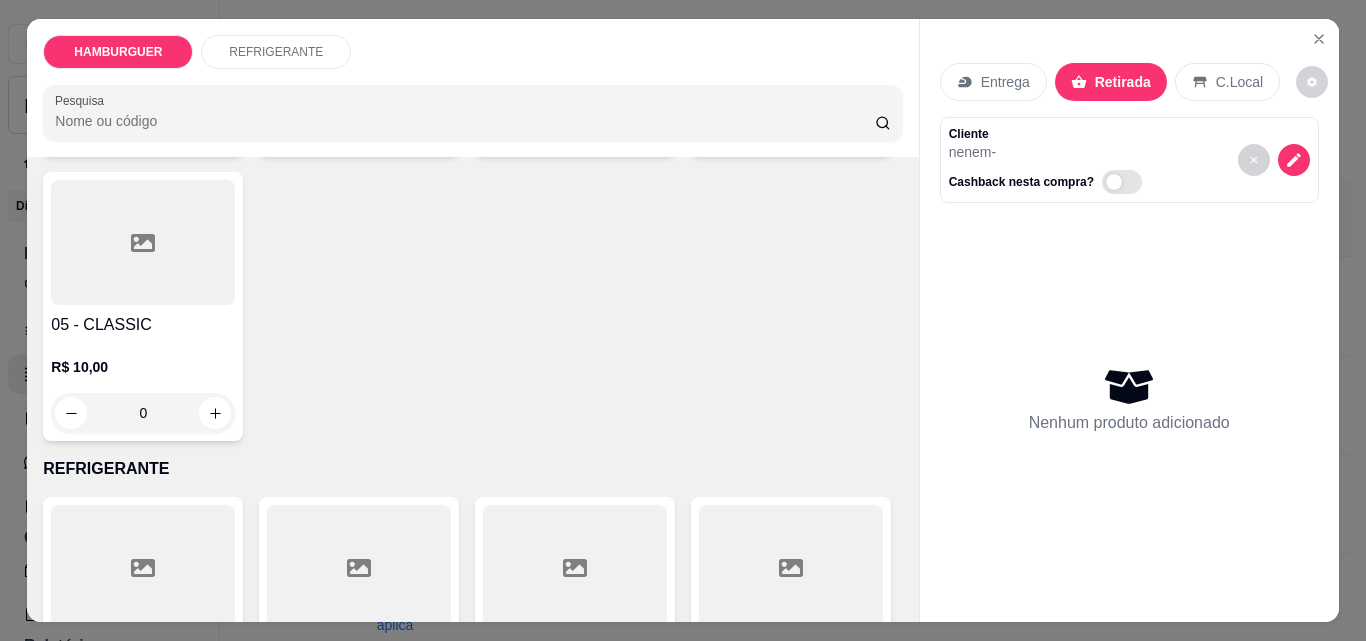 click on "0" at bounding box center (143, 413) 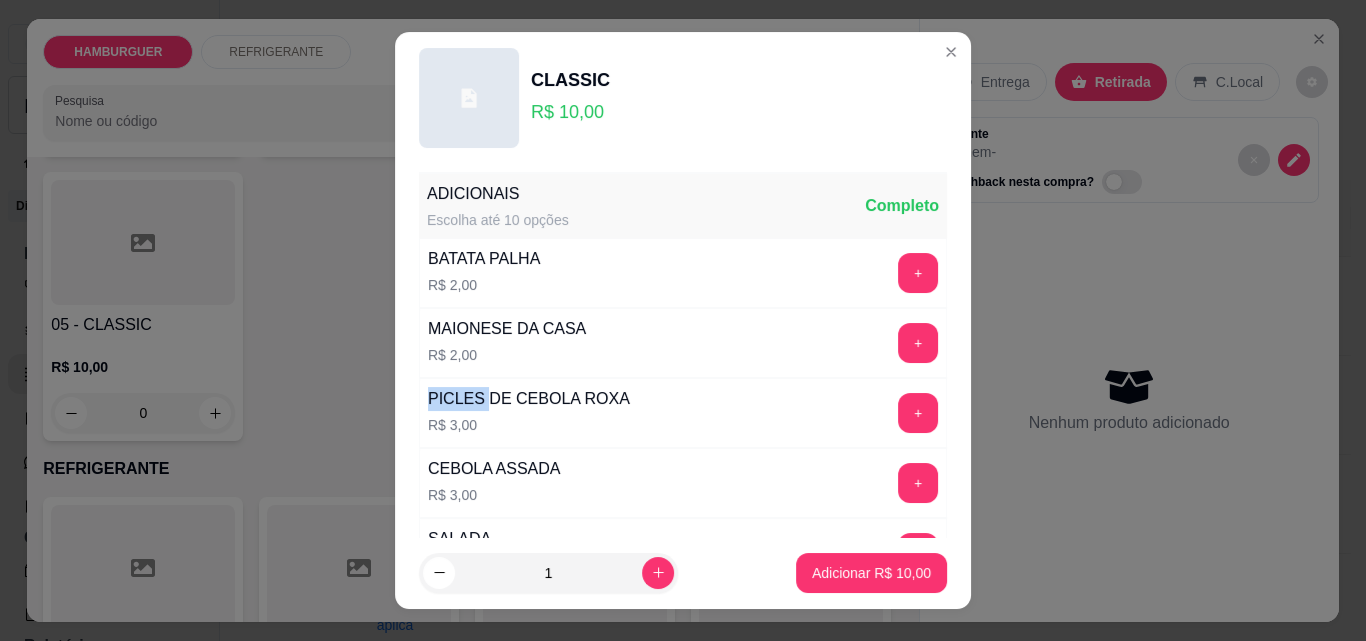 click on "PICLES DE CEBOLA ROXA" at bounding box center (529, 399) 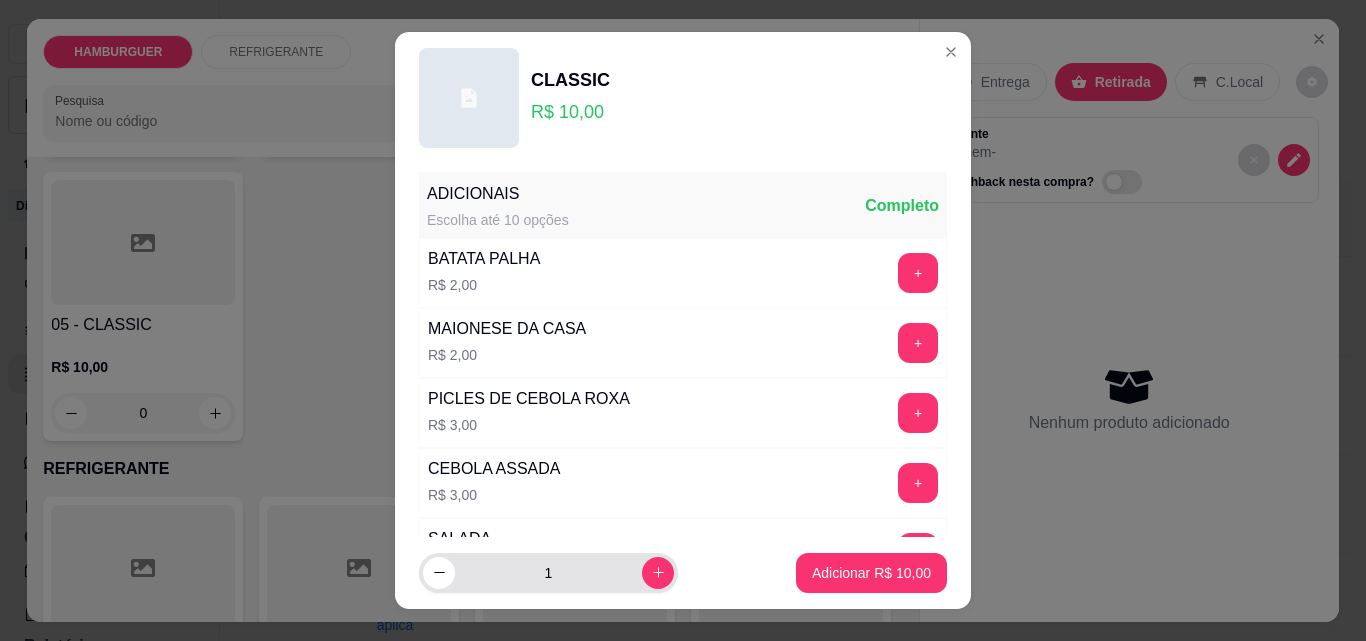 drag, startPoint x: 616, startPoint y: 575, endPoint x: 628, endPoint y: 569, distance: 13.416408 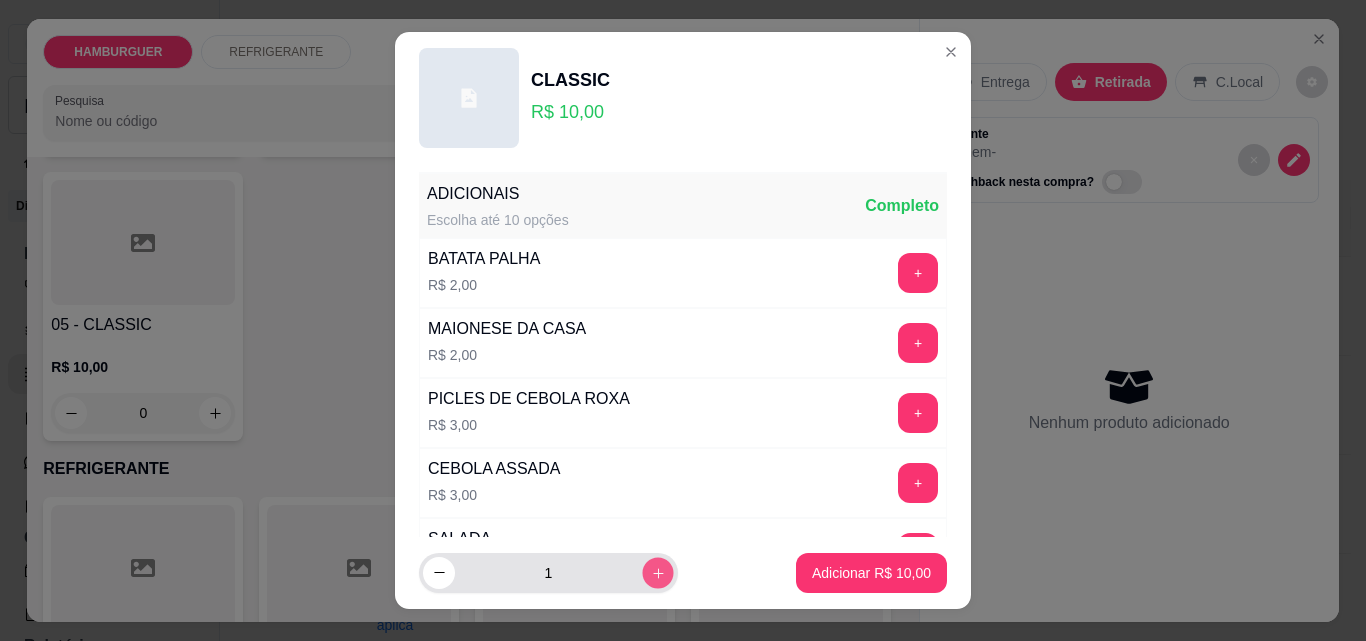 click at bounding box center (657, 572) 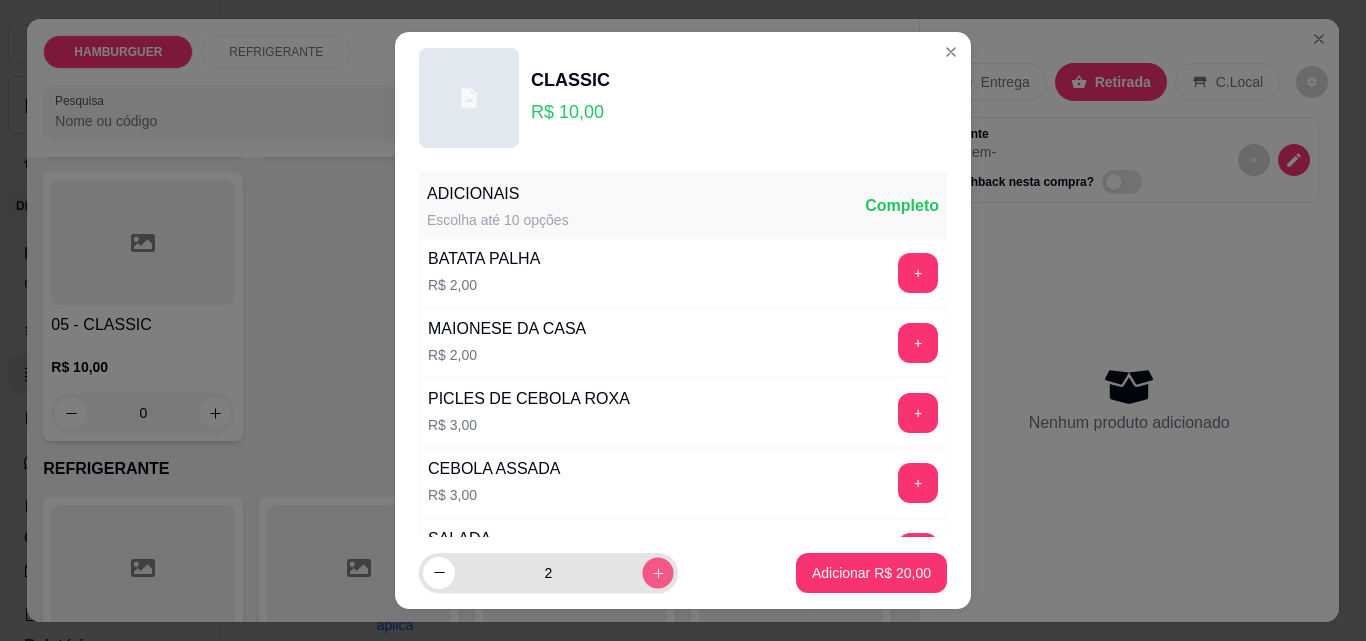 click at bounding box center (657, 572) 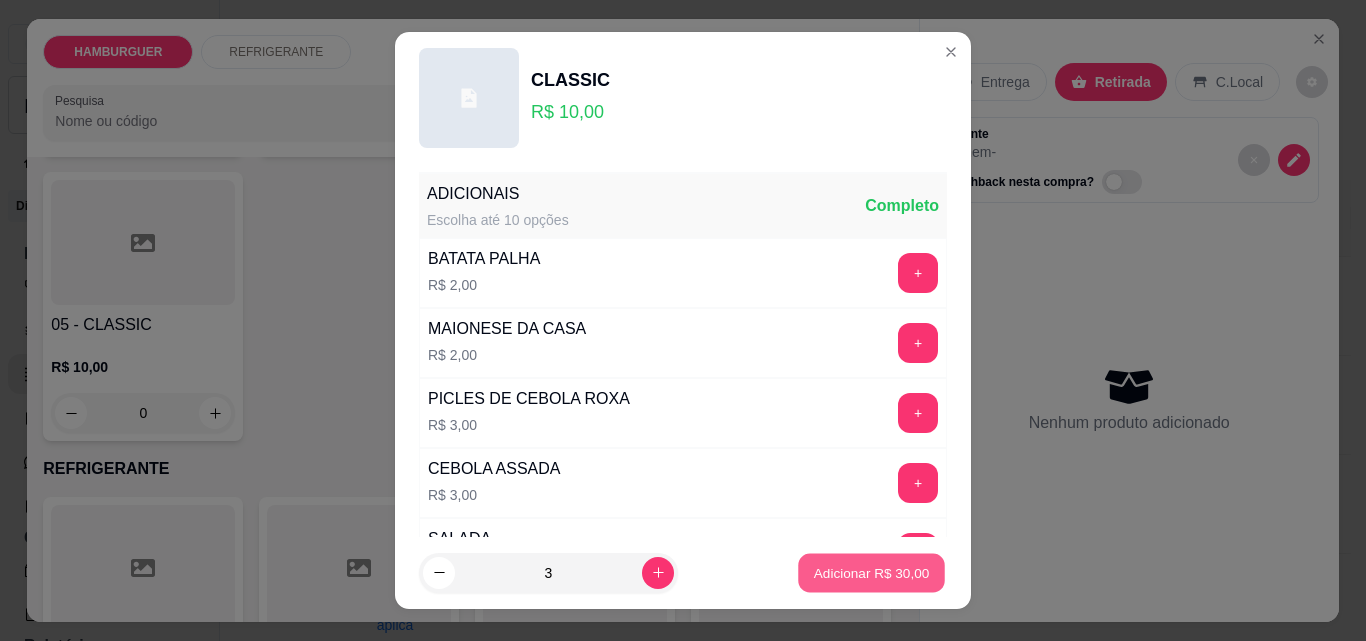 click on "Adicionar   R$ 30,00" at bounding box center [872, 572] 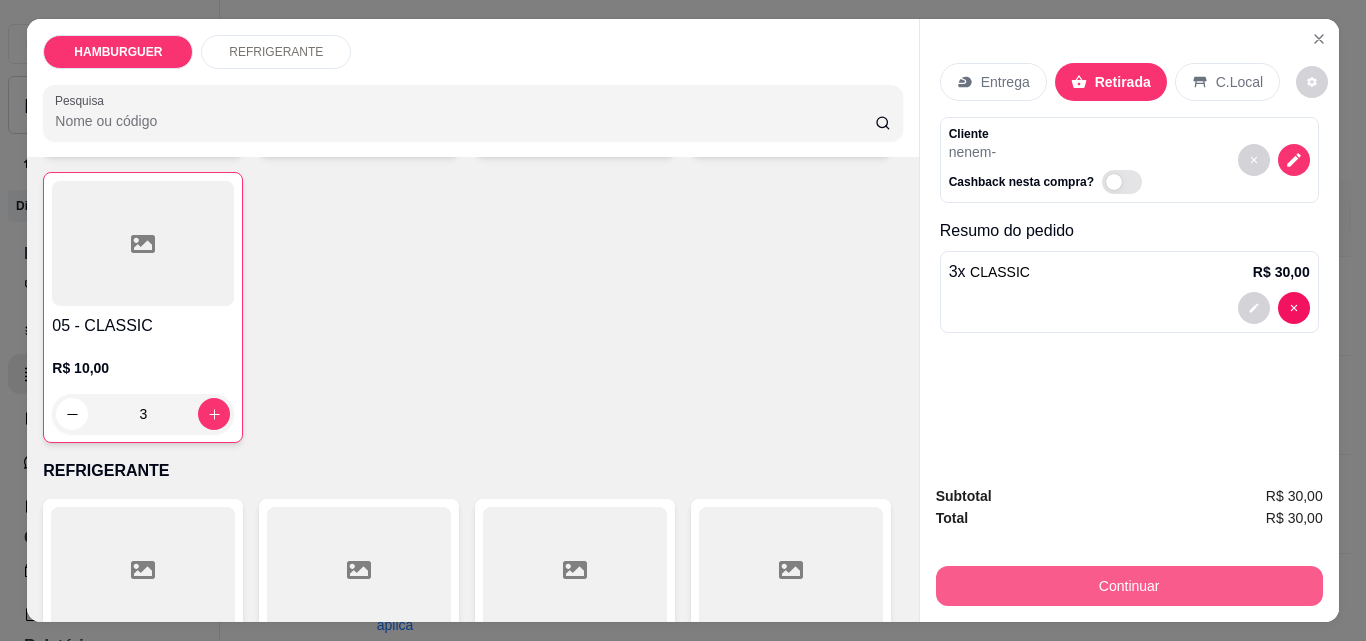 click on "Continuar" at bounding box center (1129, 586) 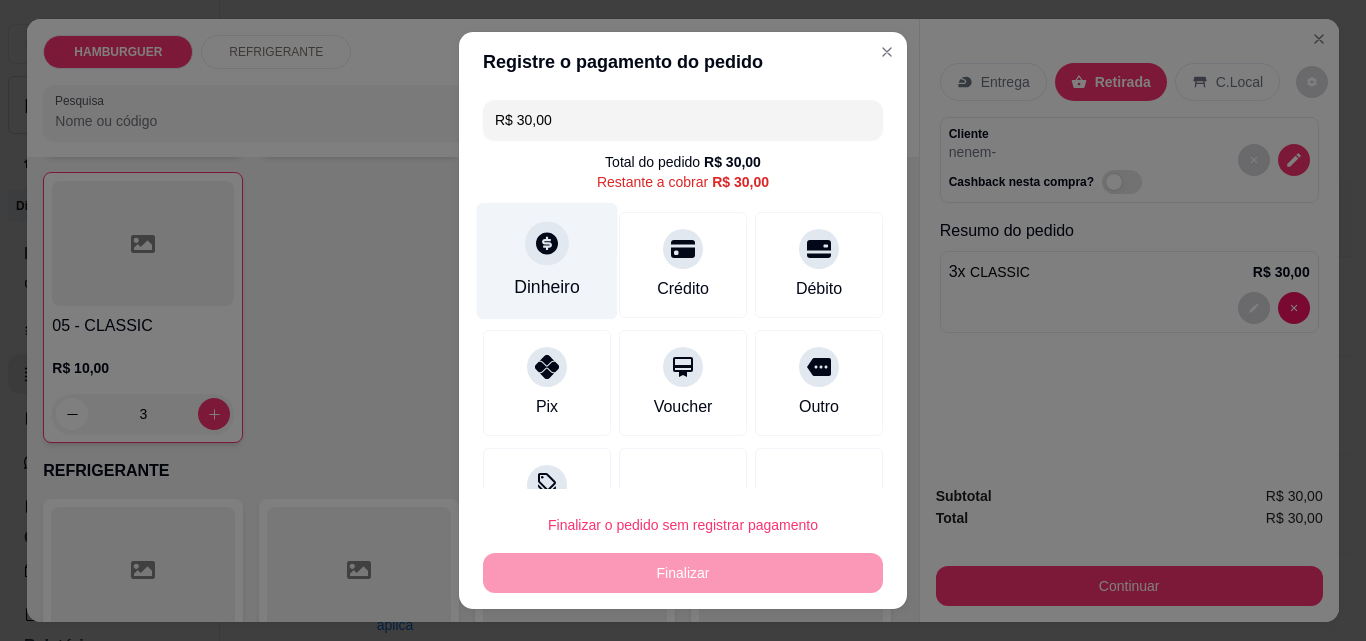 click on "Dinheiro" at bounding box center [547, 261] 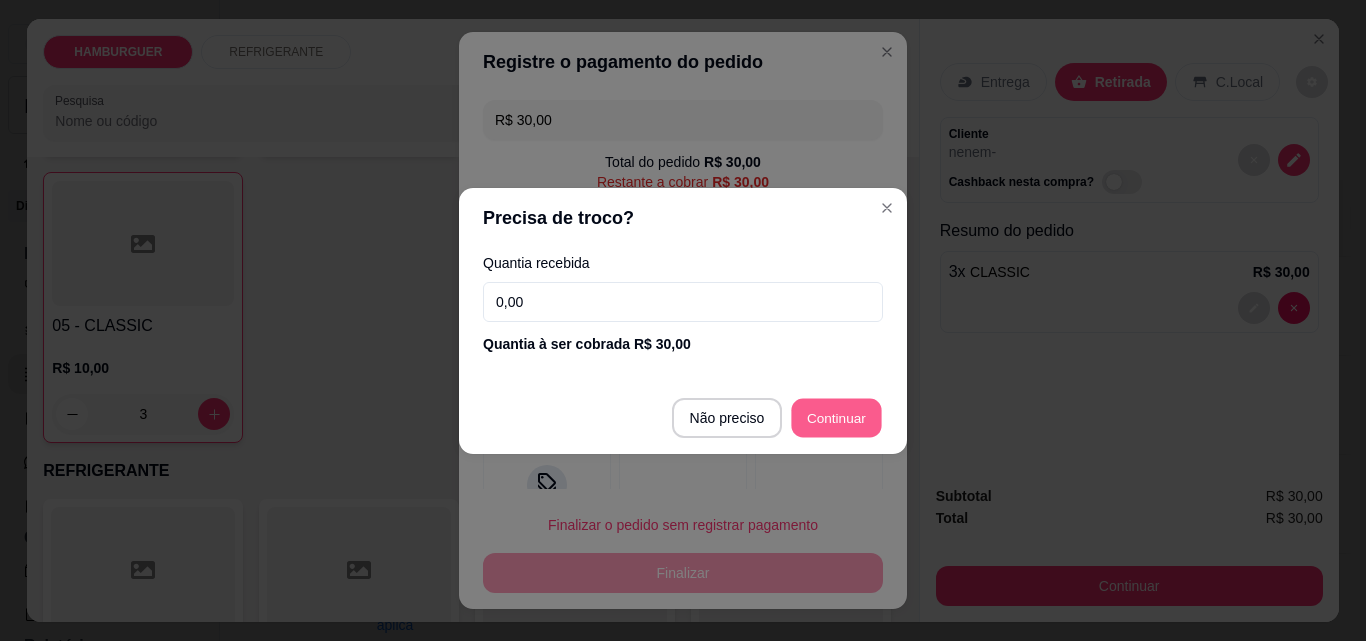 type on "R$ 0,00" 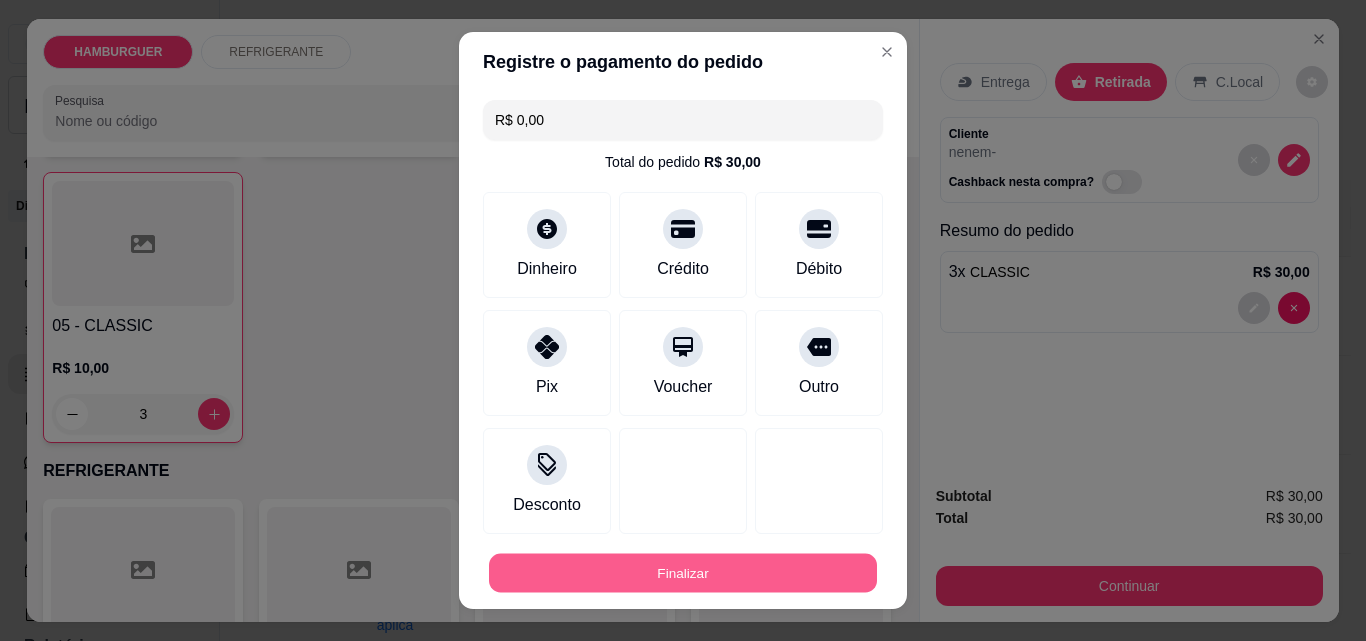 click on "Finalizar" at bounding box center (683, 573) 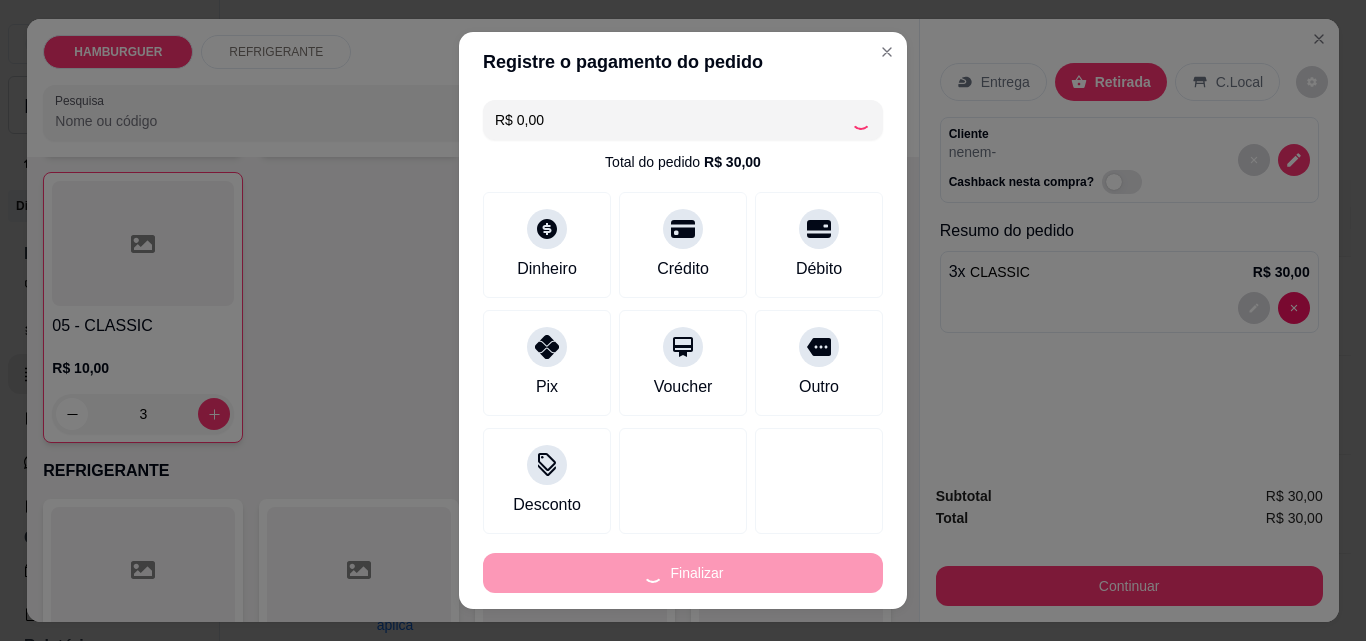 type on "0" 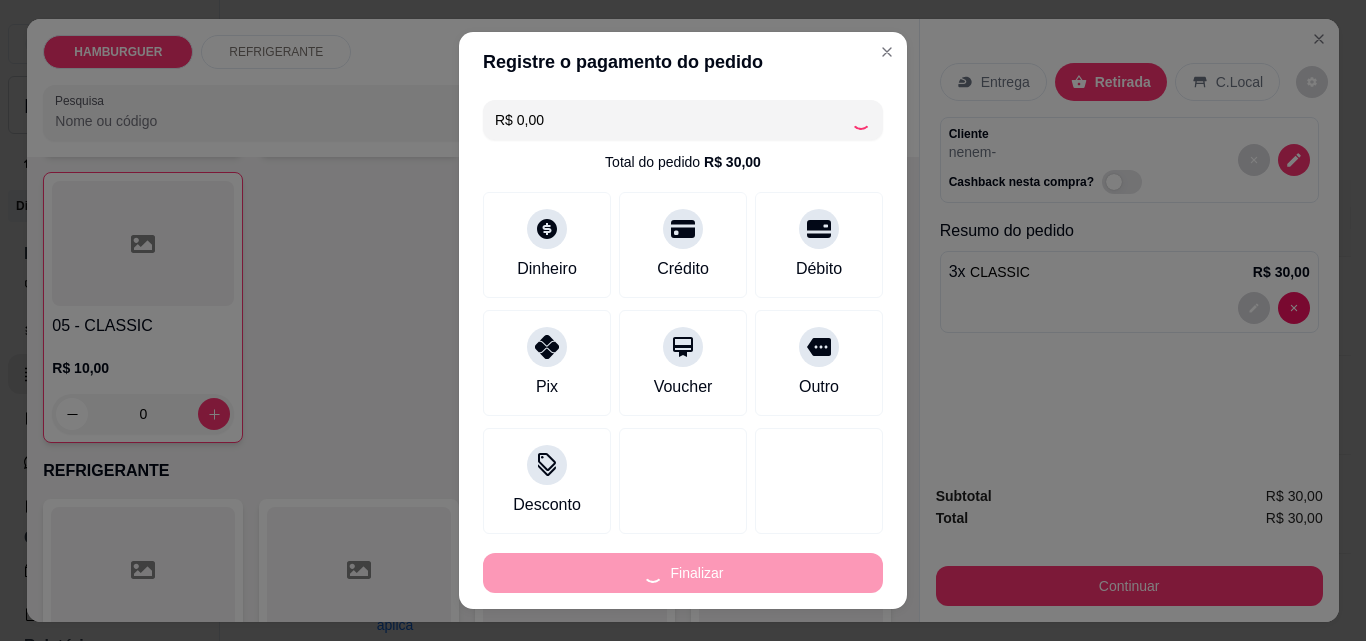 type on "-R$ 30,00" 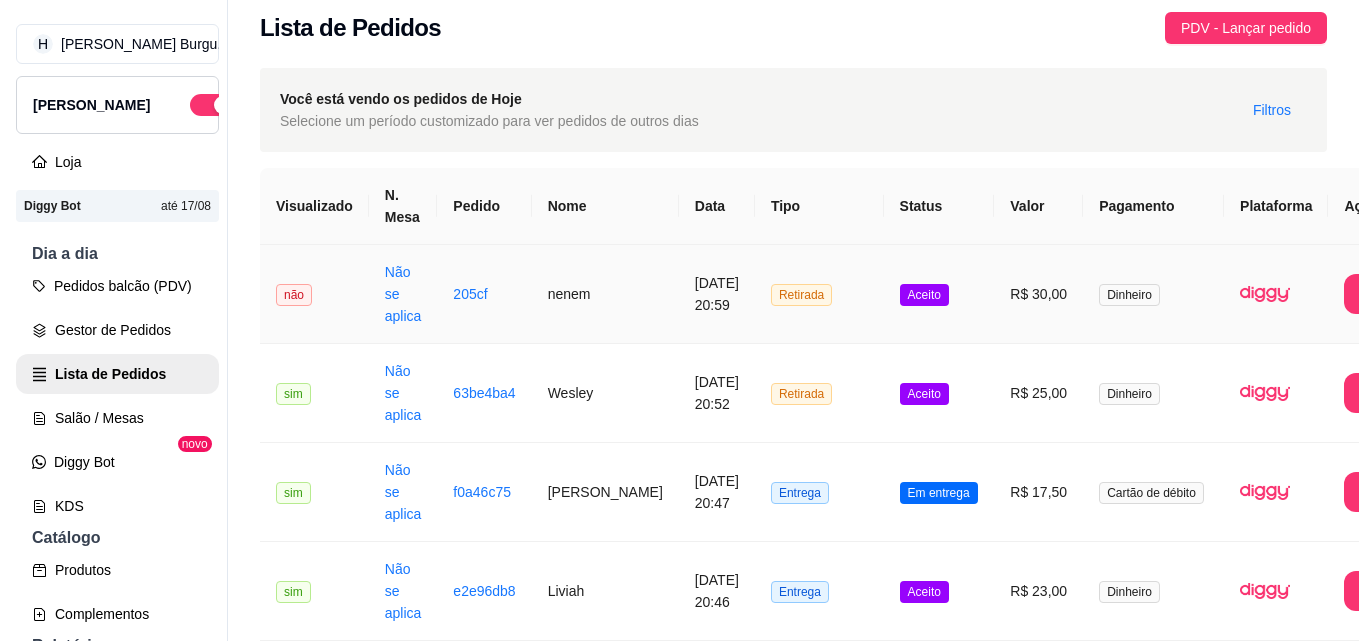 scroll, scrollTop: 0, scrollLeft: 0, axis: both 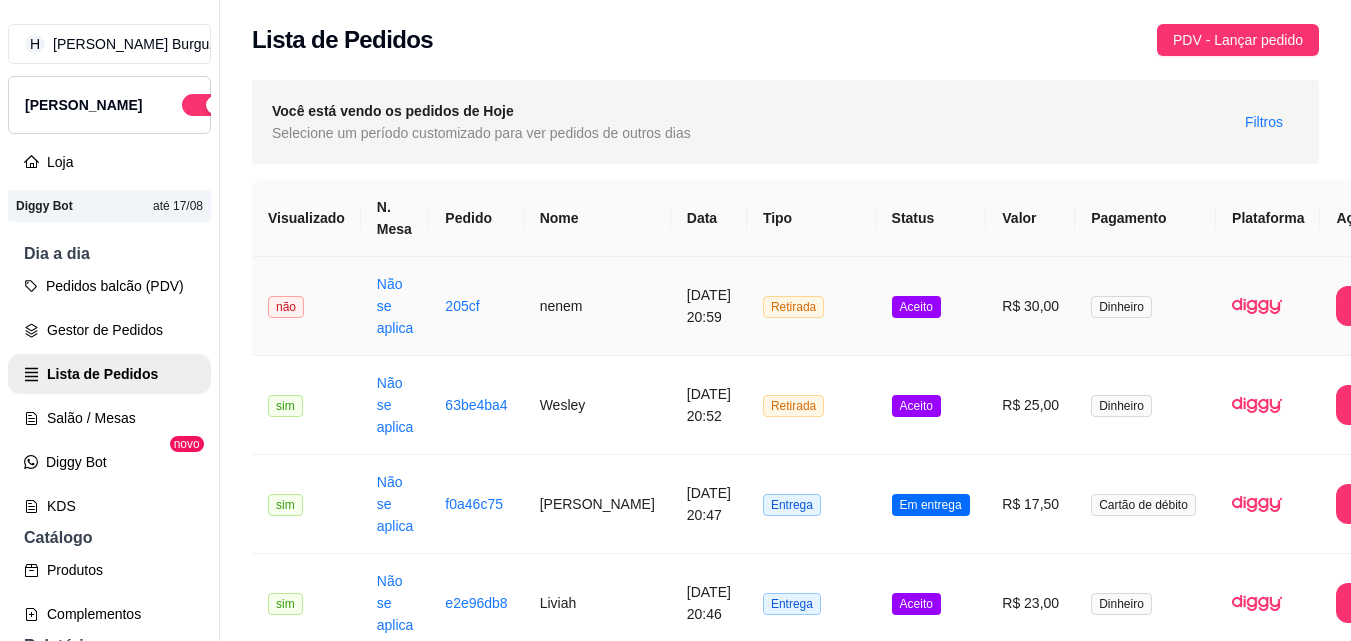 click on "nenem" at bounding box center (597, 306) 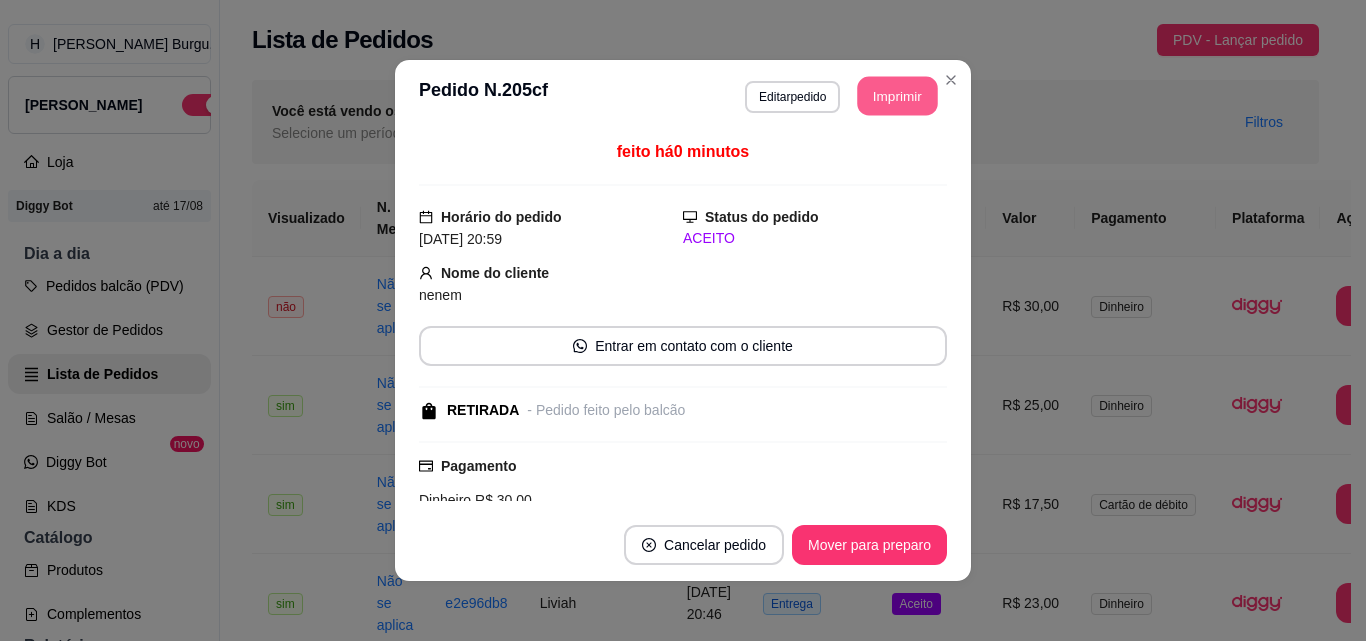 click on "Imprimir" at bounding box center [898, 96] 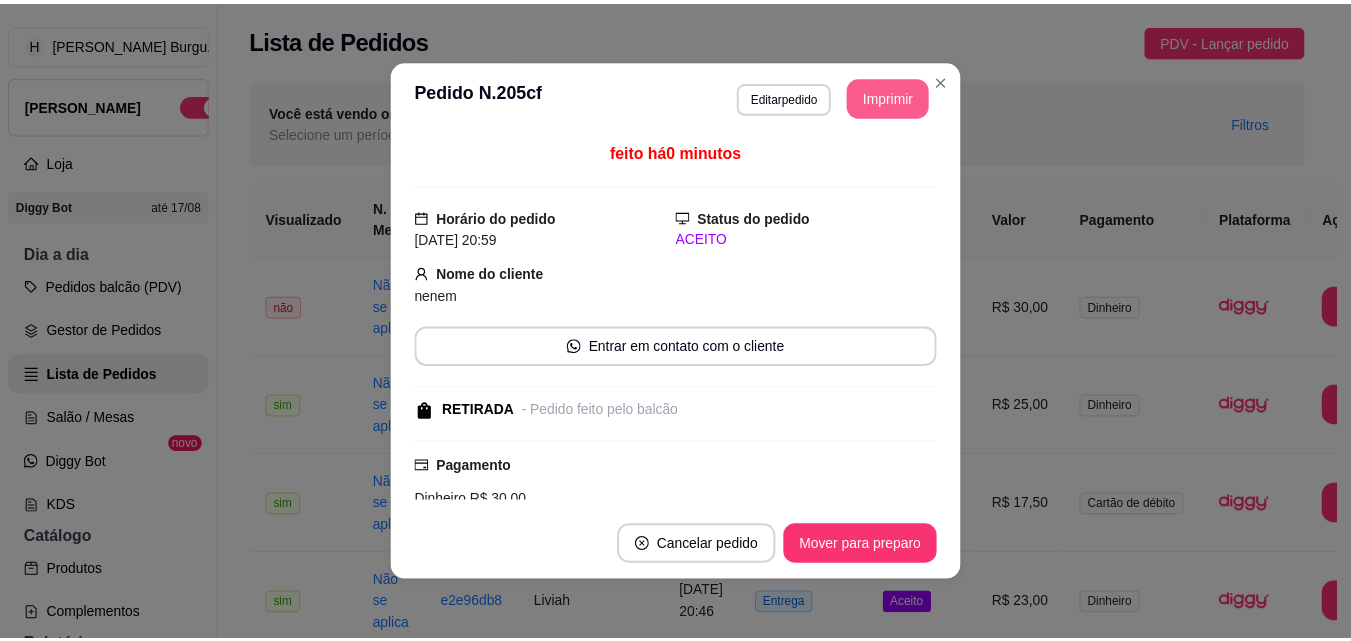 scroll, scrollTop: 0, scrollLeft: 0, axis: both 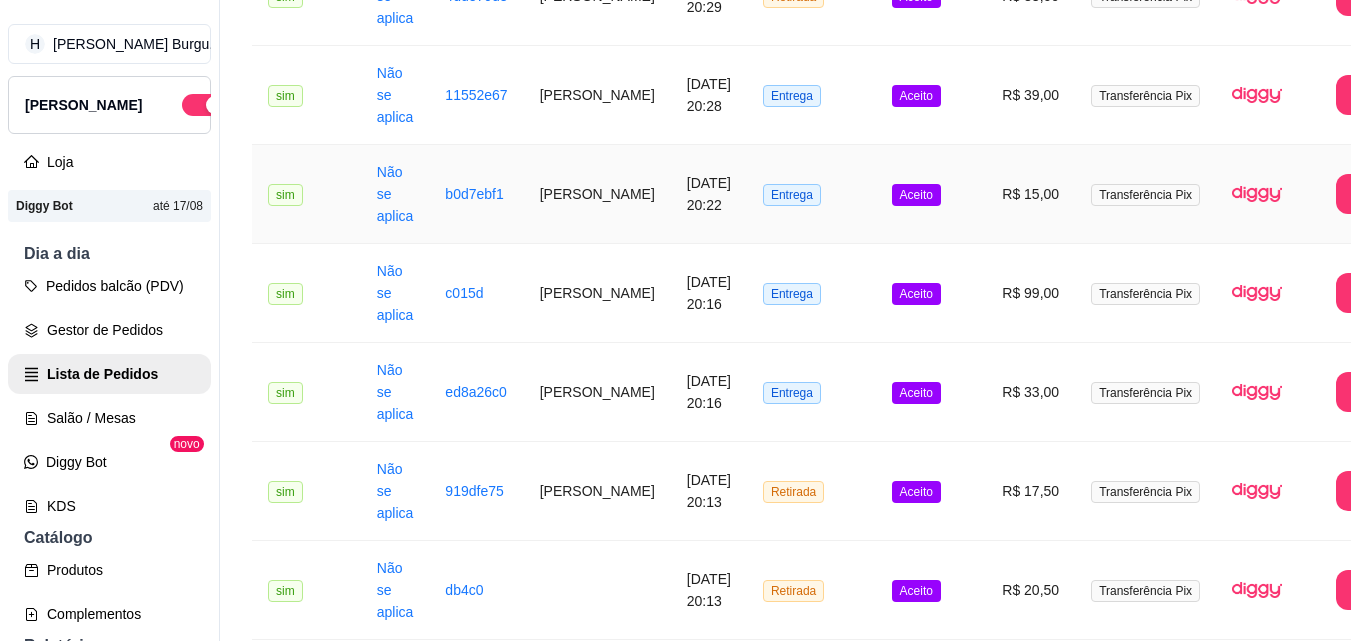 click on "[PERSON_NAME]" at bounding box center (597, 194) 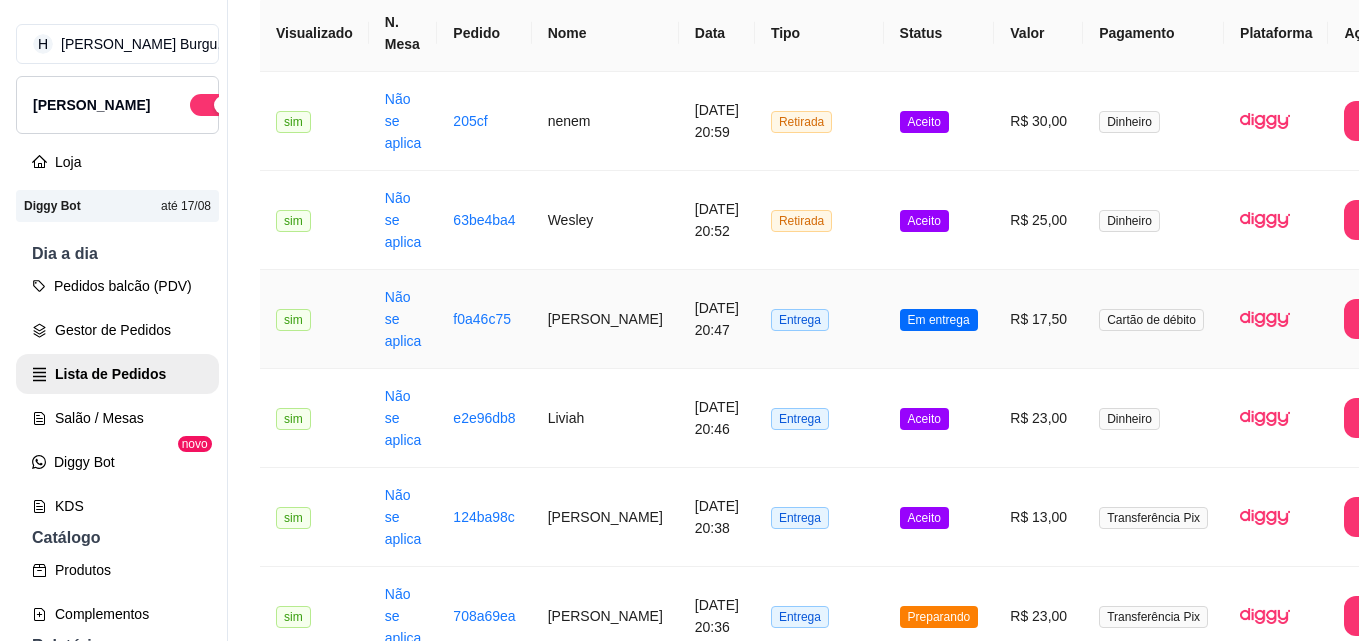 scroll, scrollTop: 0, scrollLeft: 0, axis: both 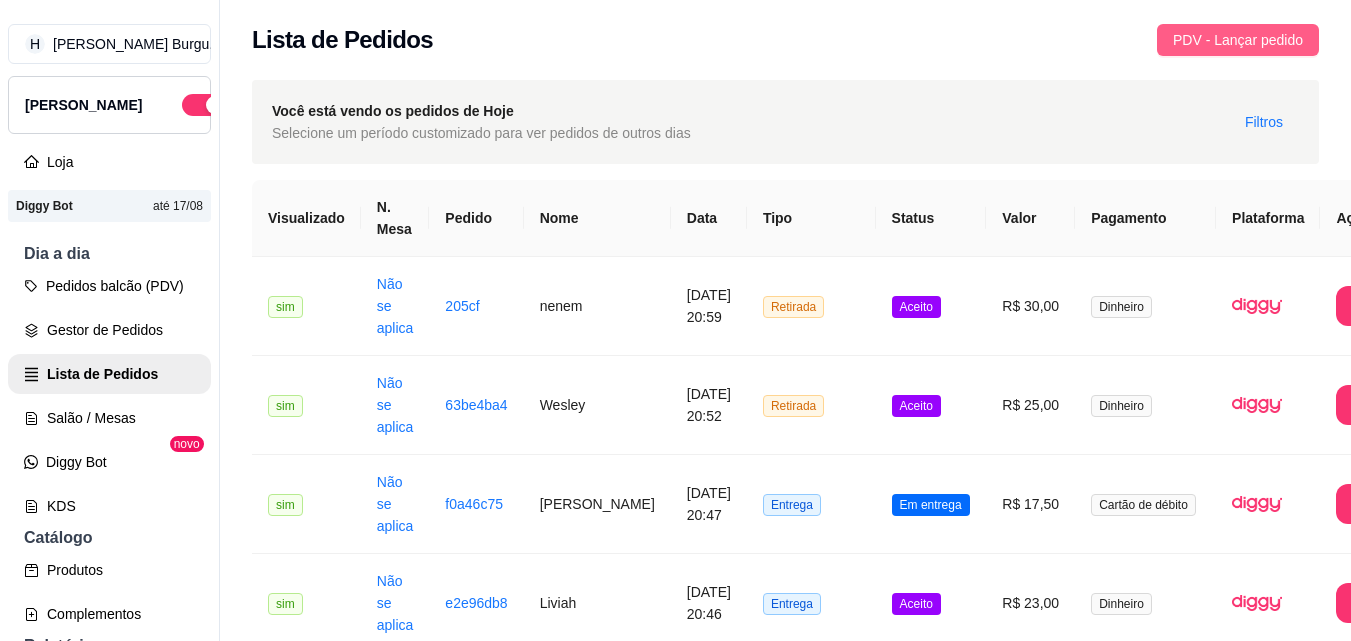click on "PDV - Lançar pedido" at bounding box center (1238, 40) 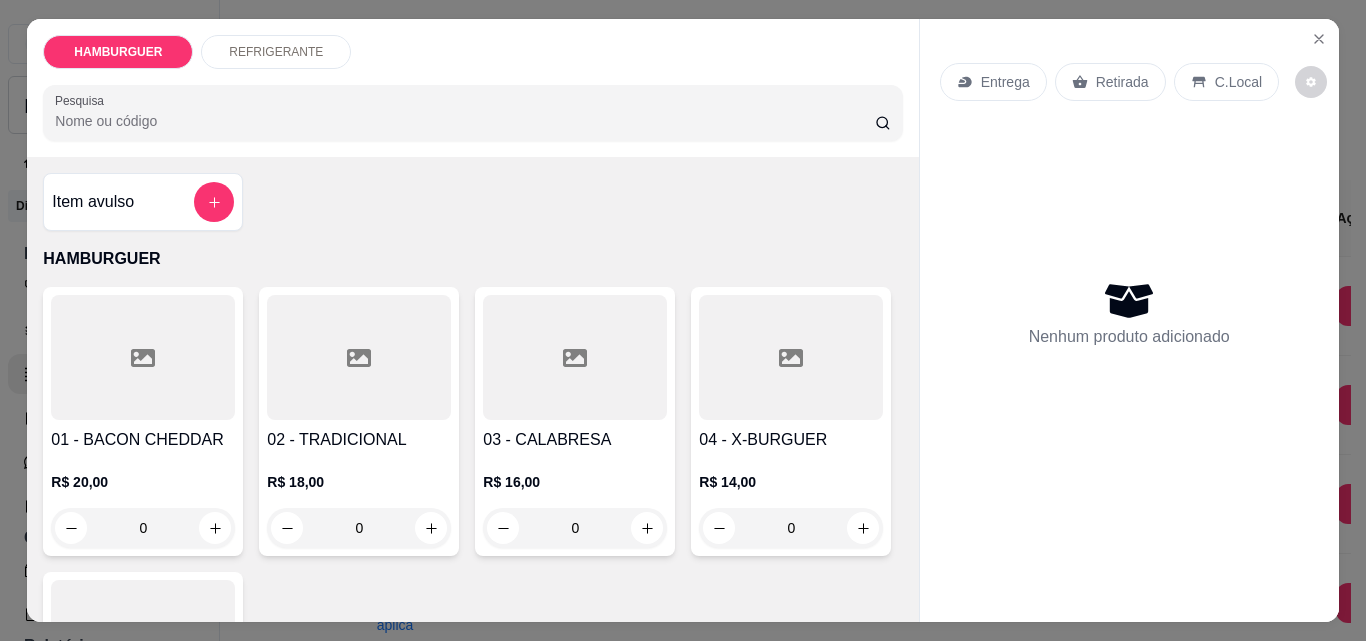 click on "Retirada" at bounding box center [1122, 82] 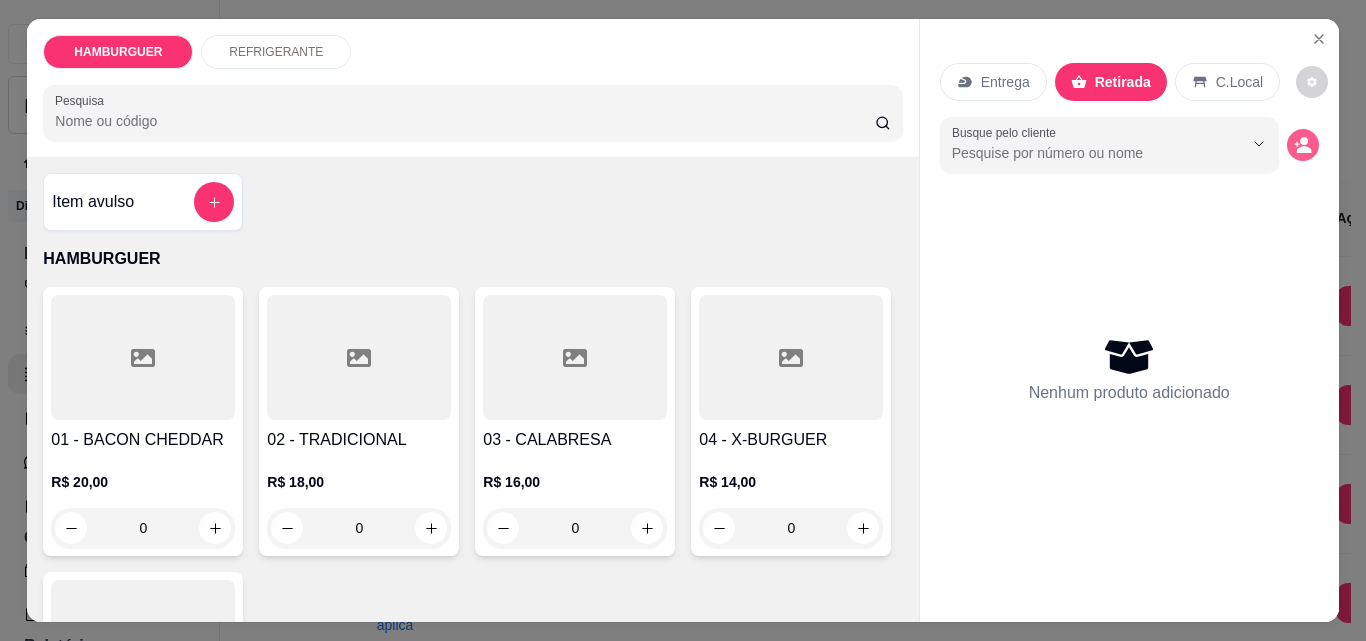 click 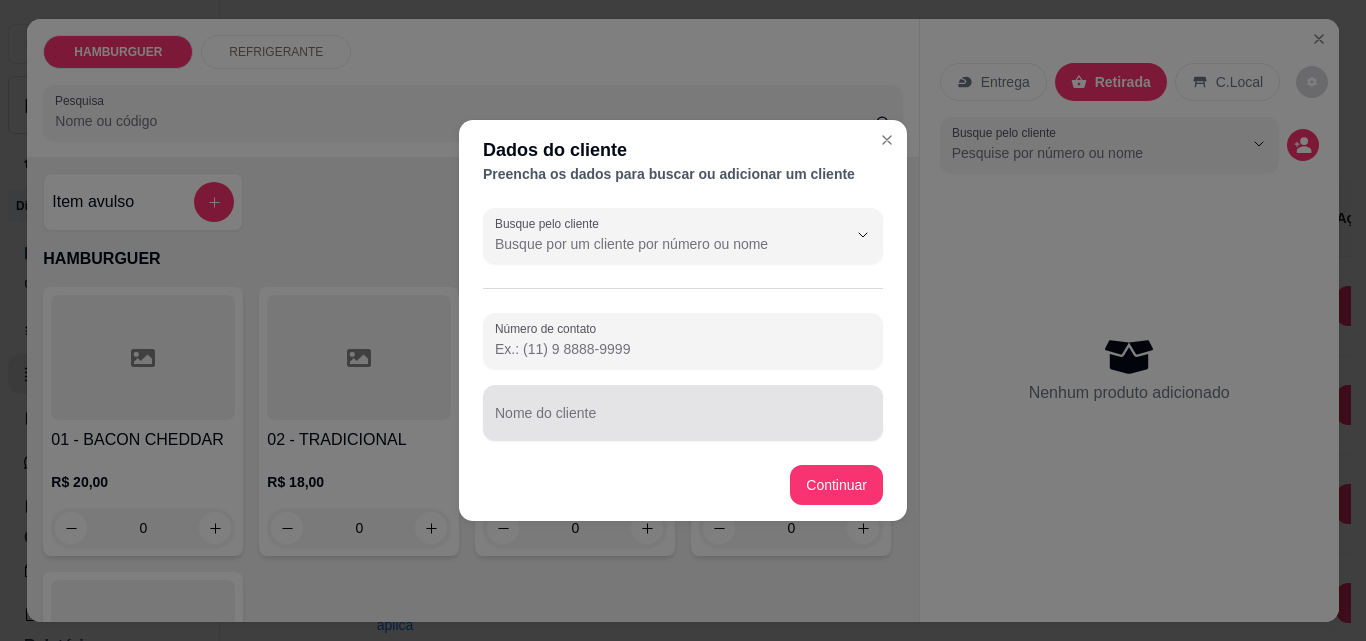 click on "Nome do cliente" at bounding box center [683, 421] 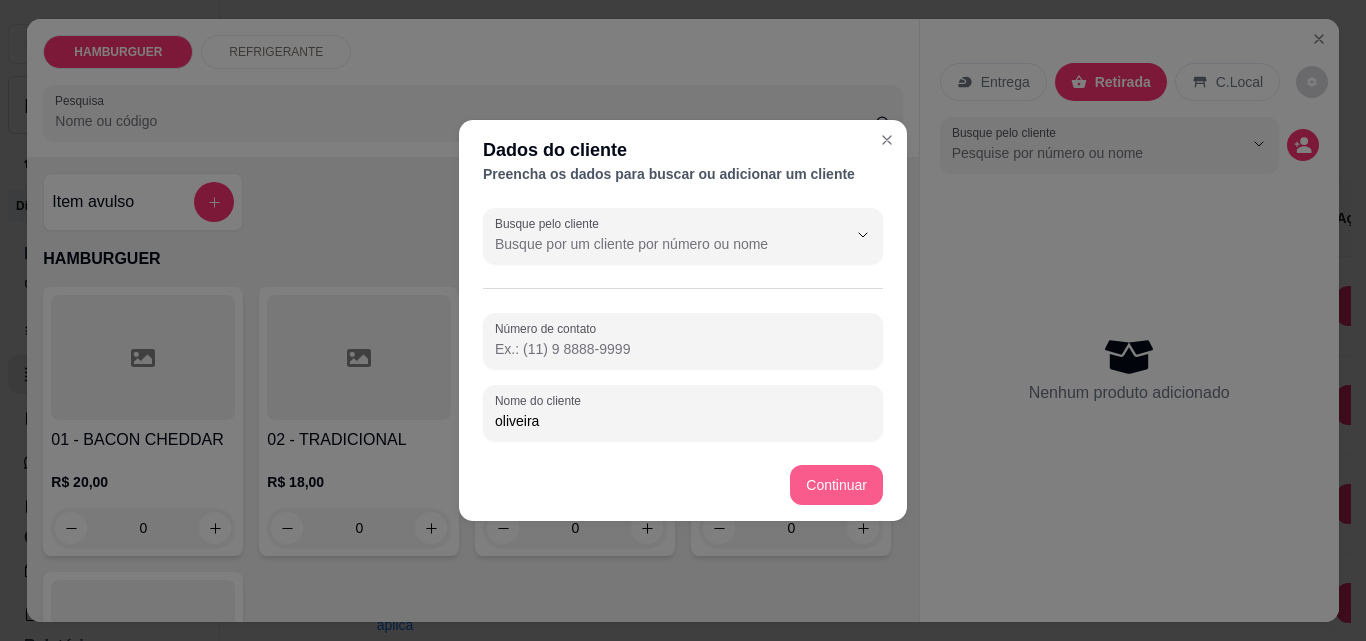 type on "oliveira" 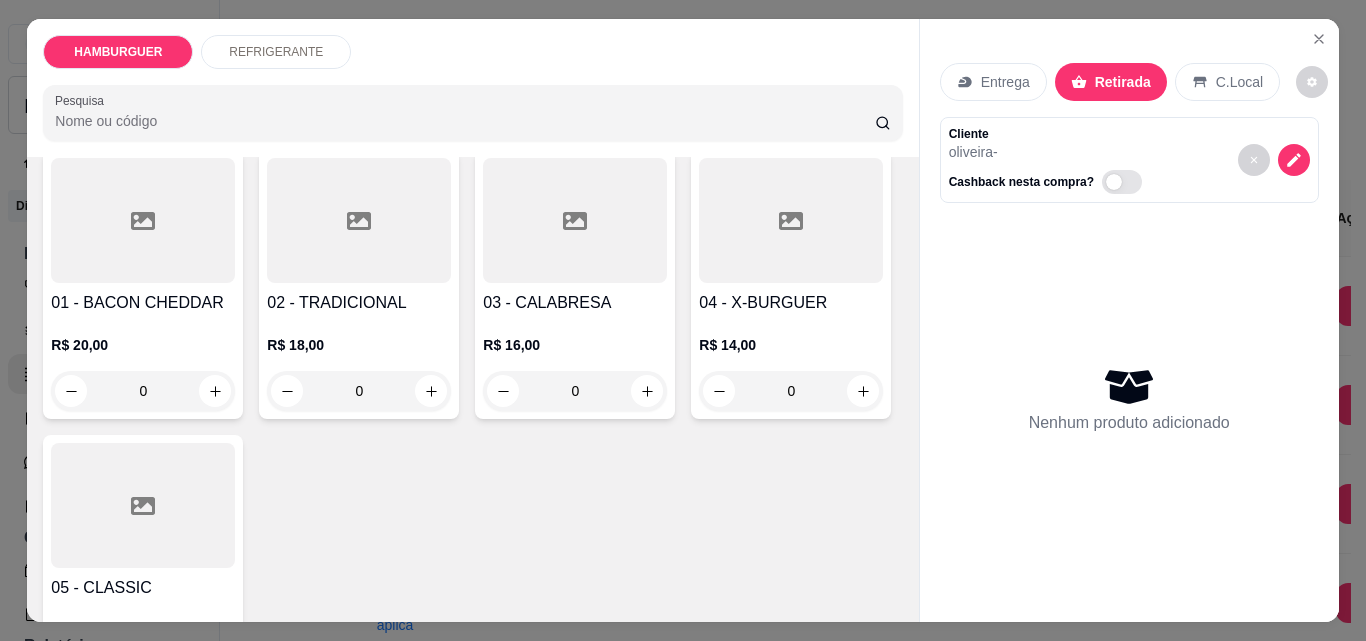 scroll, scrollTop: 300, scrollLeft: 0, axis: vertical 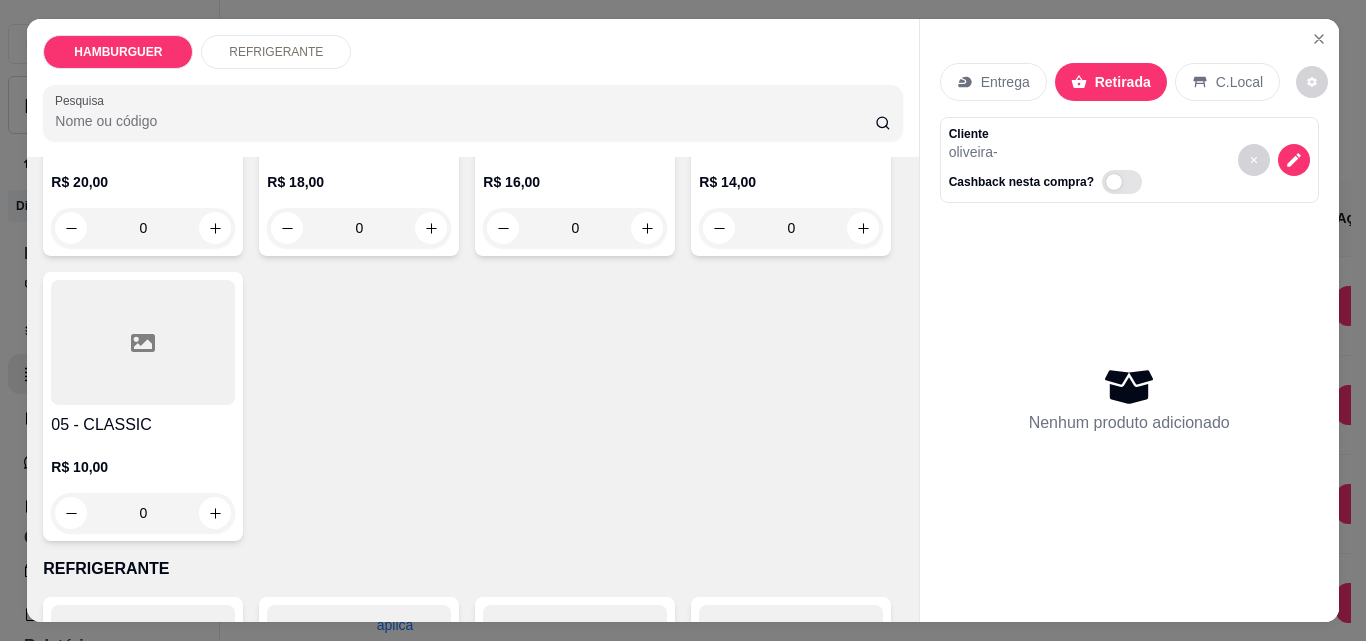 click on "0" at bounding box center [791, 228] 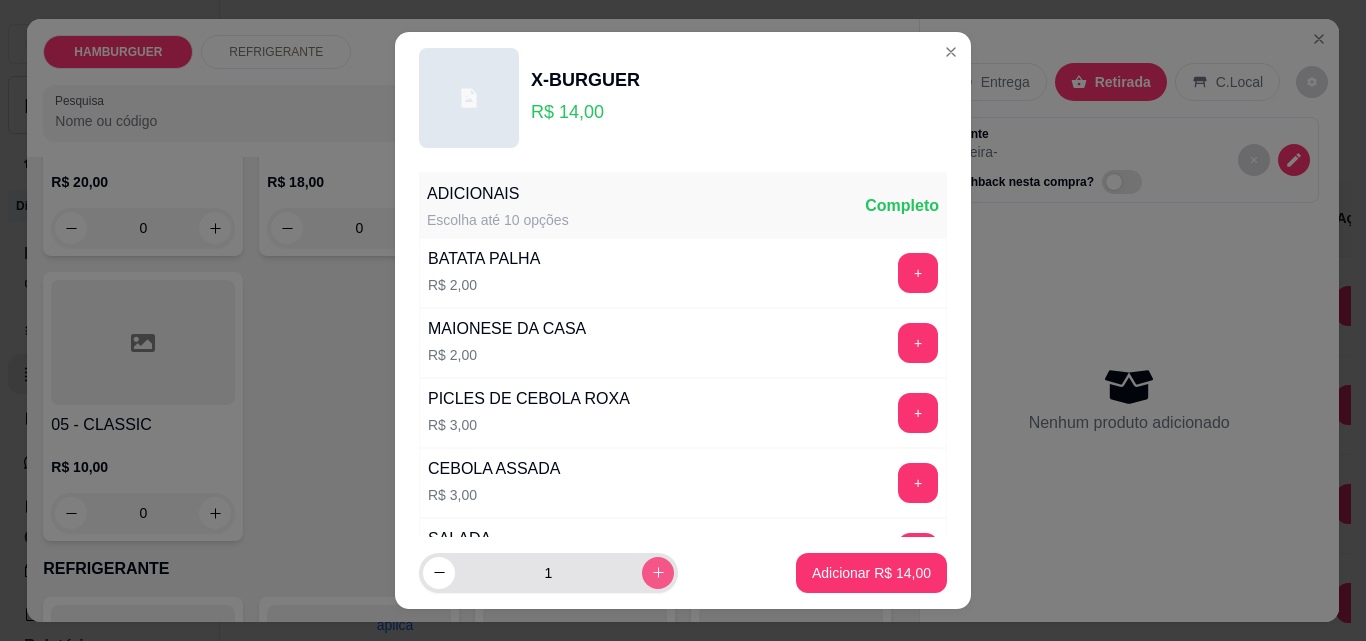 click 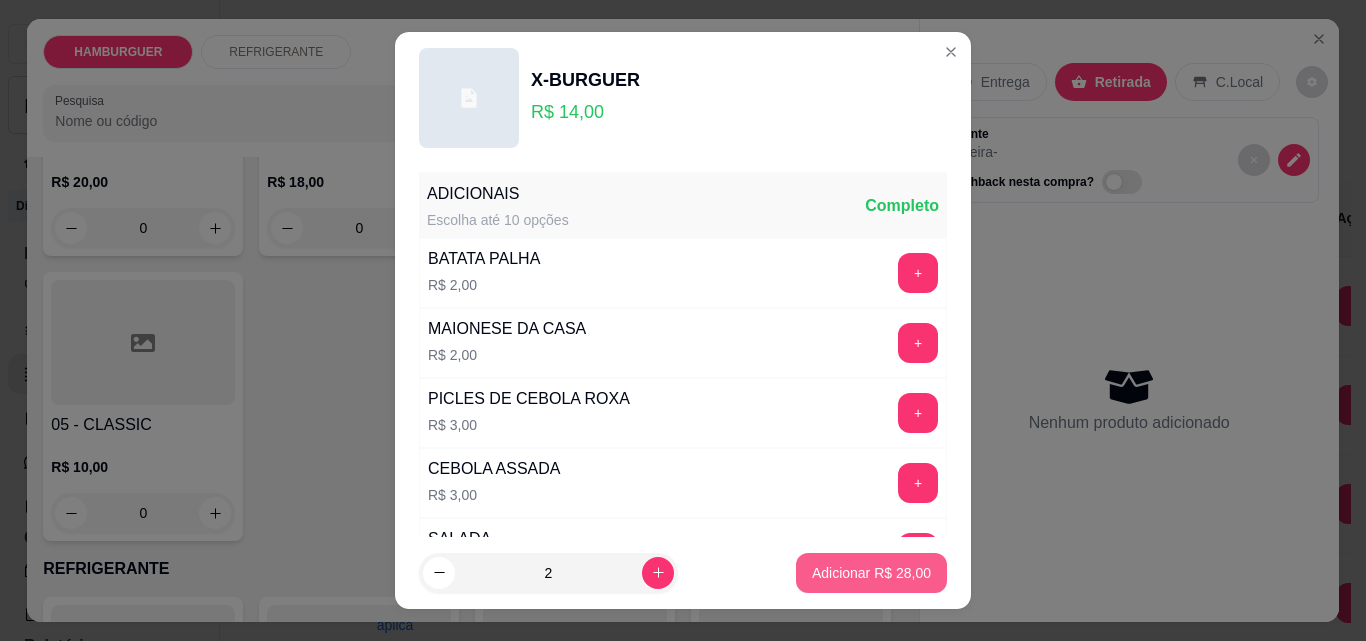 click on "Adicionar   R$ 28,00" at bounding box center (871, 573) 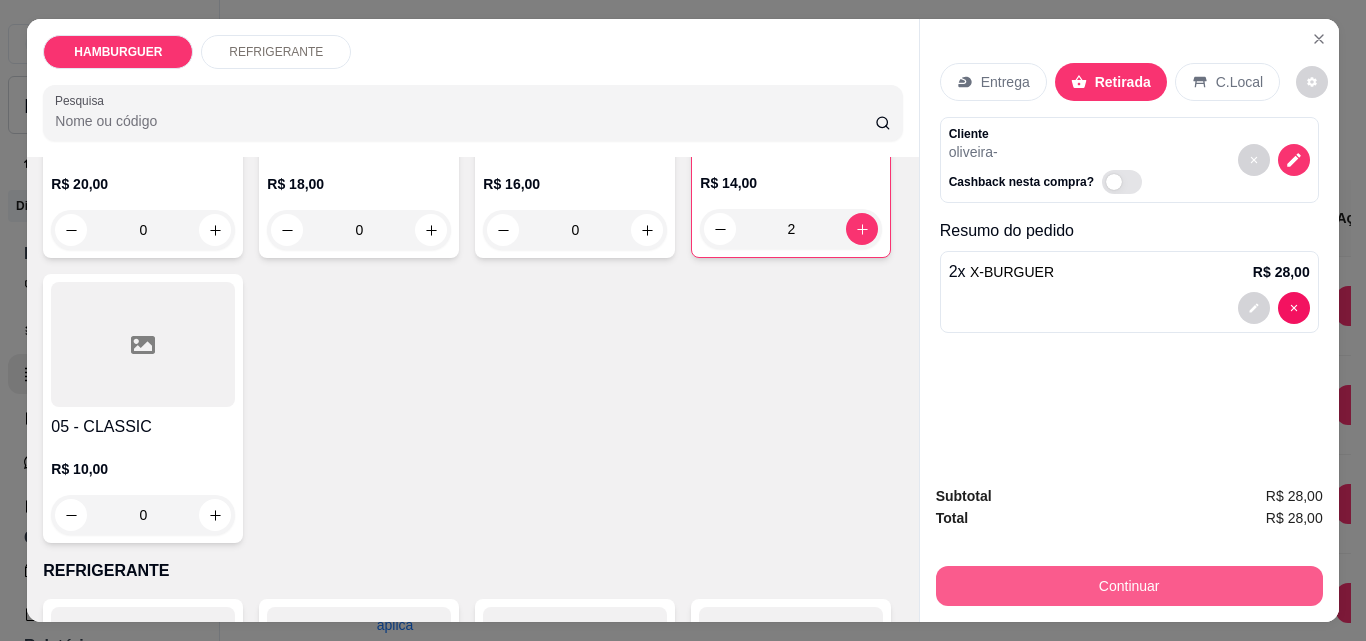 click on "Continuar" at bounding box center (1129, 586) 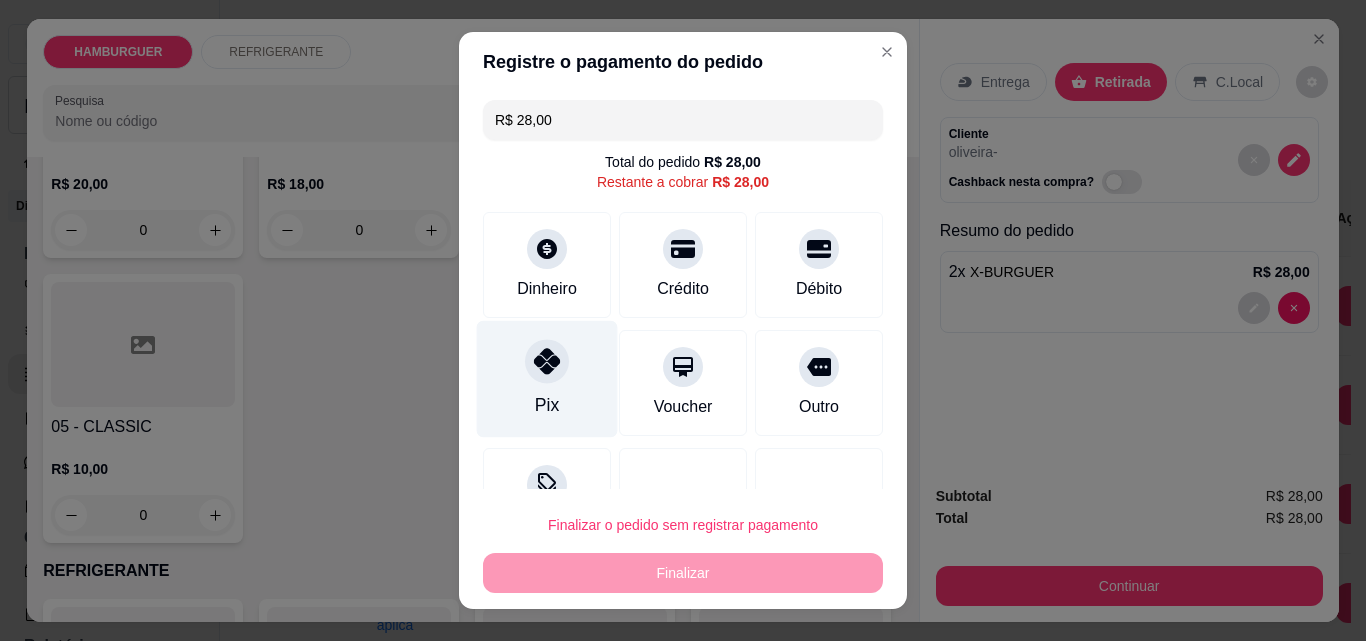 click 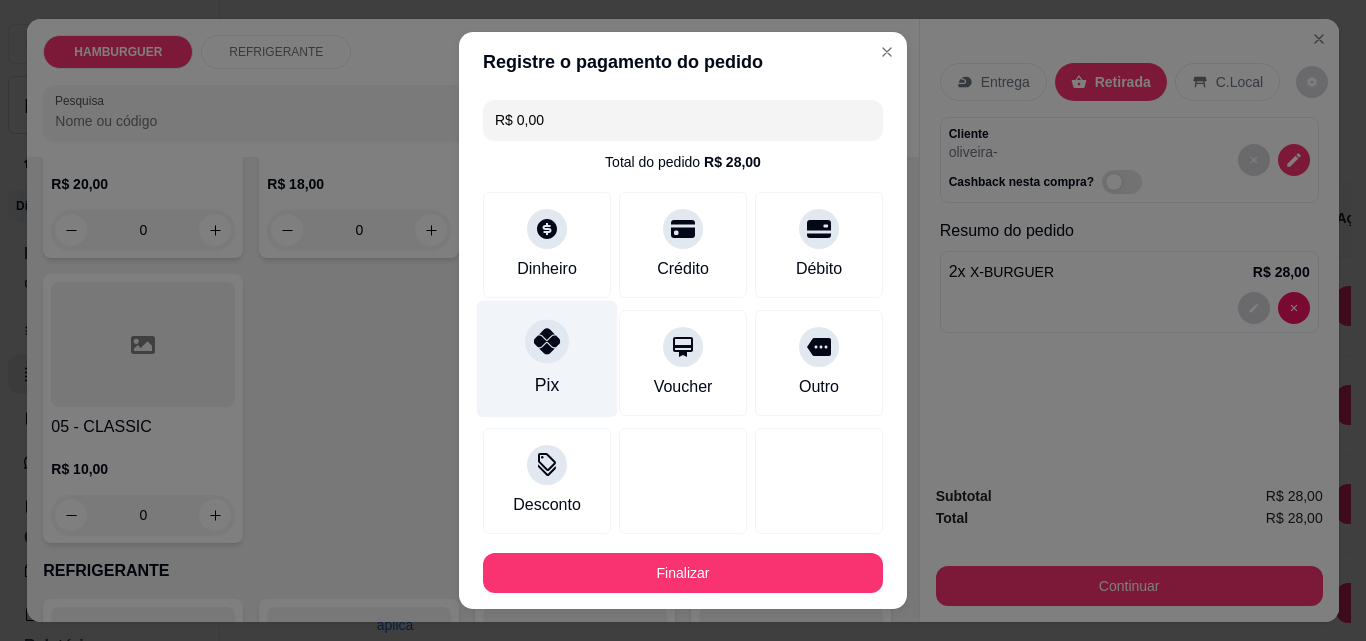 click at bounding box center [547, 341] 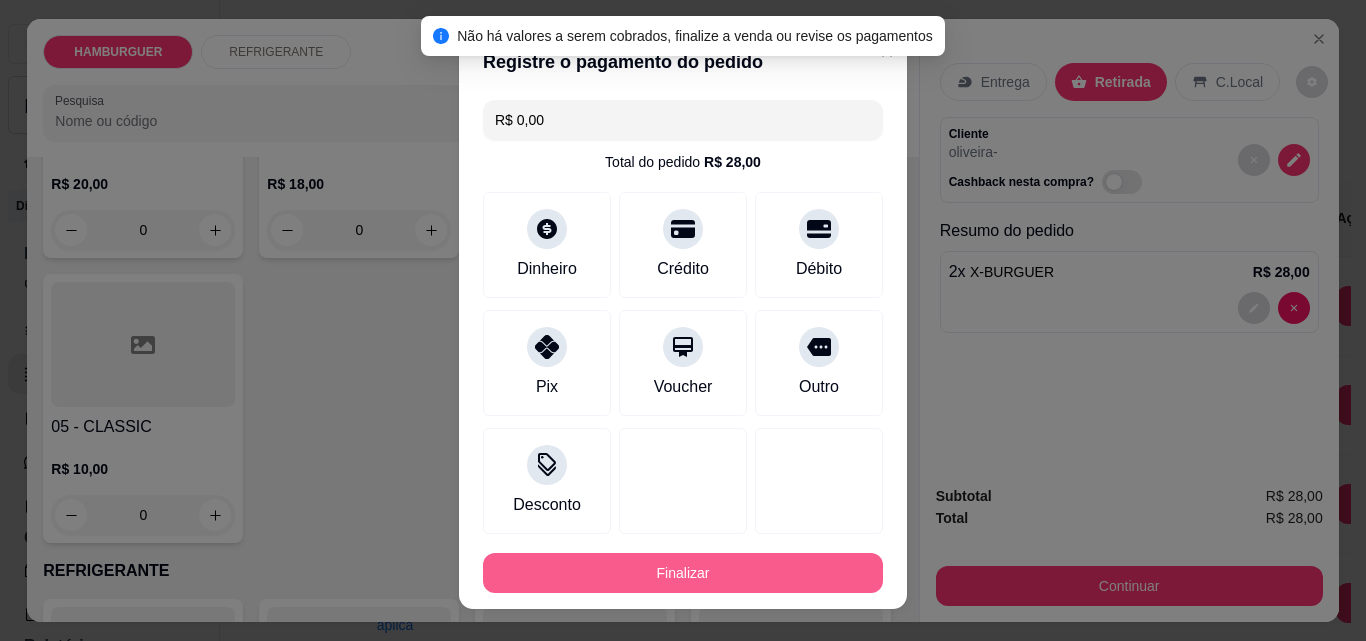 click on "Finalizar" at bounding box center [683, 573] 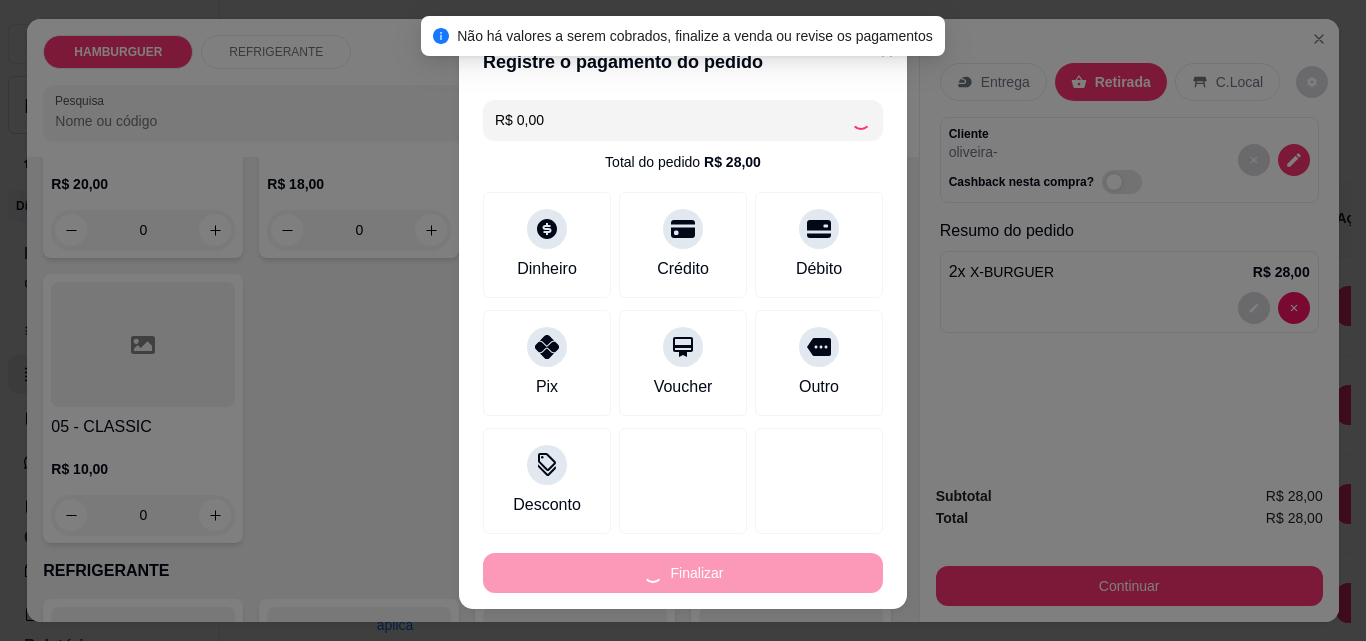 type on "0" 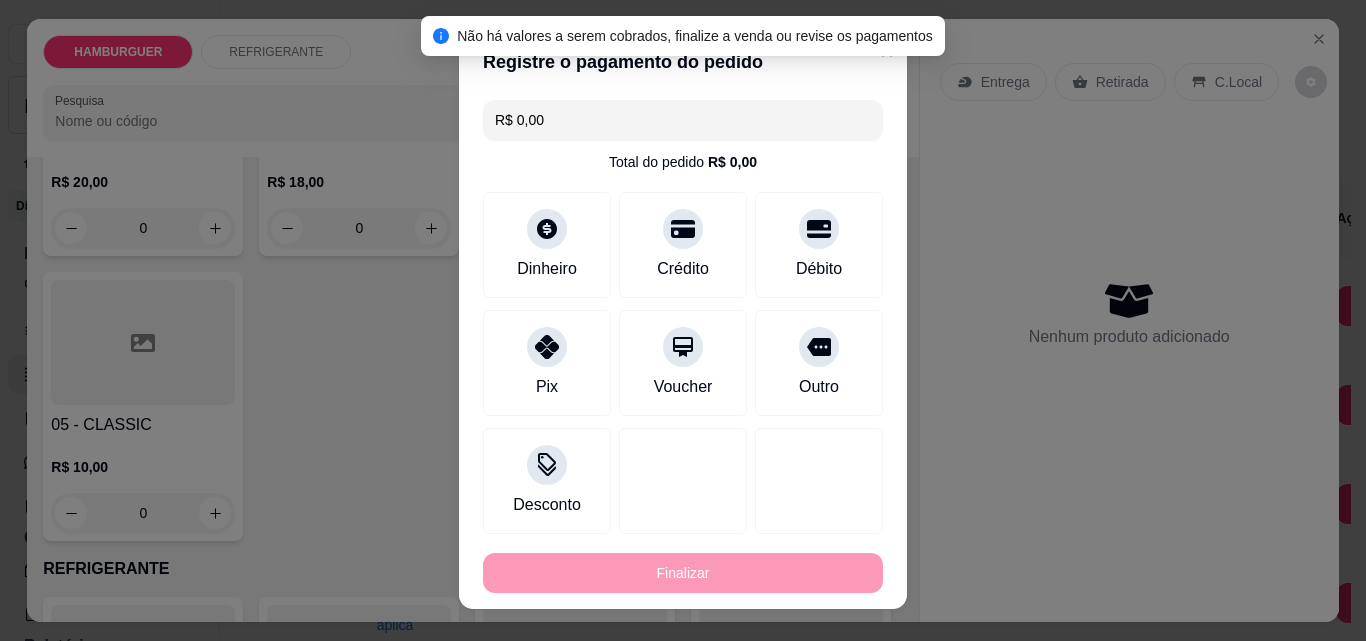 type on "-R$ 28,00" 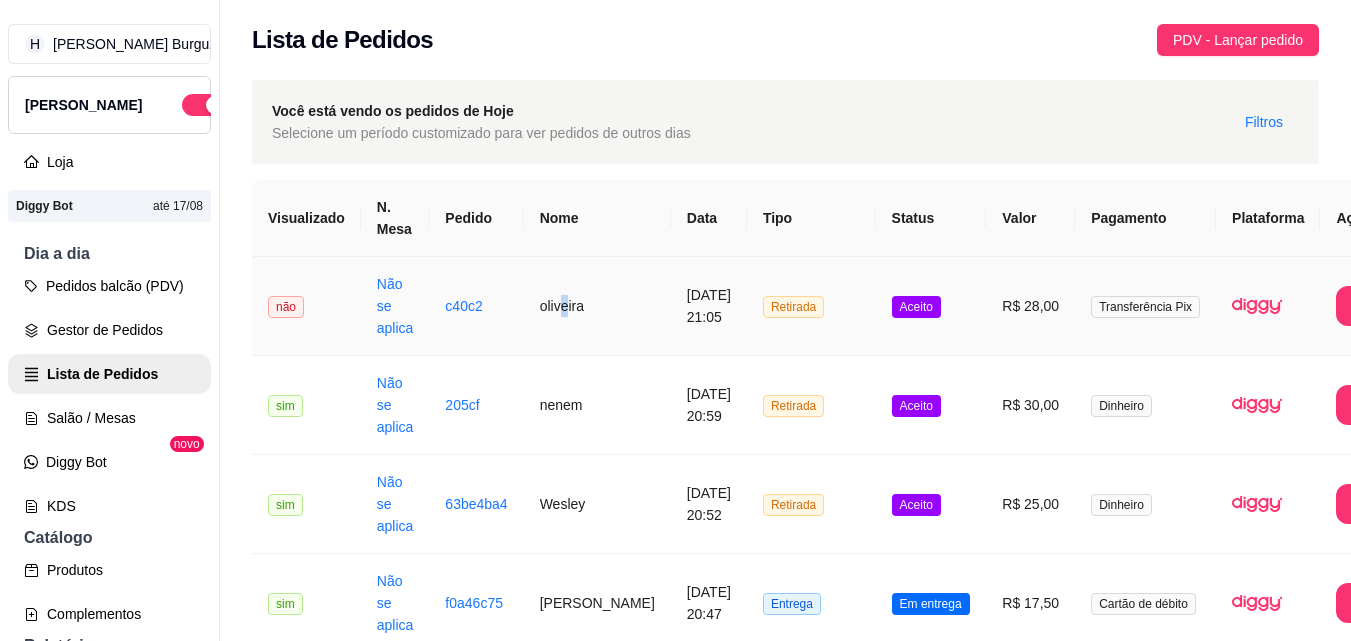 click on "oliveira" at bounding box center (597, 306) 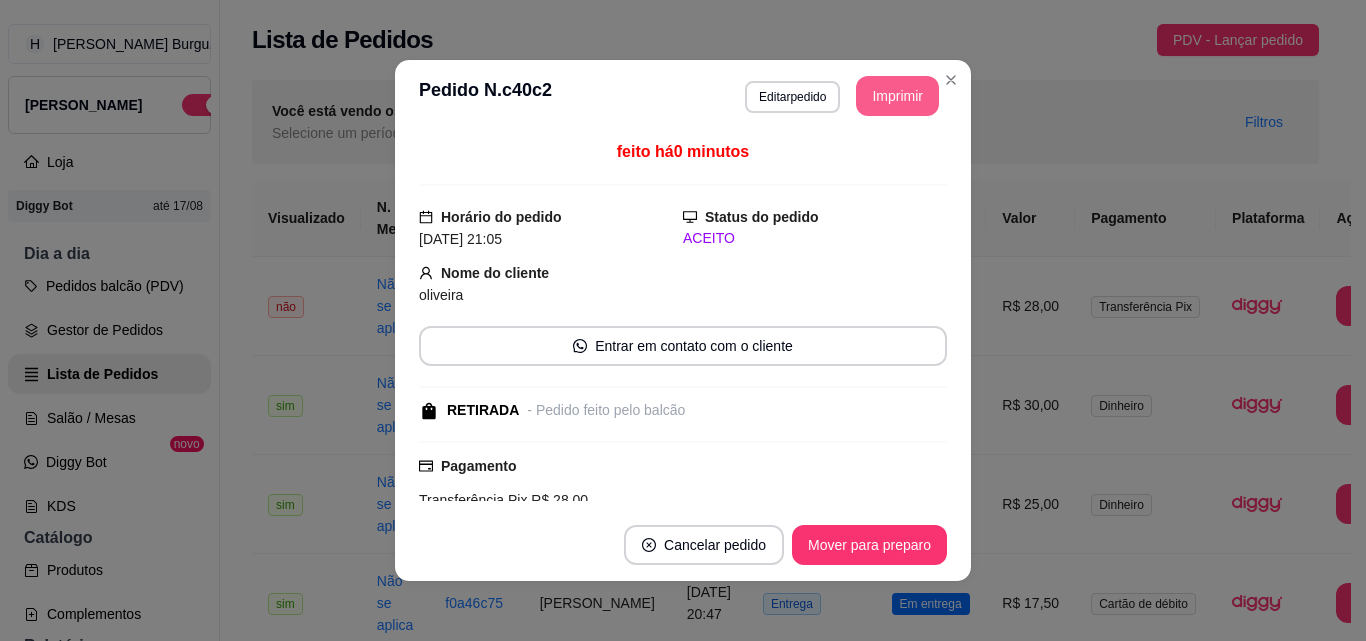 click on "Imprimir" at bounding box center [897, 96] 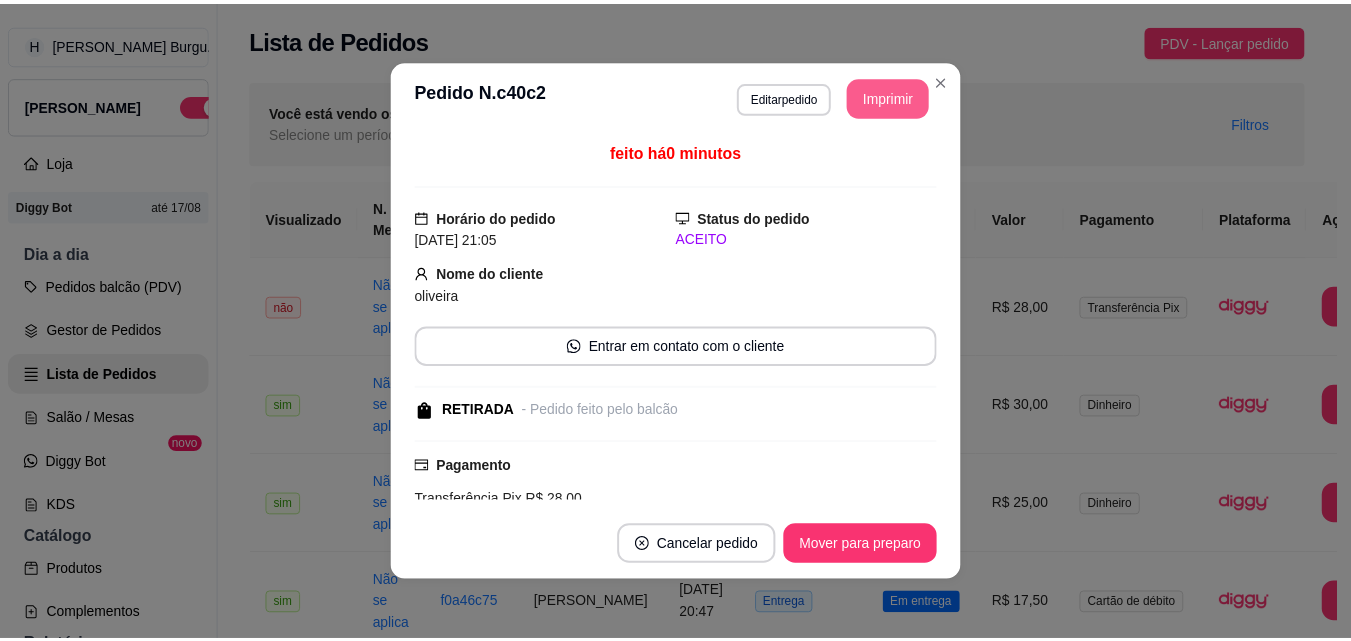 scroll, scrollTop: 0, scrollLeft: 0, axis: both 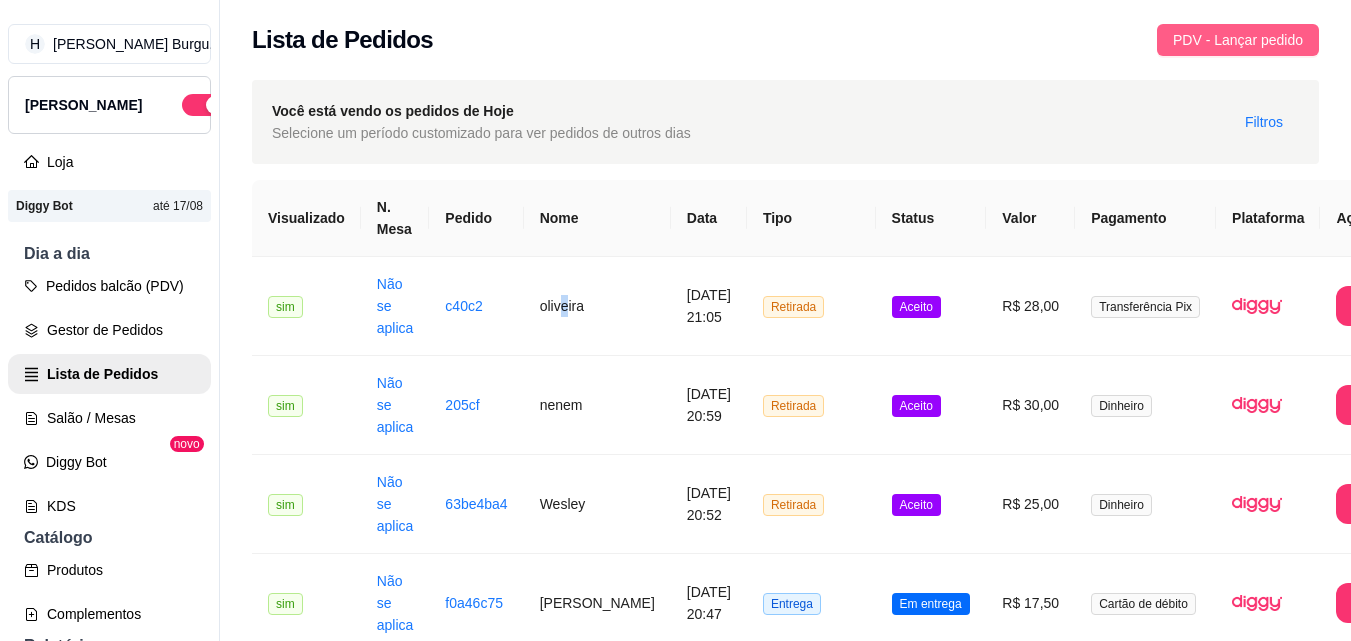 click on "PDV - Lançar pedido" at bounding box center [1238, 40] 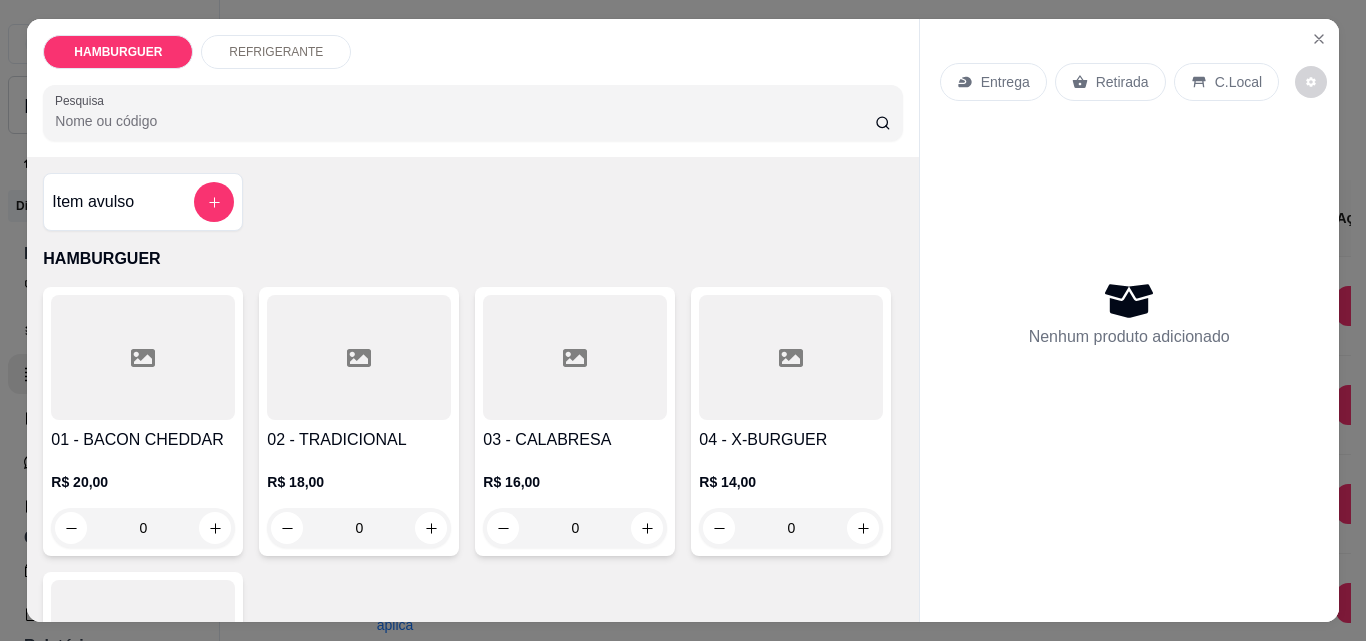 click on "Retirada" at bounding box center [1122, 82] 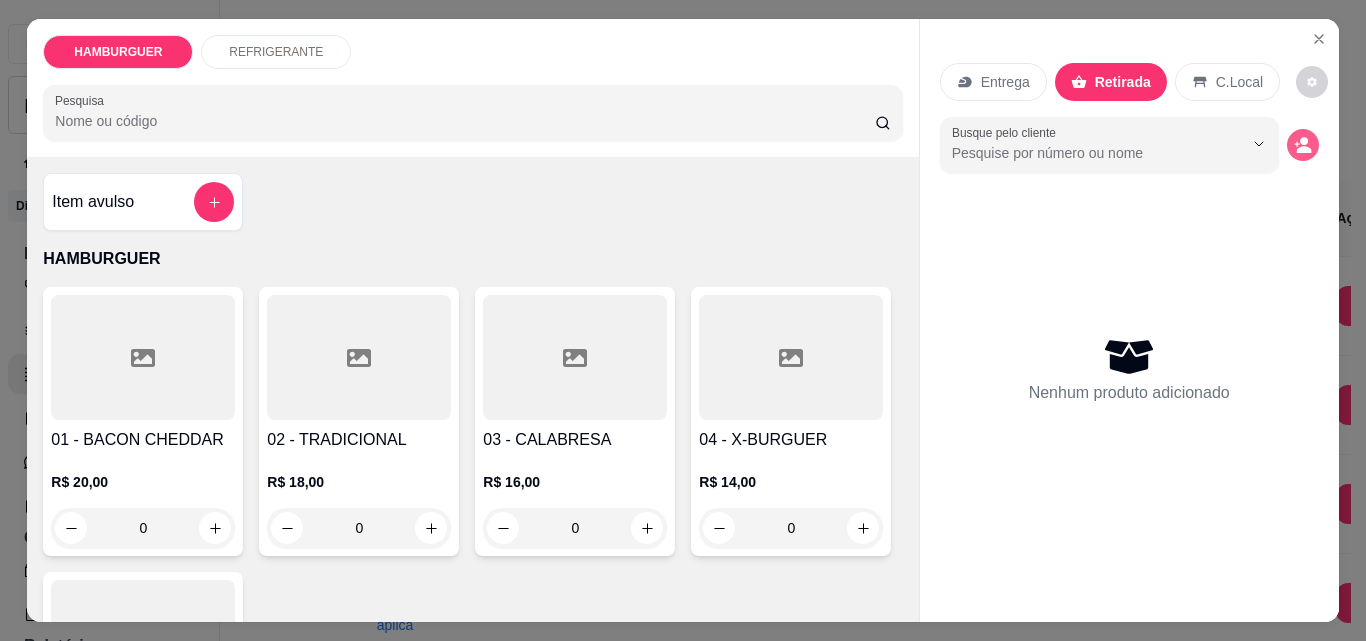 click at bounding box center [1303, 145] 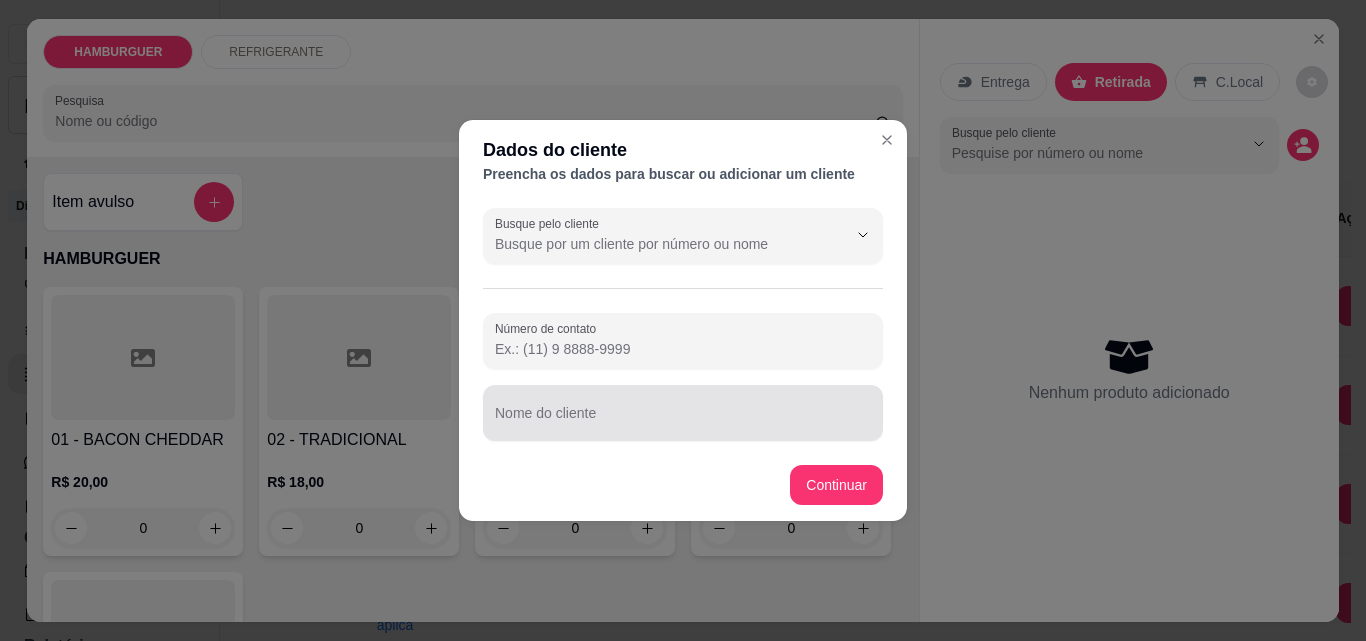 click on "Nome do cliente" at bounding box center (683, 421) 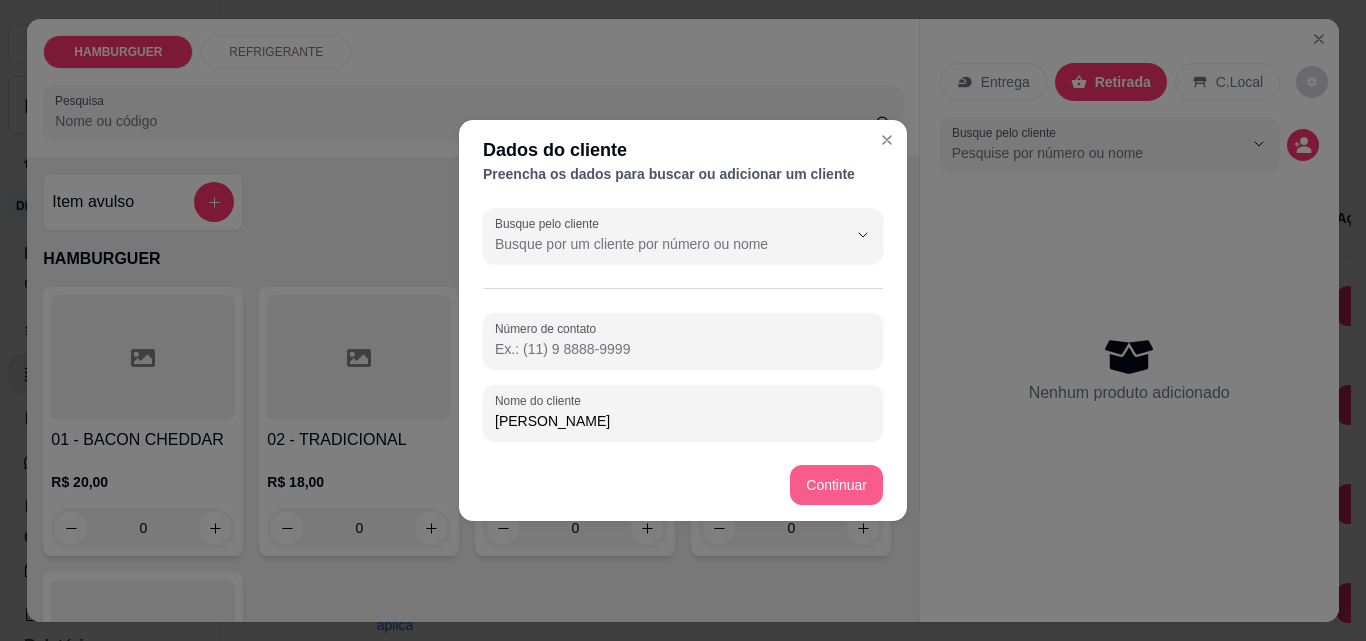 type on "[PERSON_NAME]" 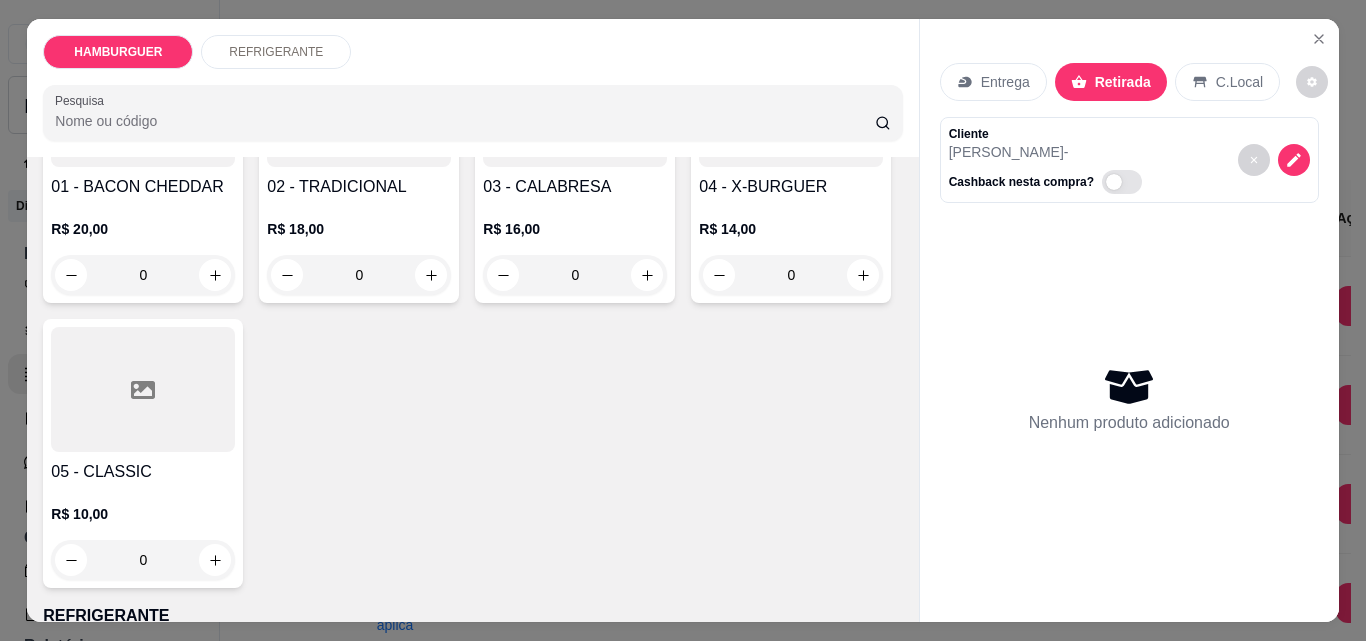 scroll, scrollTop: 400, scrollLeft: 0, axis: vertical 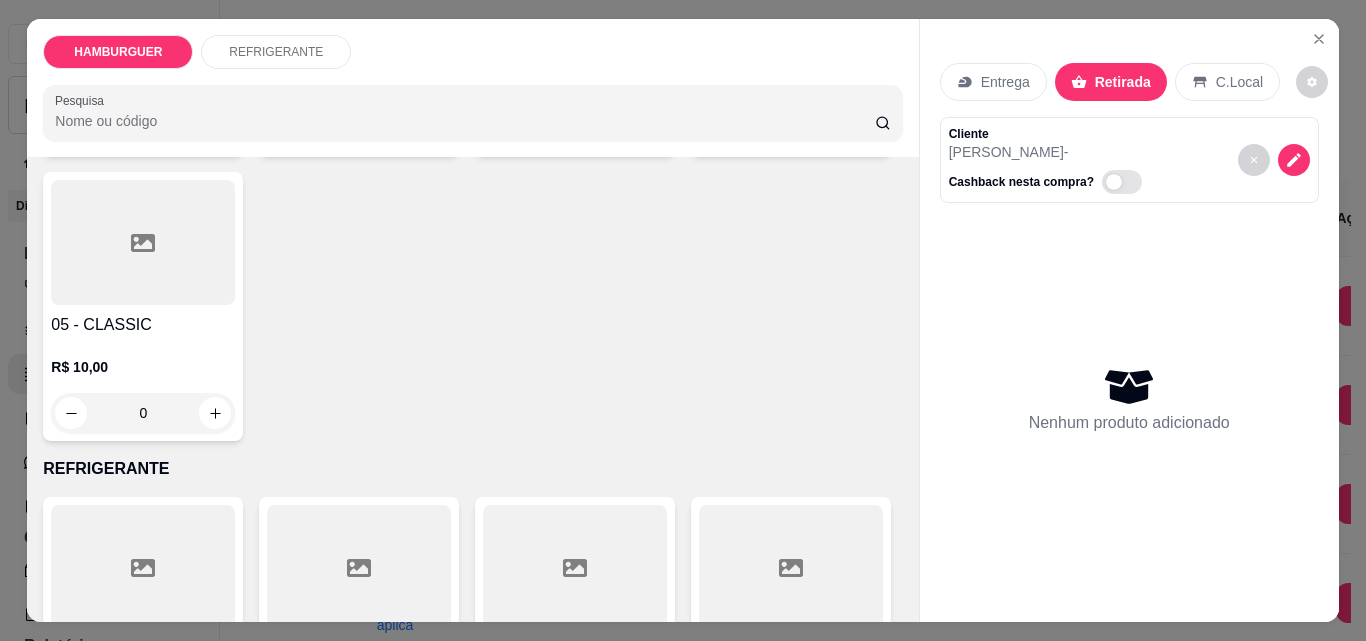 click on "0" at bounding box center (143, 413) 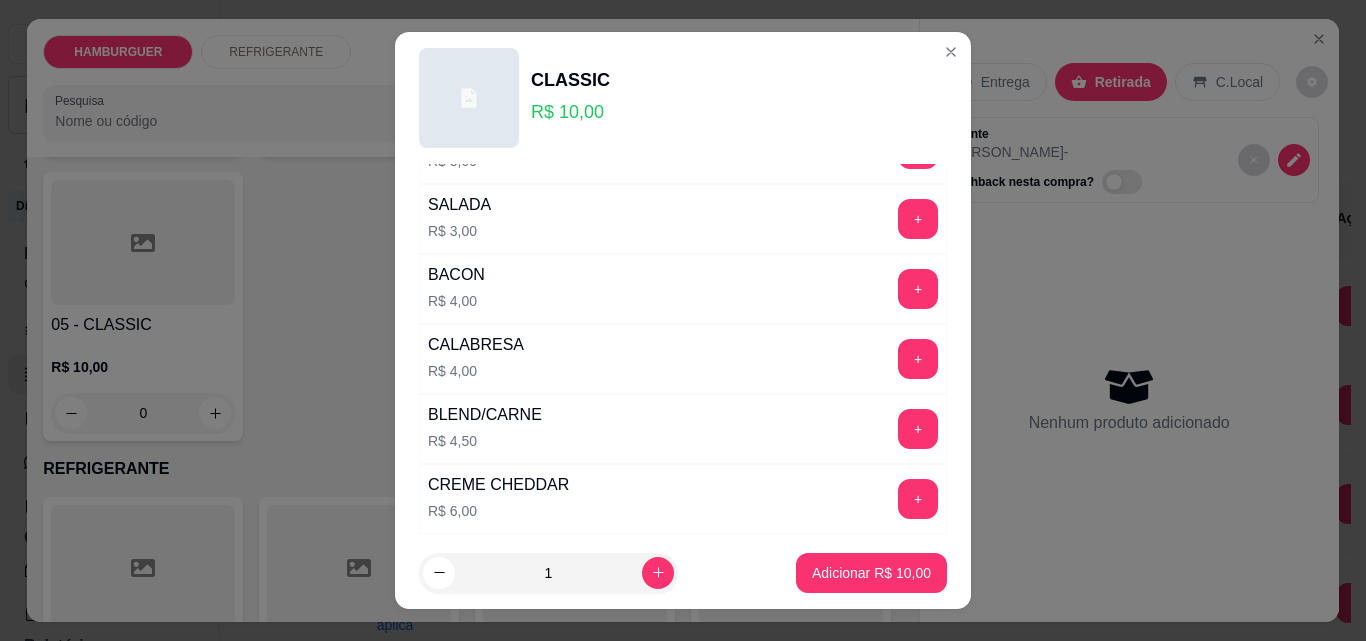 scroll, scrollTop: 300, scrollLeft: 0, axis: vertical 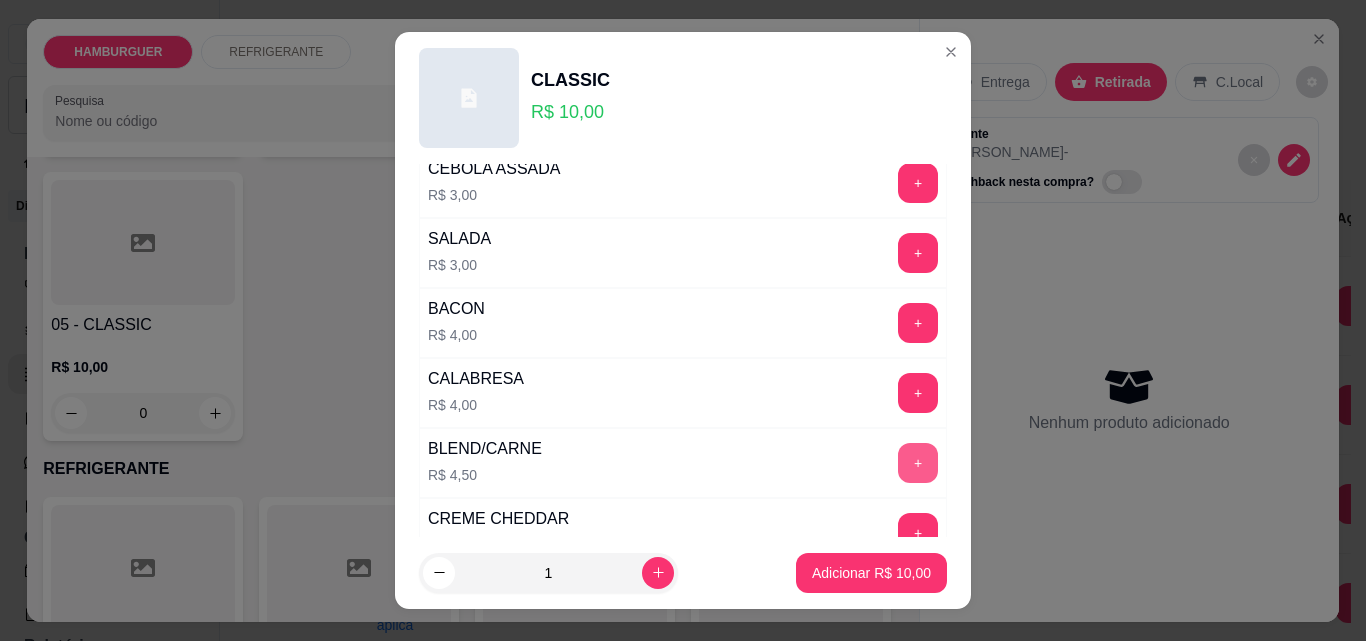 click on "+" at bounding box center [918, 463] 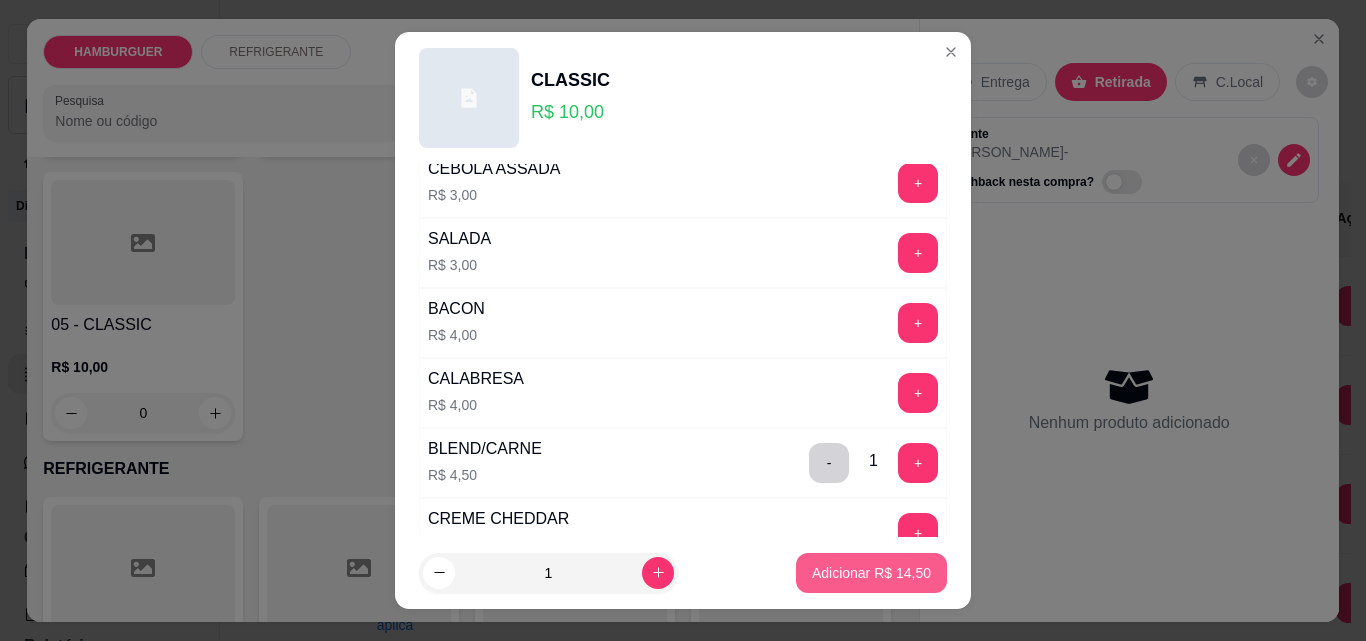 click on "Adicionar   R$ 14,50" at bounding box center [871, 573] 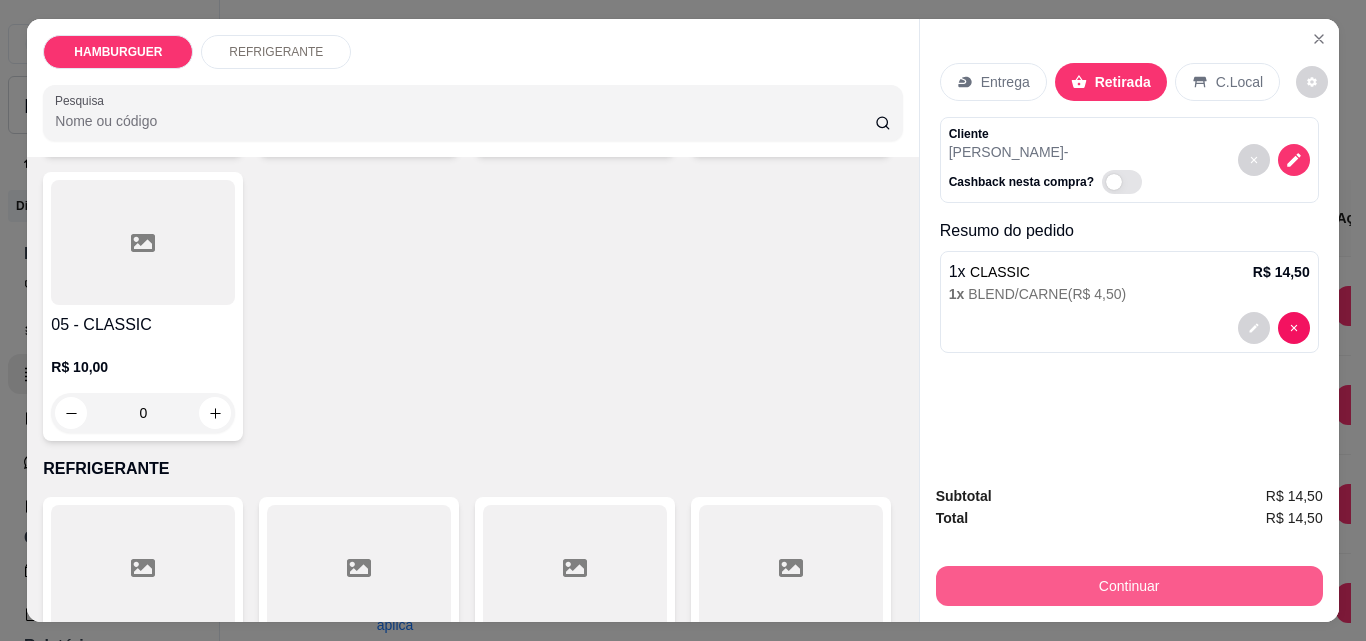 click on "Continuar" at bounding box center [1129, 586] 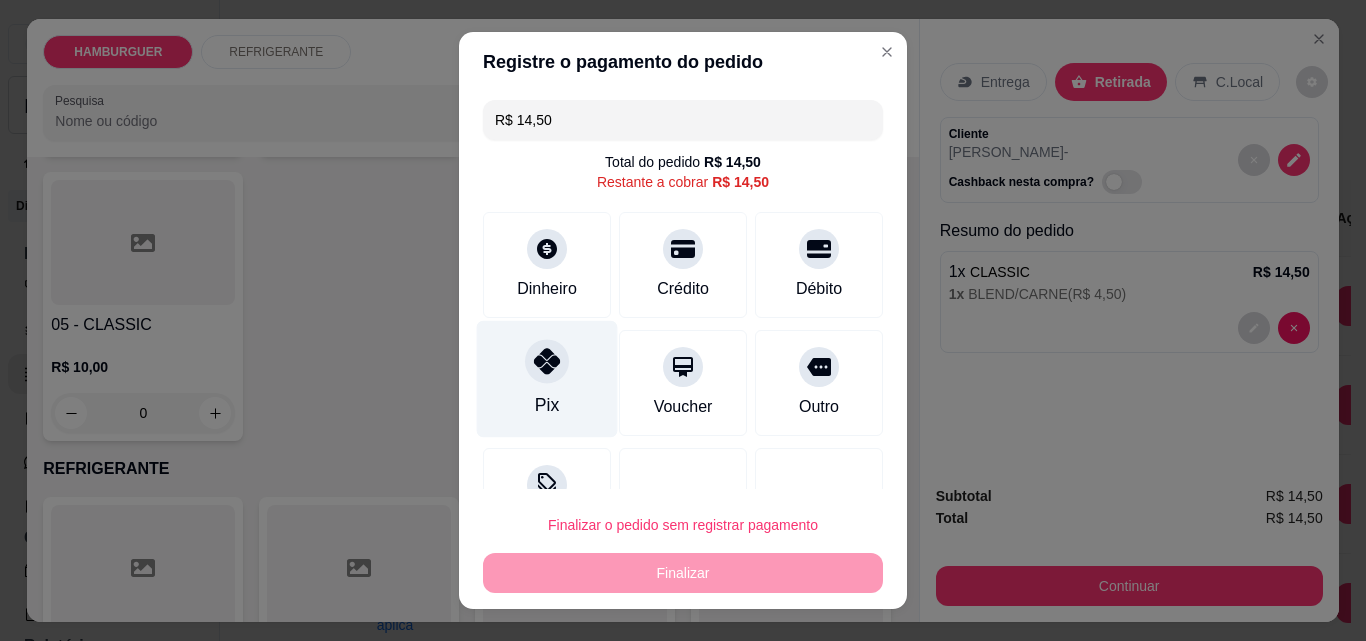 click on "Pix" at bounding box center (547, 379) 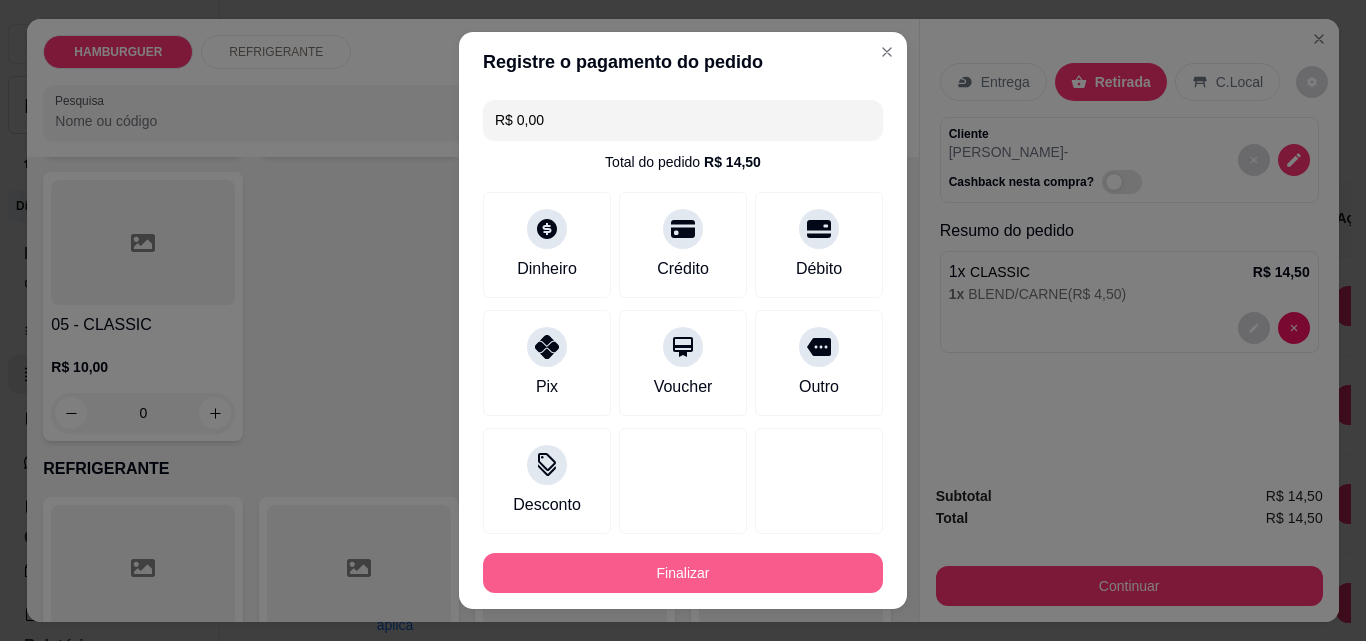 click on "Finalizar" at bounding box center (683, 573) 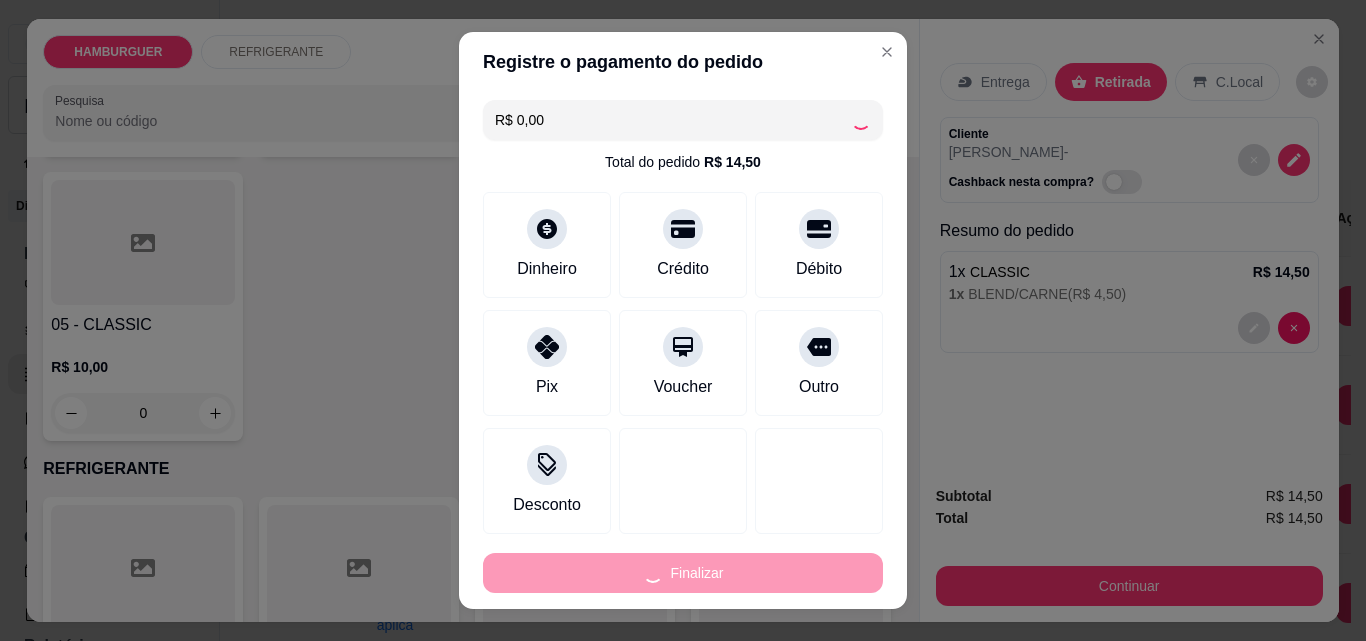 type on "-R$ 14,50" 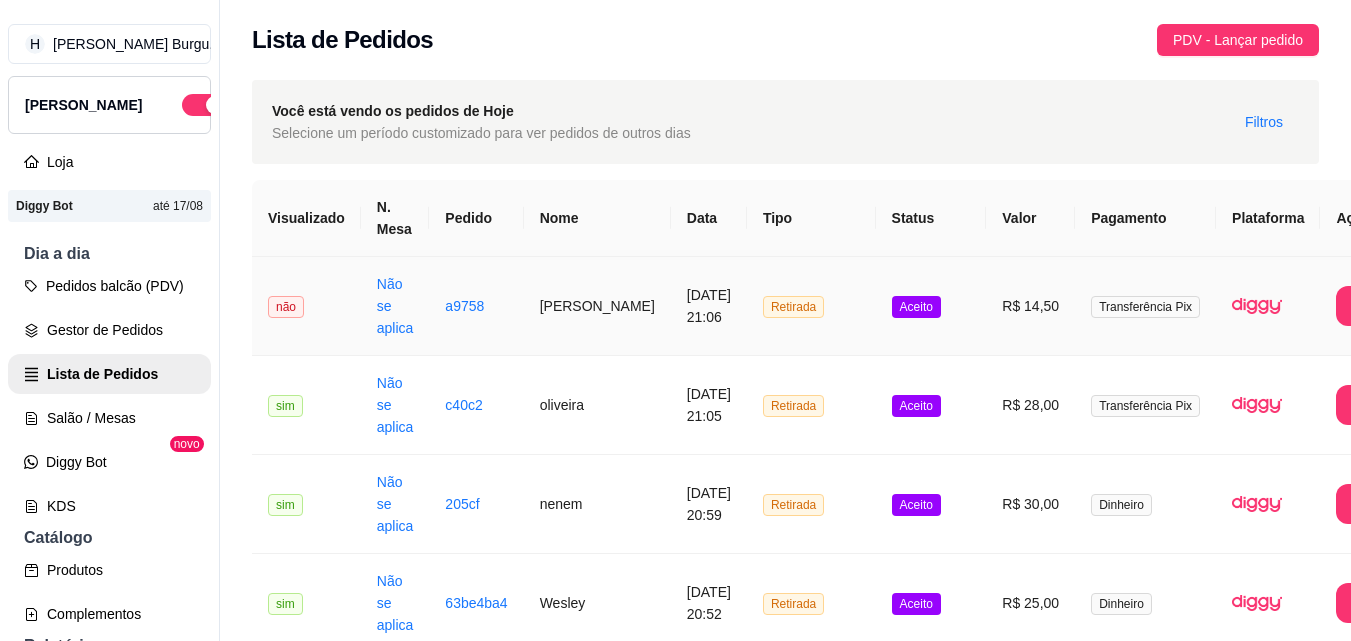 click on "[PERSON_NAME]" at bounding box center [597, 306] 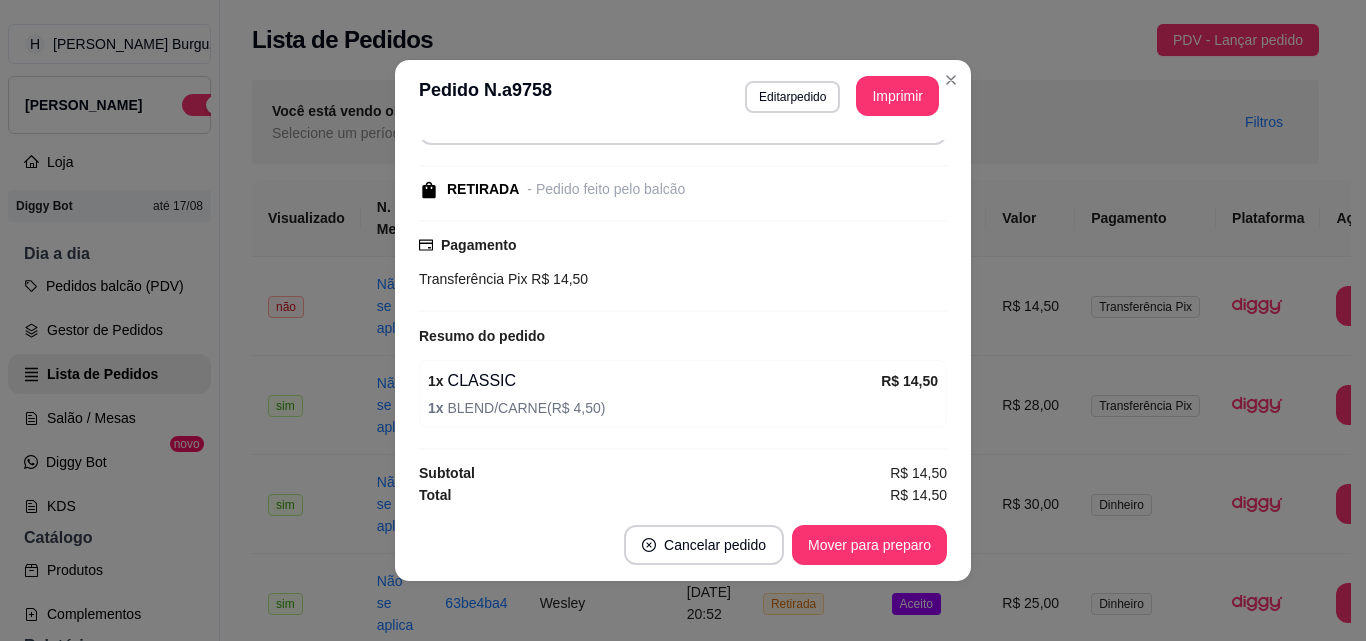 scroll, scrollTop: 226, scrollLeft: 0, axis: vertical 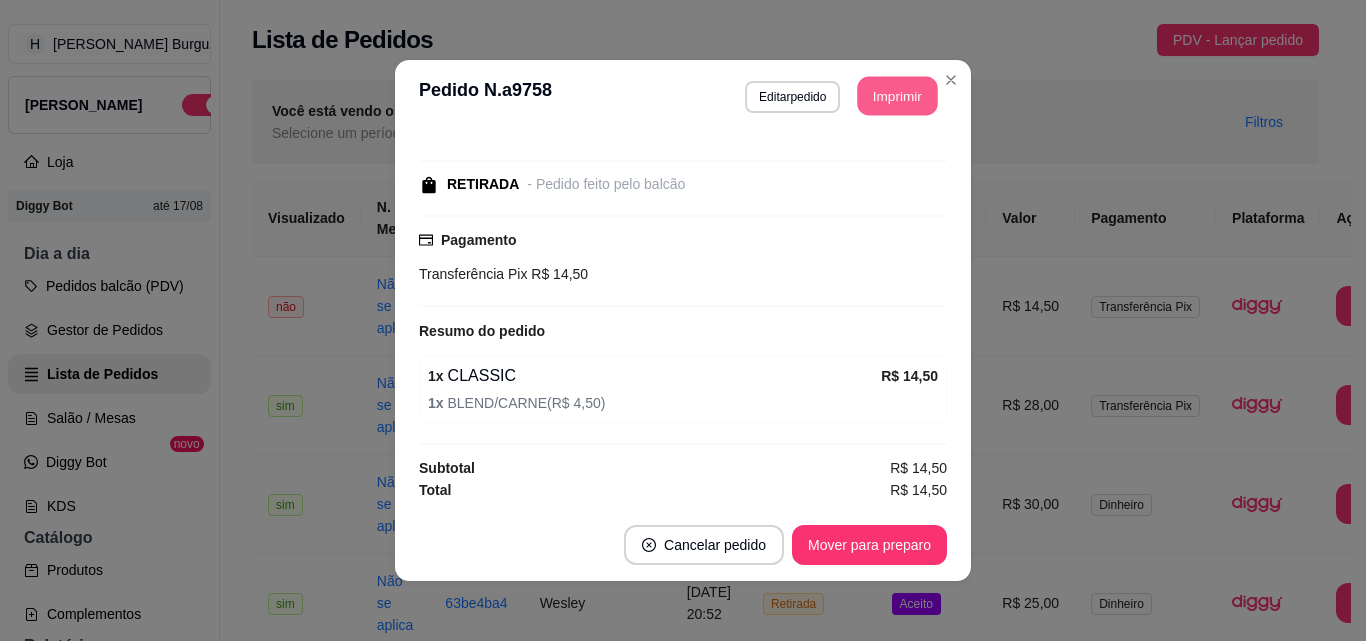 click on "Imprimir" at bounding box center [898, 96] 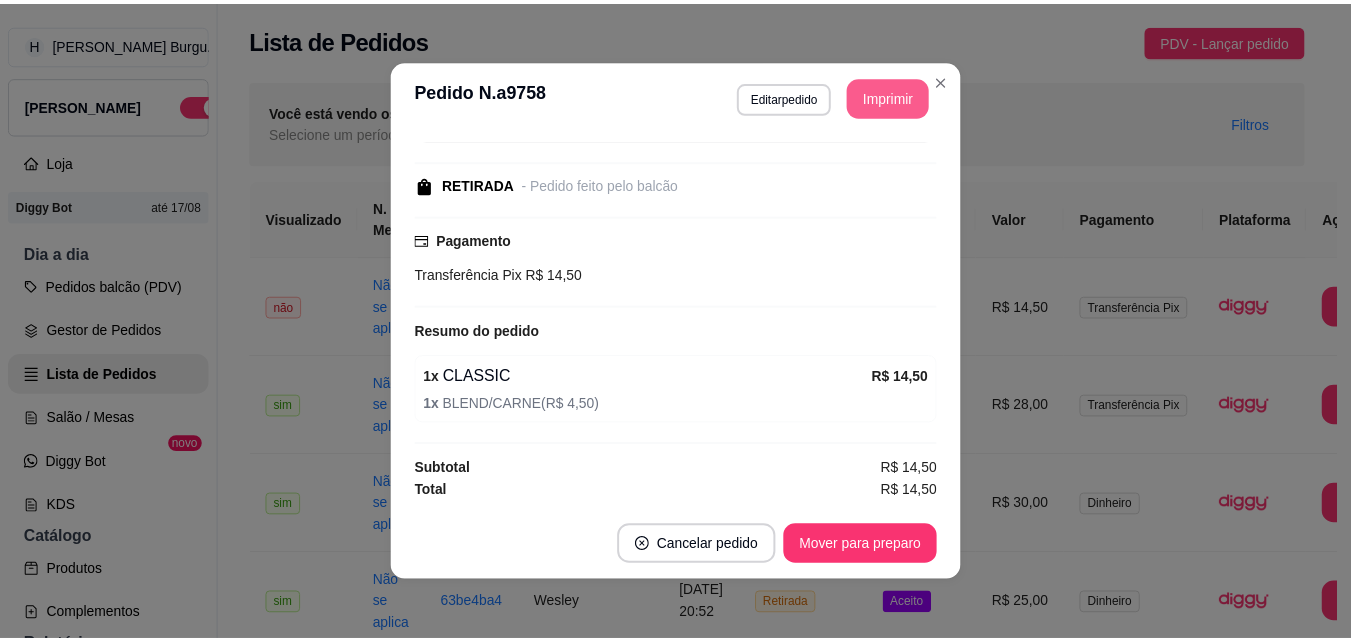 scroll, scrollTop: 0, scrollLeft: 0, axis: both 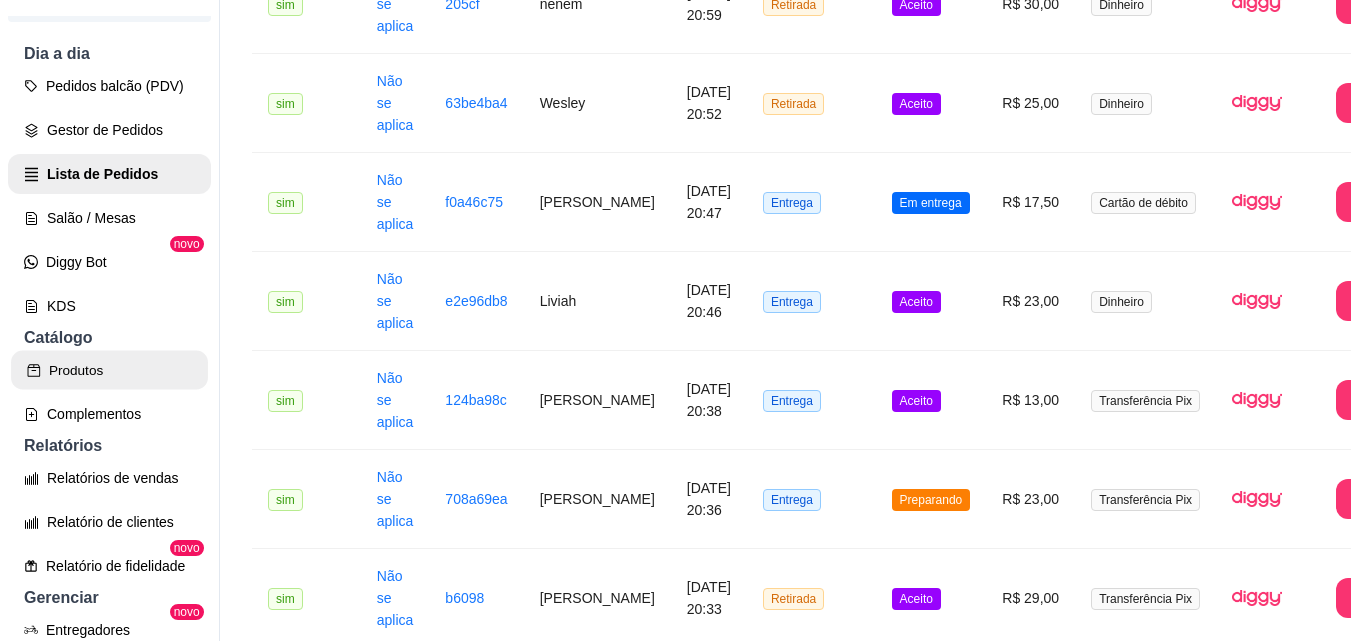 click on "Produtos" at bounding box center [109, 370] 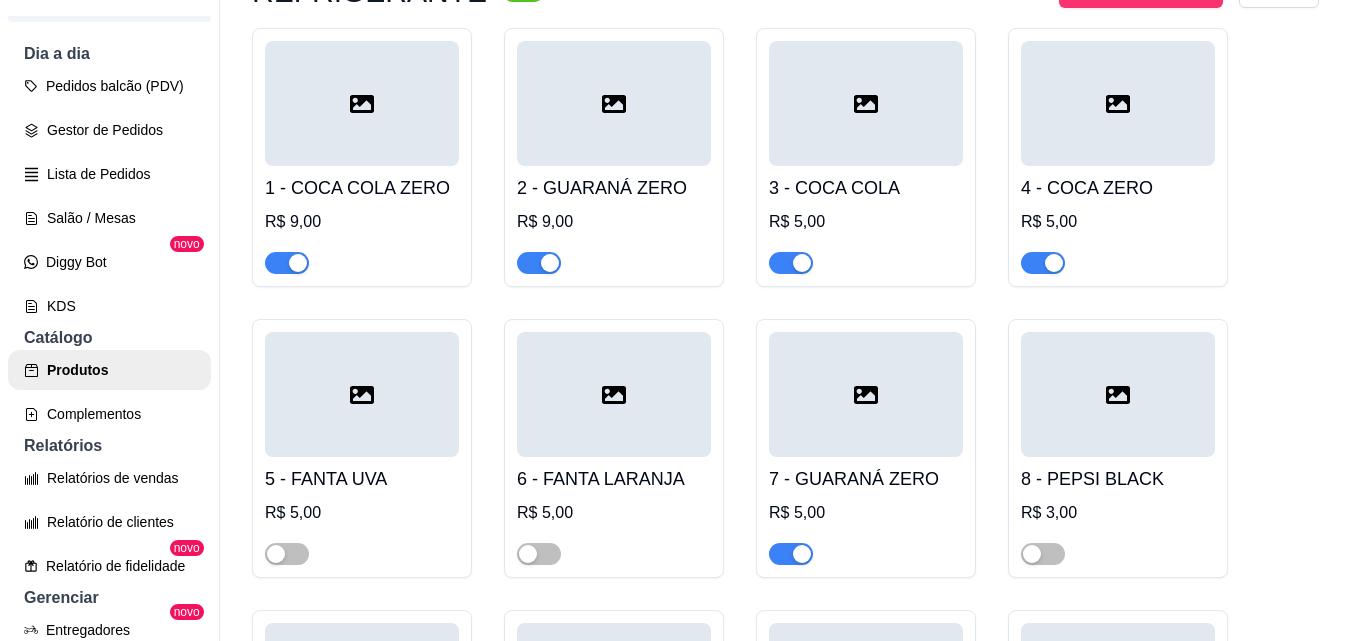 scroll, scrollTop: 2200, scrollLeft: 0, axis: vertical 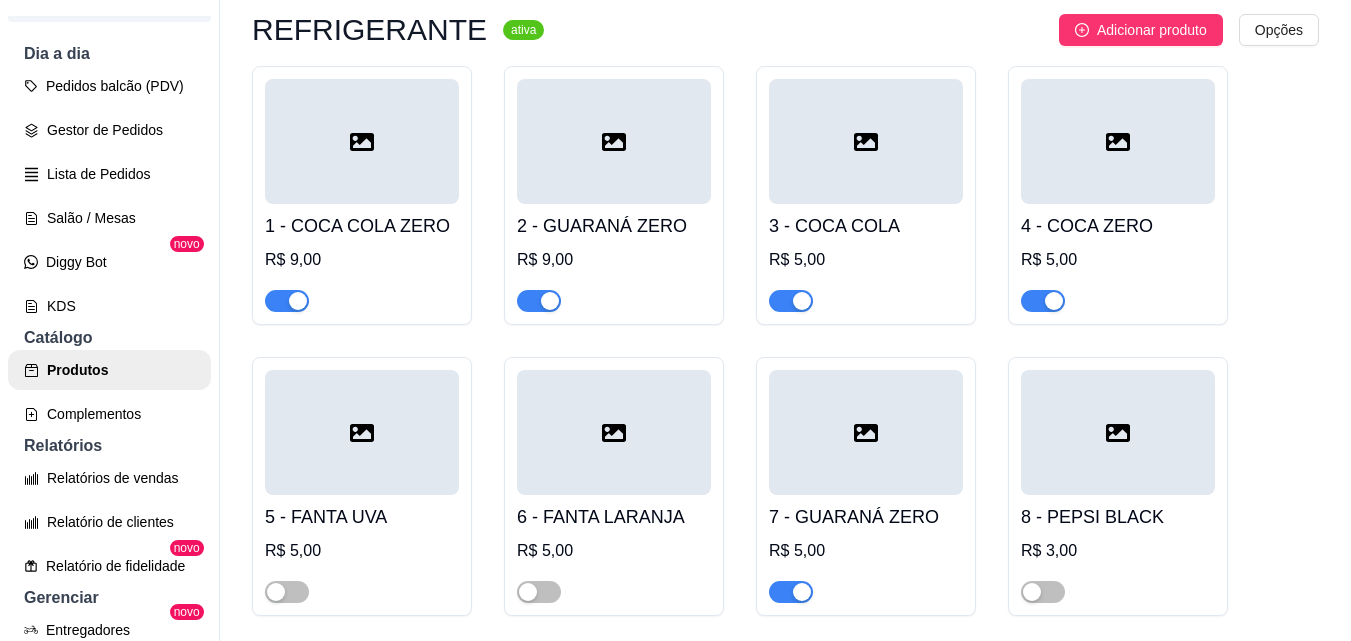 click at bounding box center (287, 301) 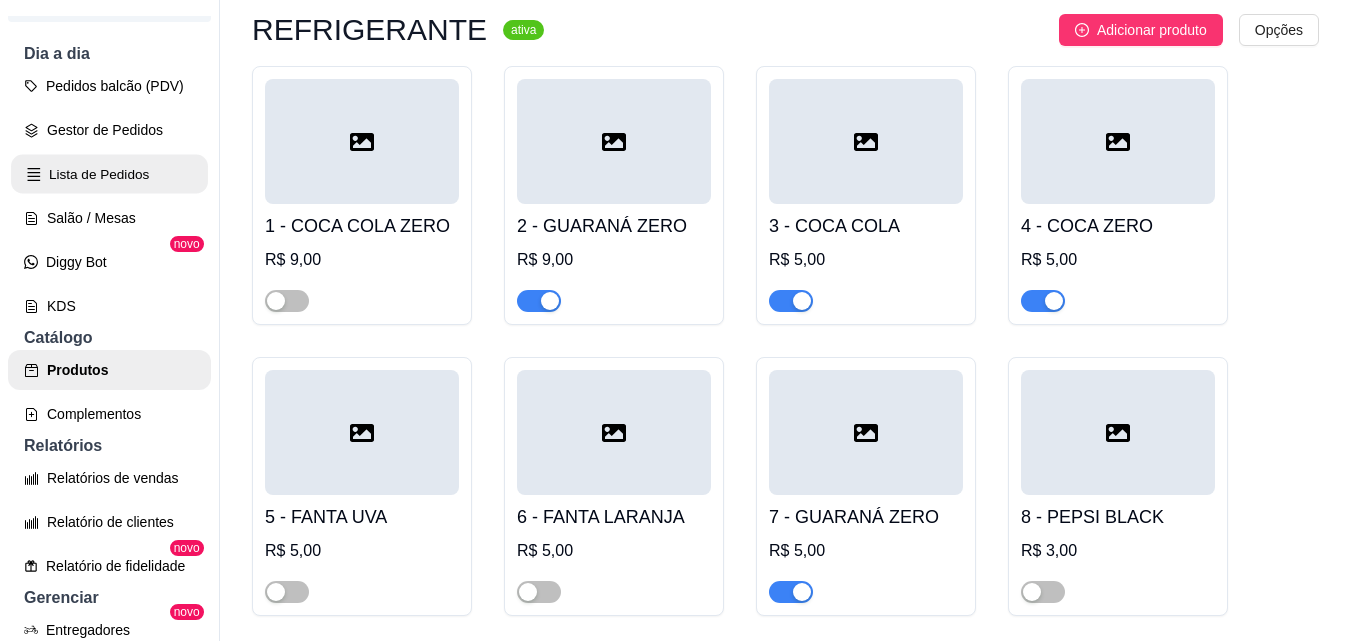 click on "Lista de Pedidos" at bounding box center [109, 174] 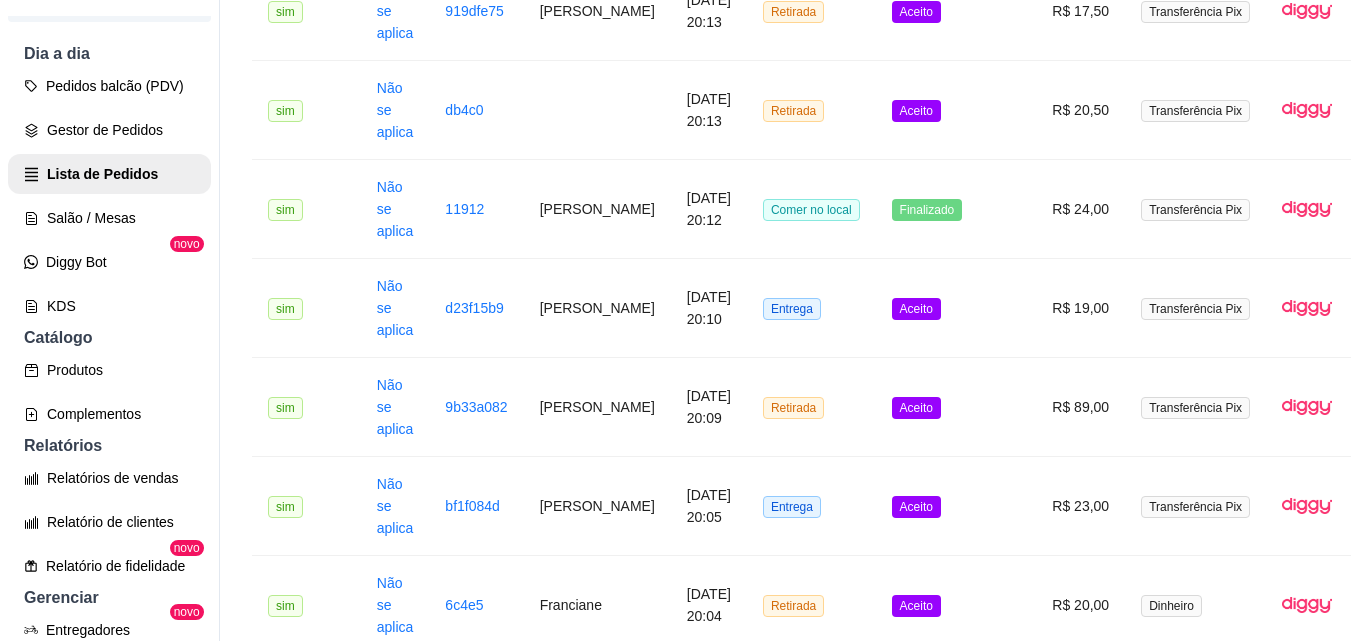 scroll, scrollTop: 2100, scrollLeft: 0, axis: vertical 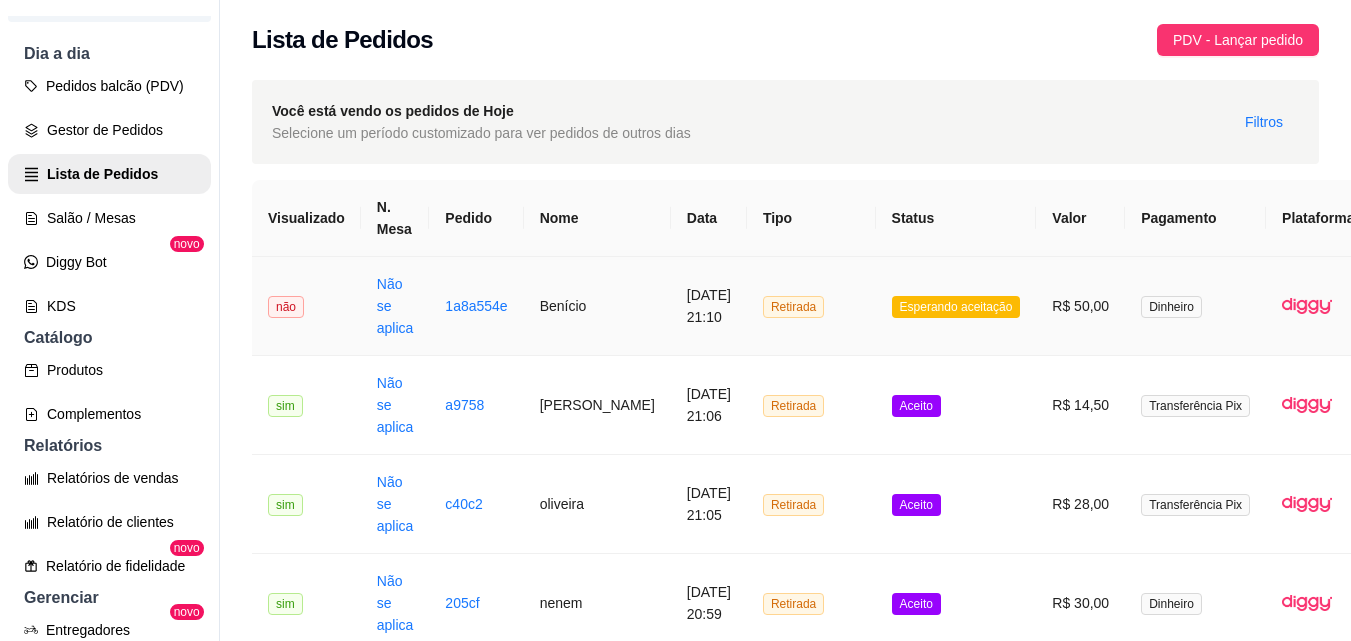 click on "Benício" at bounding box center (597, 306) 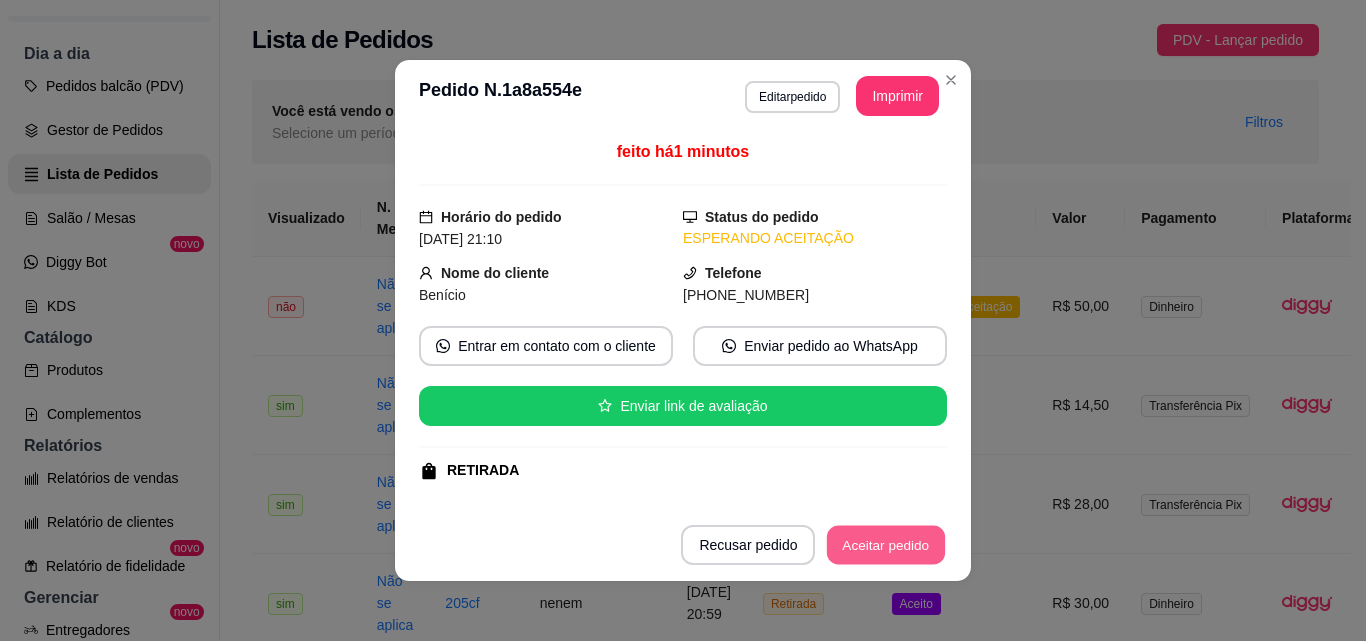 click on "Aceitar pedido" at bounding box center [886, 545] 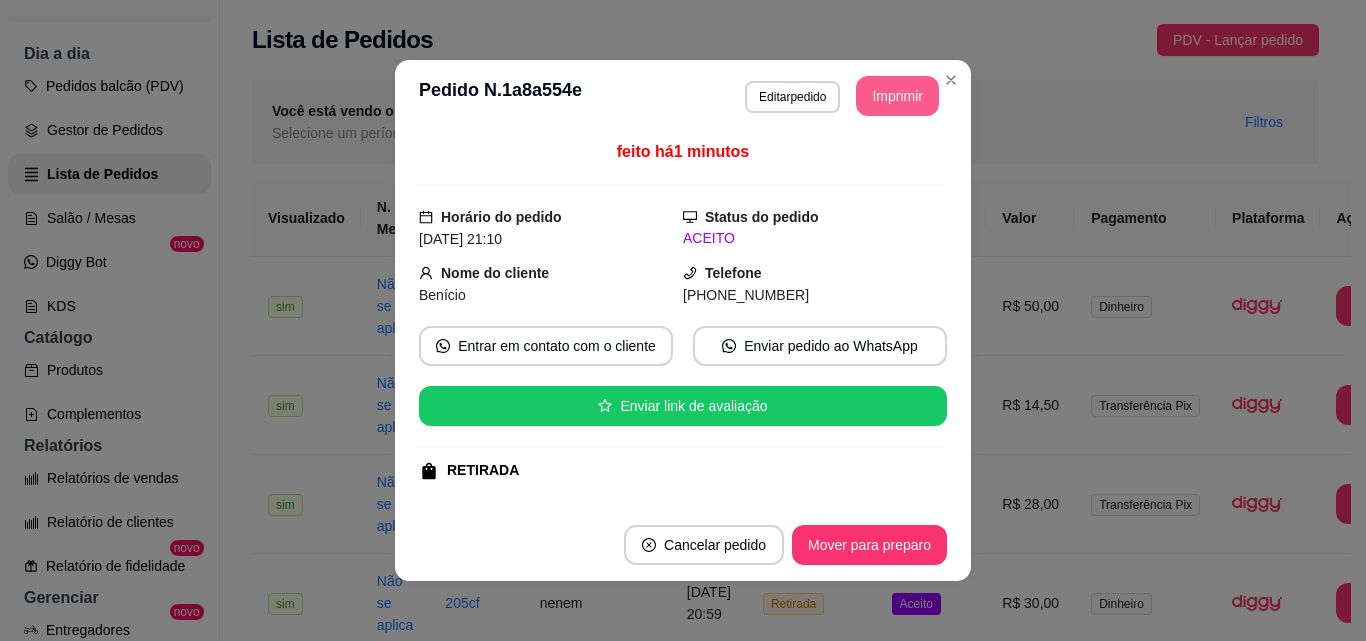 click on "Imprimir" at bounding box center [897, 96] 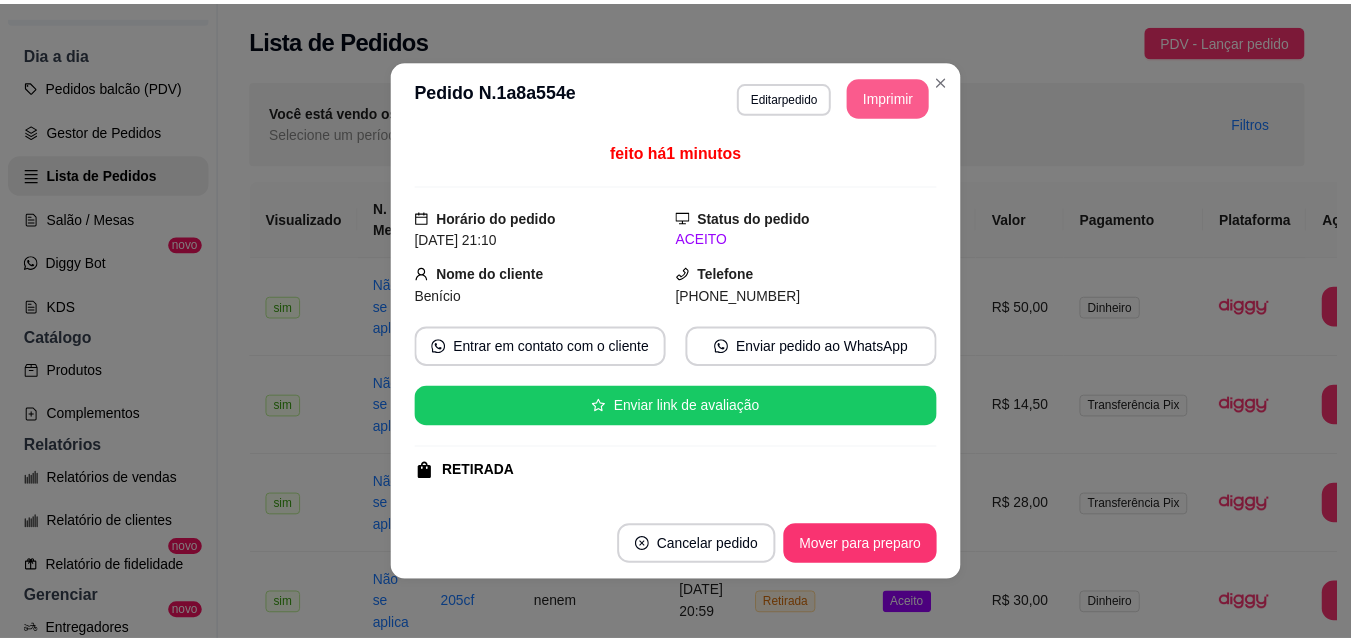 scroll, scrollTop: 0, scrollLeft: 0, axis: both 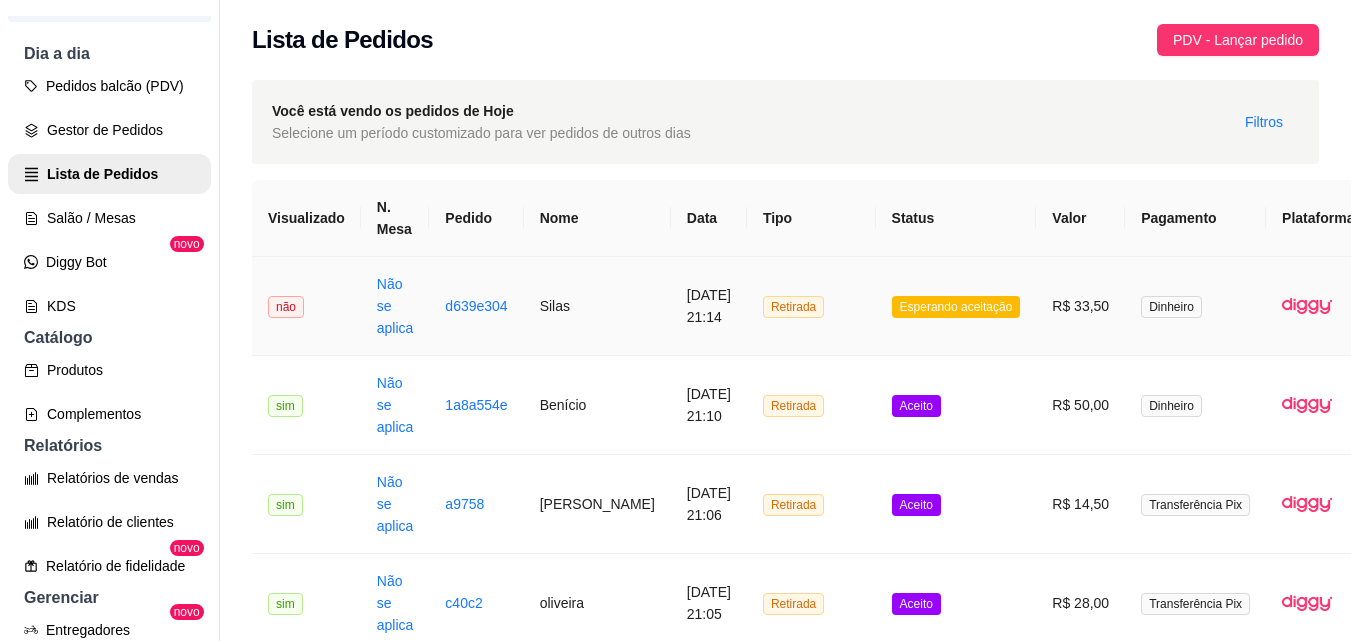 click on "Silas" at bounding box center (597, 306) 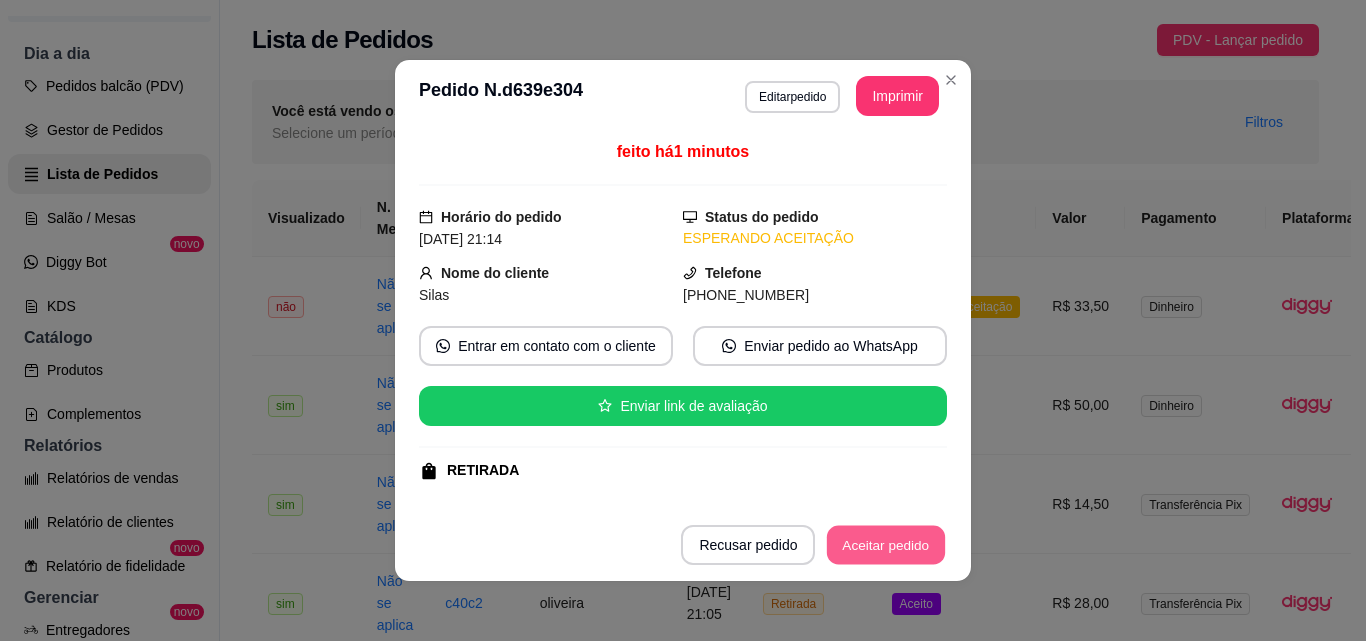 click on "Aceitar pedido" at bounding box center [886, 545] 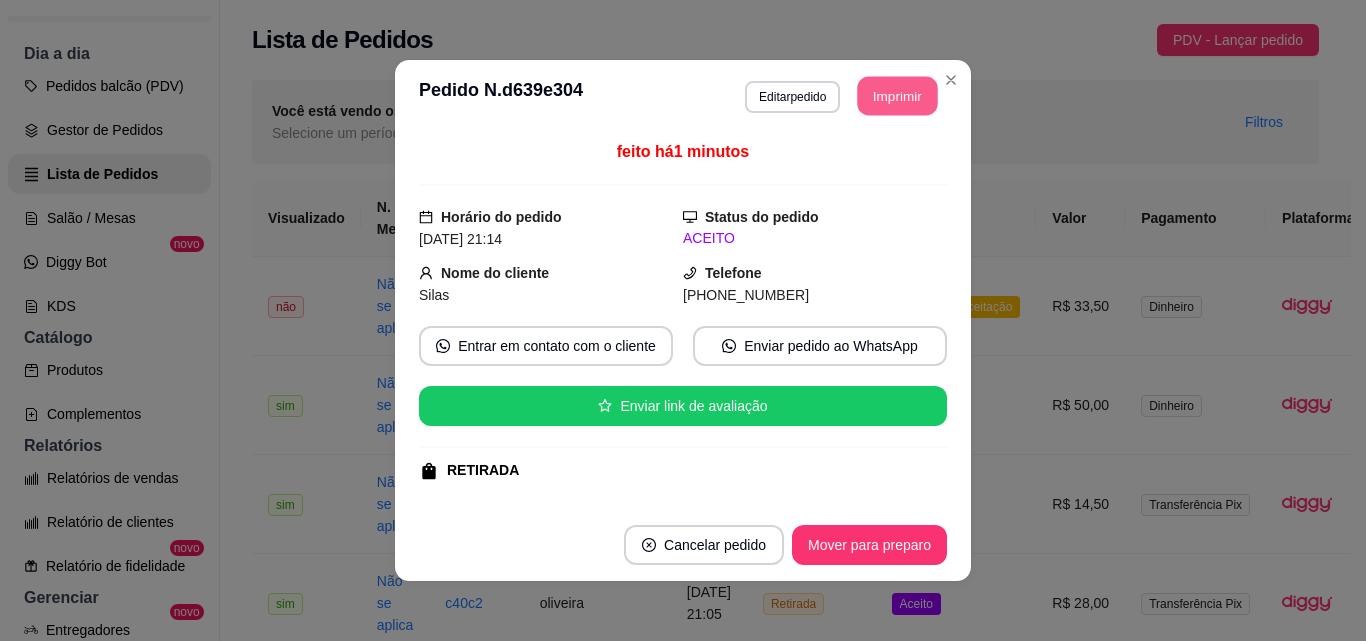 click on "Imprimir" at bounding box center (898, 96) 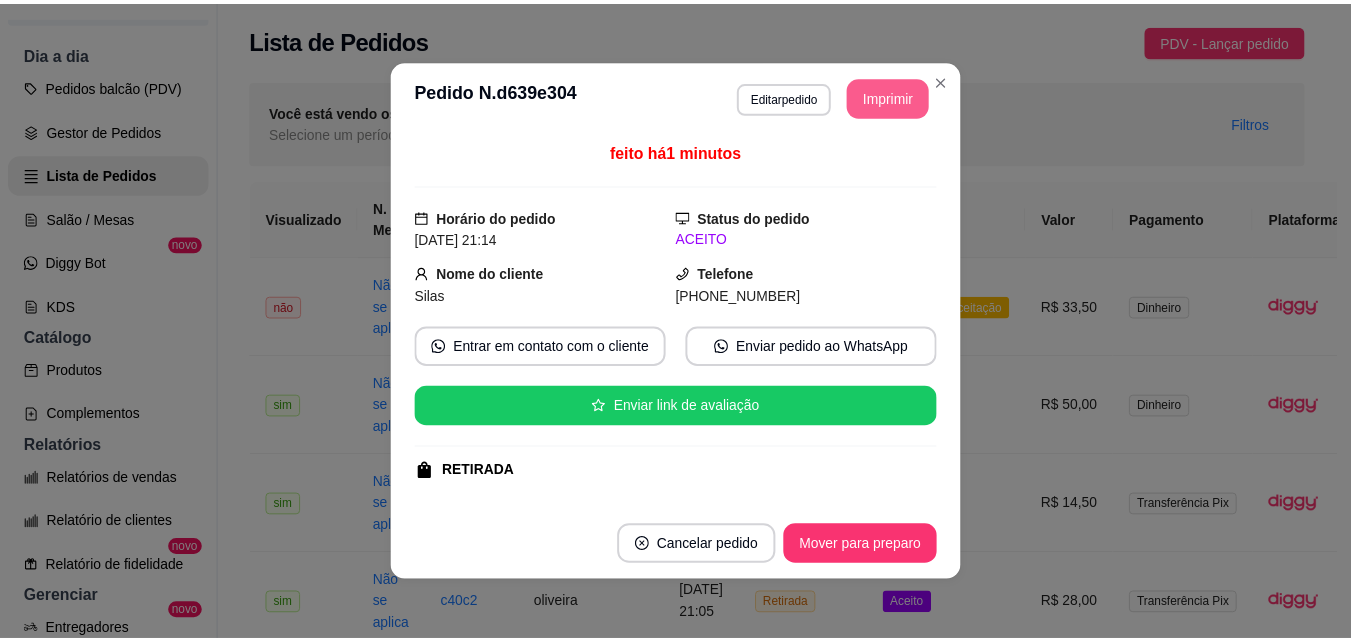 scroll, scrollTop: 0, scrollLeft: 0, axis: both 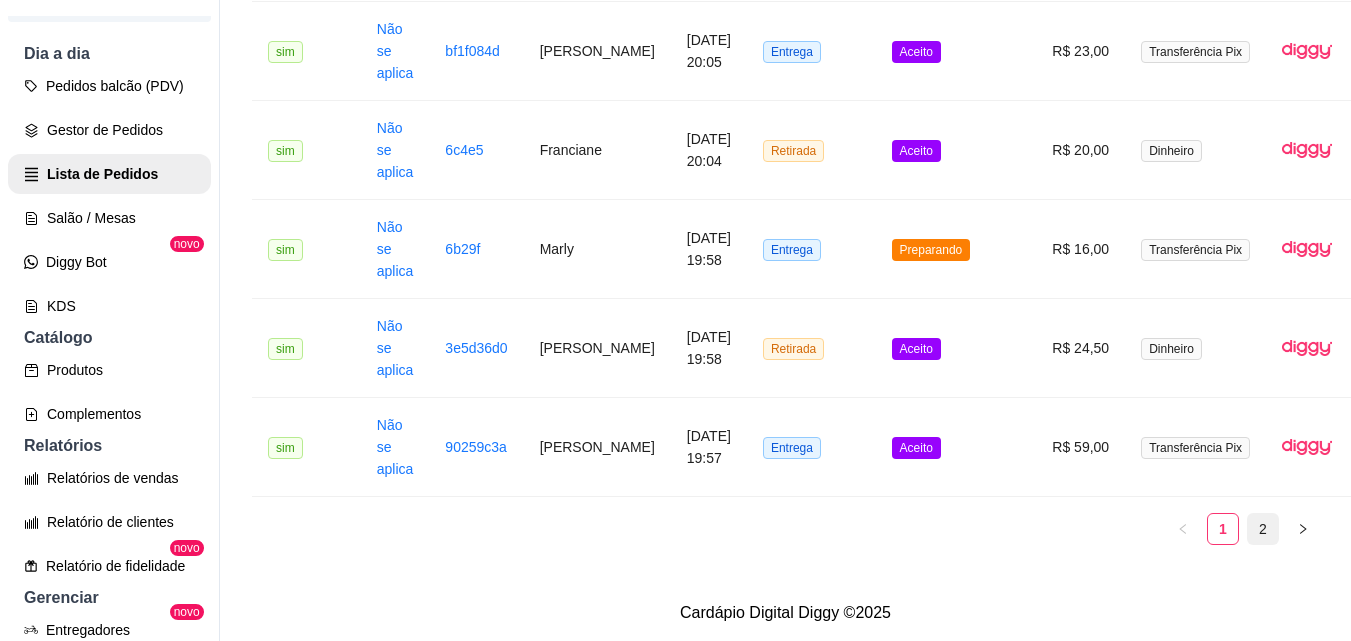 click on "2" at bounding box center (1263, 529) 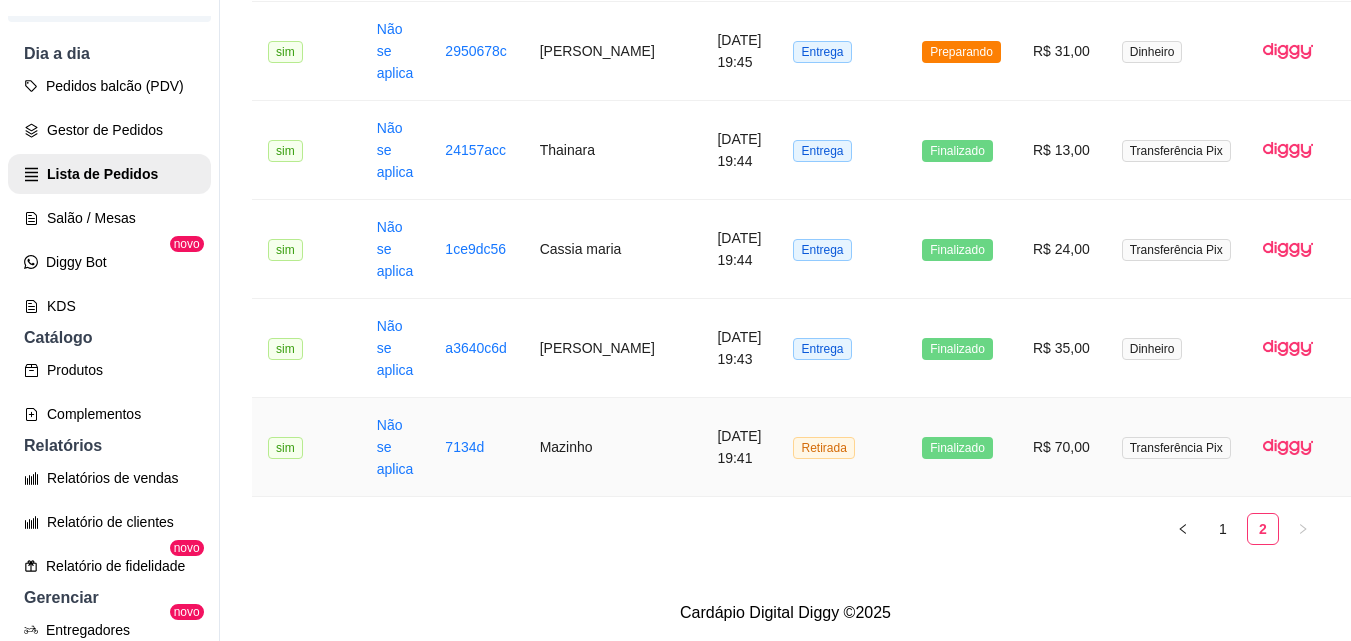 scroll, scrollTop: 886, scrollLeft: 0, axis: vertical 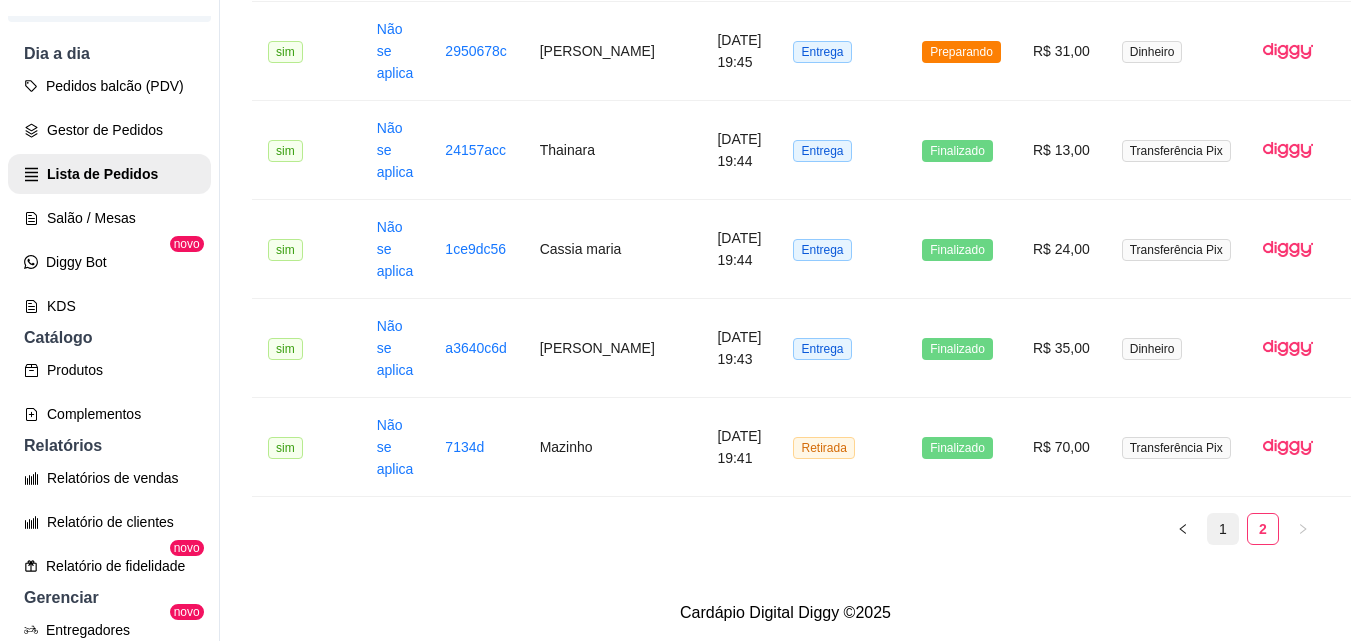 click on "1" at bounding box center [1223, 529] 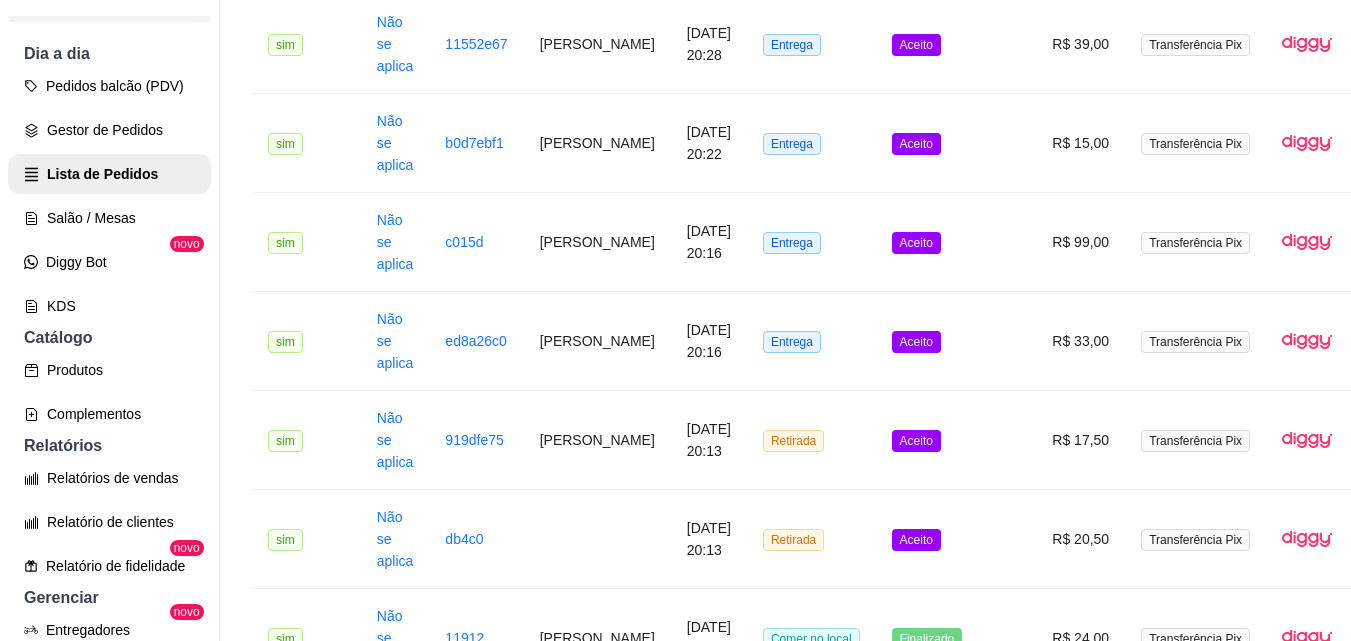 scroll, scrollTop: 1845, scrollLeft: 0, axis: vertical 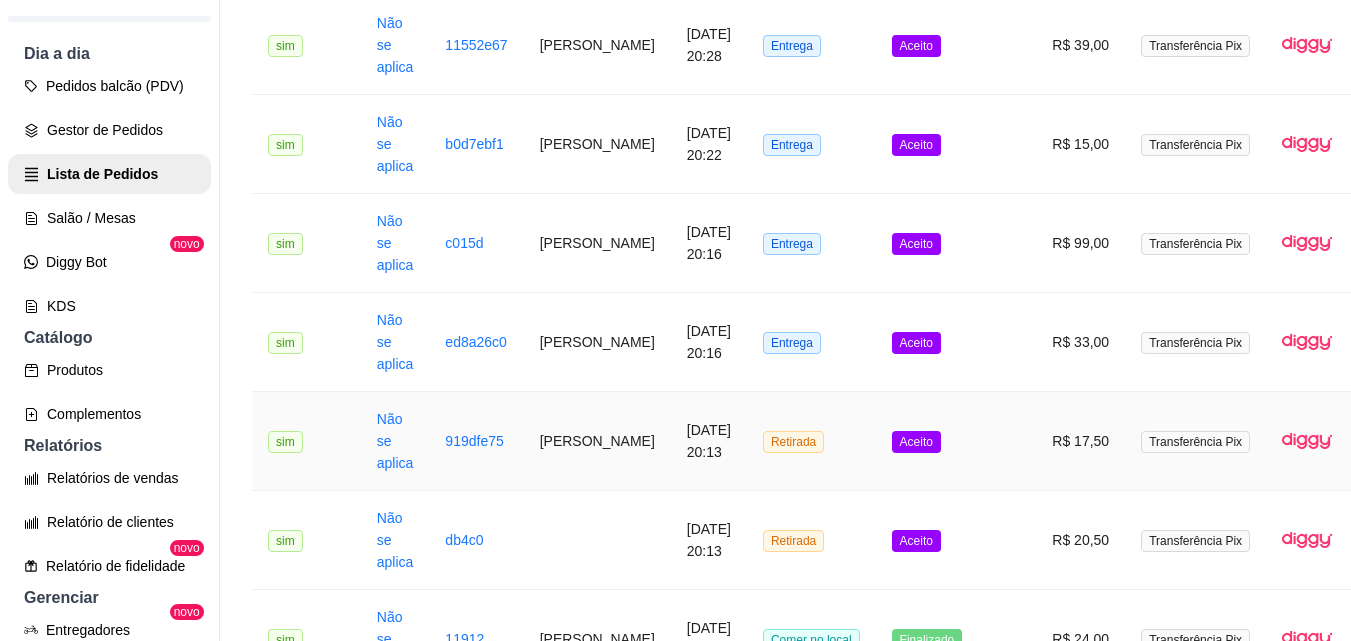 click on "[PERSON_NAME]" at bounding box center (597, 441) 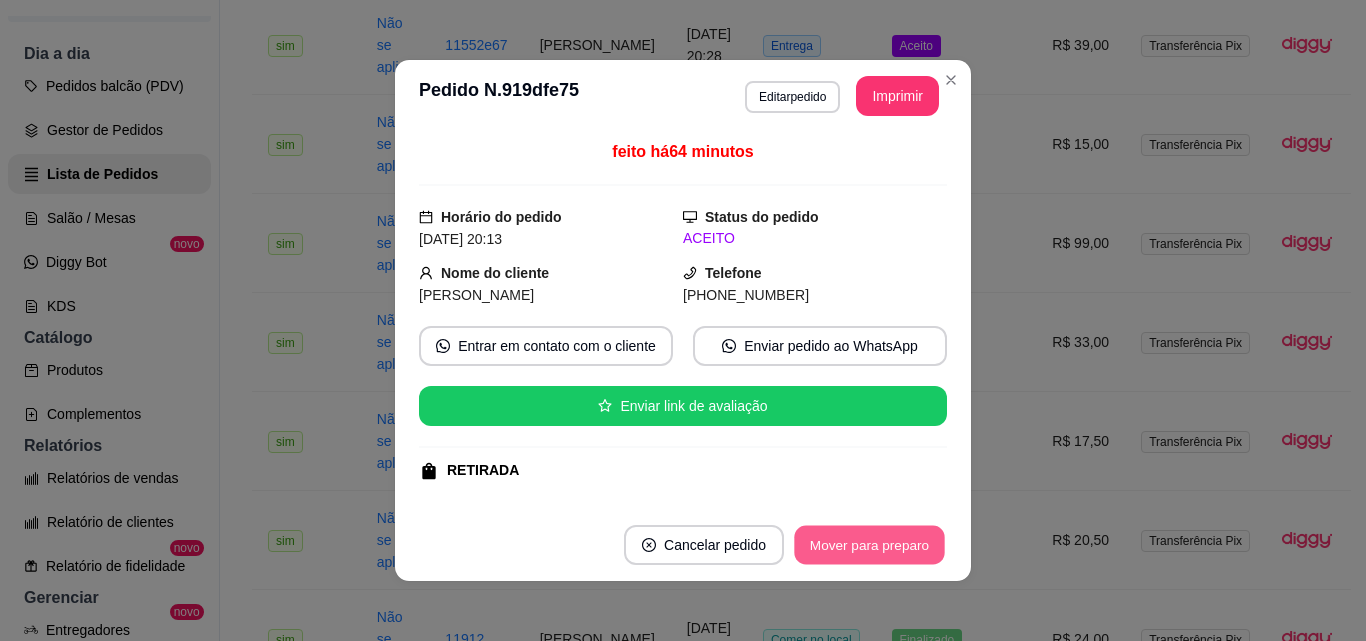 click on "Mover para preparo" at bounding box center [869, 545] 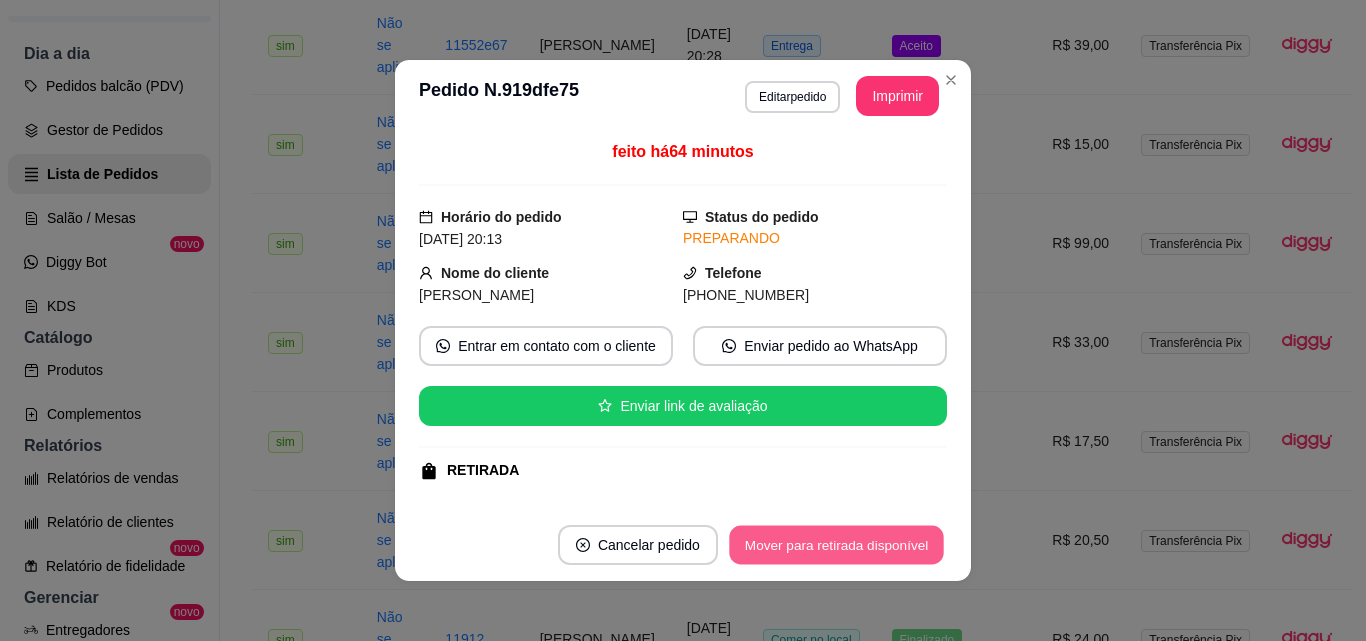 click on "Mover para retirada disponível" at bounding box center (836, 545) 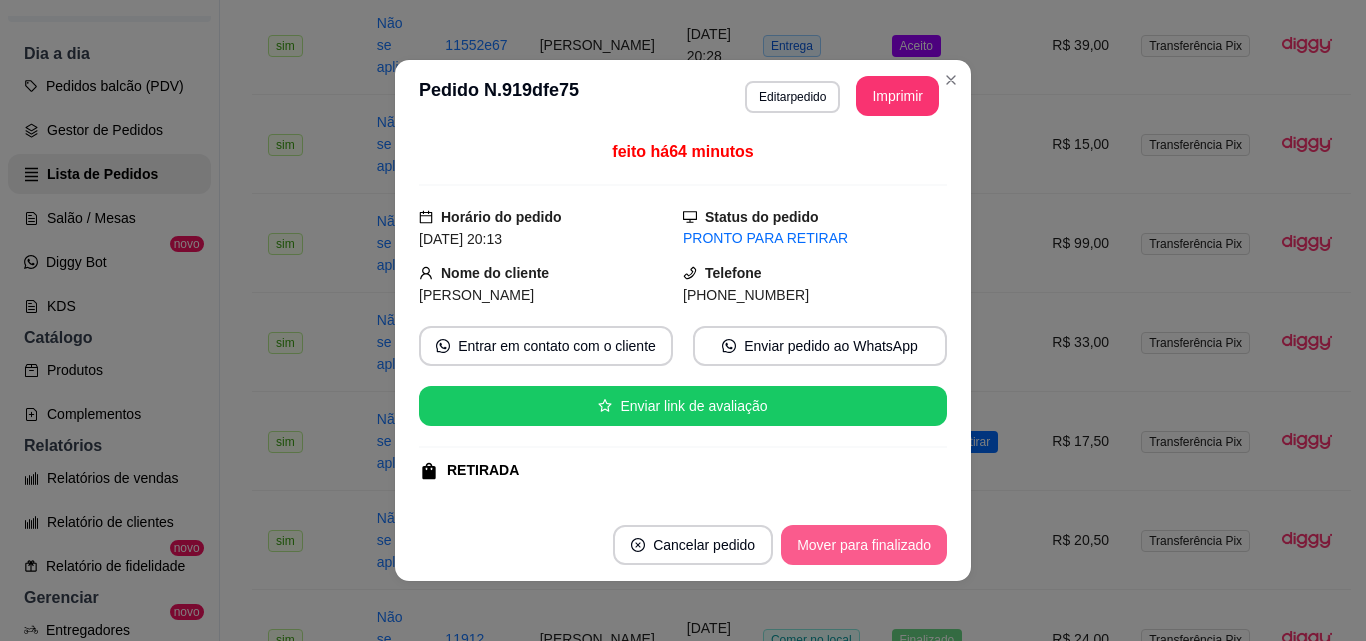 click on "Mover para finalizado" at bounding box center [864, 545] 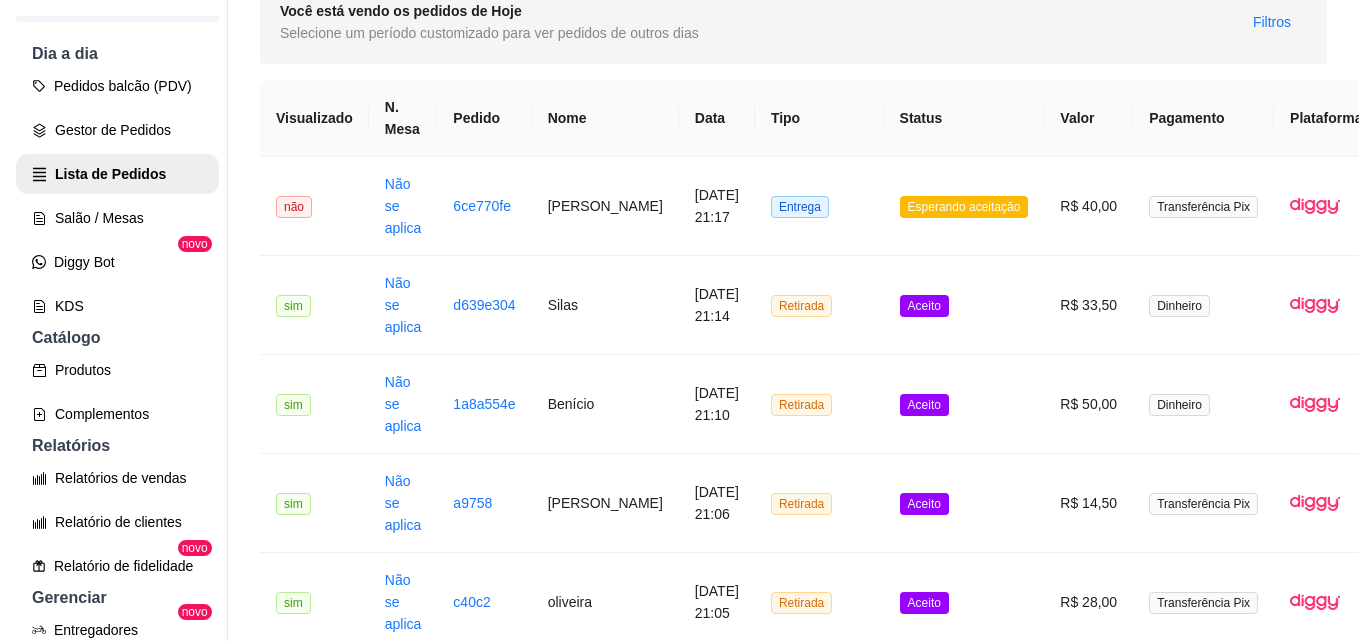 scroll, scrollTop: 0, scrollLeft: 0, axis: both 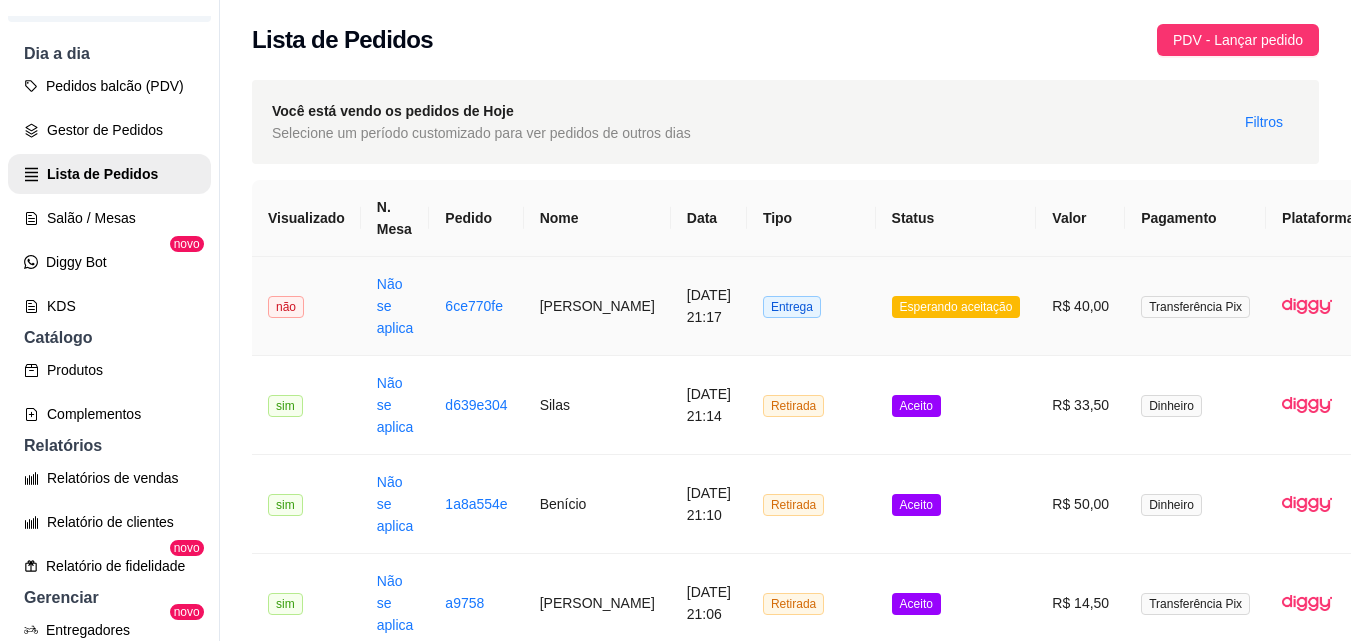 click on "[PERSON_NAME]" at bounding box center (597, 306) 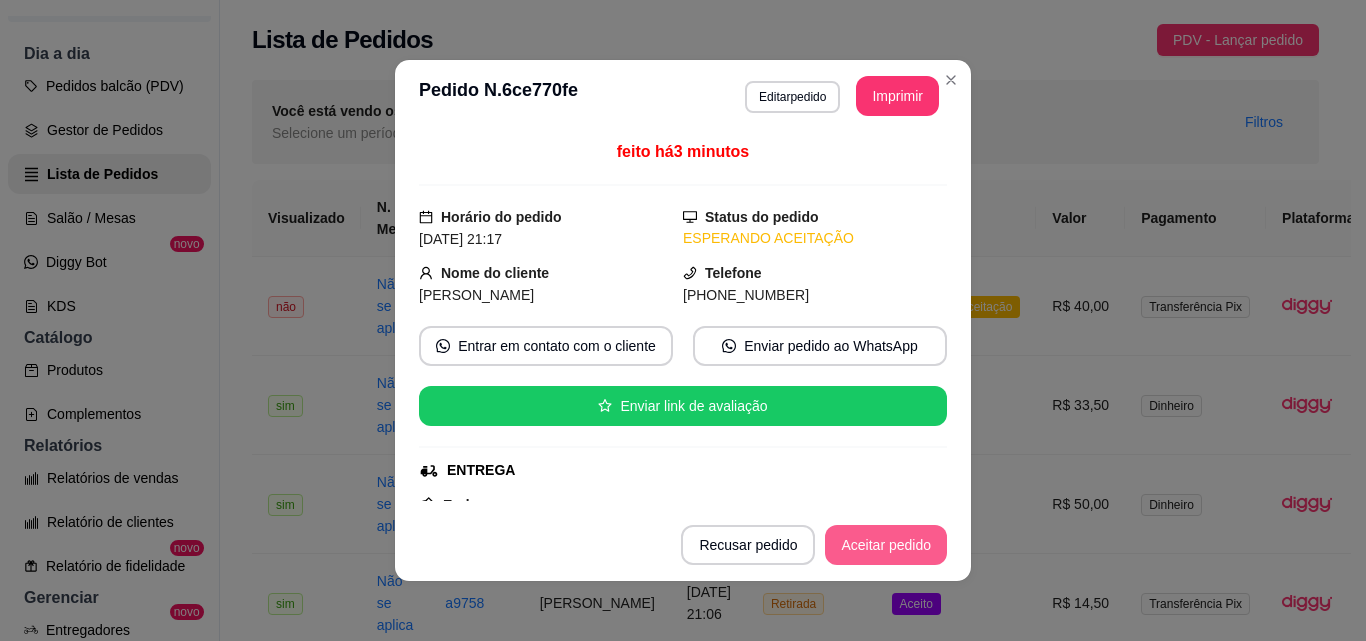 click on "Aceitar pedido" at bounding box center [886, 545] 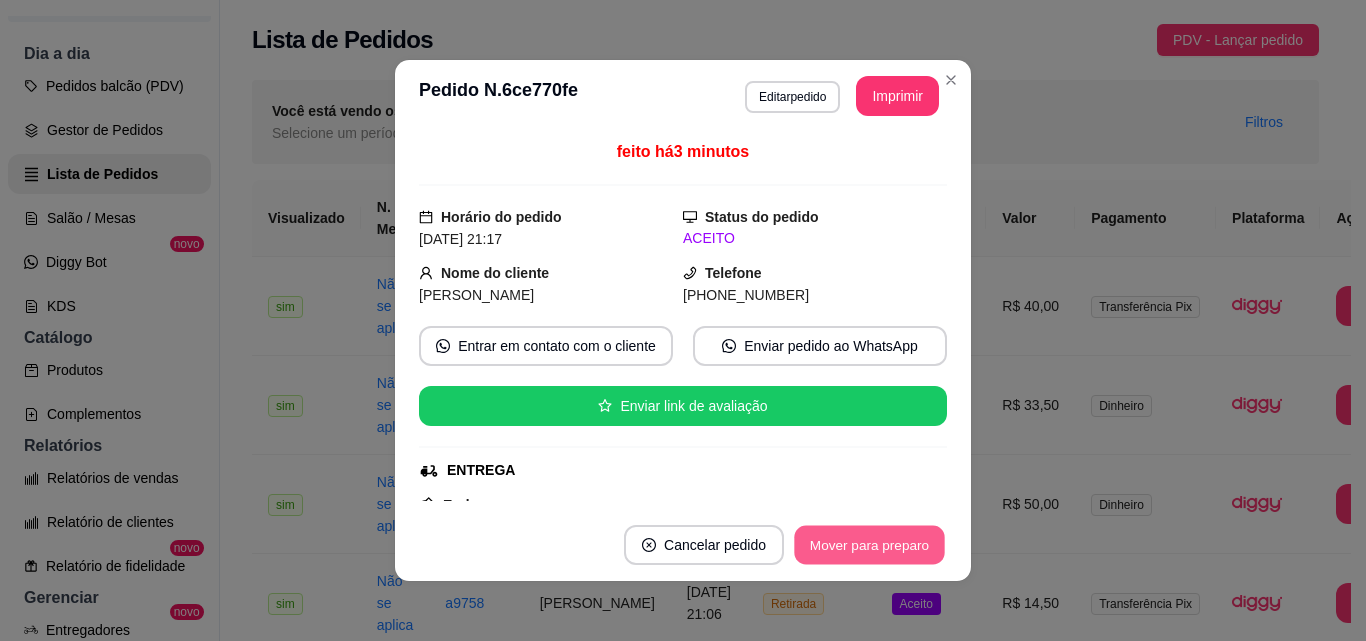 click on "Mover para preparo" at bounding box center [869, 545] 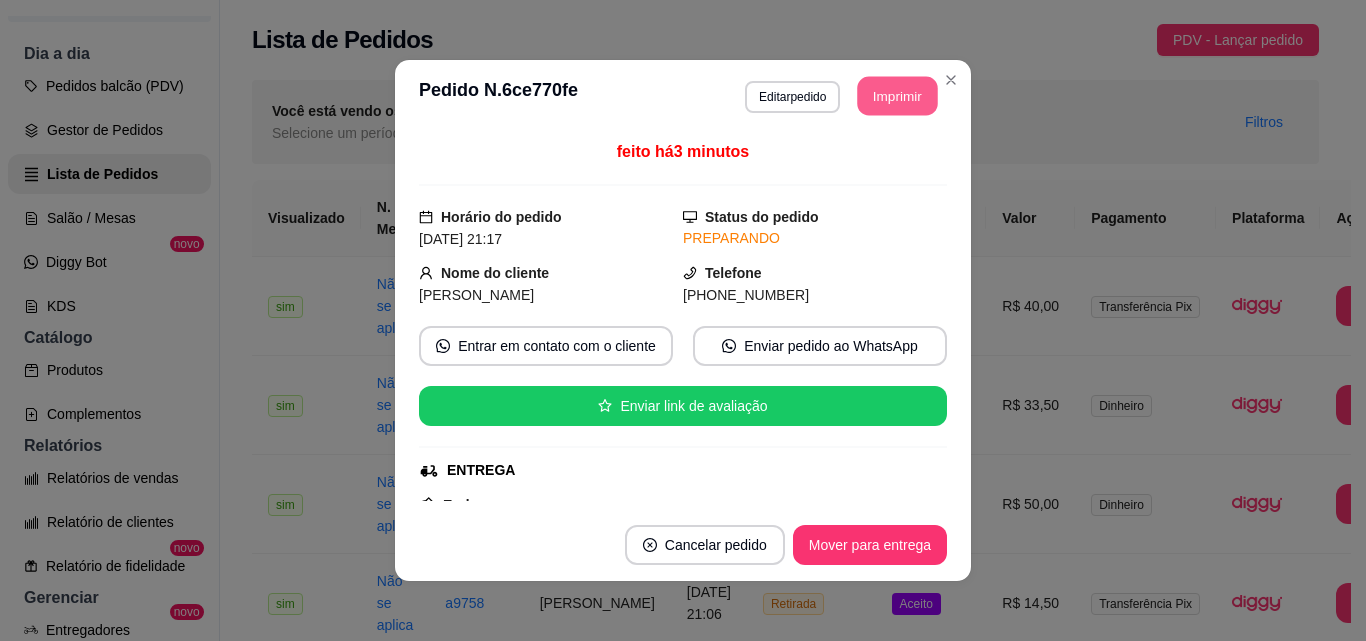 click on "Imprimir" at bounding box center [898, 96] 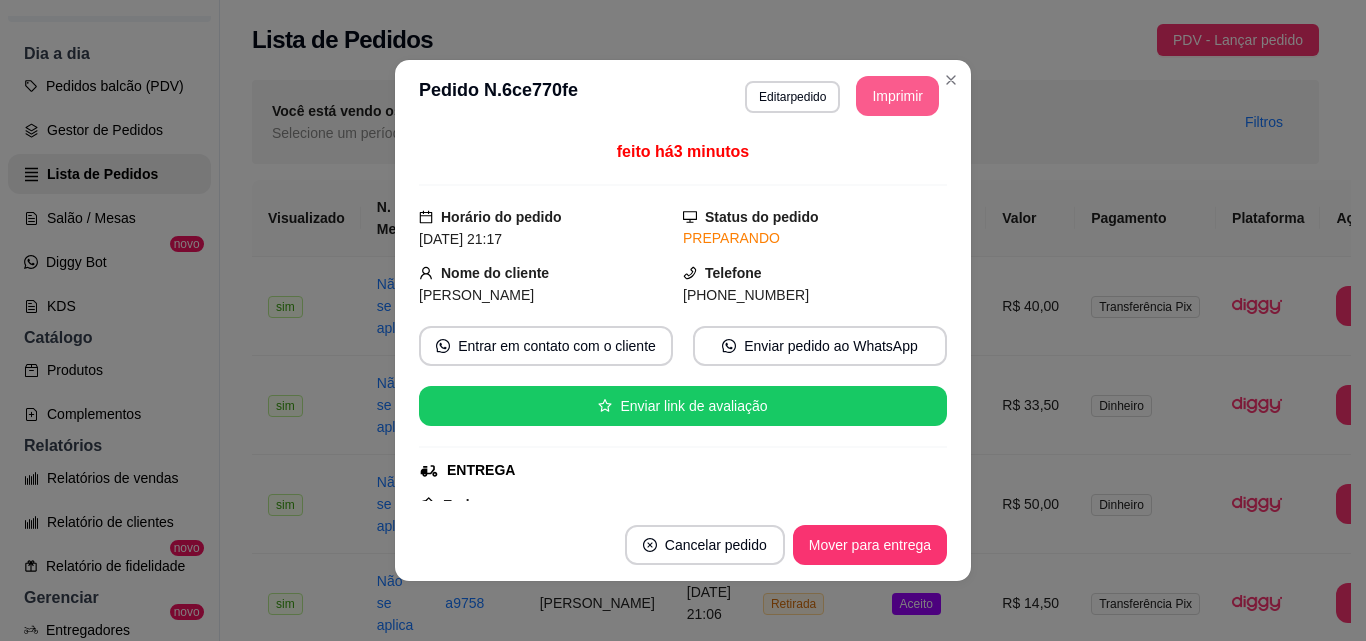 scroll, scrollTop: 0, scrollLeft: 0, axis: both 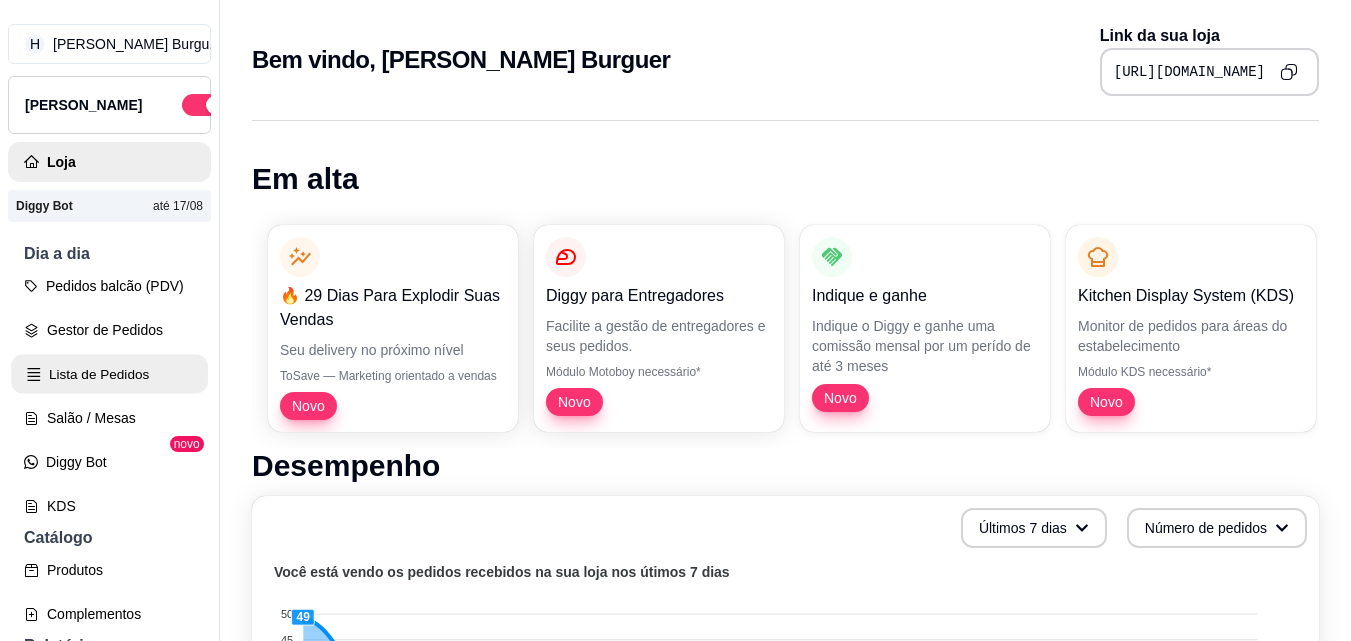 click on "Lista de Pedidos" at bounding box center [109, 374] 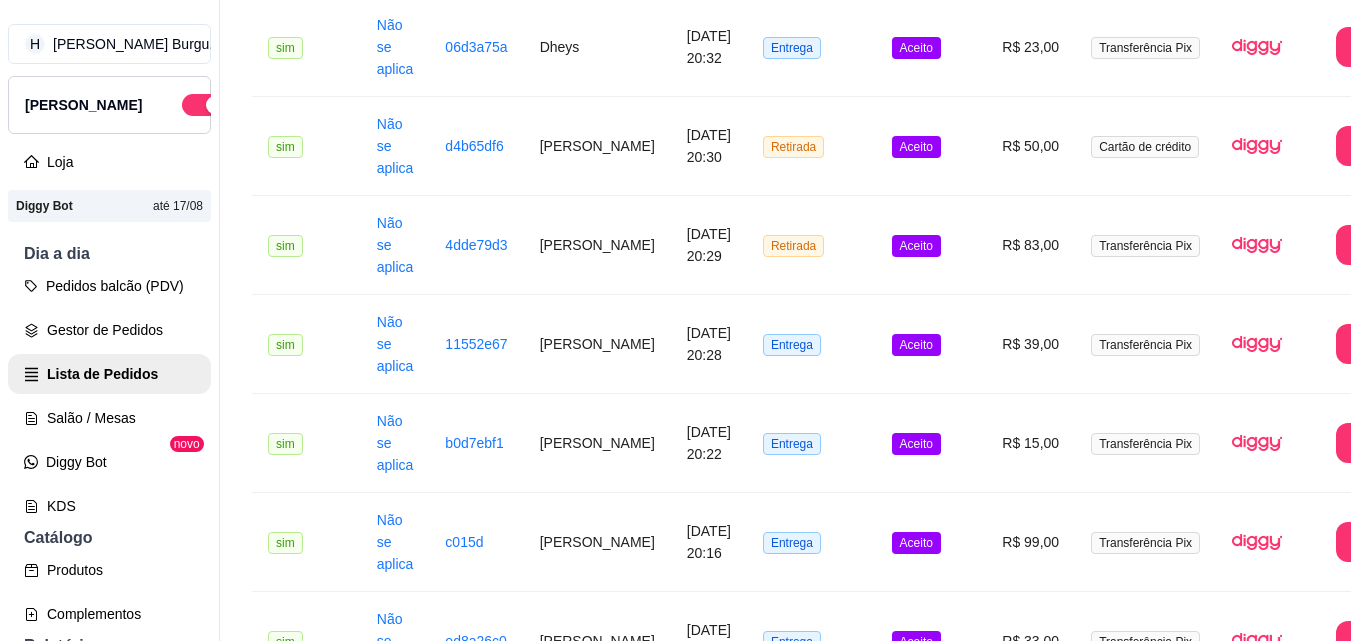 scroll, scrollTop: 1500, scrollLeft: 0, axis: vertical 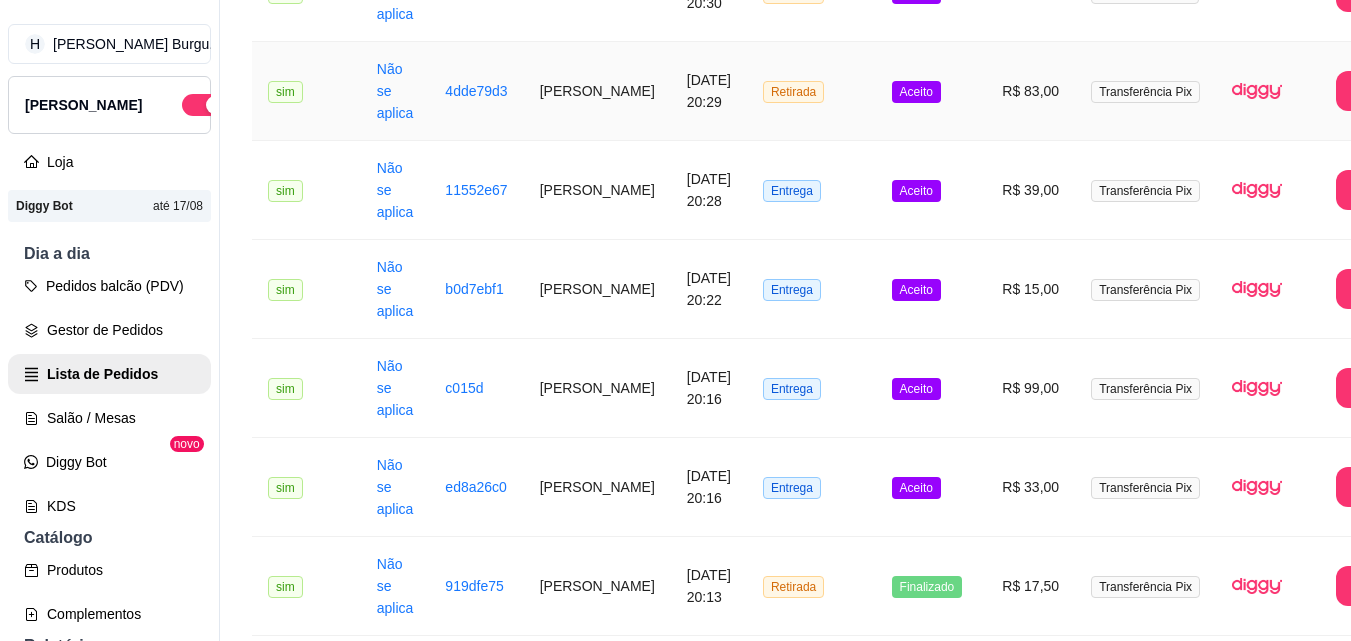click on "[PERSON_NAME]" at bounding box center [597, 91] 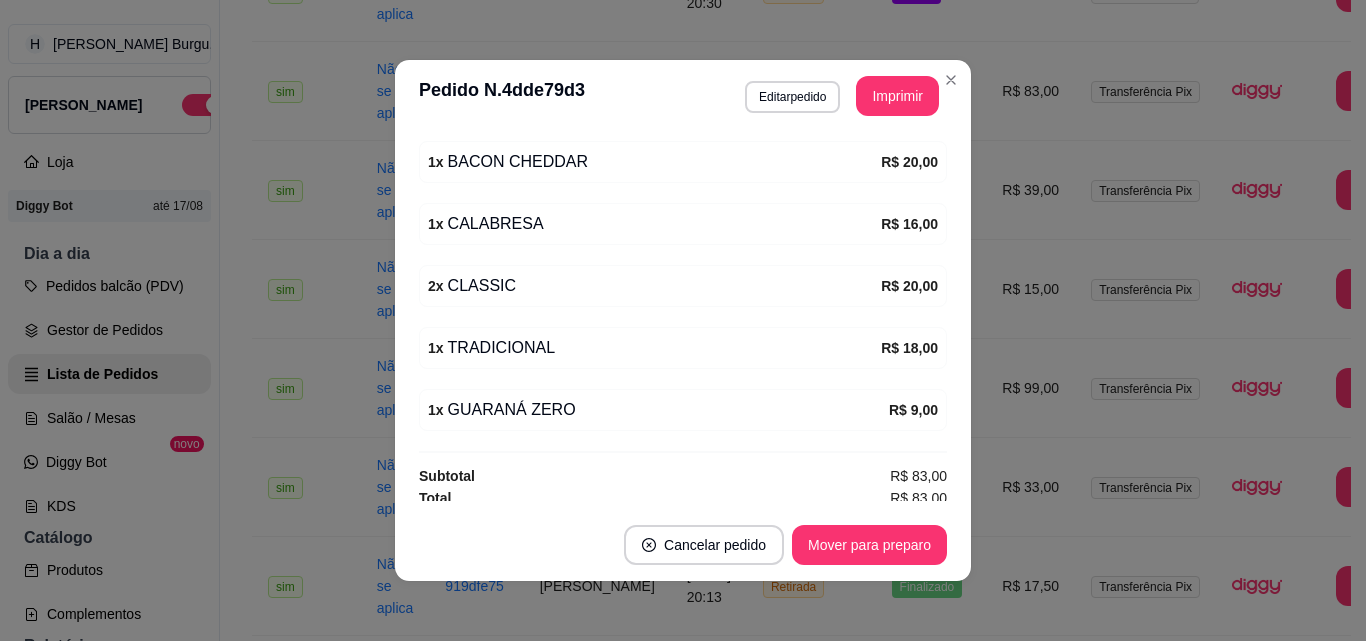 scroll, scrollTop: 508, scrollLeft: 0, axis: vertical 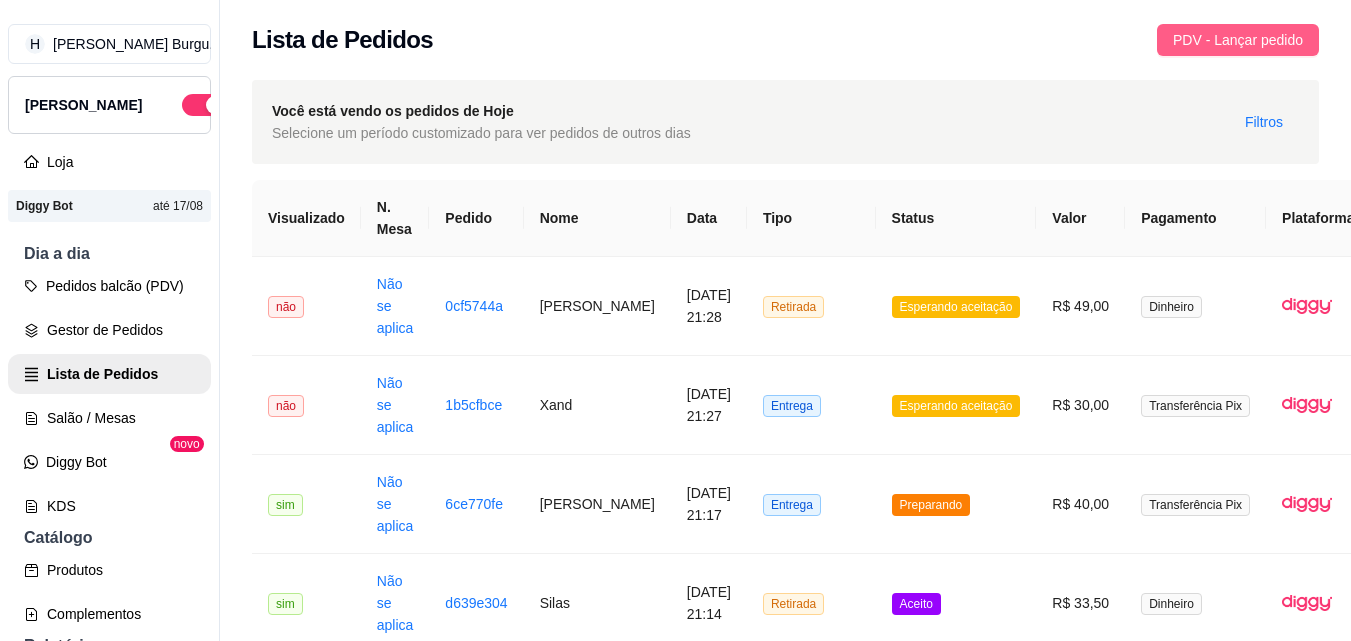 click on "PDV - Lançar pedido" at bounding box center (1238, 40) 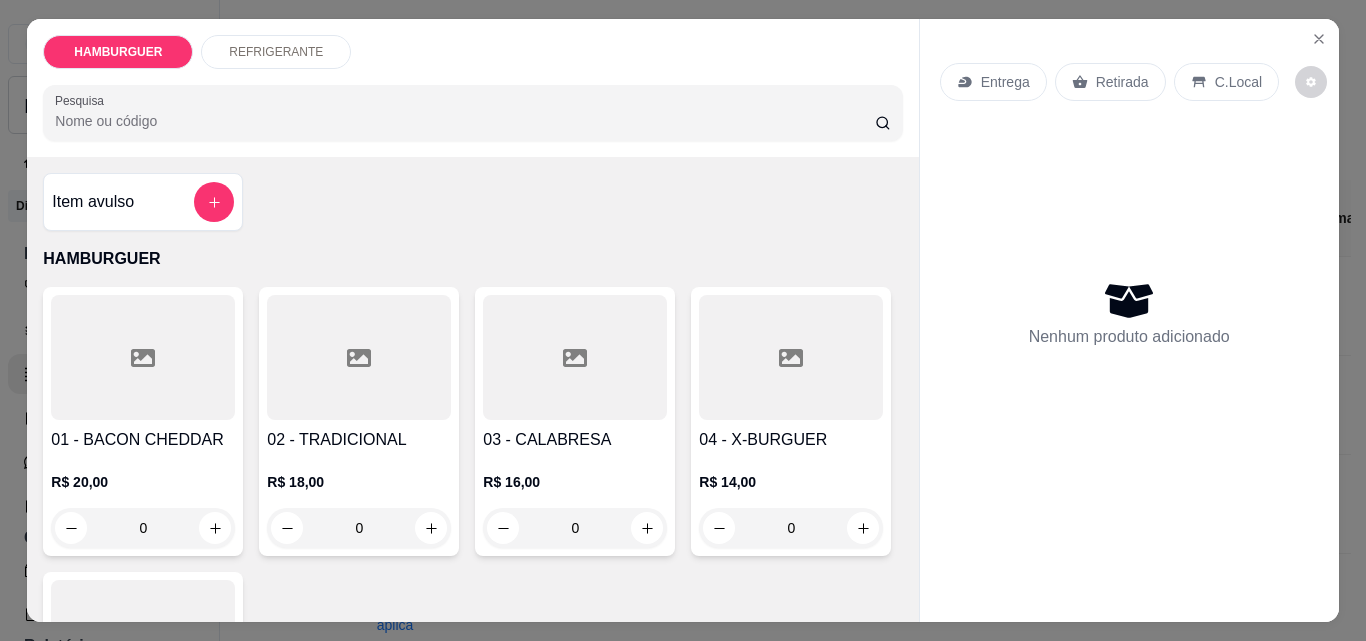 click on "Retirada" at bounding box center [1122, 82] 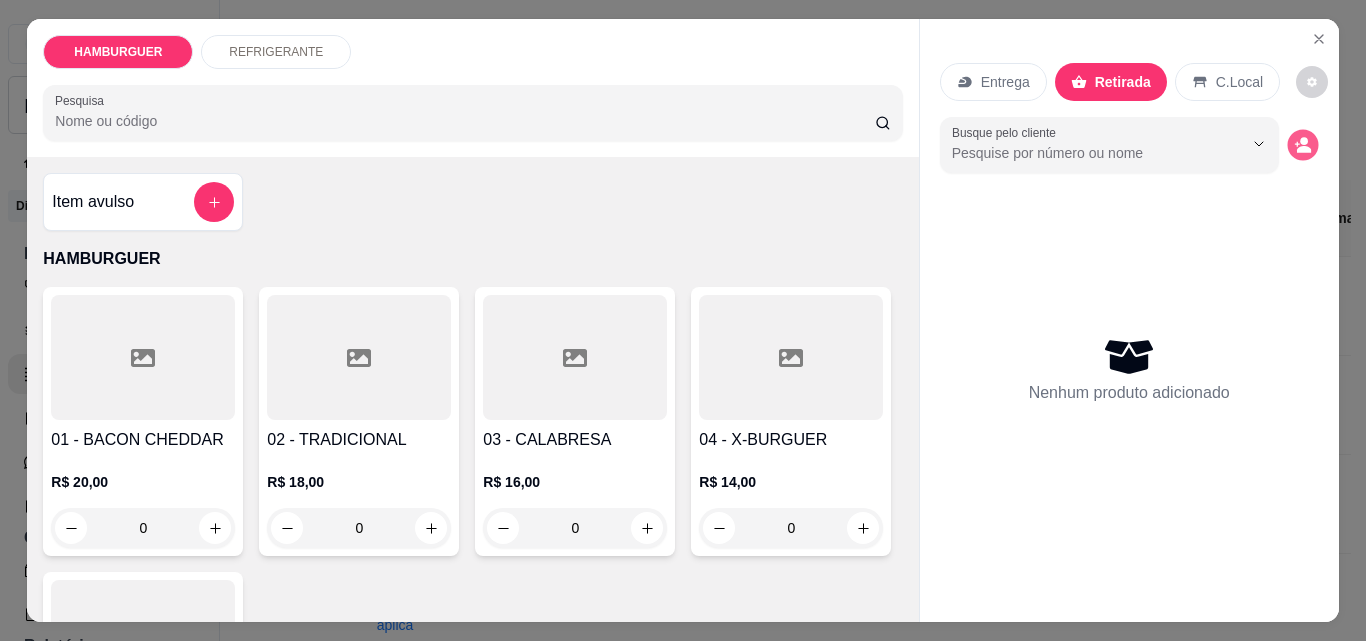 click 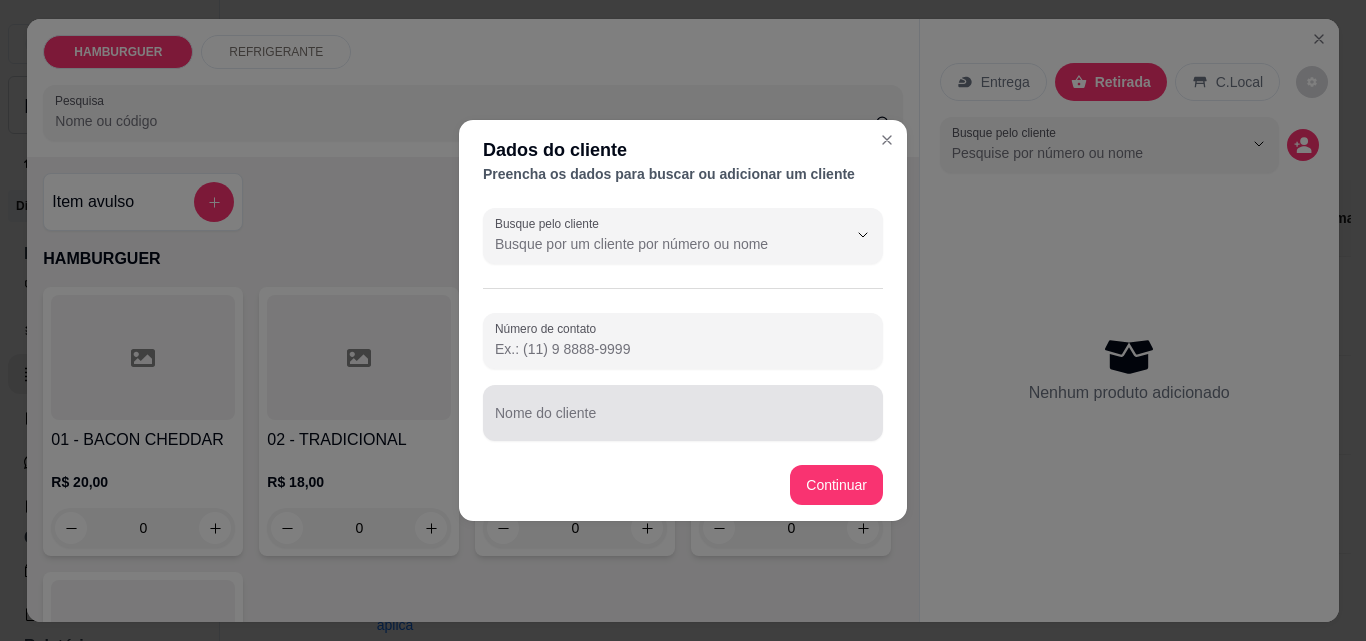 click at bounding box center [683, 413] 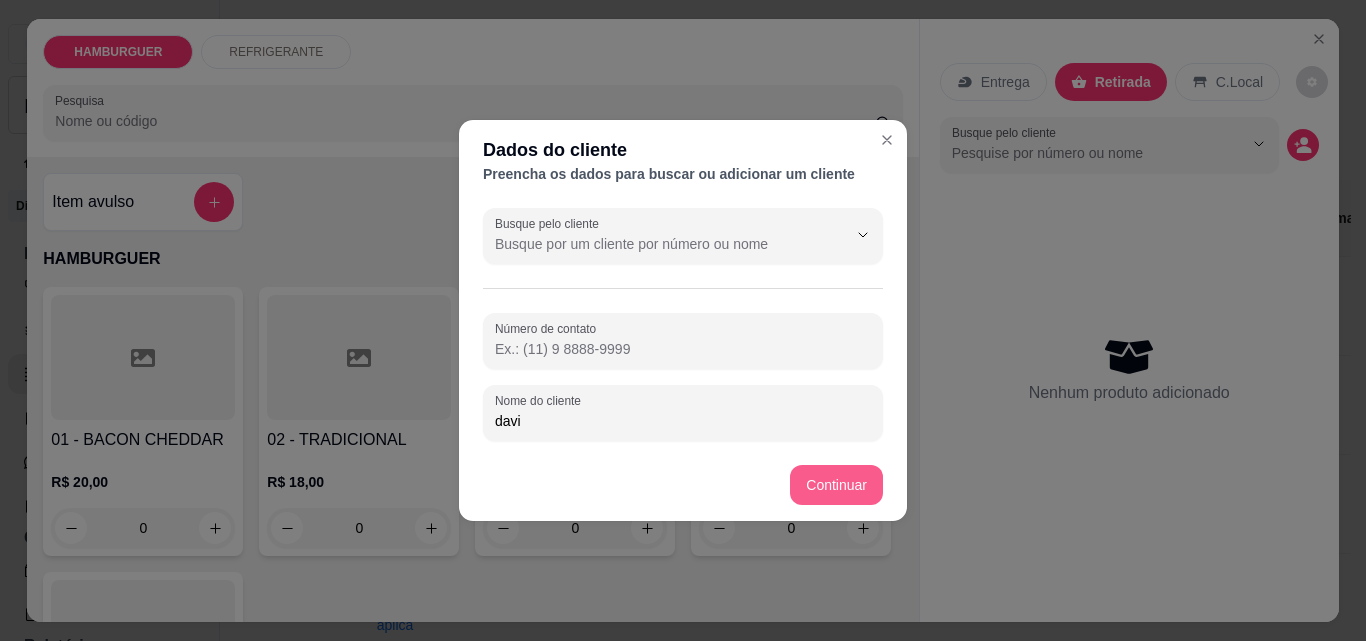 type on "davi" 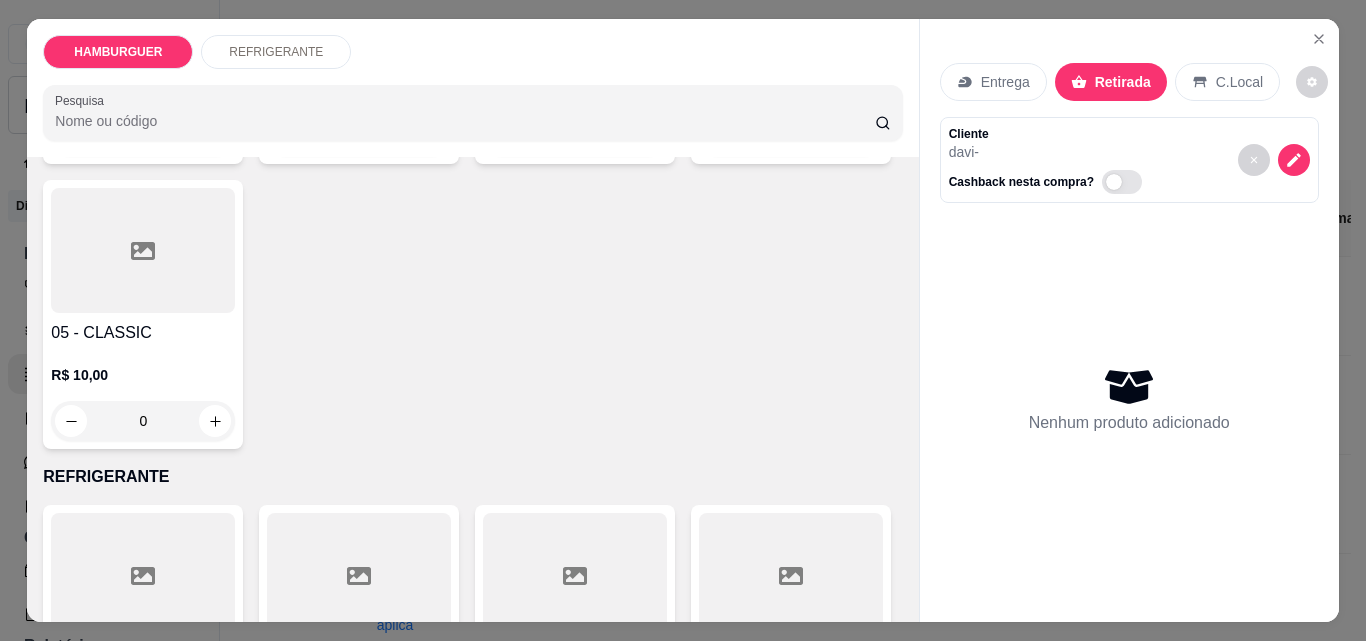 scroll, scrollTop: 500, scrollLeft: 0, axis: vertical 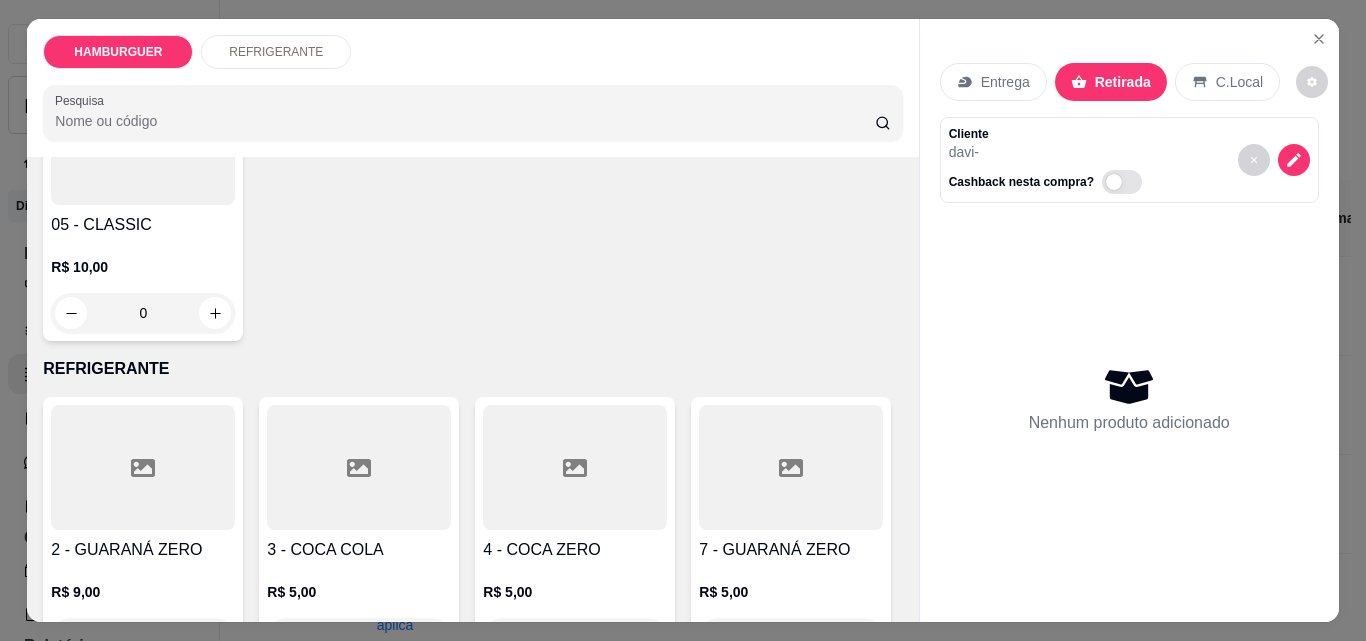 click on "0" at bounding box center [143, 313] 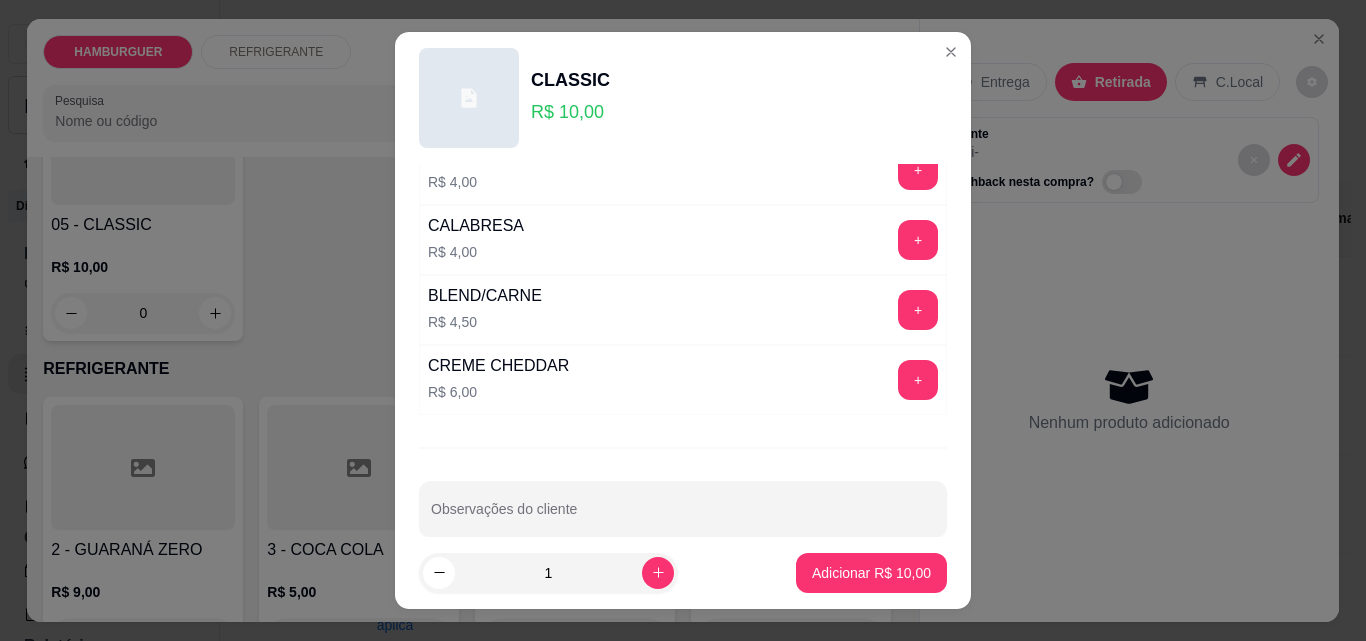 scroll, scrollTop: 481, scrollLeft: 0, axis: vertical 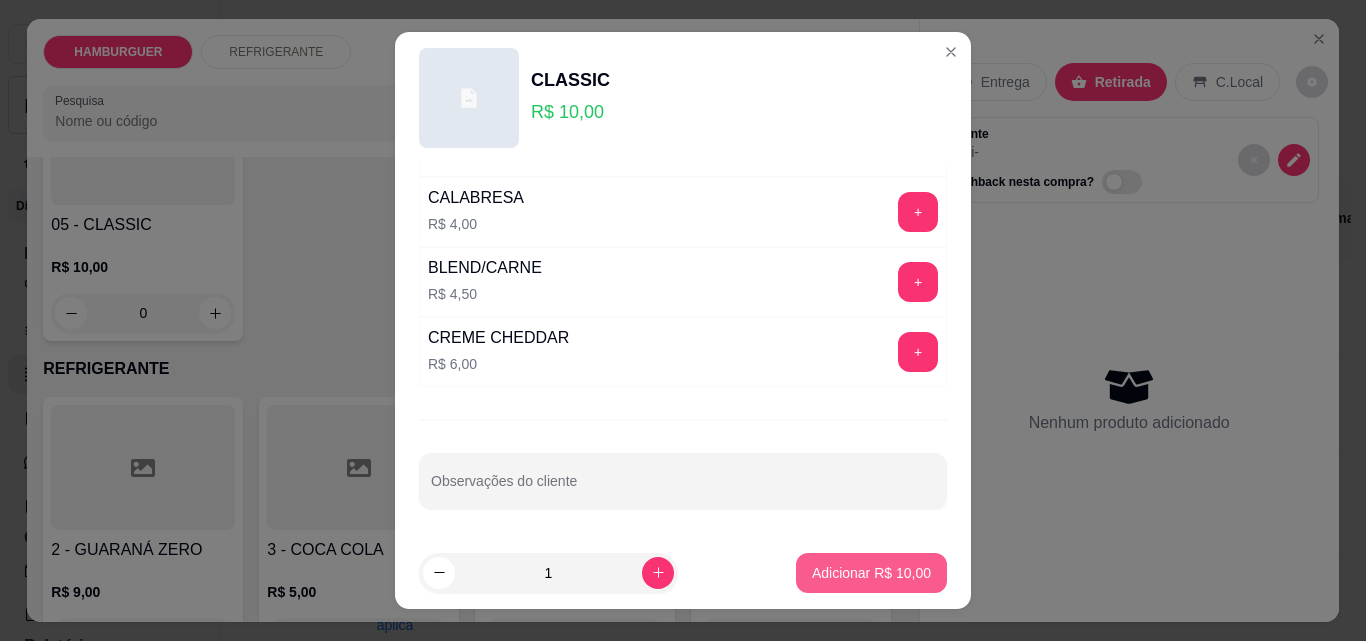 click on "Adicionar   R$ 10,00" at bounding box center (871, 573) 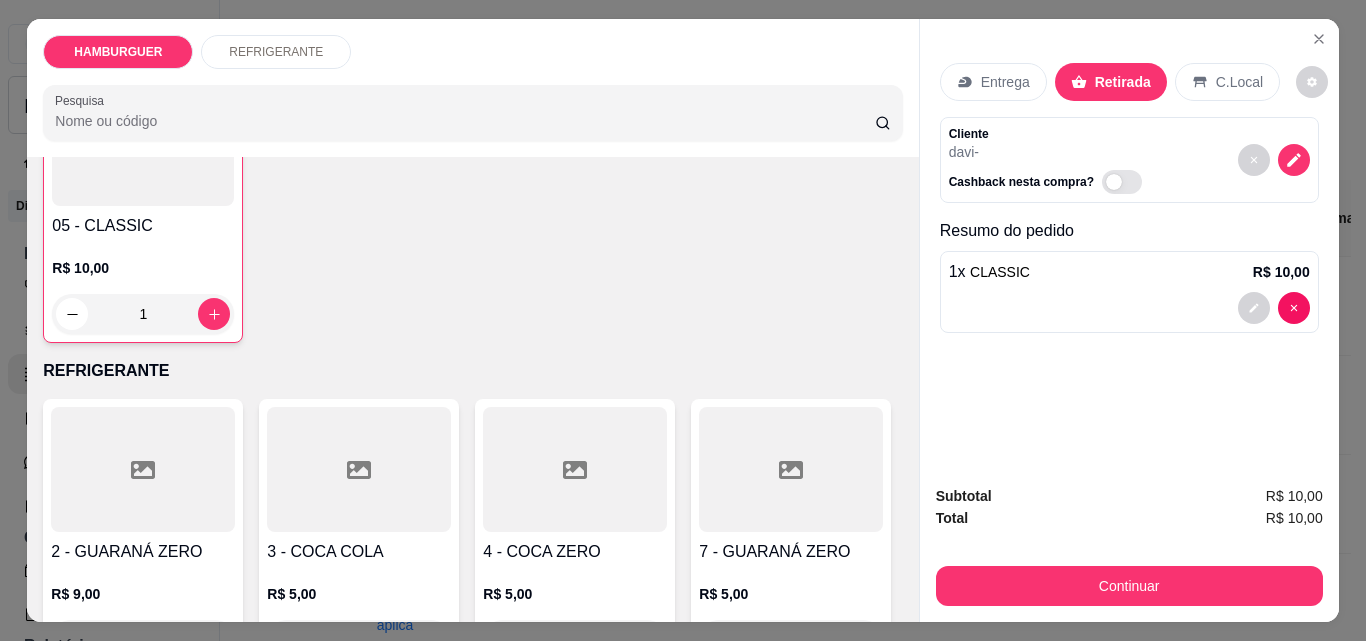 click on "05 - CLASSIC" at bounding box center (143, 226) 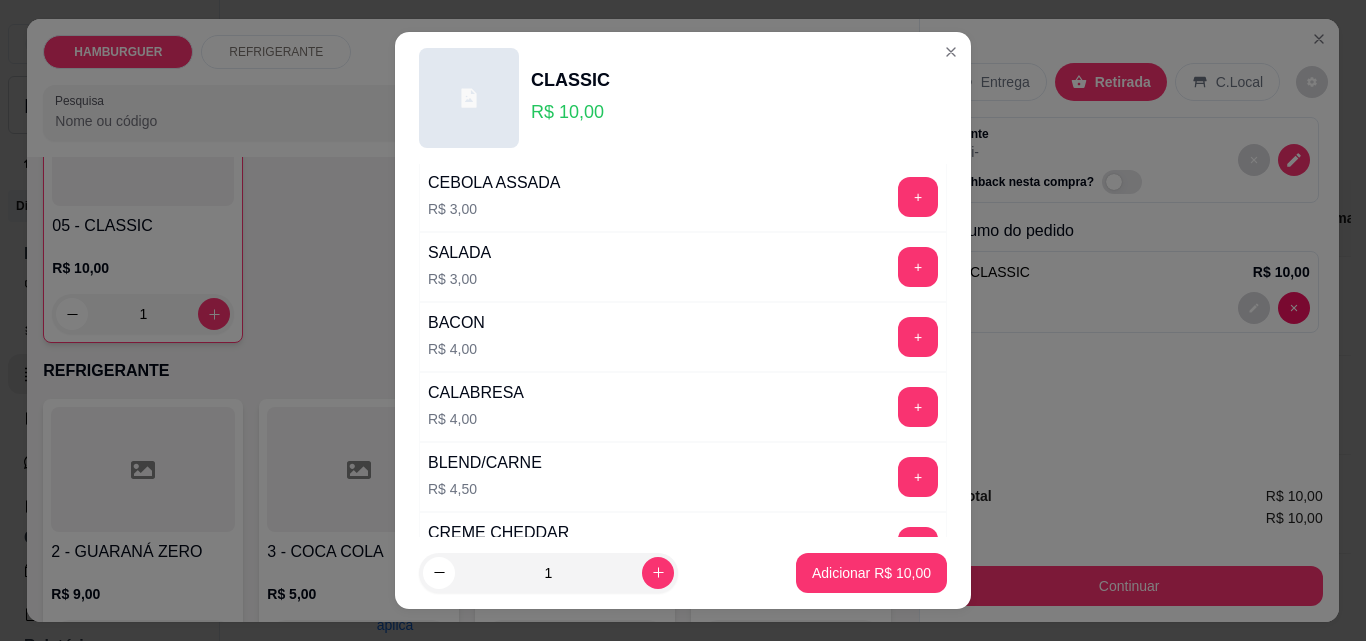 scroll, scrollTop: 400, scrollLeft: 0, axis: vertical 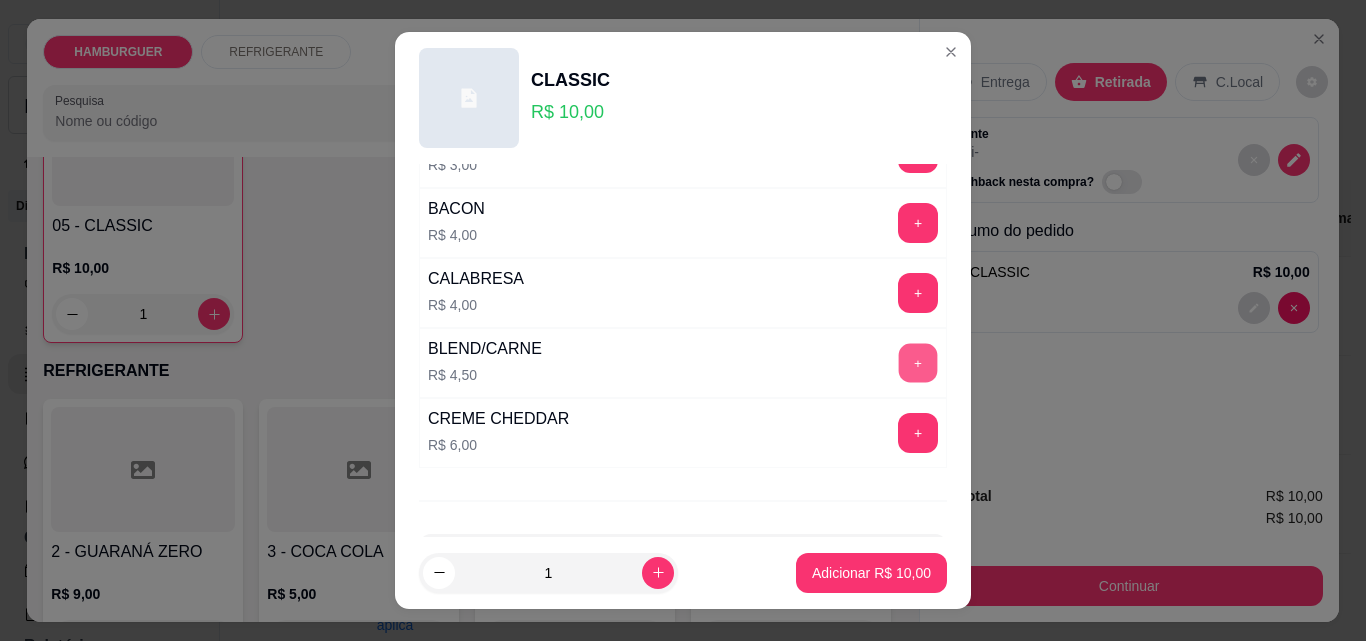 click on "+" at bounding box center [918, 363] 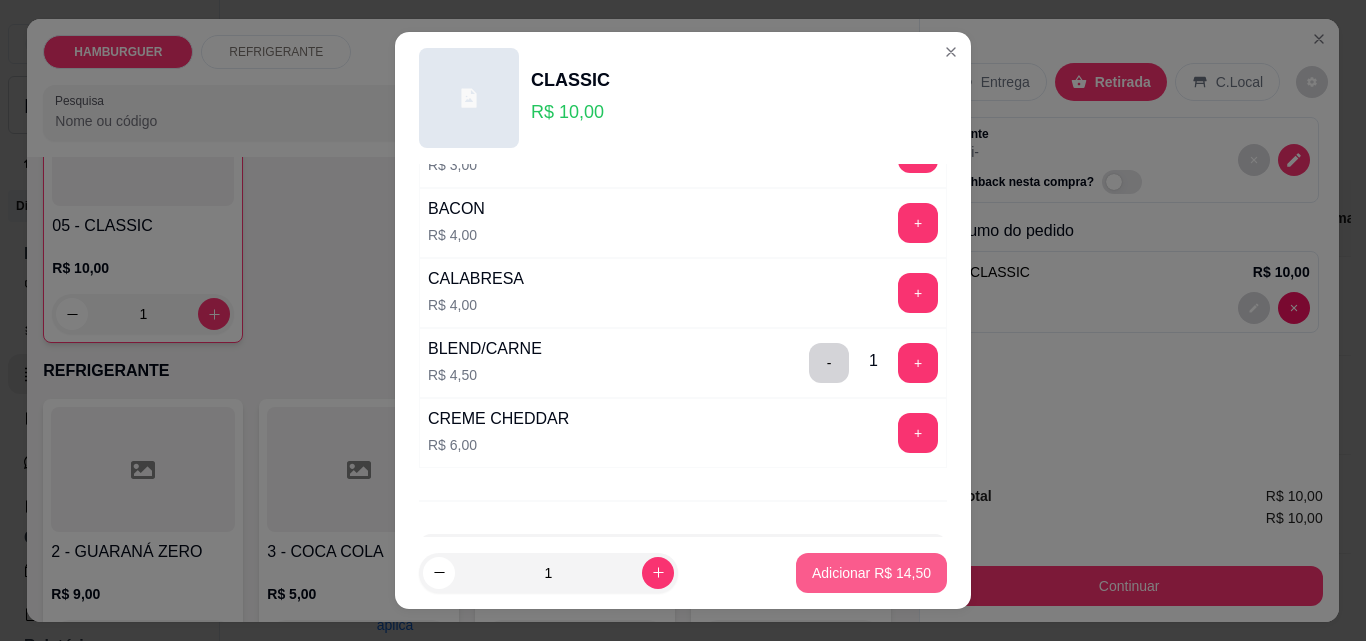 click on "Adicionar   R$ 14,50" at bounding box center [871, 573] 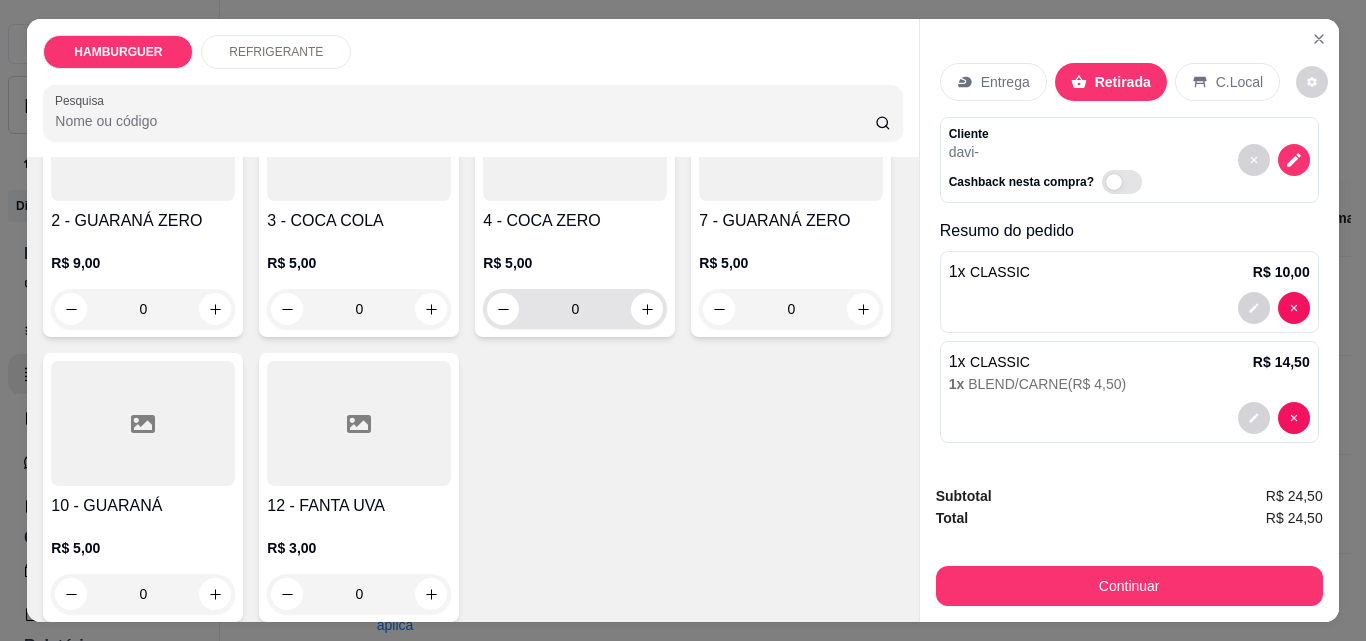 scroll, scrollTop: 847, scrollLeft: 0, axis: vertical 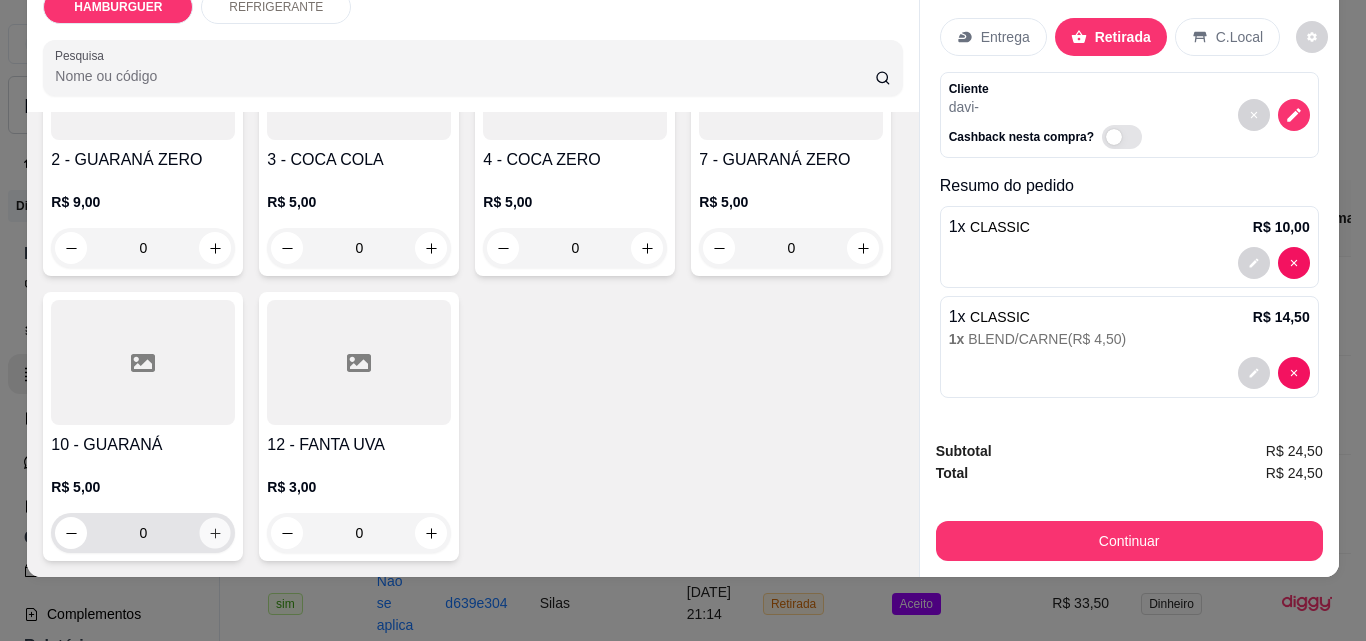 click 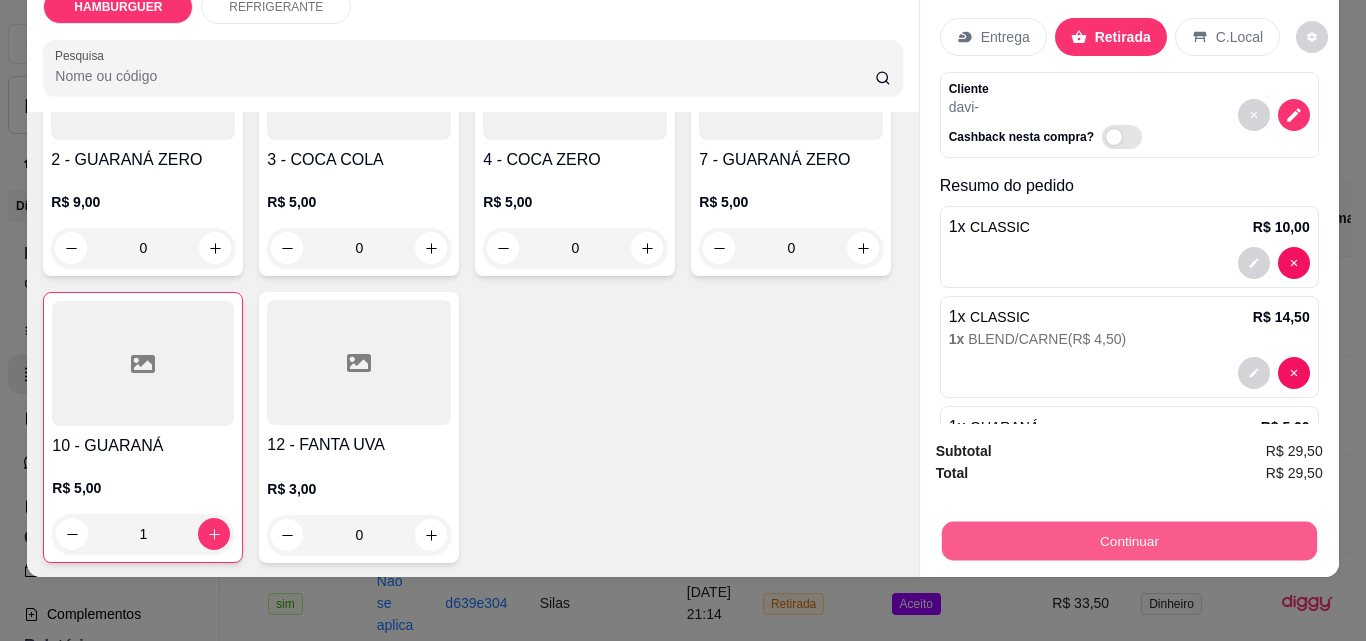 click on "Continuar" at bounding box center (1128, 540) 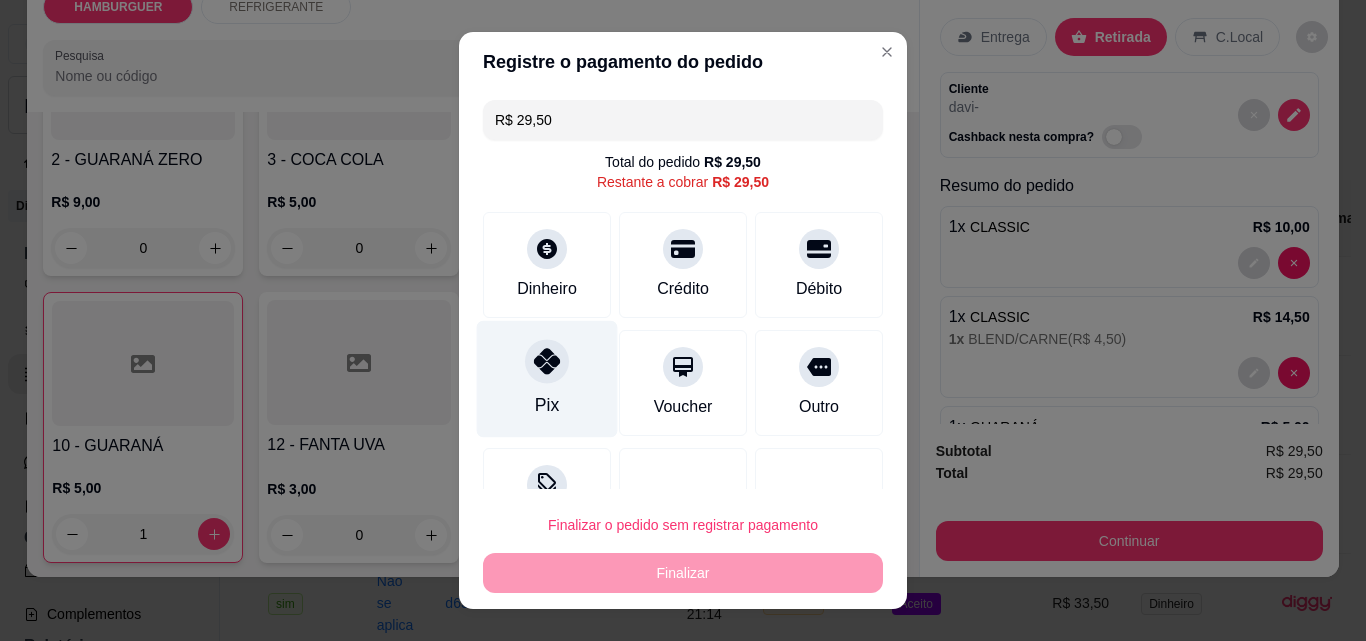 click 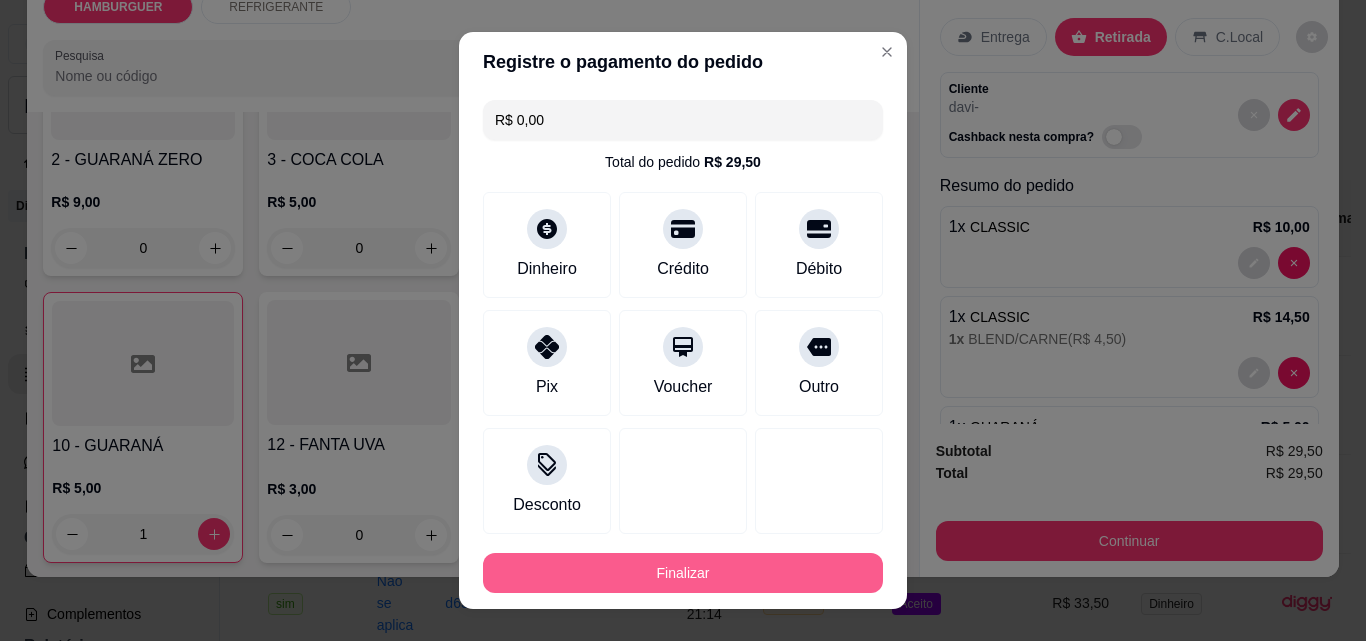 click on "Finalizar" at bounding box center (683, 573) 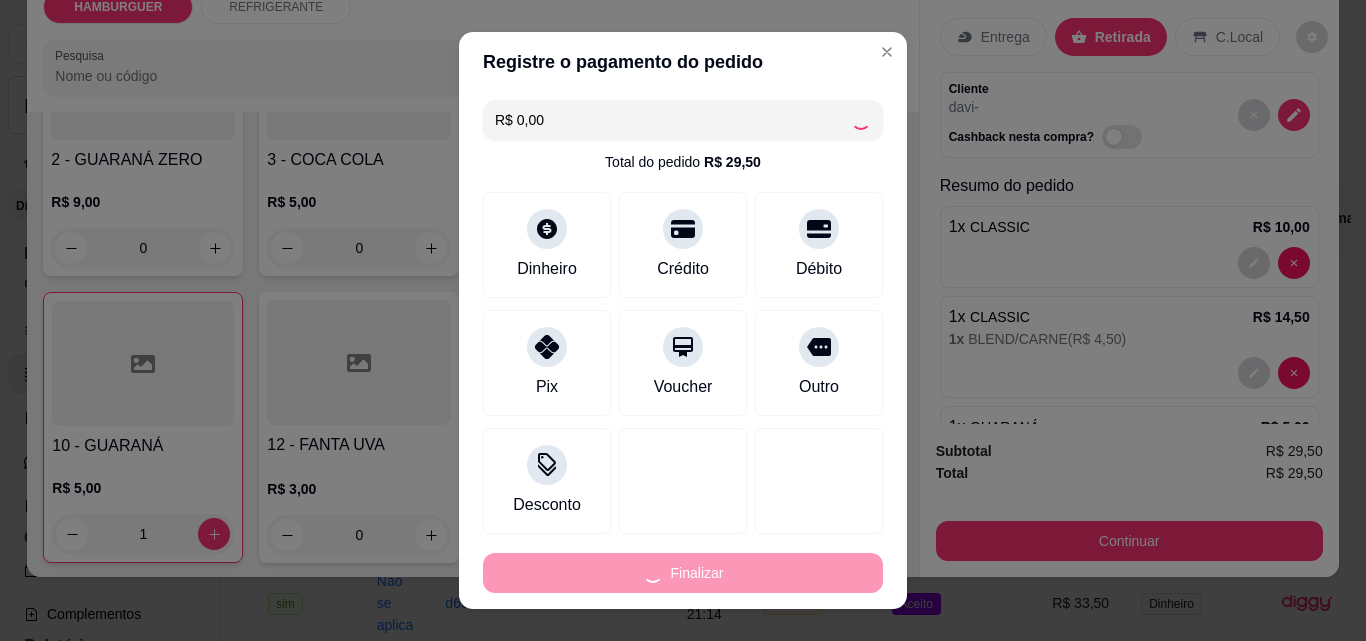 type on "0" 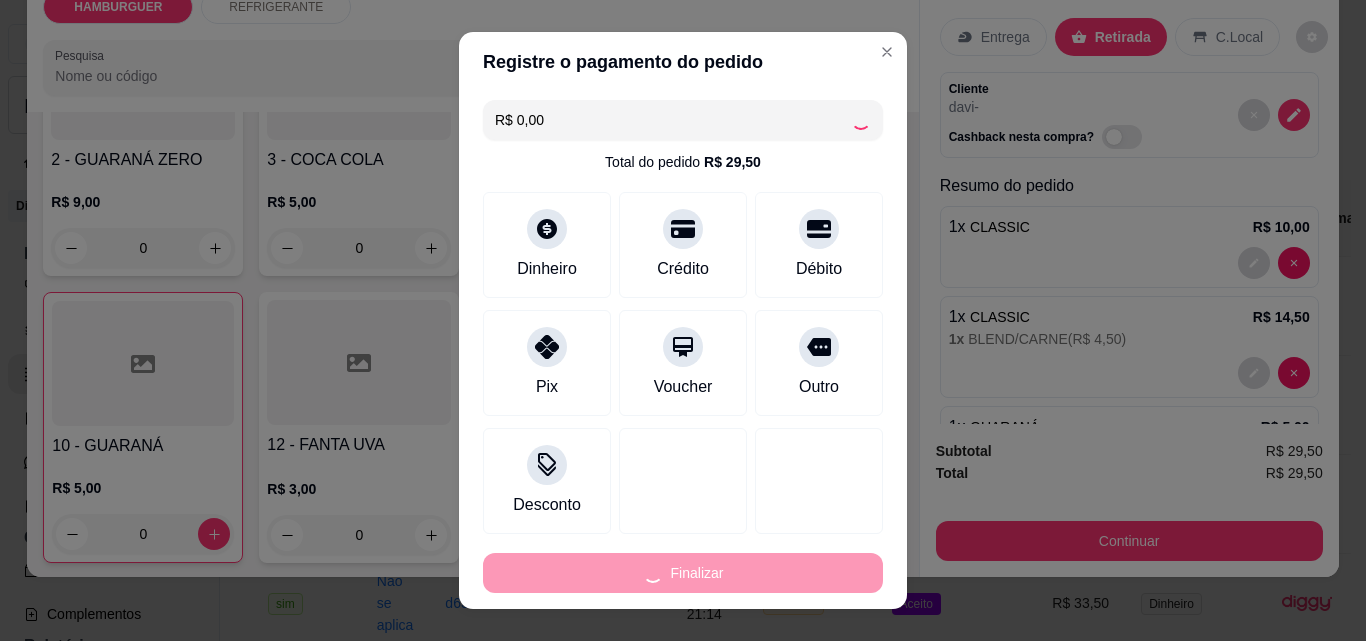 type on "-R$ 29,50" 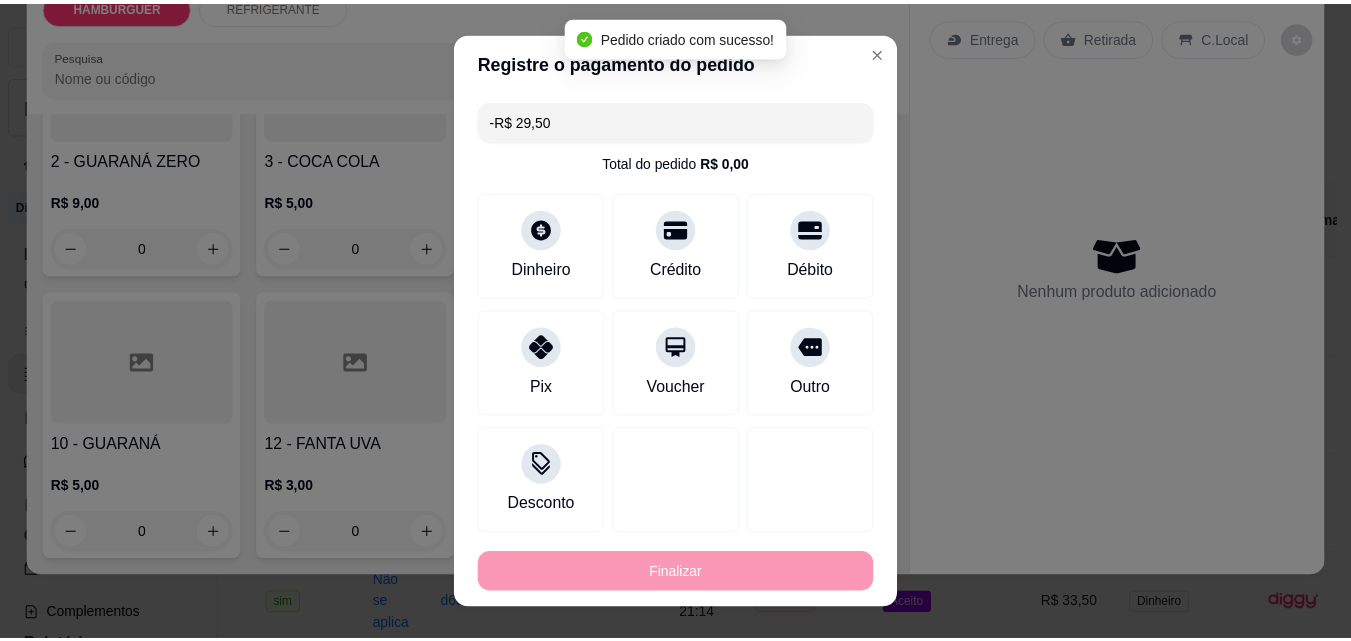 scroll, scrollTop: 845, scrollLeft: 0, axis: vertical 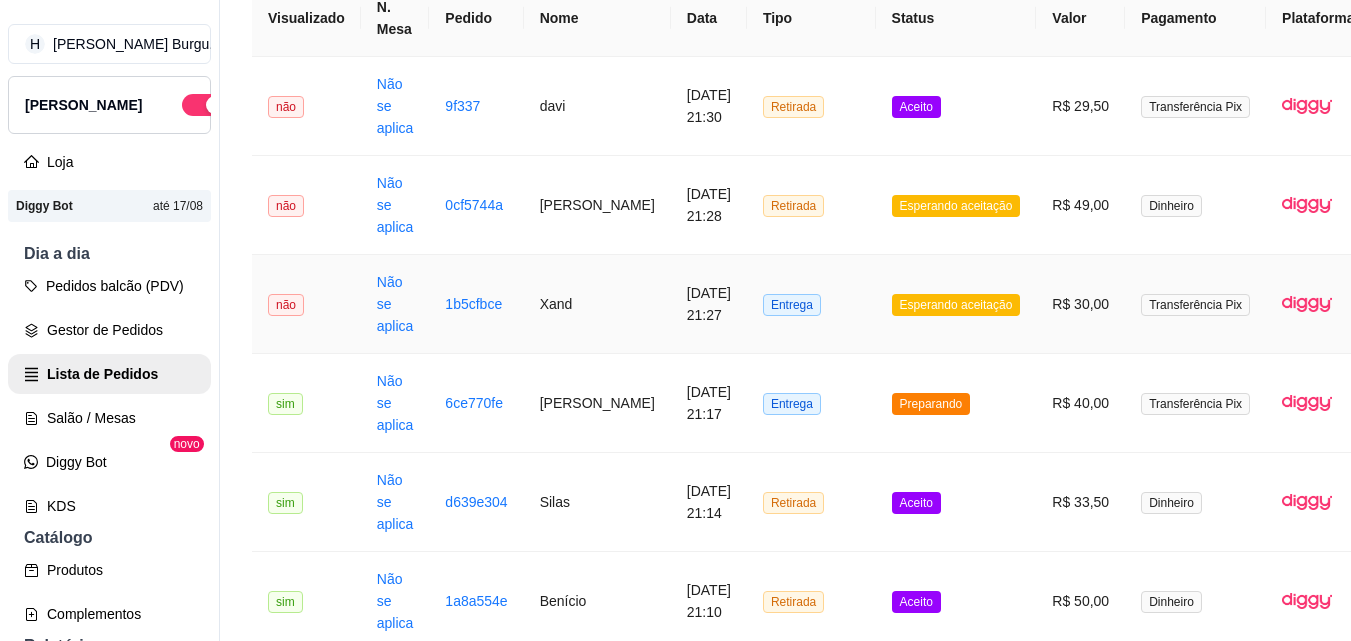click on "Xand" at bounding box center [597, 304] 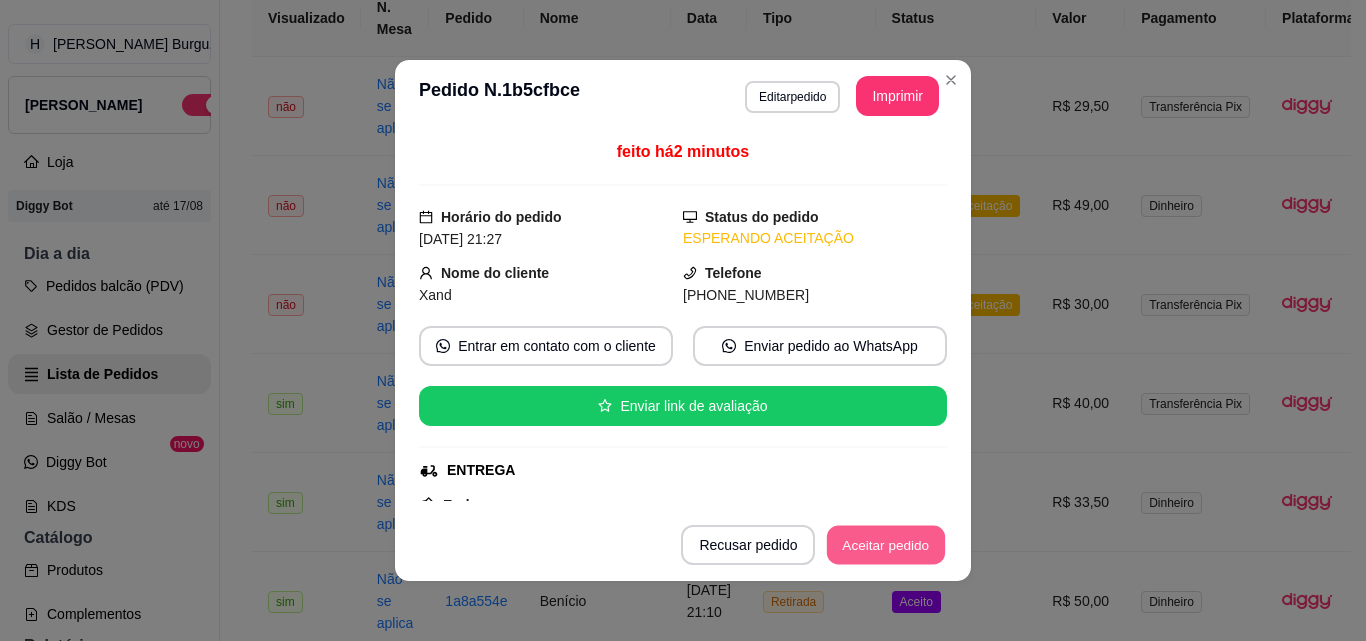 click on "Aceitar pedido" at bounding box center [886, 545] 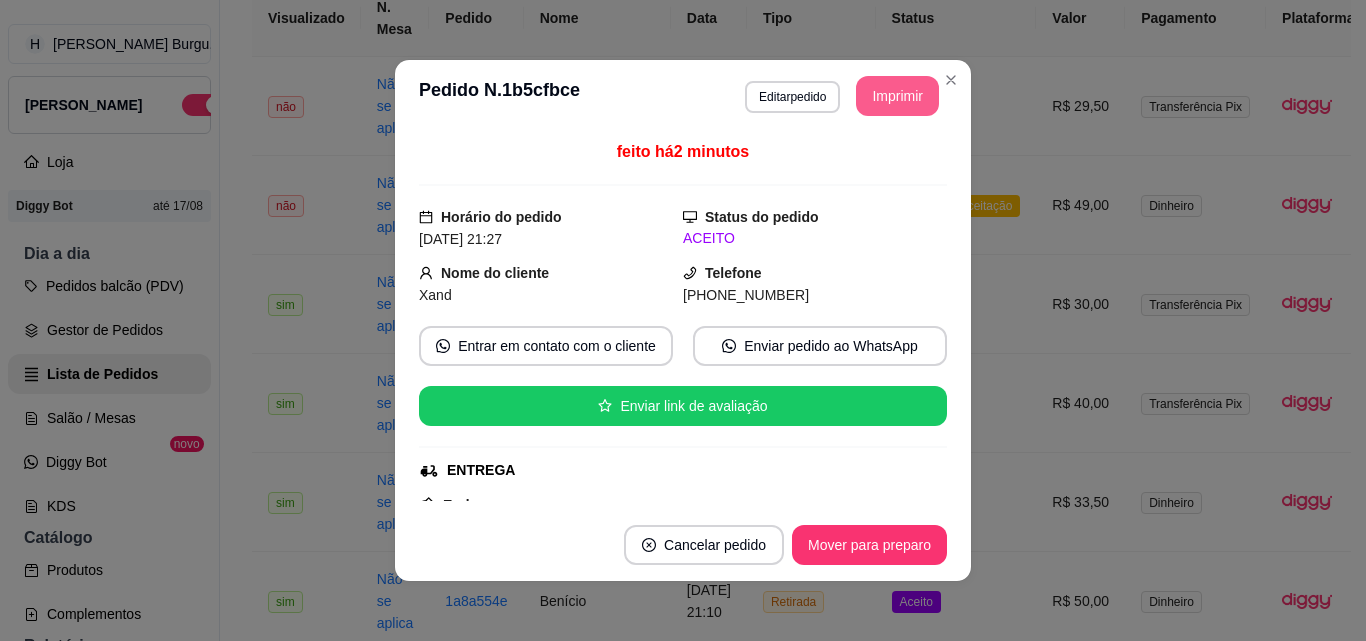 click on "Imprimir" at bounding box center [897, 96] 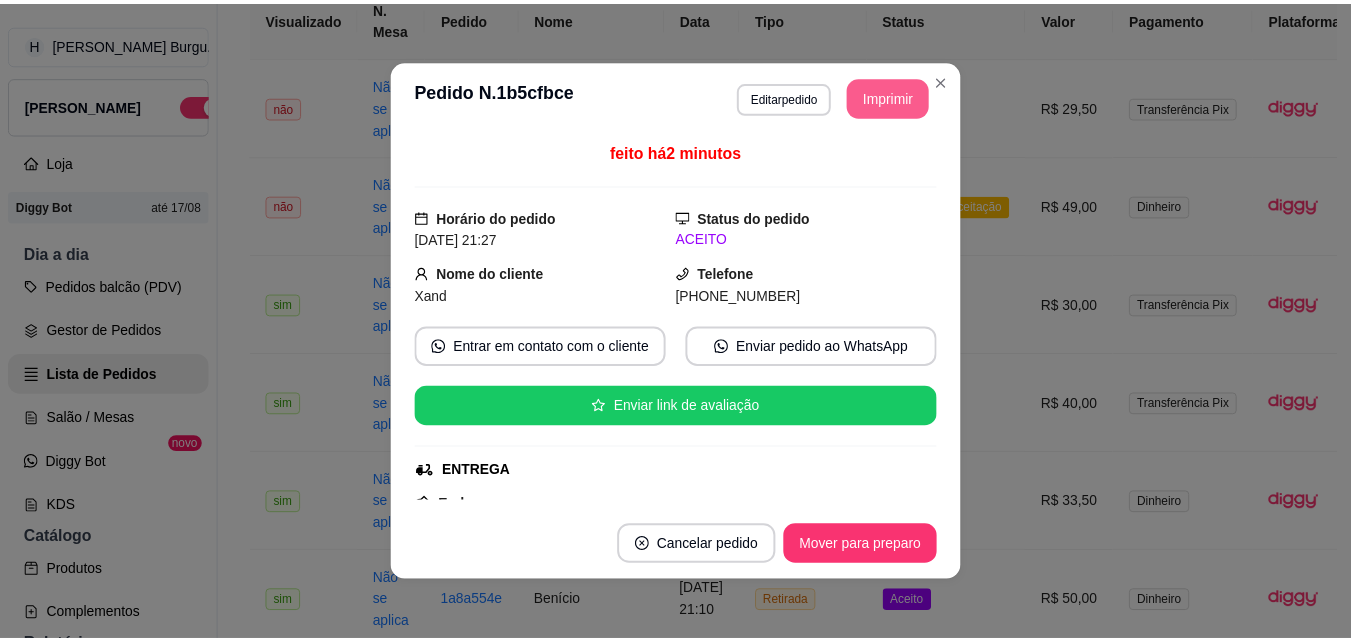 scroll, scrollTop: 0, scrollLeft: 0, axis: both 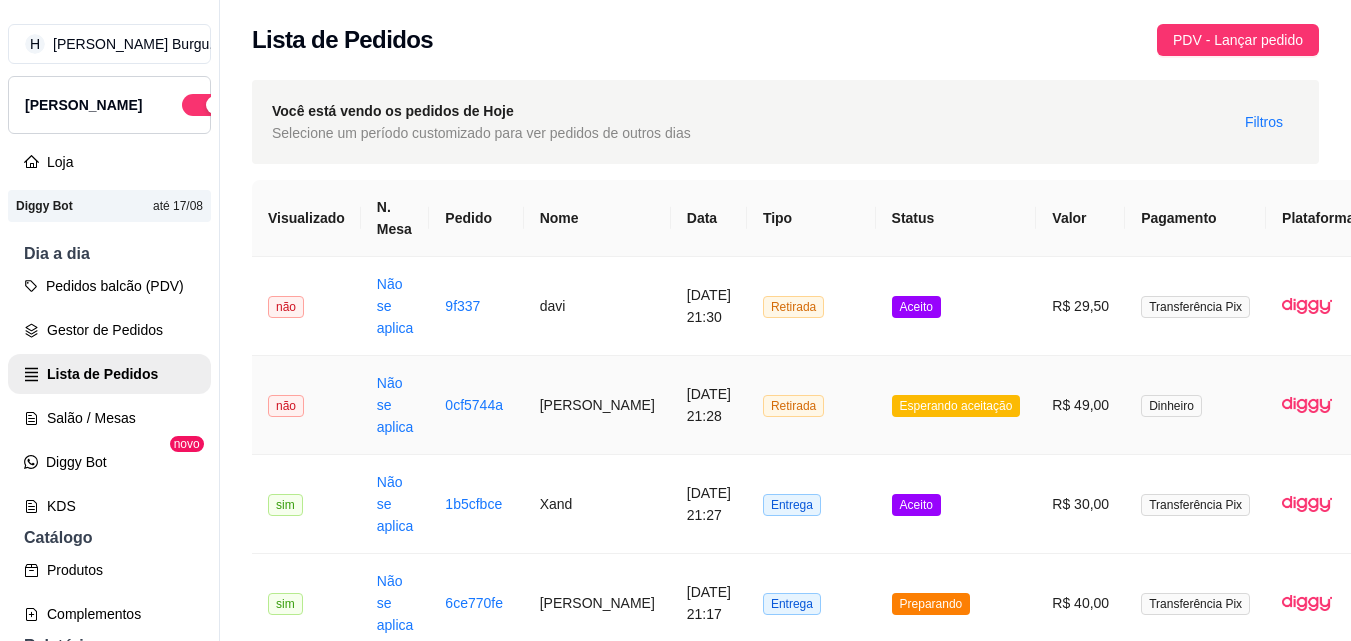 click on "[PERSON_NAME]" at bounding box center (597, 405) 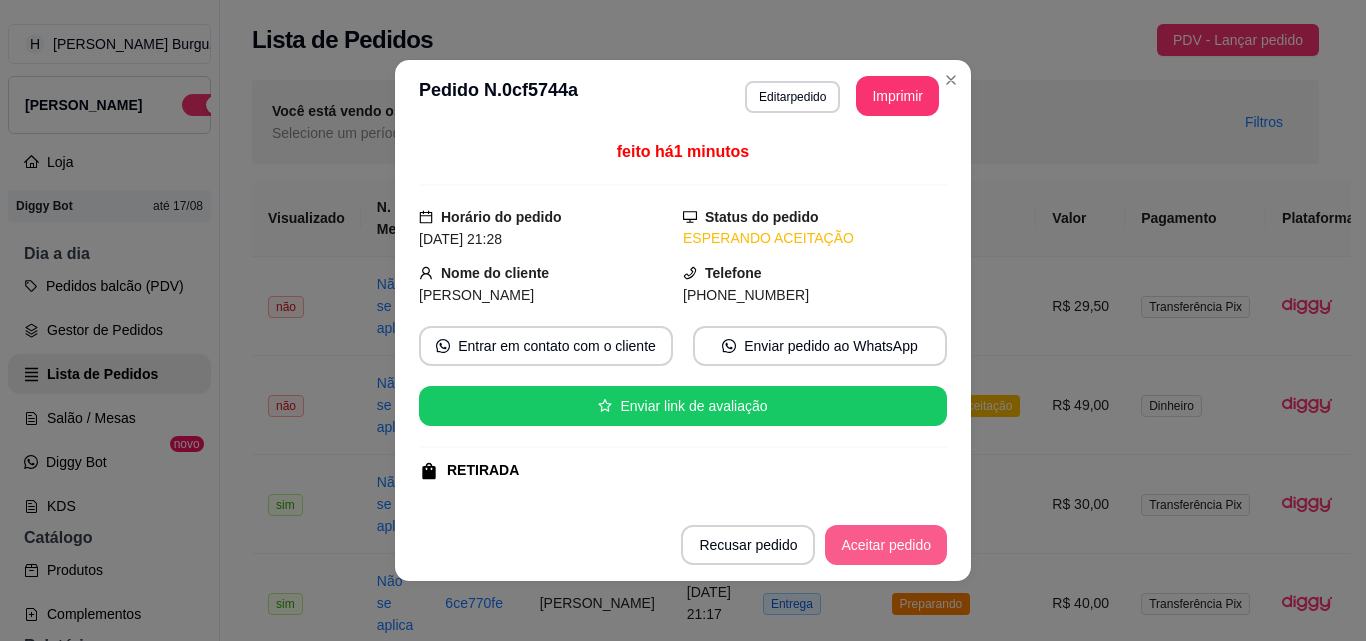 click on "Aceitar pedido" at bounding box center (886, 545) 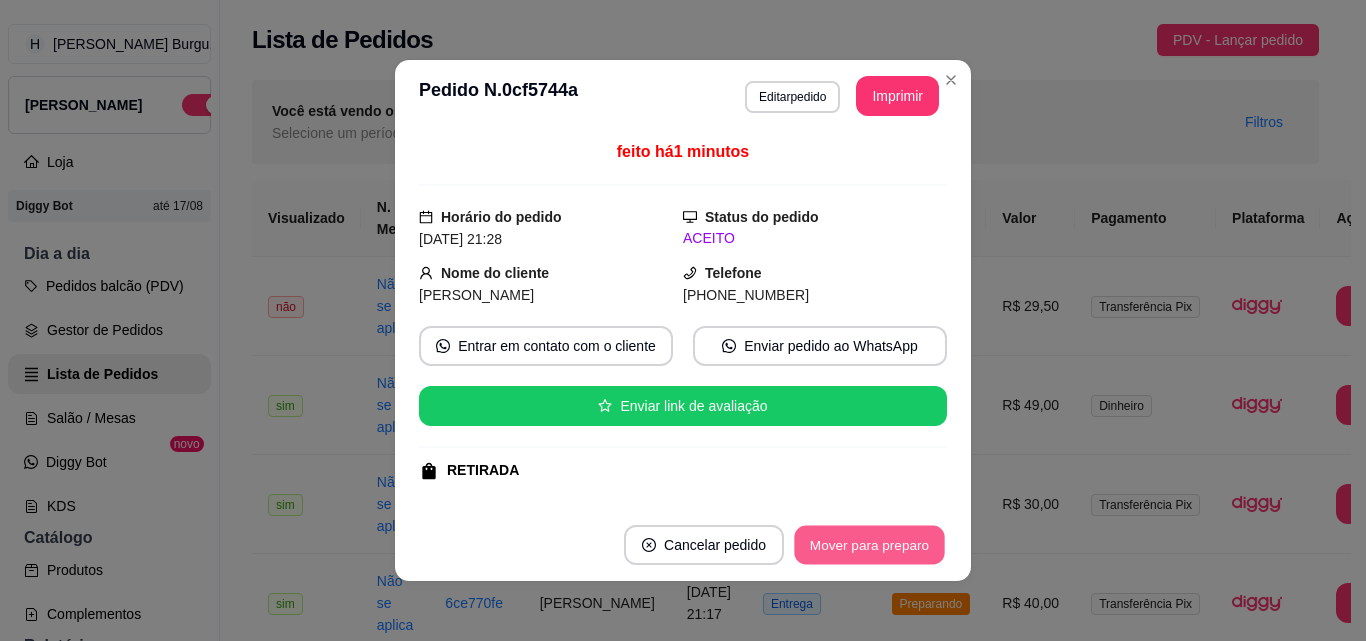 click on "Mover para preparo" at bounding box center (869, 545) 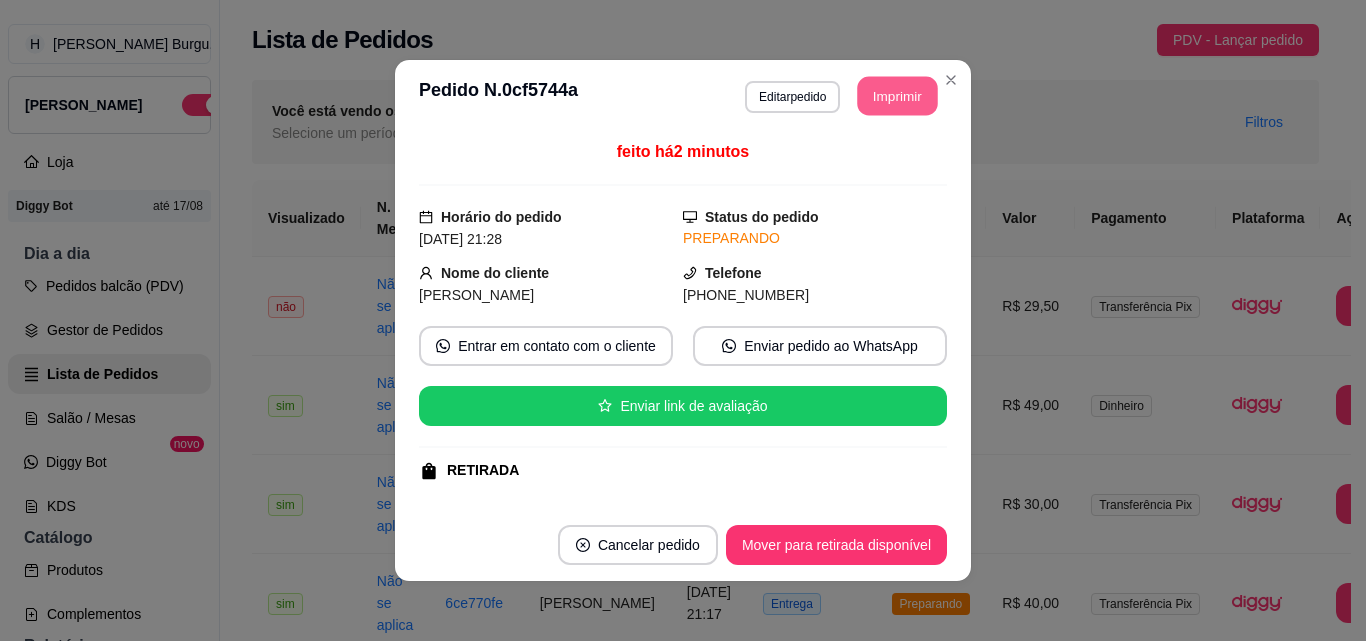 click on "Imprimir" at bounding box center [898, 96] 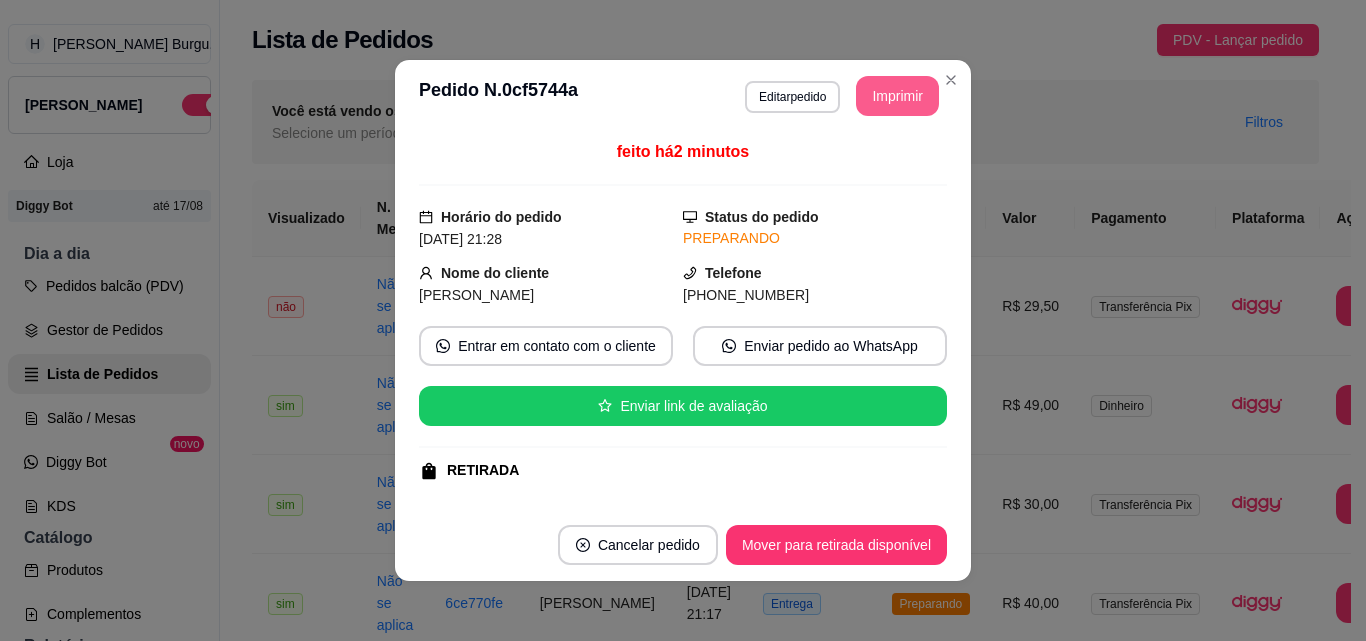 scroll, scrollTop: 0, scrollLeft: 0, axis: both 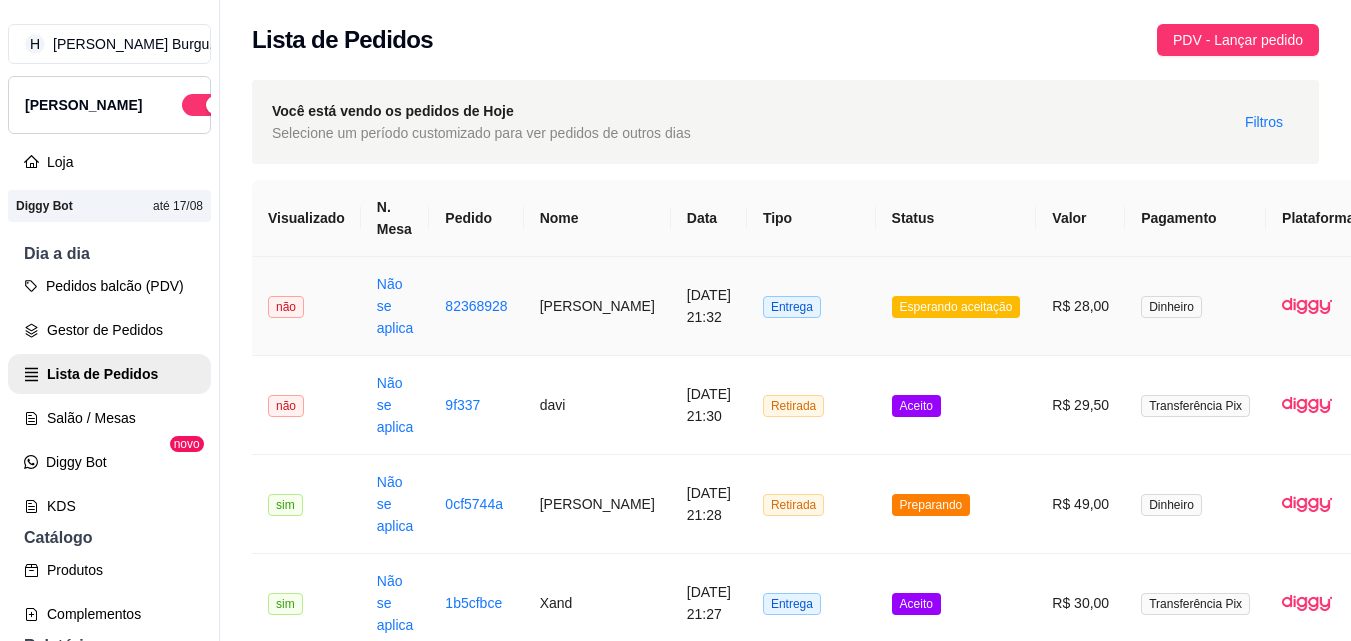 click on "[PERSON_NAME]" at bounding box center (597, 306) 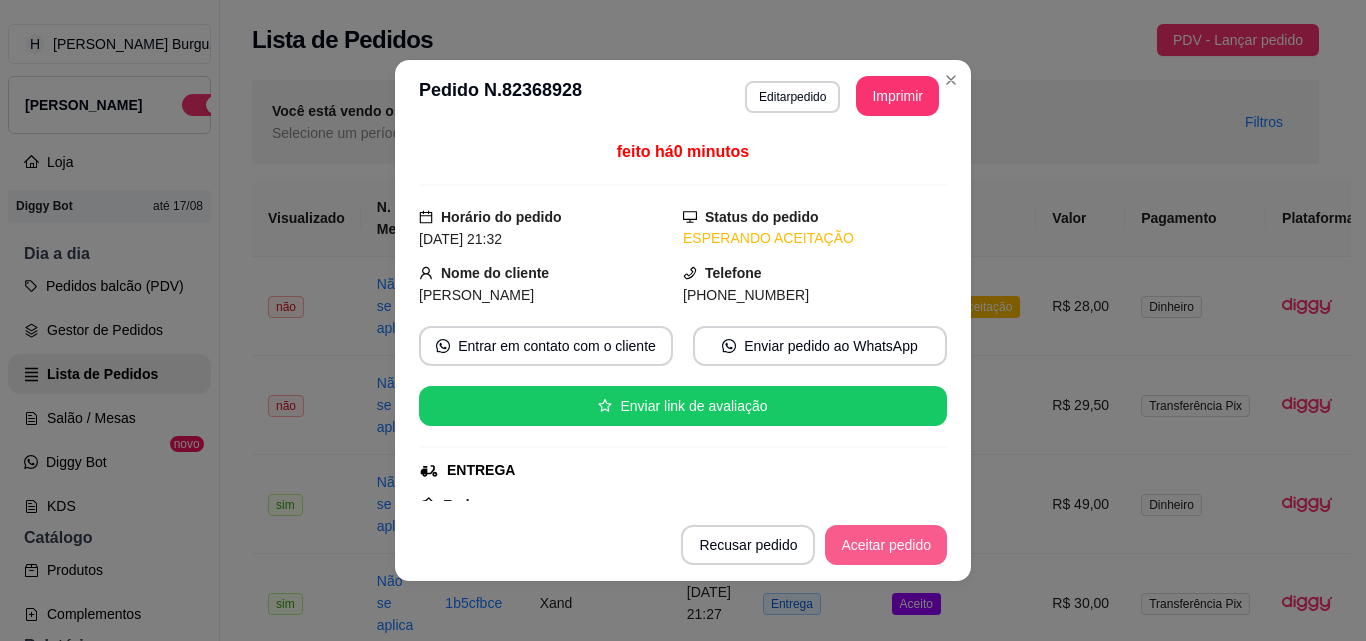 click on "Aceitar pedido" at bounding box center [886, 545] 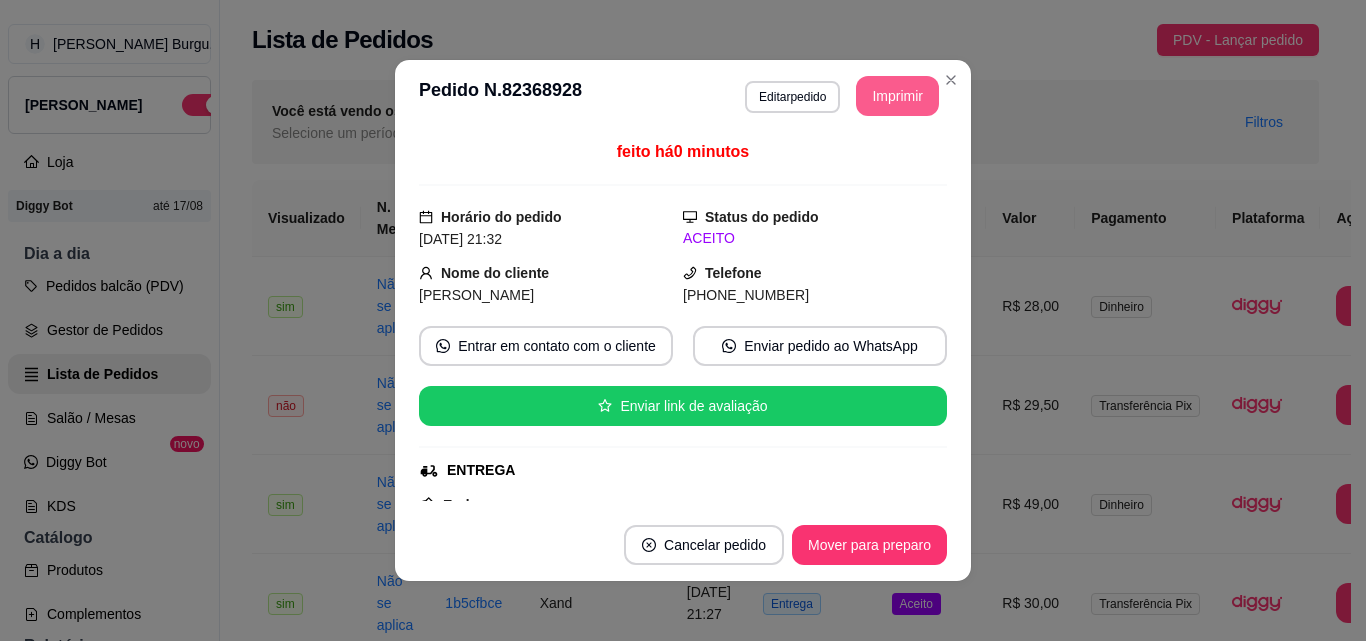 click on "Imprimir" at bounding box center (897, 96) 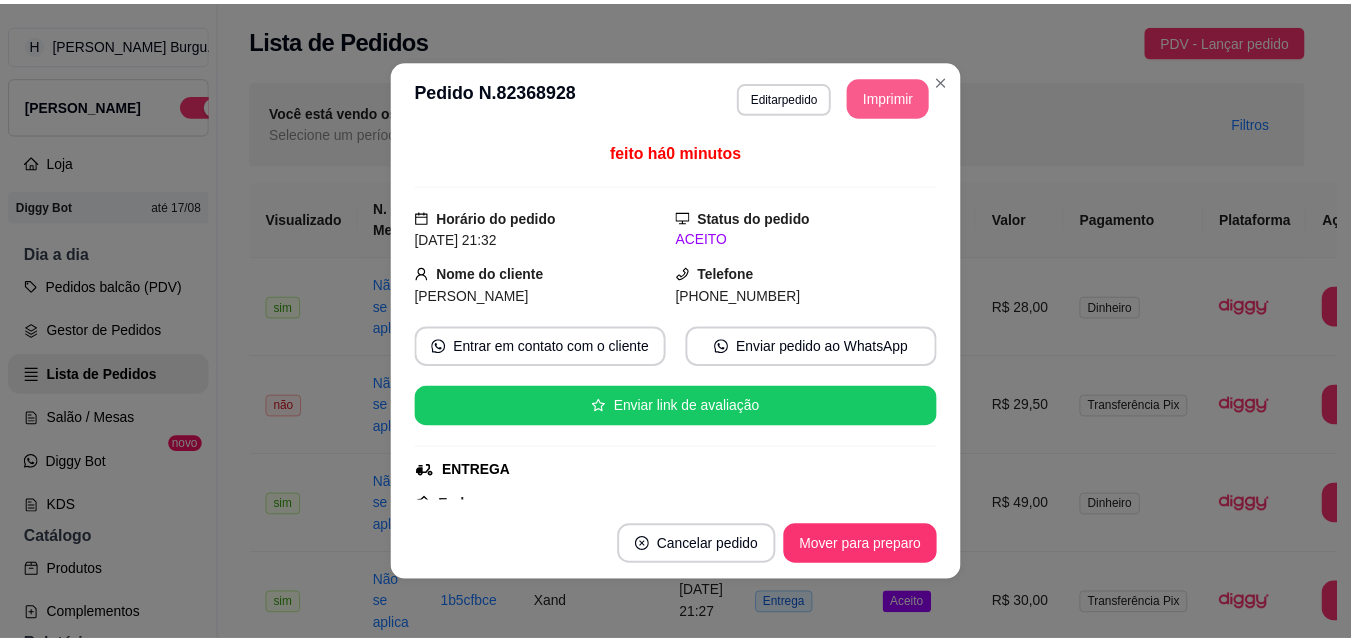 scroll, scrollTop: 0, scrollLeft: 0, axis: both 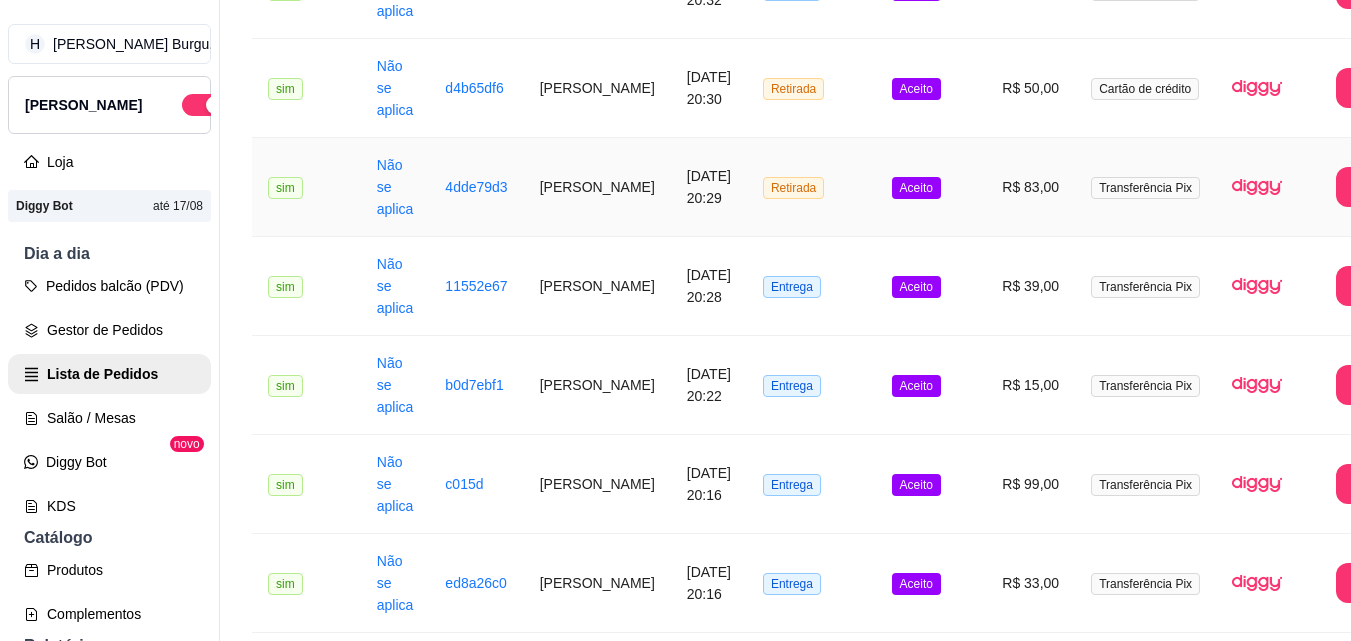 click on "[PERSON_NAME]" at bounding box center (597, 187) 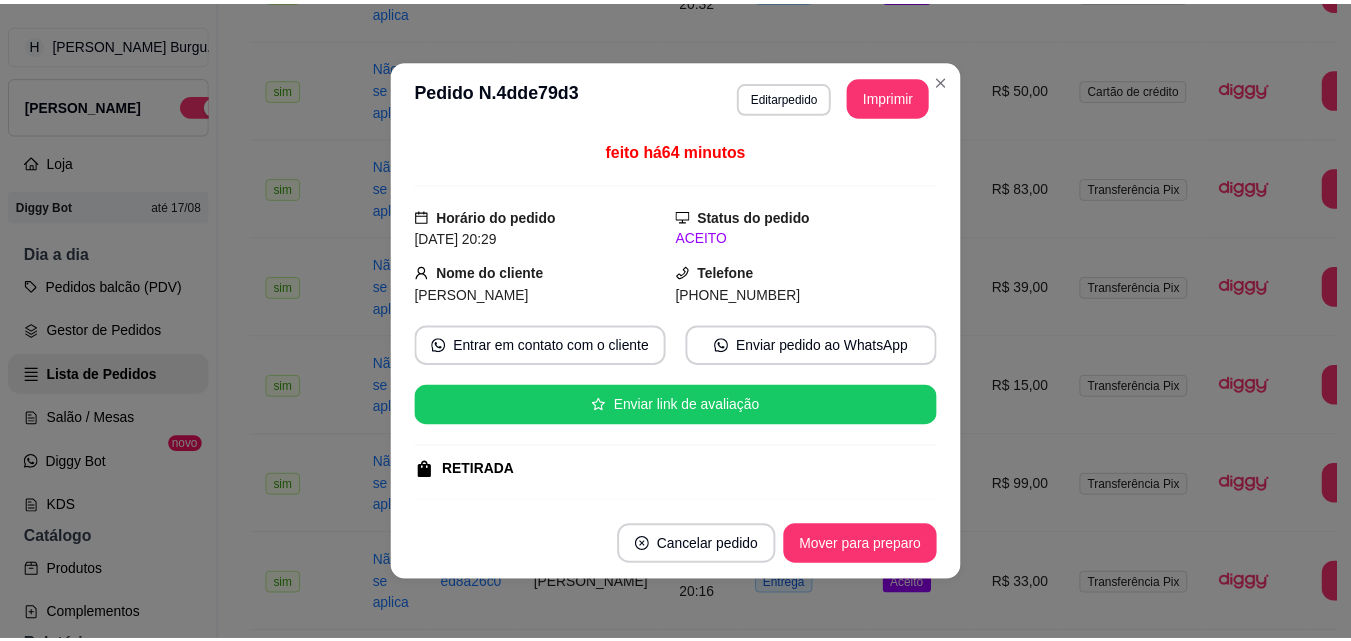 scroll, scrollTop: 0, scrollLeft: 0, axis: both 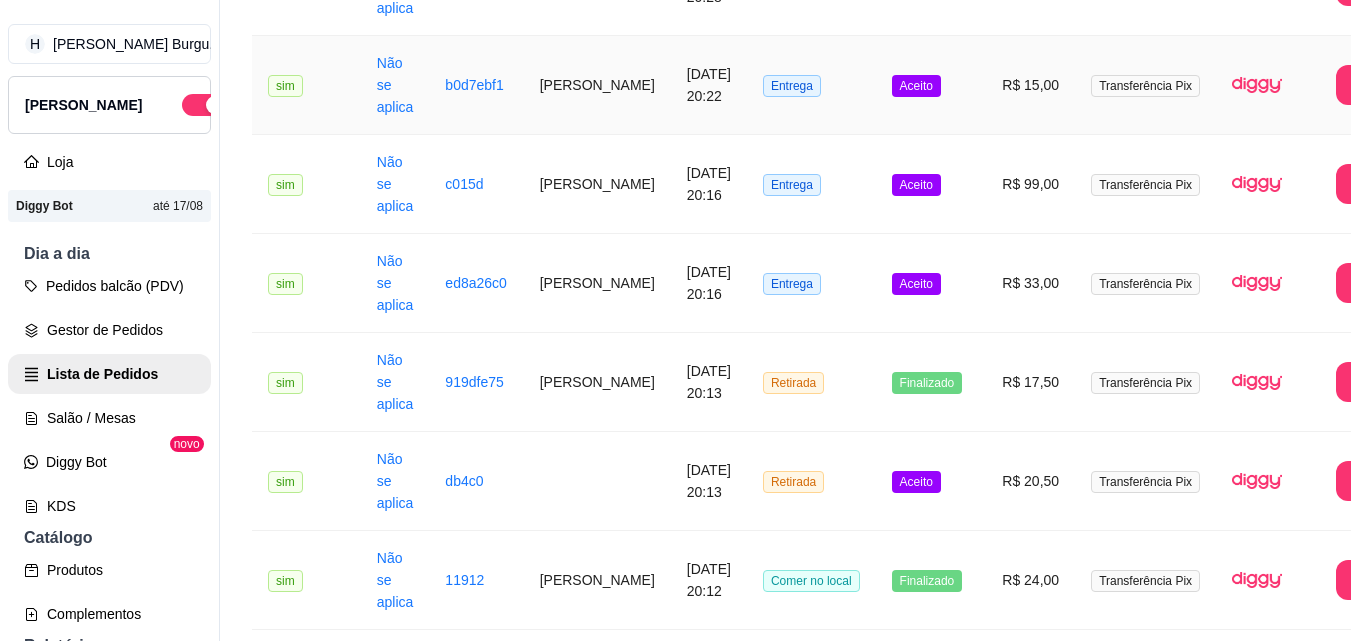 click on "[PERSON_NAME]" at bounding box center (597, 85) 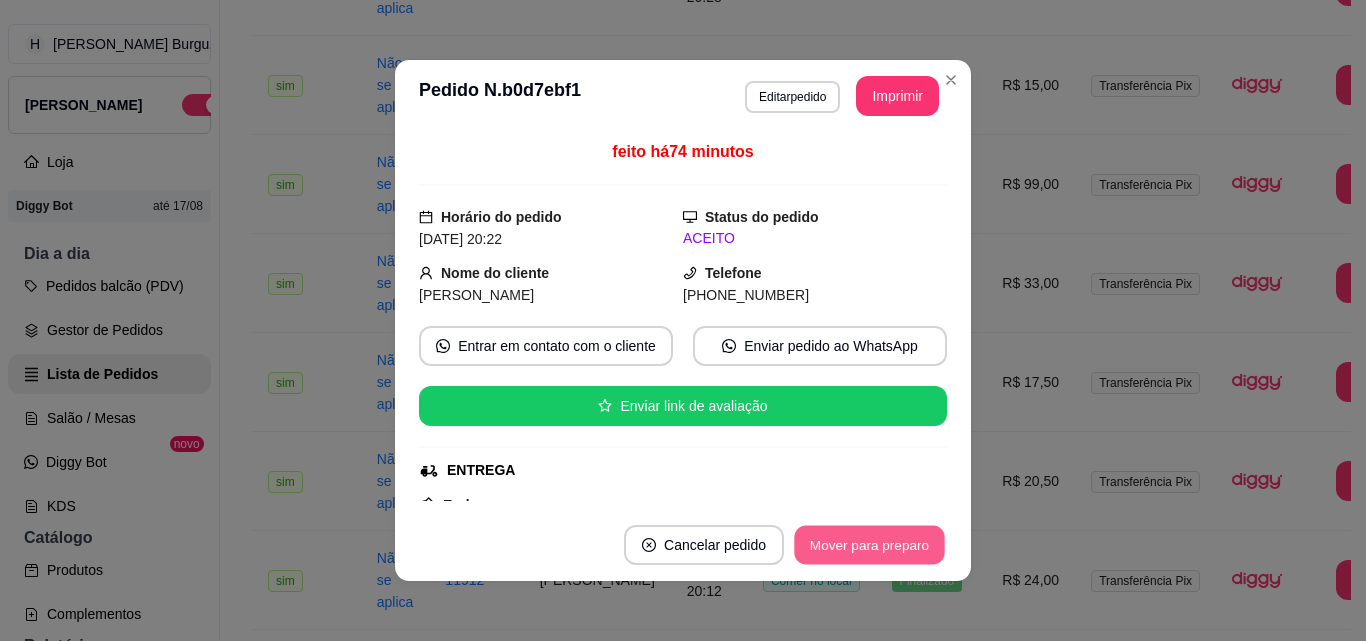 click on "Mover para preparo" at bounding box center (869, 545) 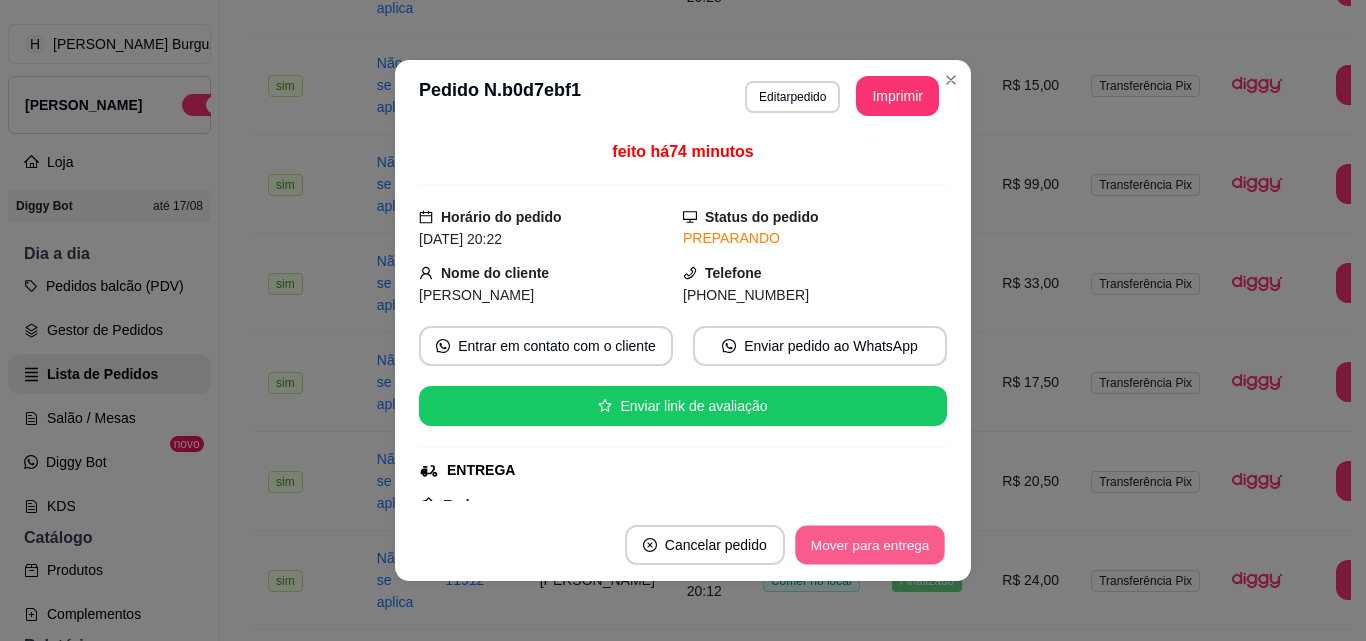 click on "Mover para entrega" at bounding box center [870, 545] 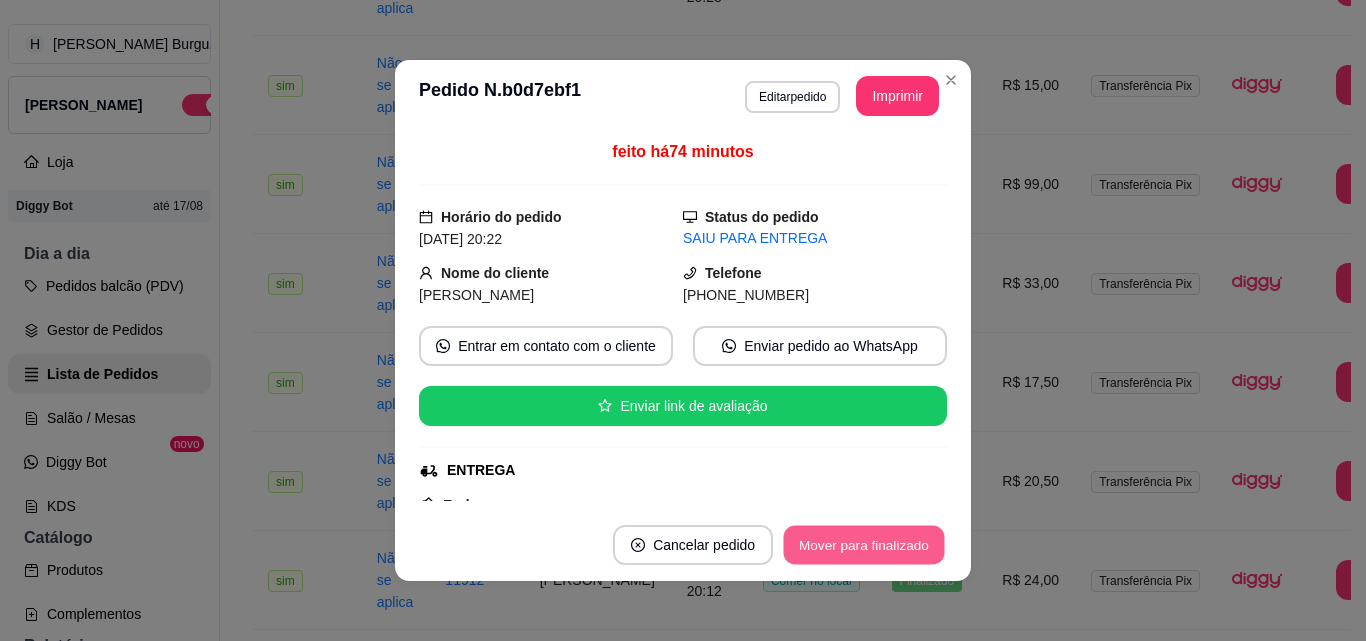 click on "Mover para finalizado" at bounding box center [864, 545] 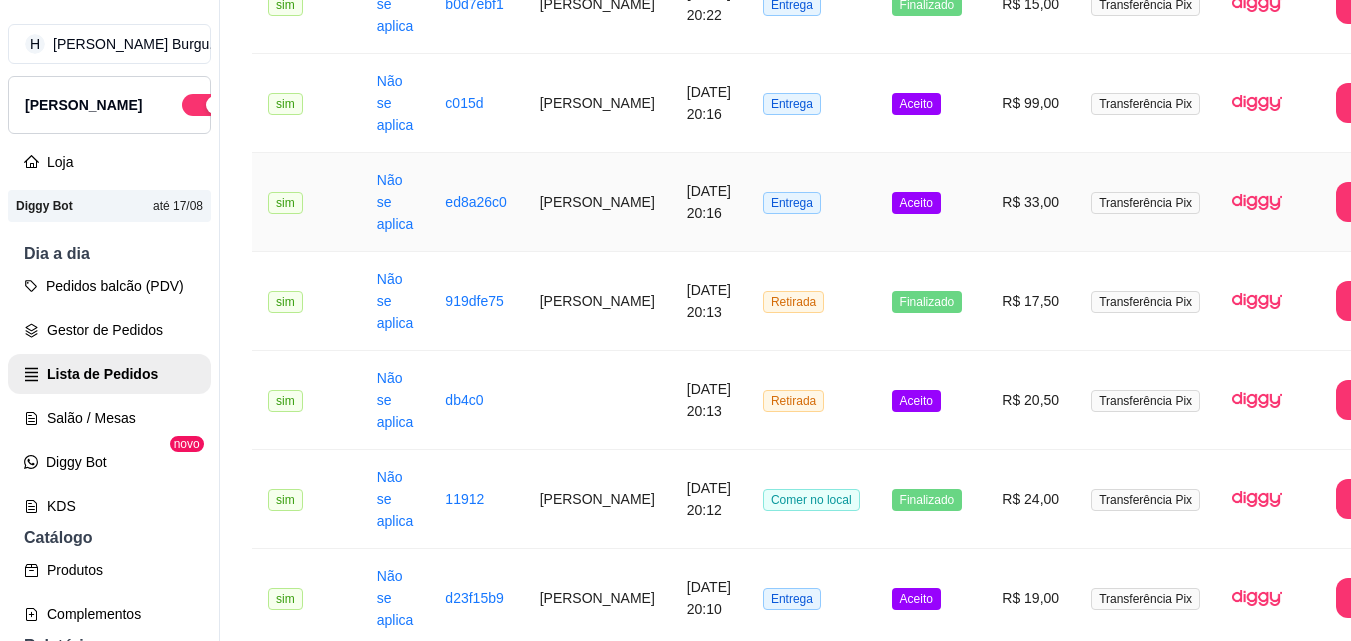 scroll, scrollTop: 2400, scrollLeft: 0, axis: vertical 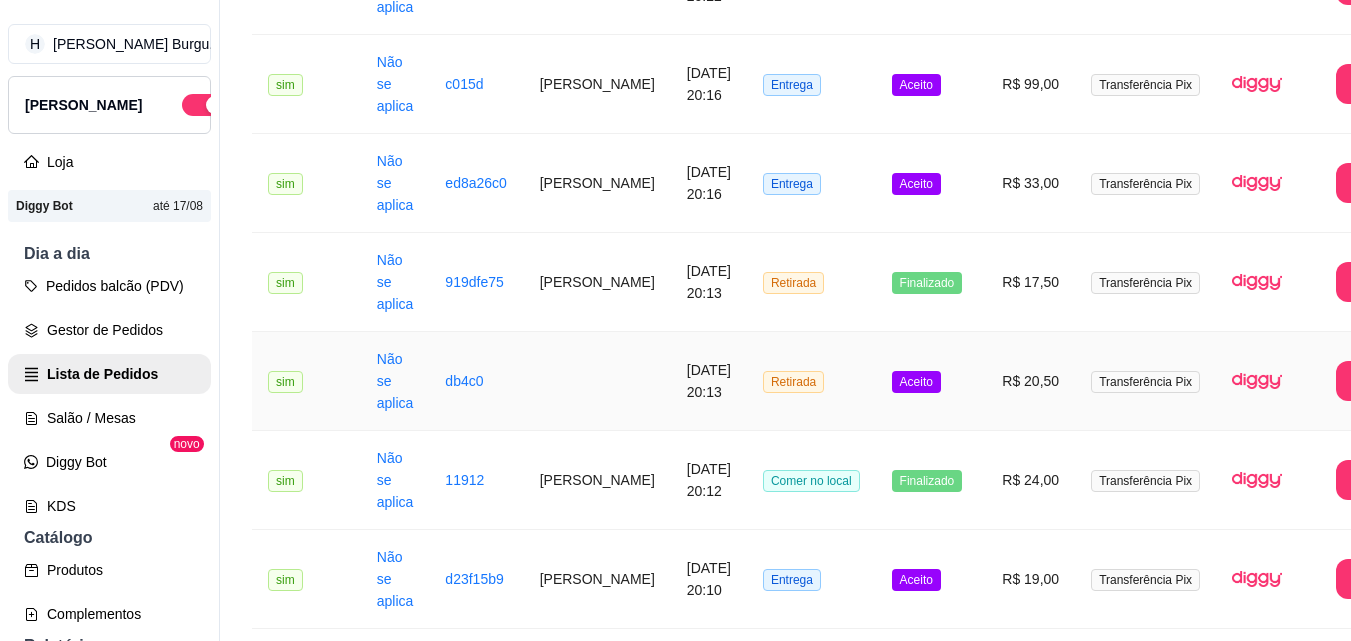 click at bounding box center [597, 381] 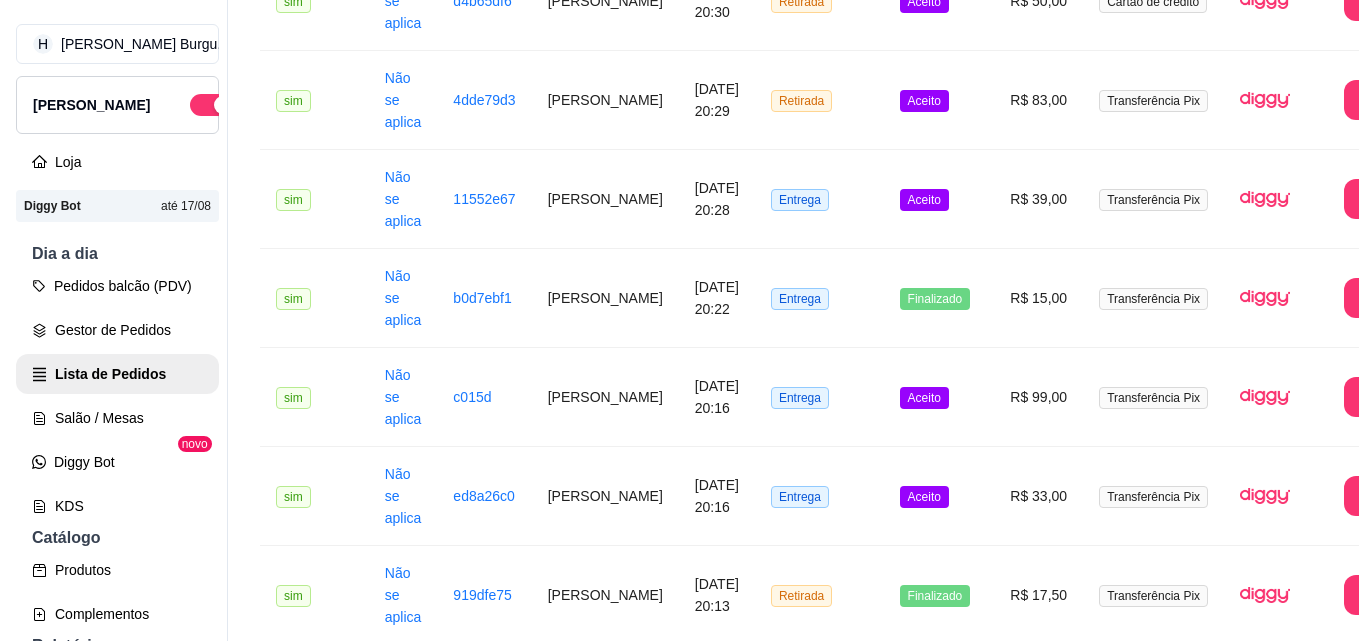 scroll, scrollTop: 2000, scrollLeft: 0, axis: vertical 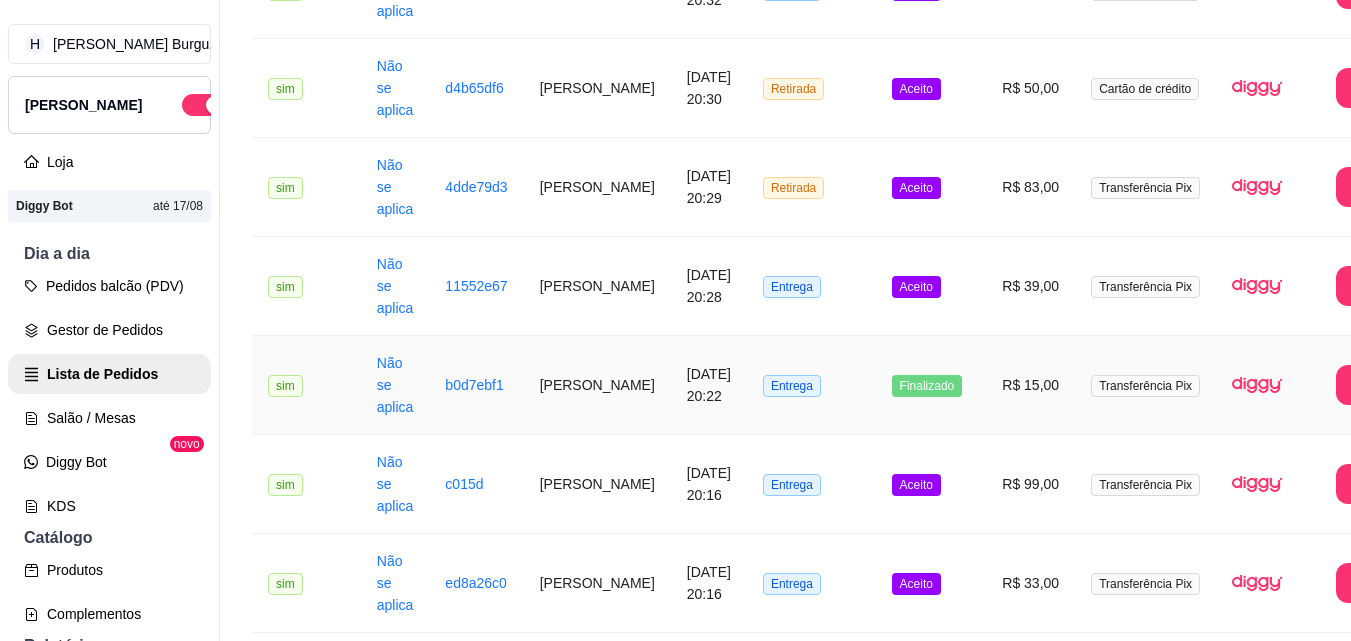 click on "[PERSON_NAME]" at bounding box center [597, 385] 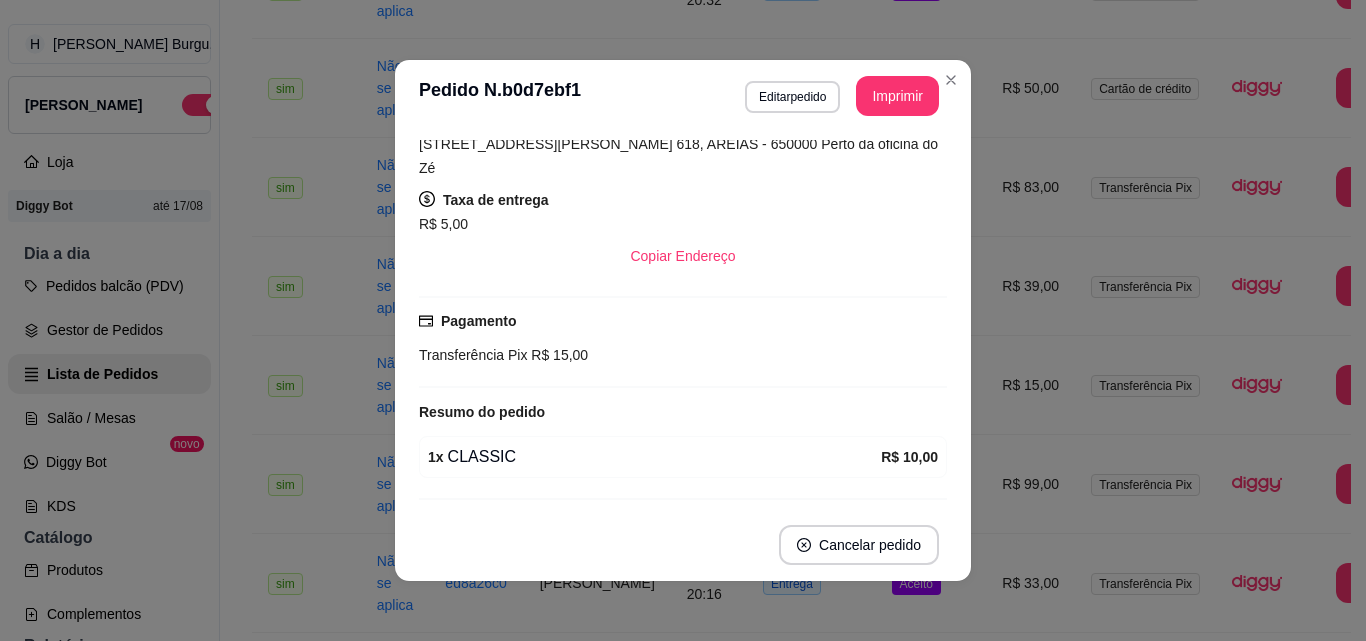 scroll, scrollTop: 370, scrollLeft: 0, axis: vertical 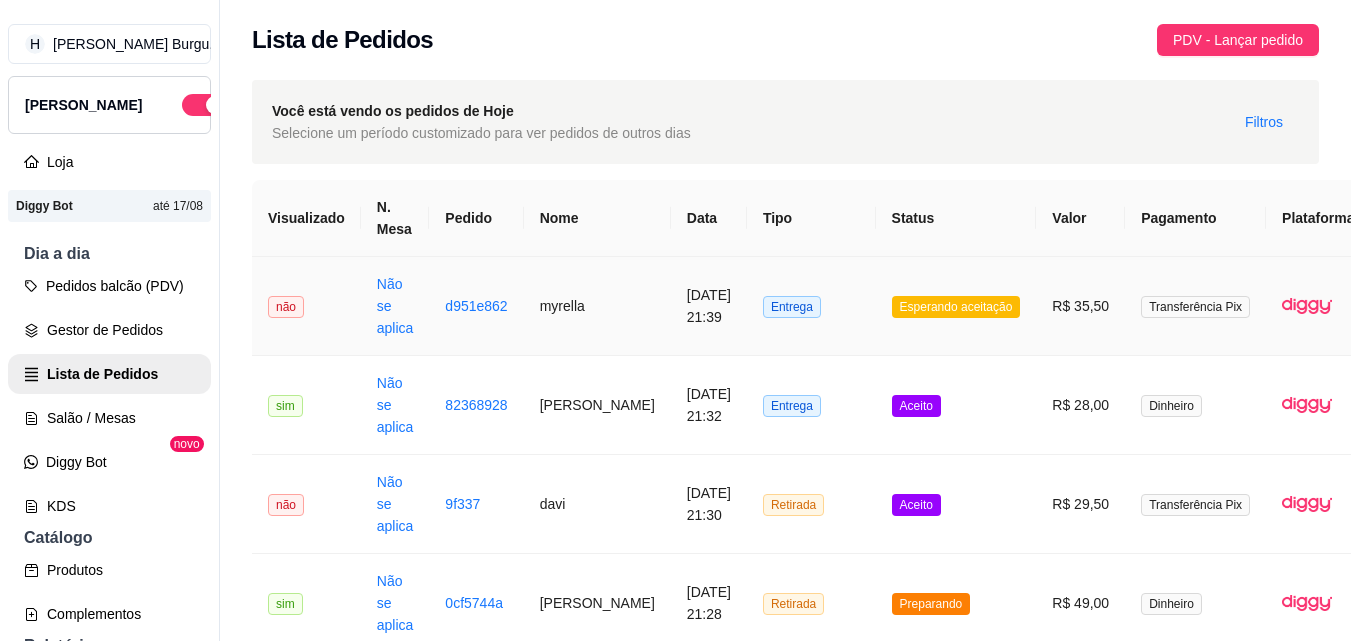 click on "myrella" at bounding box center [597, 306] 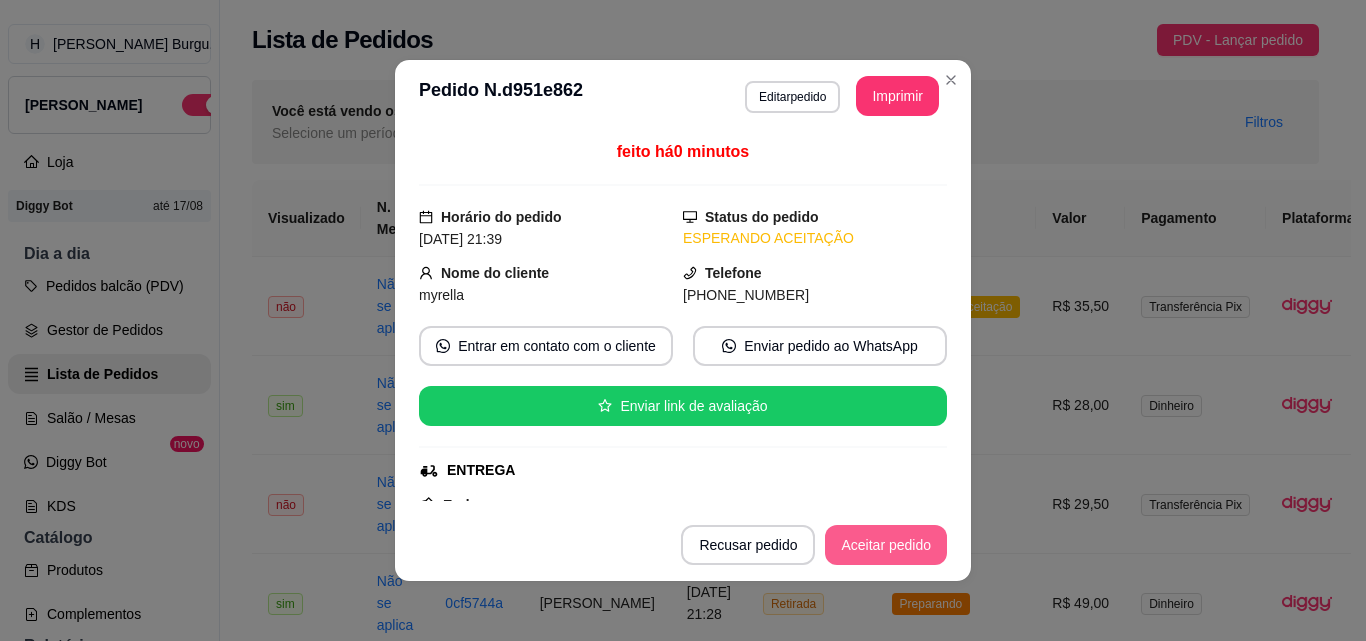 click on "Aceitar pedido" at bounding box center (886, 545) 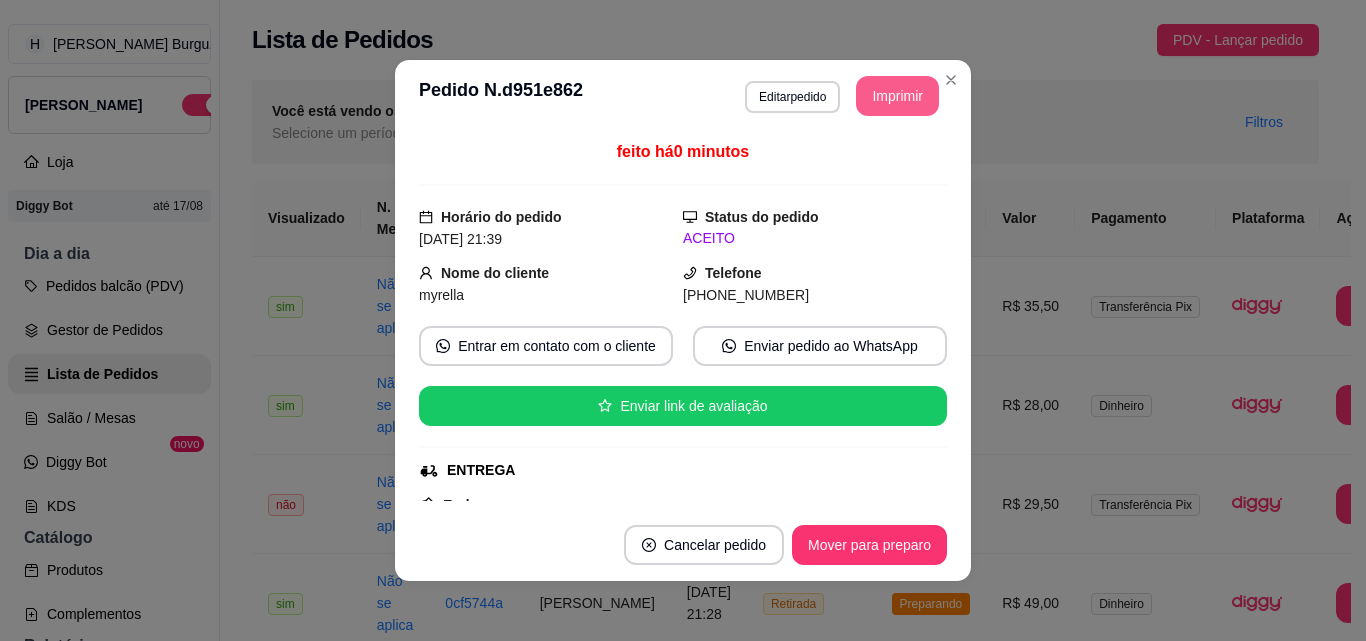click on "Imprimir" at bounding box center (897, 96) 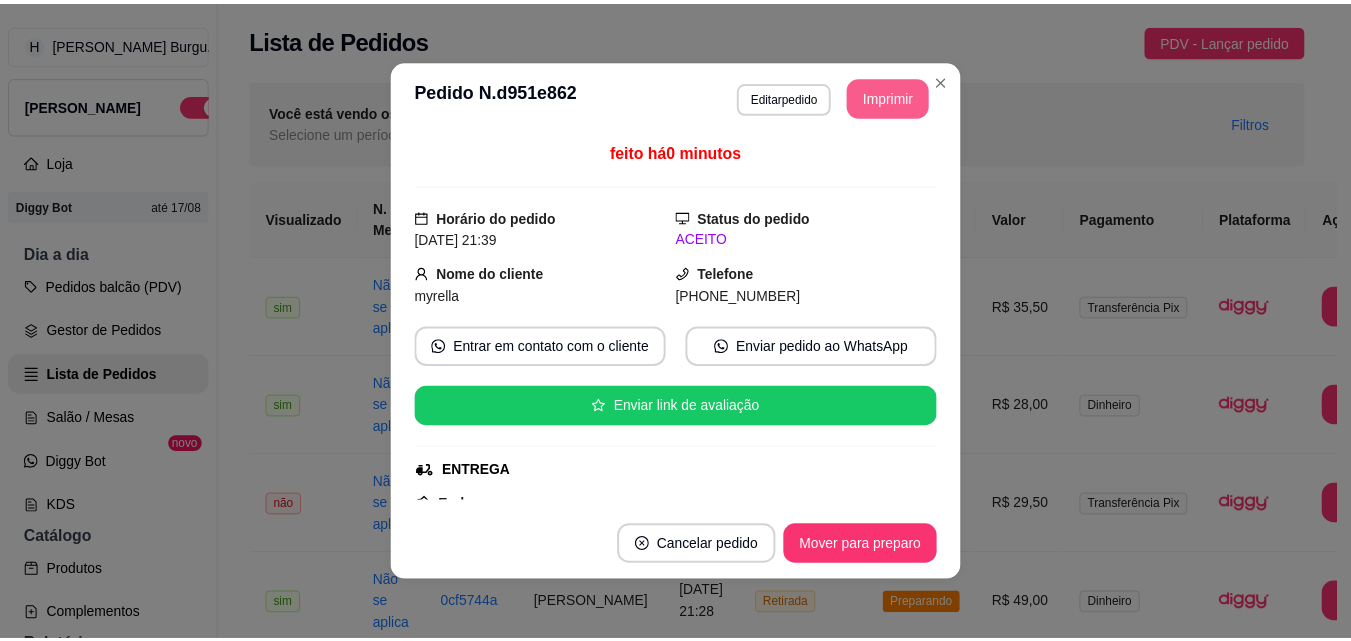scroll, scrollTop: 0, scrollLeft: 0, axis: both 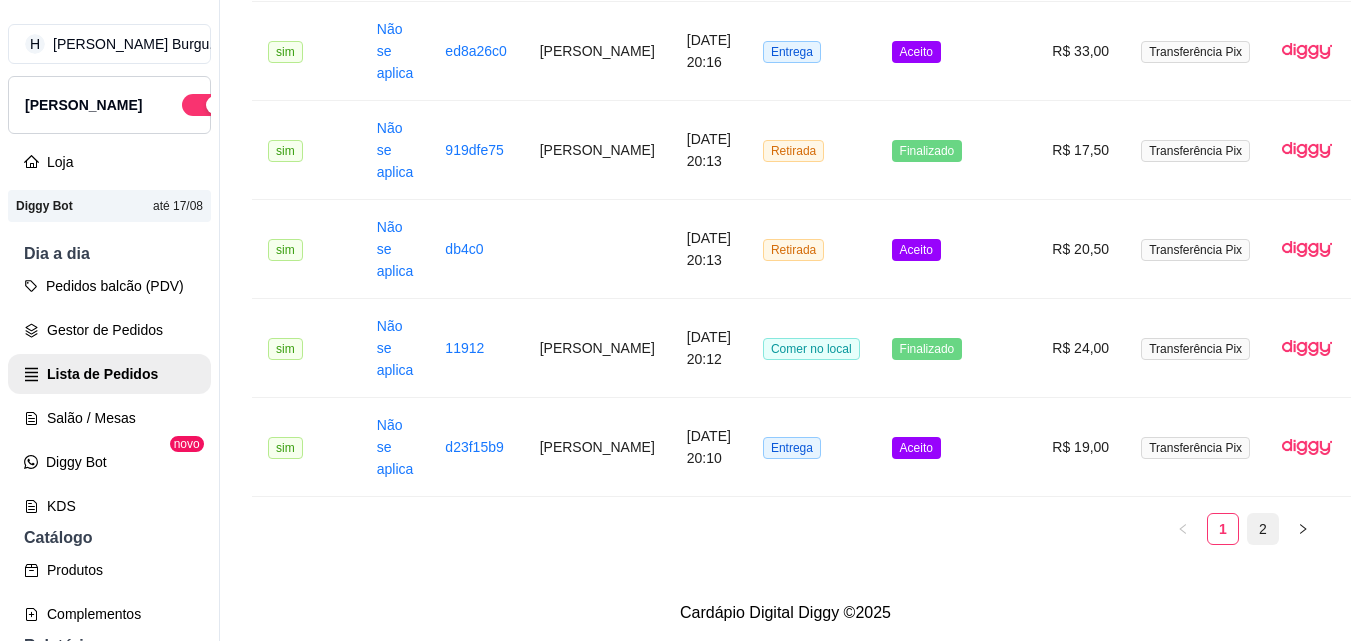 click on "2" at bounding box center [1263, 529] 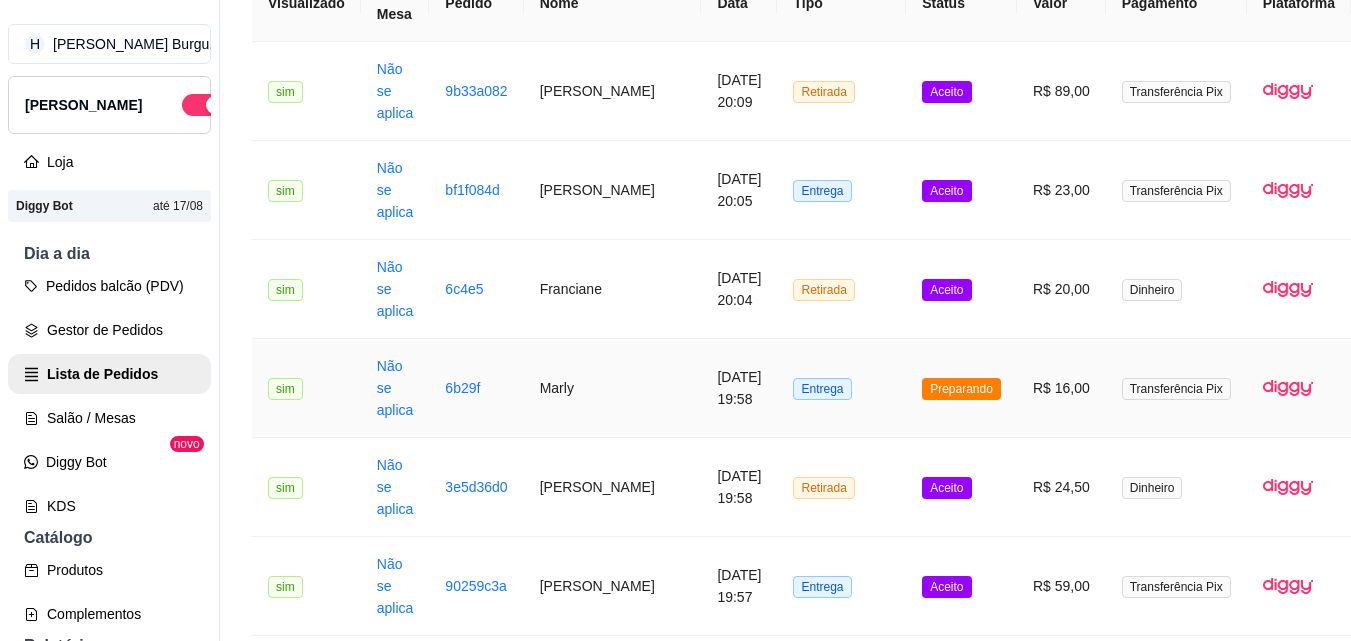 scroll, scrollTop: 180, scrollLeft: 0, axis: vertical 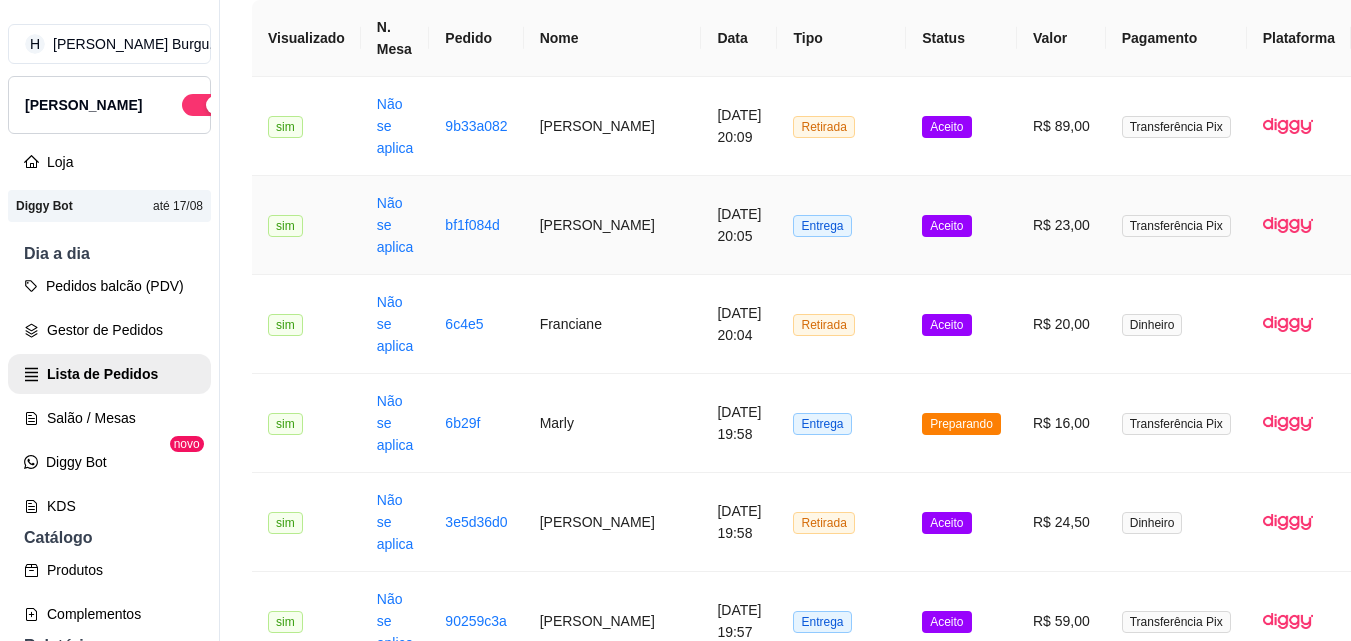 click on "[PERSON_NAME]" at bounding box center [613, 225] 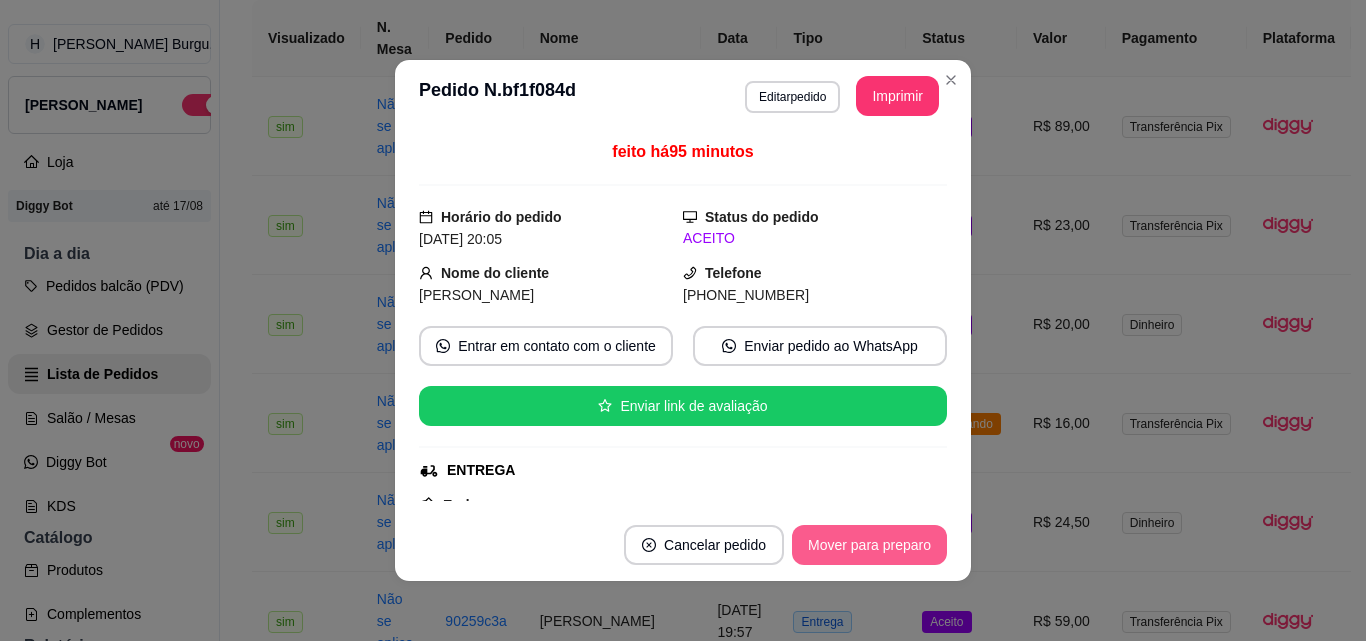 click on "Mover para preparo" at bounding box center [869, 545] 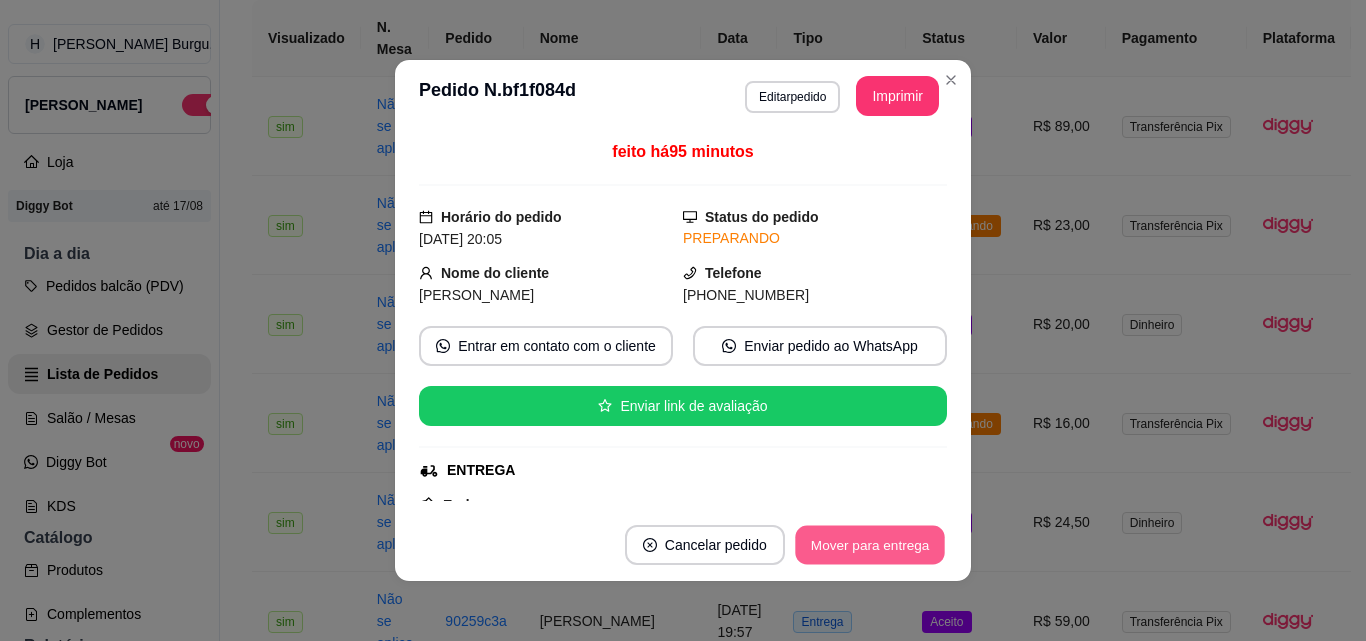 click on "Mover para entrega" at bounding box center (870, 545) 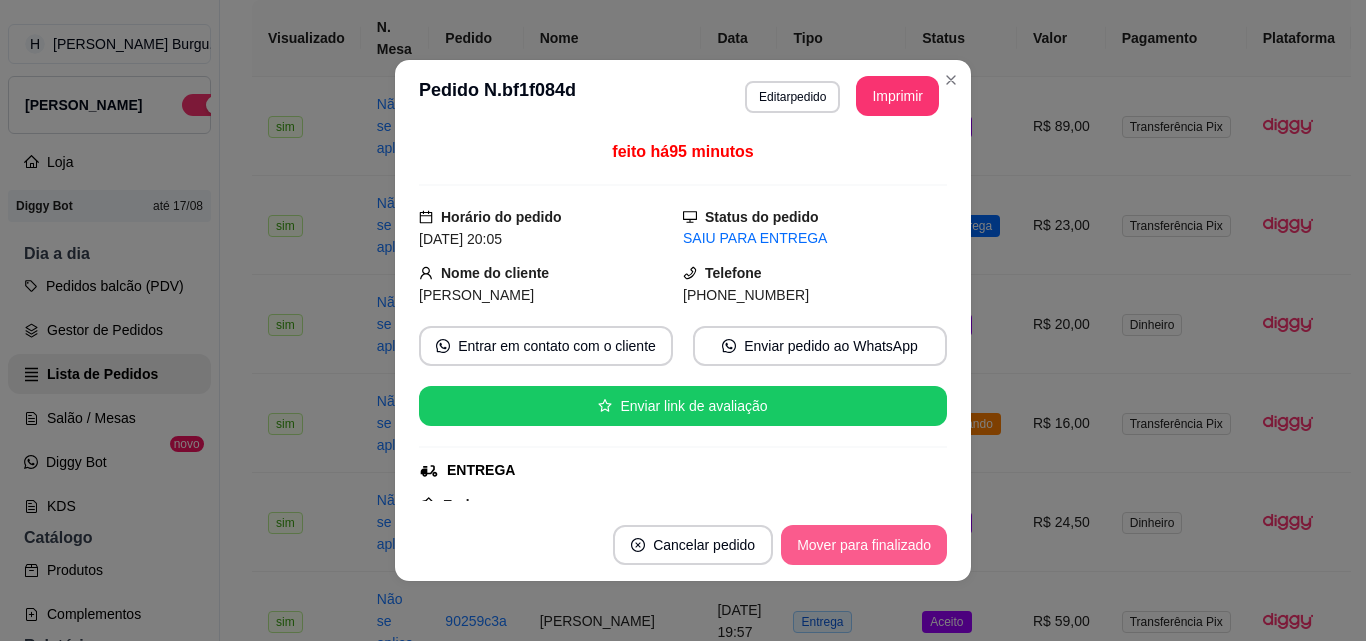 click on "Mover para finalizado" at bounding box center (864, 545) 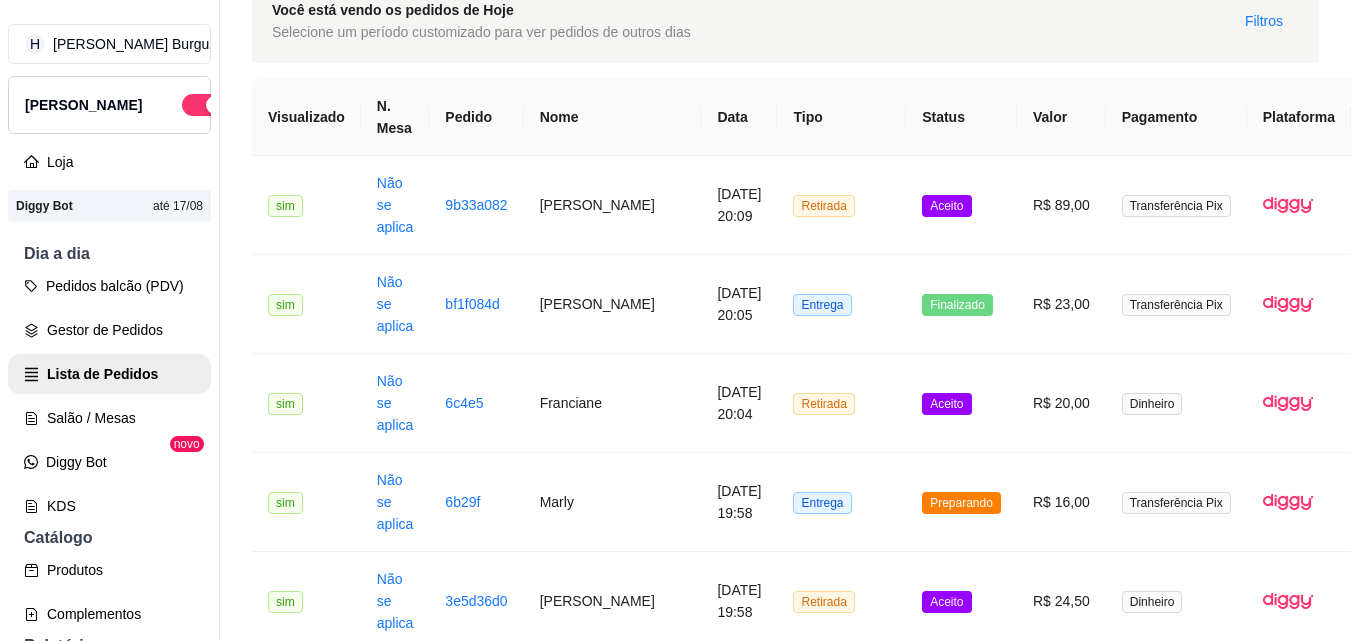 scroll, scrollTop: 80, scrollLeft: 0, axis: vertical 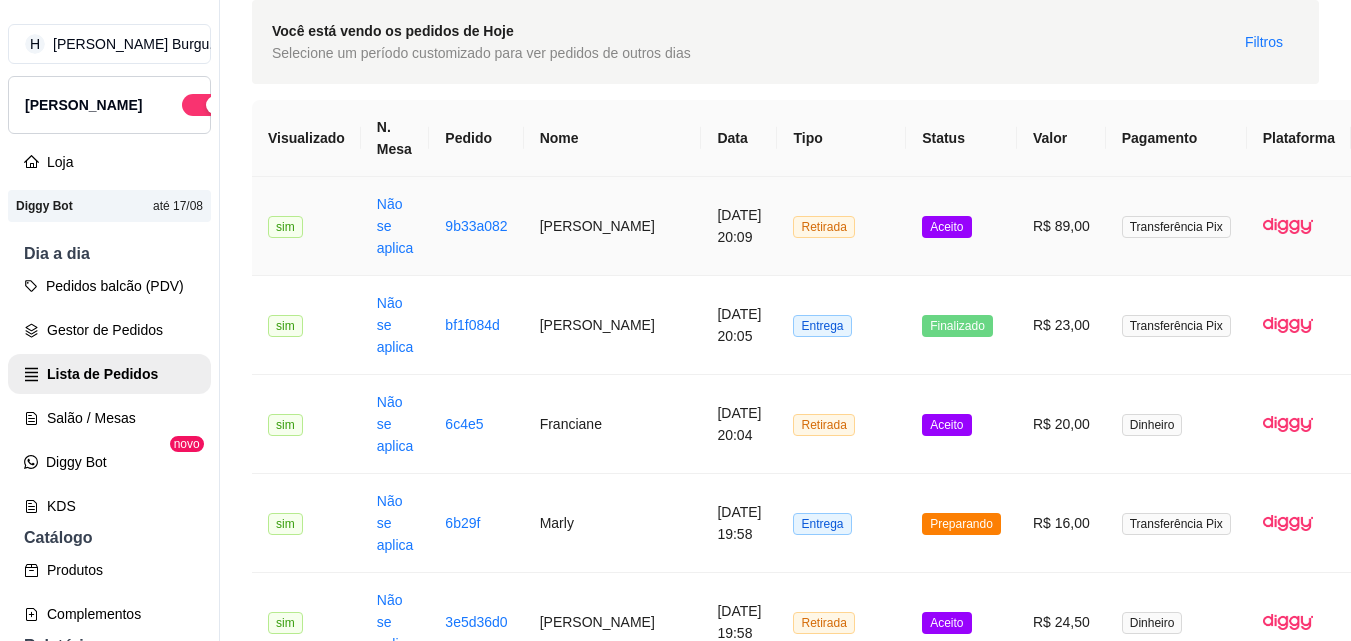 click on "[PERSON_NAME]" at bounding box center [613, 226] 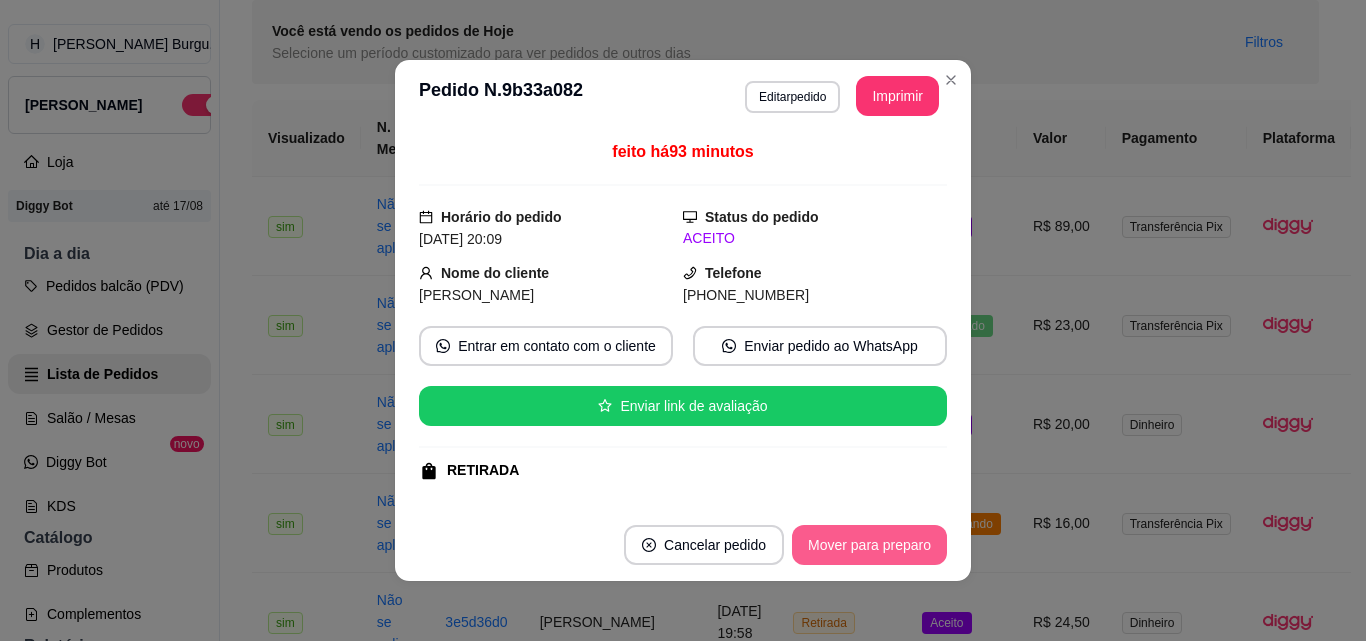 click on "Mover para preparo" at bounding box center [869, 545] 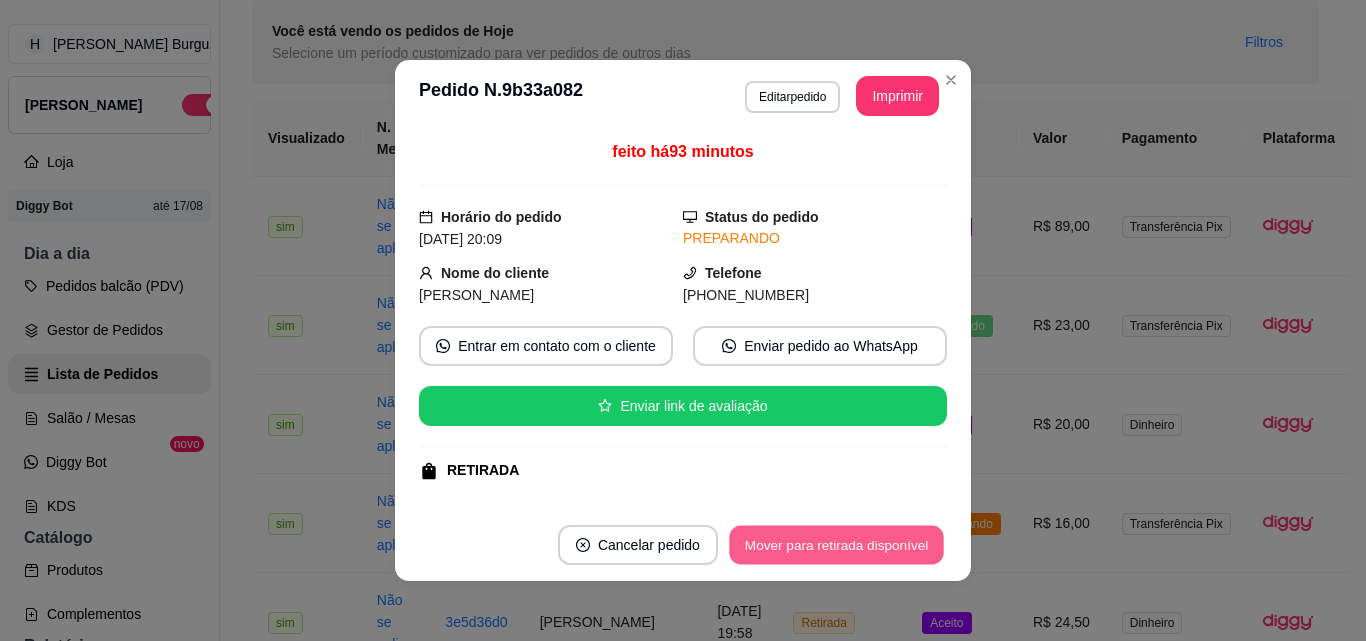 click on "Mover para retirada disponível" at bounding box center [836, 545] 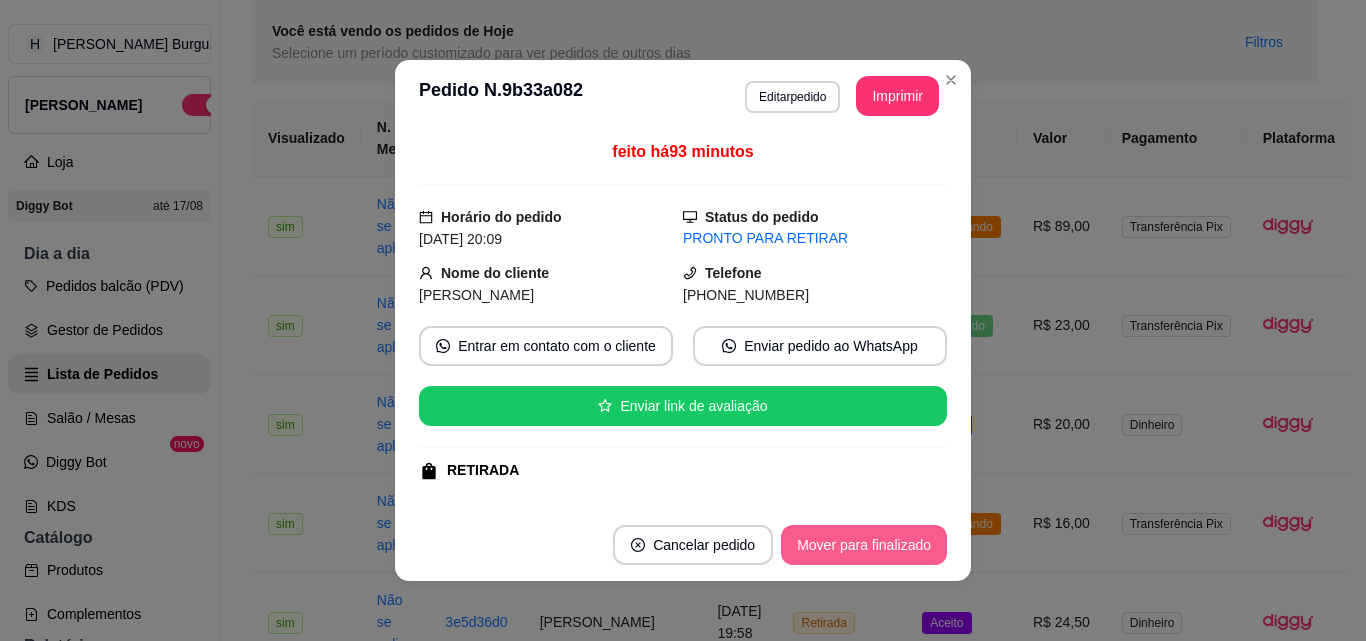 click on "Mover para finalizado" at bounding box center [864, 545] 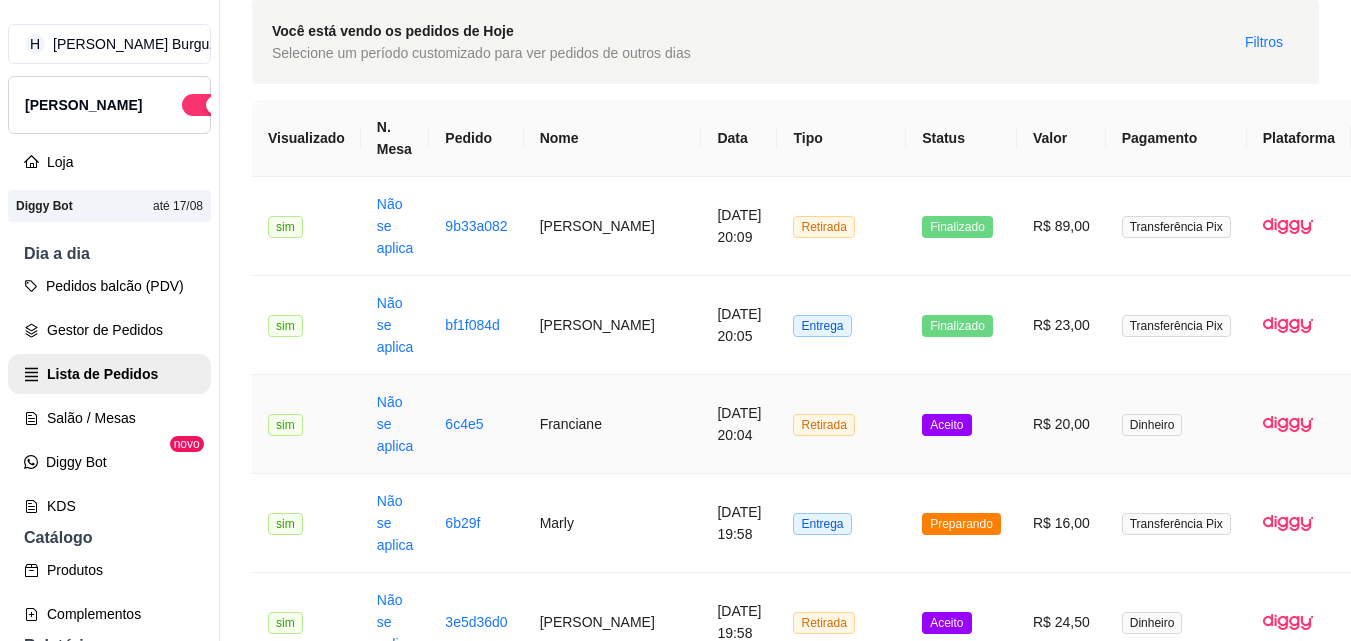 click on "Franciane" at bounding box center [613, 424] 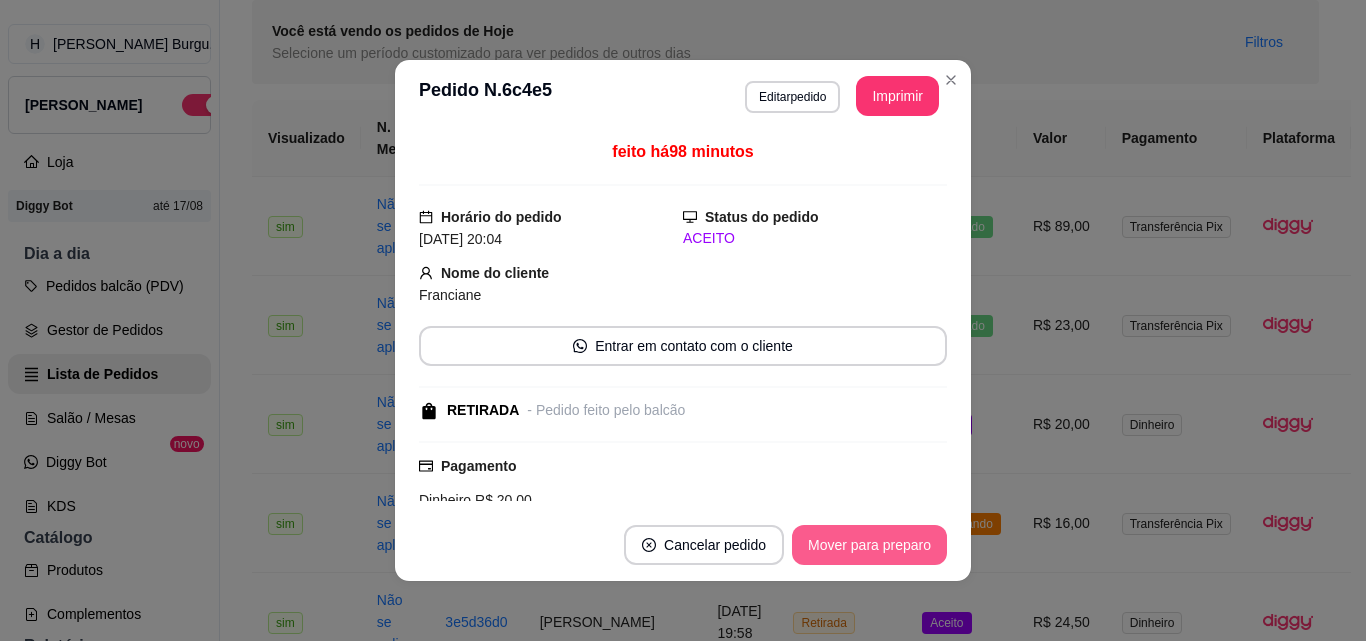 click on "Mover para preparo" at bounding box center (869, 545) 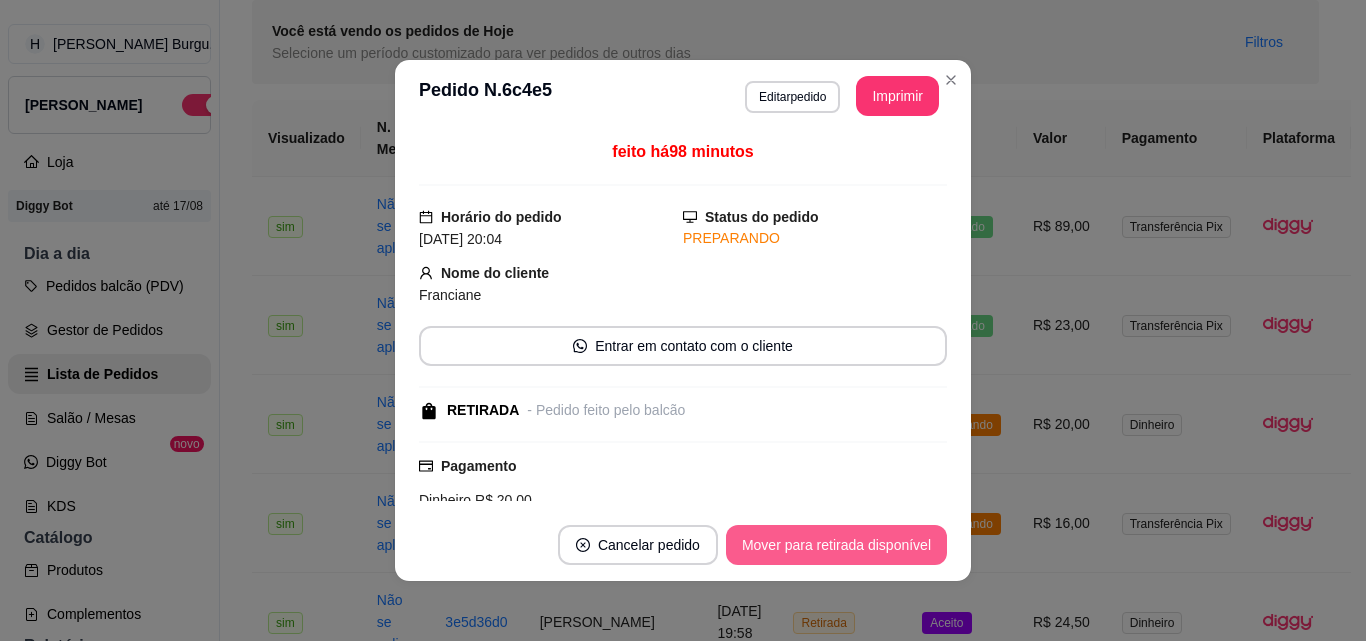 click on "Mover para retirada disponível" at bounding box center (836, 545) 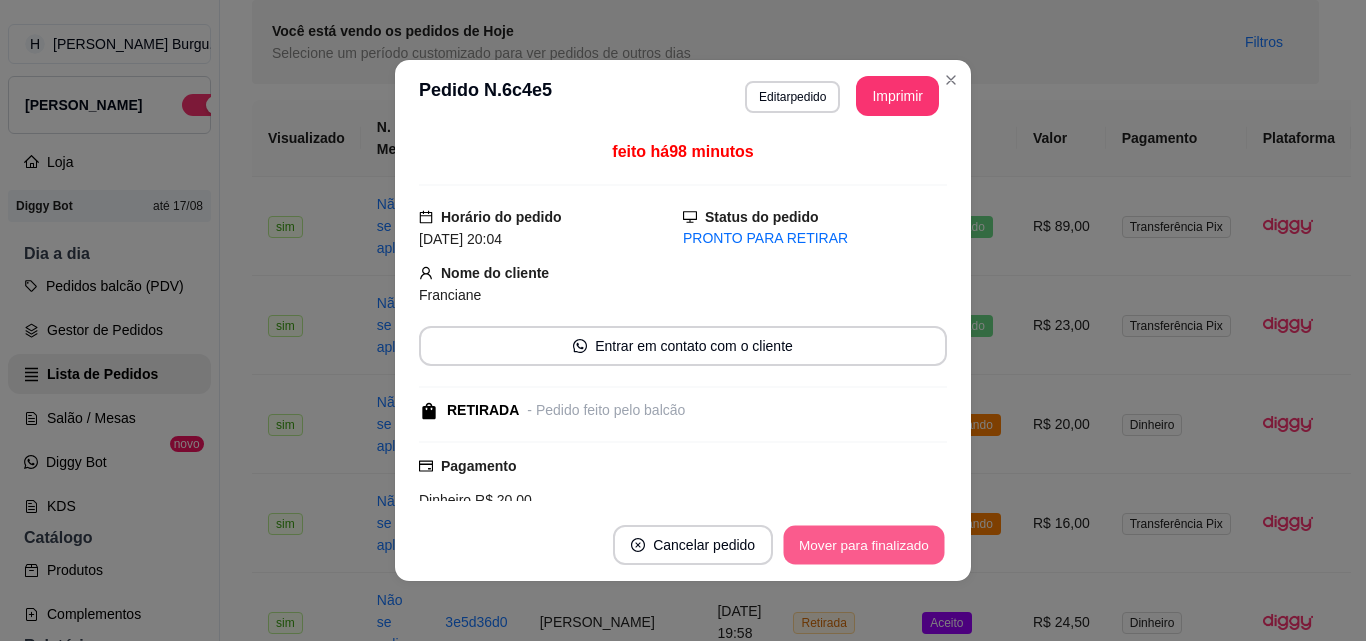 click on "Mover para finalizado" at bounding box center (864, 545) 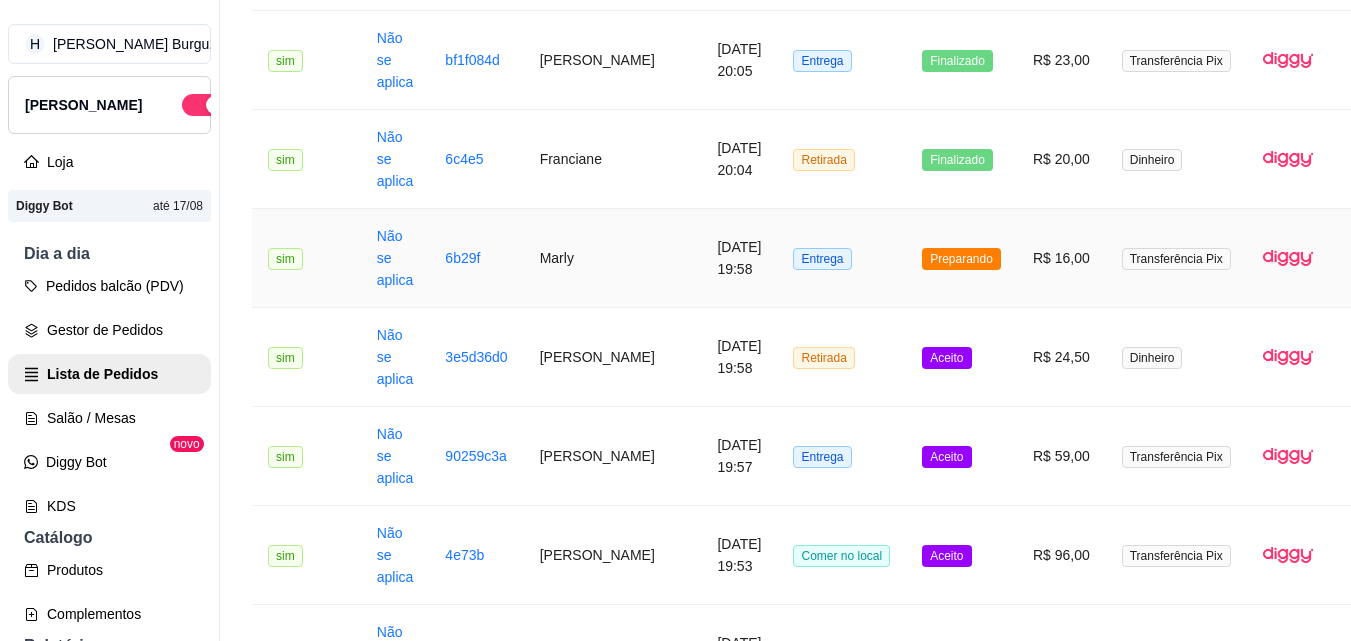 scroll, scrollTop: 380, scrollLeft: 0, axis: vertical 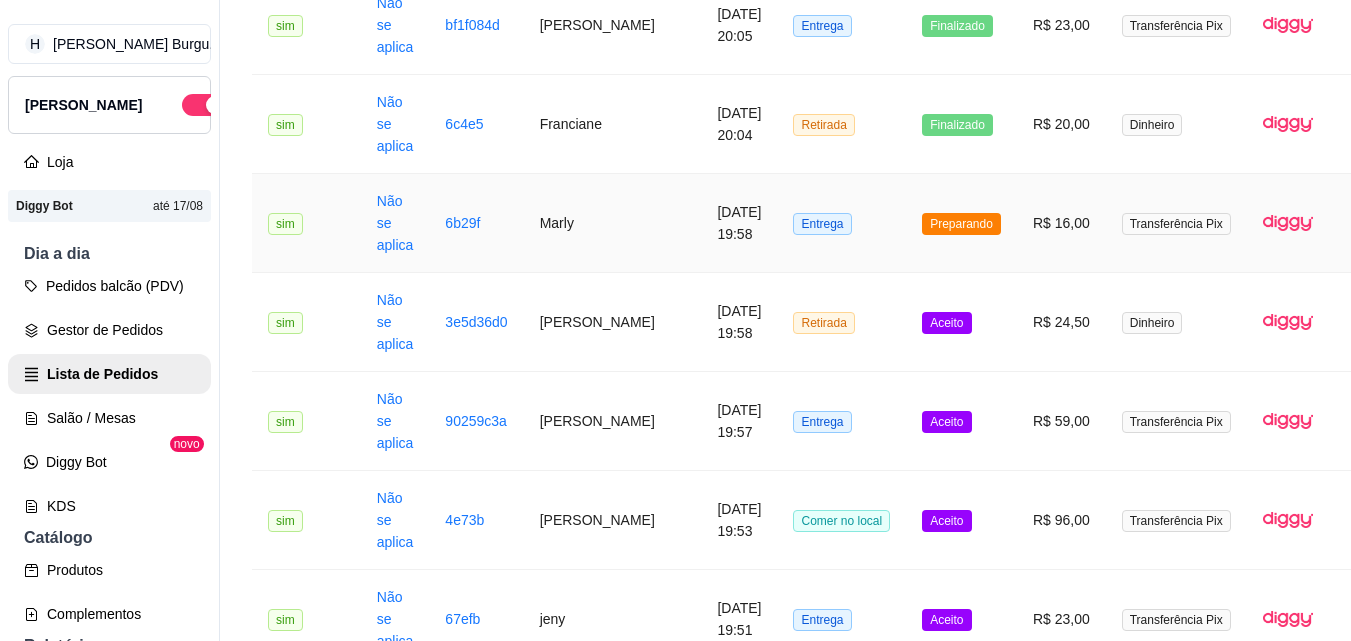 click on "Marly" at bounding box center [613, 223] 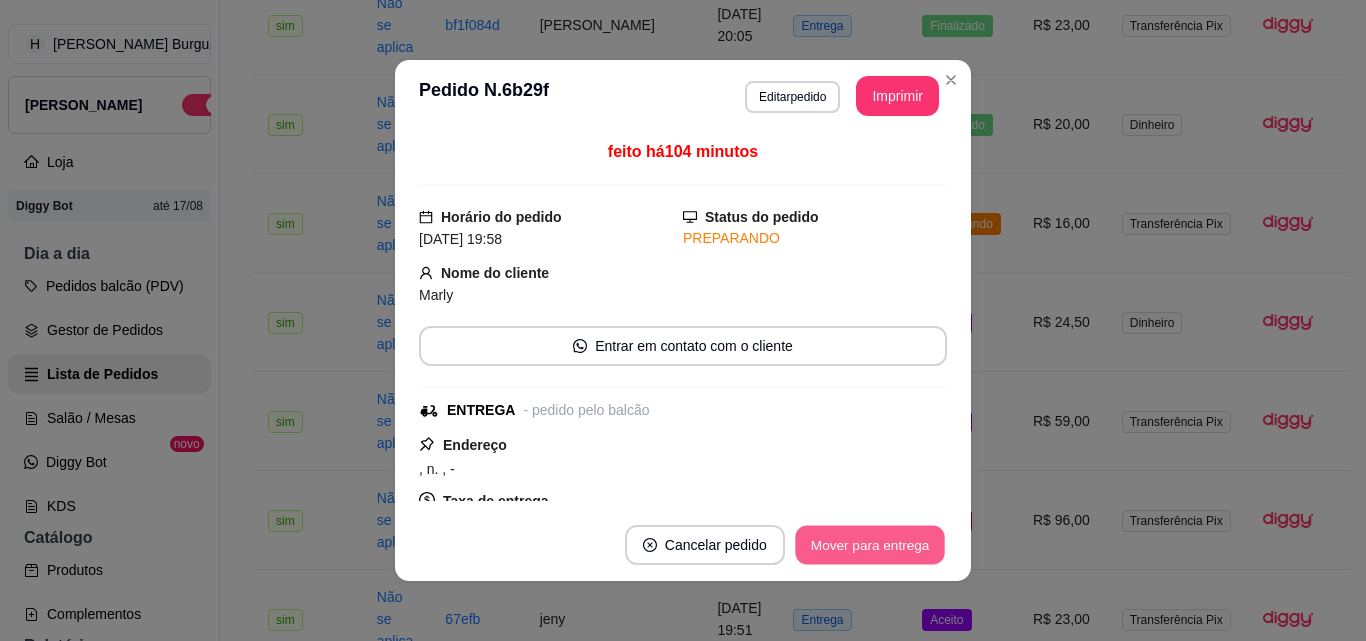 click on "Mover para entrega" at bounding box center [870, 545] 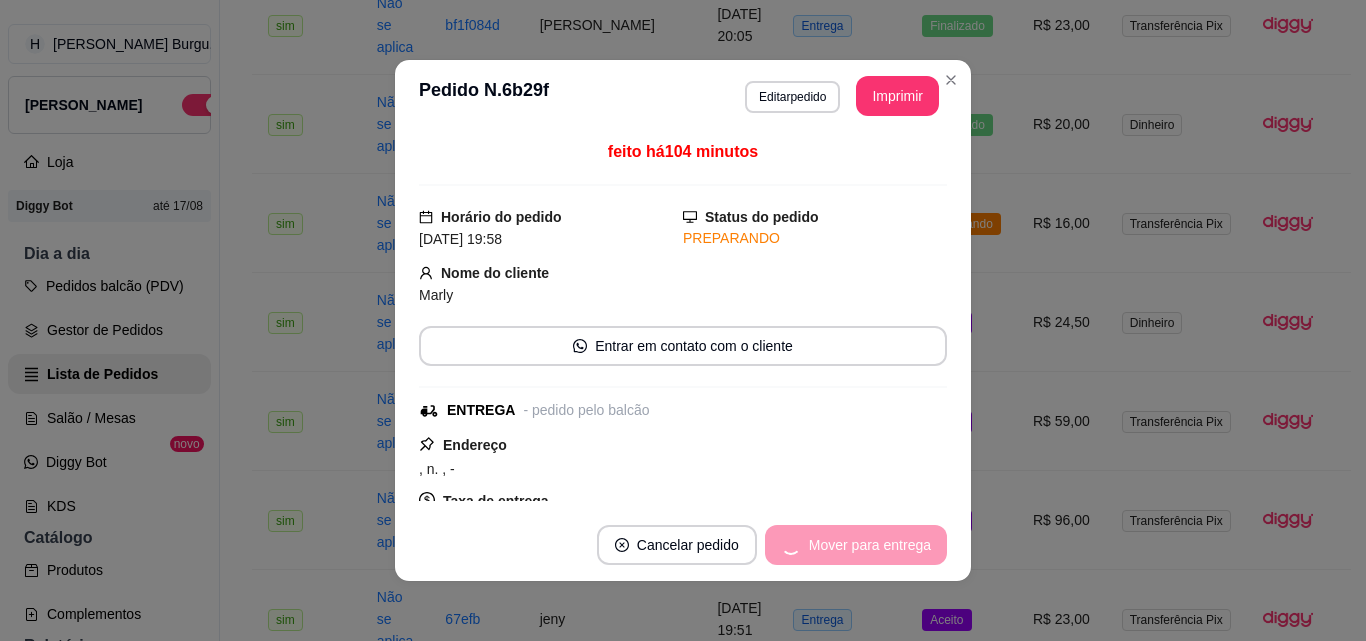 click on "Mover para entrega" at bounding box center (856, 545) 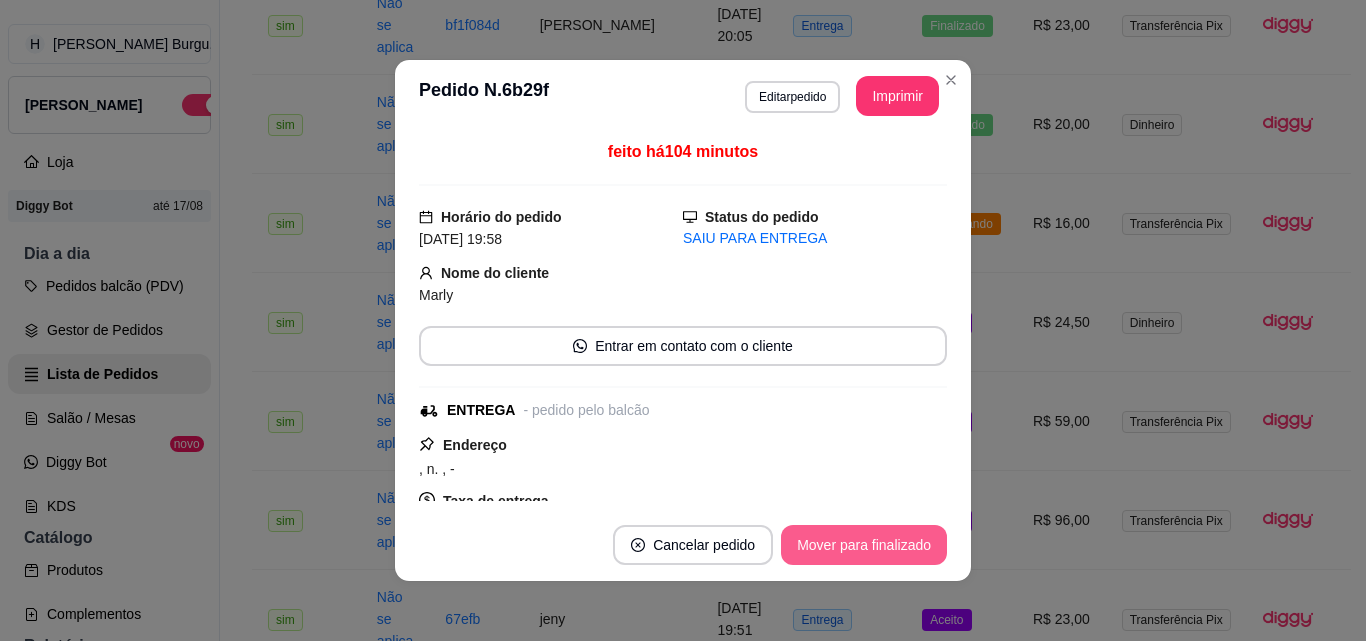 click on "Mover para finalizado" at bounding box center (864, 545) 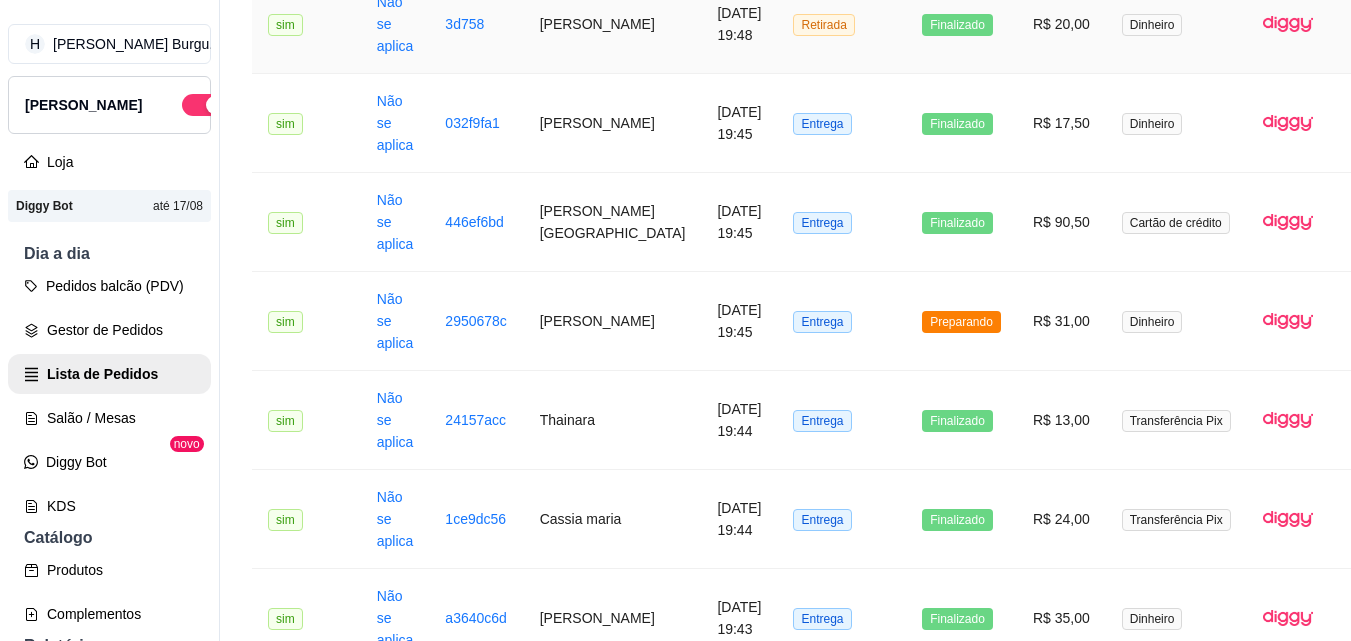 scroll, scrollTop: 1280, scrollLeft: 0, axis: vertical 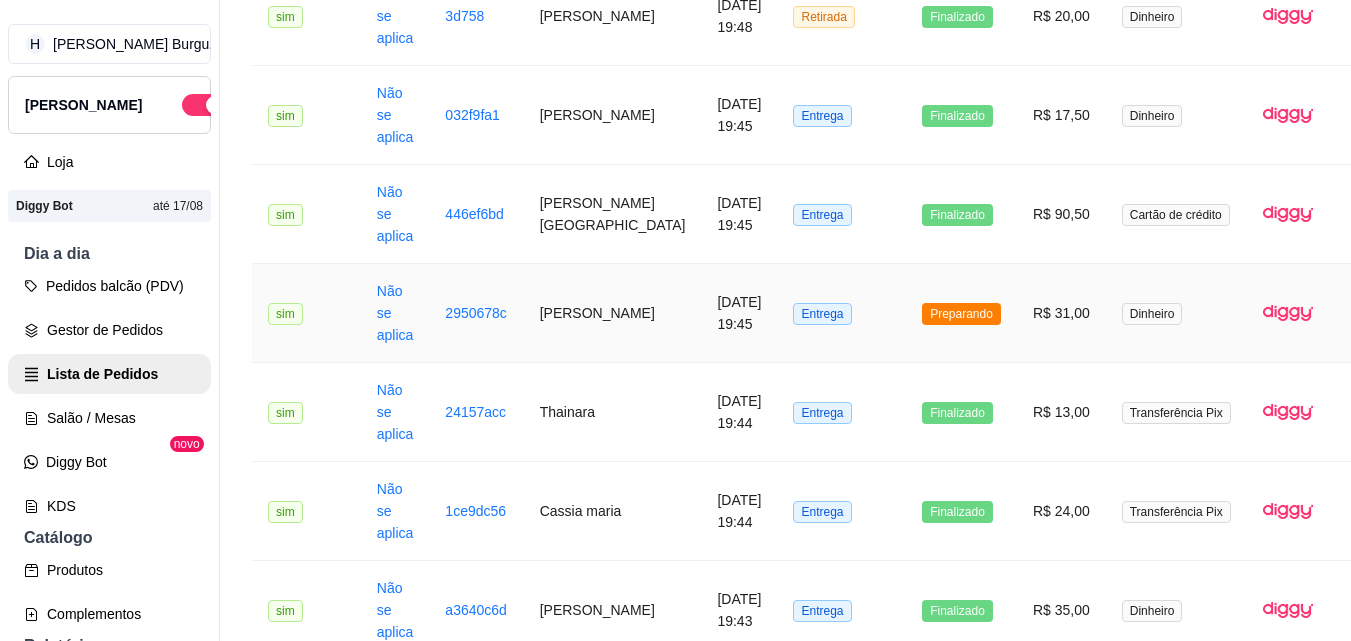click on "[PERSON_NAME]" at bounding box center [613, 313] 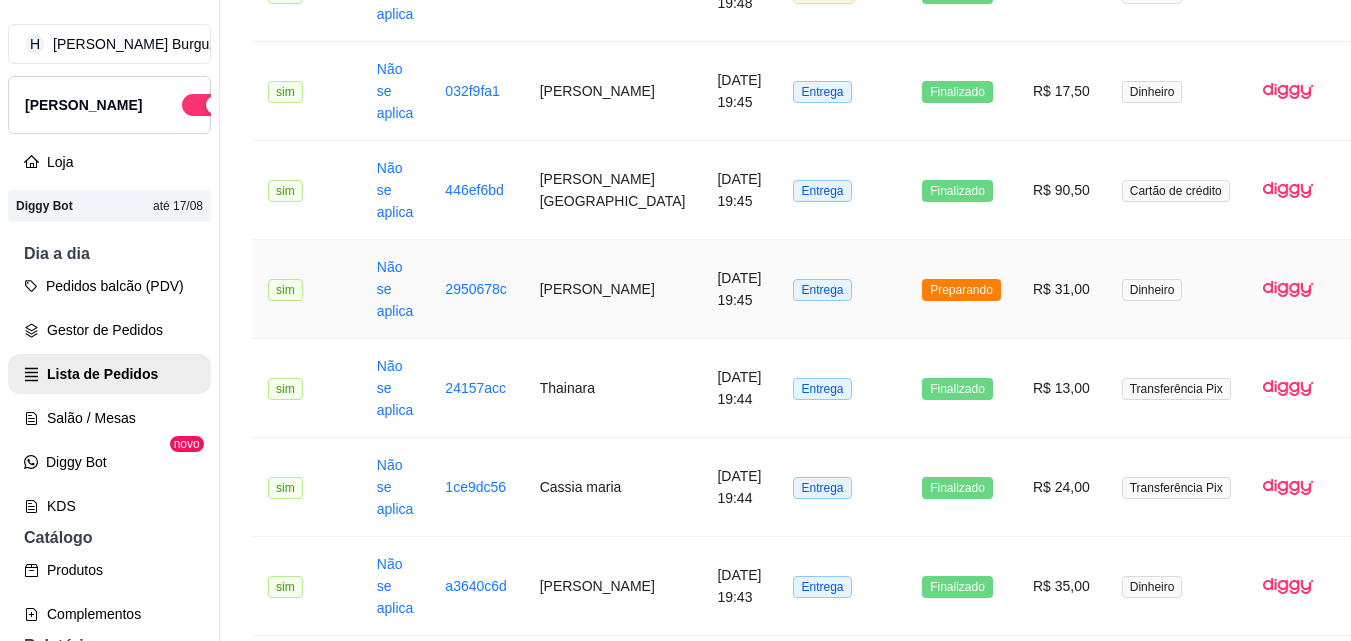 scroll, scrollTop: 1579, scrollLeft: 0, axis: vertical 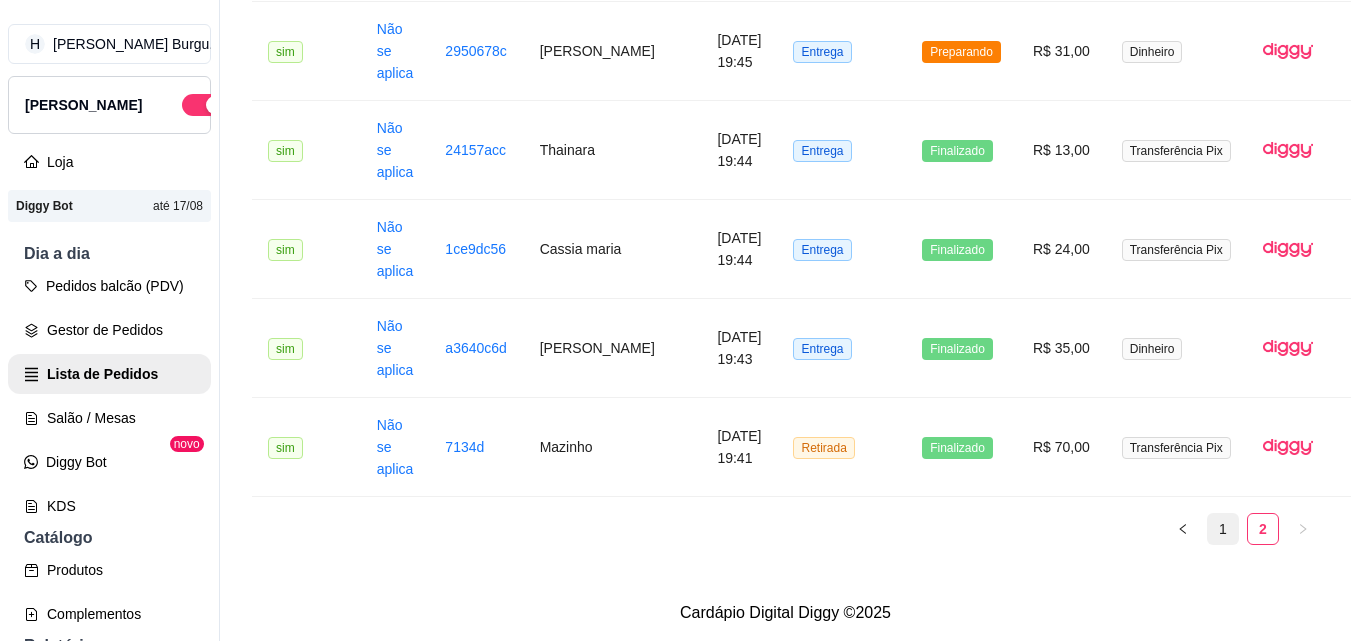 click on "1" at bounding box center [1223, 529] 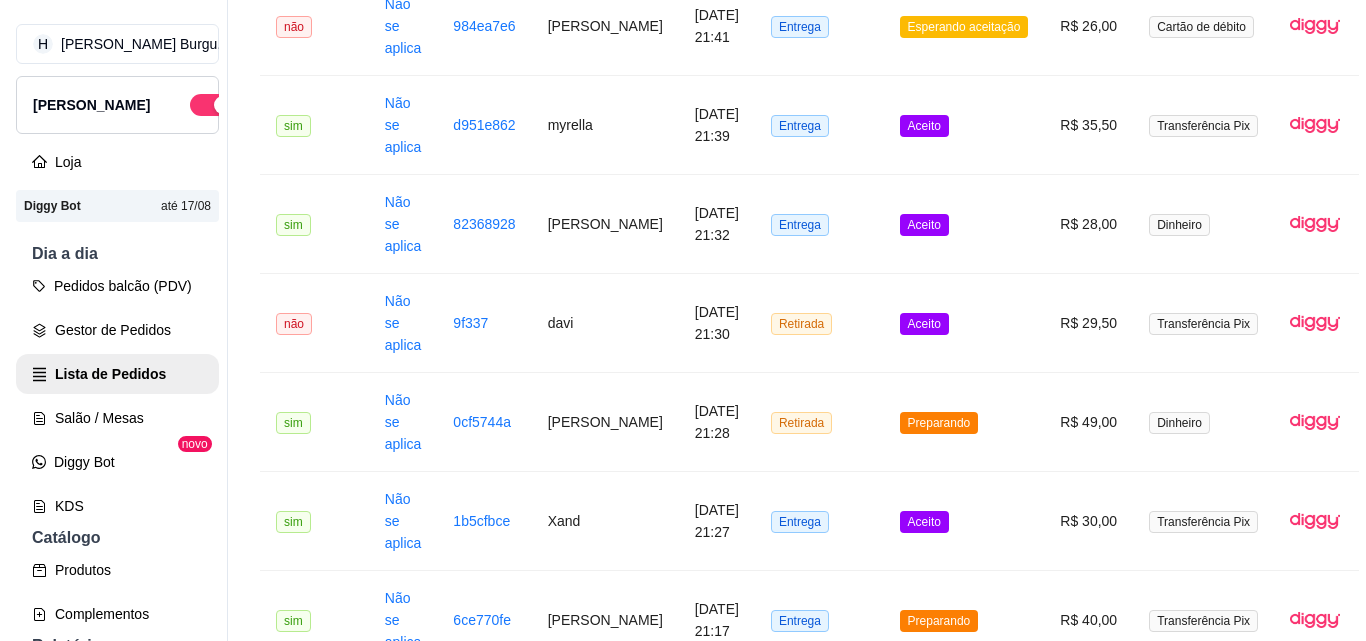 scroll, scrollTop: 0, scrollLeft: 0, axis: both 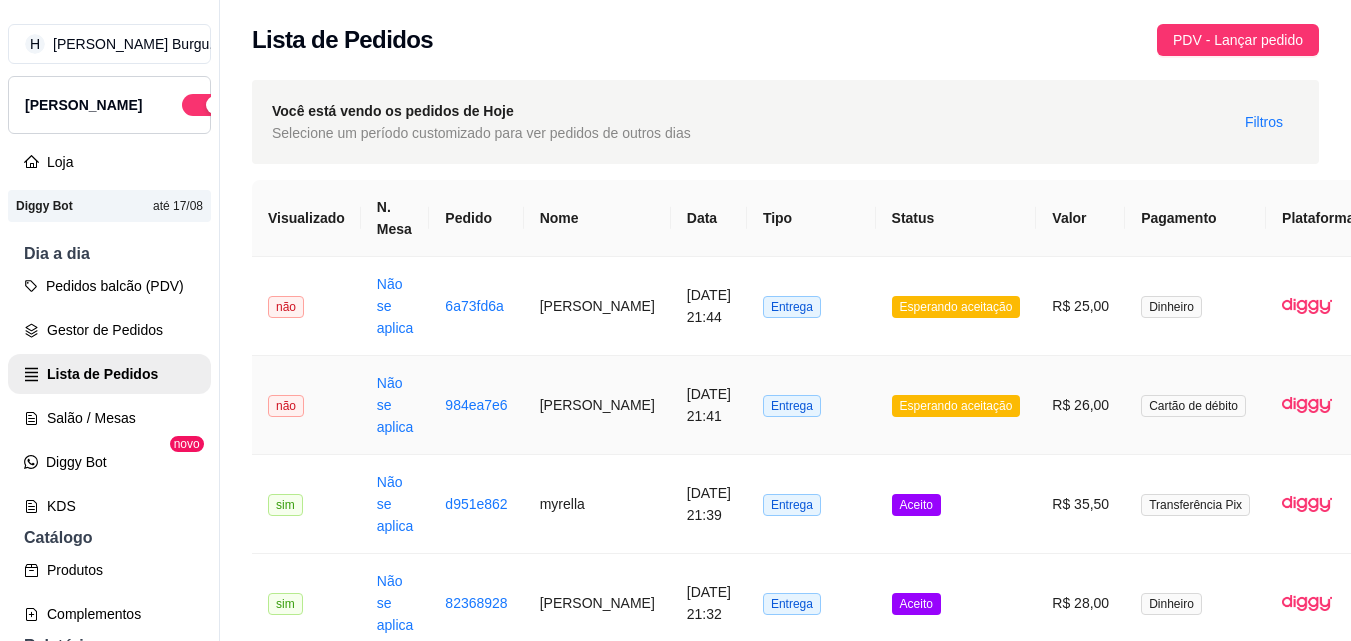 click on "[PERSON_NAME]" at bounding box center [597, 405] 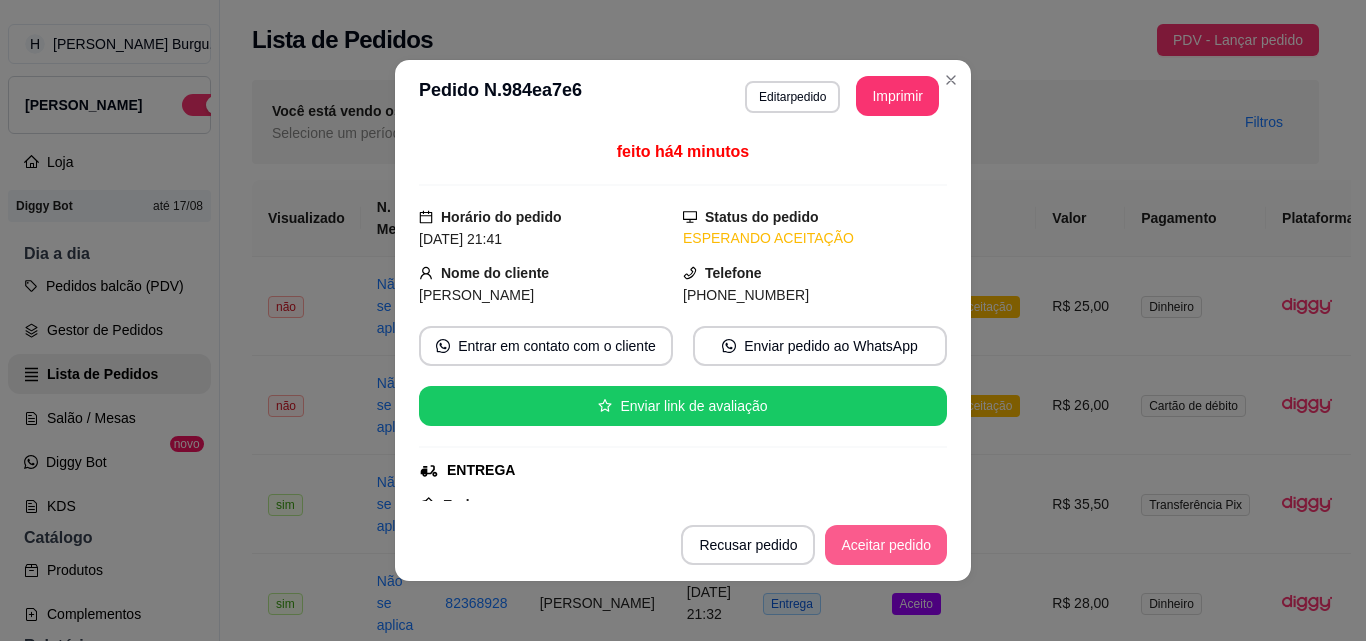 click on "Aceitar pedido" at bounding box center [886, 545] 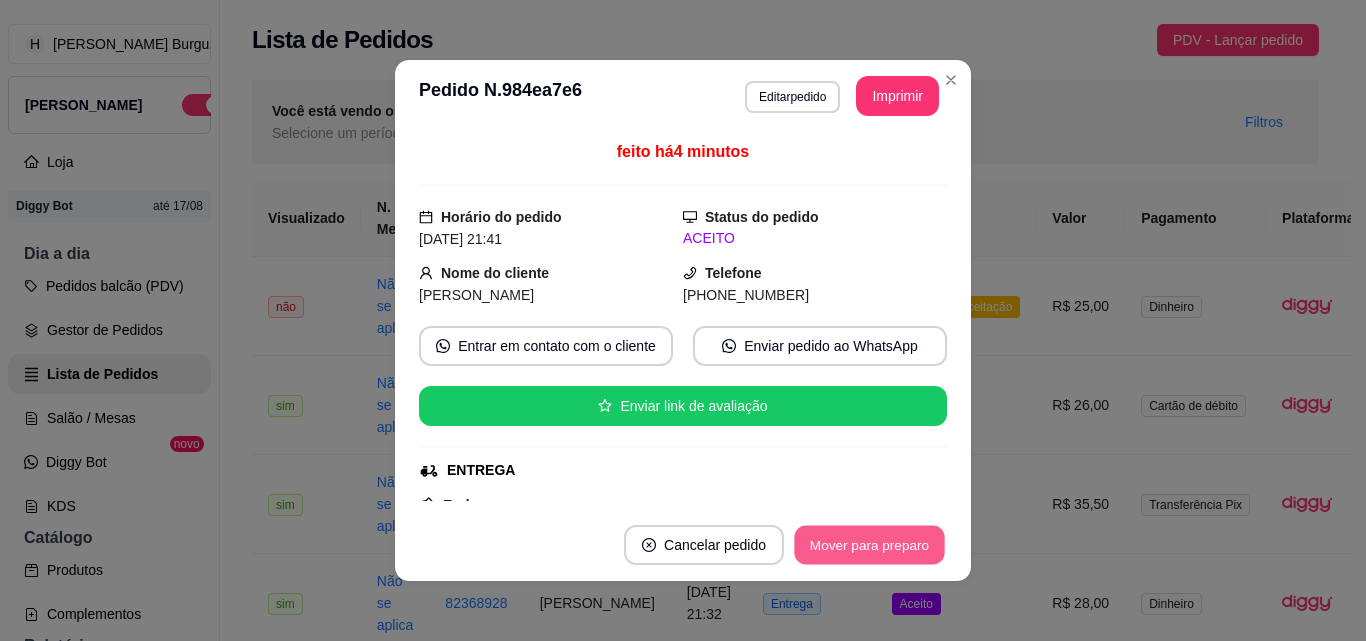 click on "Mover para preparo" at bounding box center (869, 545) 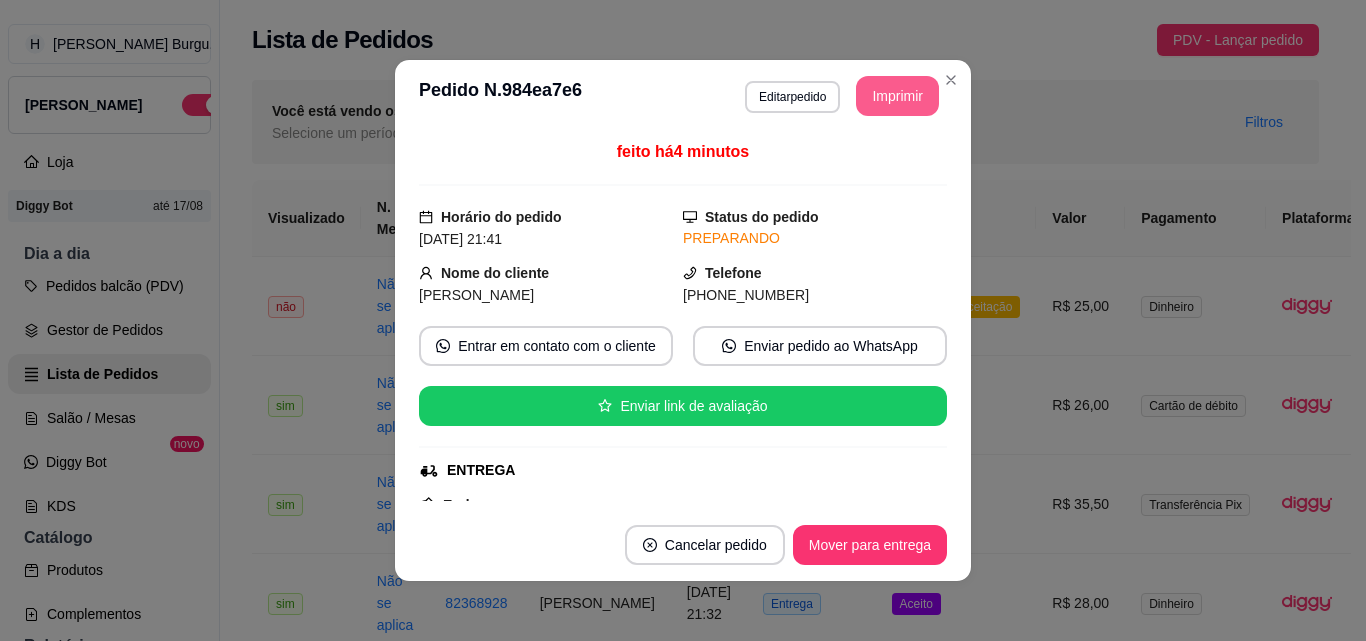 click on "Imprimir" at bounding box center (897, 96) 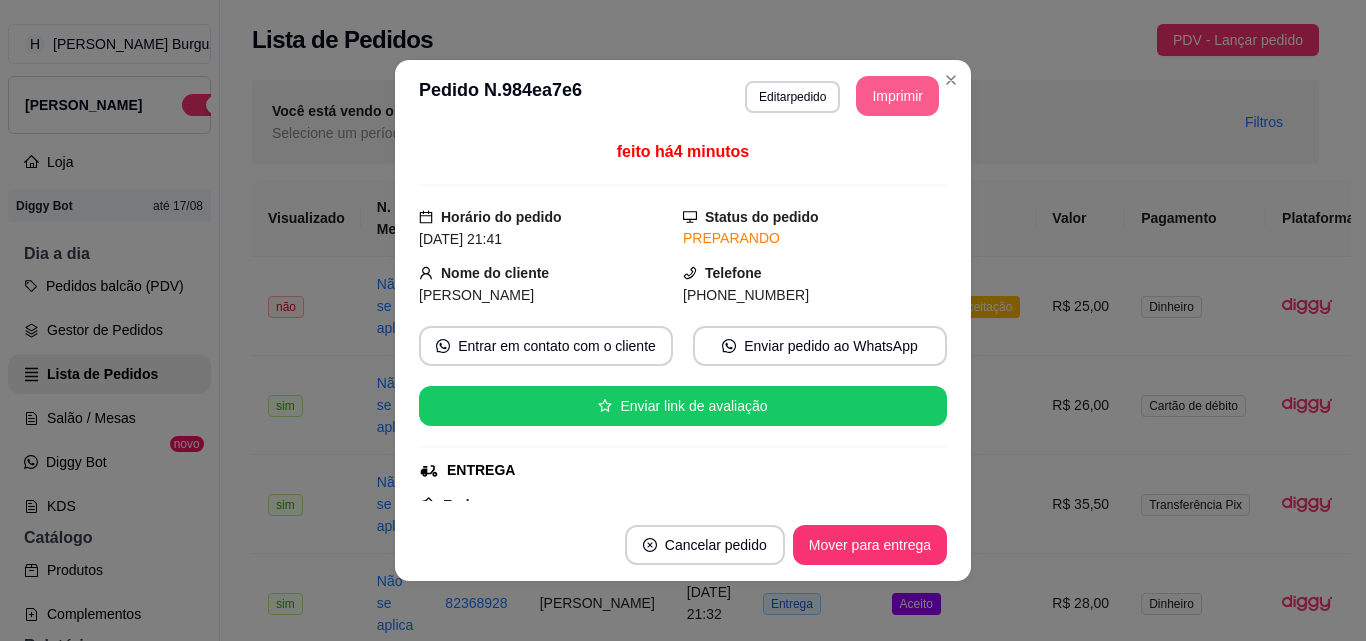 scroll, scrollTop: 0, scrollLeft: 0, axis: both 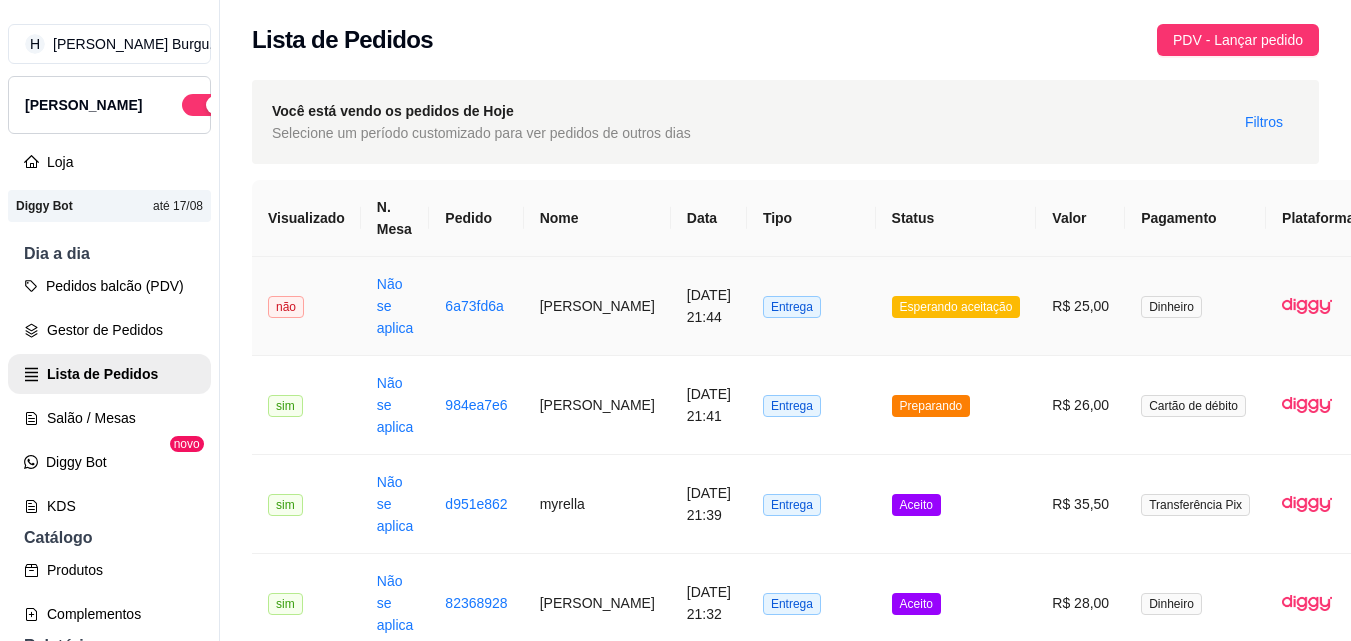click on "[PERSON_NAME]" at bounding box center (597, 306) 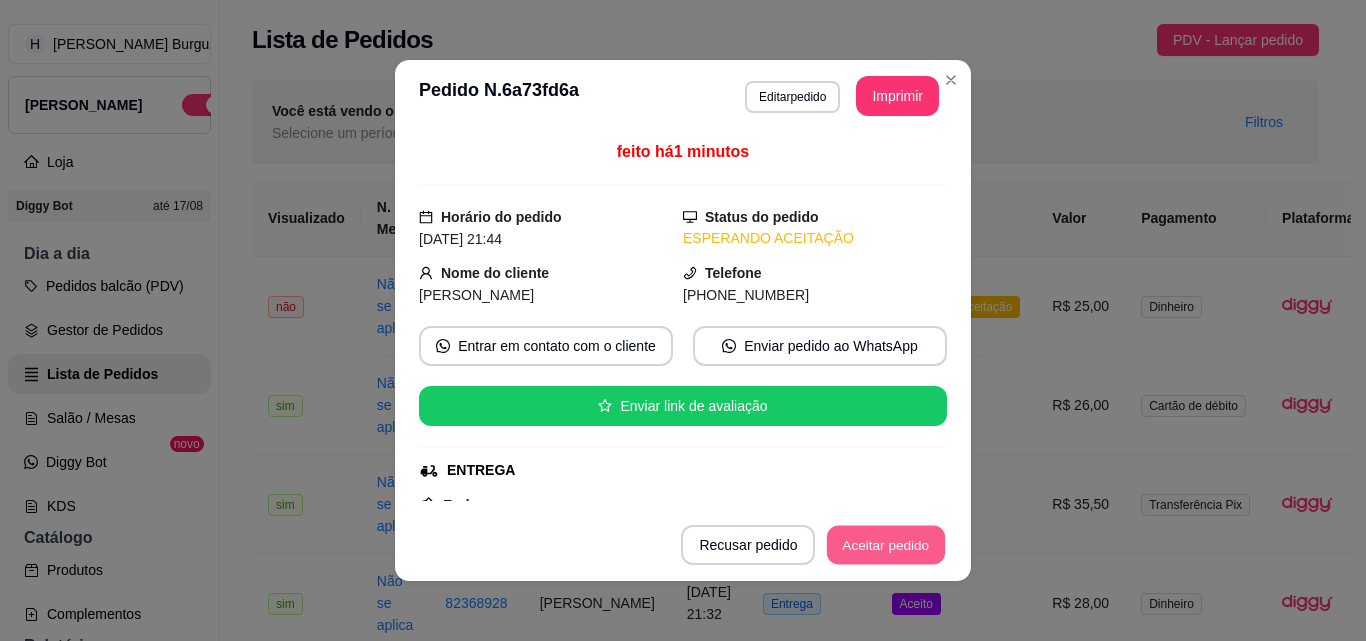 click on "Aceitar pedido" at bounding box center [886, 545] 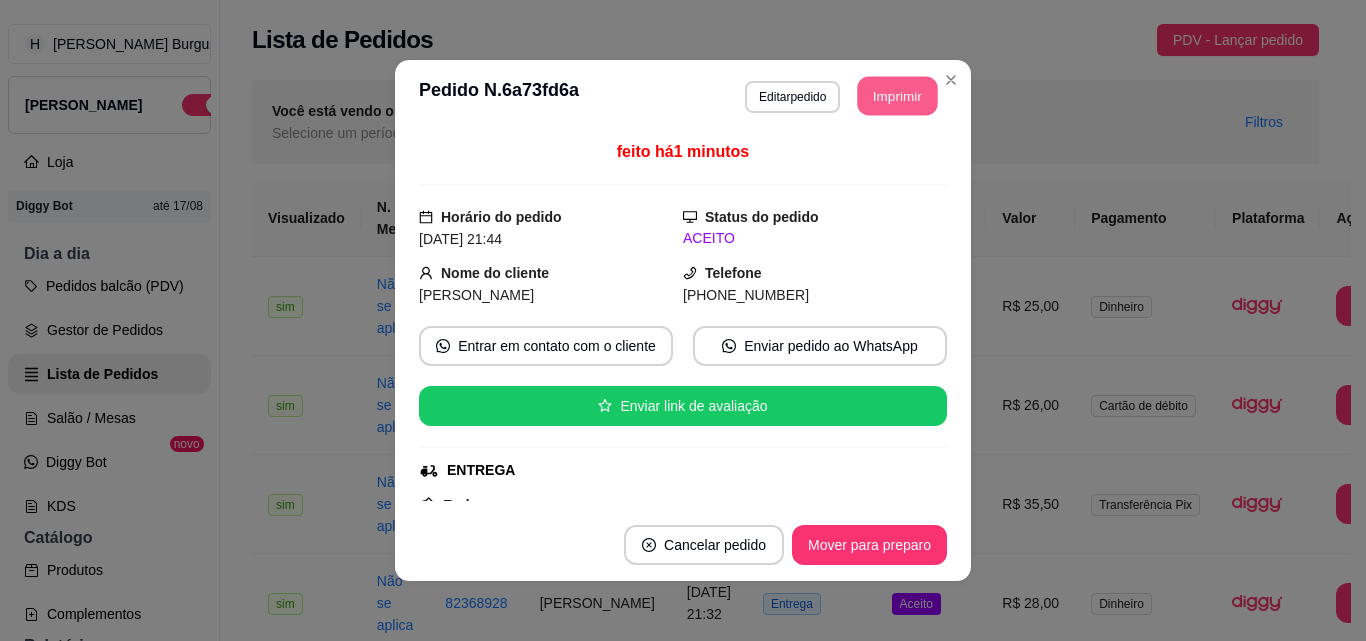 click on "Imprimir" at bounding box center (898, 96) 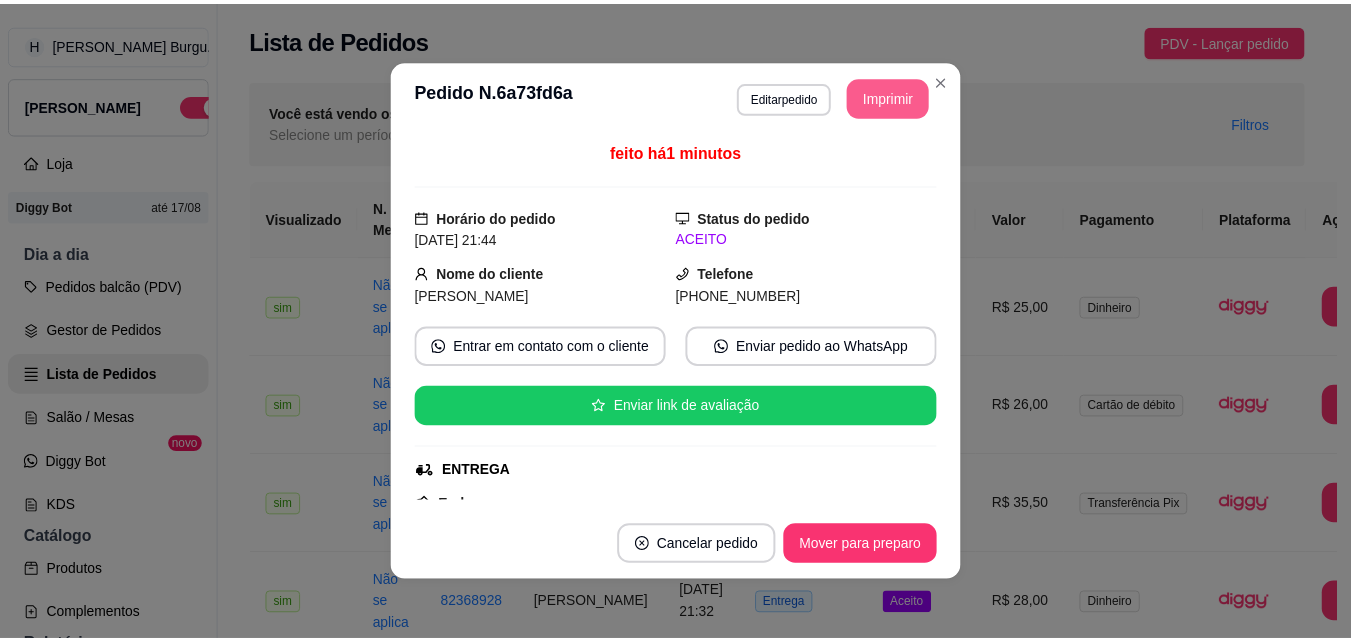 scroll, scrollTop: 0, scrollLeft: 0, axis: both 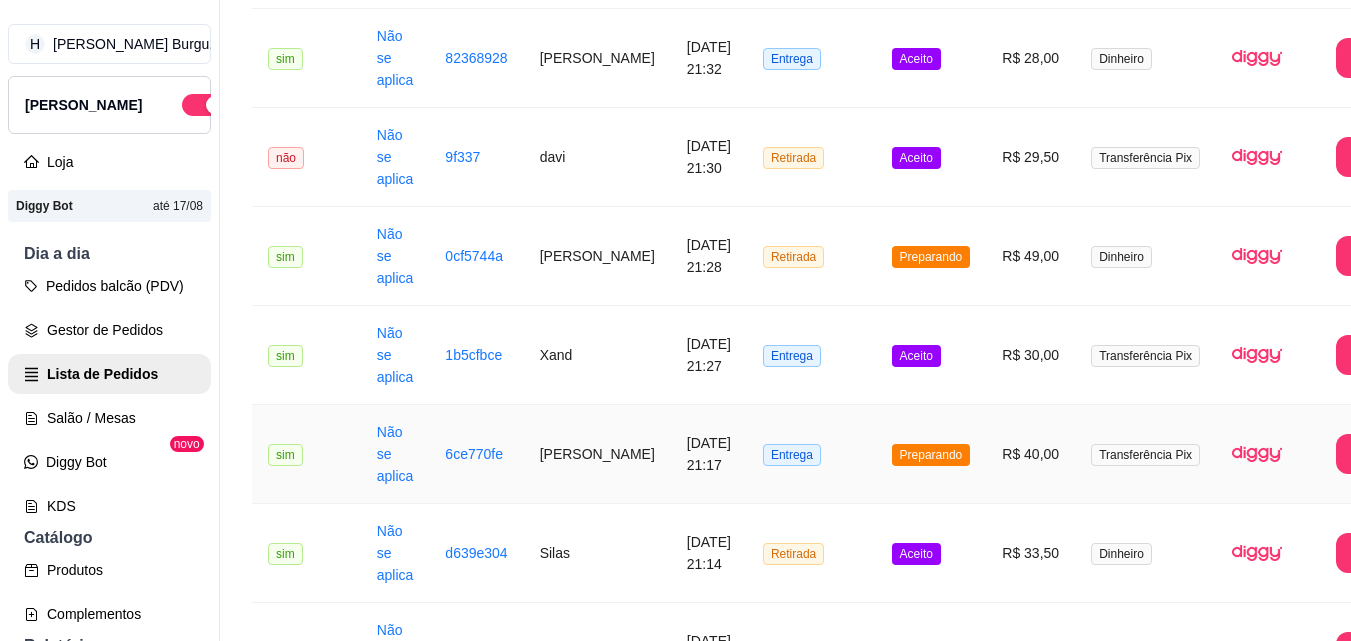 drag, startPoint x: 557, startPoint y: 463, endPoint x: 544, endPoint y: 452, distance: 17.029387 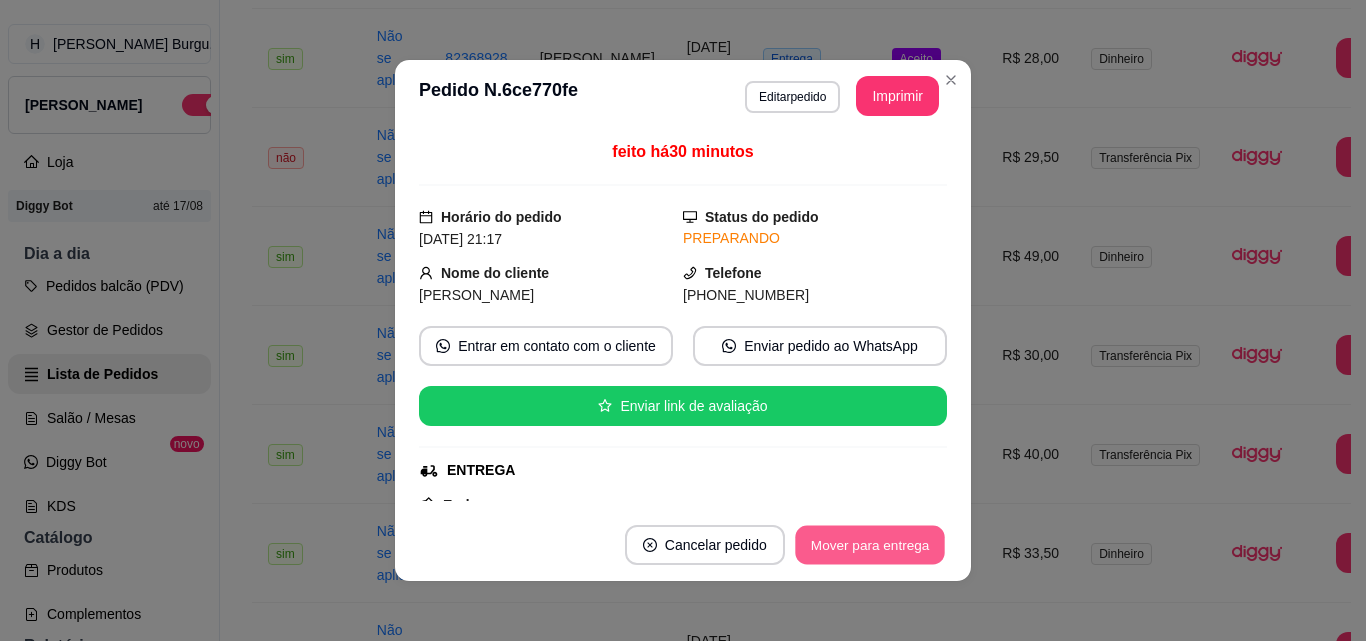 click on "Mover para entrega" at bounding box center (870, 545) 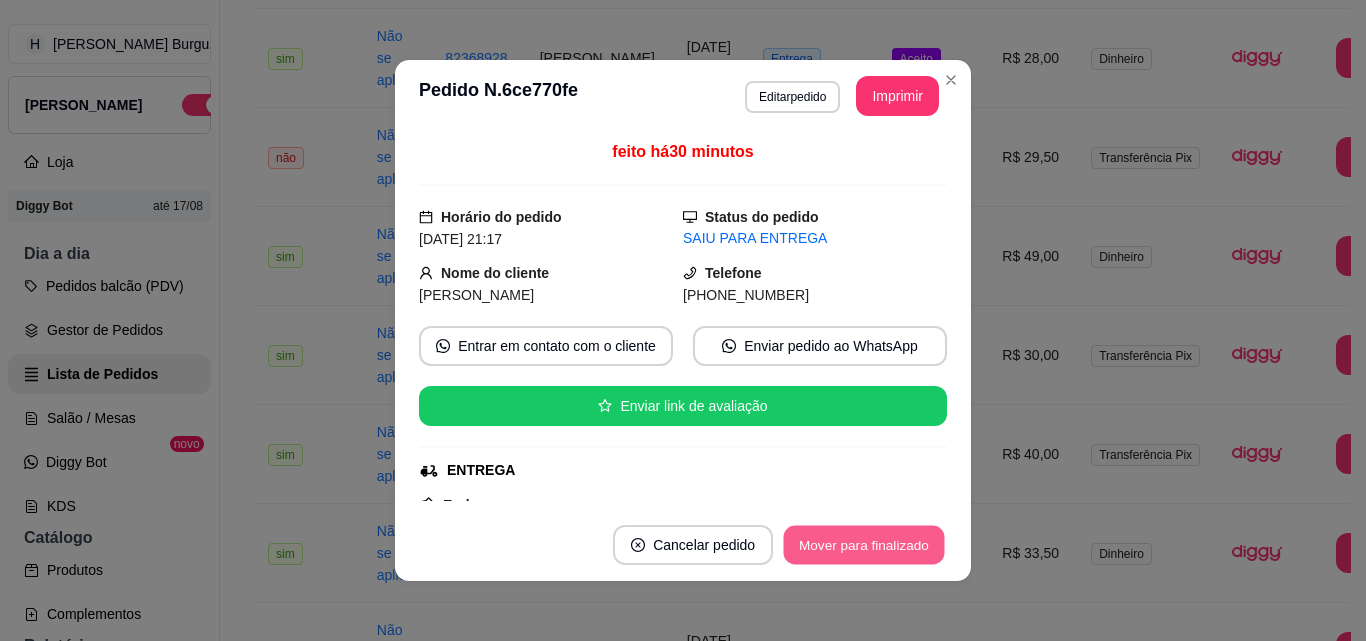 click on "Mover para finalizado" at bounding box center [864, 545] 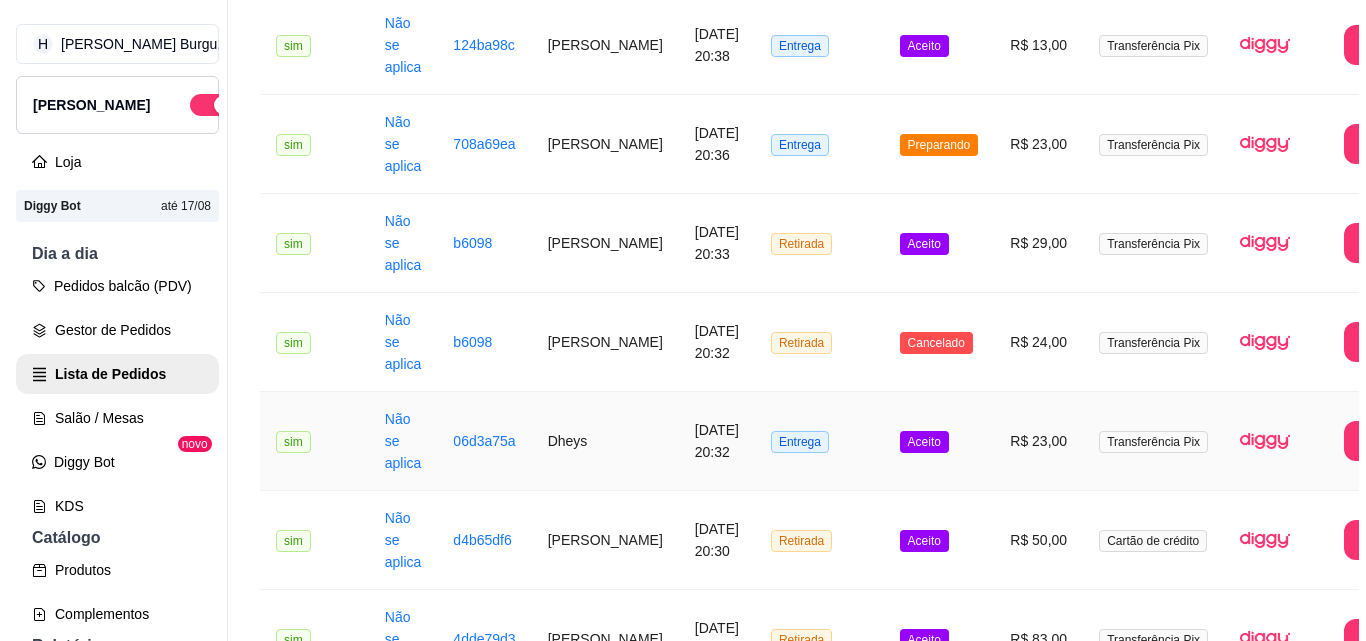 scroll, scrollTop: 1945, scrollLeft: 0, axis: vertical 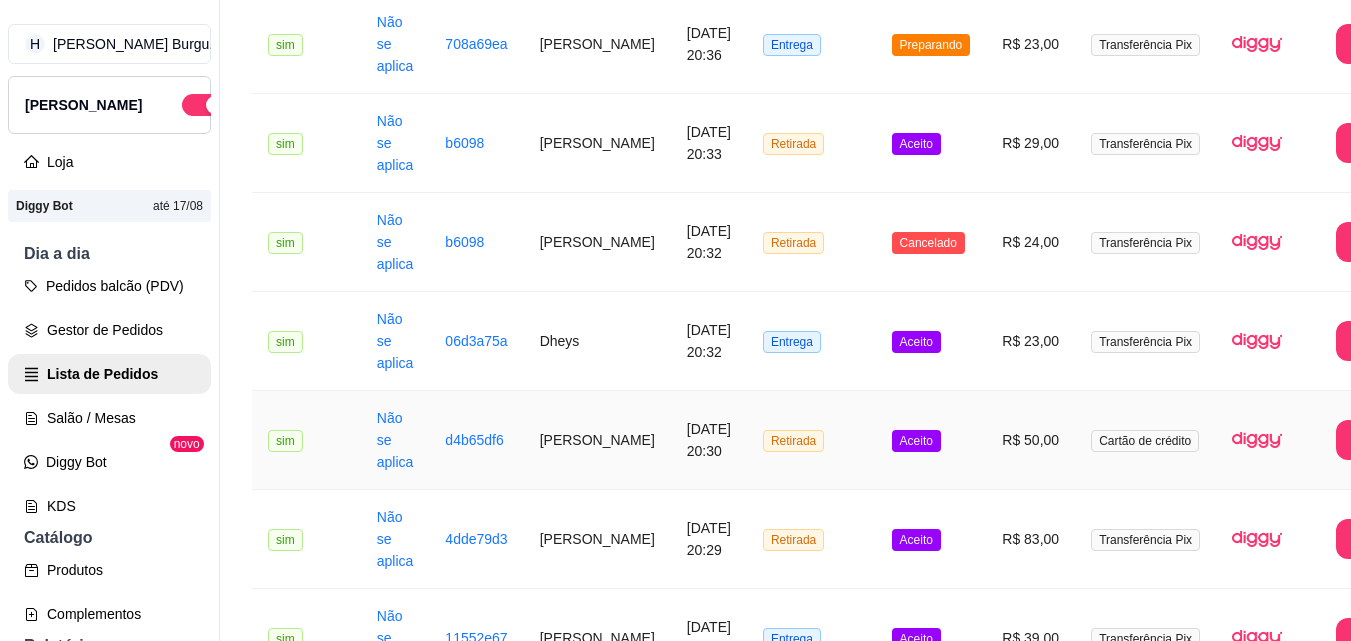 click on "[PERSON_NAME]" at bounding box center (597, 440) 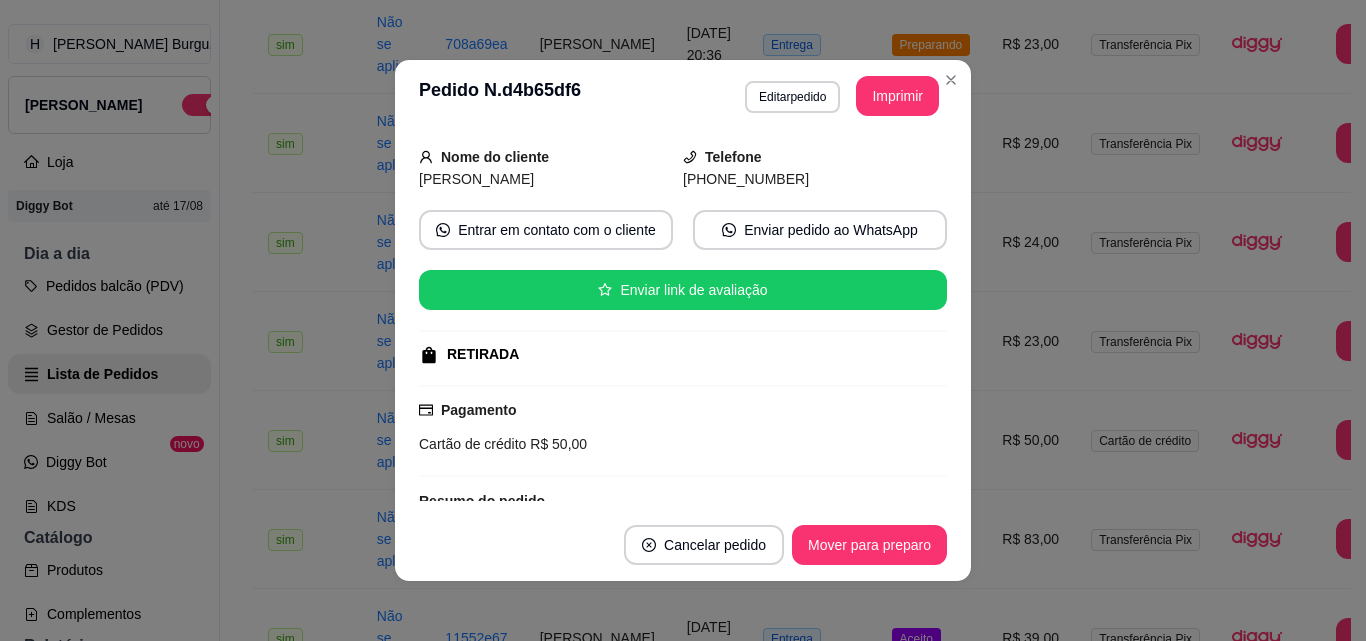 scroll, scrollTop: 322, scrollLeft: 0, axis: vertical 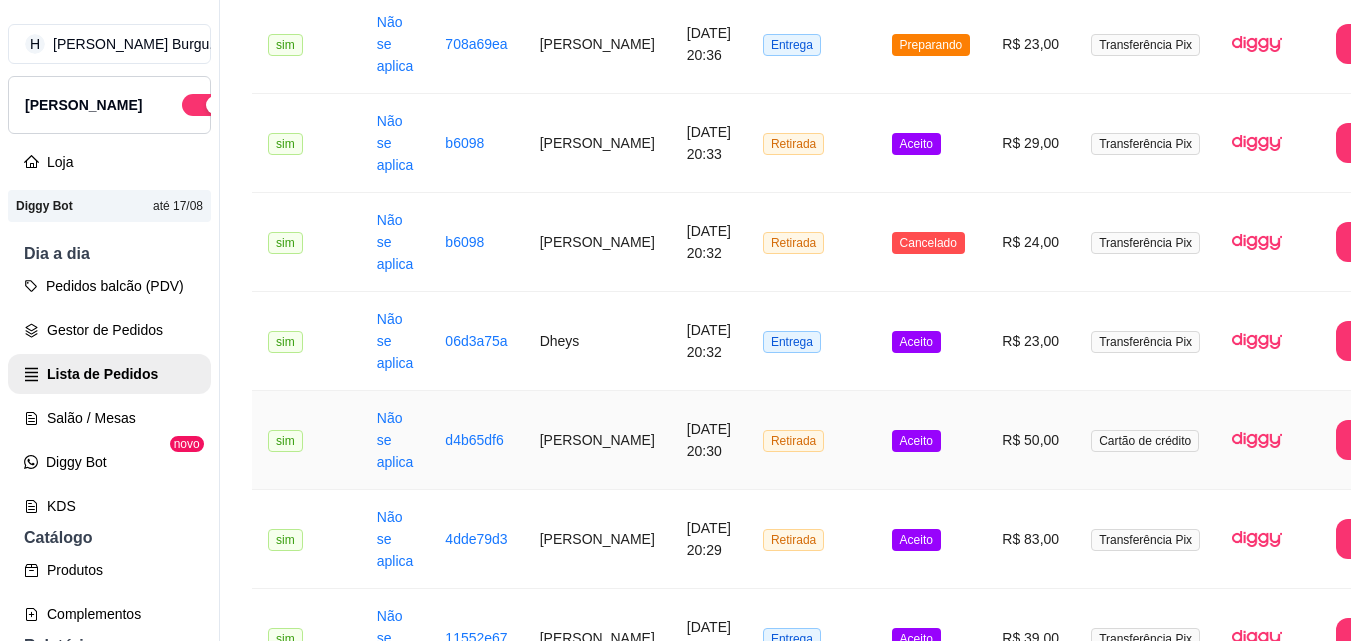 click on "[PERSON_NAME]" at bounding box center [597, 440] 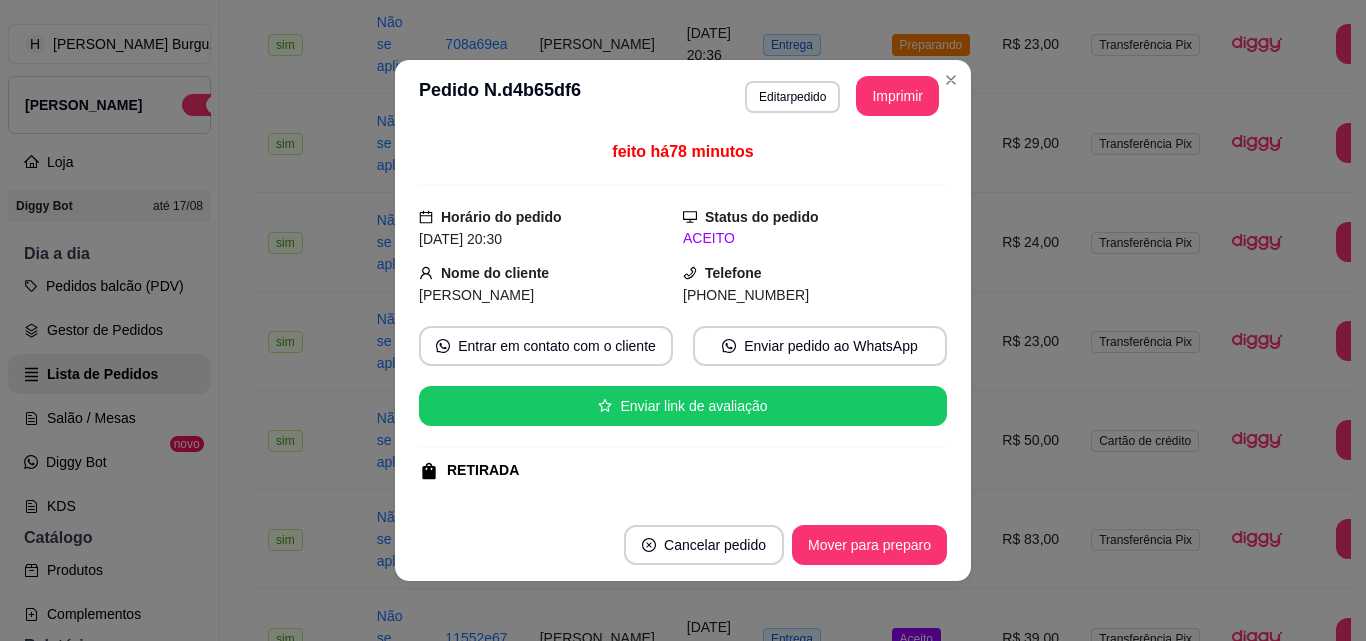 click on "feito há  78   minutos Horário do pedido [DATE] 20:30 Status do pedido ACEITO Nome do cliente Laura  Telefone [PHONE_NUMBER] Entrar em contato com o cliente Enviar pedido ao WhatsApp Enviar link de avaliação RETIRADA Pagamento Cartão de crédito   R$ 50,00 Resumo do pedido 1 x     TRADICIONAL R$ 18,00 2 x     CALABRESA R$ 32,00 Subtotal R$ 50,00 Total R$ 50,00" at bounding box center [683, 320] 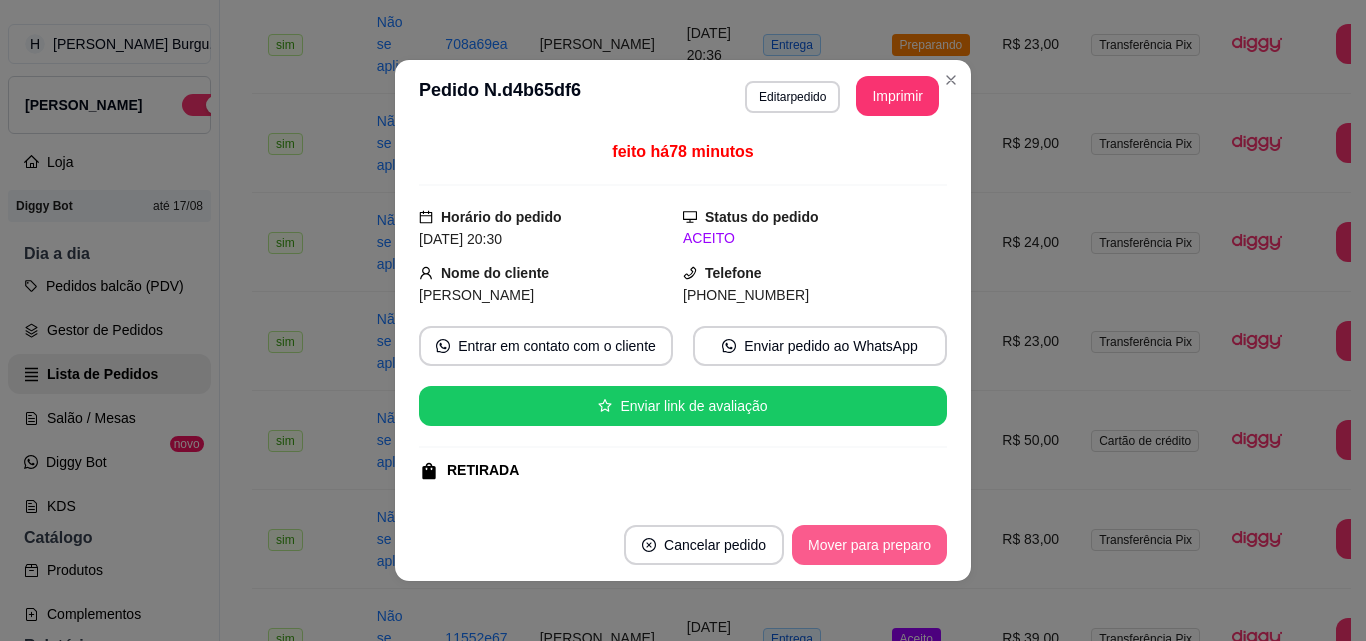 click on "Mover para preparo" at bounding box center (869, 545) 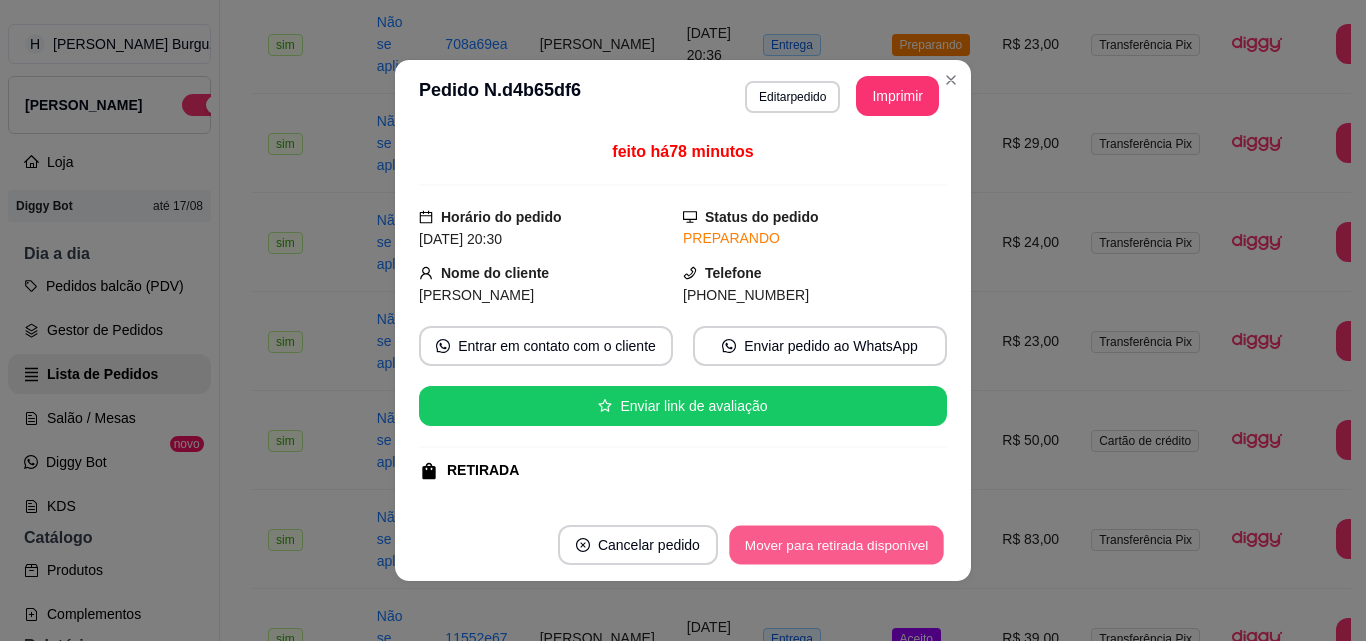 click on "Mover para retirada disponível" at bounding box center (836, 545) 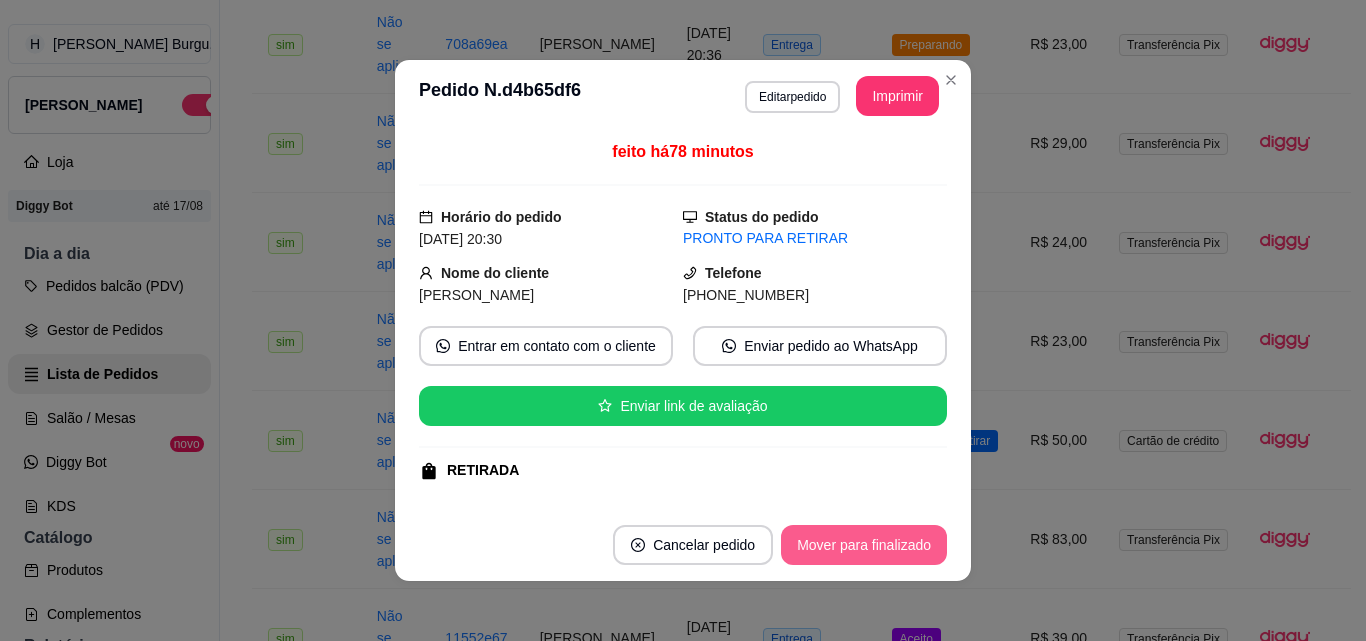 click on "Mover para finalizado" at bounding box center (864, 545) 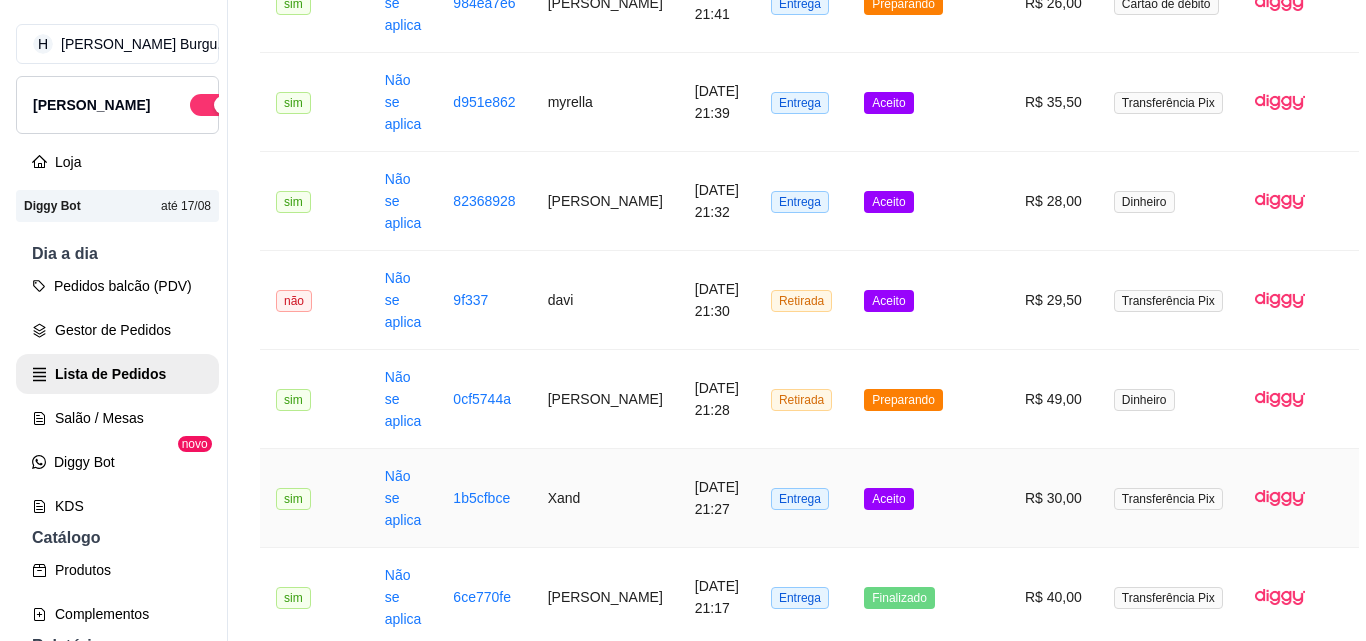 scroll, scrollTop: 500, scrollLeft: 0, axis: vertical 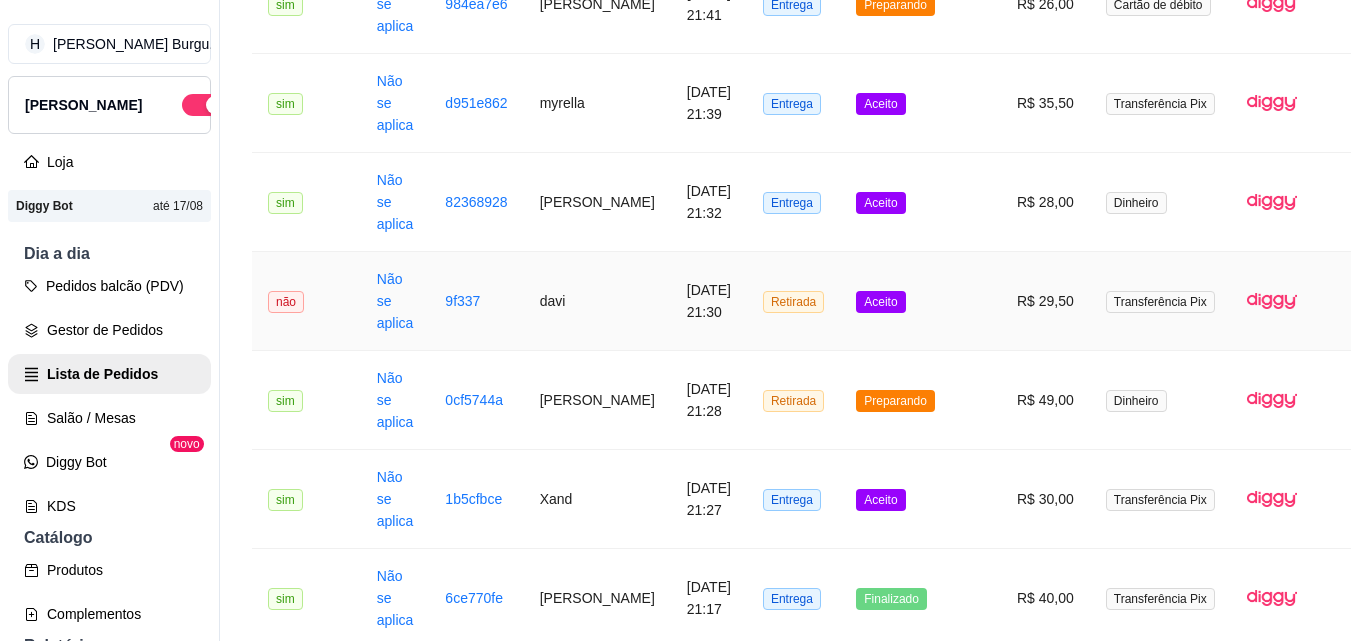 click on "davi" at bounding box center (597, 301) 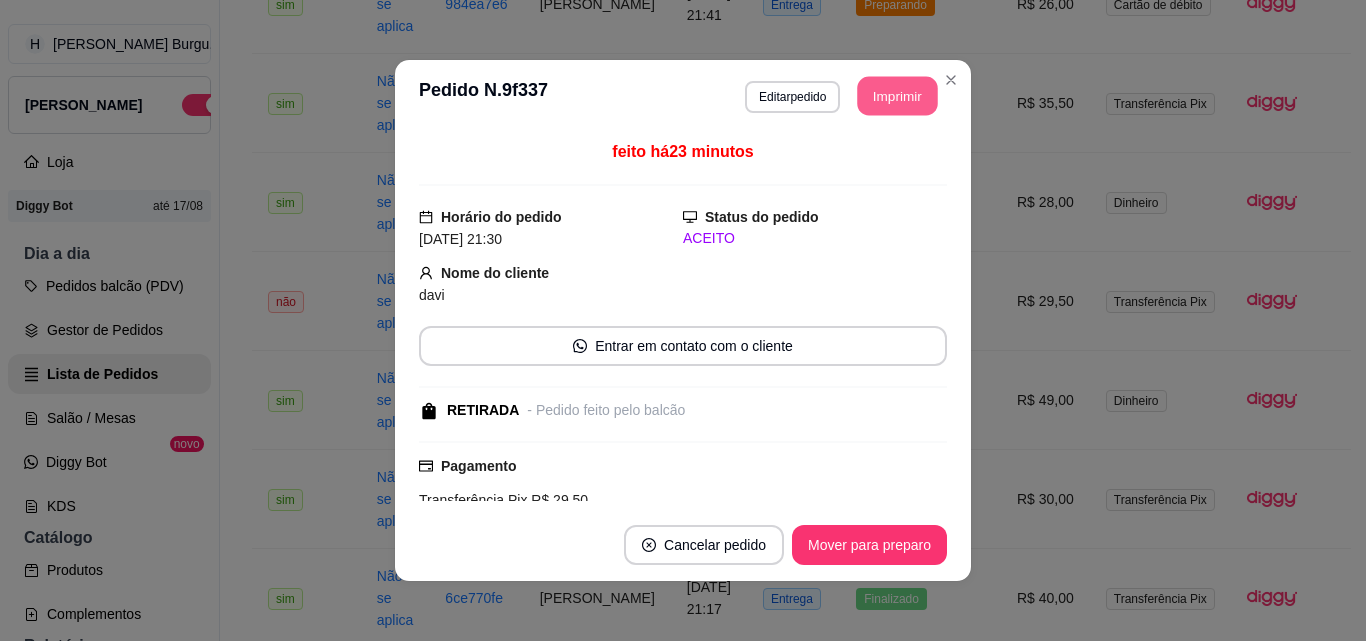 click on "**********" at bounding box center (683, 320) 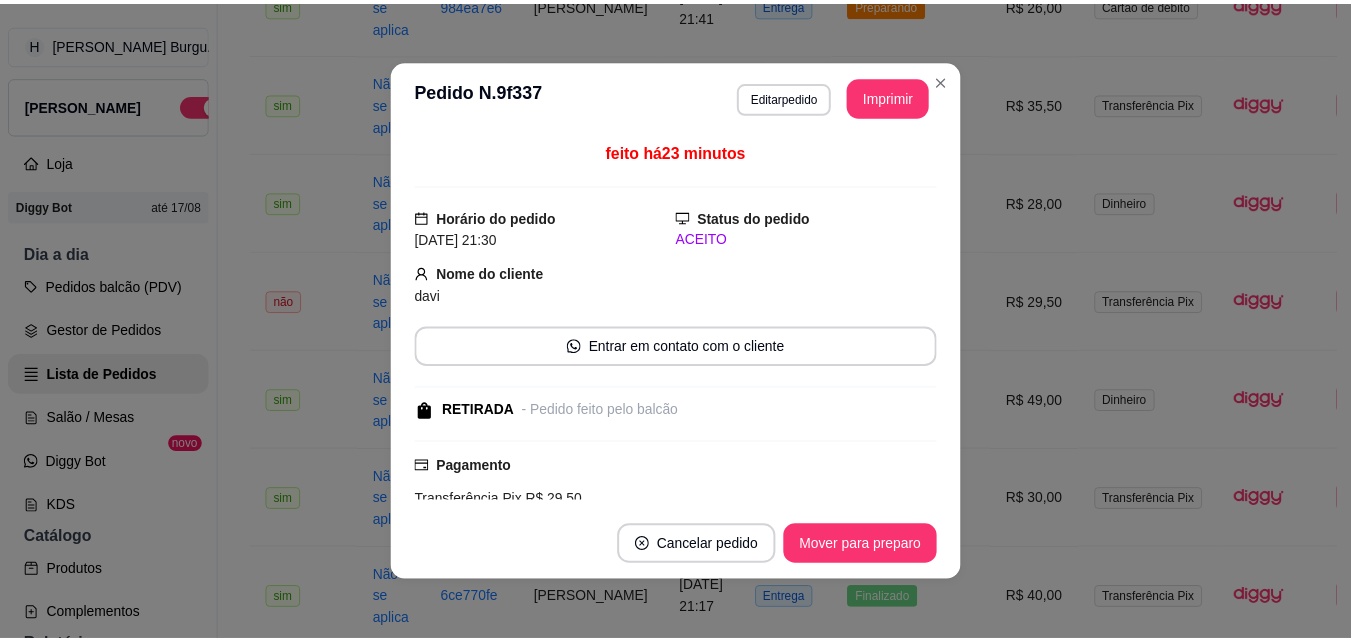 scroll, scrollTop: 0, scrollLeft: 0, axis: both 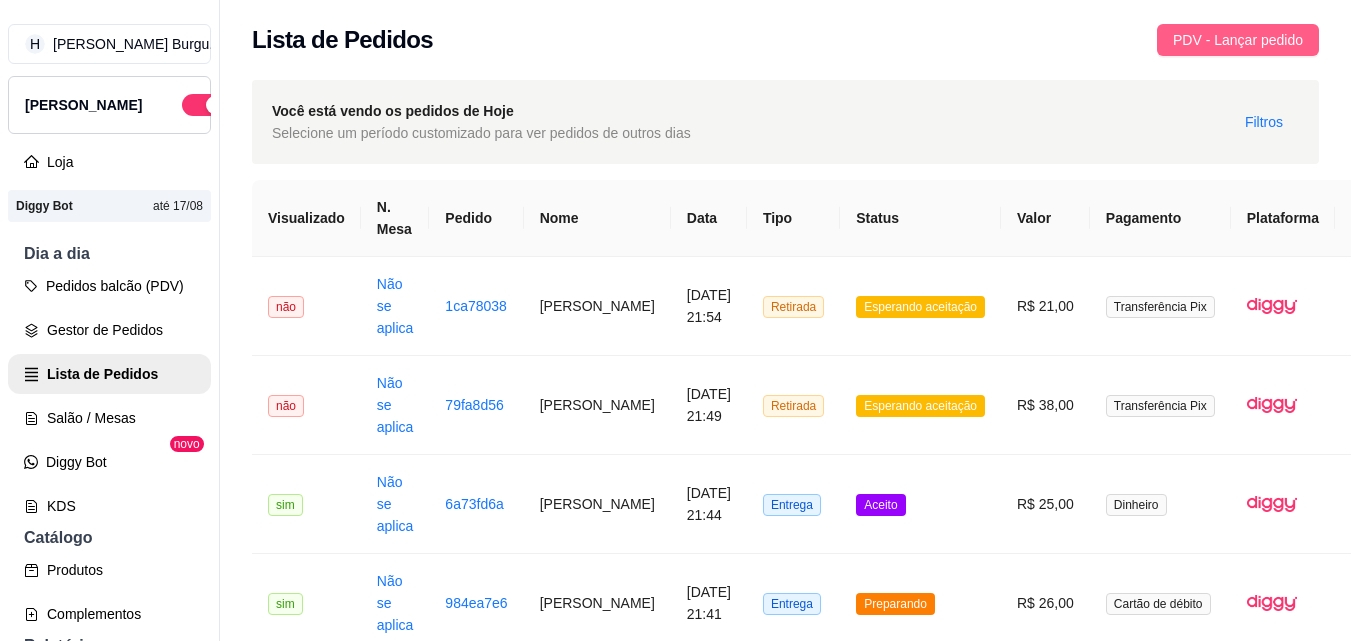 click on "PDV - Lançar pedido" at bounding box center (1238, 40) 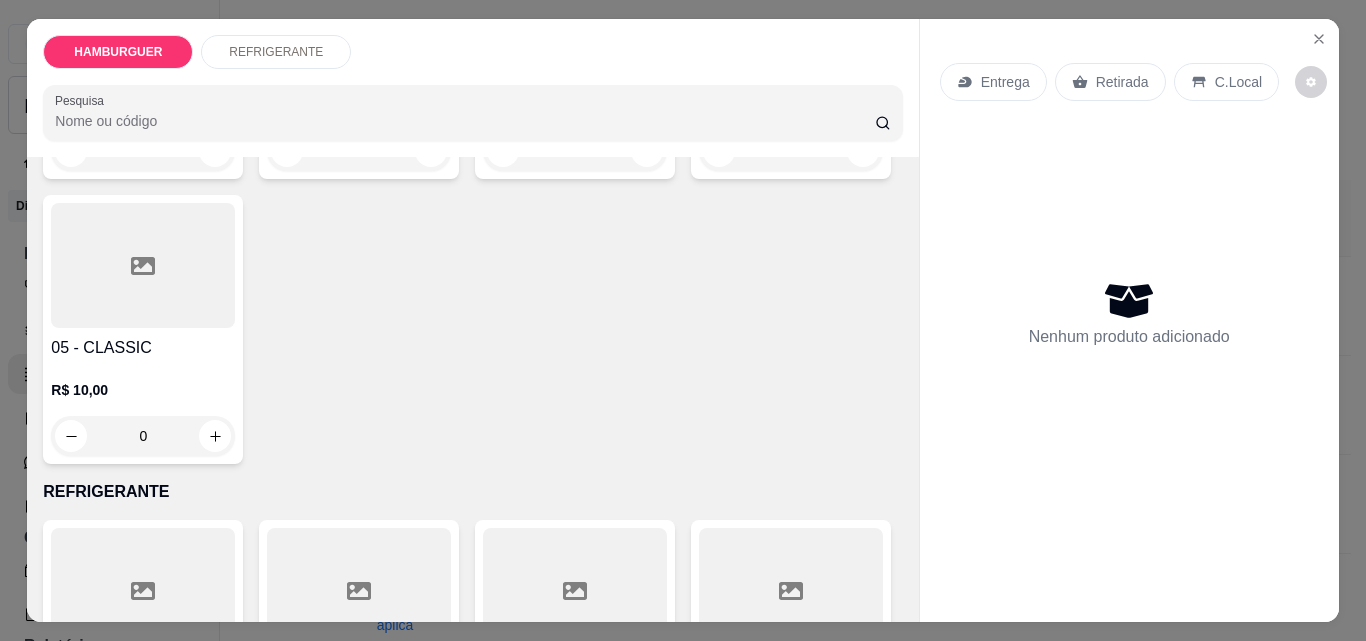 scroll, scrollTop: 400, scrollLeft: 0, axis: vertical 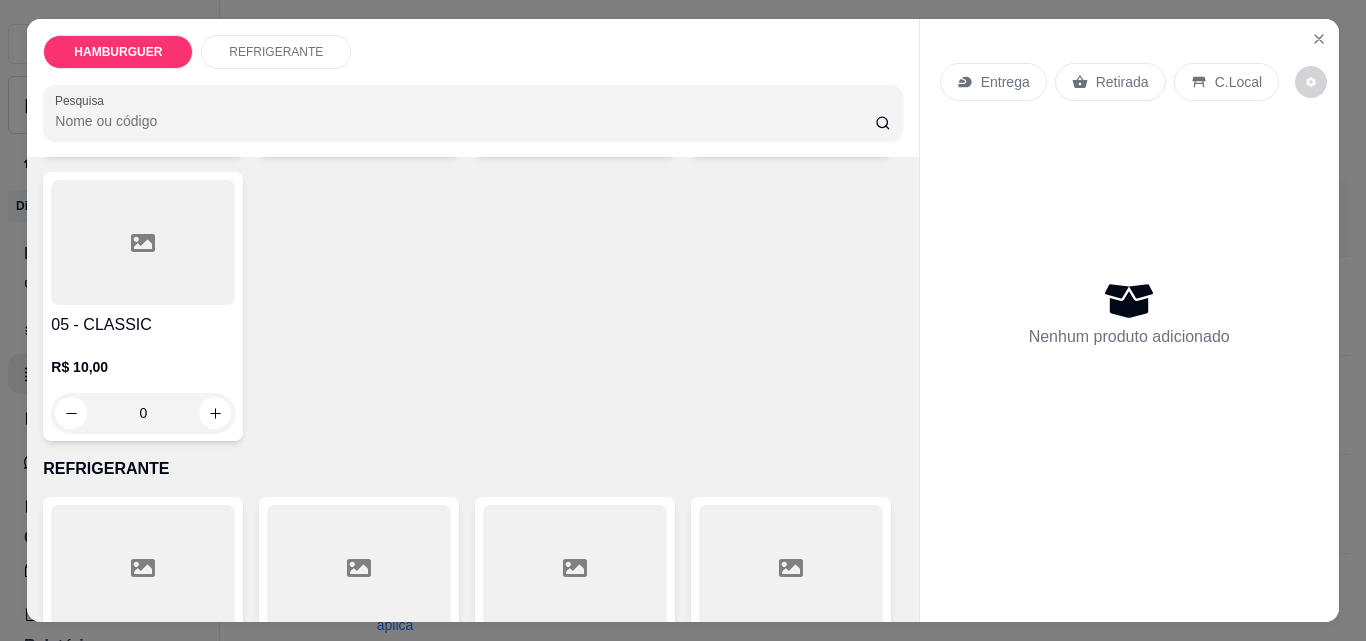 click on "0" at bounding box center [143, 413] 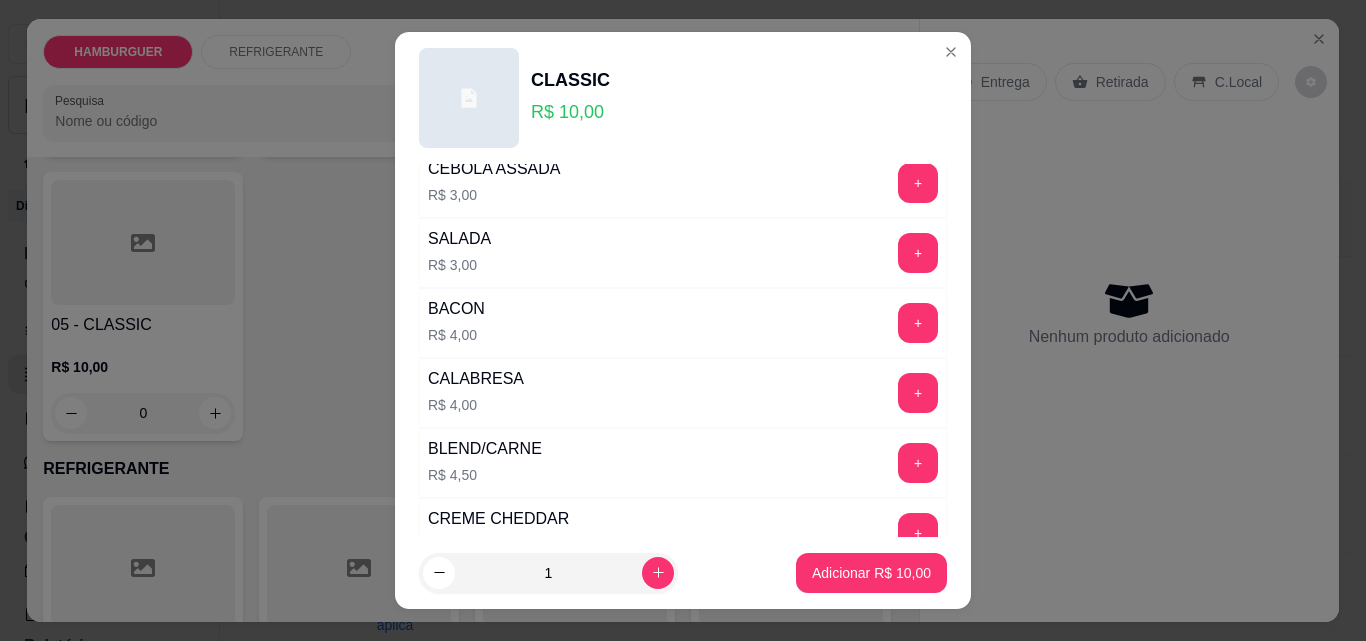 scroll, scrollTop: 400, scrollLeft: 0, axis: vertical 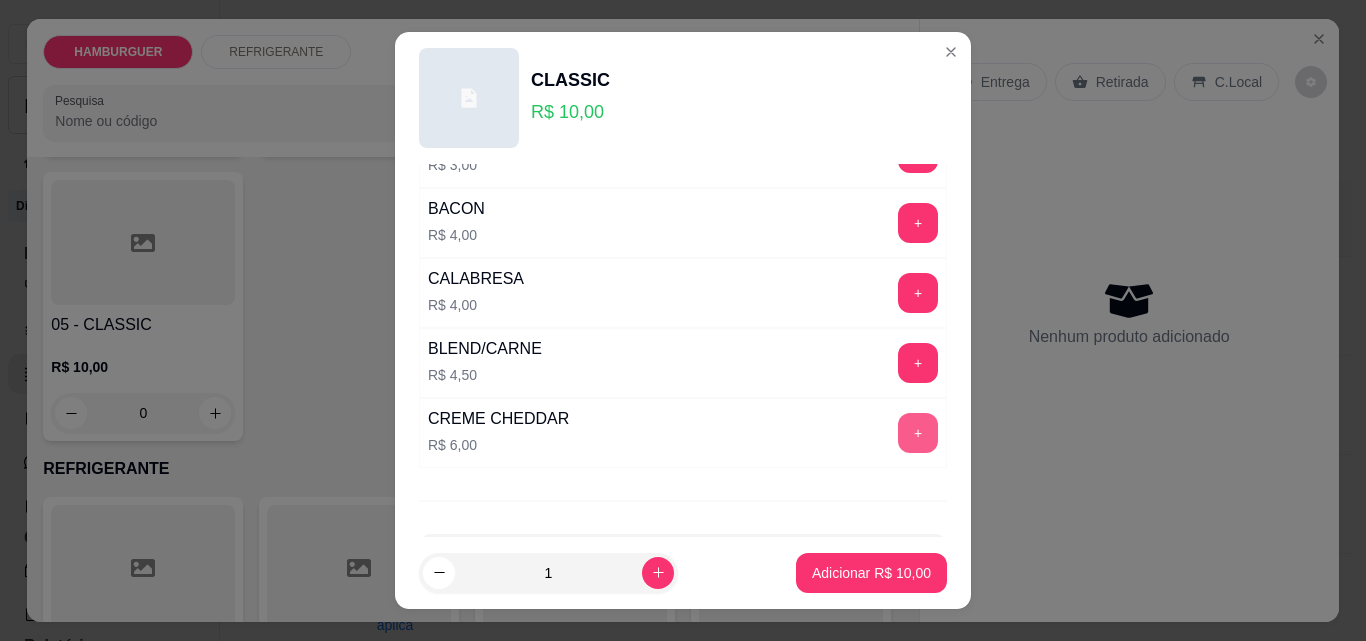 click on "+" at bounding box center (918, 433) 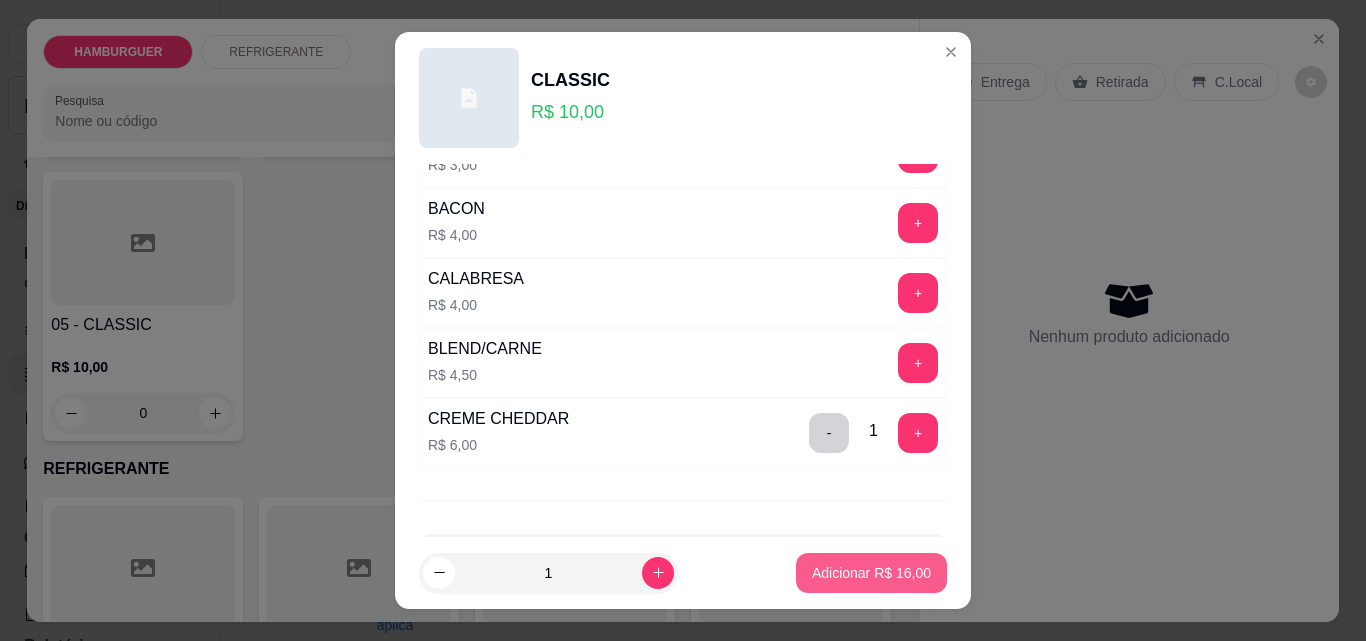 click on "Adicionar   R$ 16,00" at bounding box center [871, 573] 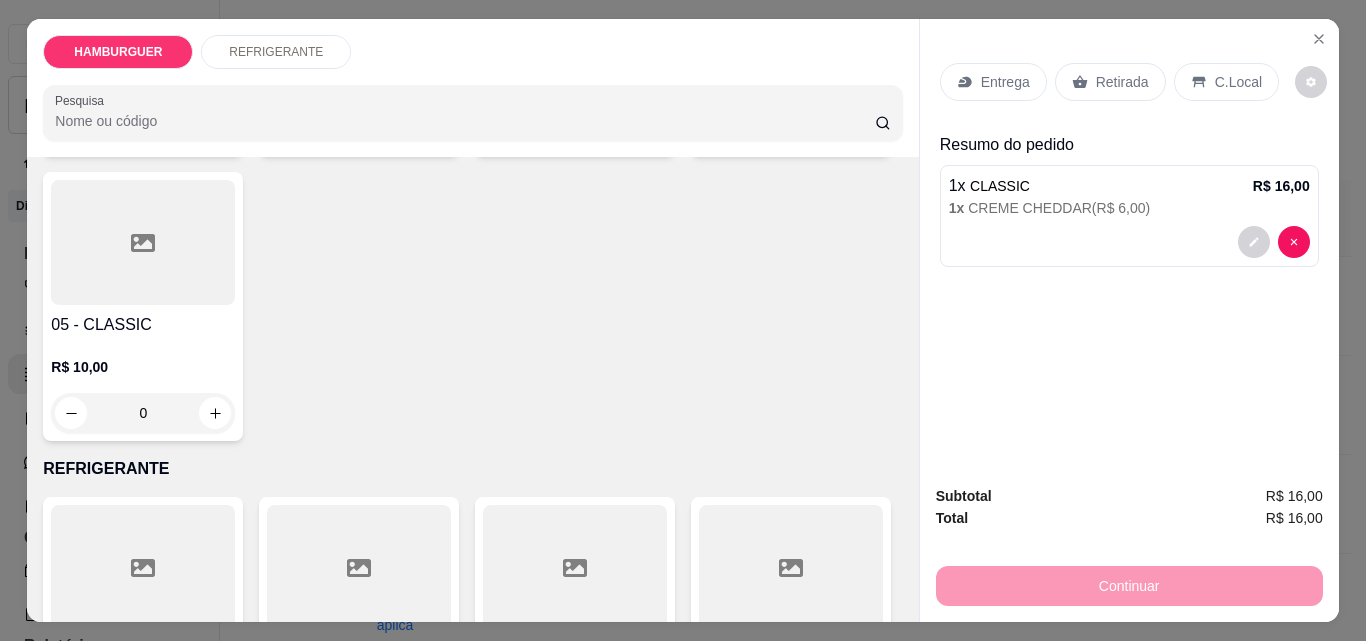click on "0" at bounding box center (143, 413) 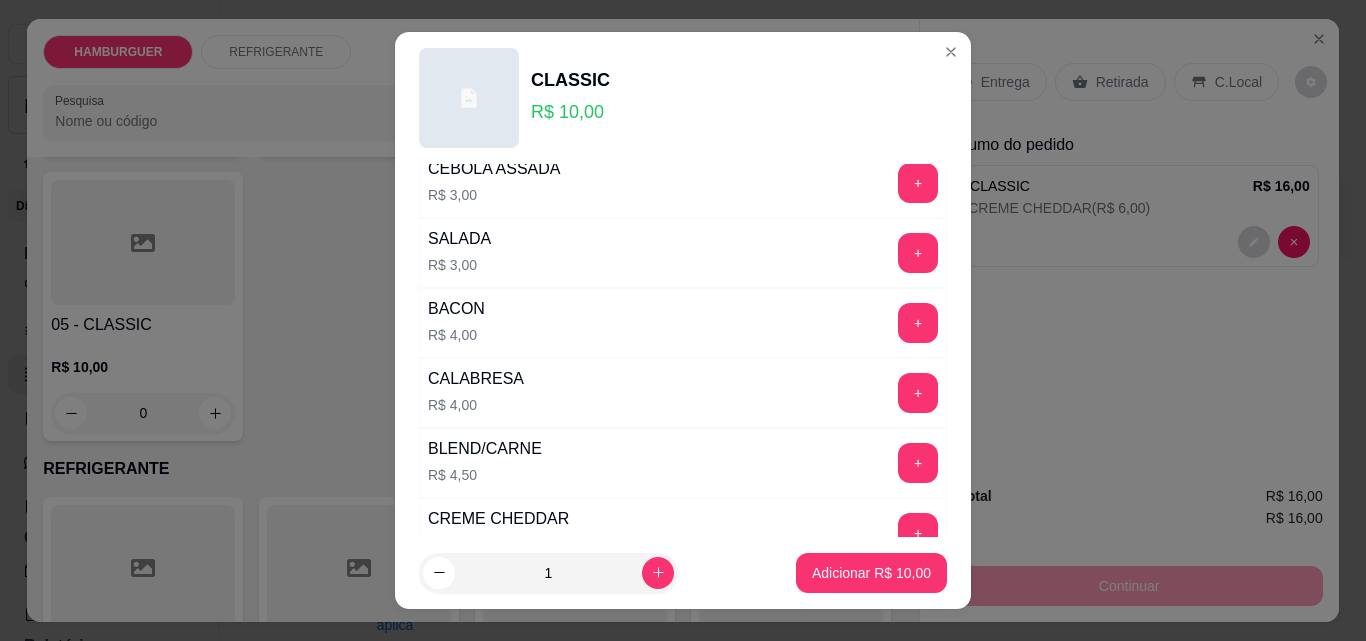 scroll, scrollTop: 481, scrollLeft: 0, axis: vertical 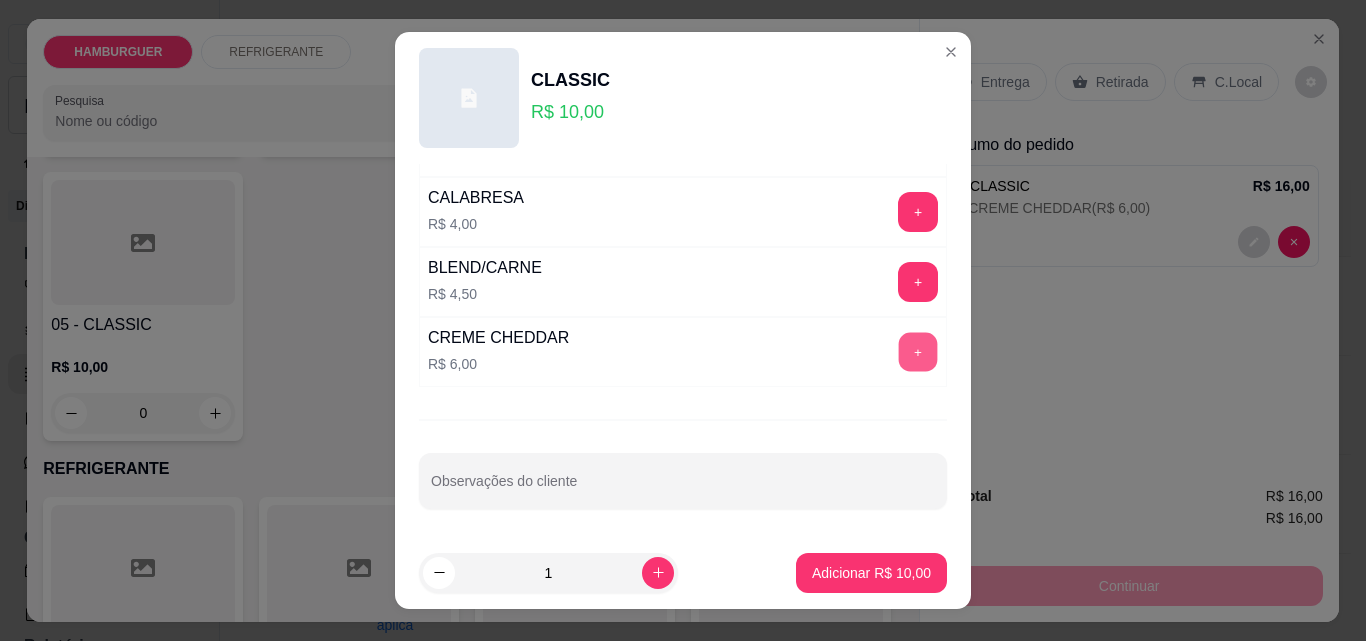 click on "+" at bounding box center [918, 352] 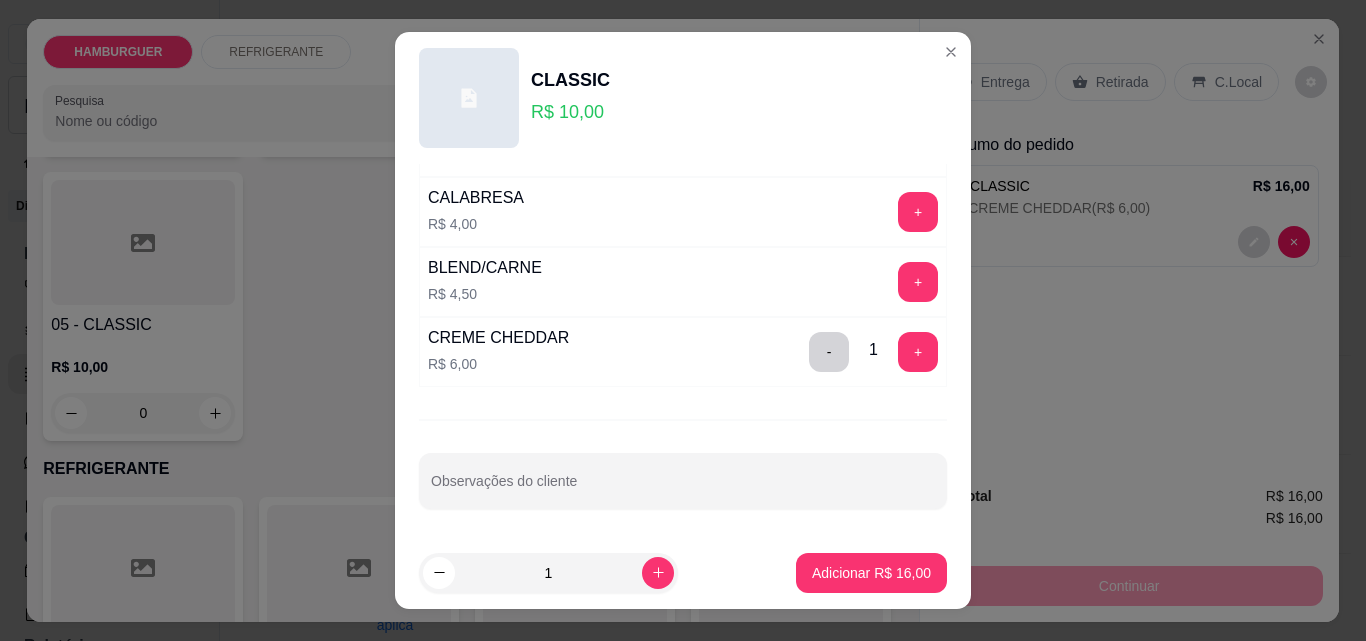 scroll, scrollTop: 381, scrollLeft: 0, axis: vertical 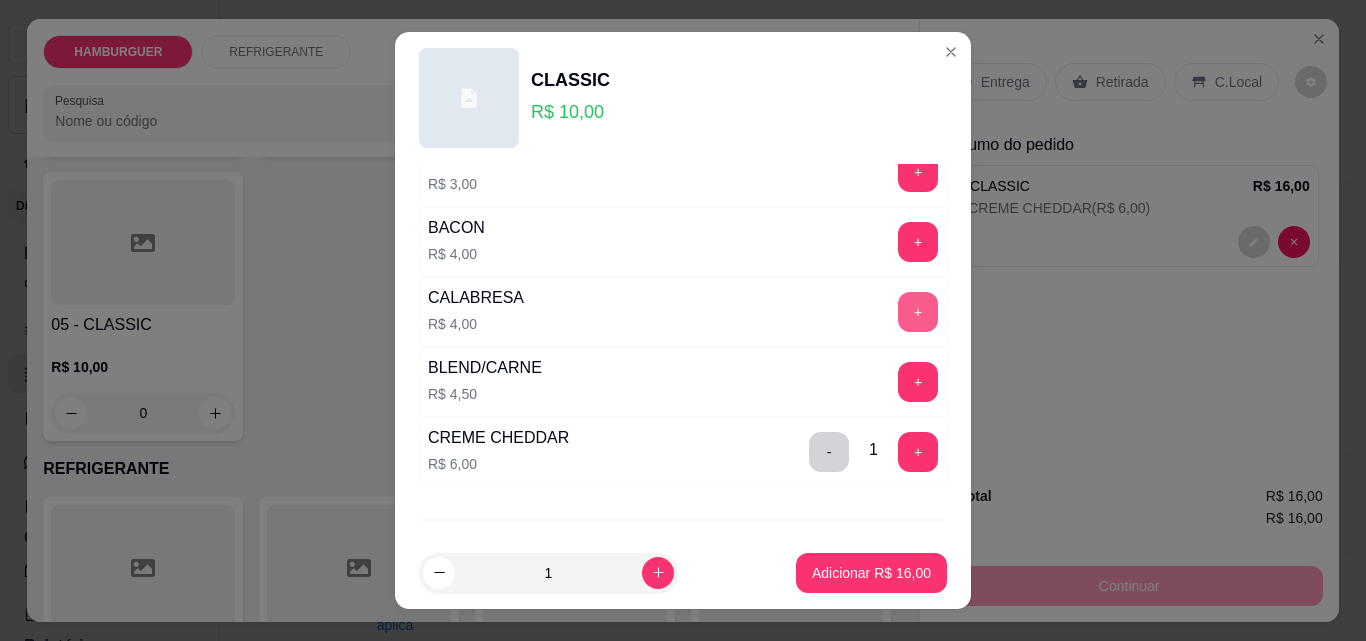 click on "+" at bounding box center (918, 312) 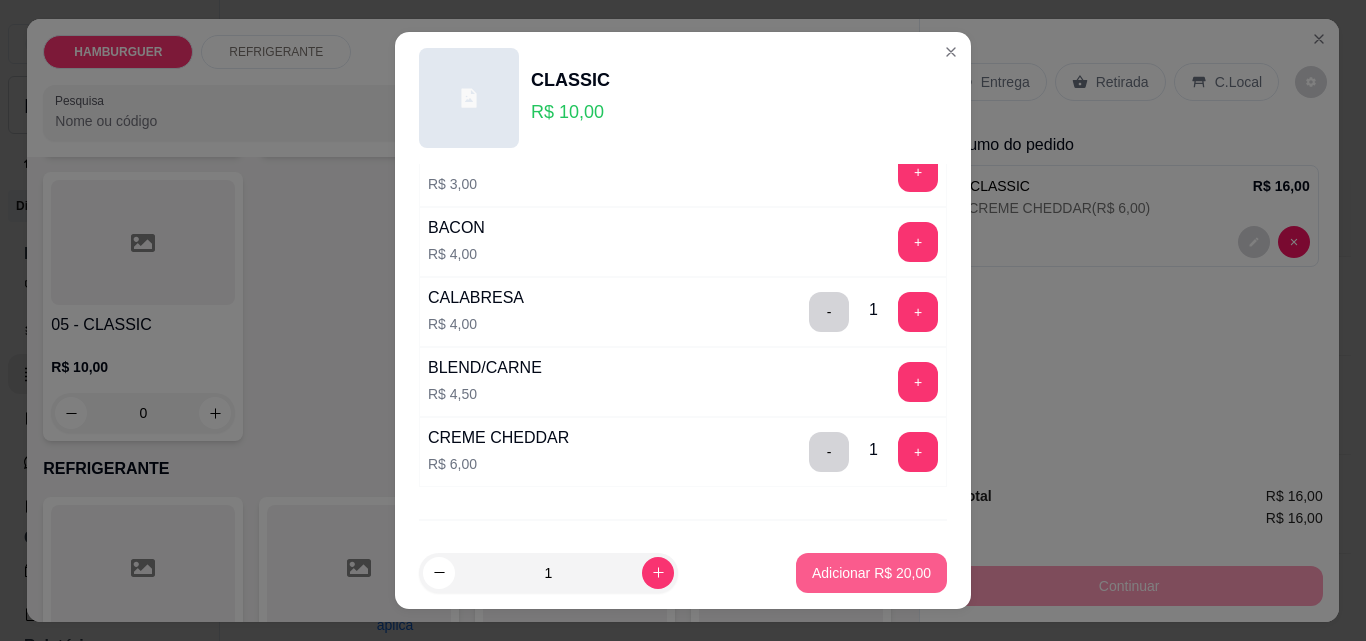click on "Adicionar   R$ 20,00" at bounding box center [871, 573] 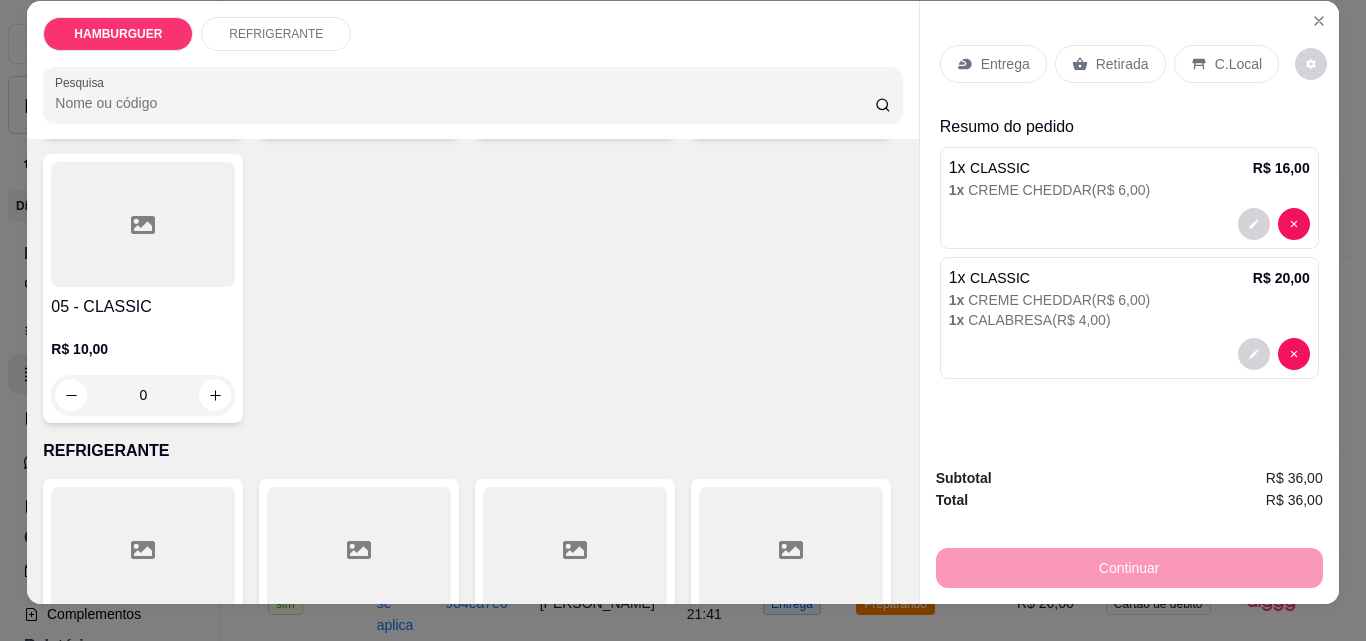 scroll, scrollTop: 0, scrollLeft: 0, axis: both 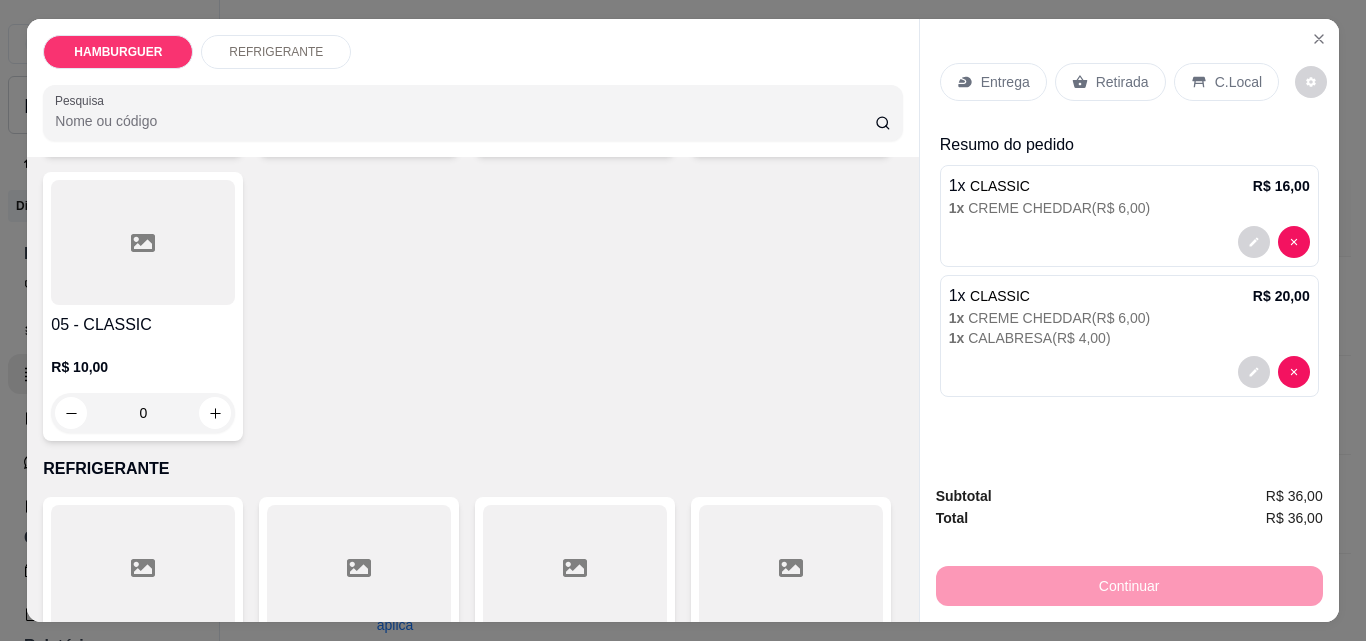 click on "Retirada" at bounding box center (1122, 82) 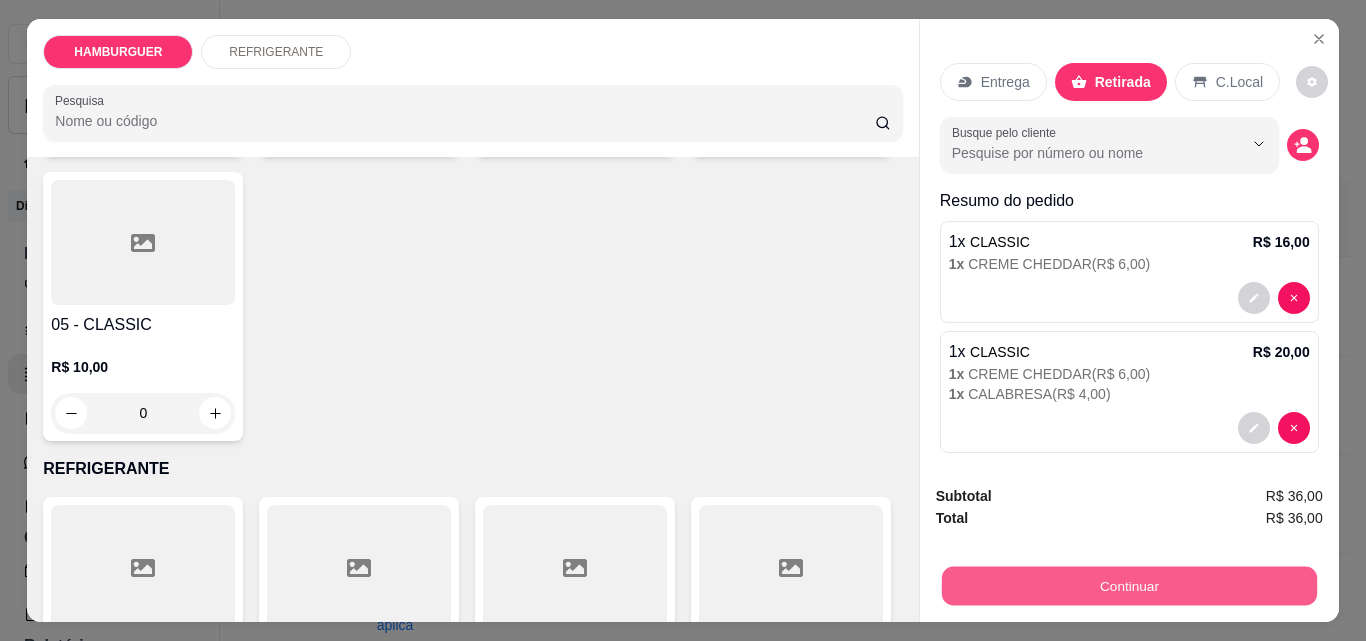 click on "Continuar" at bounding box center (1128, 585) 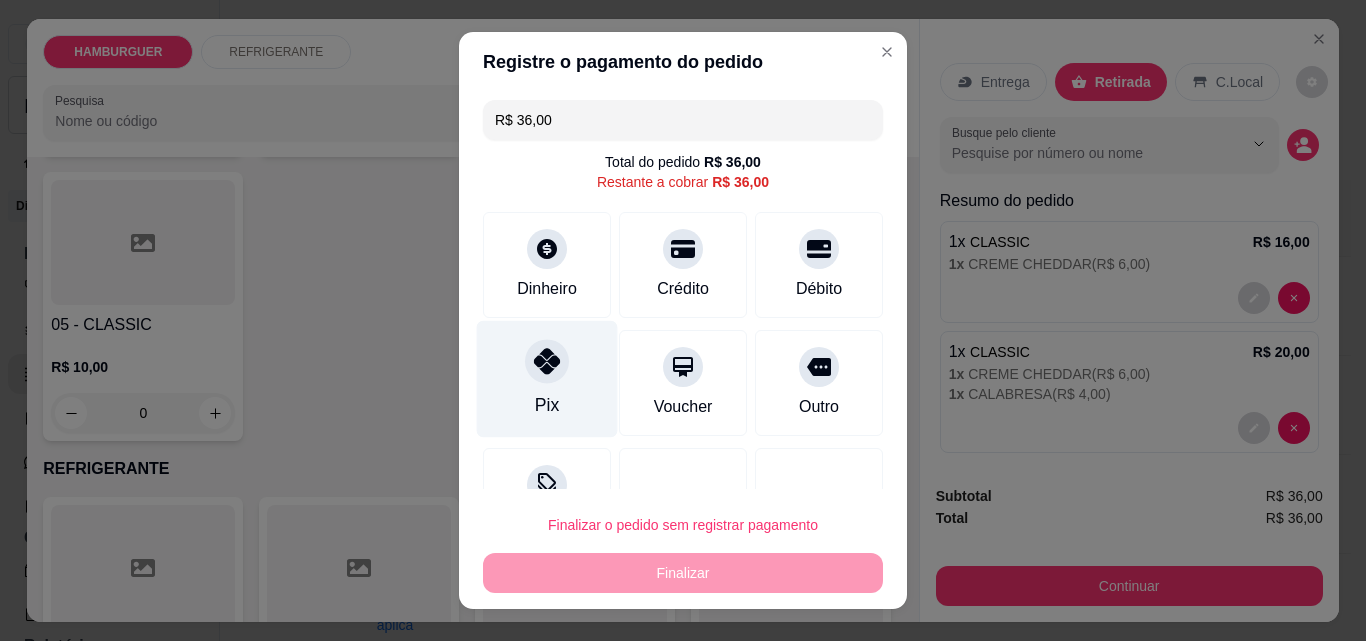 click 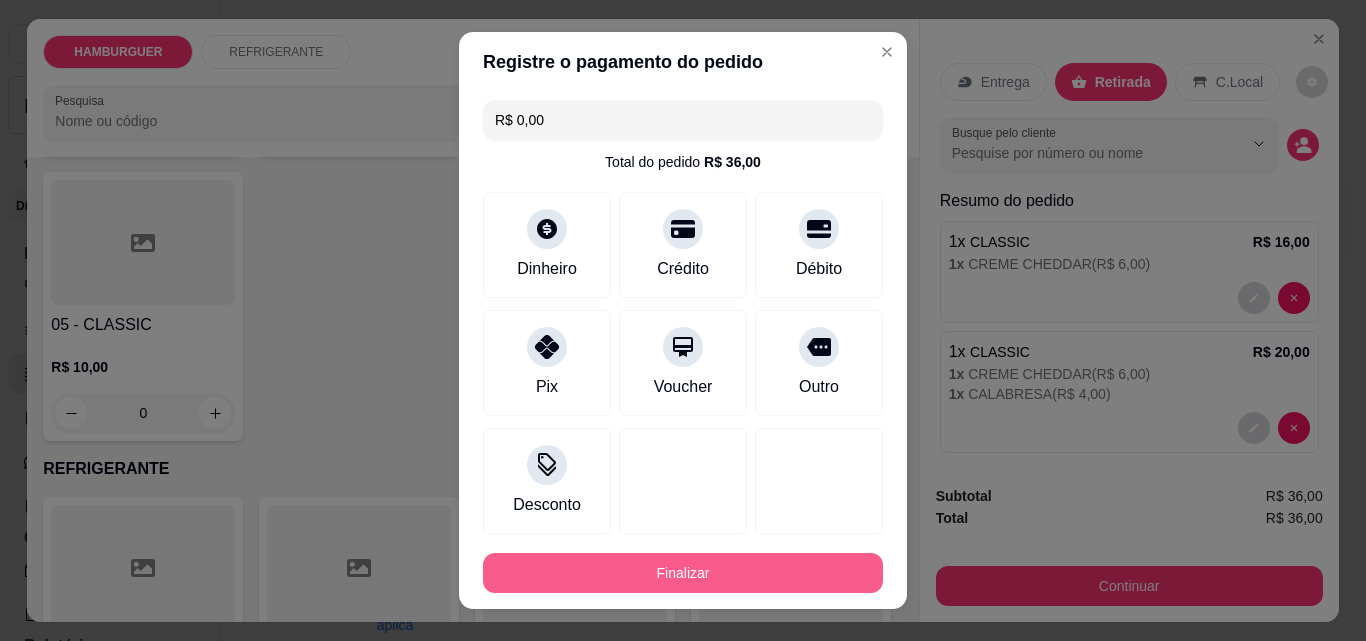 click on "Finalizar" at bounding box center (683, 573) 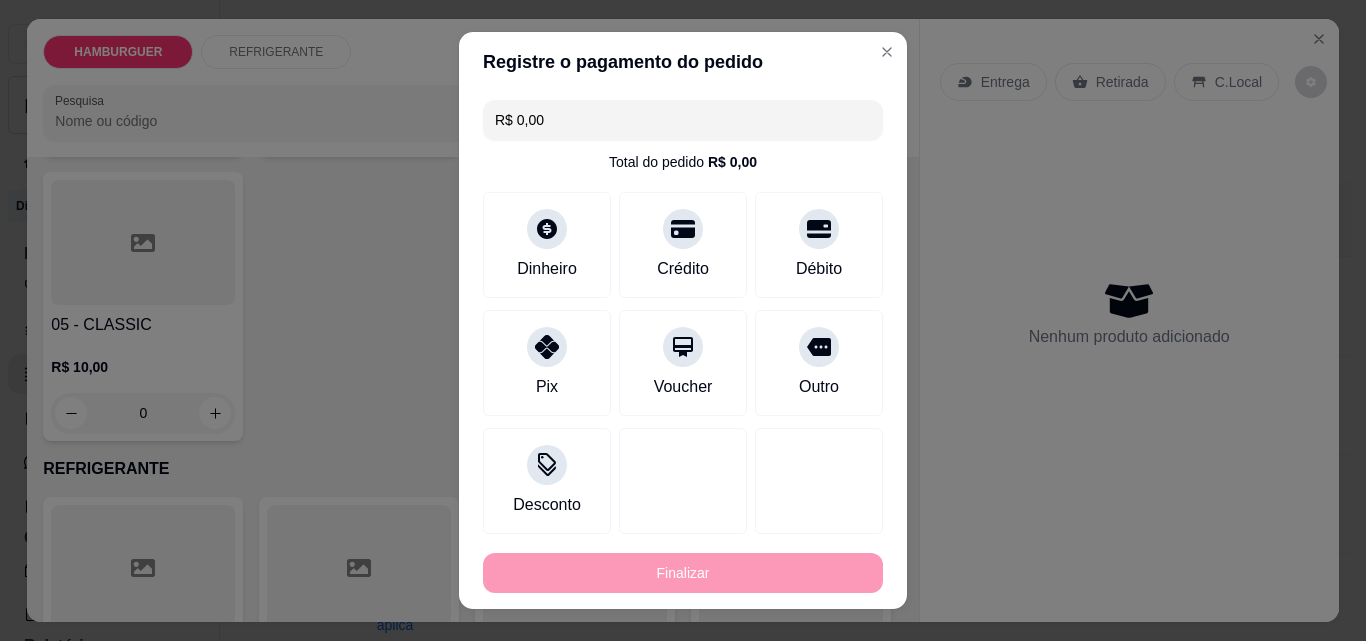 type on "-R$ 36,00" 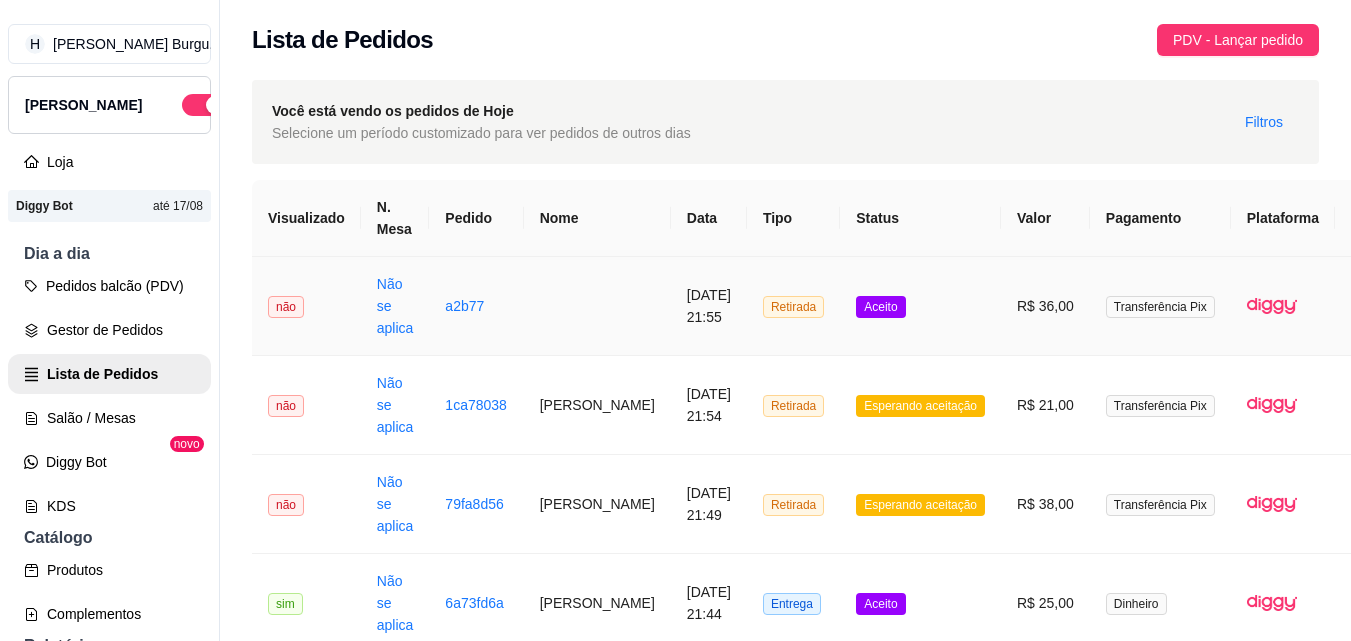 click at bounding box center (597, 306) 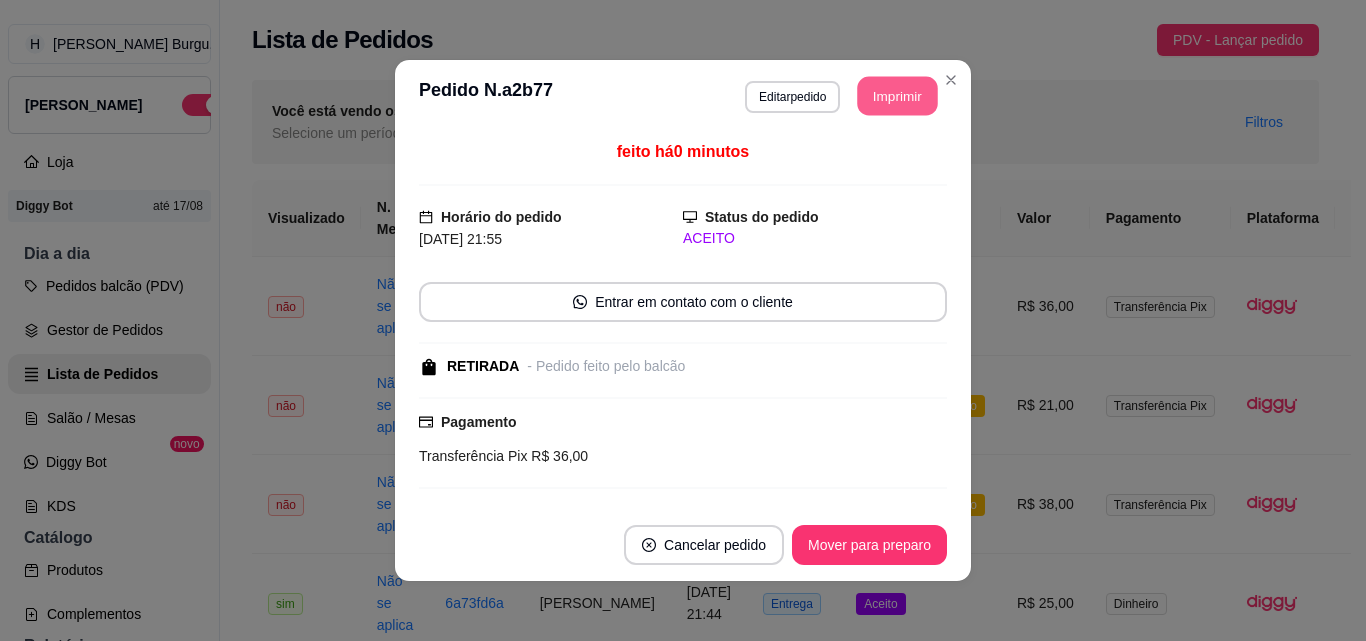click on "Imprimir" at bounding box center (898, 96) 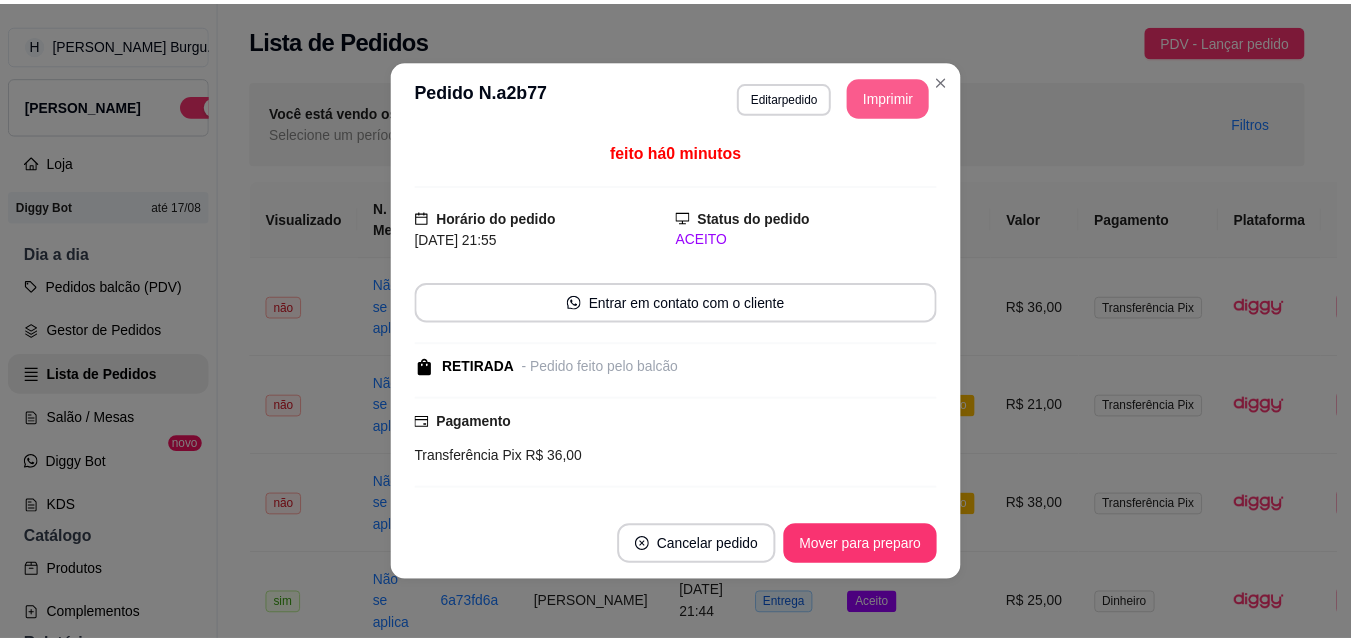 scroll, scrollTop: 0, scrollLeft: 0, axis: both 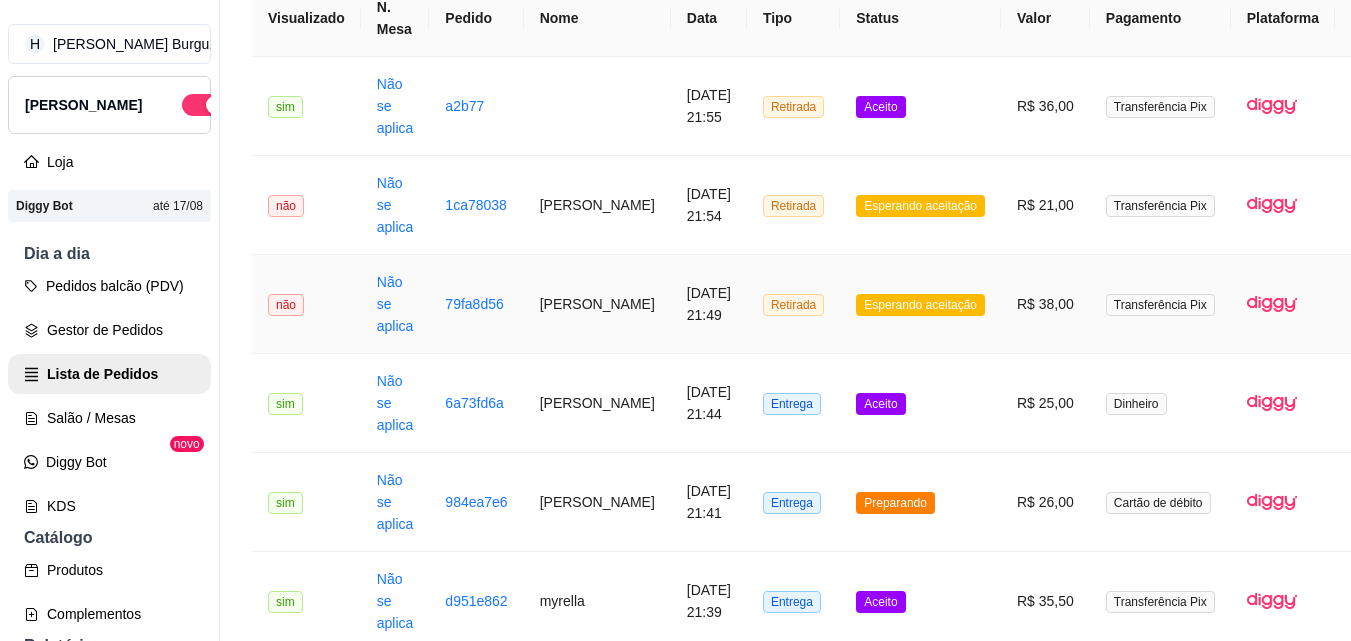 click on "[PERSON_NAME]" at bounding box center [597, 304] 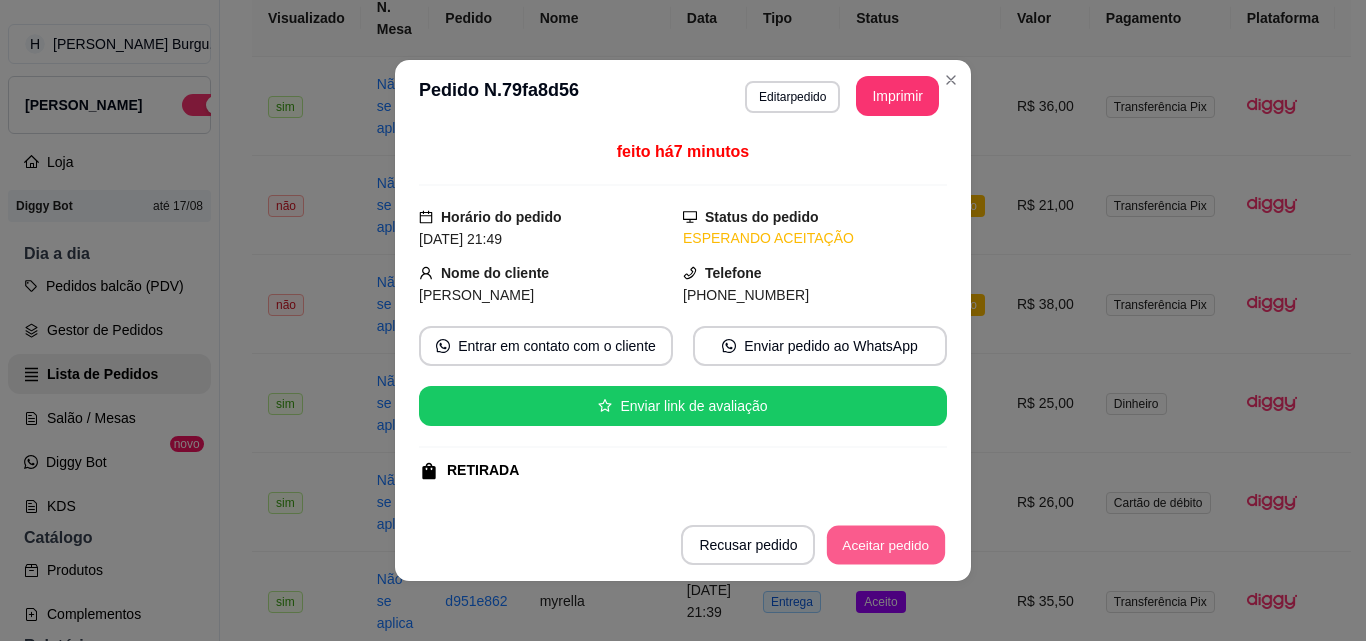click on "Aceitar pedido" at bounding box center (886, 545) 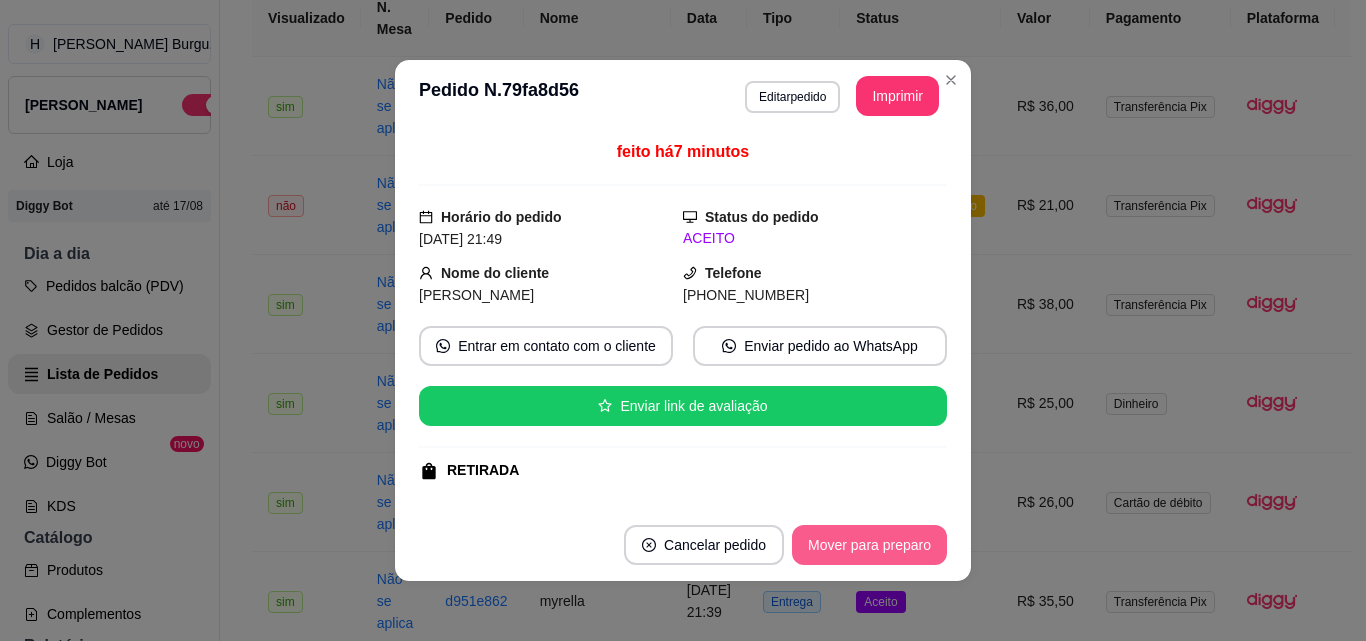 click on "Mover para preparo" at bounding box center (869, 545) 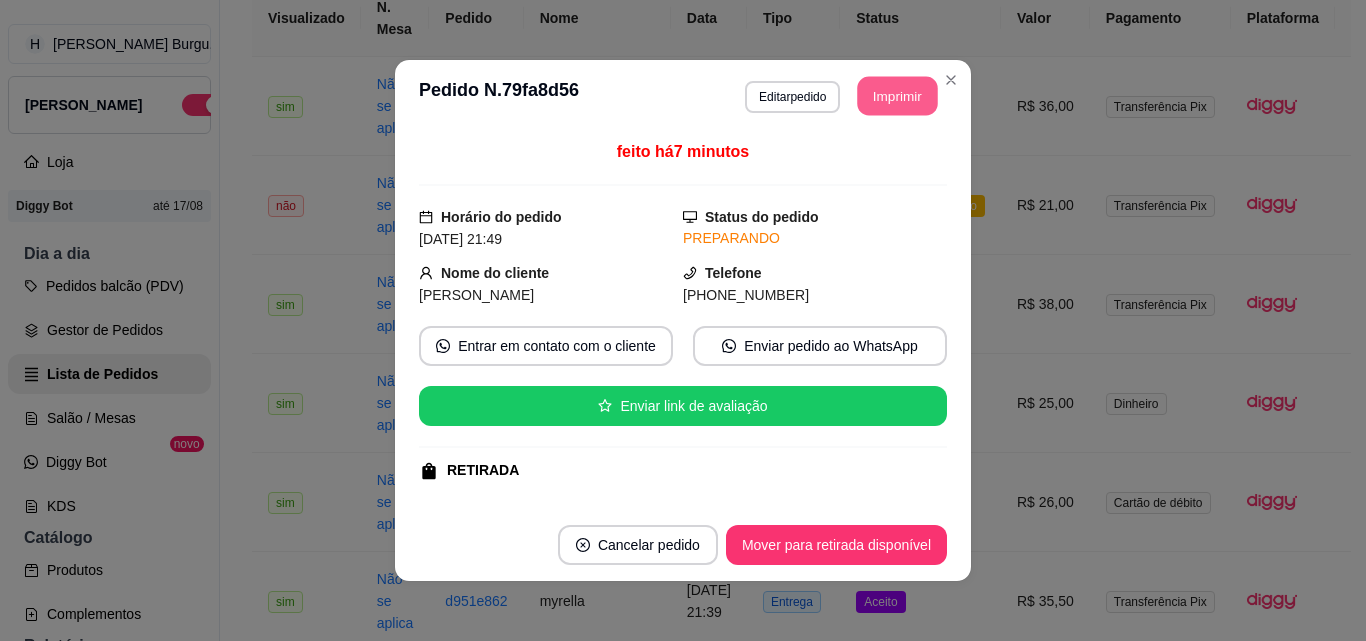 click on "Imprimir" at bounding box center (898, 96) 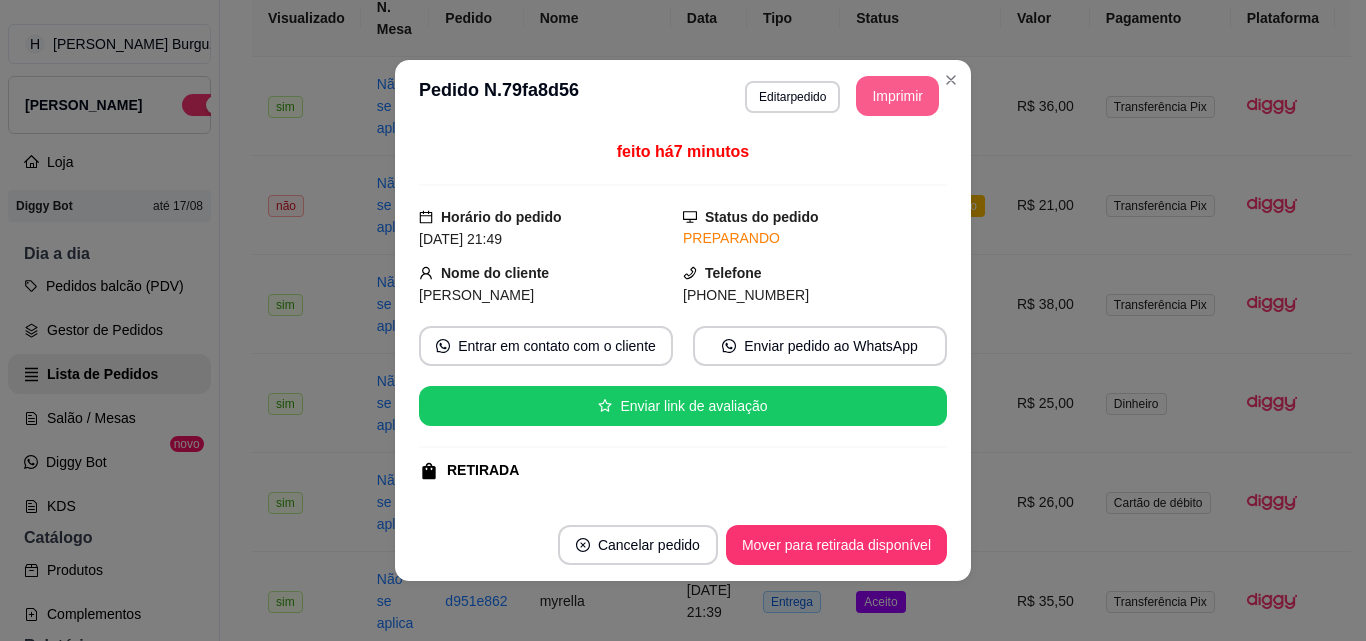 scroll, scrollTop: 0, scrollLeft: 0, axis: both 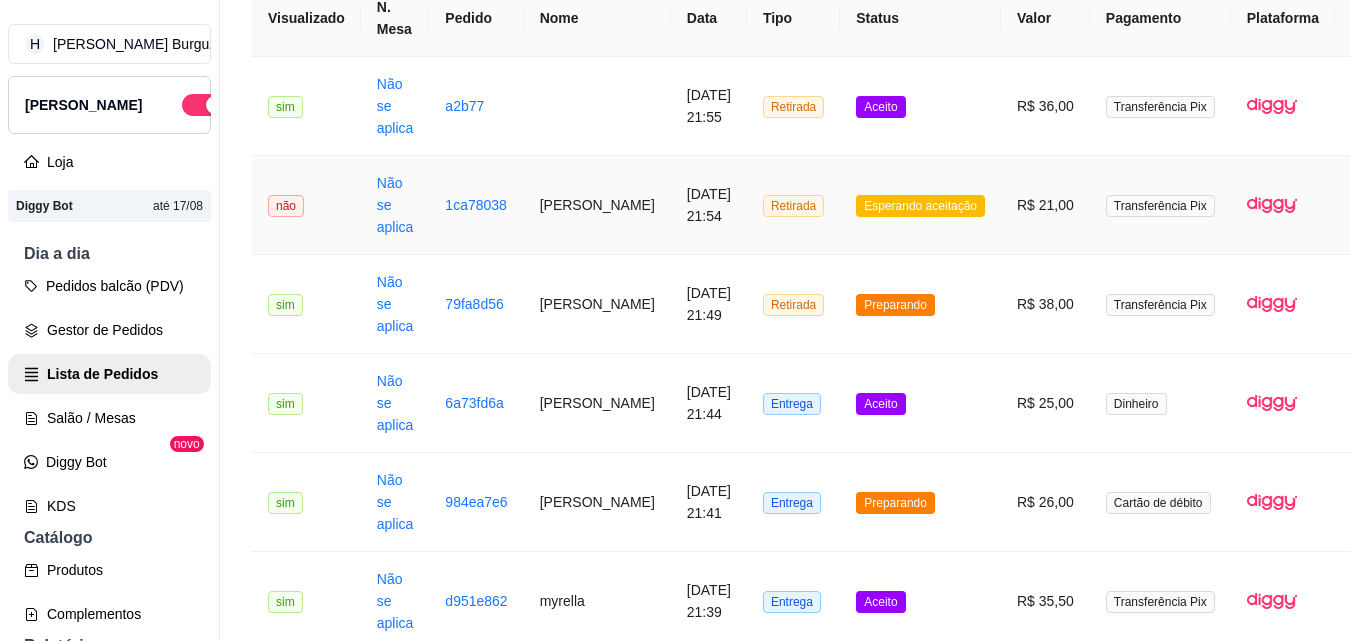 click on "[PERSON_NAME]" at bounding box center (597, 205) 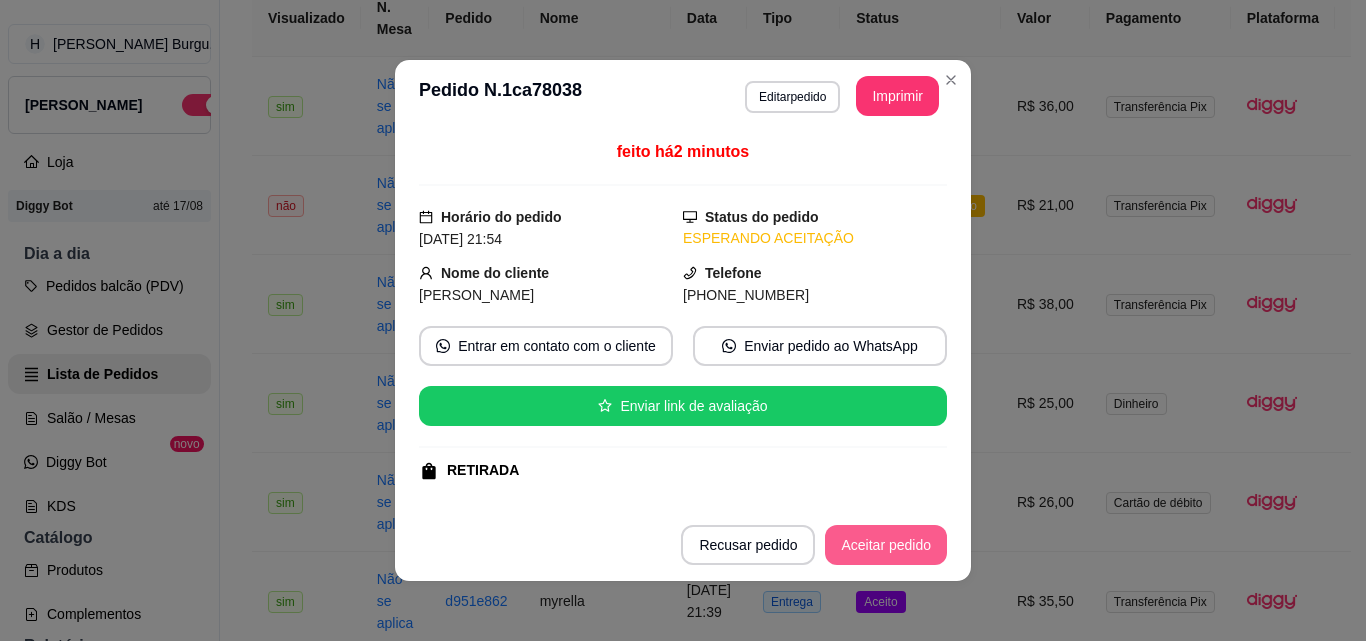 click on "Aceitar pedido" at bounding box center [886, 545] 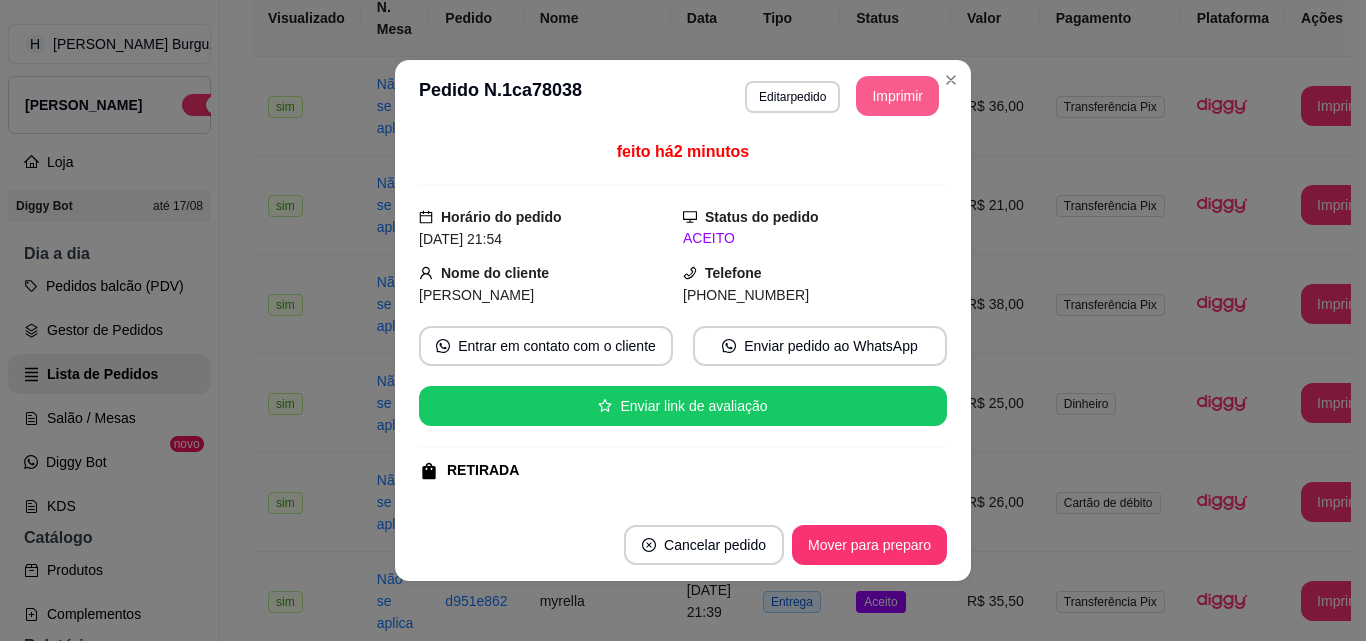 click on "Imprimir" at bounding box center [897, 96] 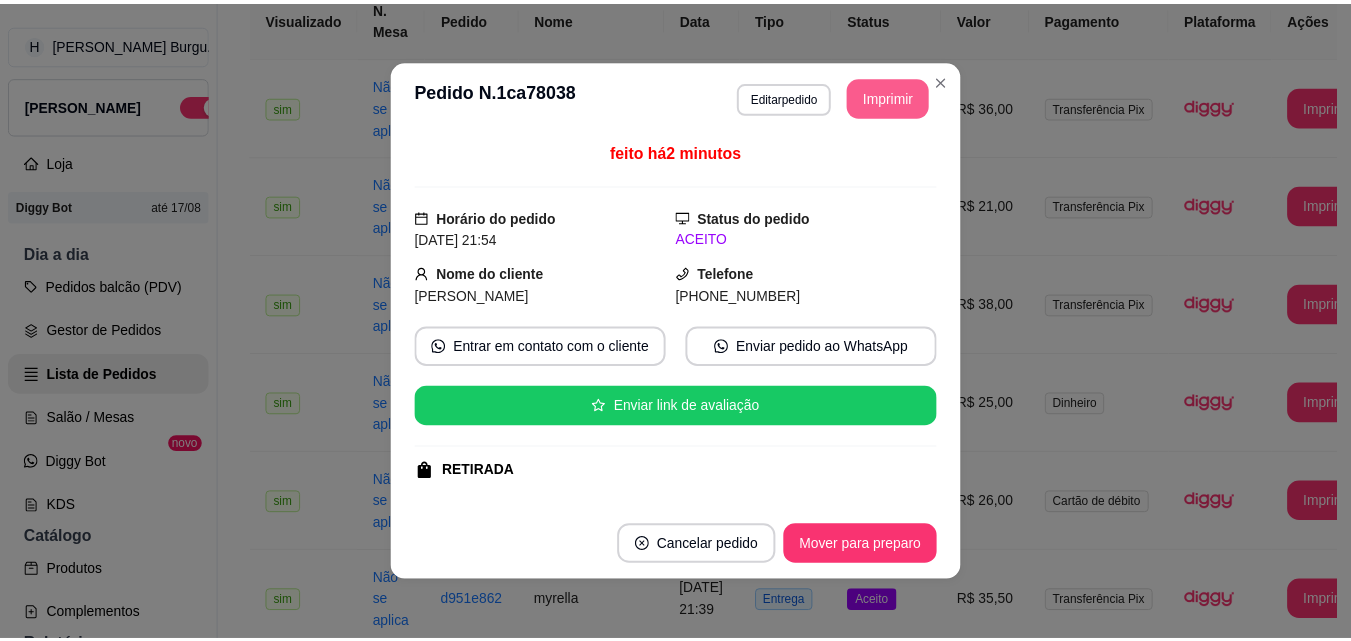 scroll, scrollTop: 0, scrollLeft: 0, axis: both 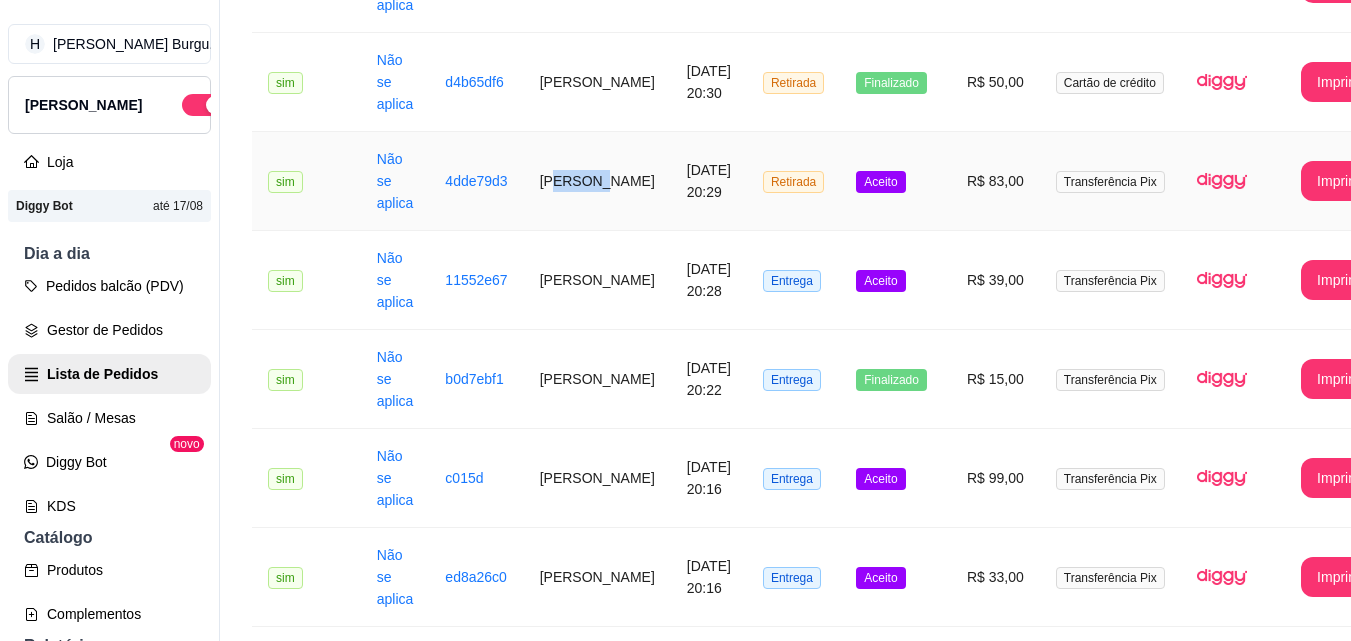 click on "[PERSON_NAME]" at bounding box center (597, 181) 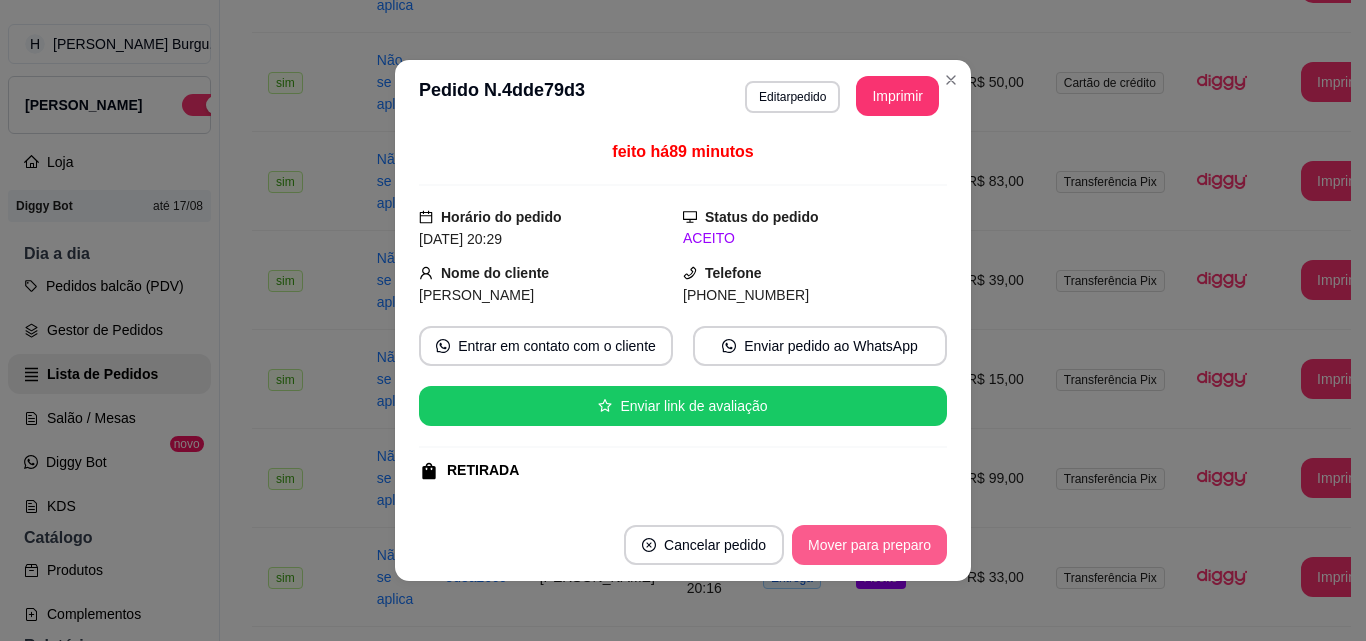 click on "Mover para preparo" at bounding box center (869, 545) 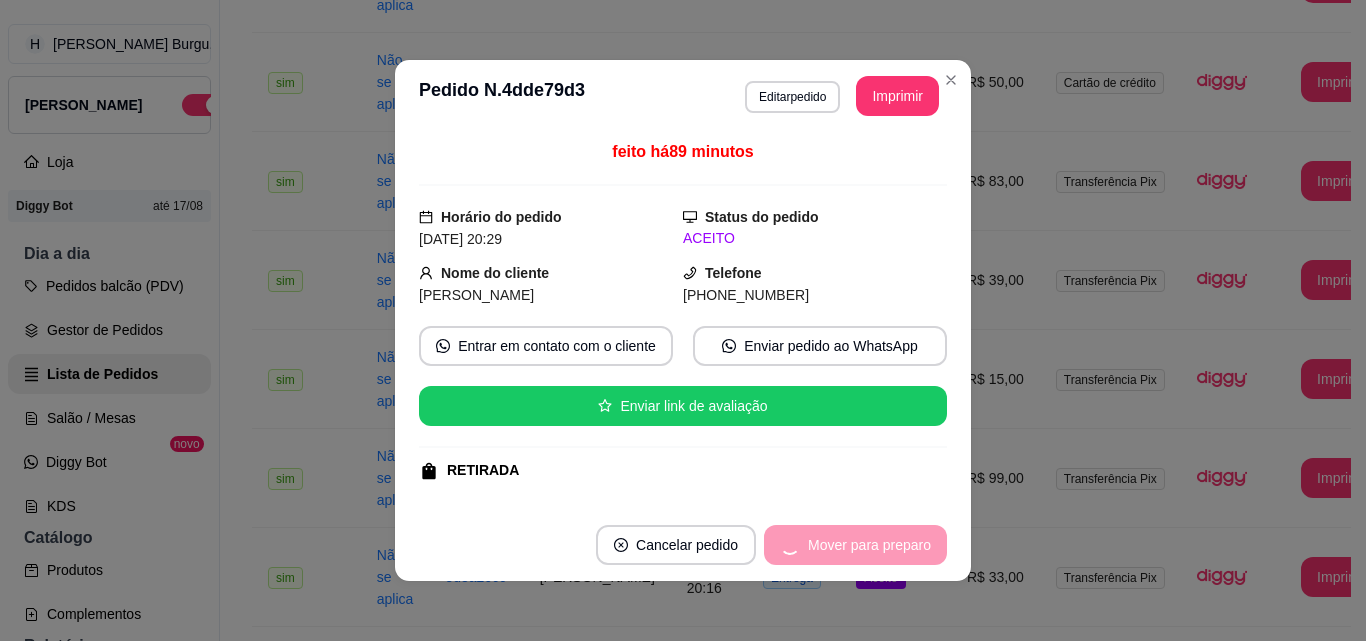 click on "Mover para preparo" at bounding box center [855, 545] 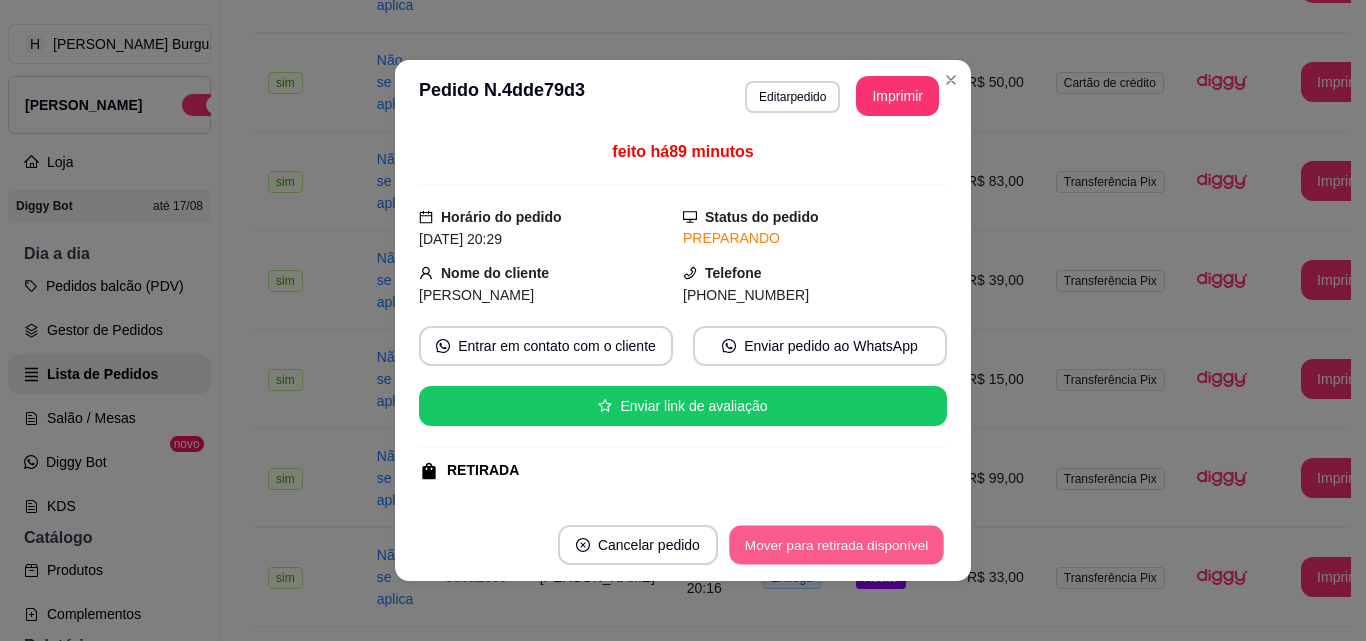click on "Mover para retirada disponível" at bounding box center (836, 545) 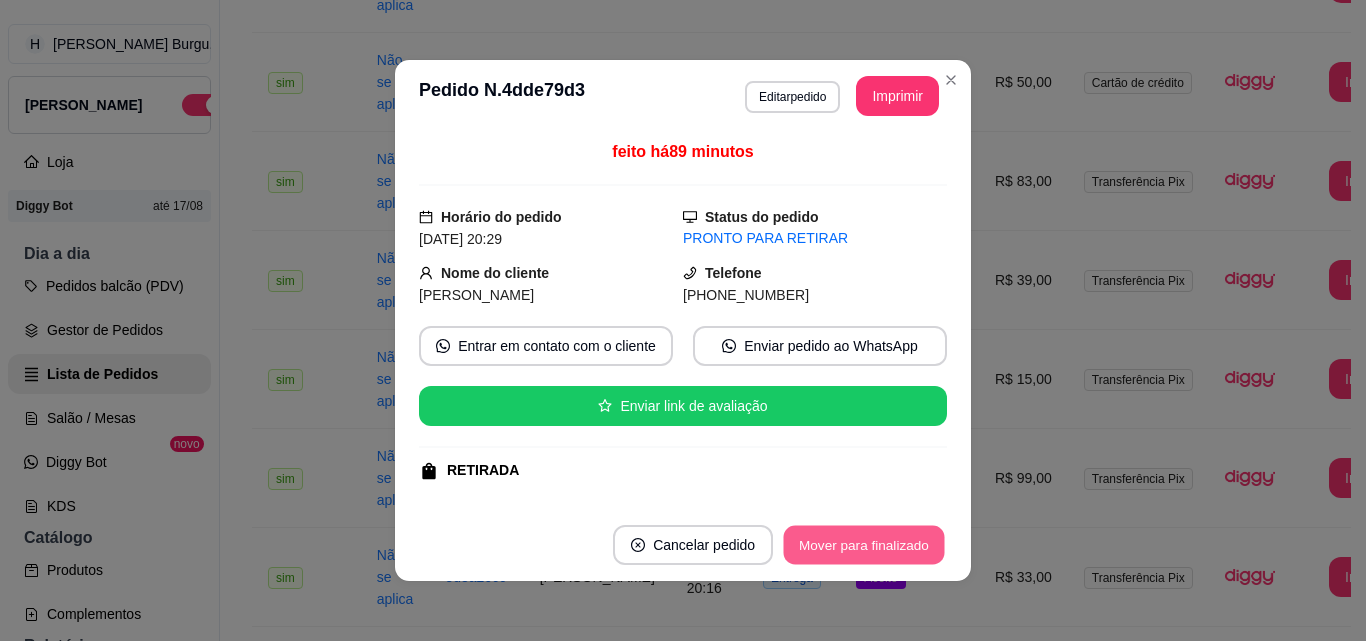 click on "Mover para finalizado" at bounding box center (864, 545) 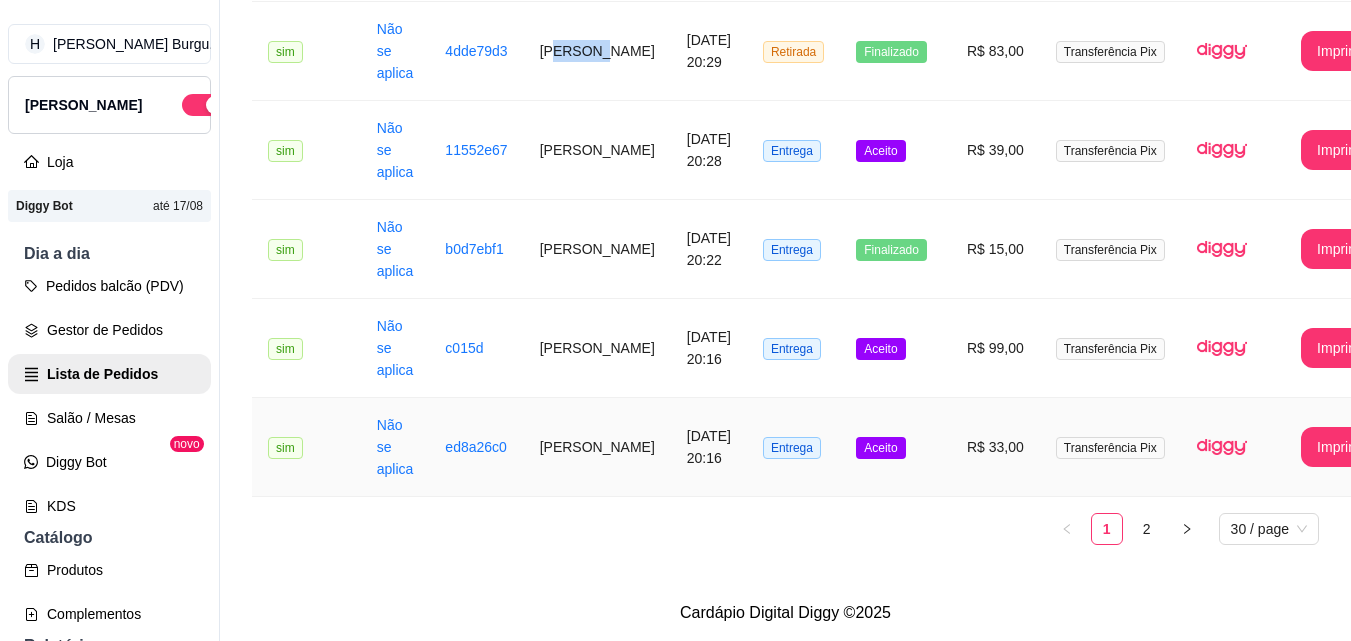scroll, scrollTop: 2345, scrollLeft: 0, axis: vertical 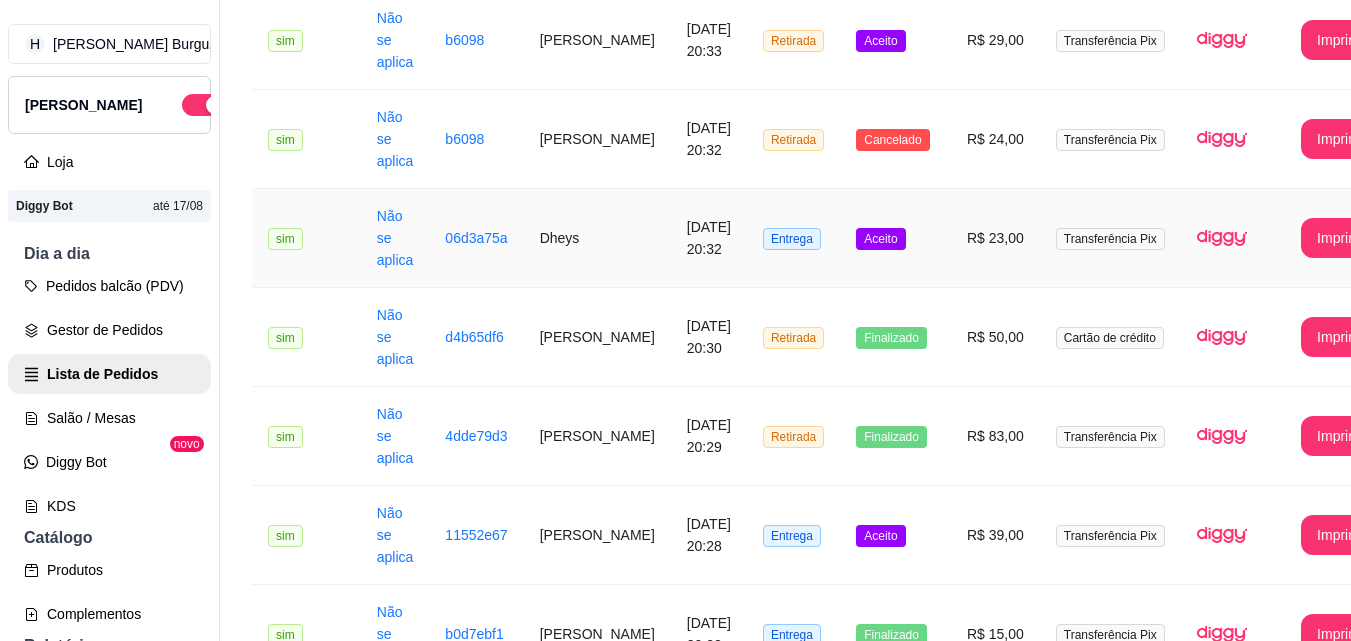 click on "Dheys" at bounding box center (597, 238) 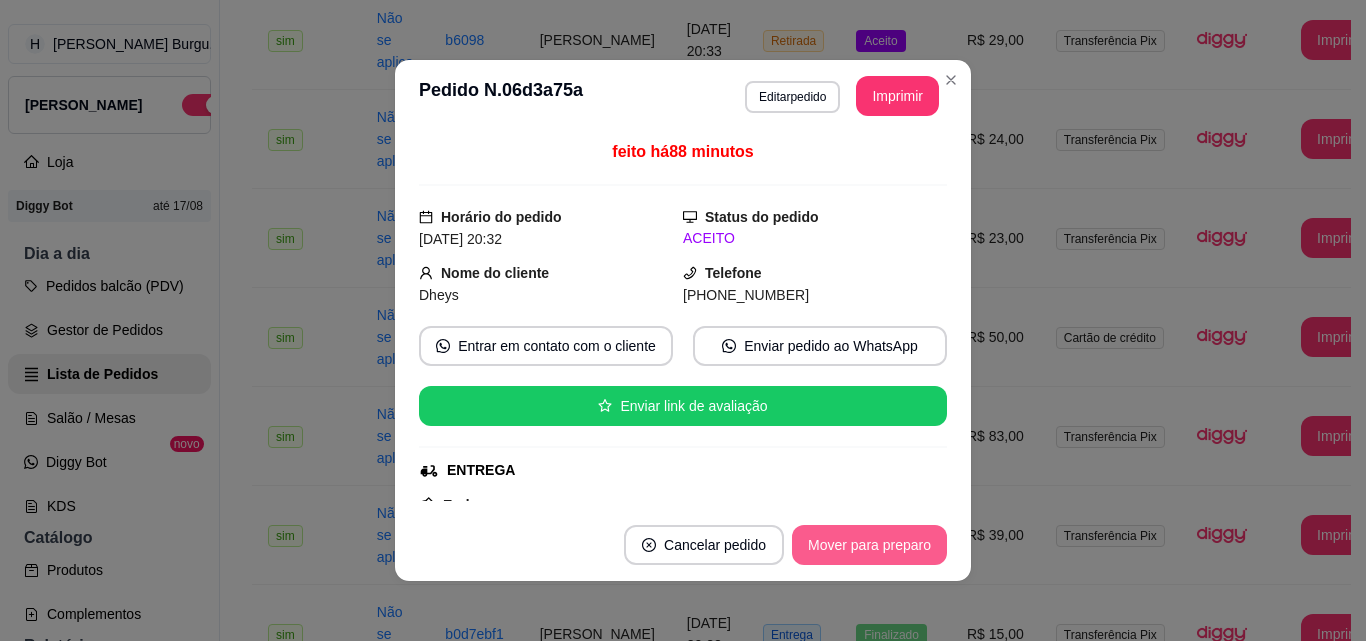 click on "Mover para preparo" at bounding box center [869, 545] 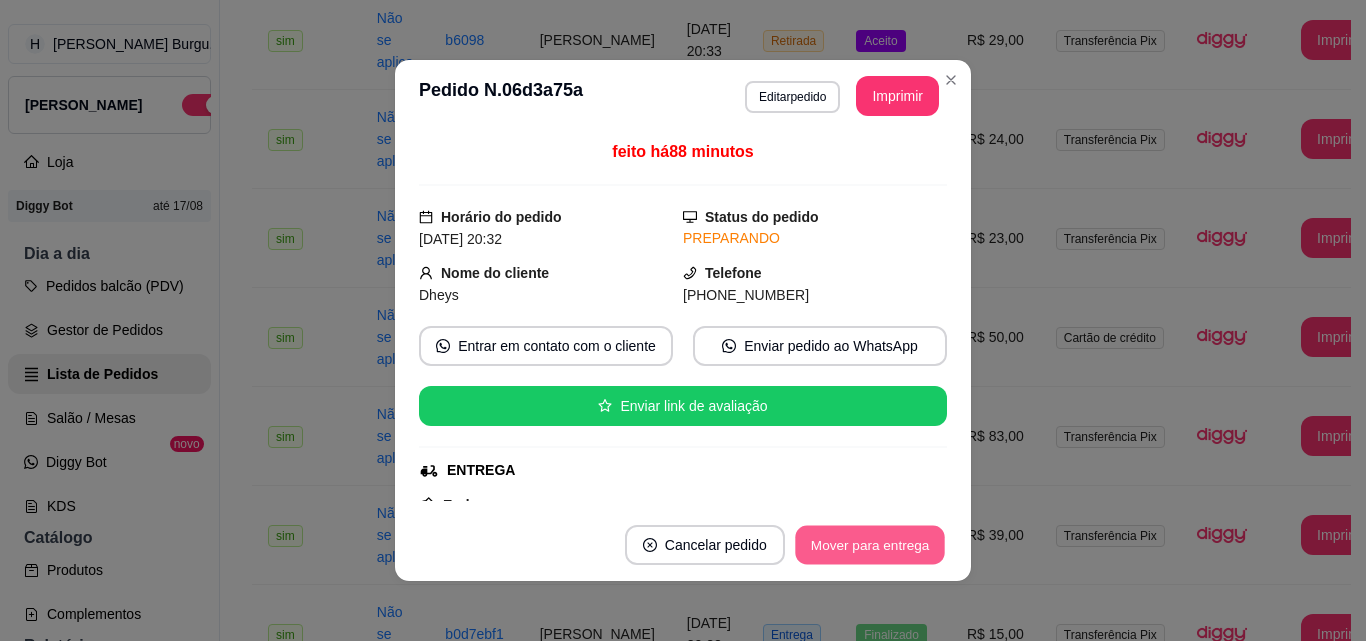 click on "Mover para entrega" at bounding box center (870, 545) 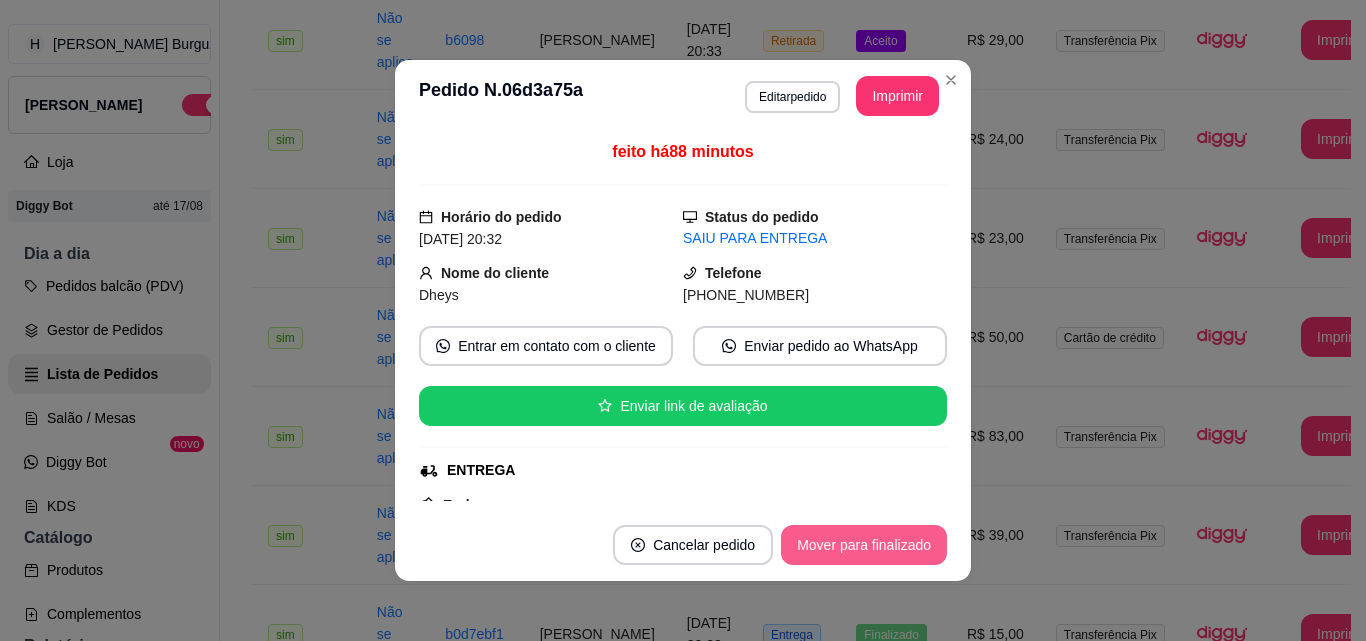 click on "Mover para finalizado" at bounding box center [864, 545] 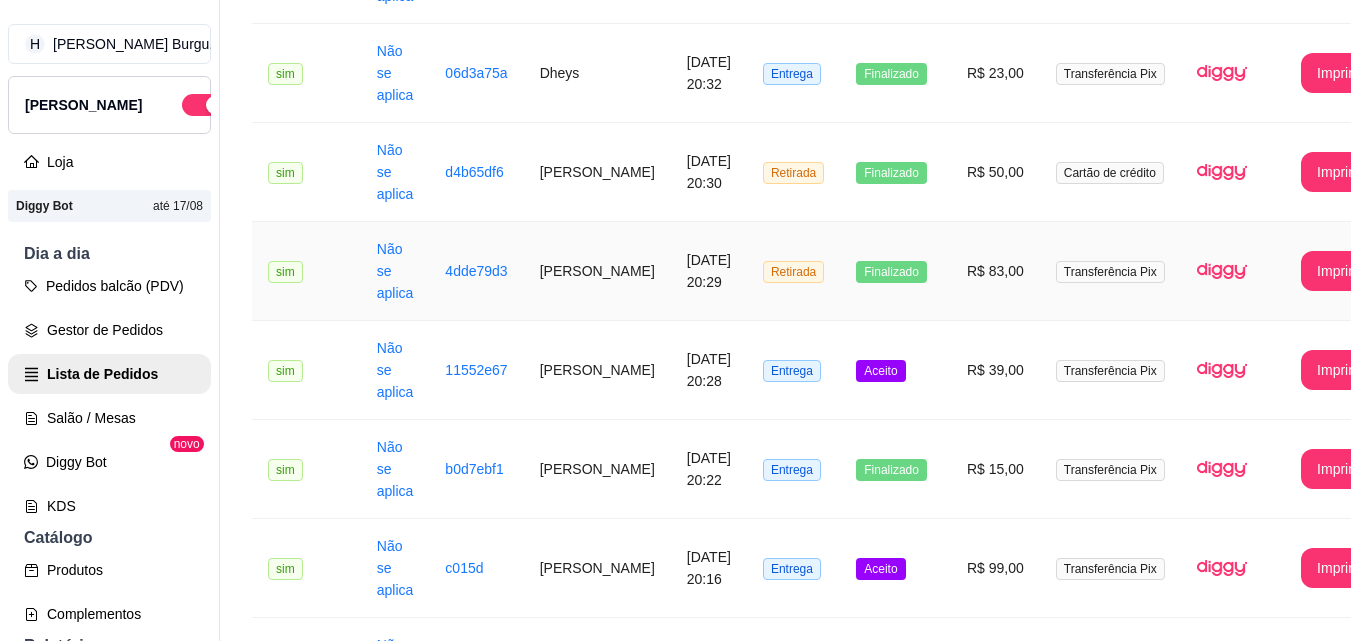 scroll, scrollTop: 2545, scrollLeft: 0, axis: vertical 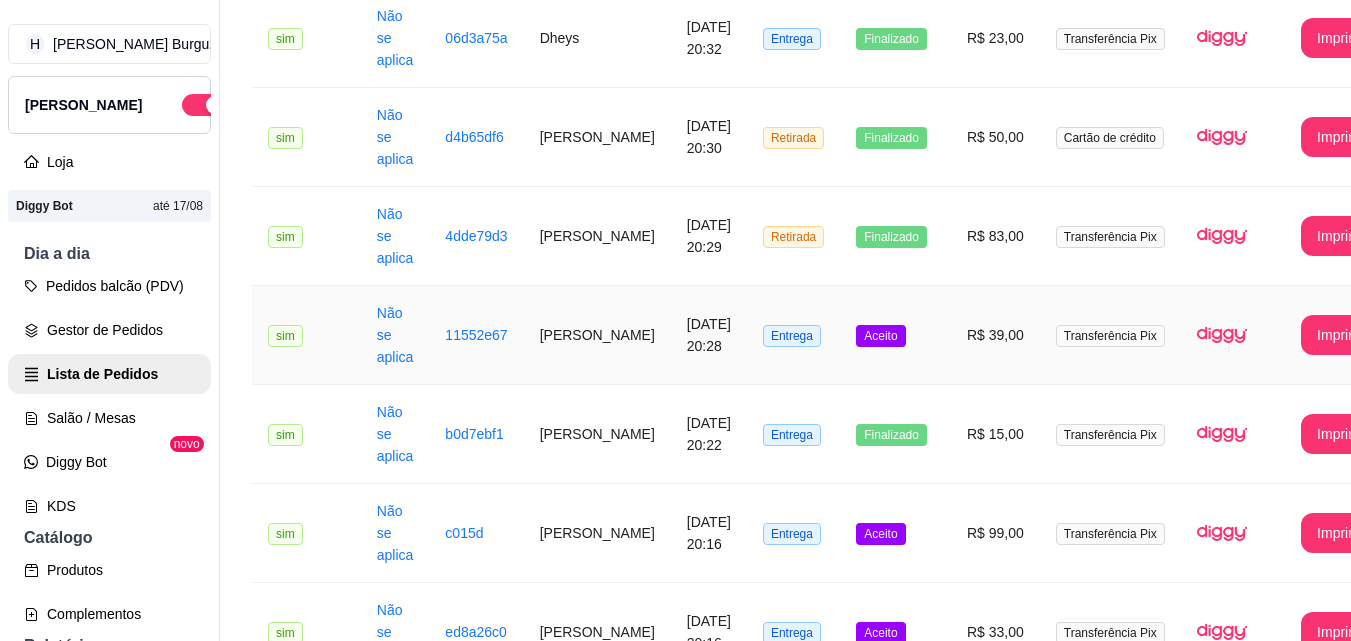 click on "[PERSON_NAME]" at bounding box center (597, 335) 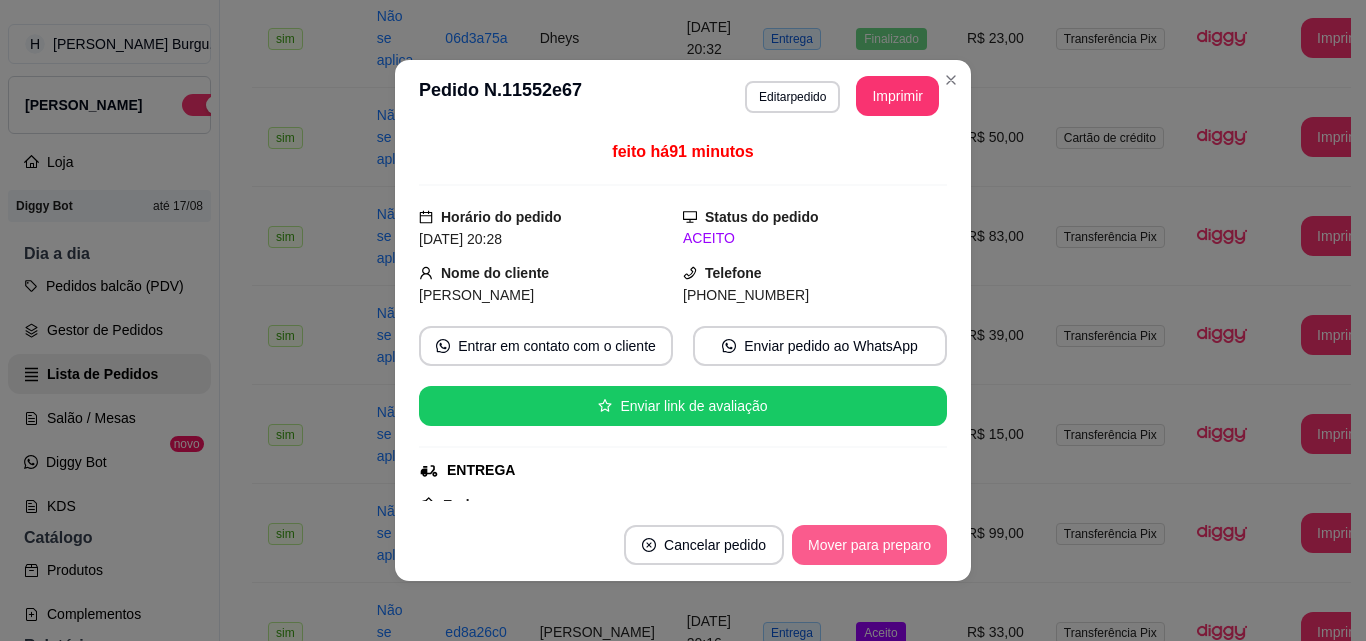 click on "Mover para preparo" at bounding box center (869, 545) 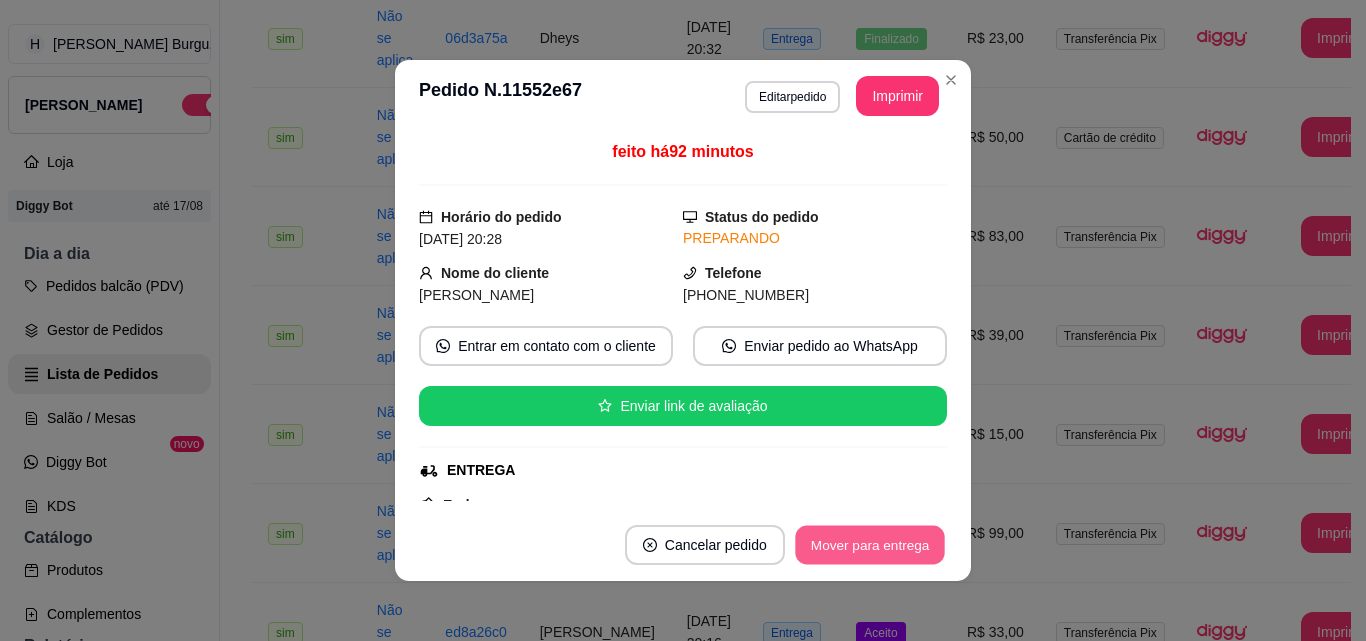 click on "Mover para entrega" at bounding box center [870, 545] 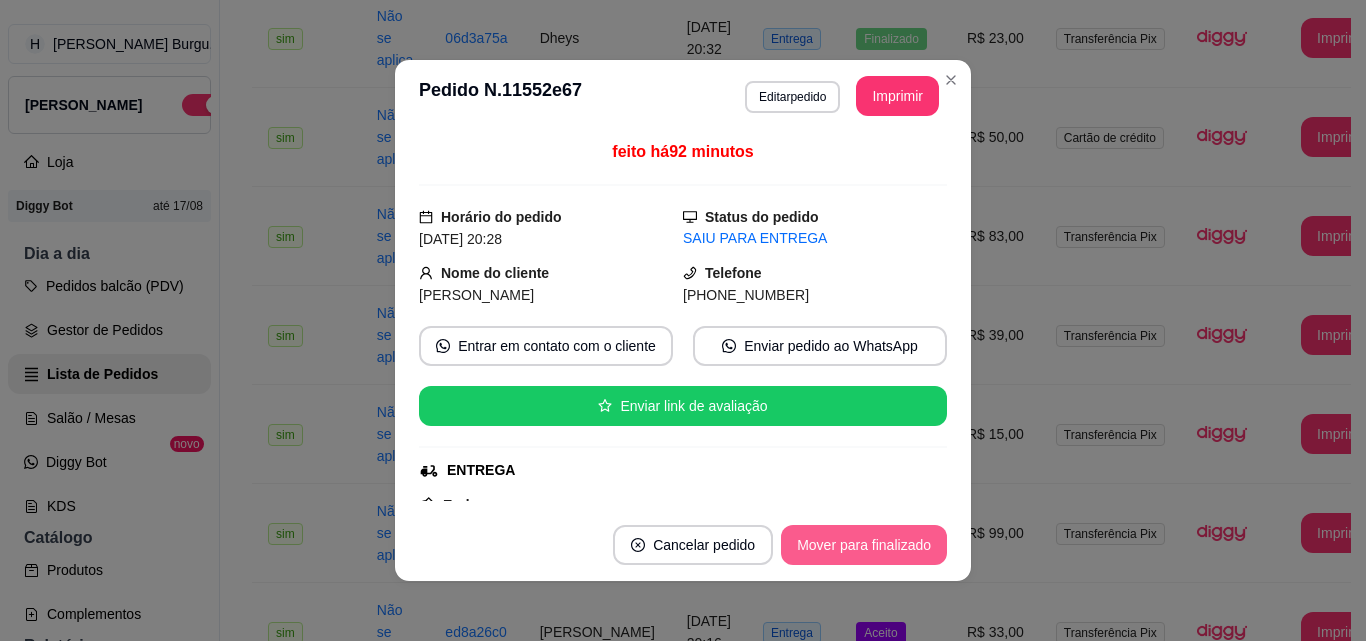 click on "Mover para finalizado" at bounding box center [864, 545] 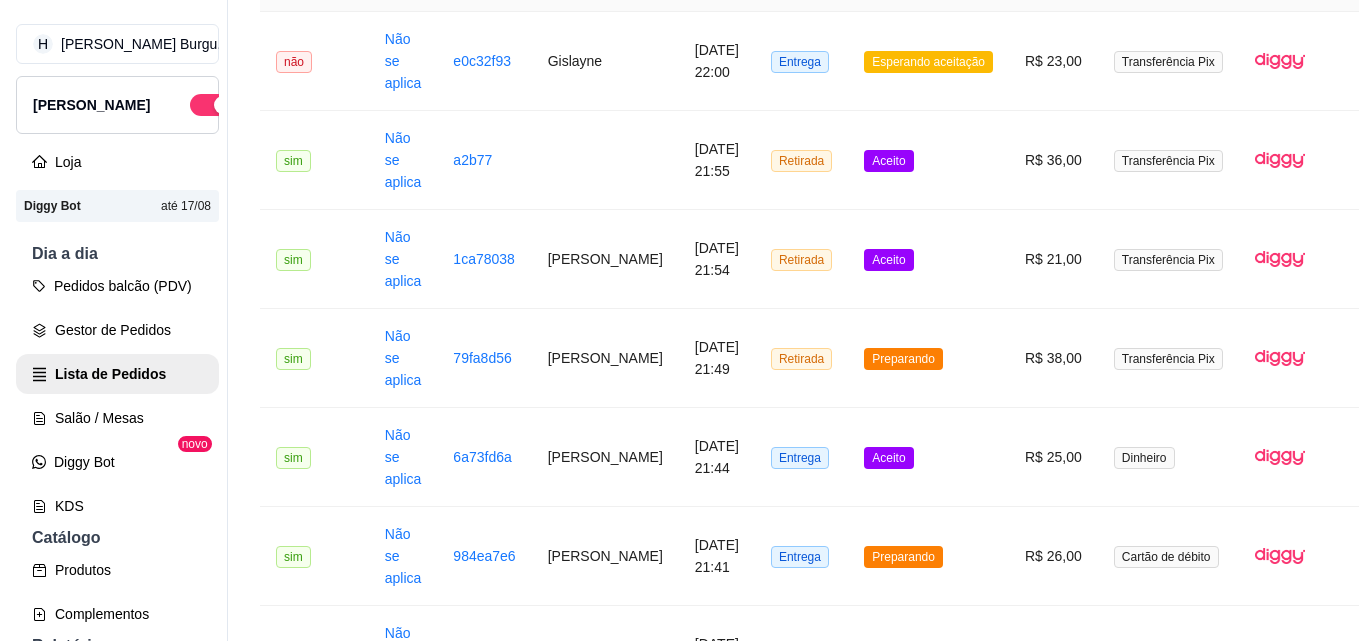 scroll, scrollTop: 0, scrollLeft: 0, axis: both 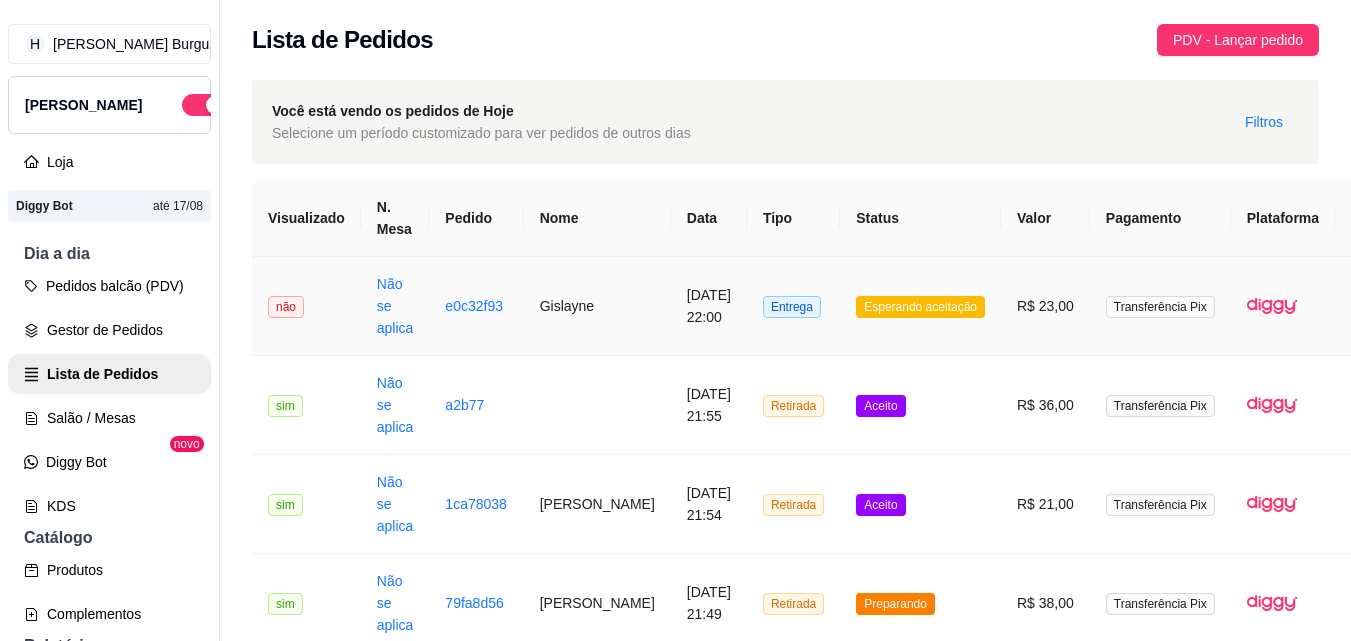 click on "Gislayne" at bounding box center (597, 306) 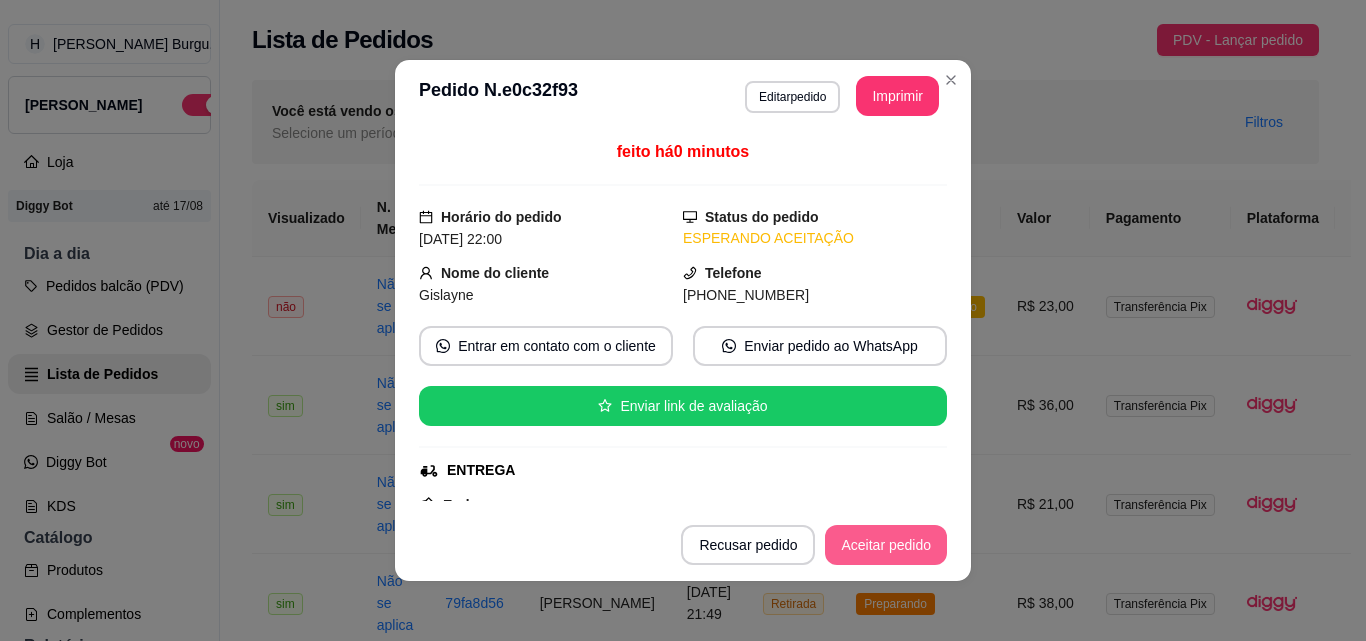 click on "Aceitar pedido" at bounding box center [886, 545] 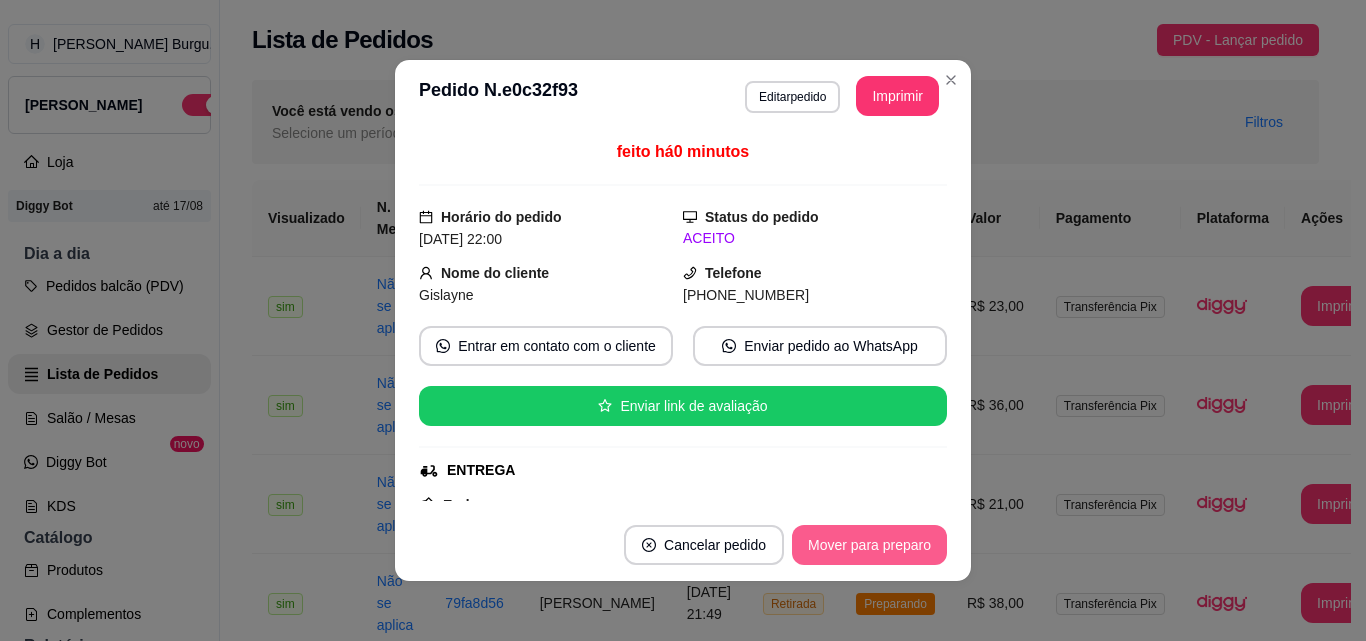 click on "Mover para preparo" at bounding box center (869, 545) 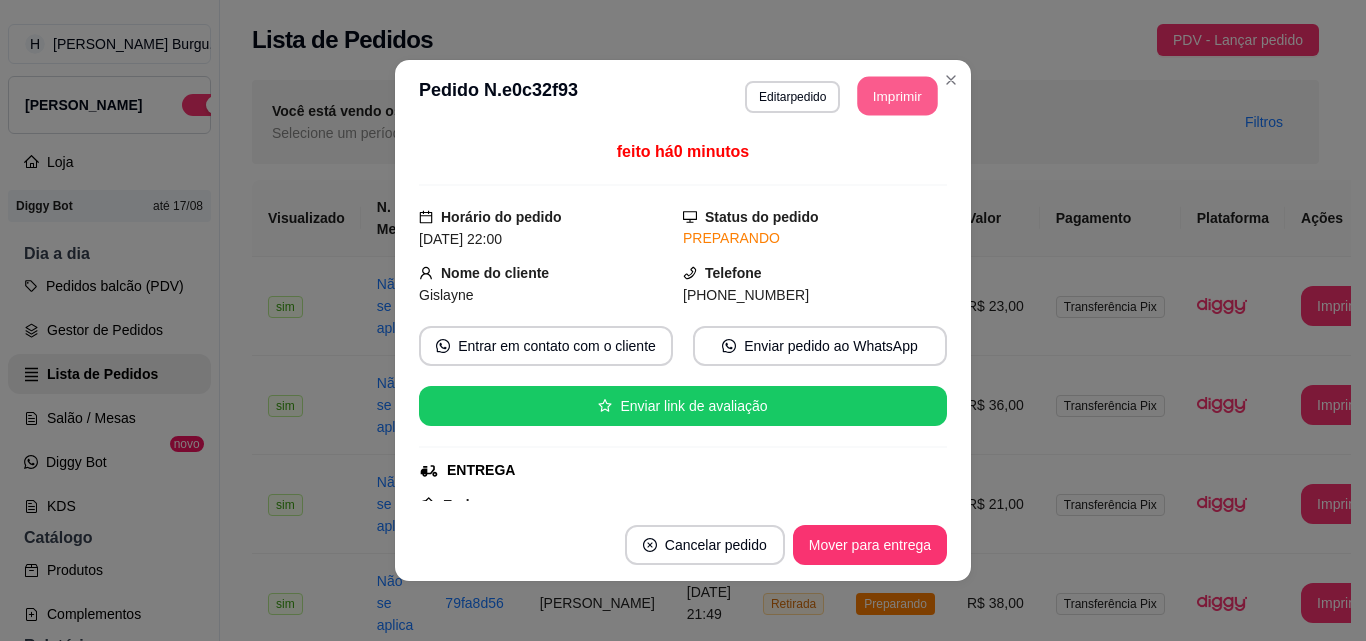 click on "Imprimir" at bounding box center (898, 96) 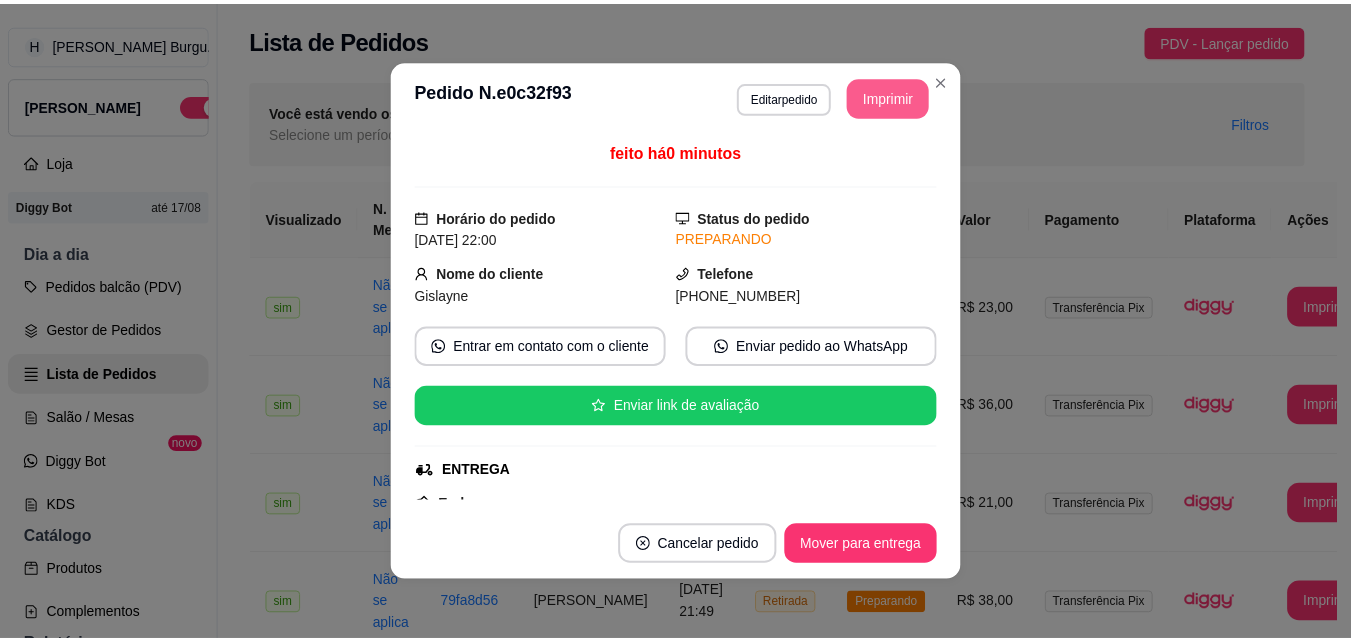 scroll, scrollTop: 0, scrollLeft: 0, axis: both 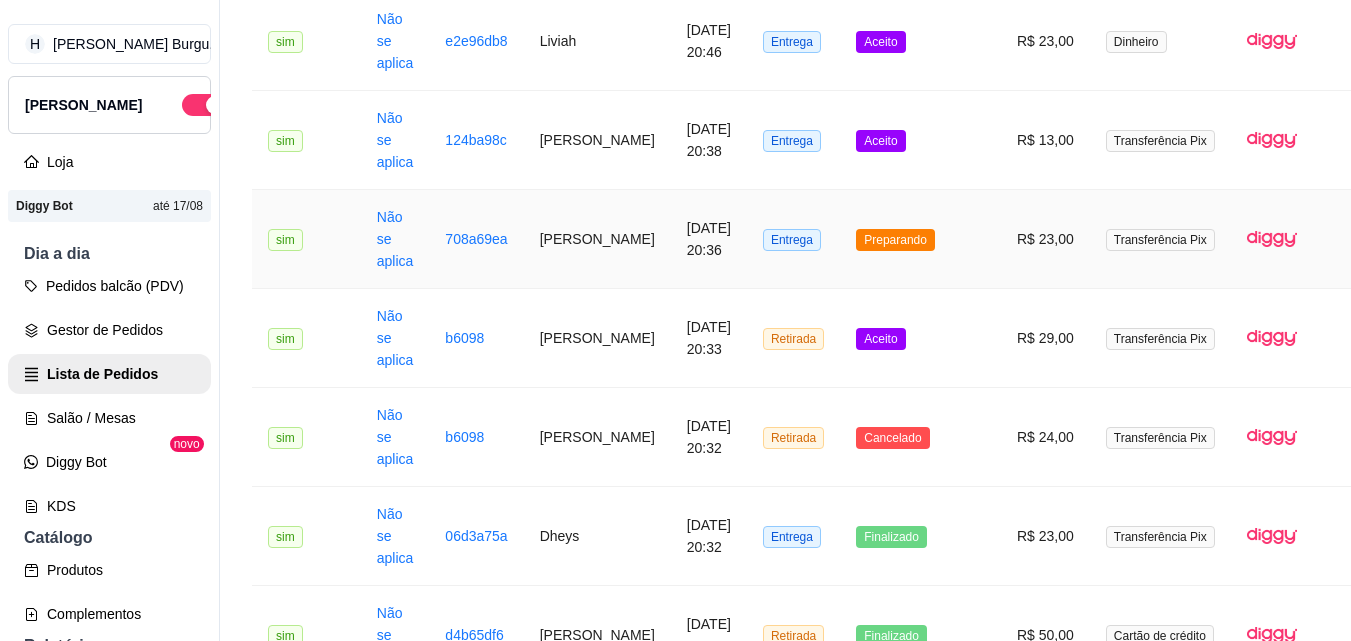 click on "[PERSON_NAME]" at bounding box center (597, 239) 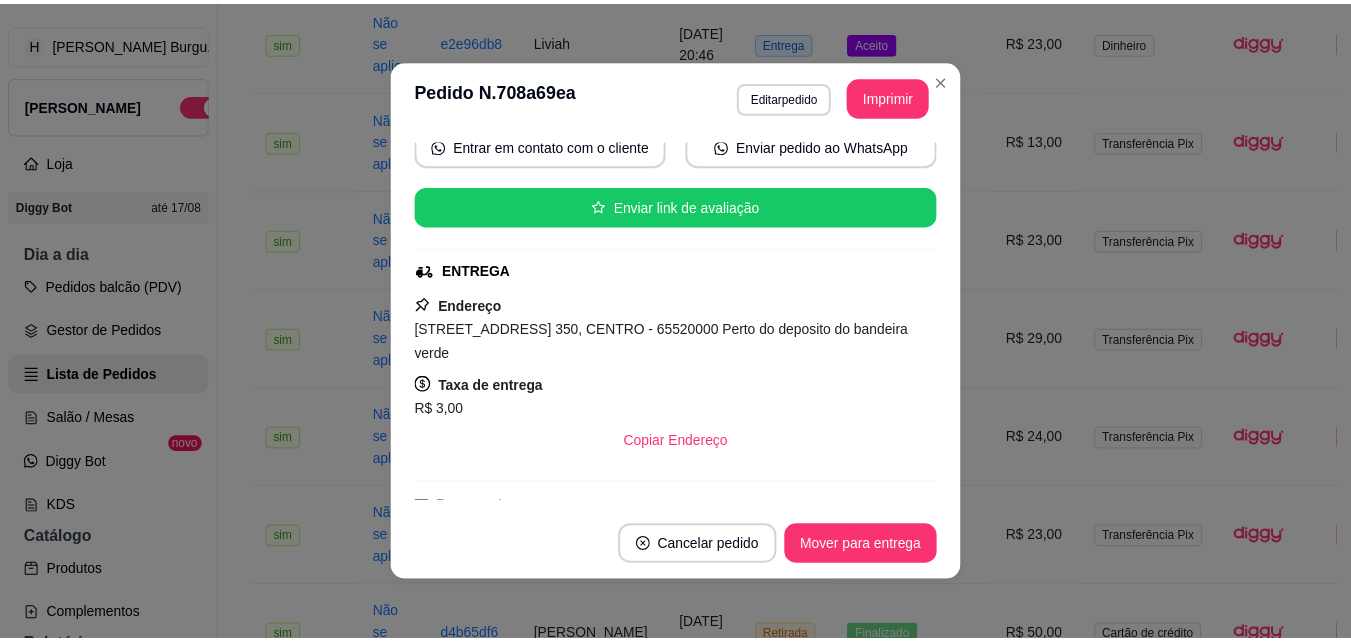 scroll, scrollTop: 0, scrollLeft: 0, axis: both 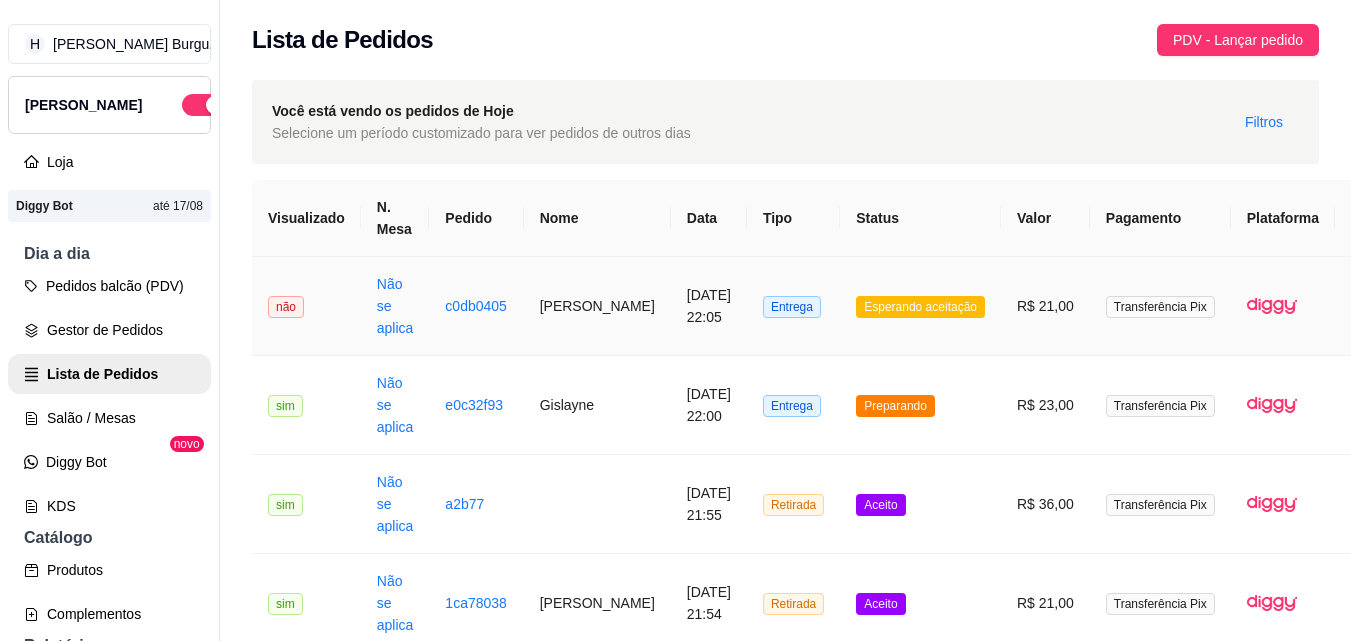click on "[PERSON_NAME]" at bounding box center (597, 306) 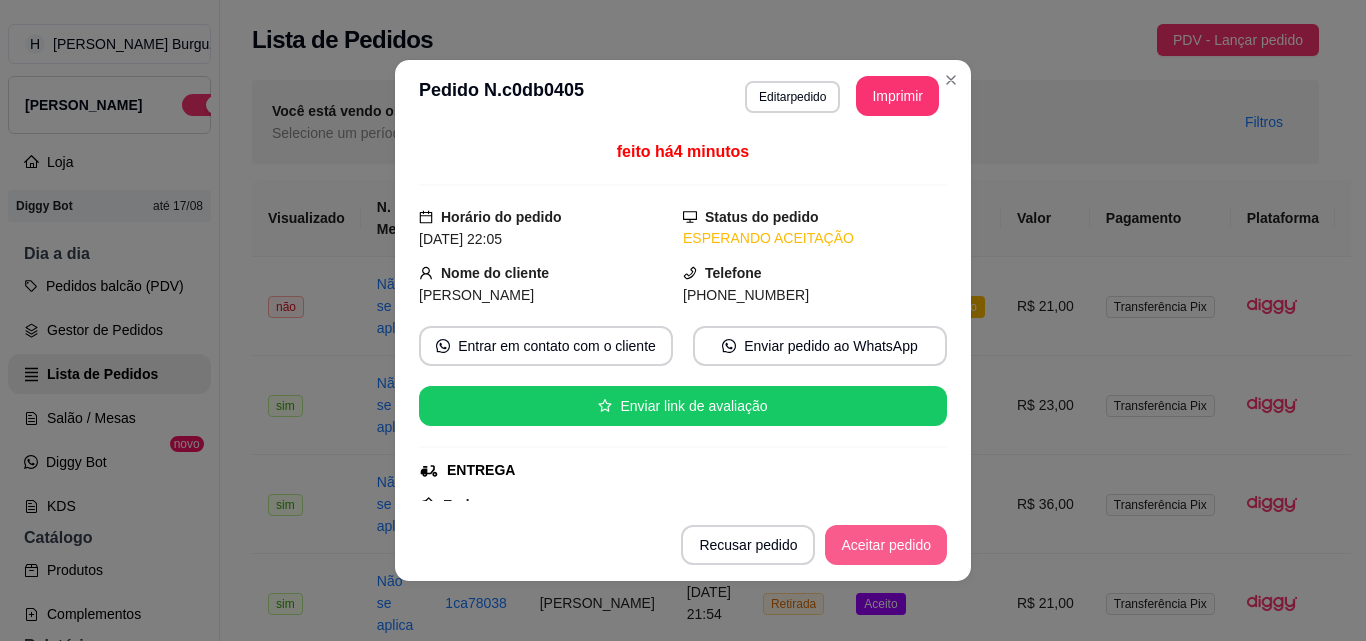 click on "Aceitar pedido" at bounding box center [886, 545] 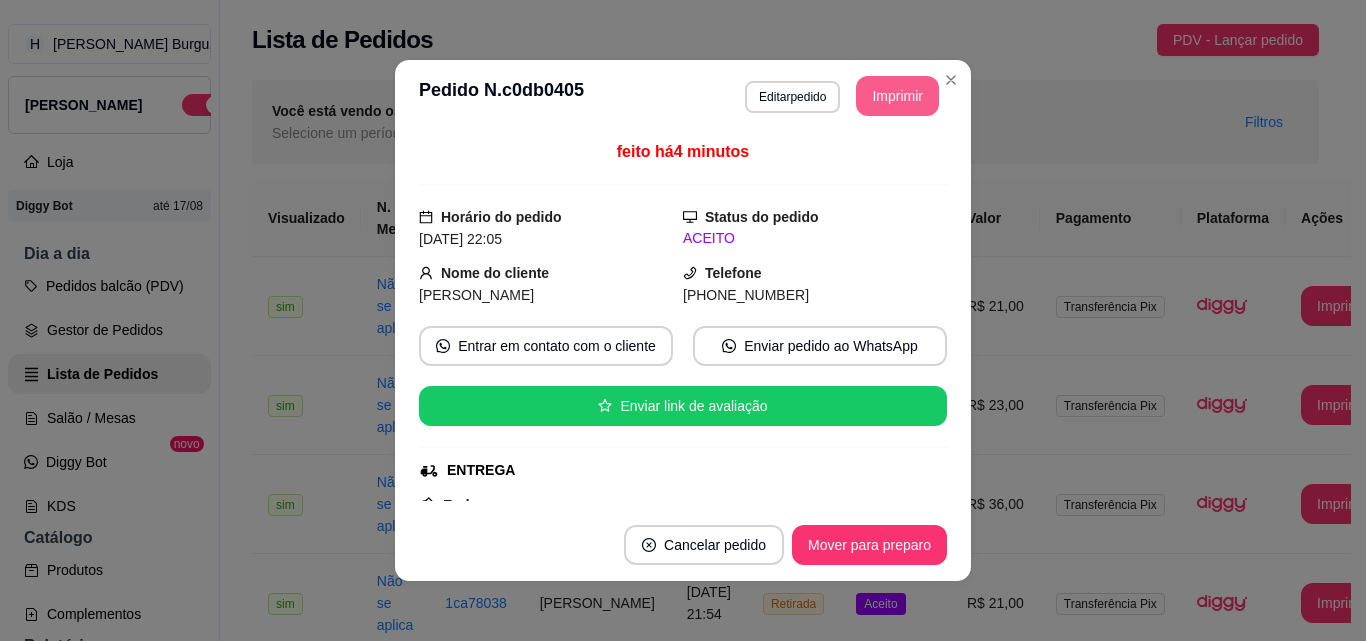 click on "Imprimir" at bounding box center [897, 96] 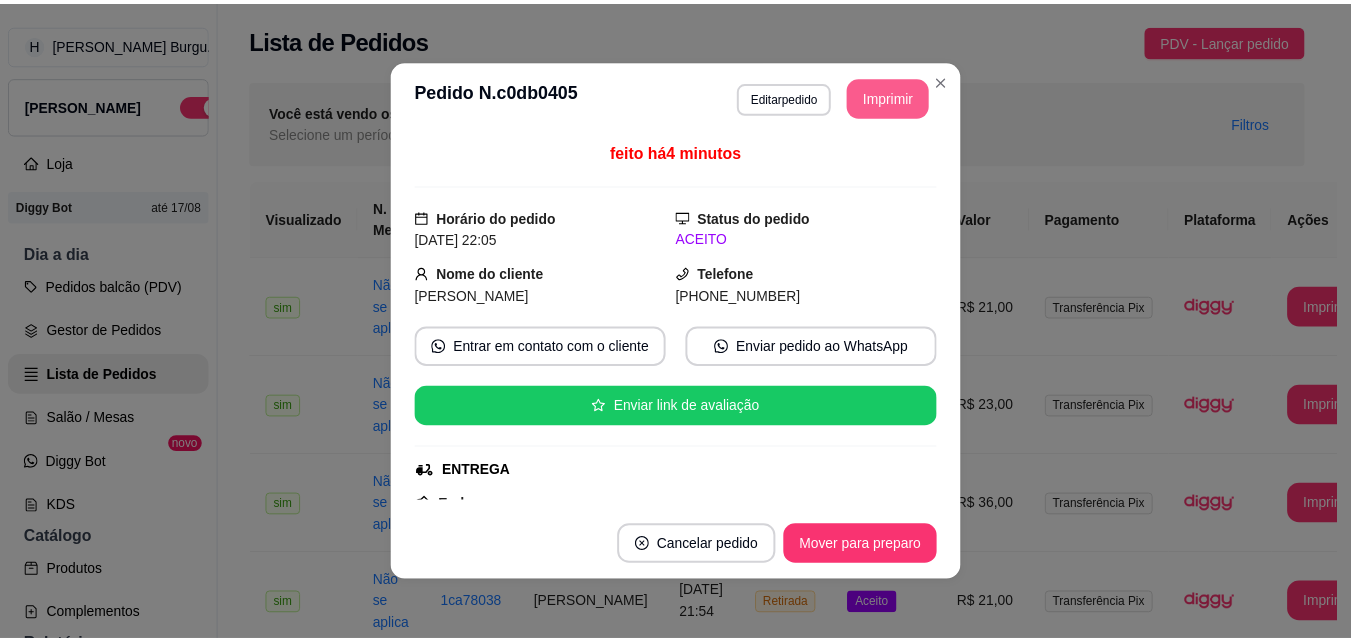 scroll, scrollTop: 0, scrollLeft: 0, axis: both 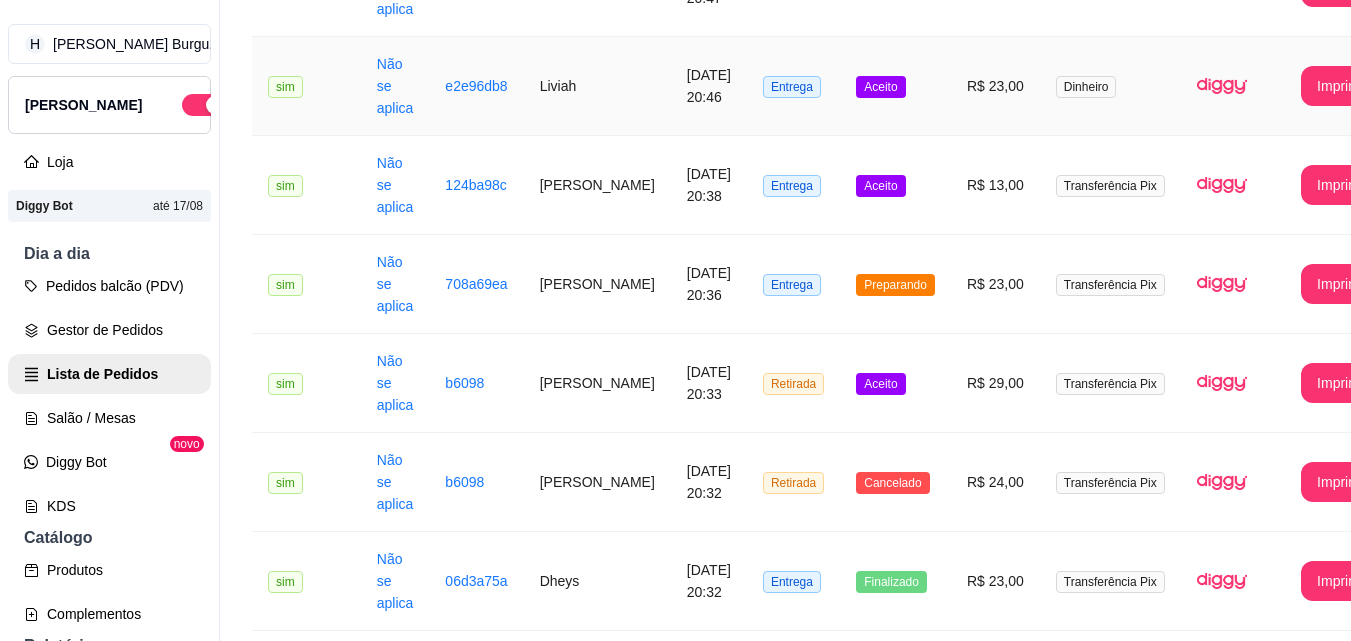 click on "Liviah" at bounding box center [597, 86] 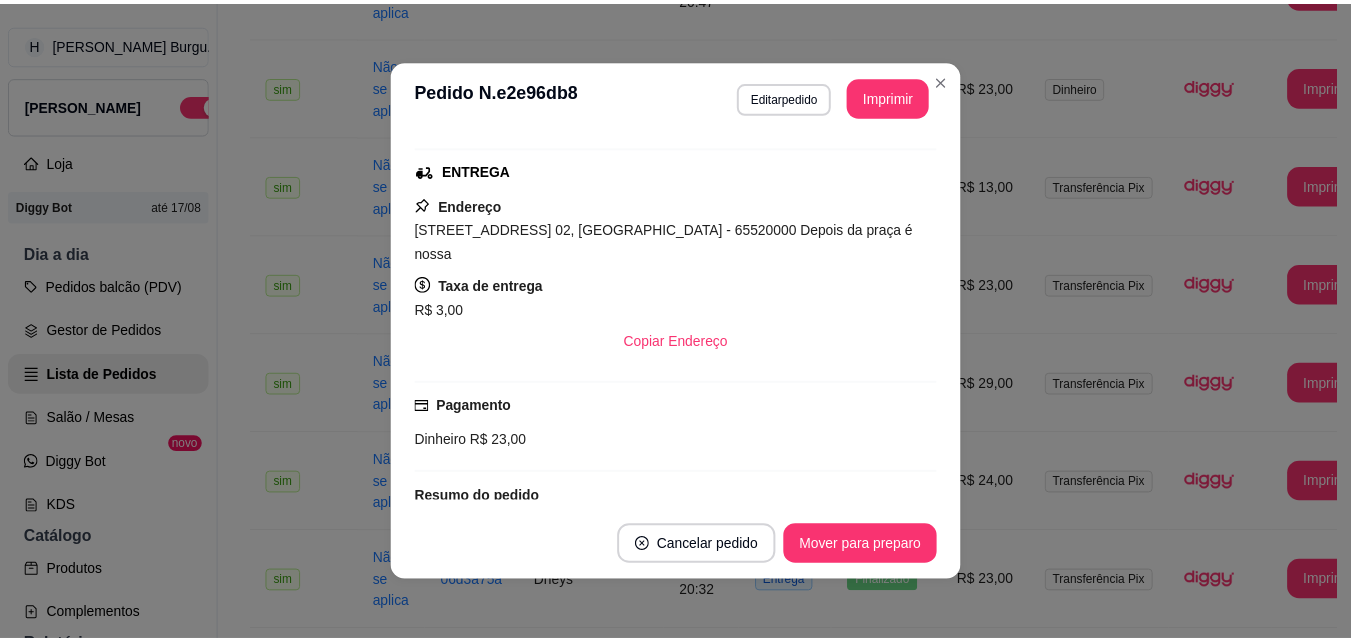 scroll, scrollTop: 200, scrollLeft: 0, axis: vertical 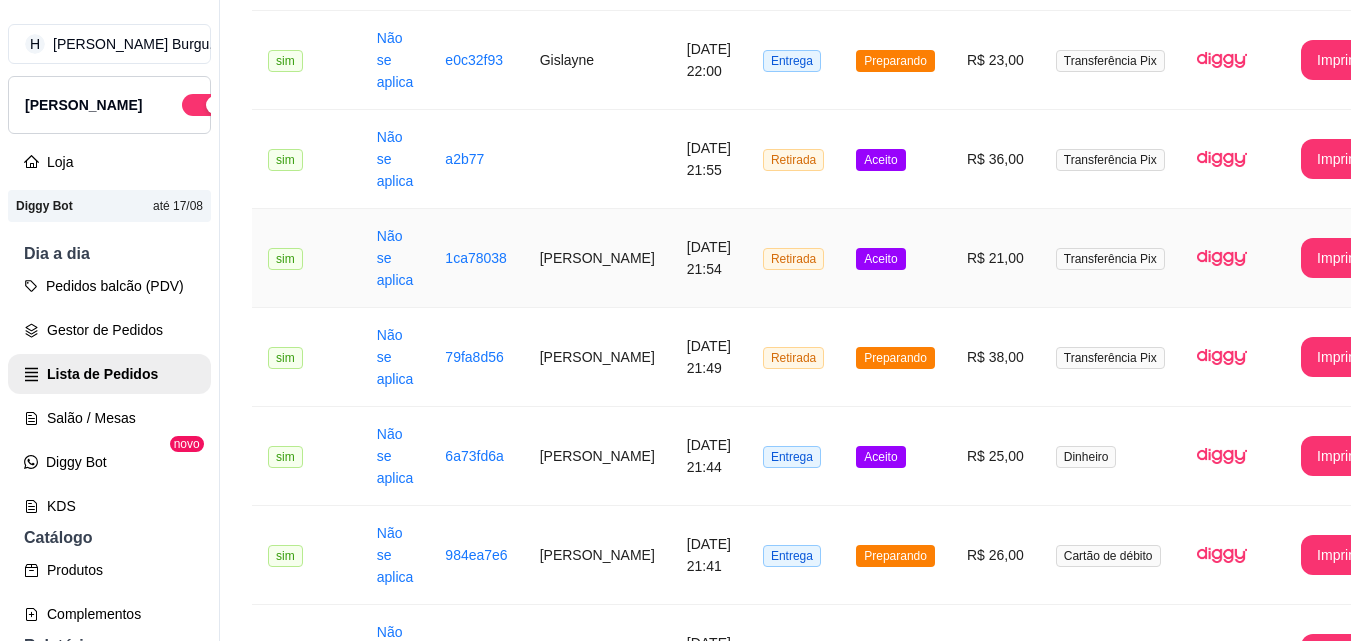 click on "Aceito" at bounding box center (895, 258) 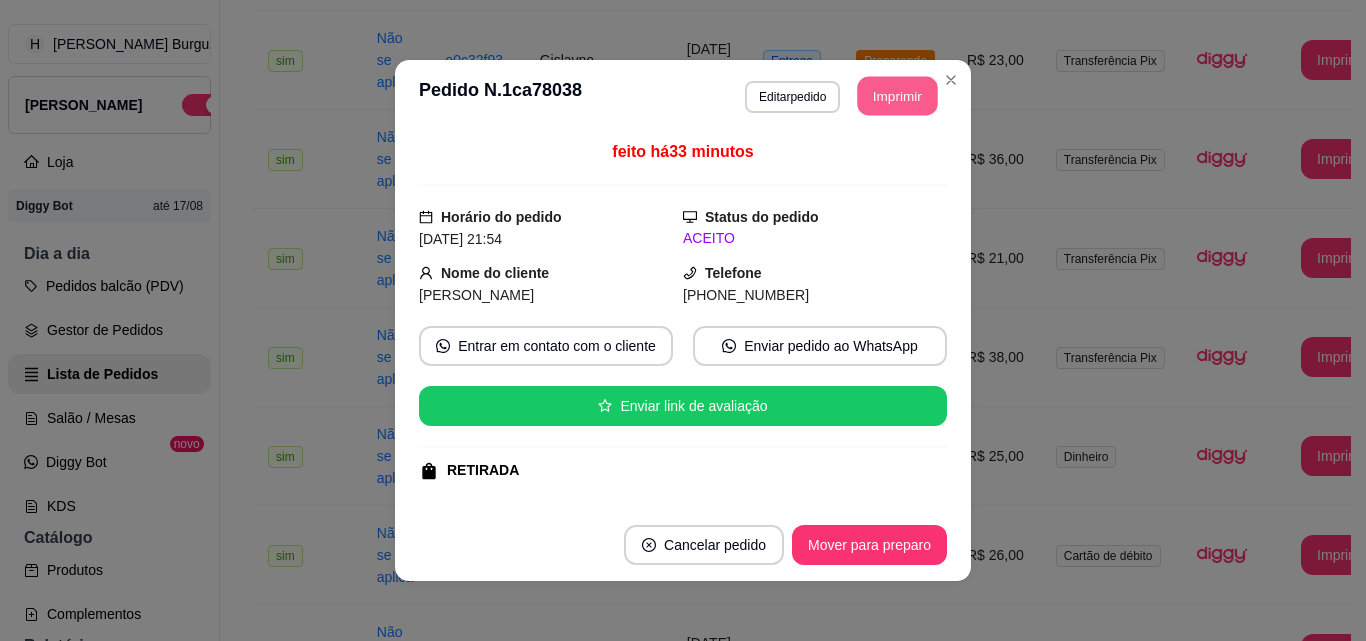 click on "Imprimir" at bounding box center (898, 96) 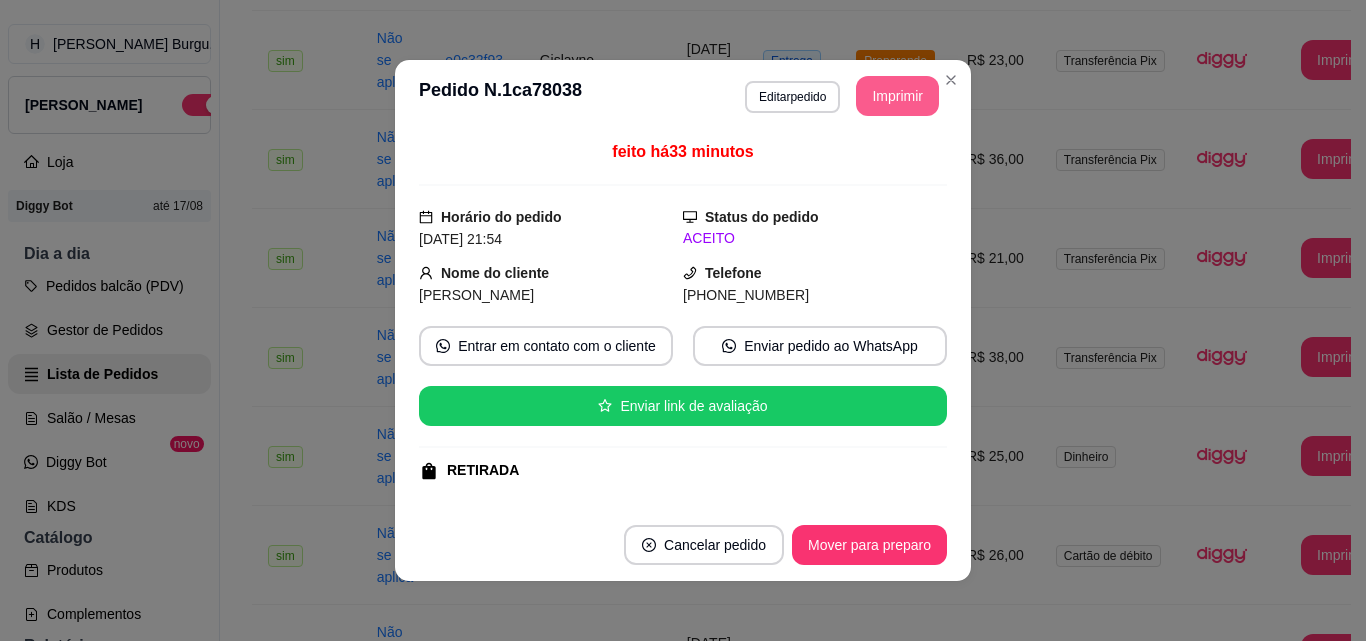 scroll, scrollTop: 0, scrollLeft: 0, axis: both 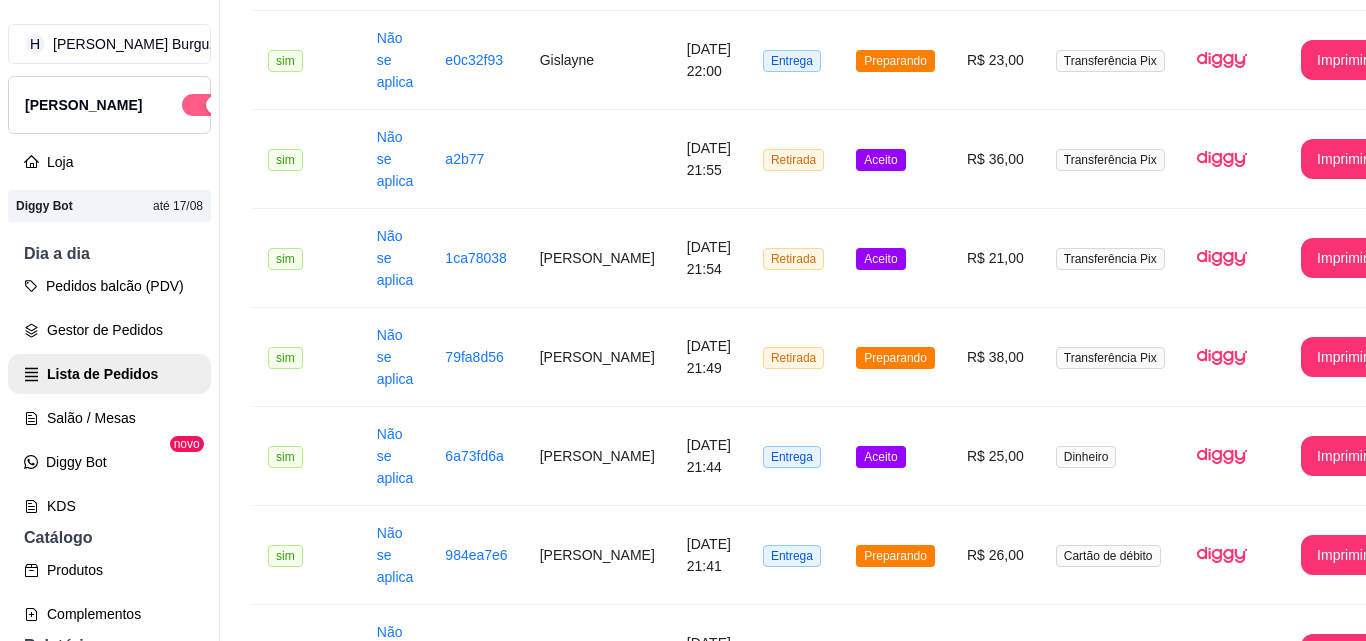 click at bounding box center [204, 105] 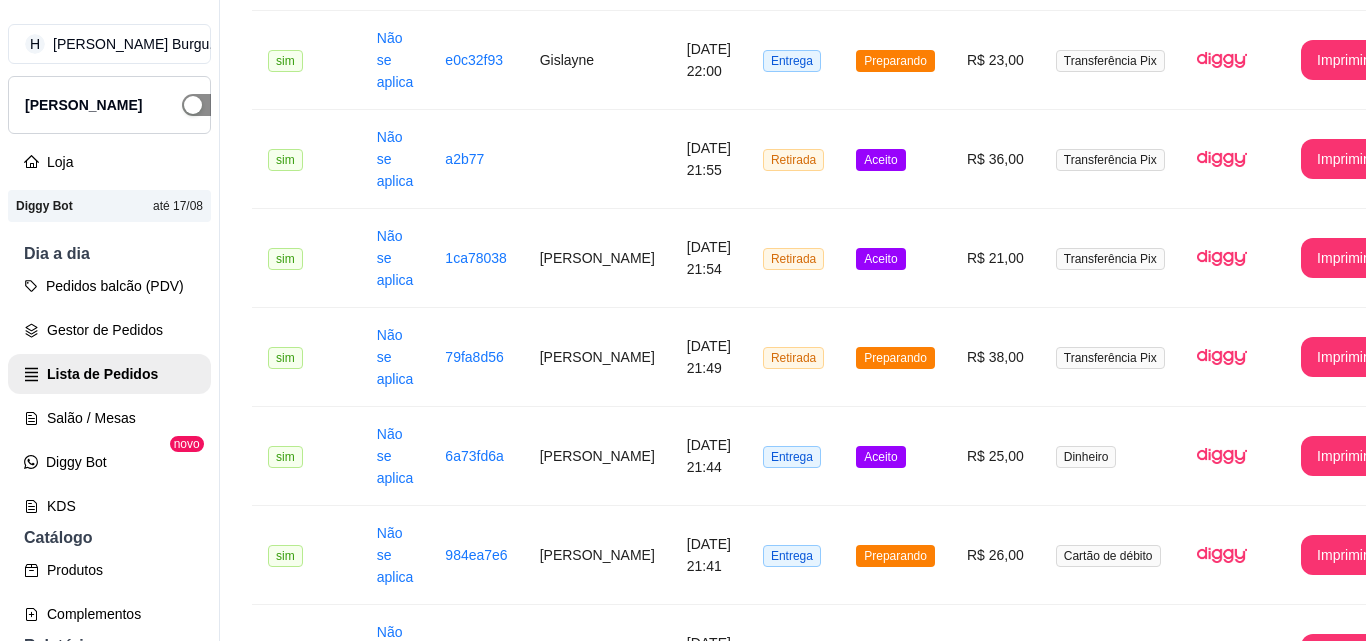 click at bounding box center (204, 105) 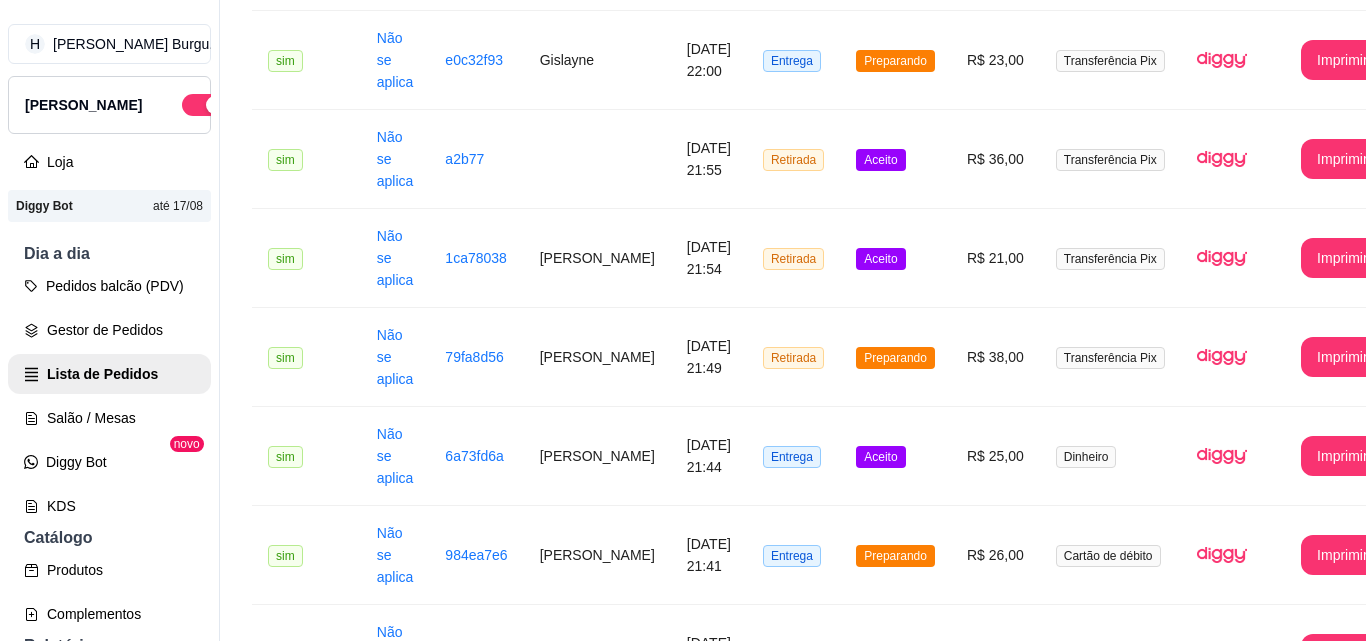 click on "PDV - Lançar pedido" at bounding box center (1253, -305) 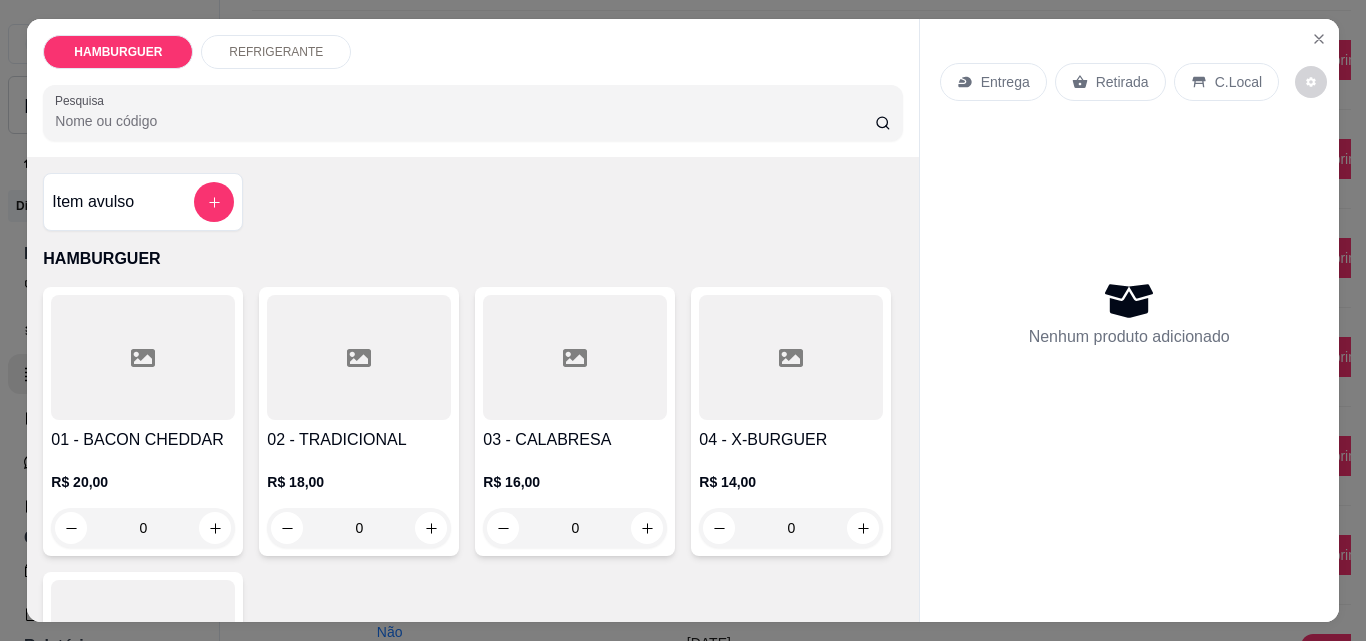 click on "Entrega" at bounding box center [1005, 82] 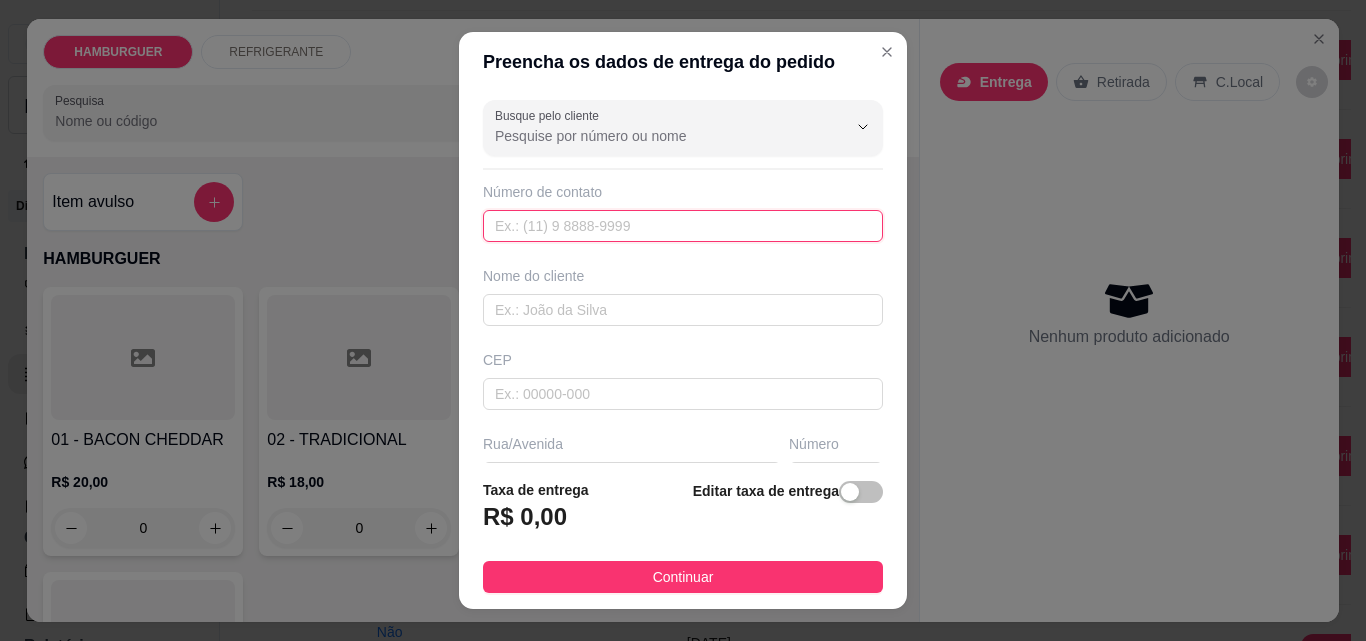 click at bounding box center [683, 226] 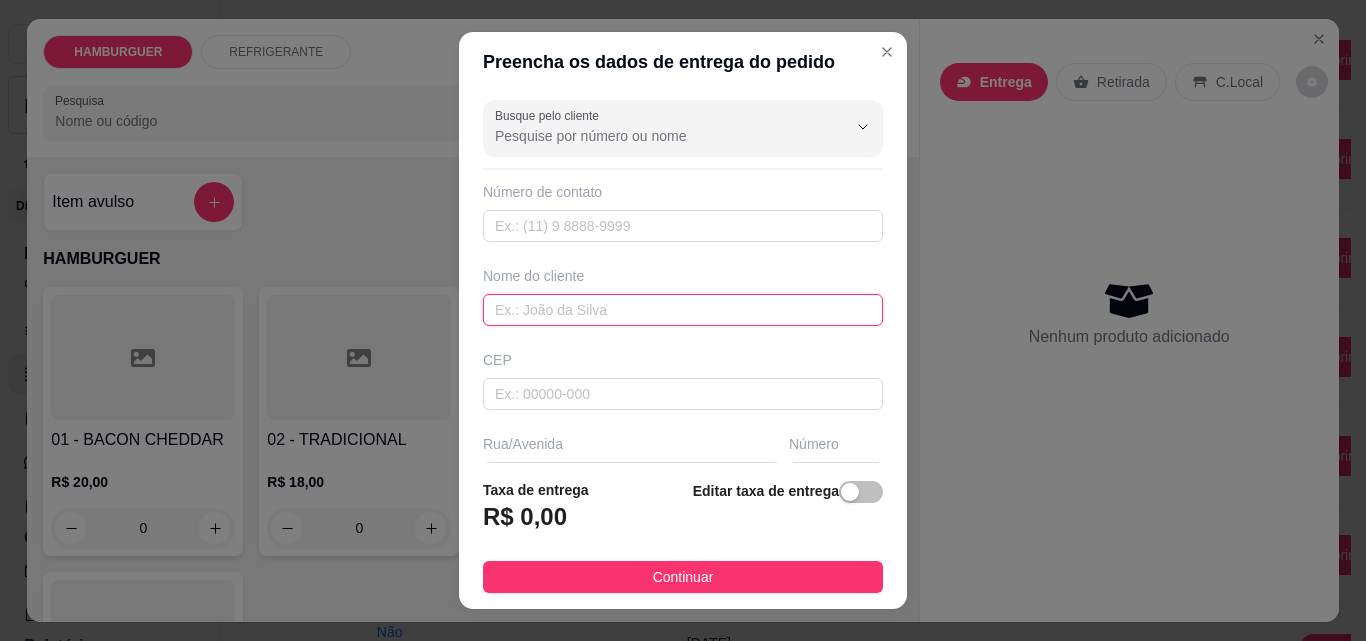 click at bounding box center (683, 310) 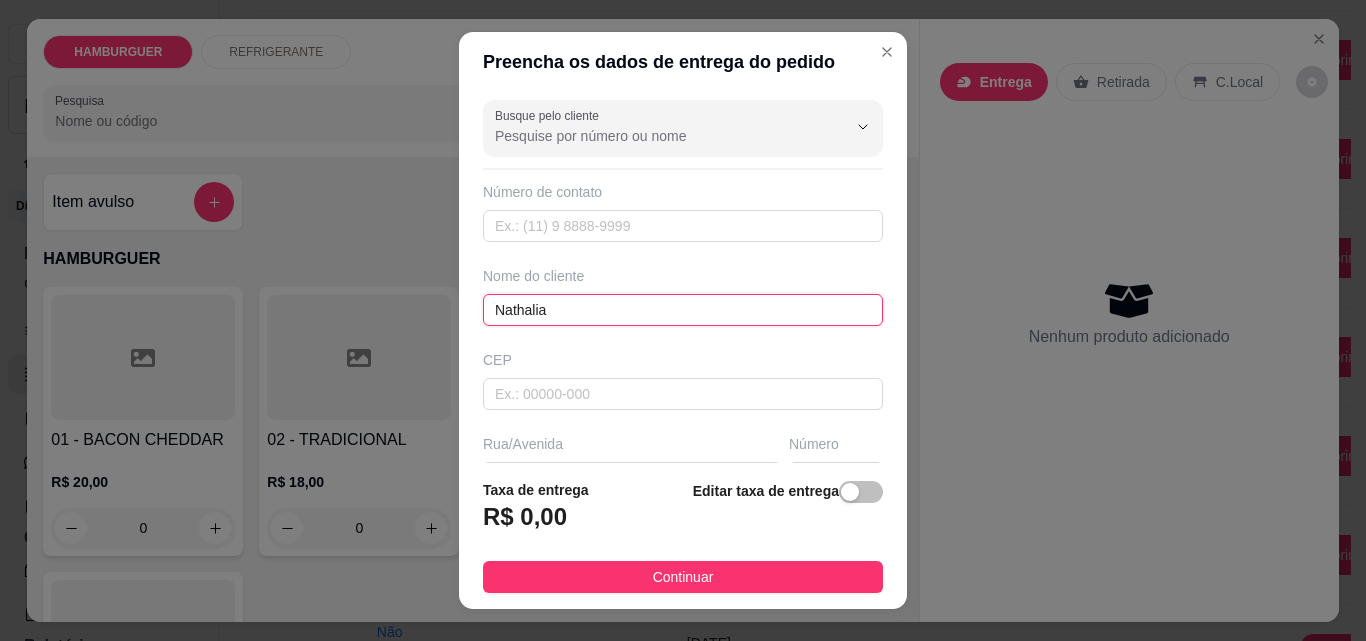 type on "Nathalia" 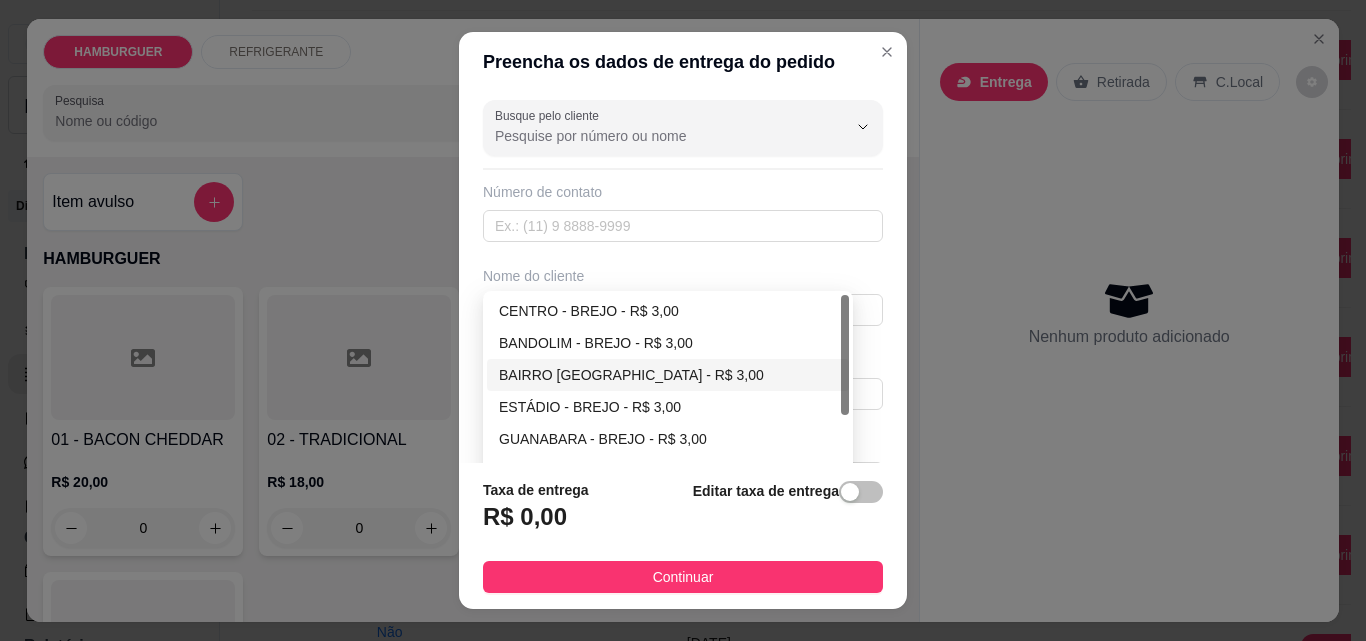 click on "BAIRRO [GEOGRAPHIC_DATA] -  R$ 3,00" at bounding box center [668, 375] 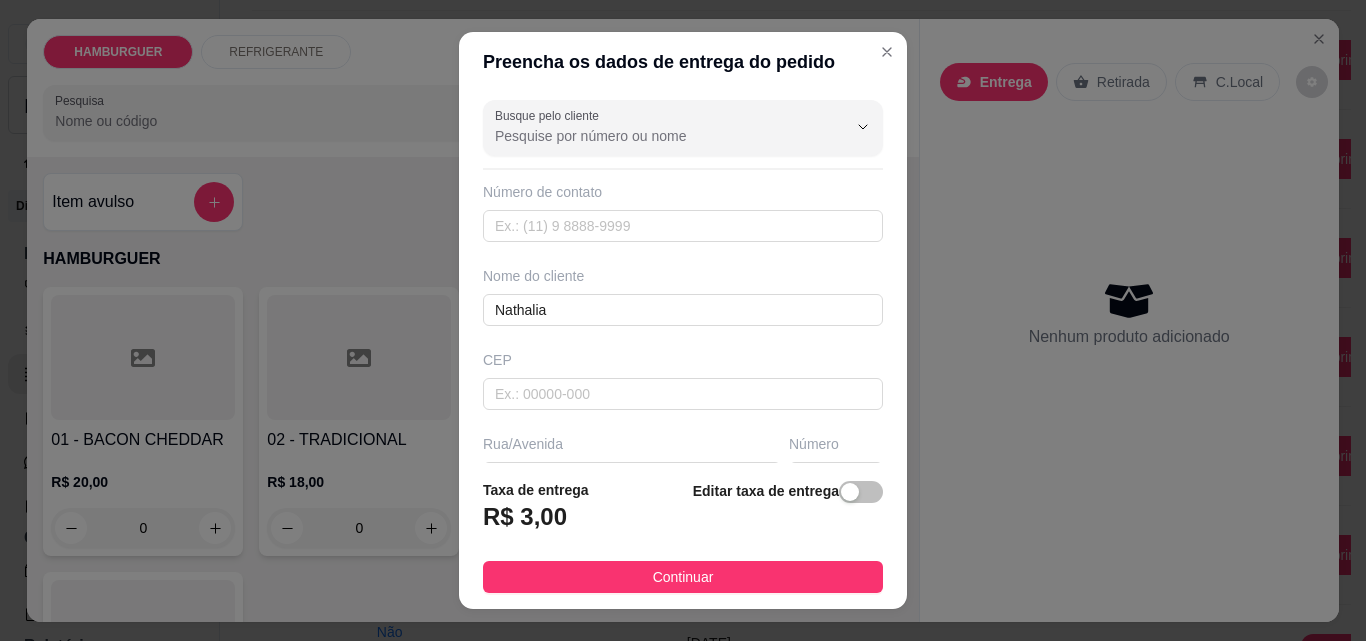 click at bounding box center (683, 730) 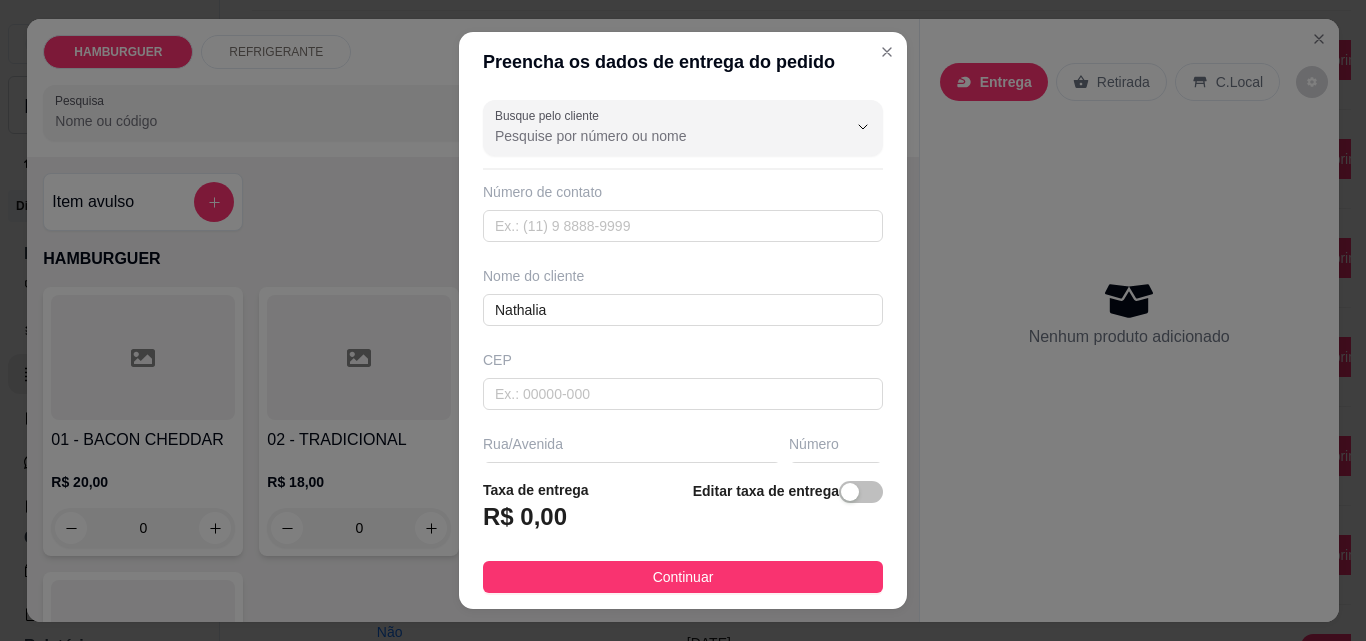 type on "ao lado do bar do careca" 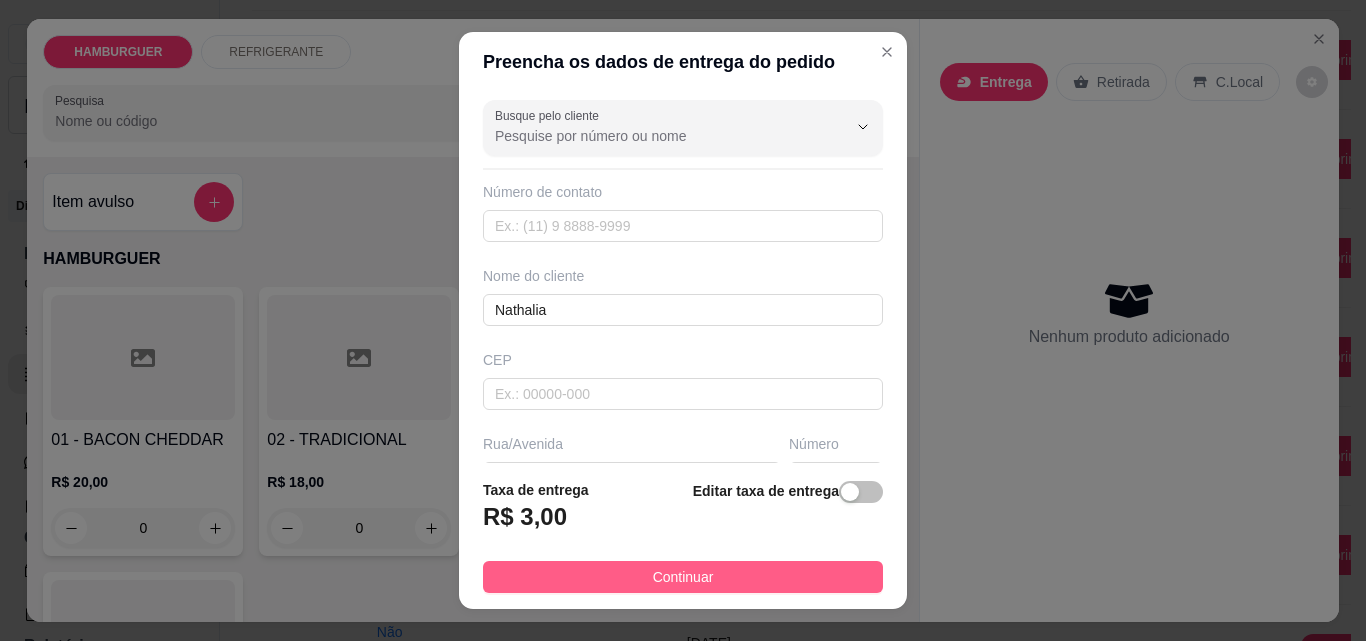 click on "Continuar" at bounding box center [683, 577] 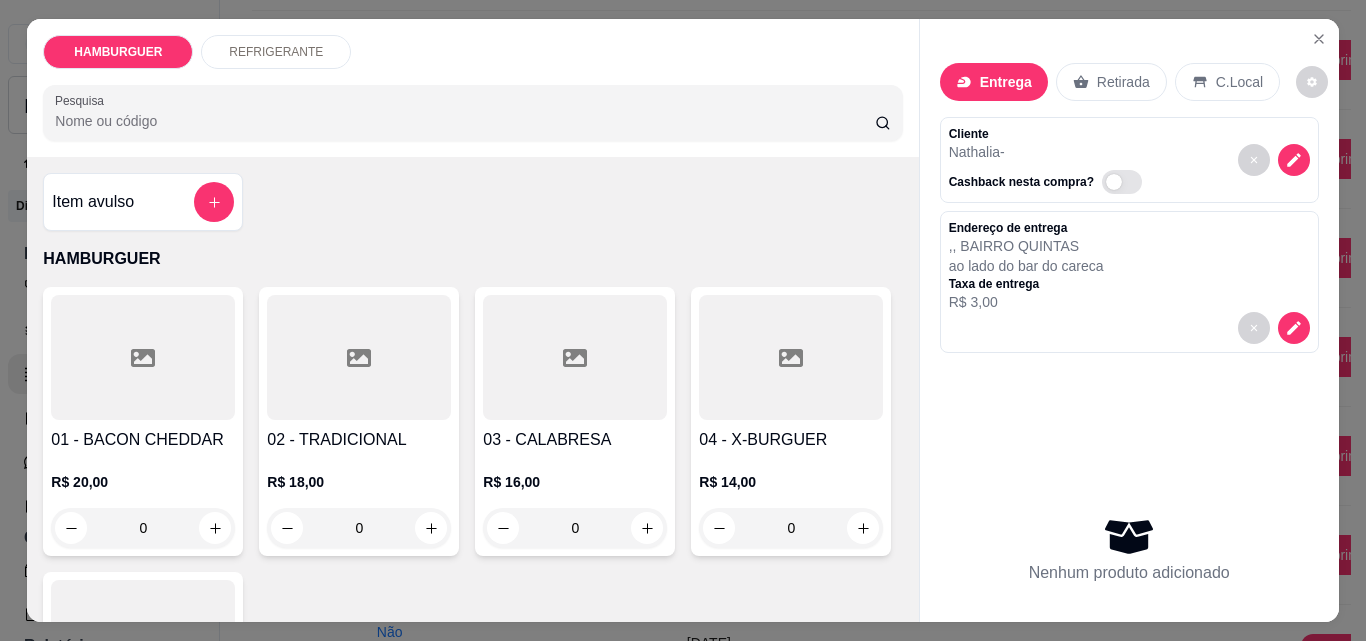 click on "0" at bounding box center (143, 813) 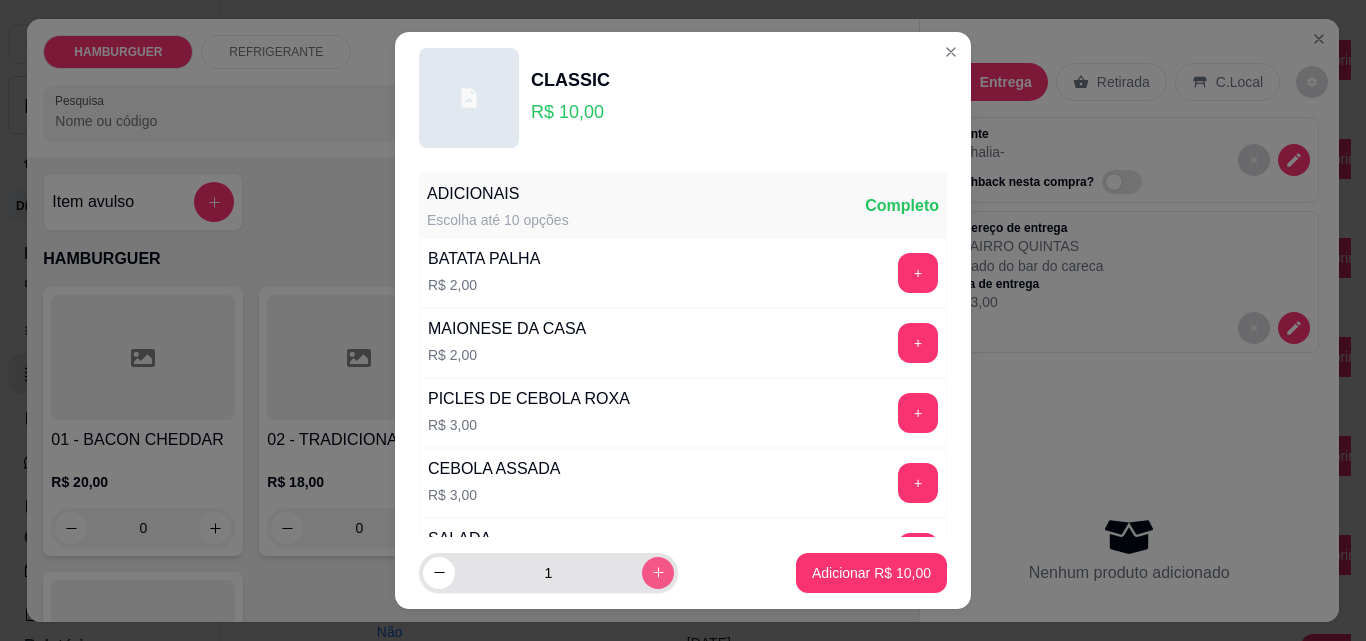 click 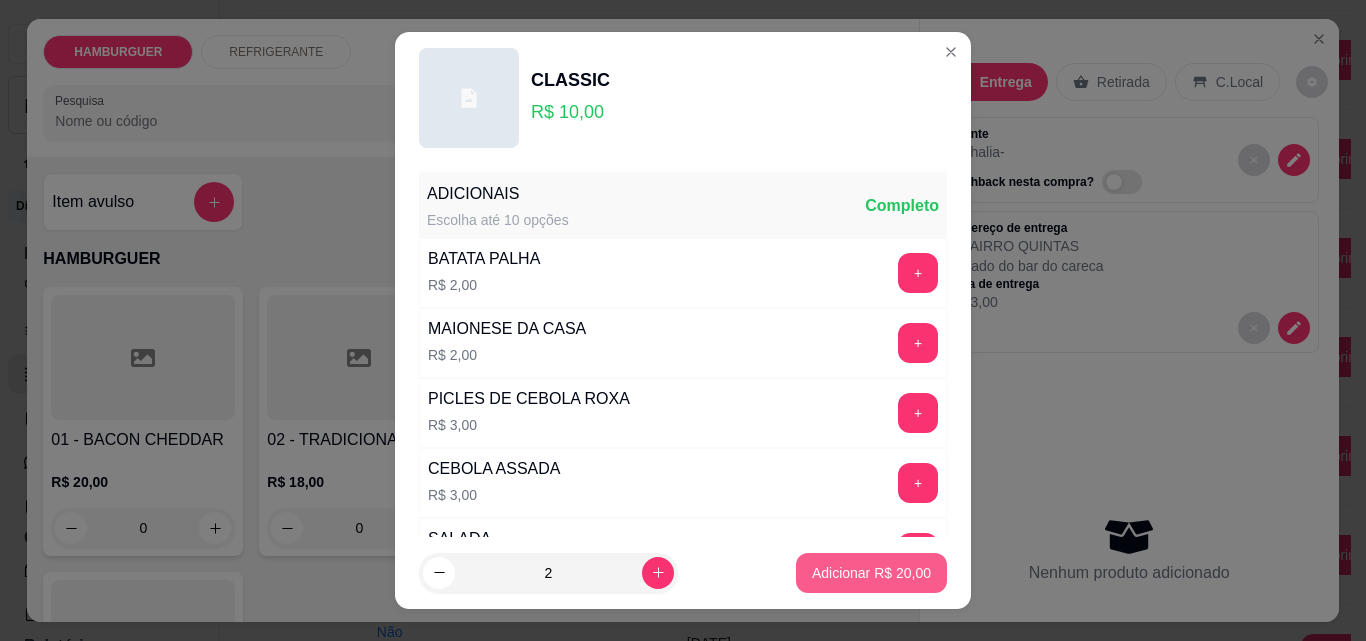 click on "Adicionar   R$ 20,00" at bounding box center [871, 573] 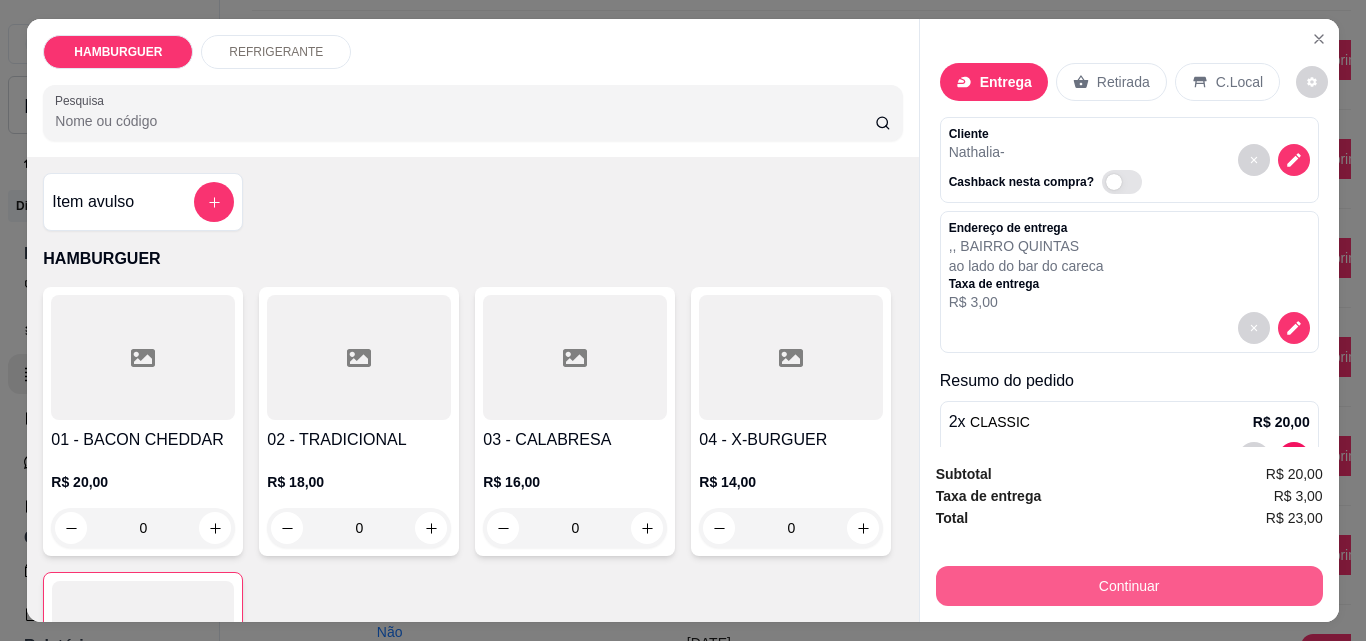 click on "Continuar" at bounding box center (1129, 586) 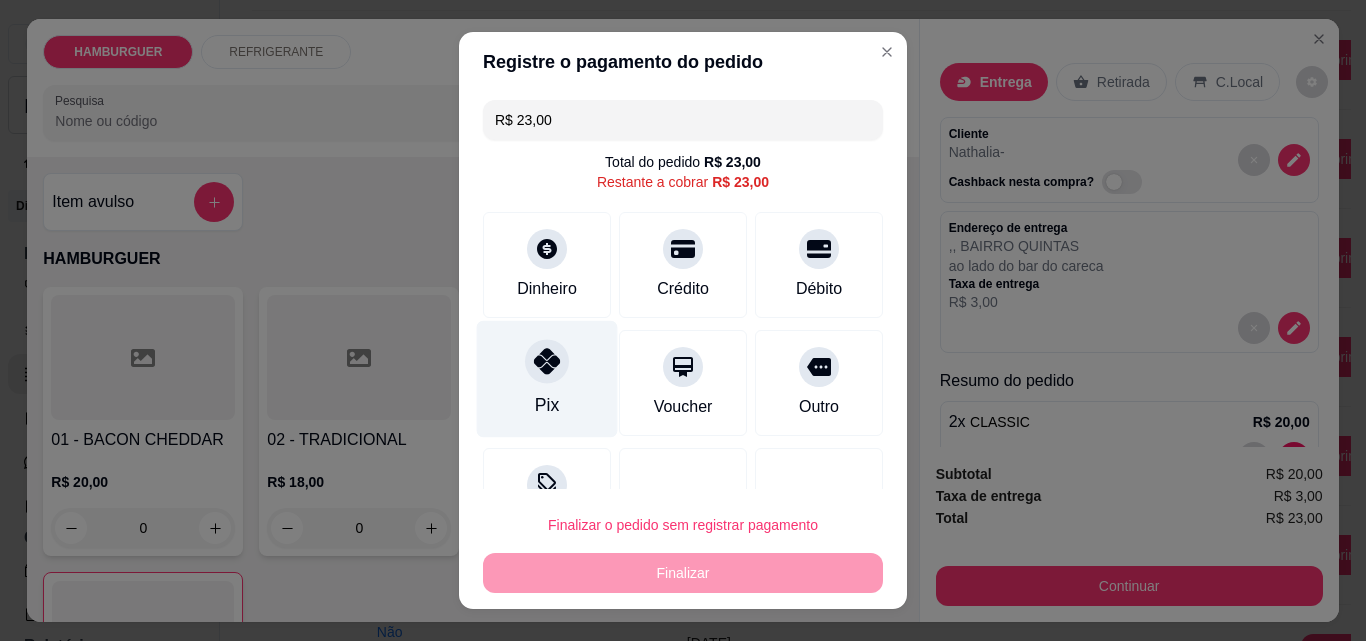 click on "Pix" at bounding box center (547, 405) 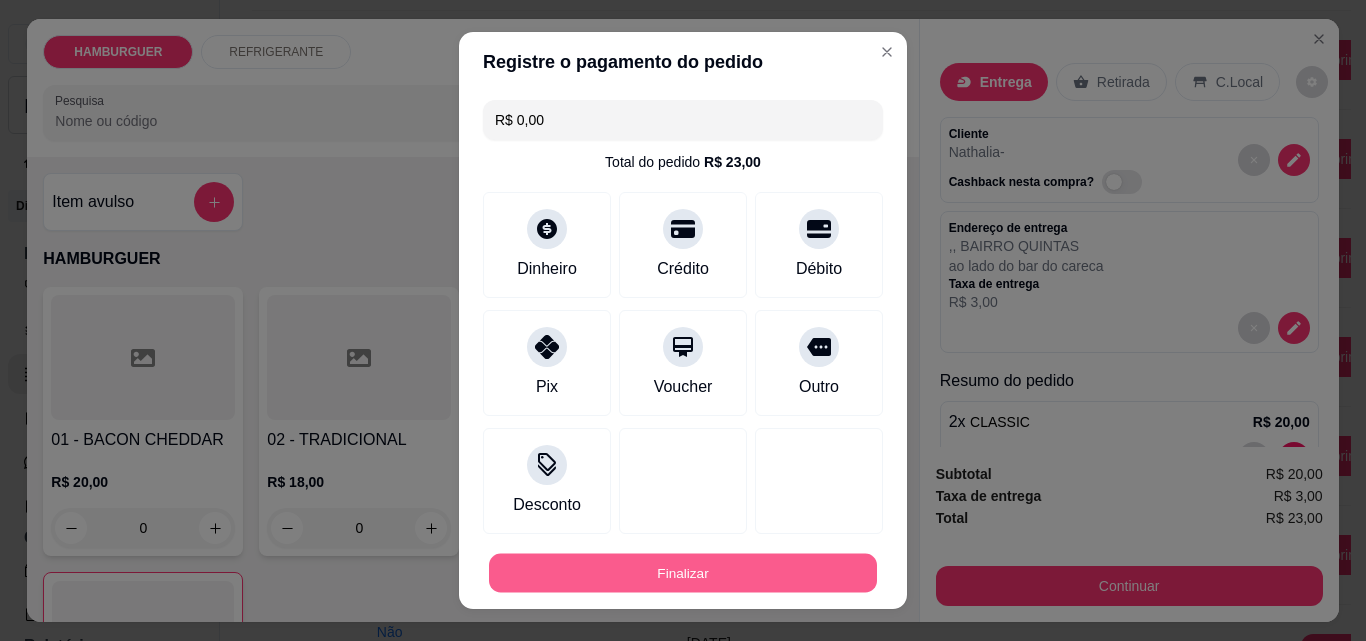 click on "Finalizar" at bounding box center [683, 573] 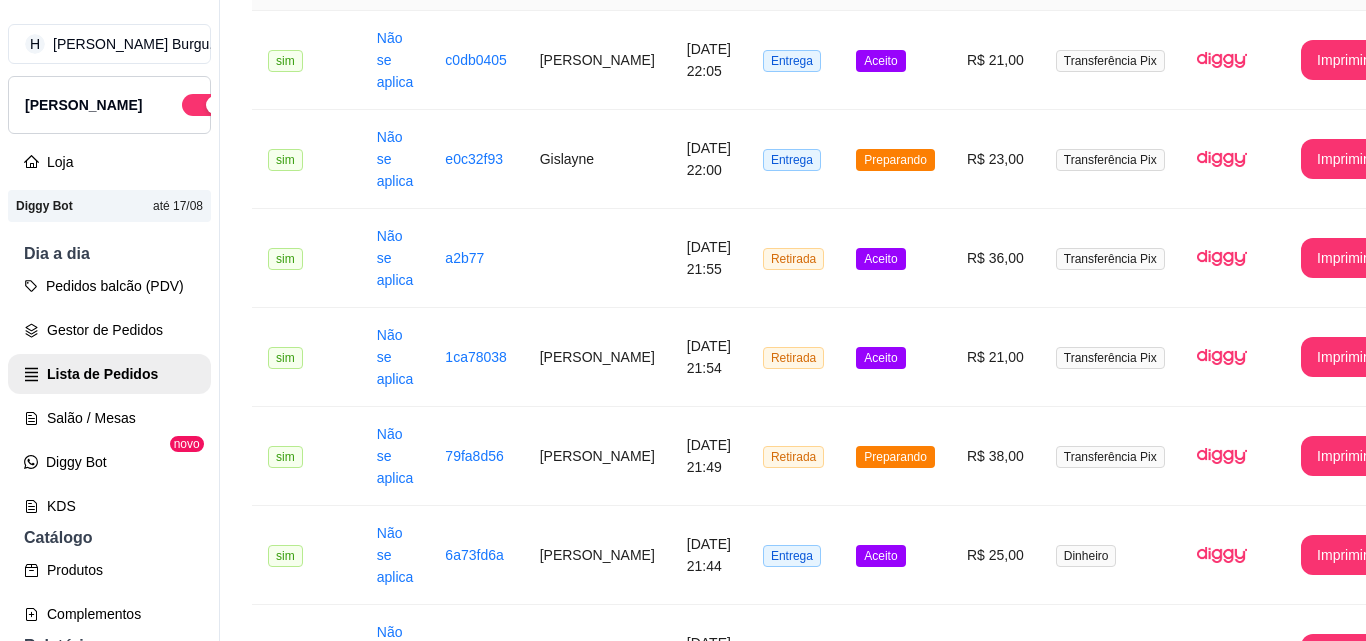 click on "Nathalia" at bounding box center [597, -39] 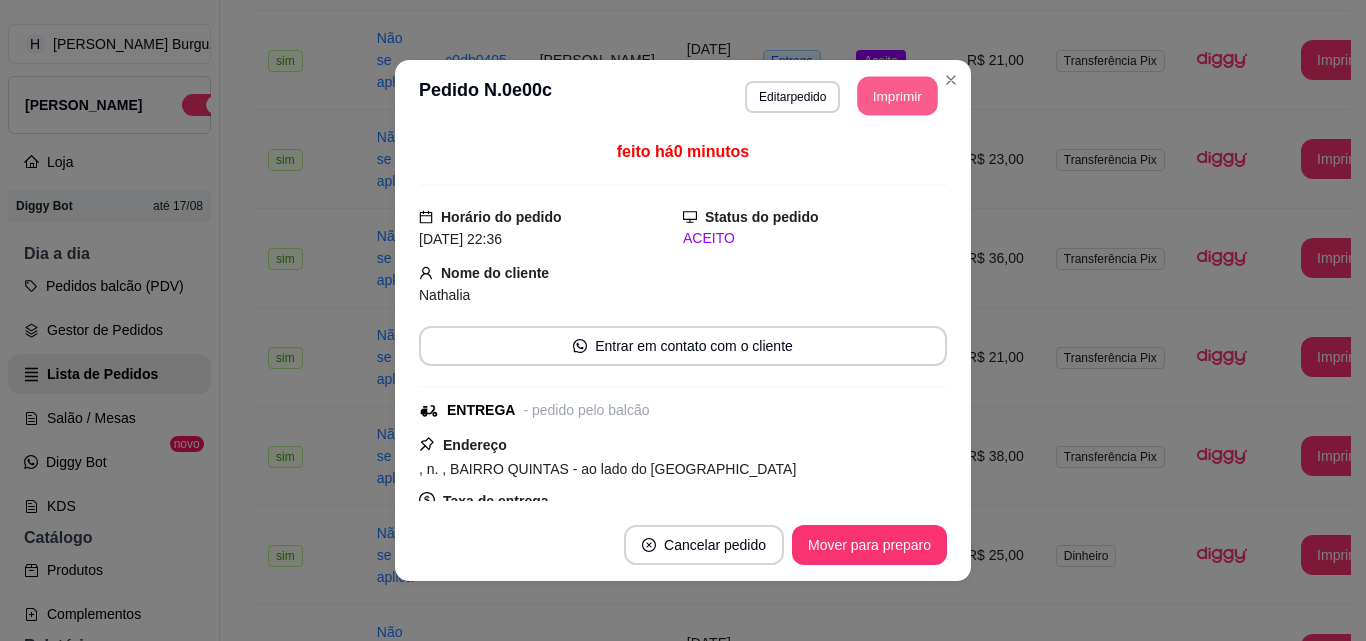 click on "Imprimir" at bounding box center [898, 96] 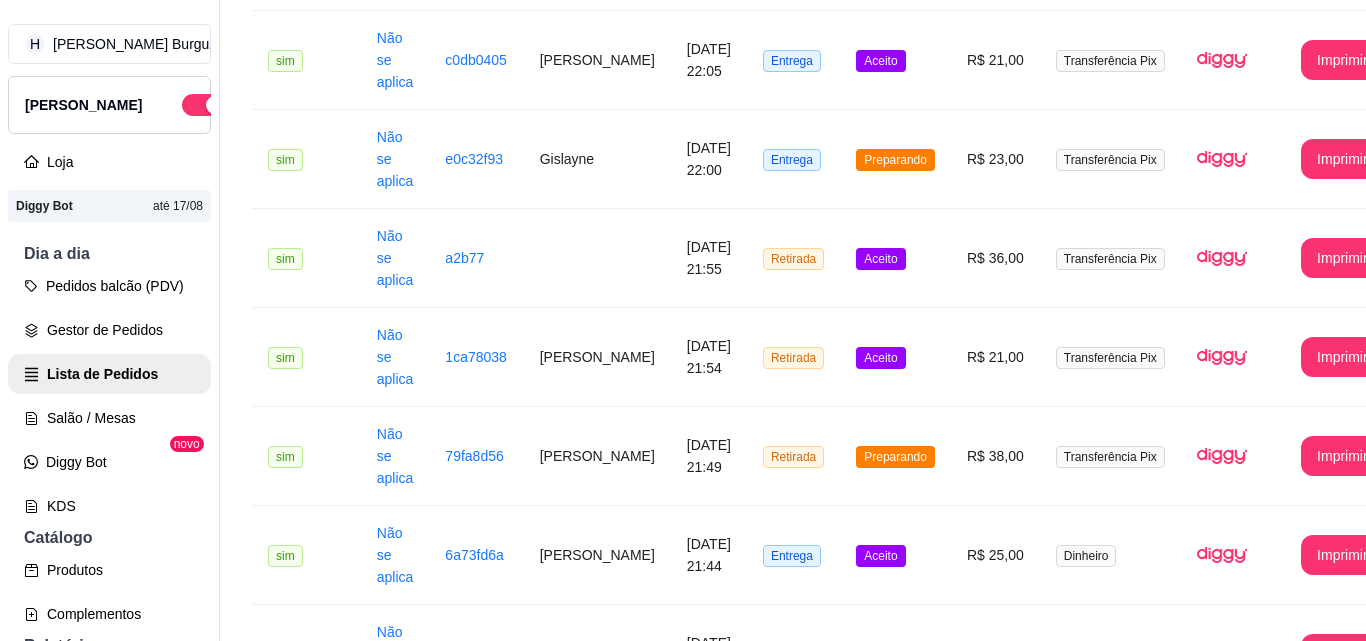 click on "PDV - Lançar pedido" at bounding box center (1253, -305) 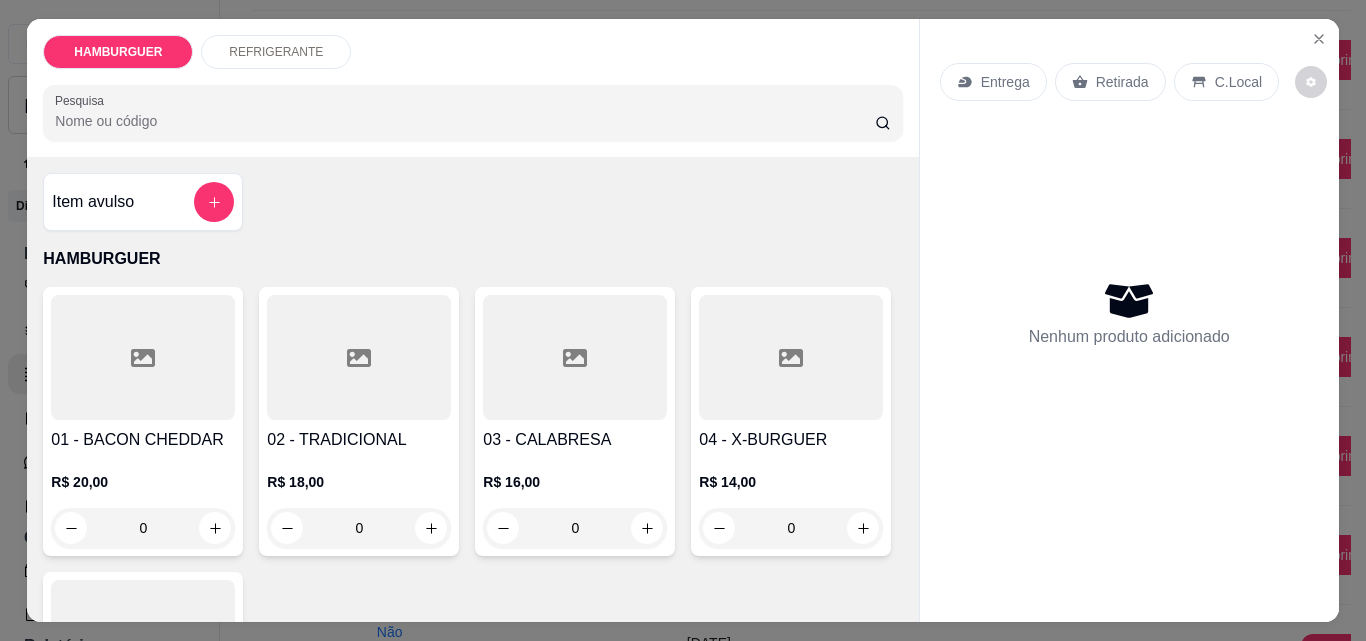 click on "Retirada" at bounding box center [1122, 82] 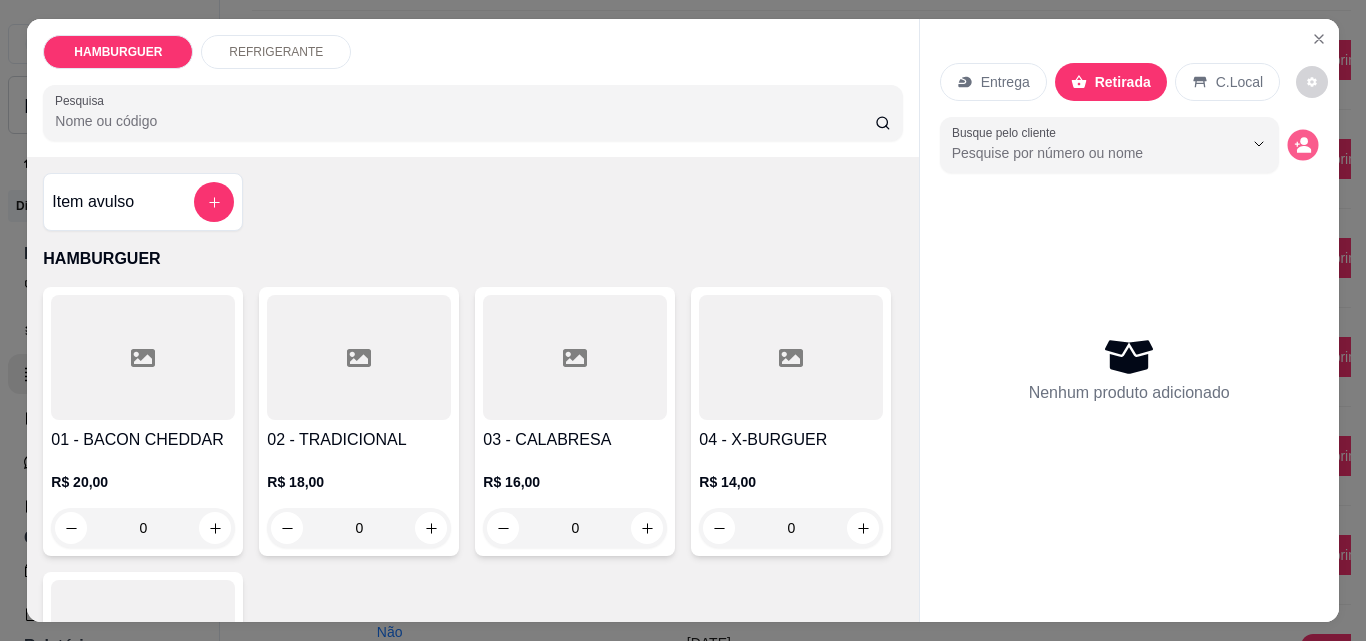 click 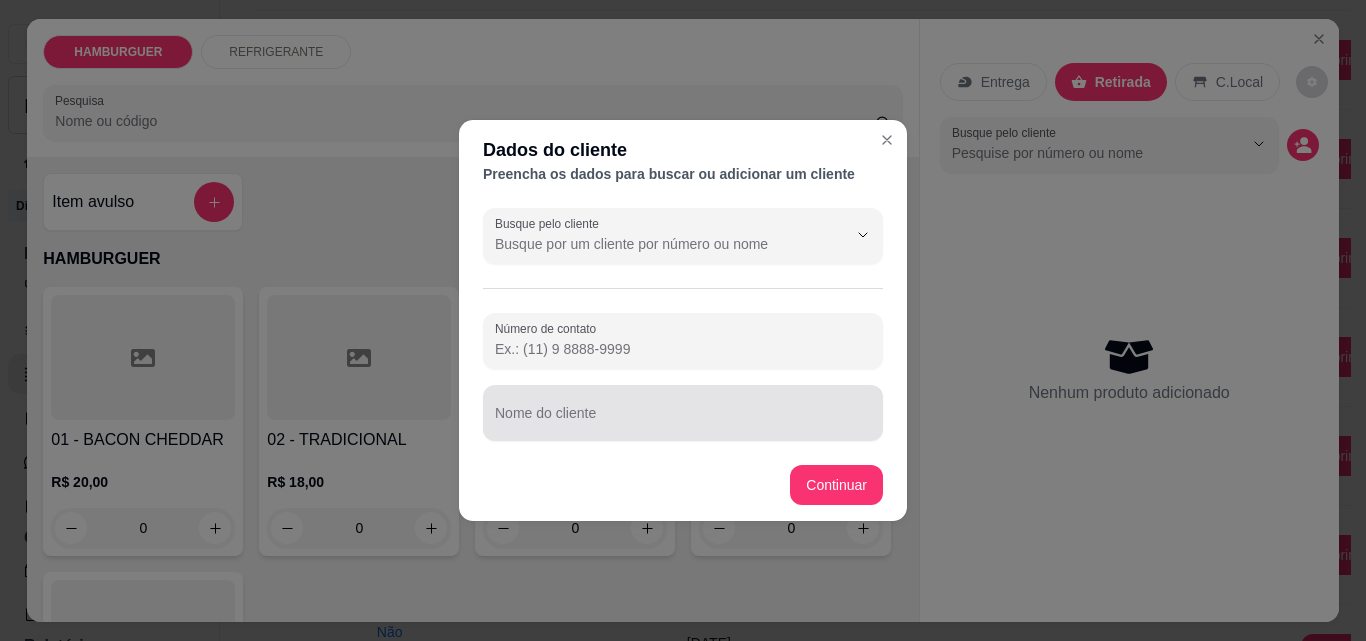 click on "Nome do cliente" at bounding box center (683, 421) 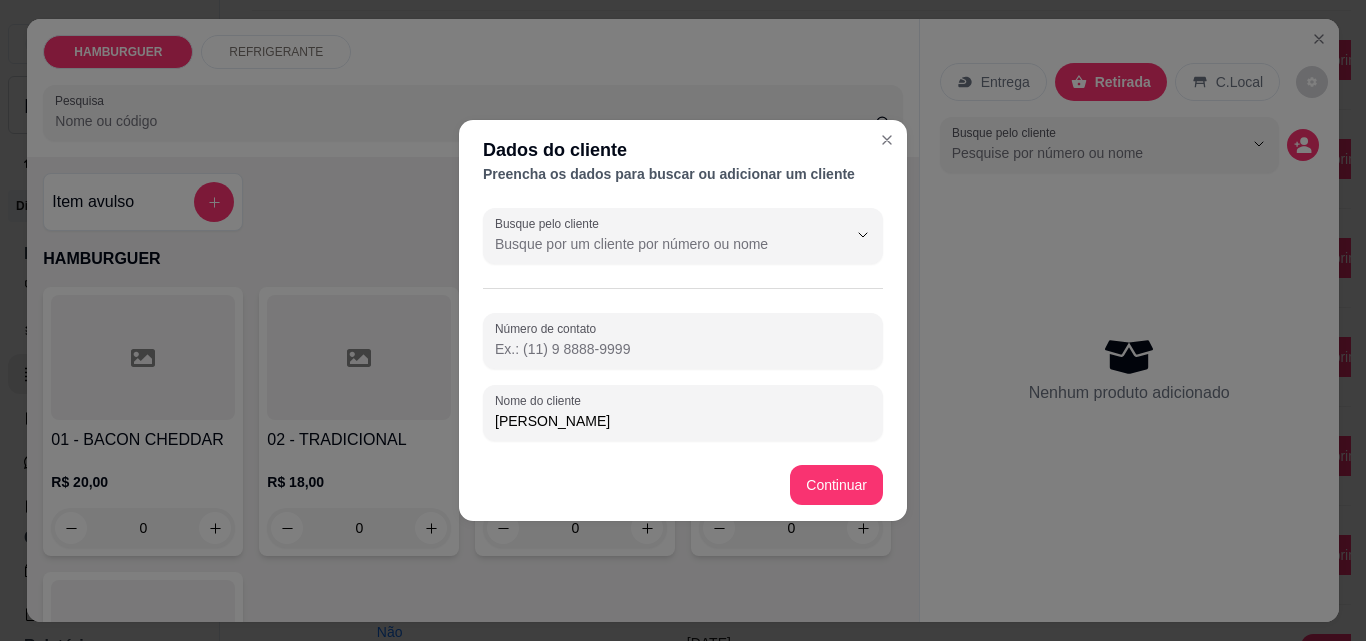 type on "Paulin" 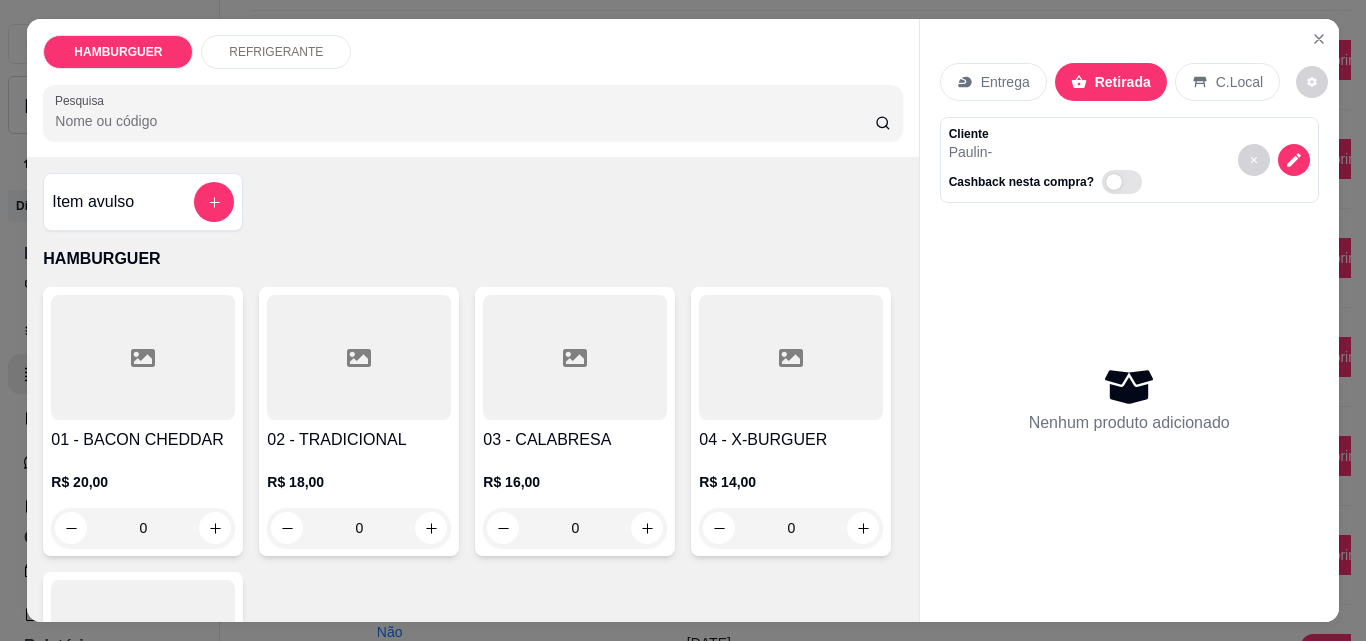 click on "0" at bounding box center (575, 528) 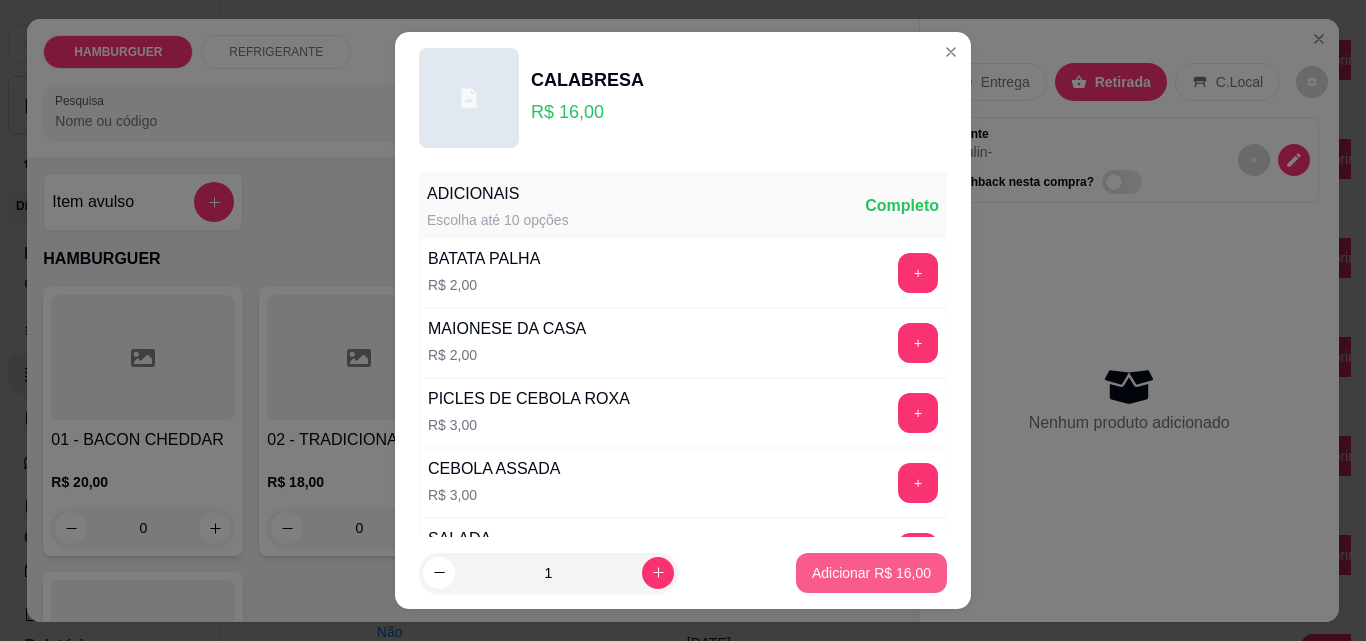 click on "Adicionar   R$ 16,00" at bounding box center (871, 573) 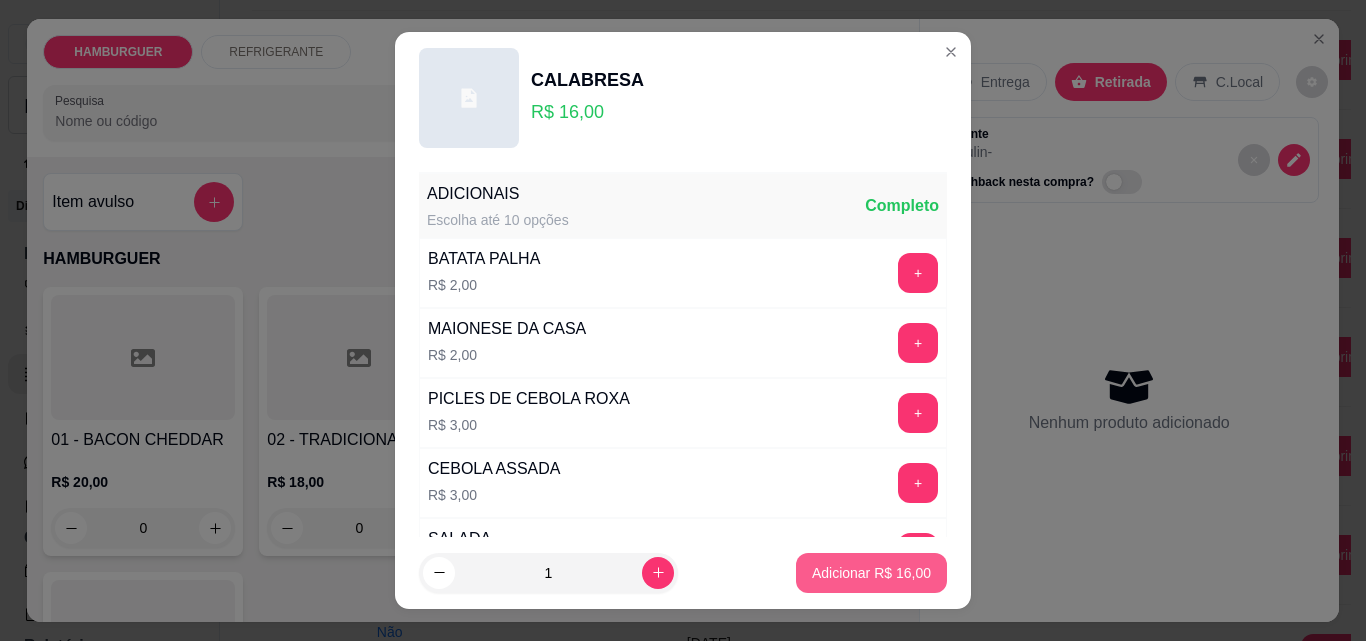 type on "1" 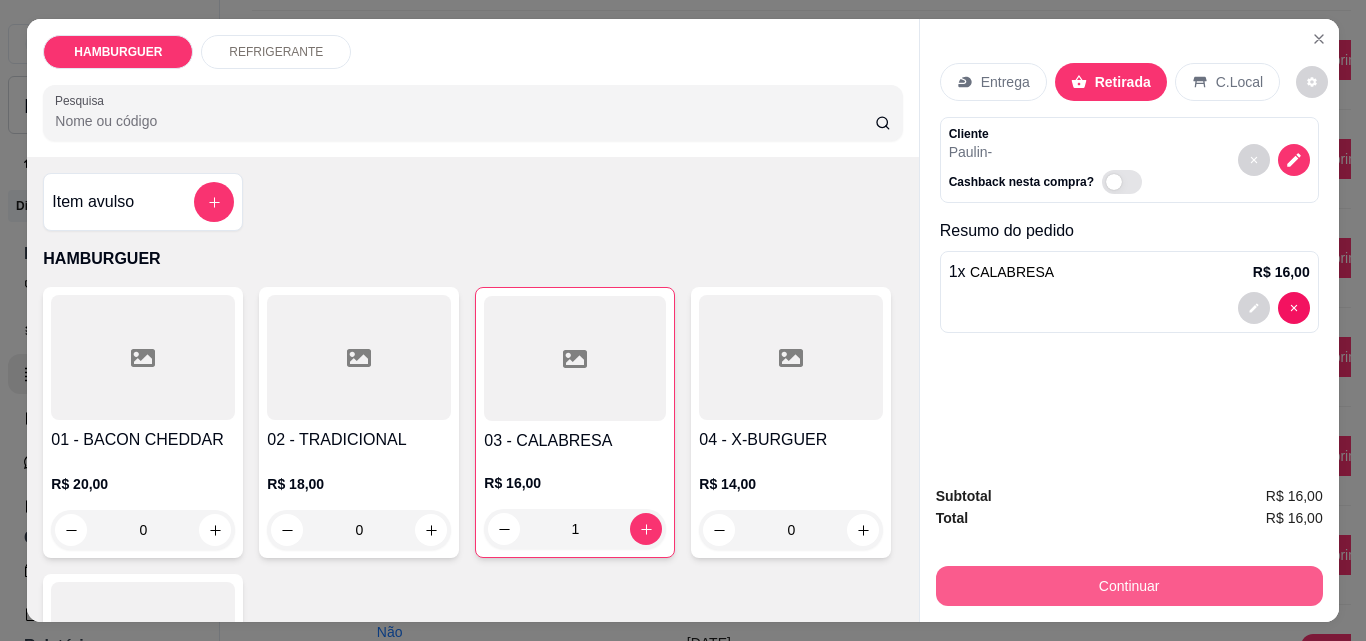 click on "Continuar" at bounding box center (1129, 586) 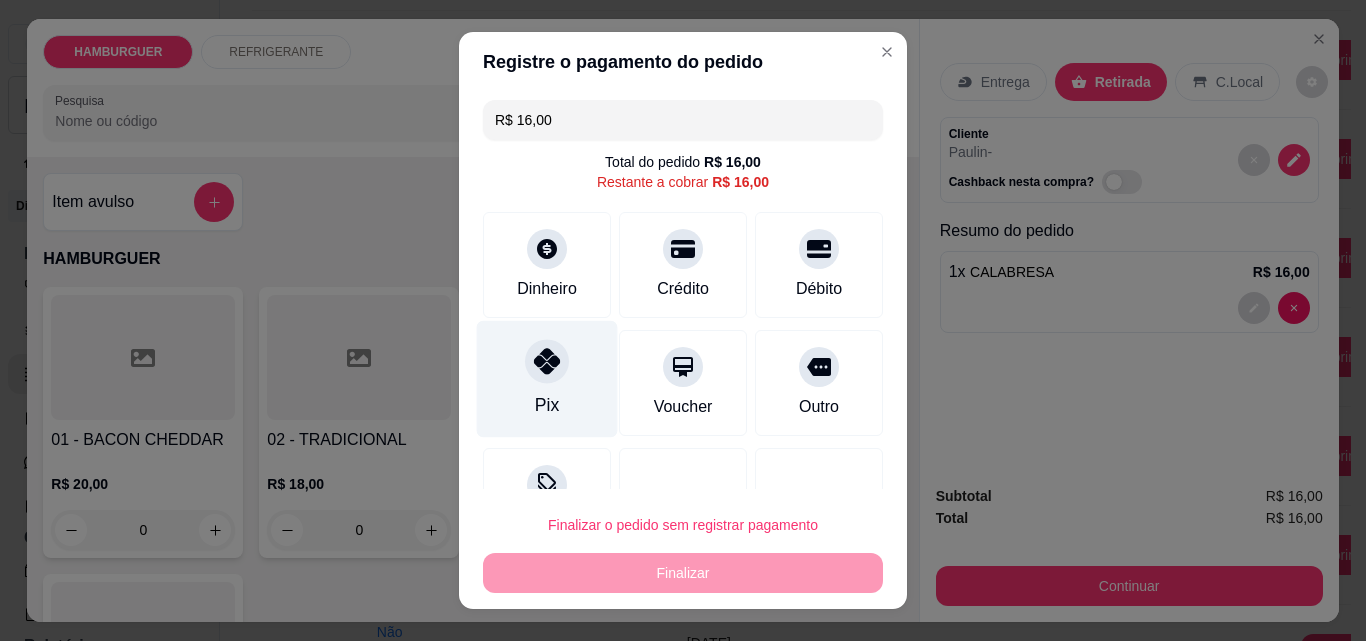click 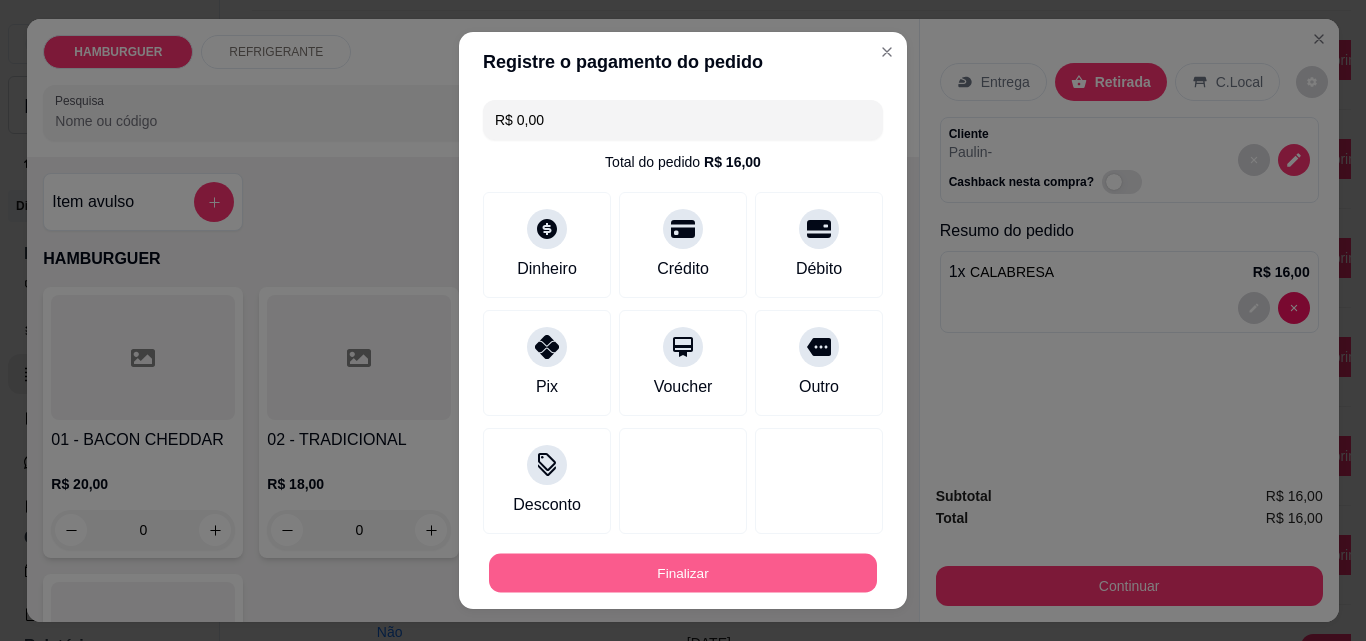 click on "Finalizar" at bounding box center (683, 573) 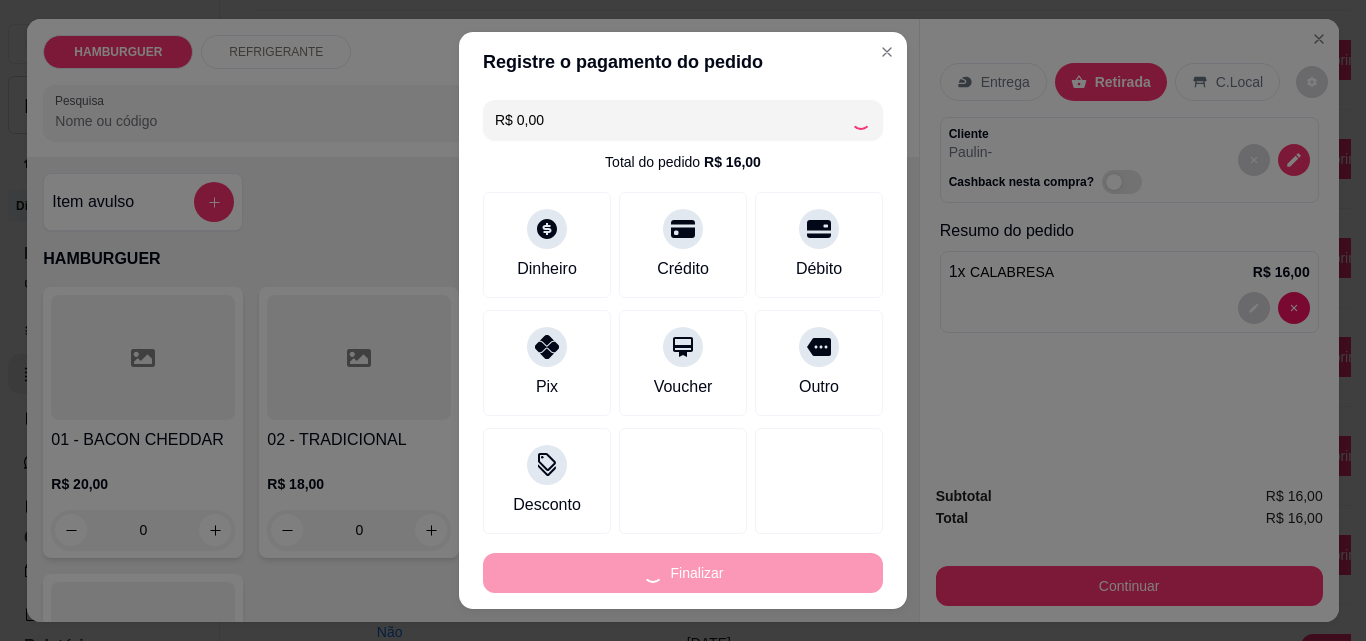 type on "0" 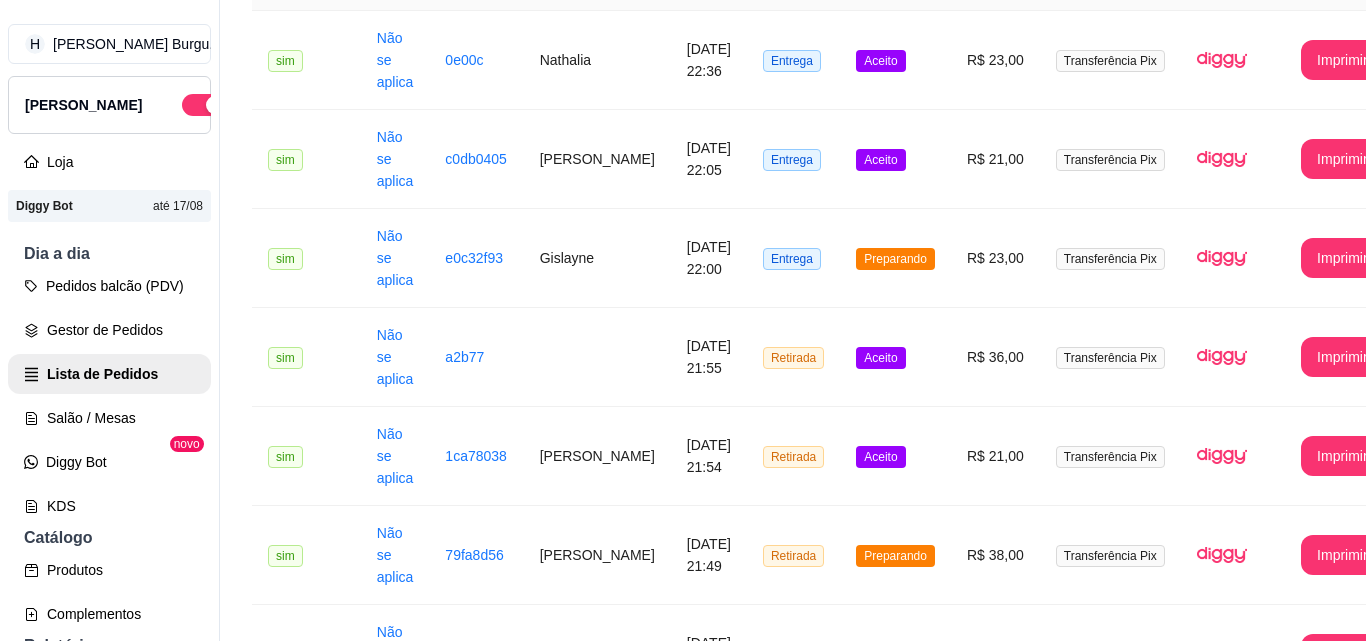 click on "Paulin" at bounding box center (597, -39) 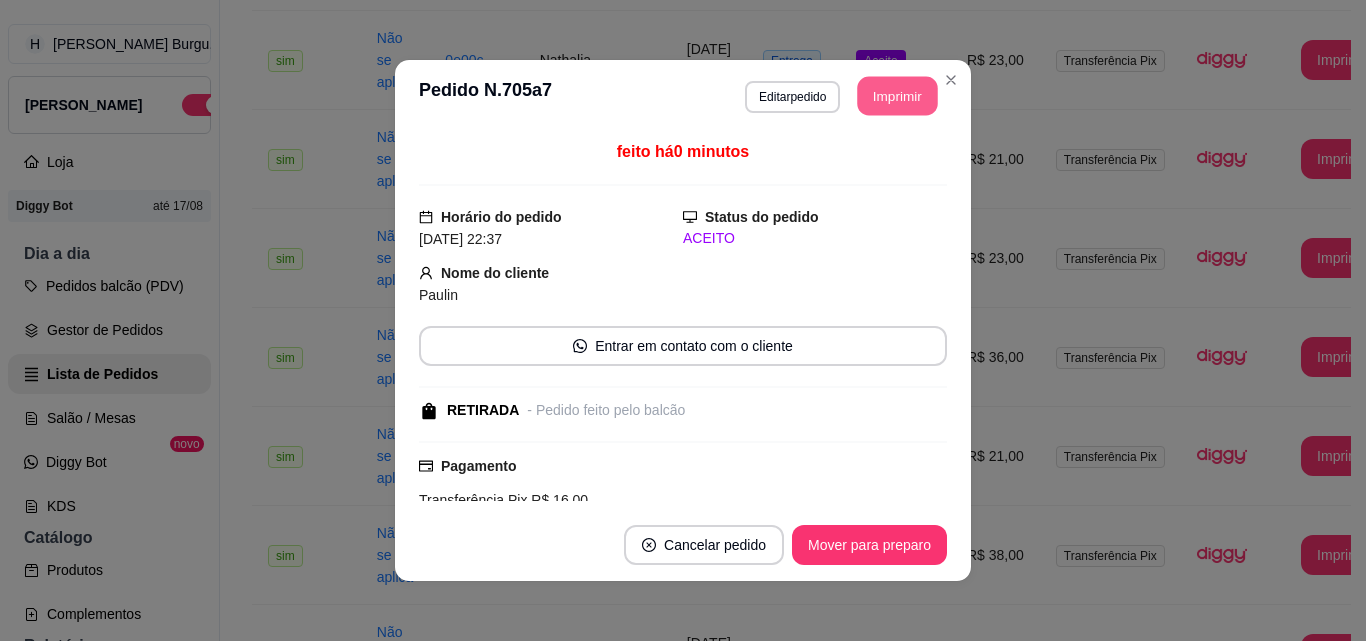 click on "Imprimir" at bounding box center (898, 96) 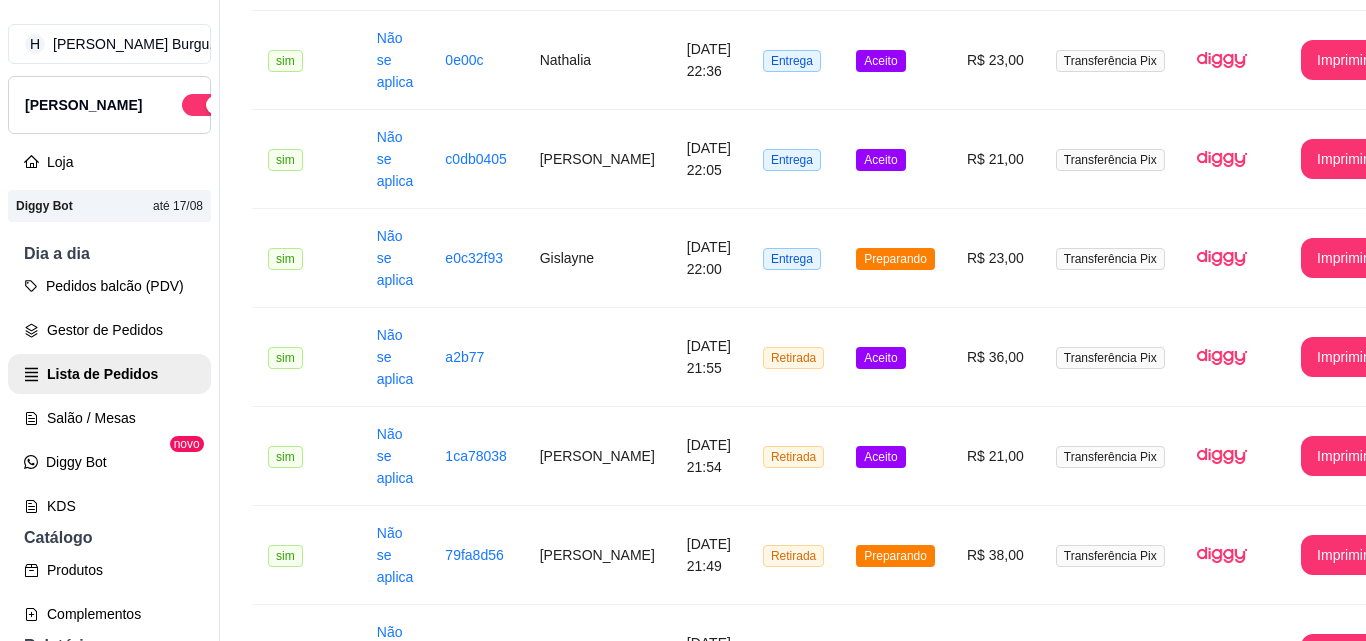 click on "PDV - Lançar pedido" at bounding box center (1253, -305) 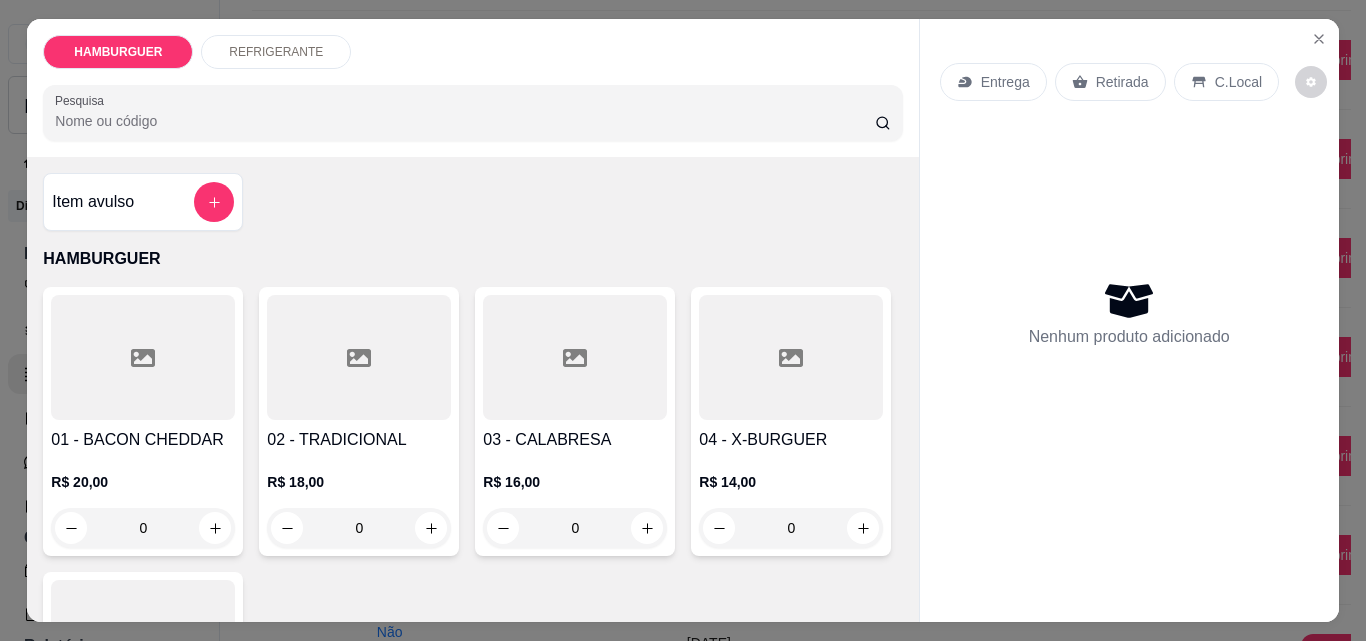 click on "Entrega" at bounding box center [1005, 82] 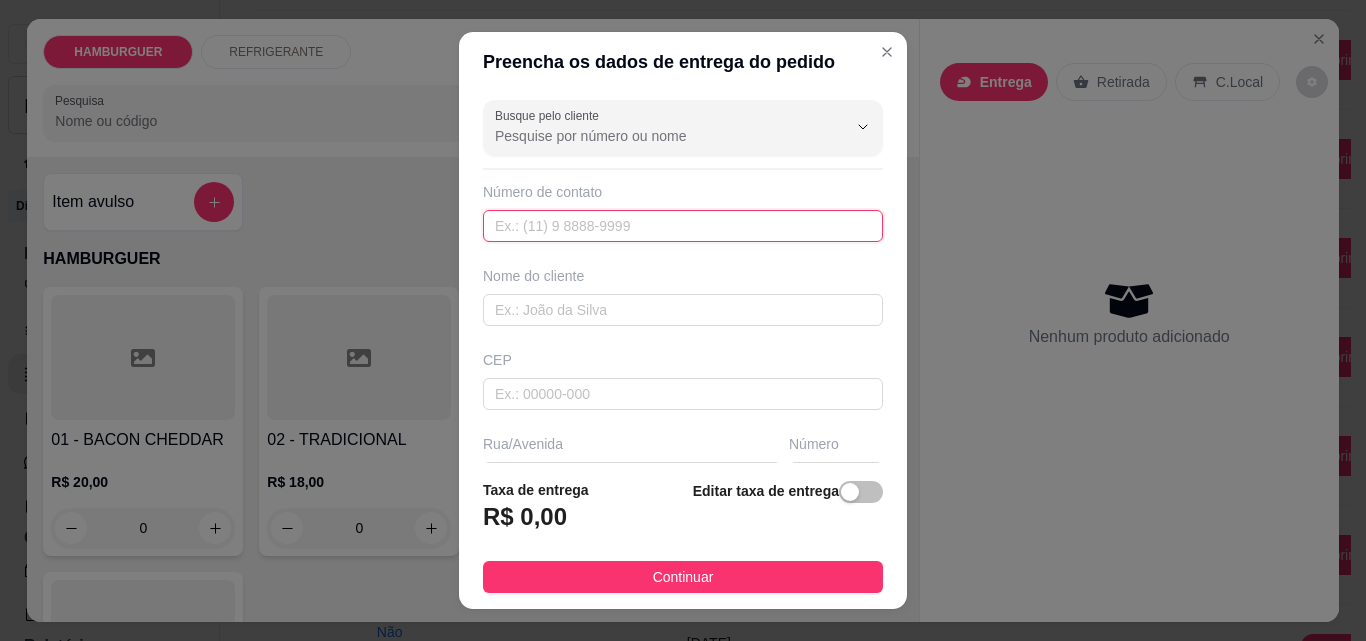 click at bounding box center [683, 226] 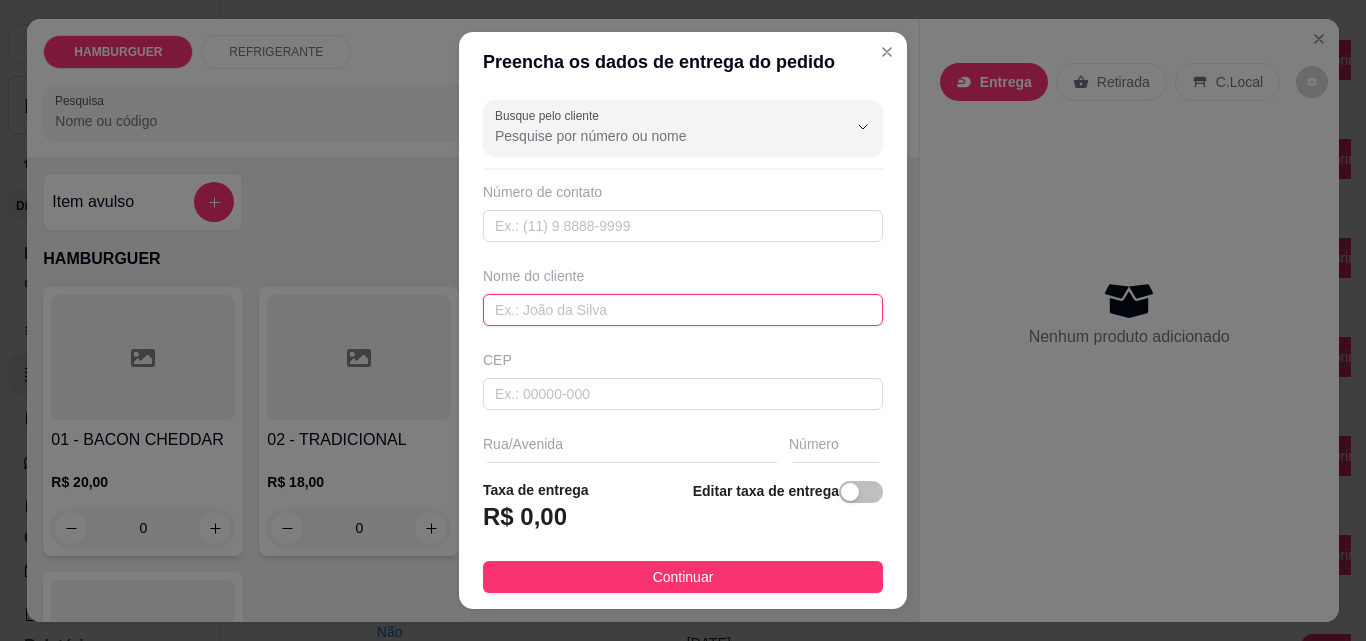 click at bounding box center (683, 310) 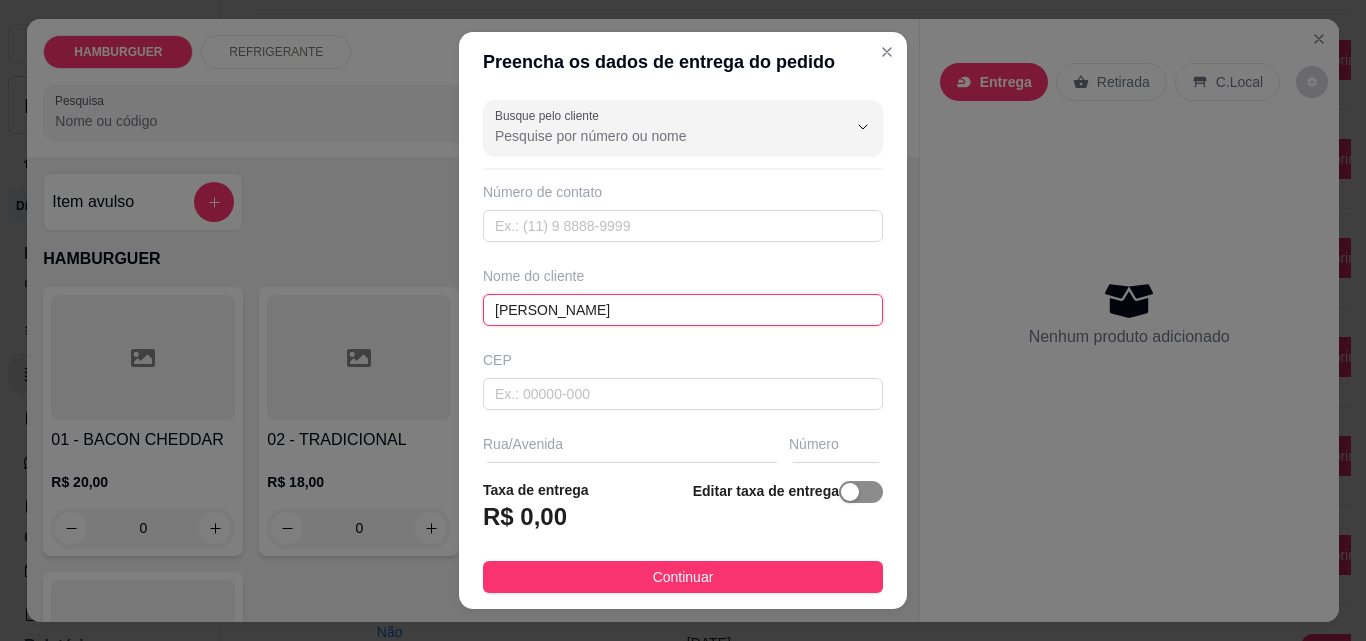 type on "[PERSON_NAME]" 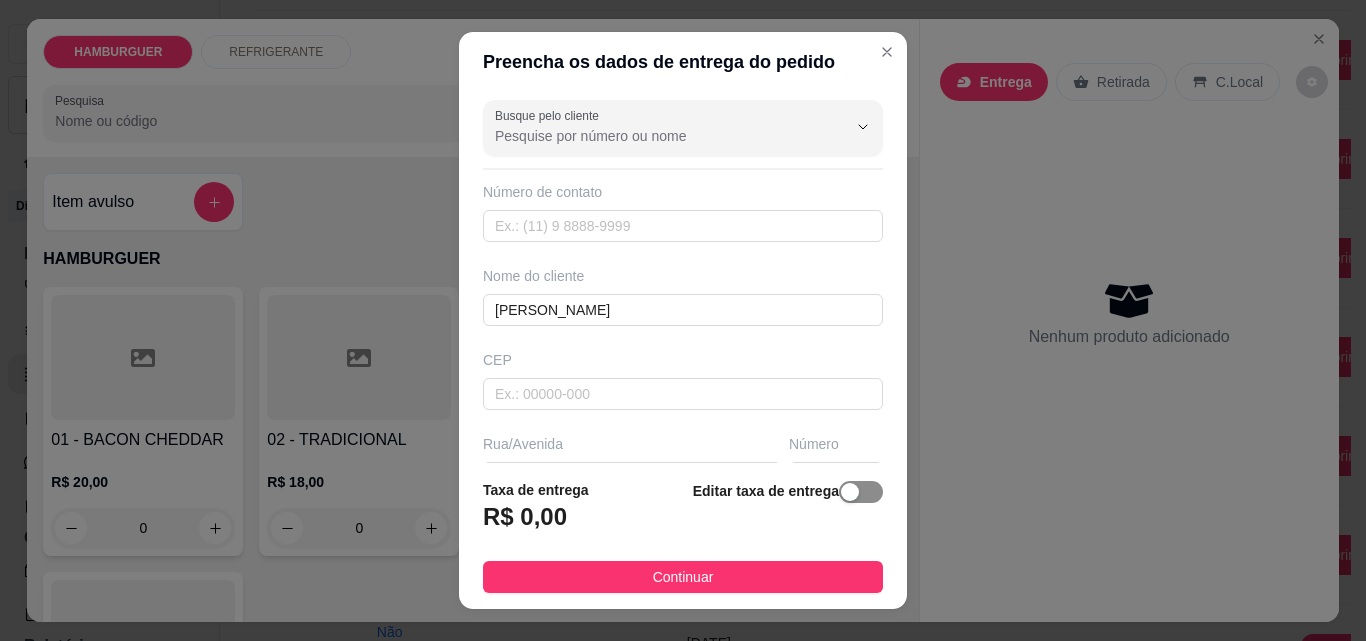 drag, startPoint x: 839, startPoint y: 488, endPoint x: 808, endPoint y: 454, distance: 46.010868 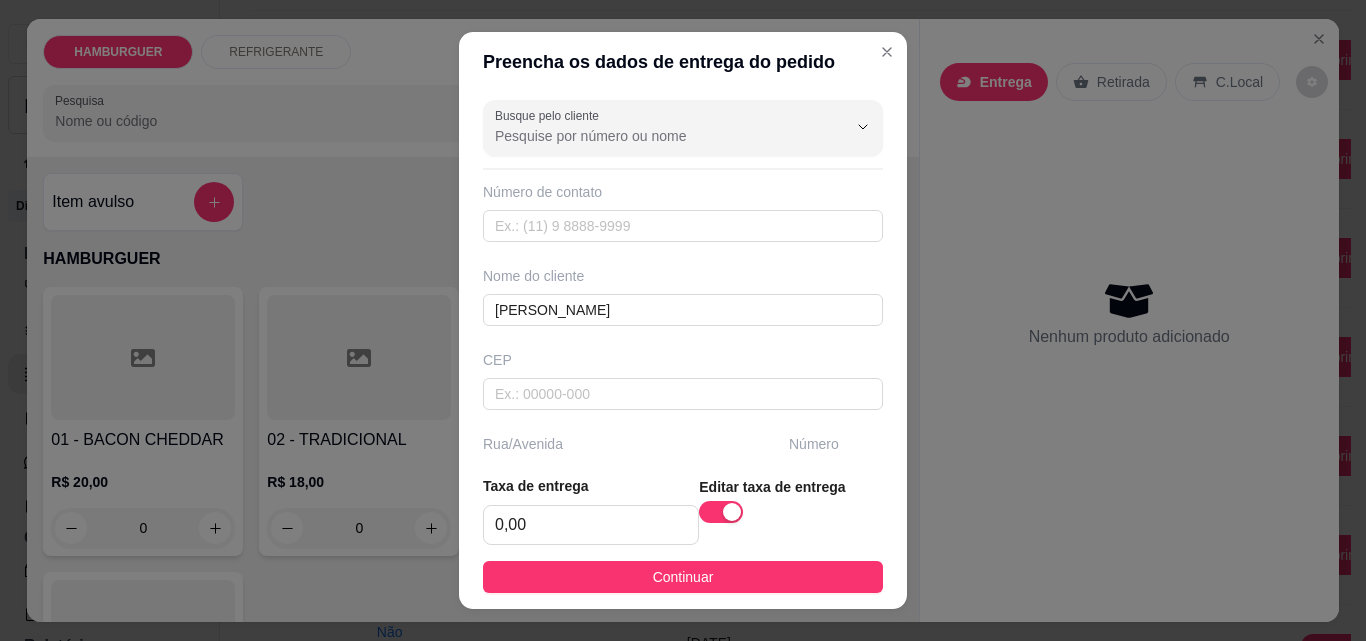 click at bounding box center [683, 562] 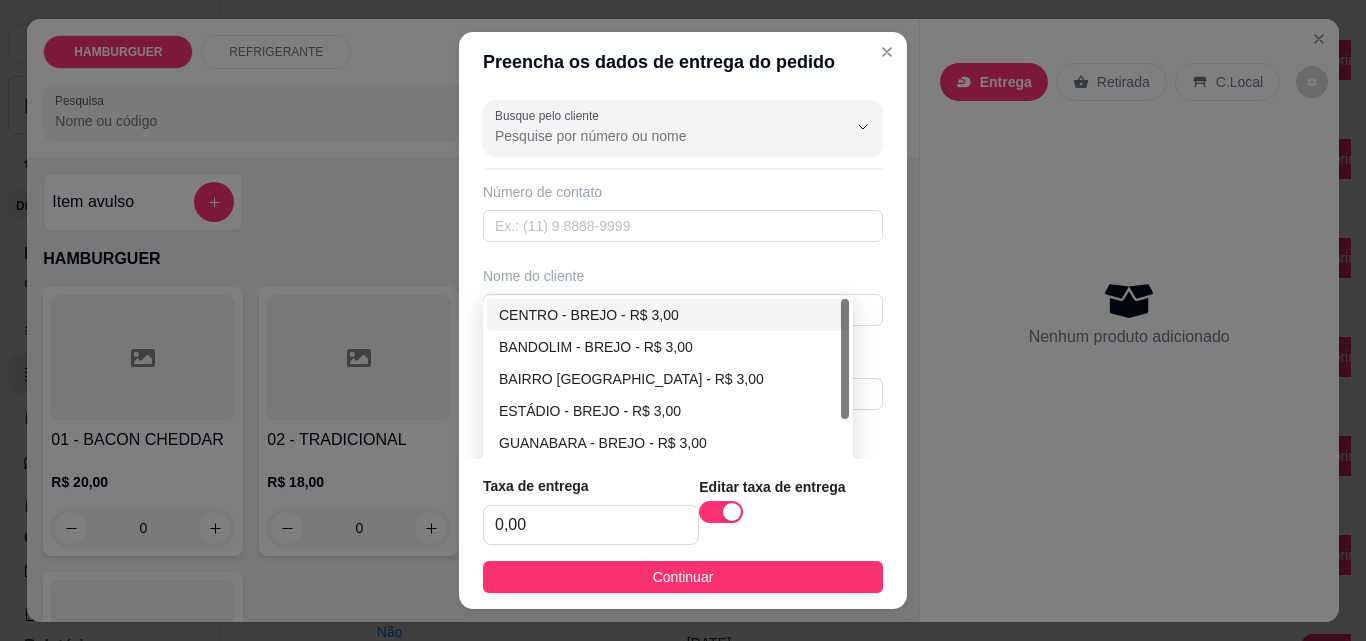click on "CENTRO - BREJO -  R$ 3,00" at bounding box center [668, 315] 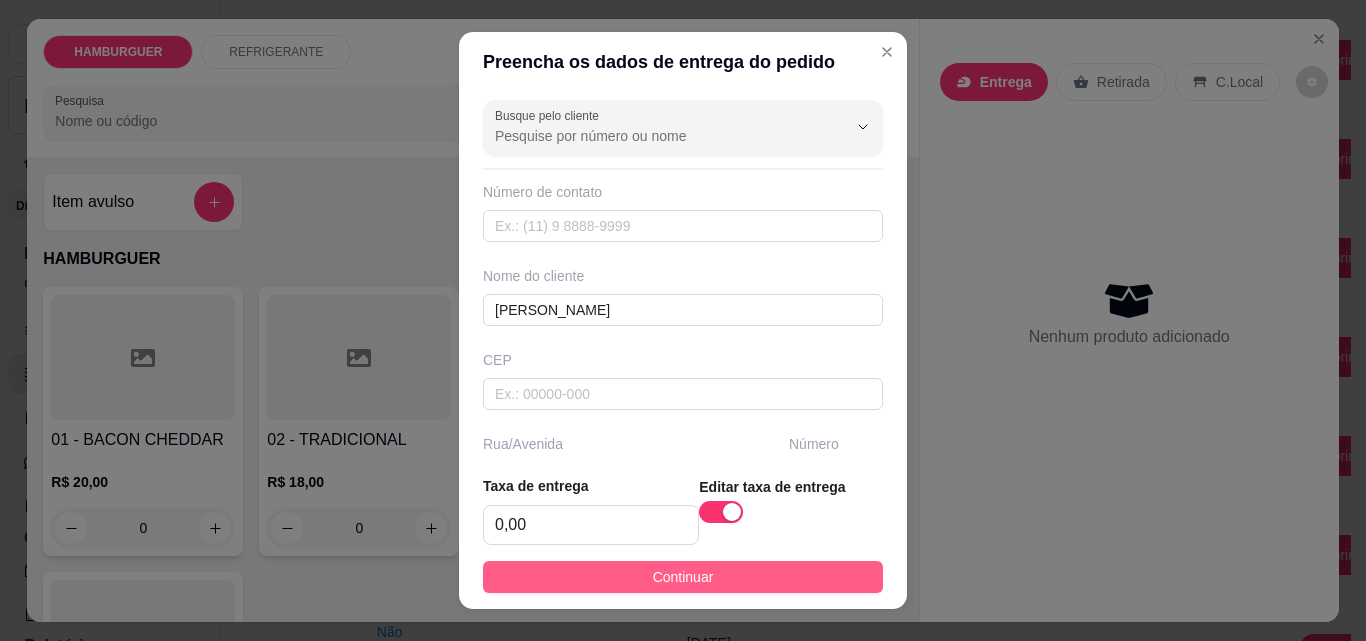 click on "Continuar" at bounding box center [683, 577] 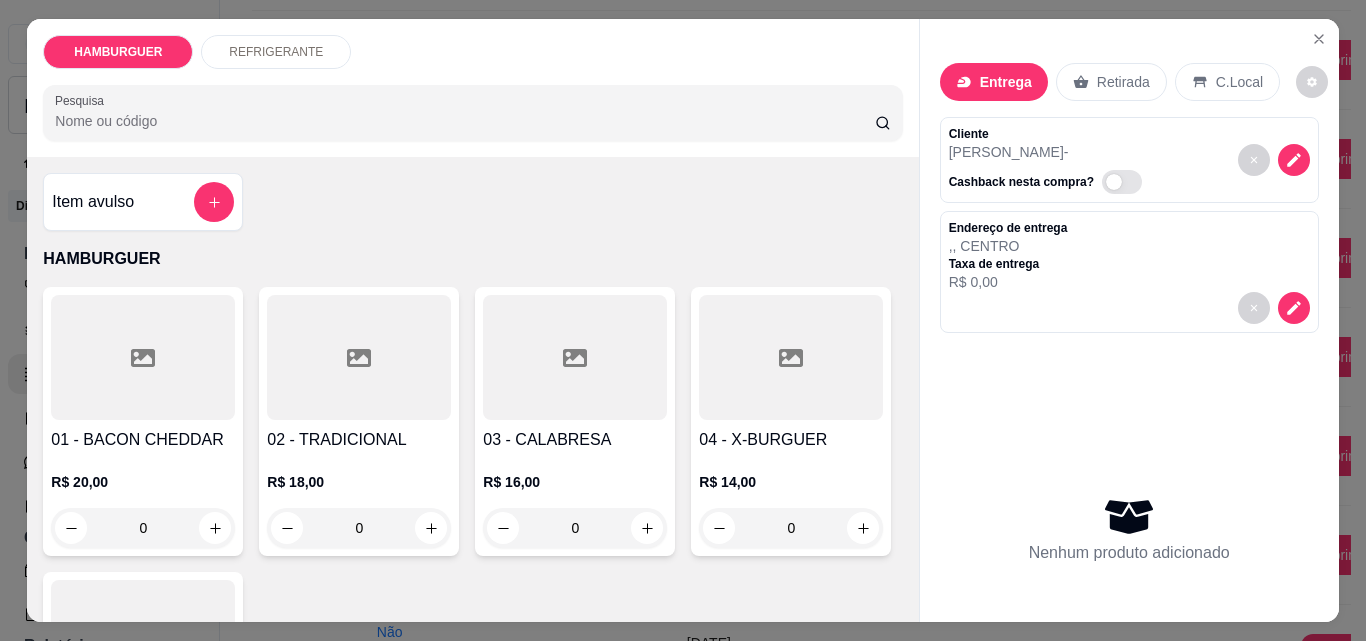 click on "0" at bounding box center [143, 813] 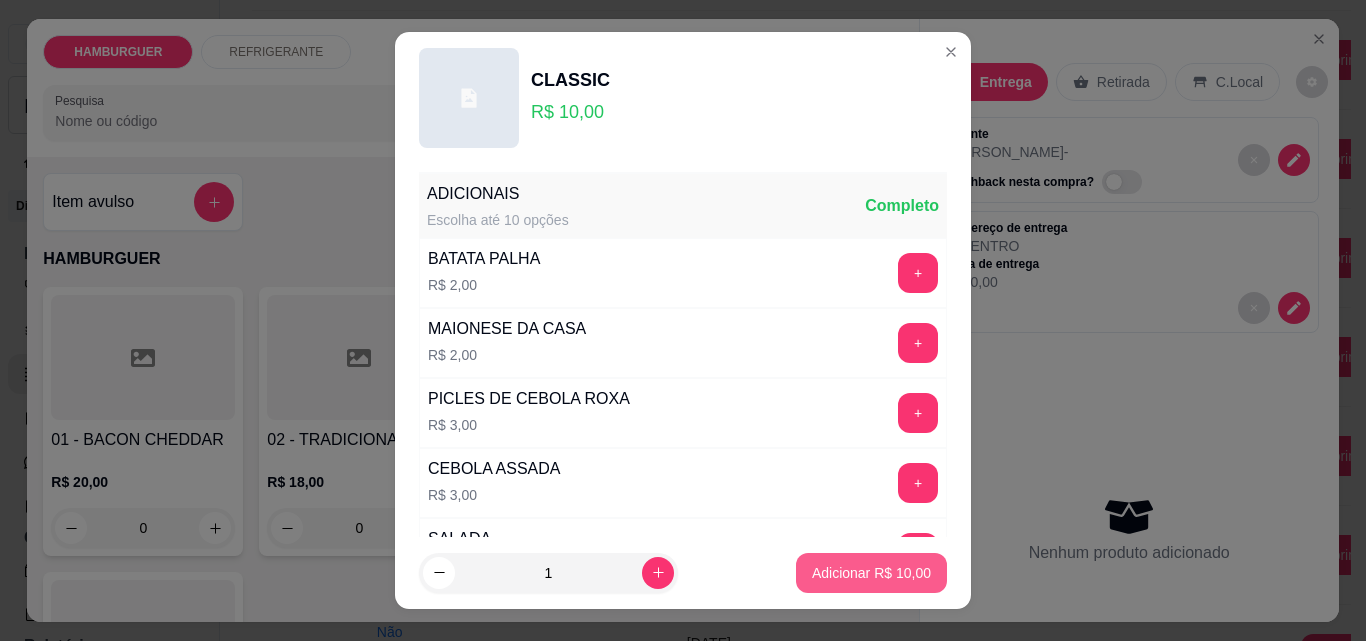 click on "Adicionar   R$ 10,00" at bounding box center (871, 573) 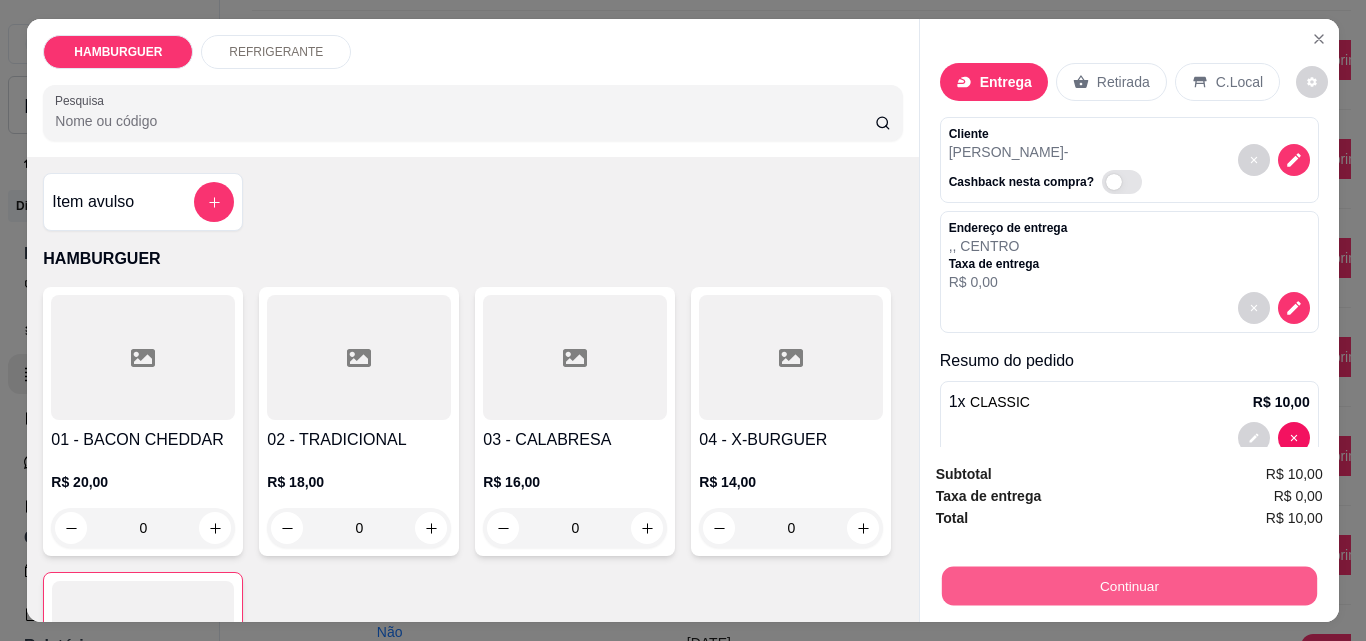 click on "Continuar" at bounding box center [1128, 585] 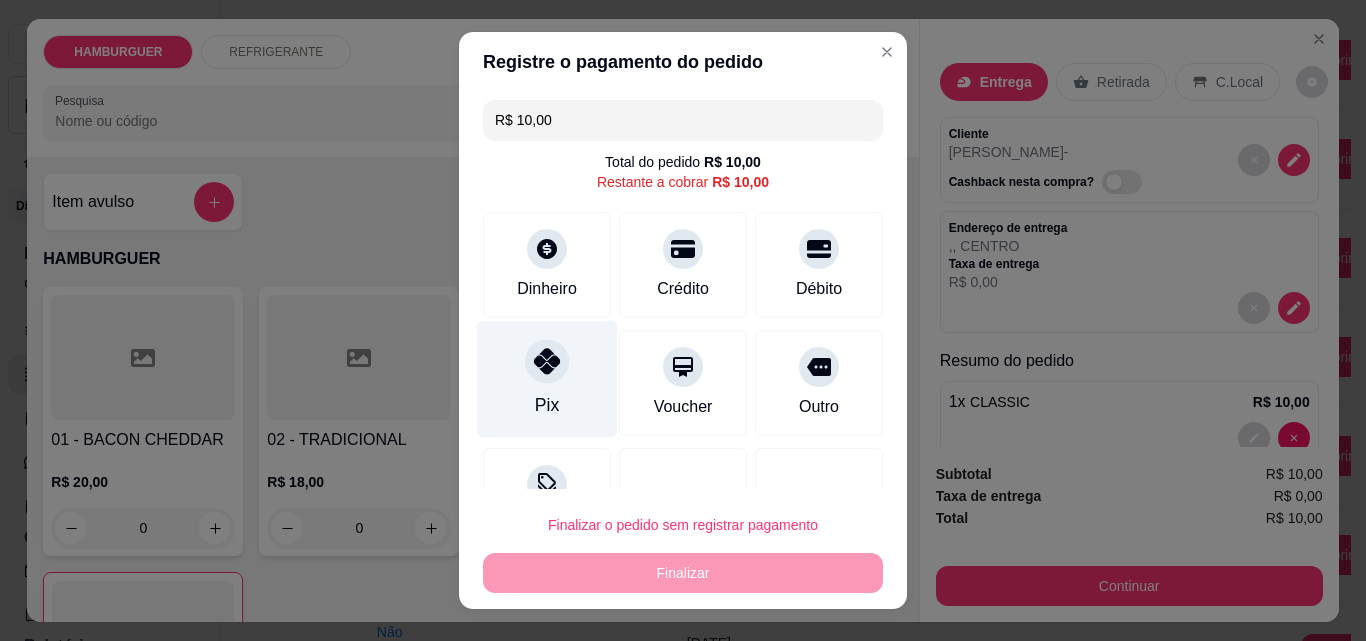 click 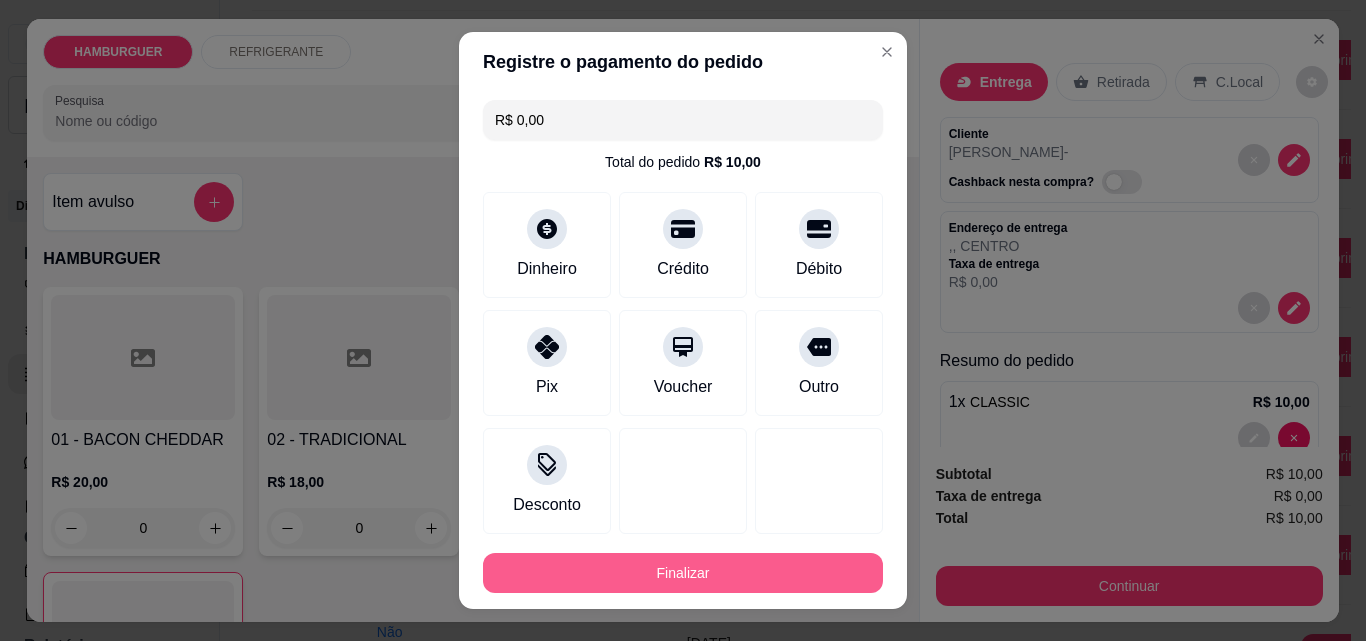 click on "Finalizar" at bounding box center [683, 573] 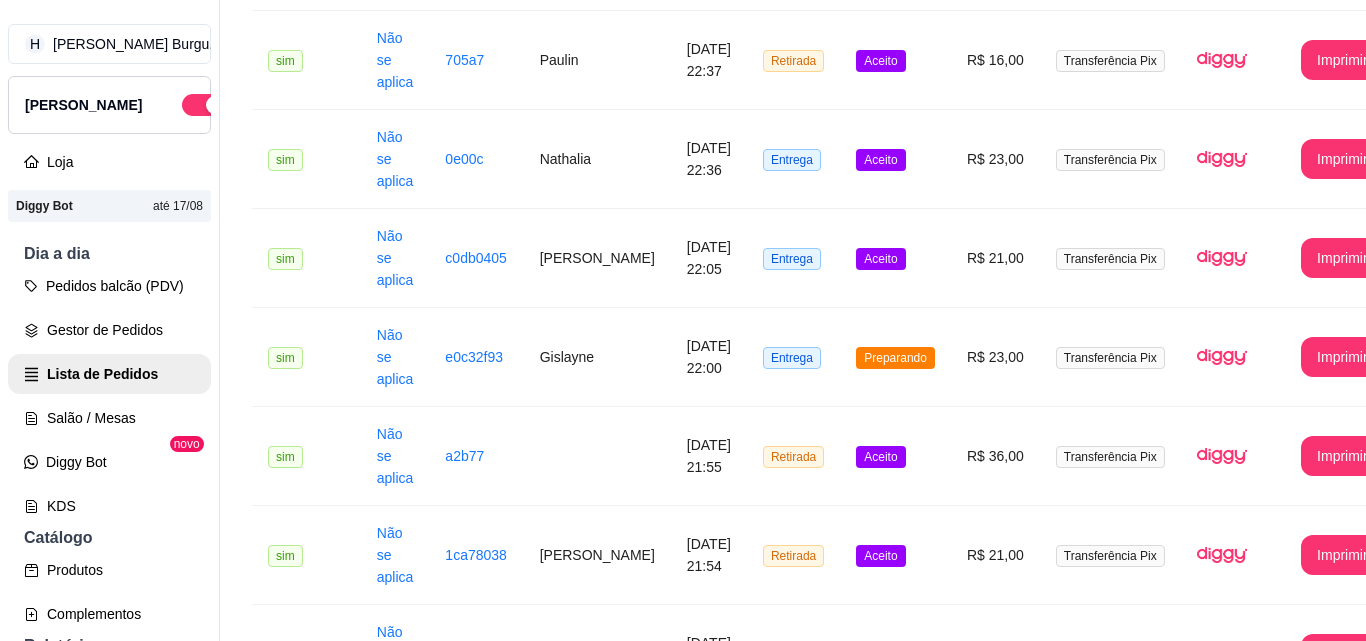 click on "PDV - Lançar pedido" at bounding box center (1253, -305) 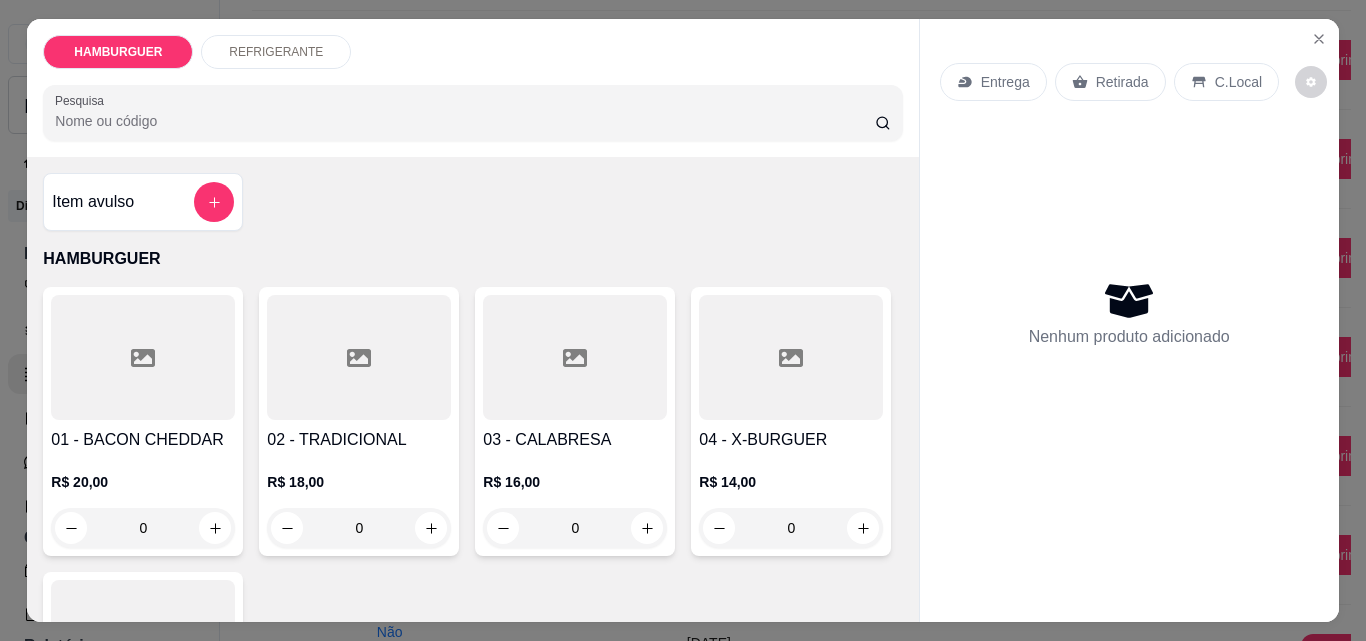 click on "Retirada" at bounding box center (1122, 82) 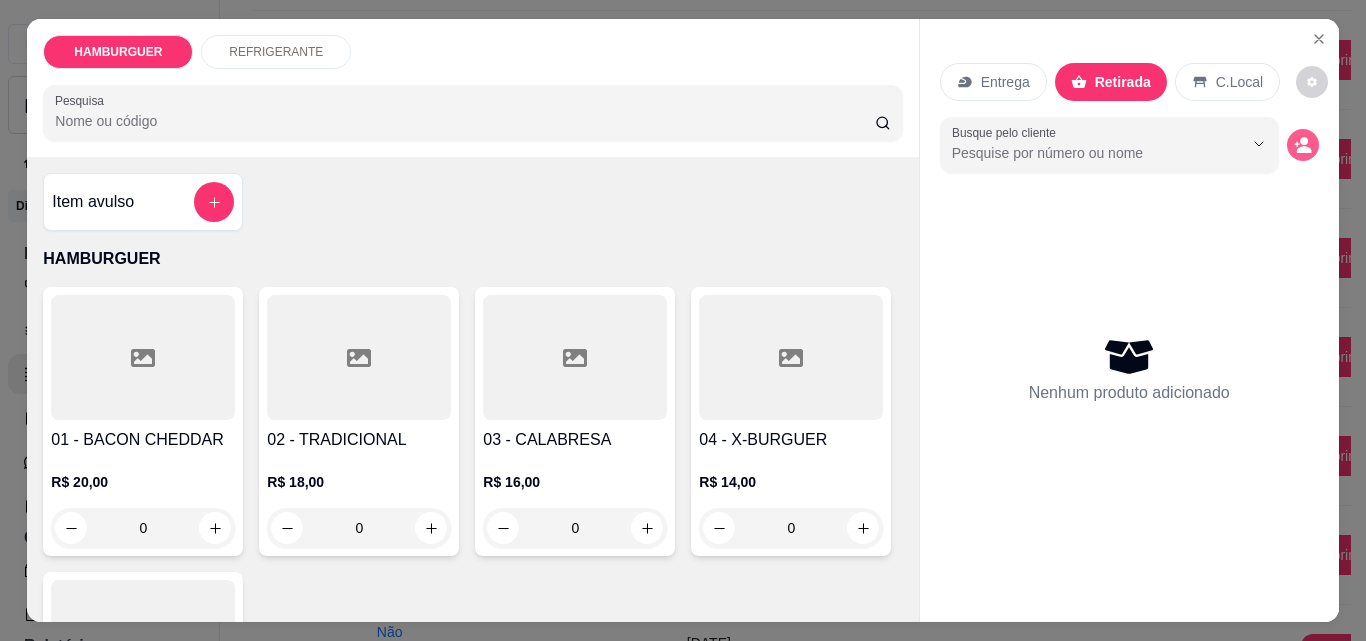 click 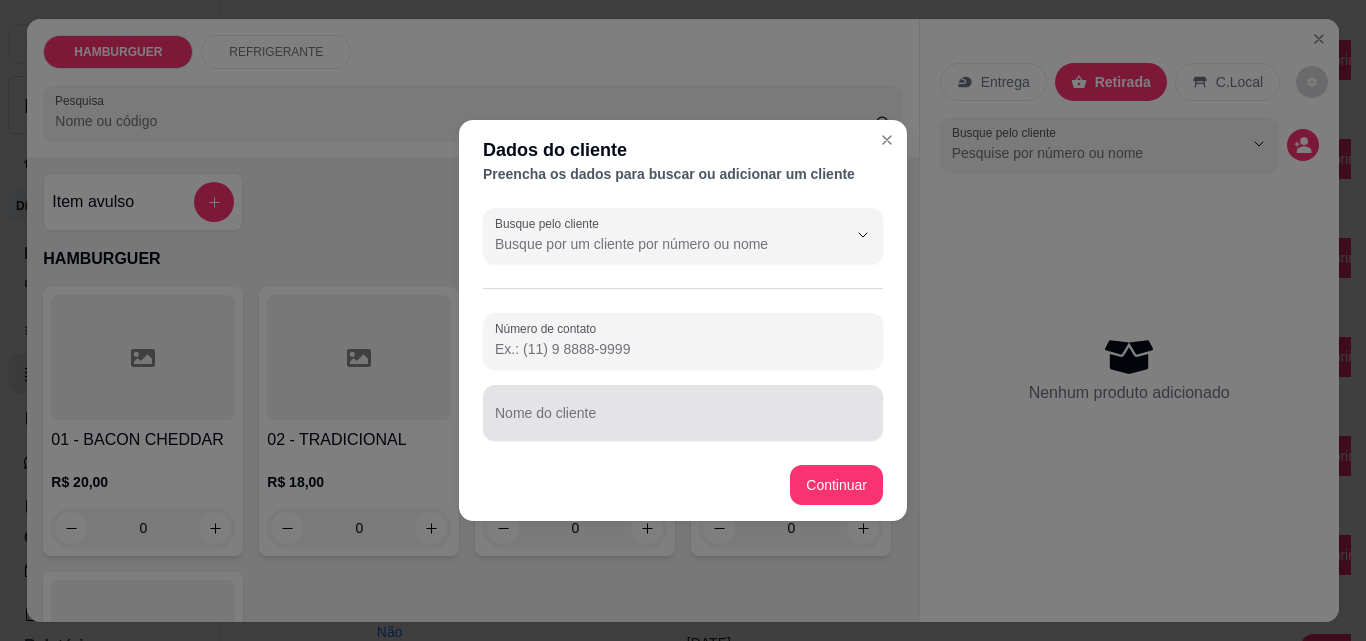 click on "Nome do cliente" at bounding box center [683, 421] 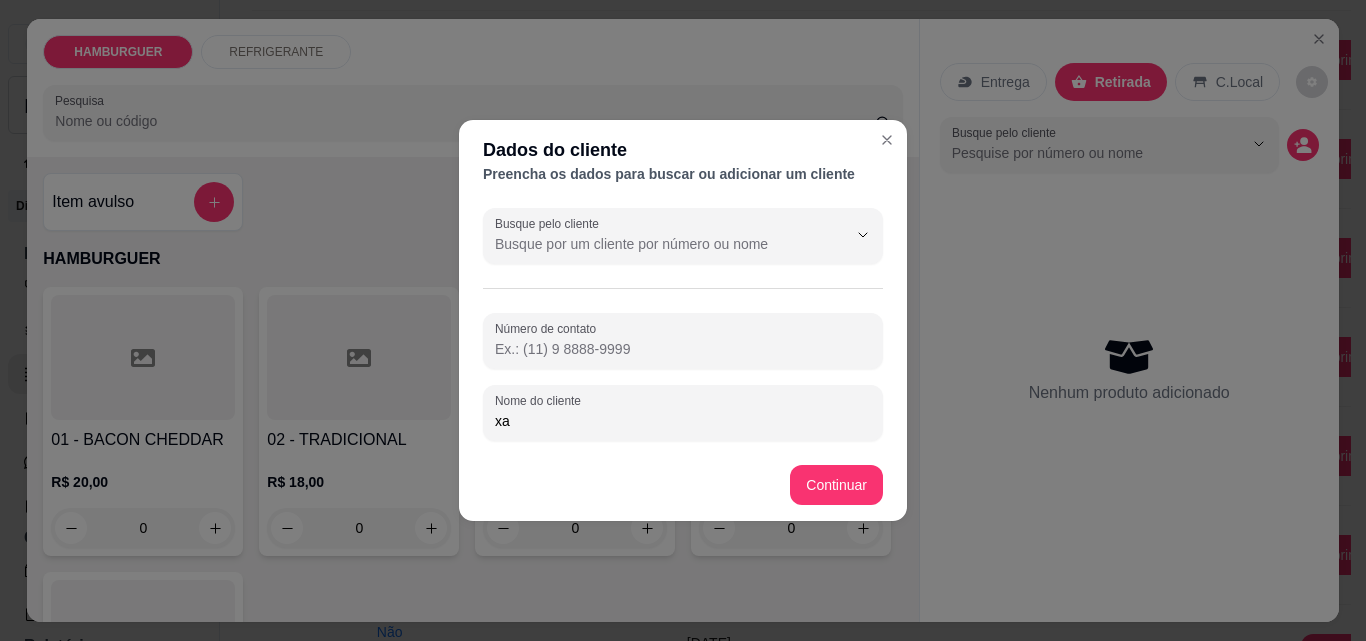 type on "xan" 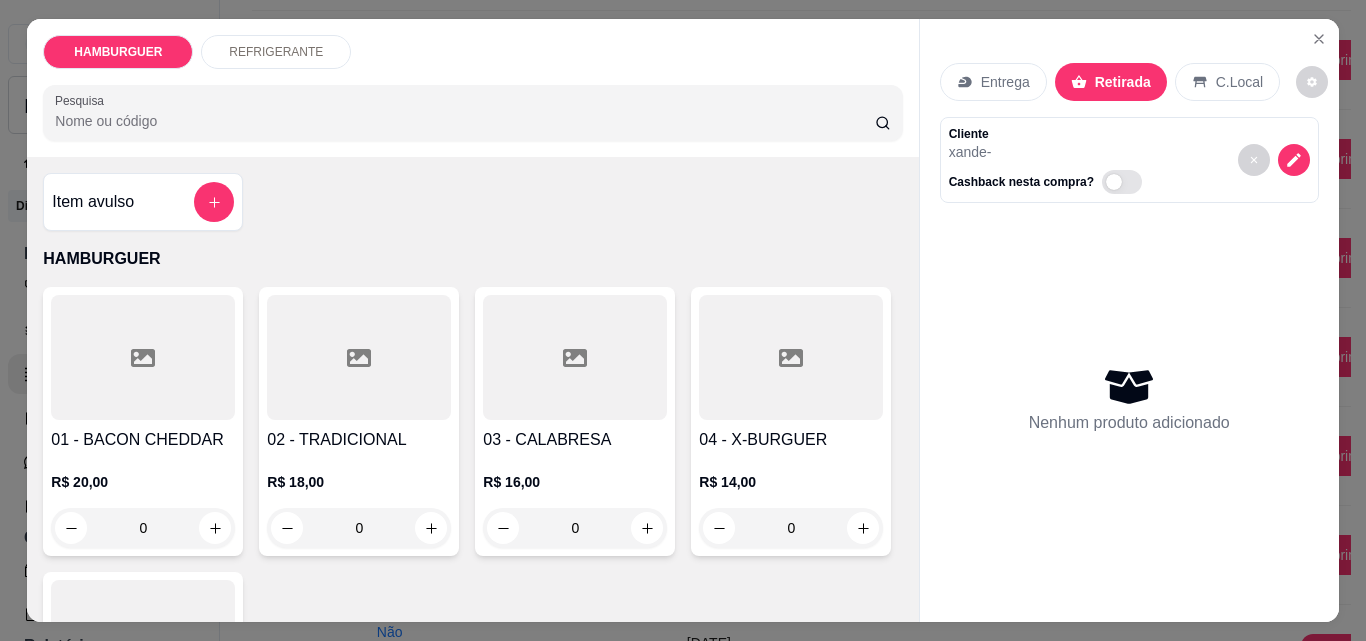 click on "0" at bounding box center (143, 813) 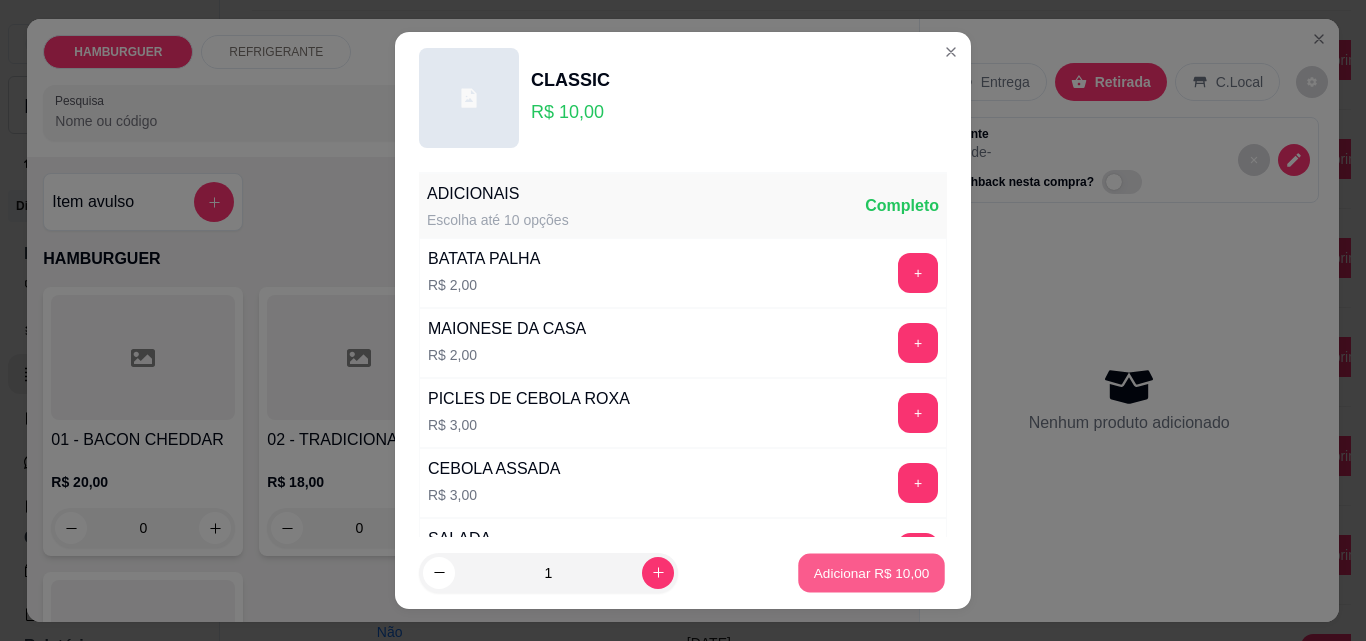 click on "Adicionar   R$ 10,00" at bounding box center (872, 572) 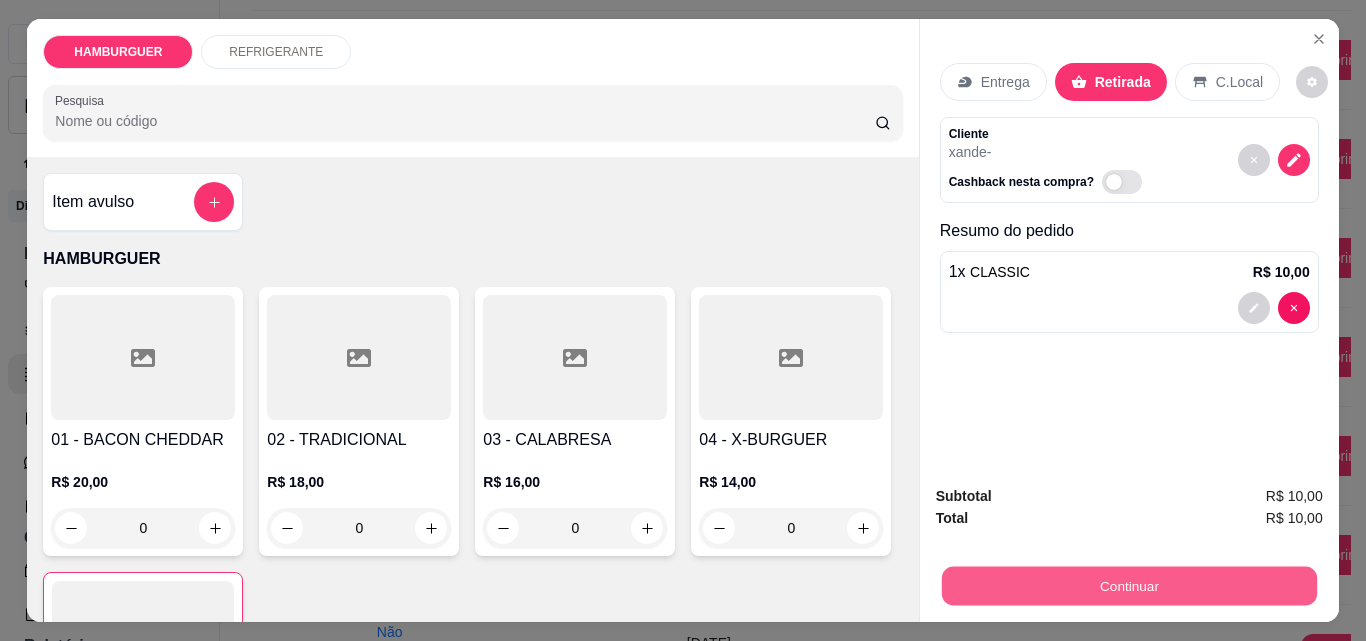 click on "Continuar" at bounding box center [1128, 585] 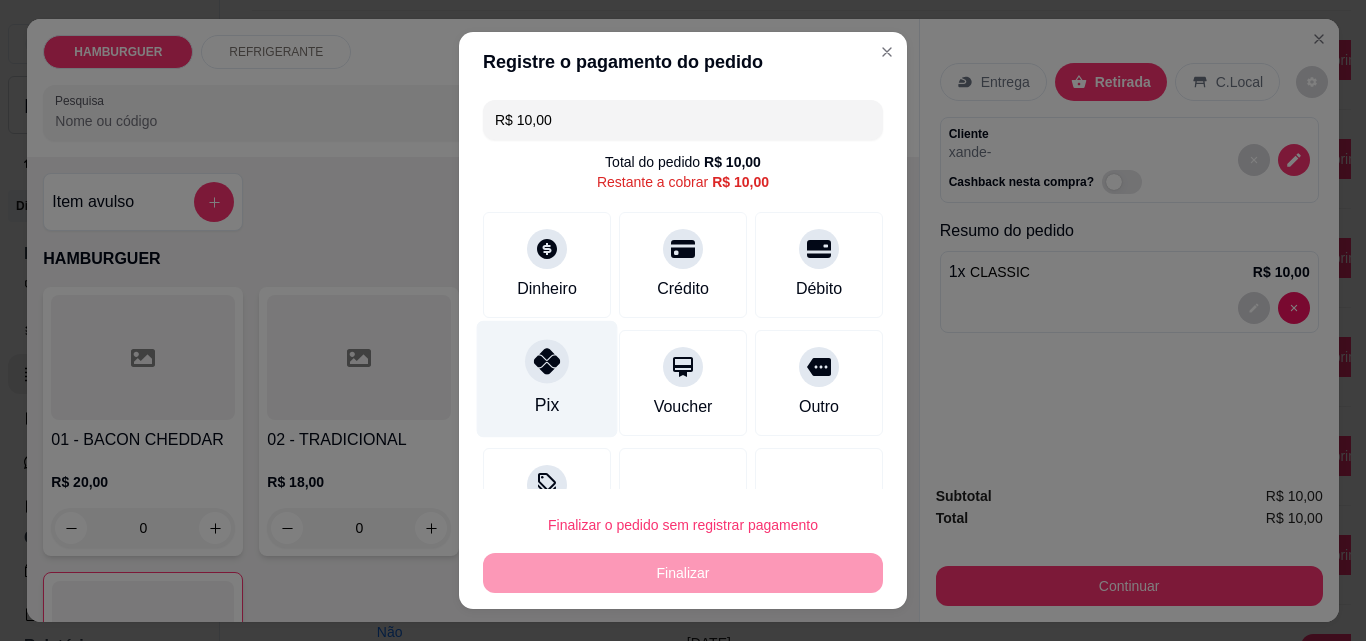 click 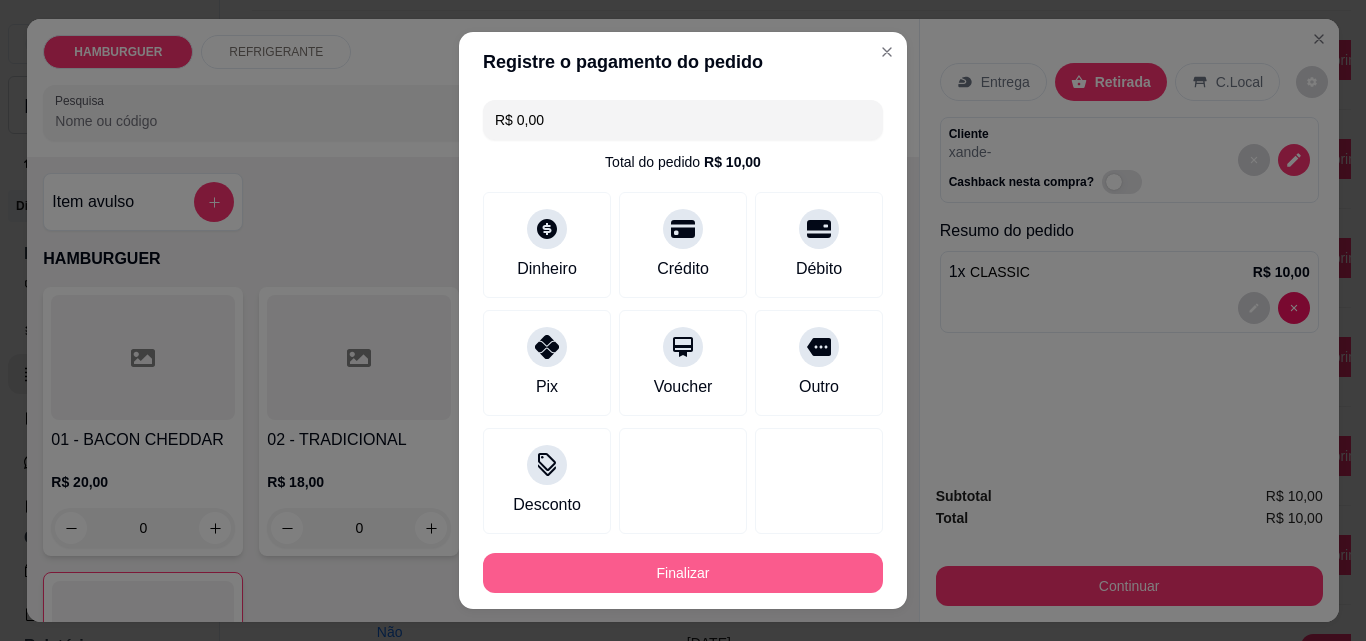 click on "Finalizar" at bounding box center [683, 573] 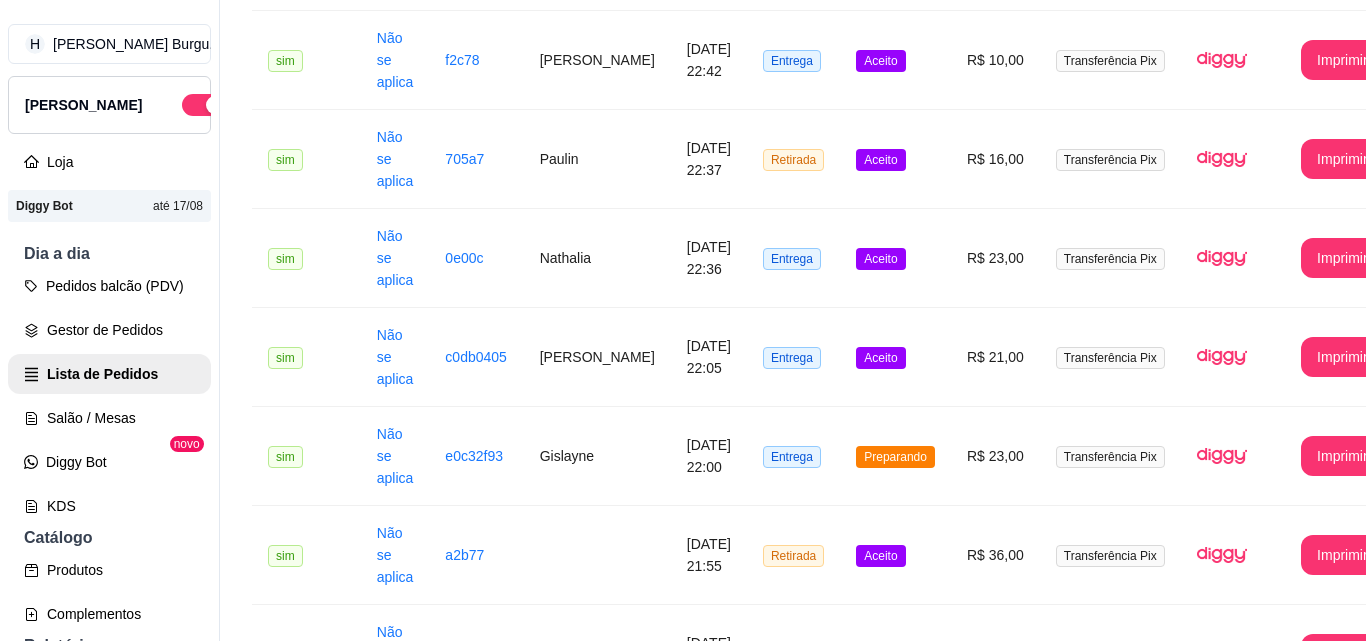 click on "Lista de Pedidos PDV - Lançar pedido" at bounding box center [793, -305] 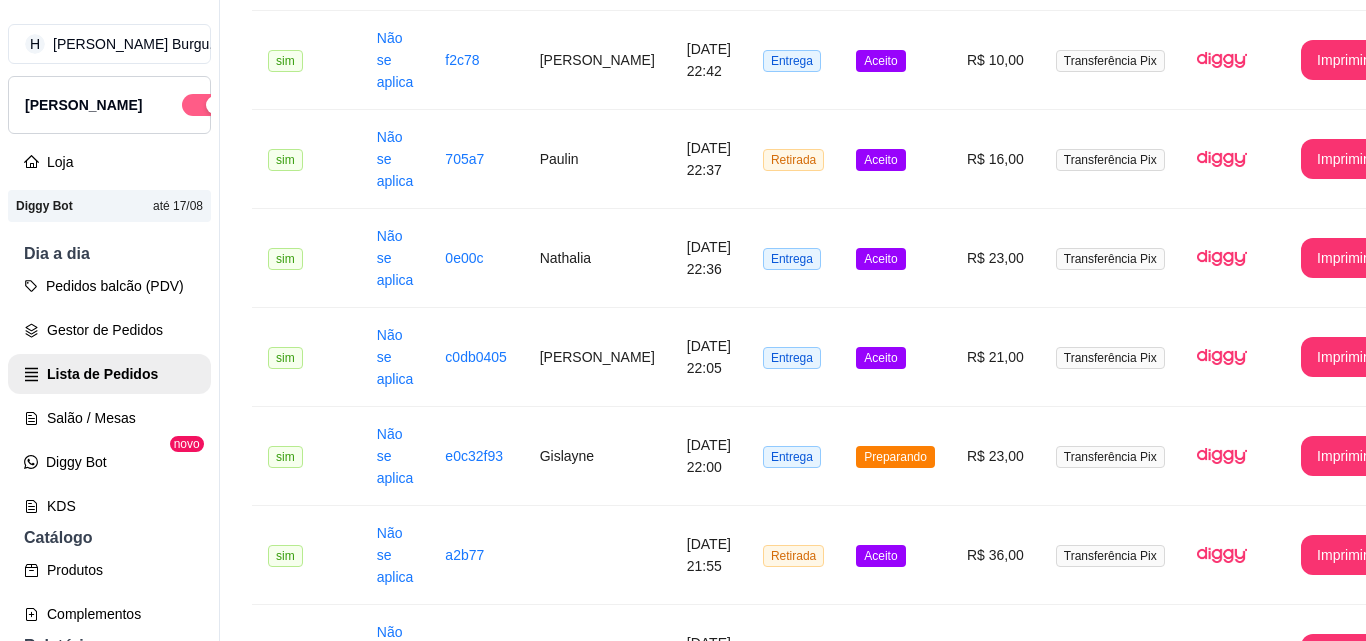 click at bounding box center (215, 105) 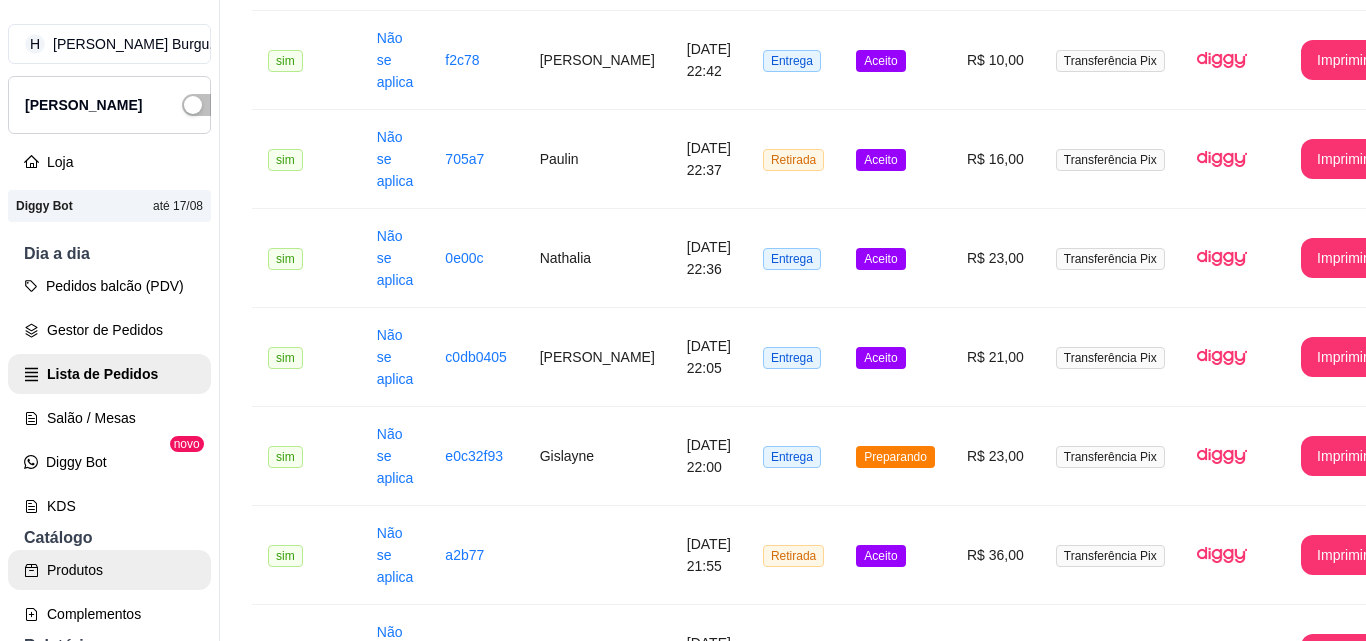 click on "Produtos" at bounding box center (109, 570) 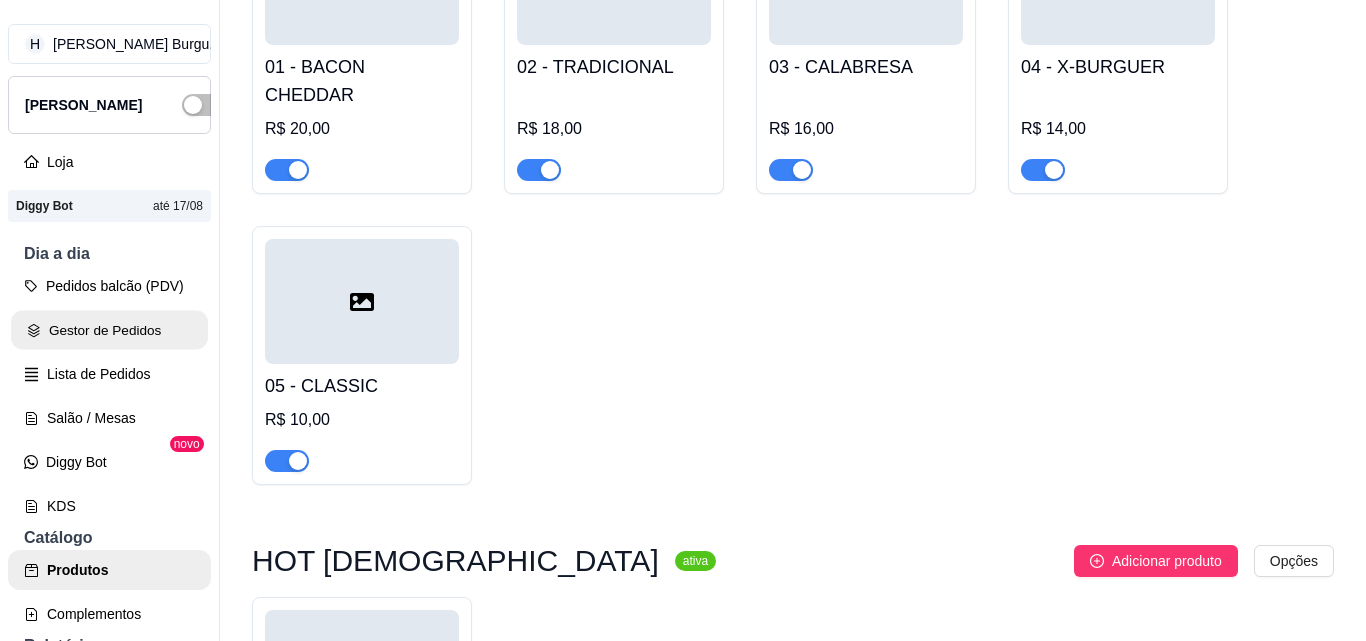 click on "Gestor de Pedidos" at bounding box center (109, 330) 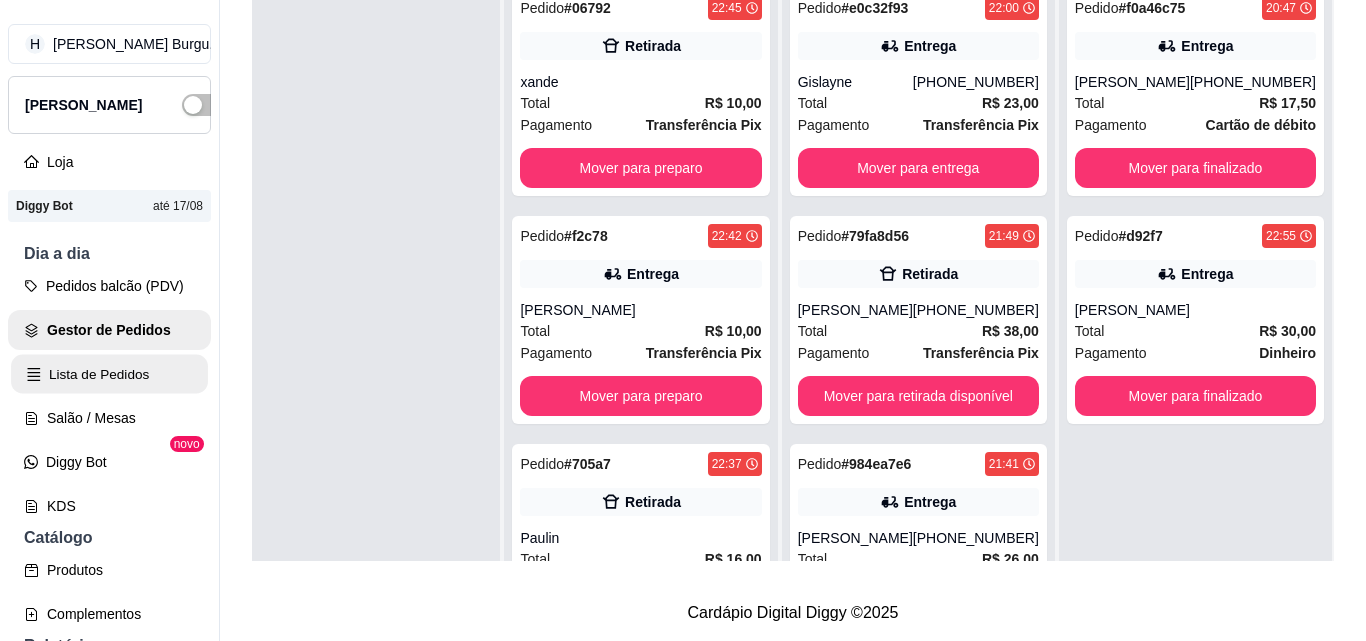 click on "Lista de Pedidos" at bounding box center [109, 374] 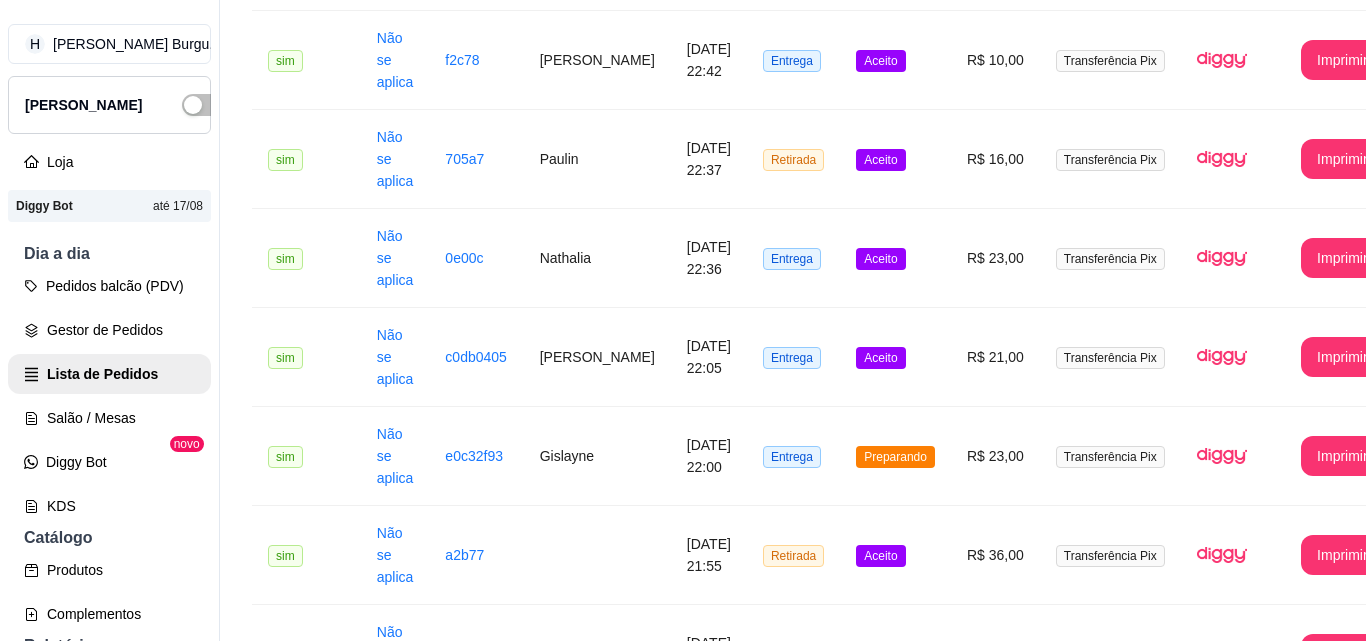 click on "[PERSON_NAME]" at bounding box center (597, 2535) 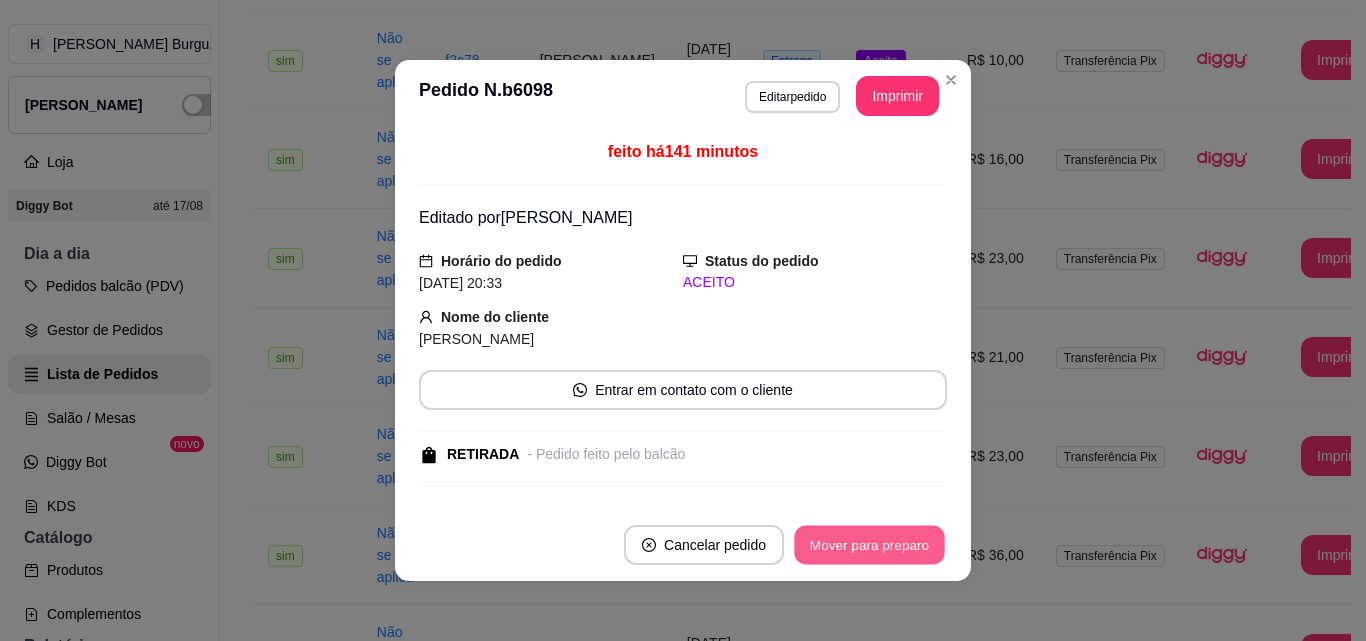 click on "Mover para preparo" at bounding box center [869, 545] 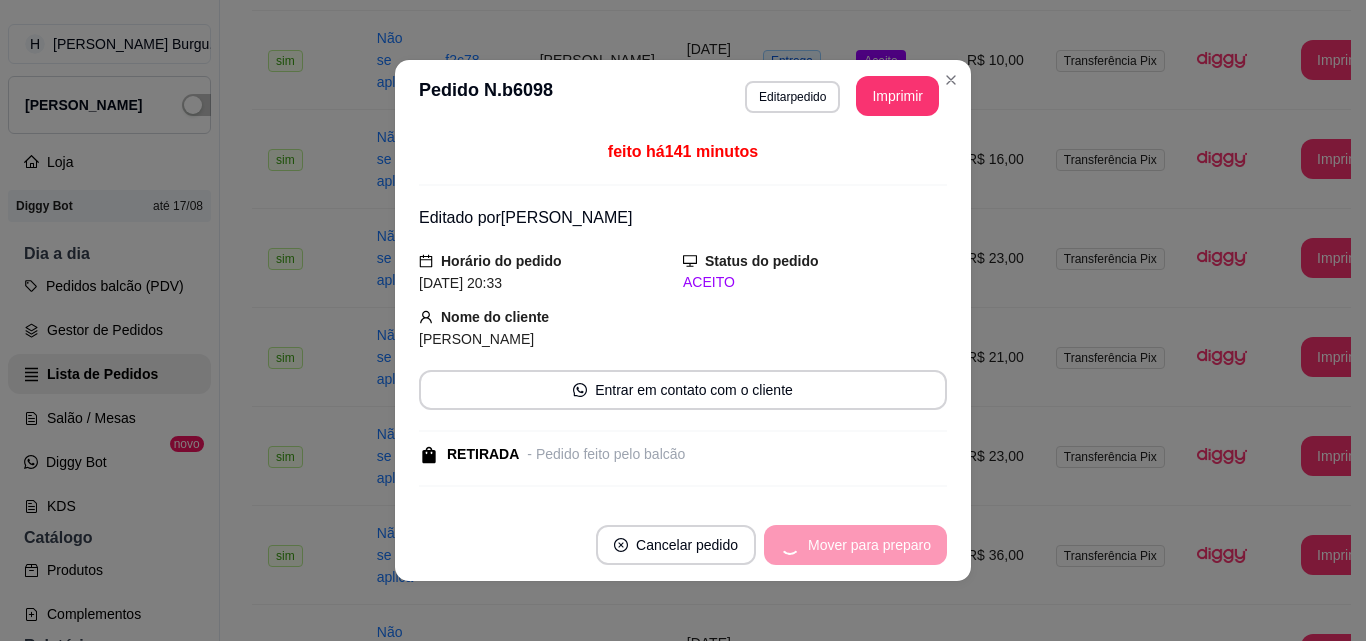 click on "Mover para preparo" at bounding box center [855, 545] 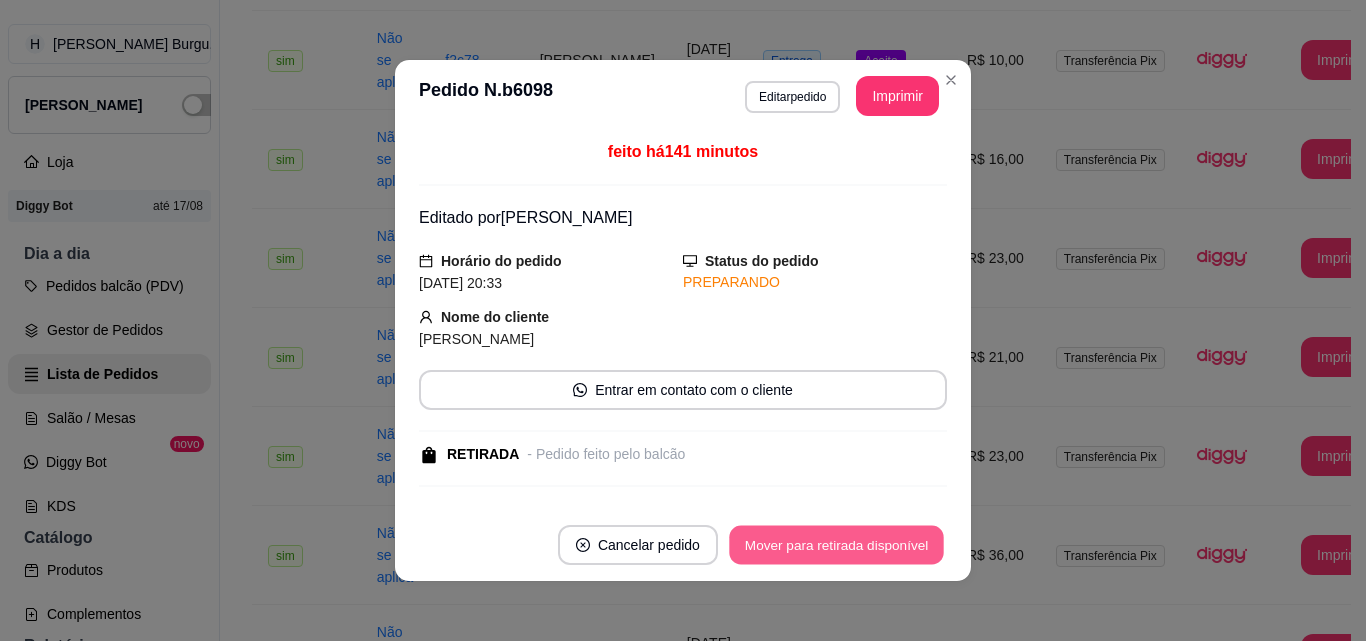 click on "Mover para retirada disponível" at bounding box center [836, 545] 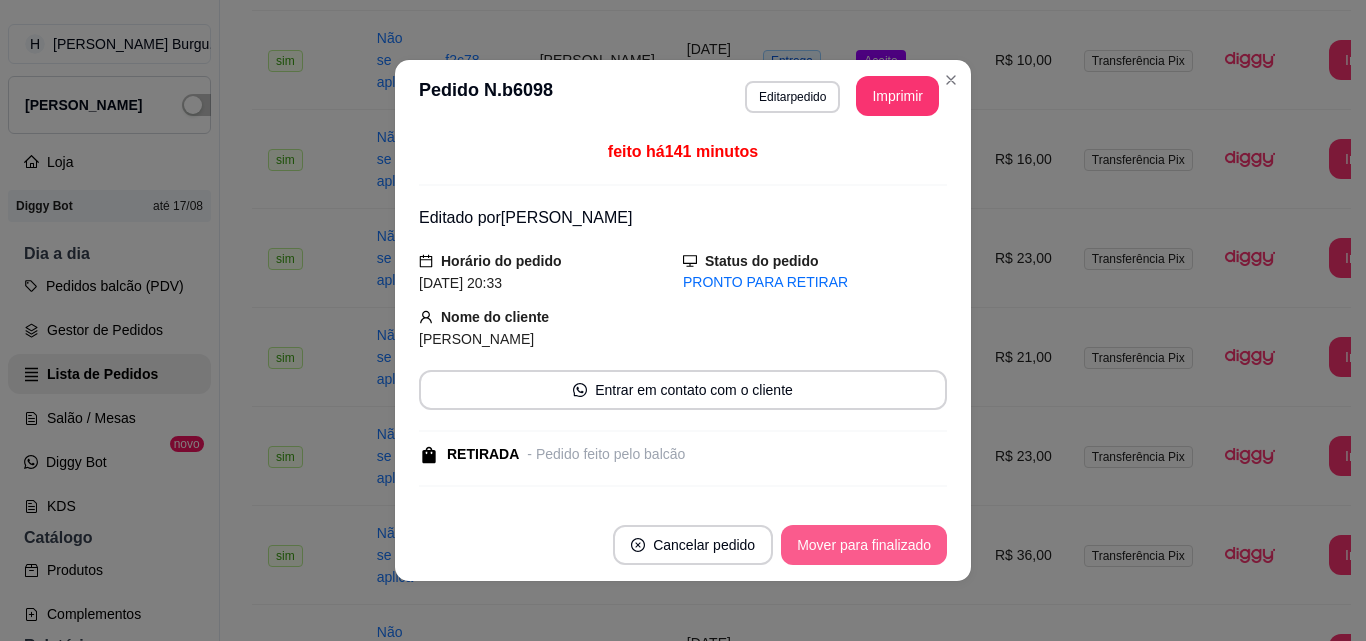 click on "Mover para finalizado" at bounding box center (864, 545) 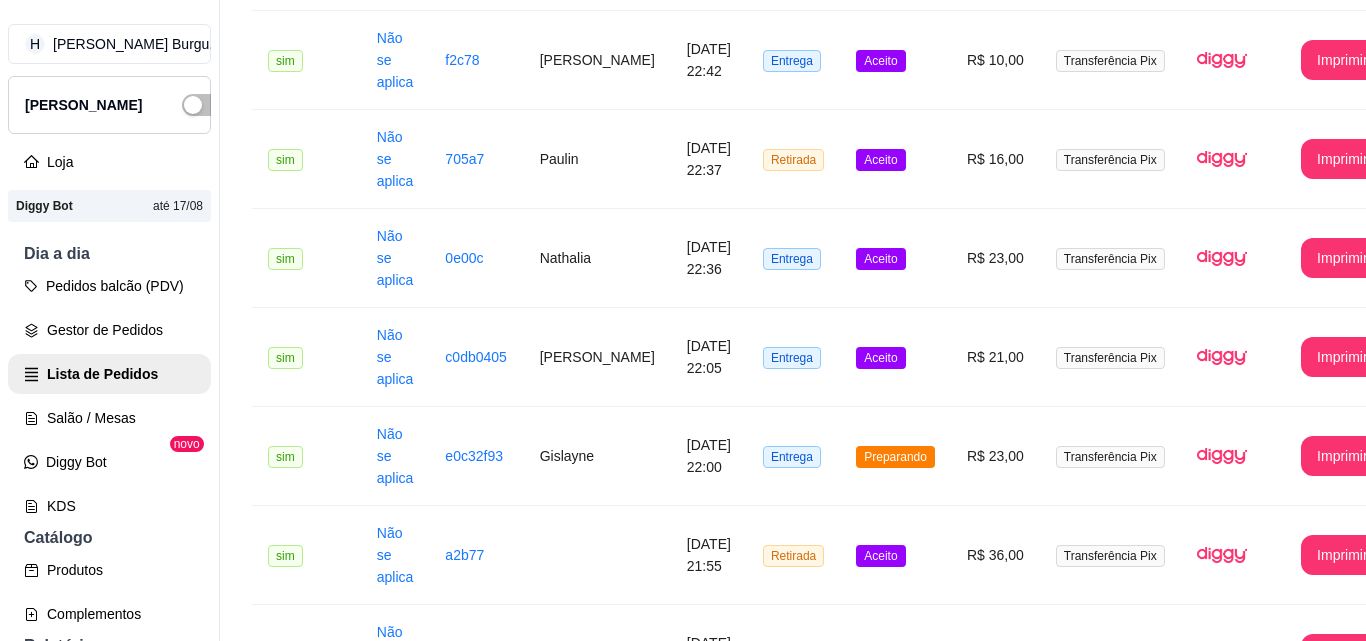 click on "[PERSON_NAME]" at bounding box center [597, 2535] 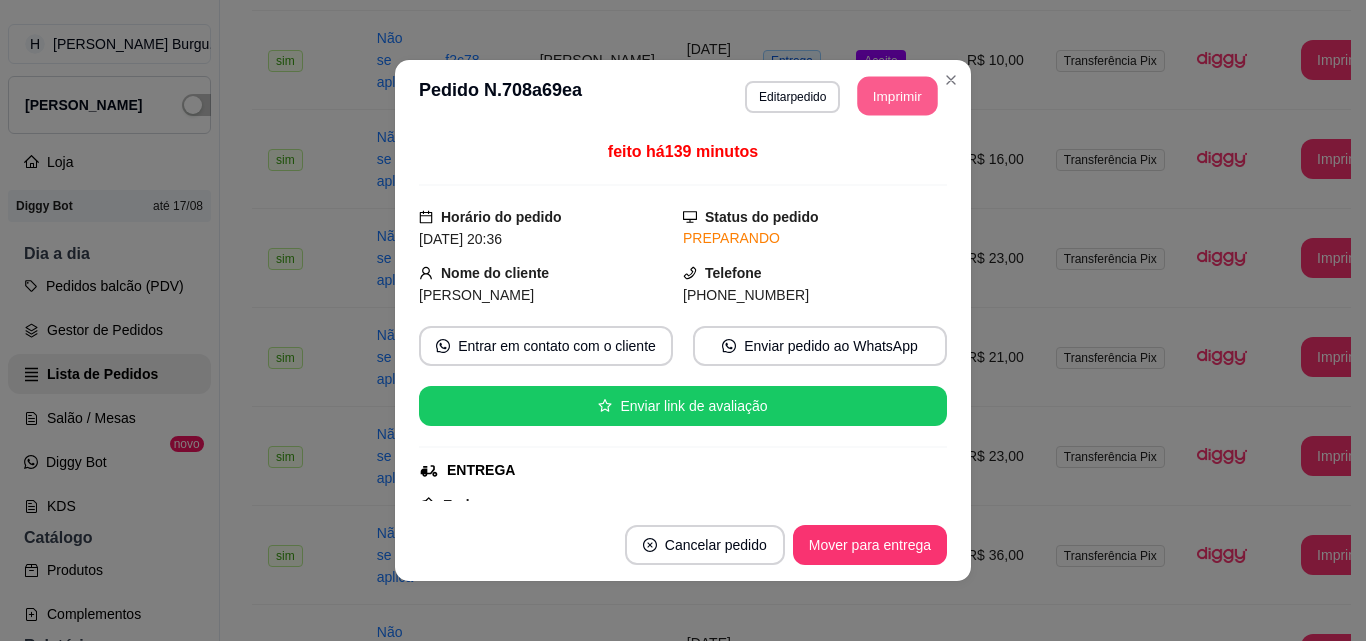 click on "Imprimir" at bounding box center (898, 96) 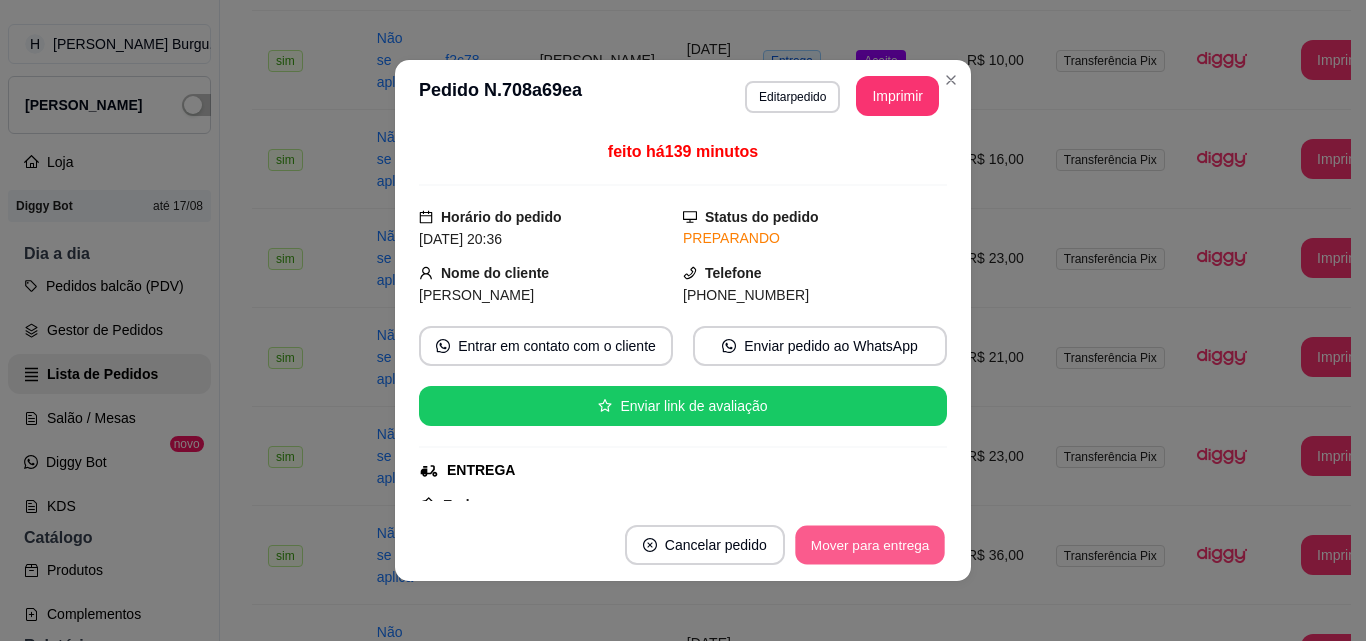 click on "Mover para entrega" at bounding box center (870, 545) 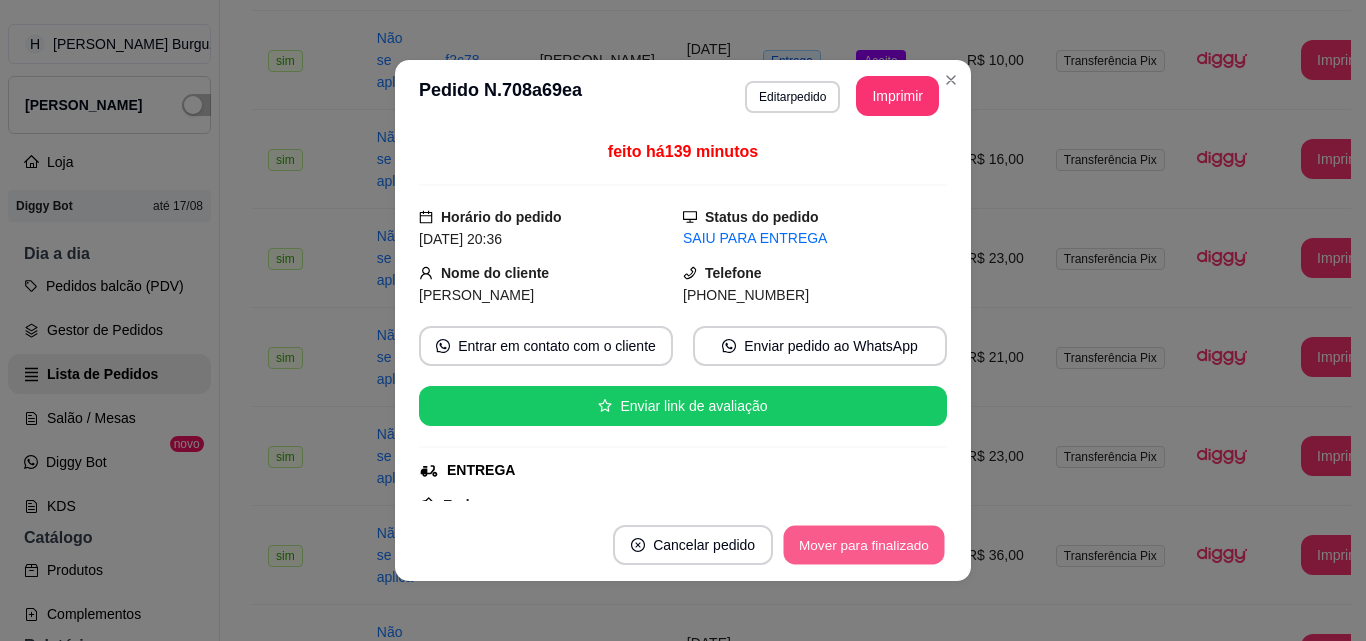 click on "Mover para finalizado" at bounding box center (864, 545) 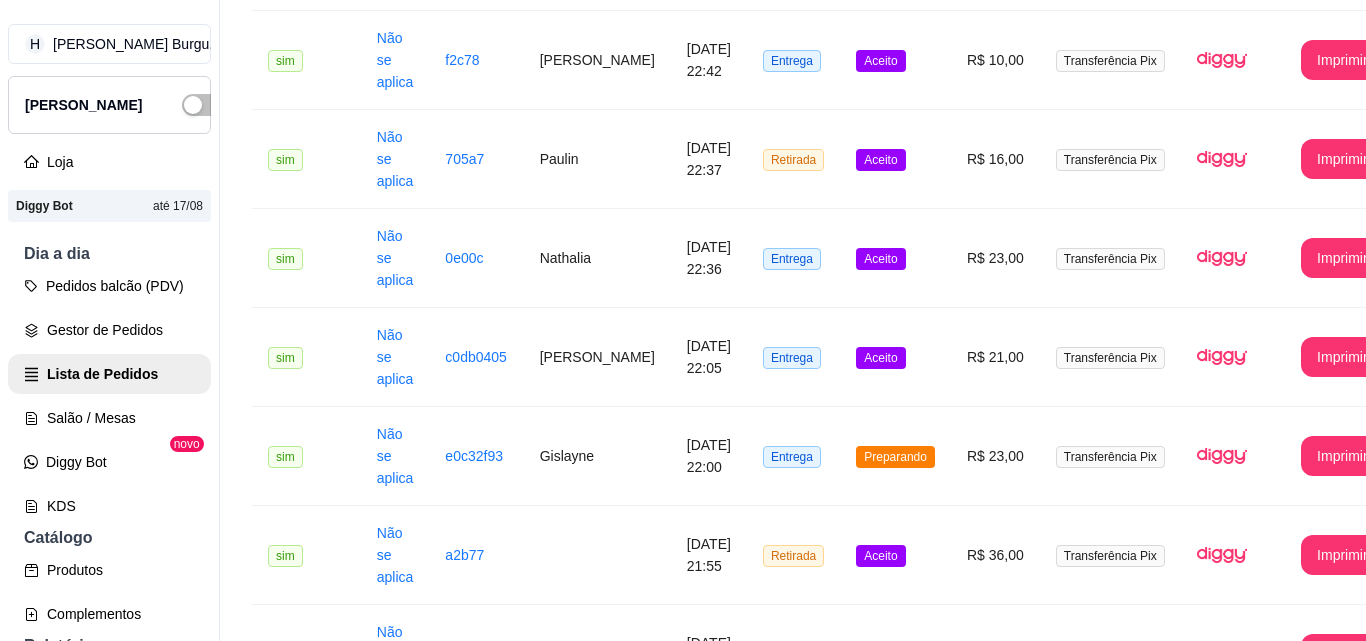 click on "[PERSON_NAME]" at bounding box center (597, 2436) 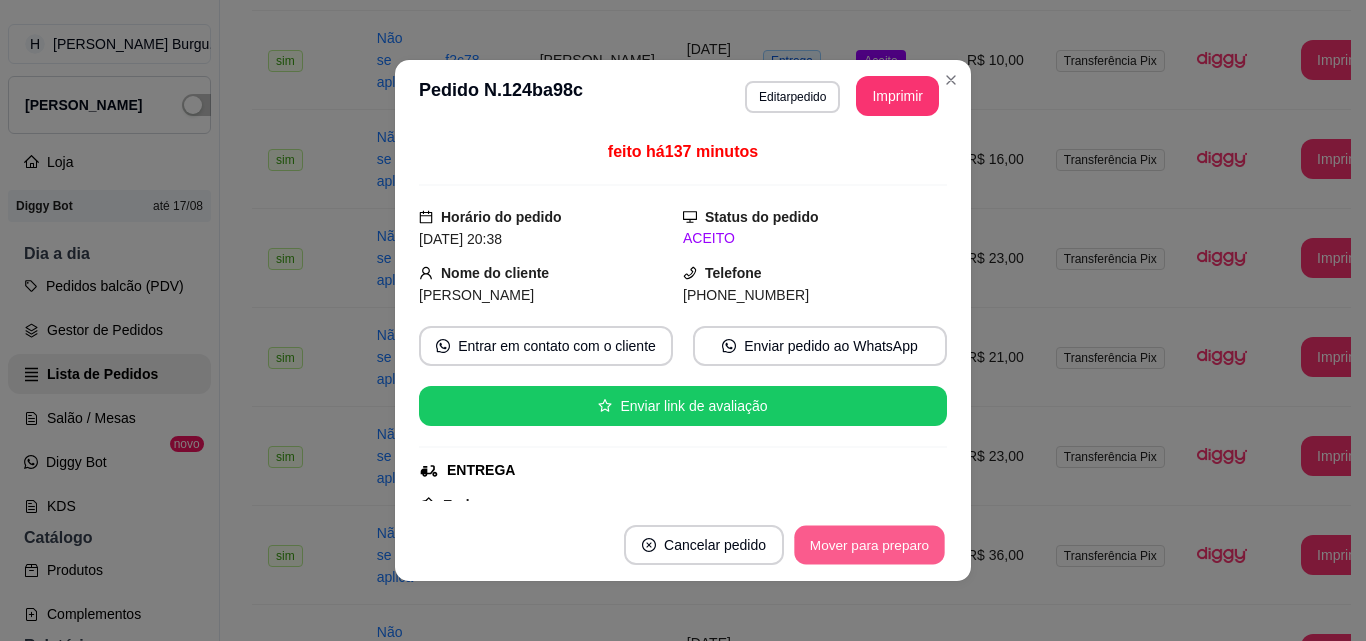 click on "Mover para preparo" at bounding box center [869, 545] 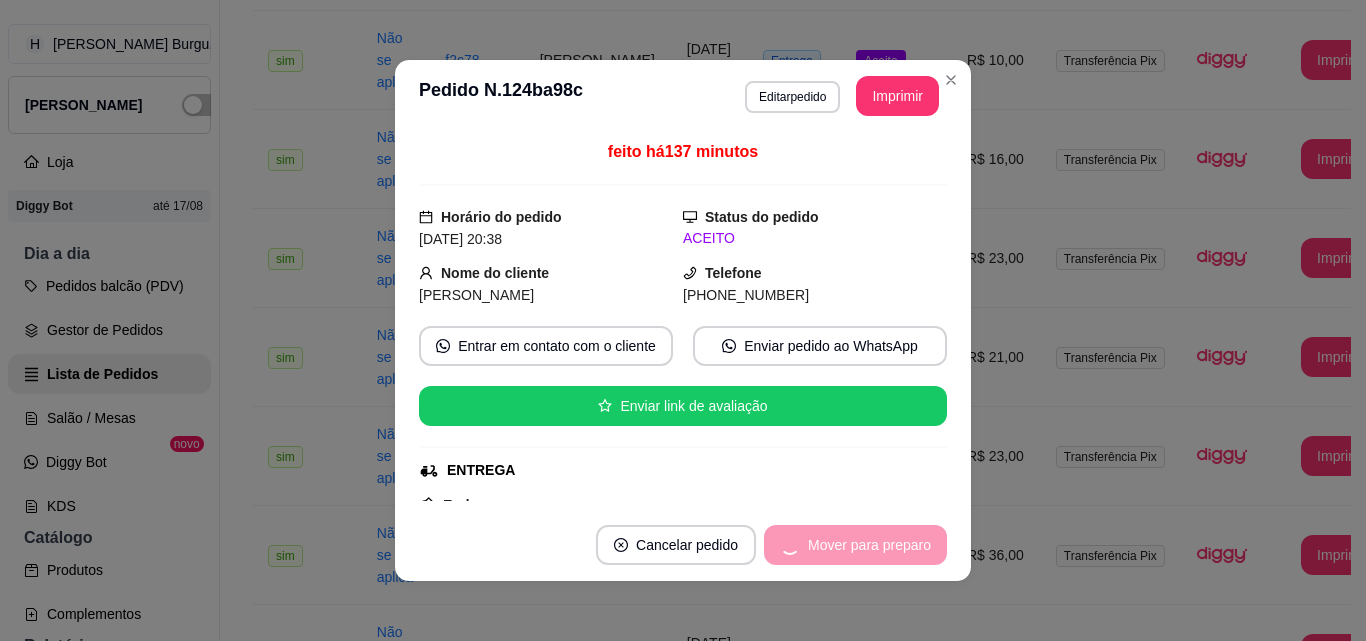 click on "Mover para preparo" at bounding box center (855, 545) 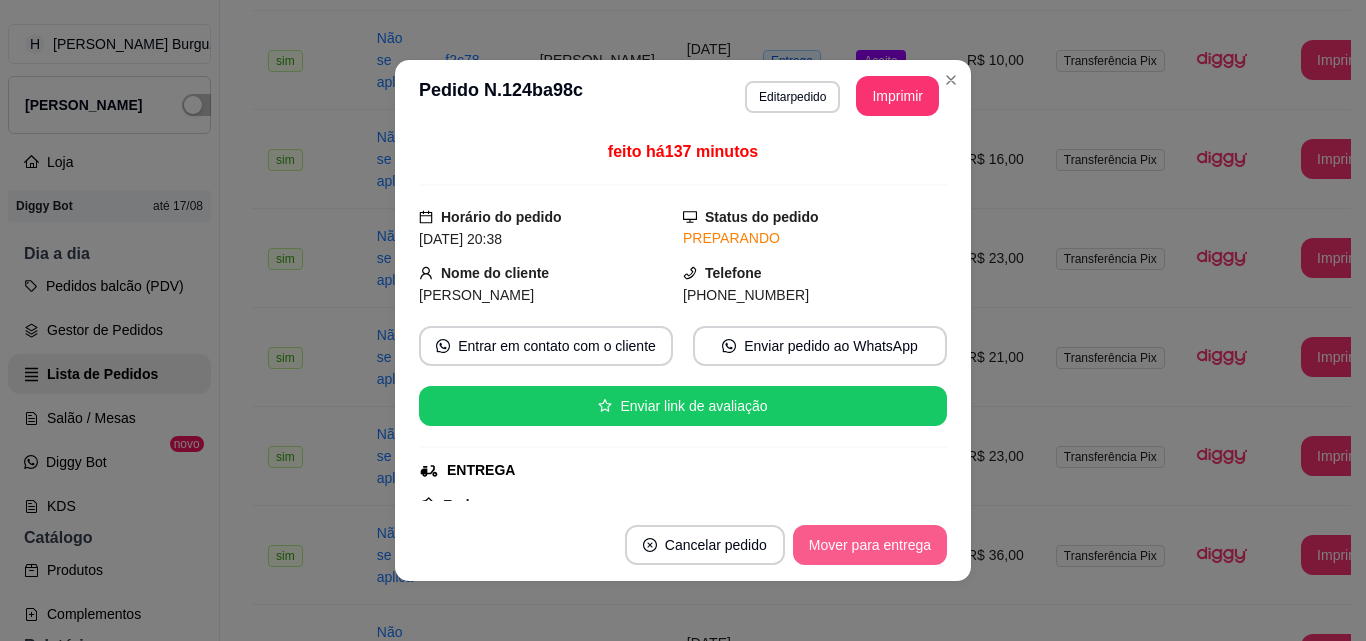 click on "Mover para entrega" at bounding box center [870, 545] 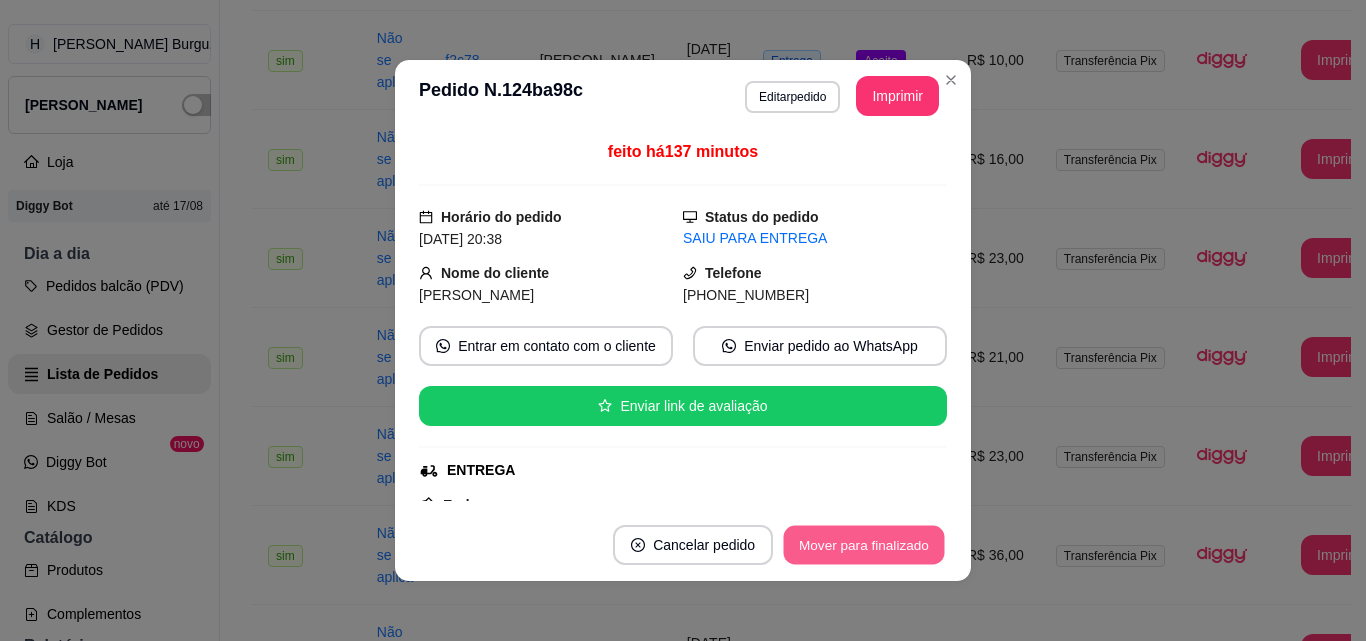click on "Mover para finalizado" at bounding box center (864, 545) 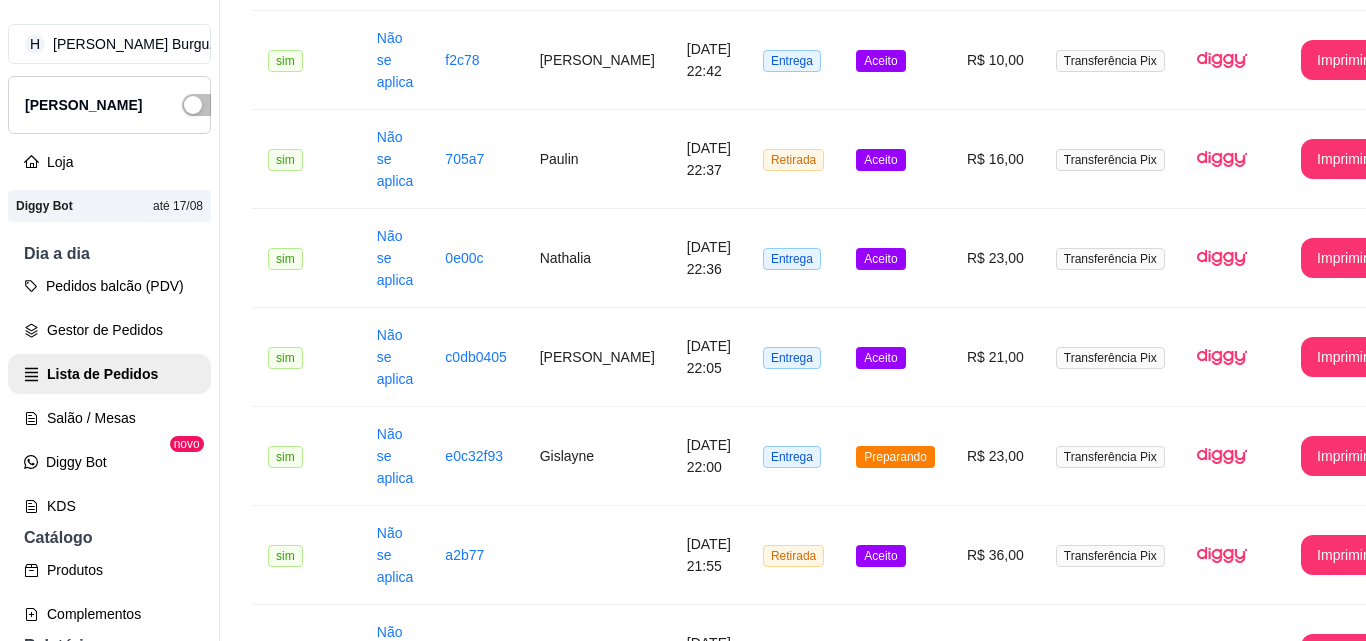 click on "Liviah" at bounding box center (597, 2337) 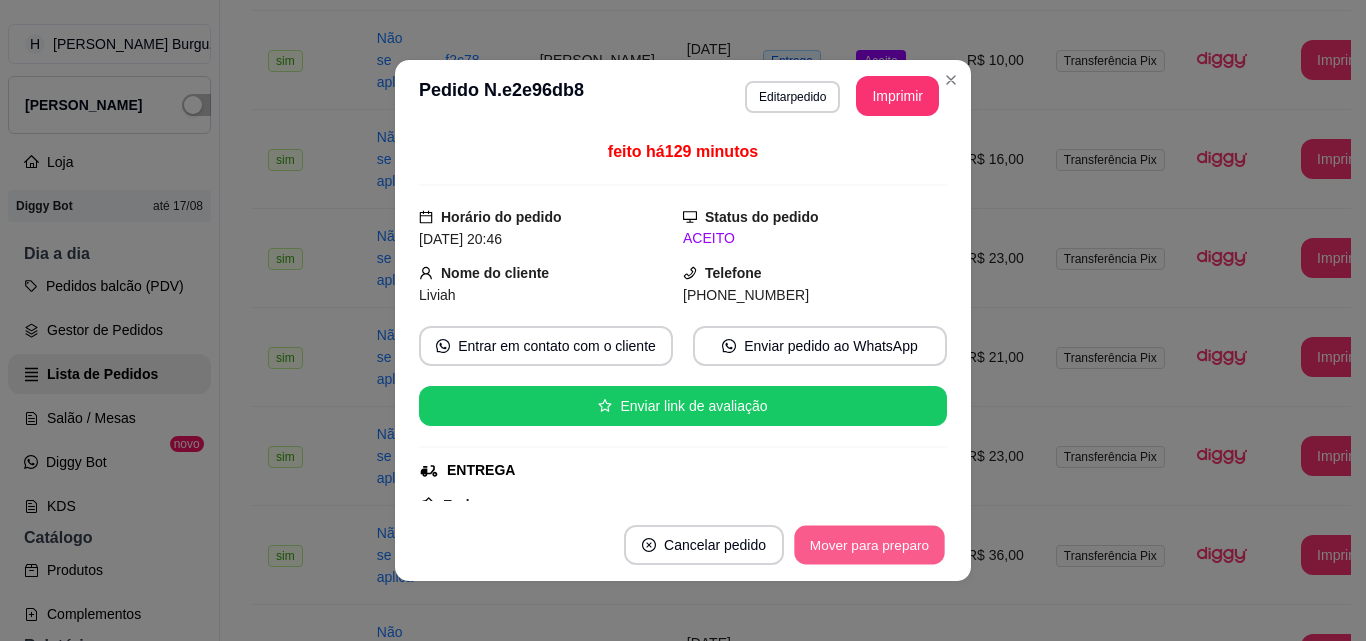 click on "Mover para preparo" at bounding box center [869, 545] 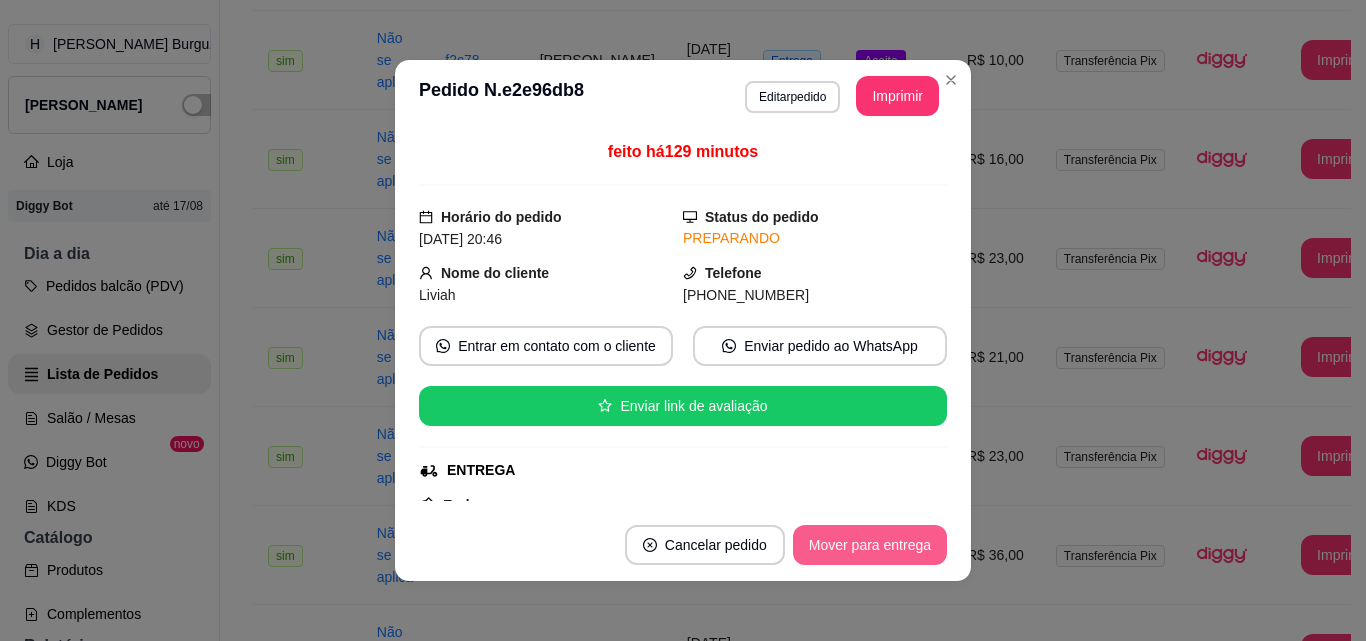 click on "Mover para entrega" at bounding box center (870, 545) 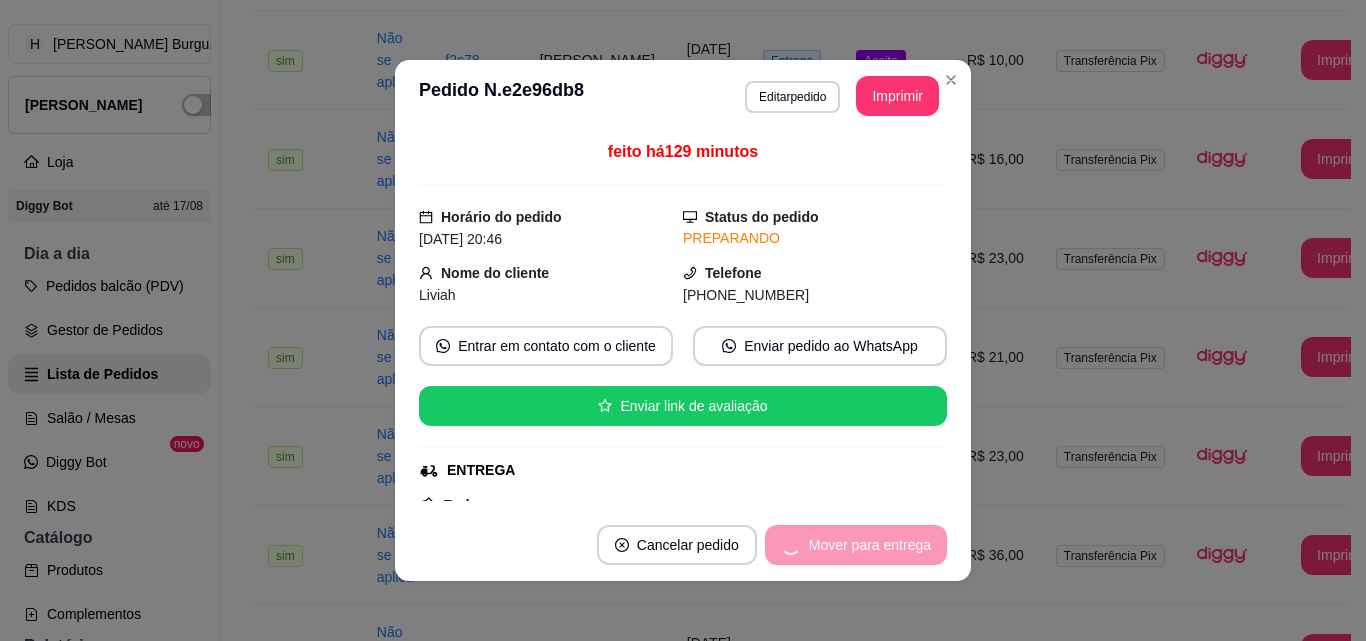 click on "Mover para entrega" at bounding box center (856, 545) 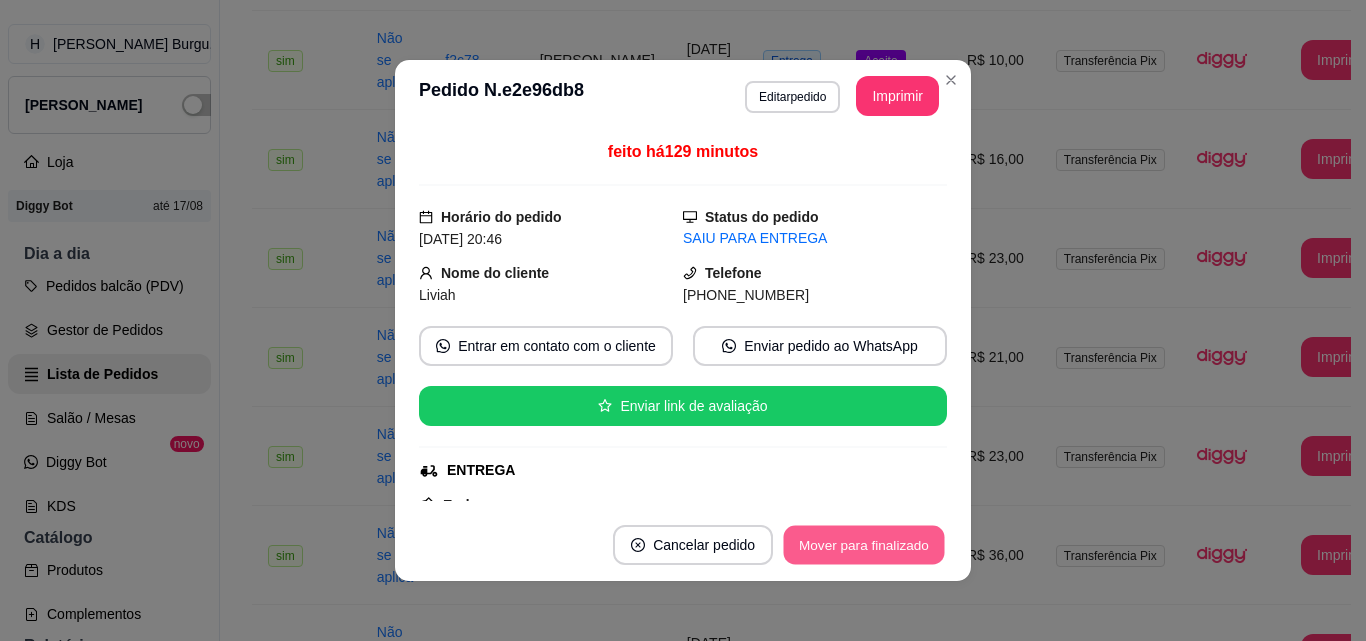 click on "Mover para finalizado" at bounding box center (864, 545) 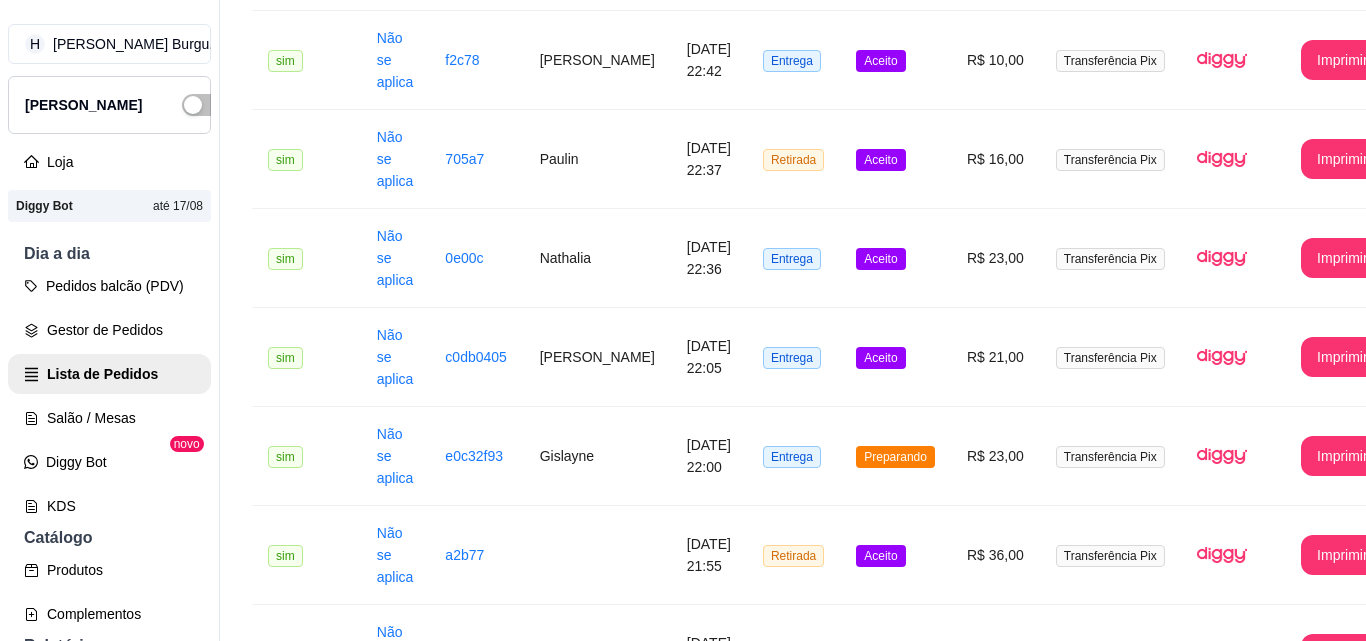 click on "[PERSON_NAME]" at bounding box center (597, 2238) 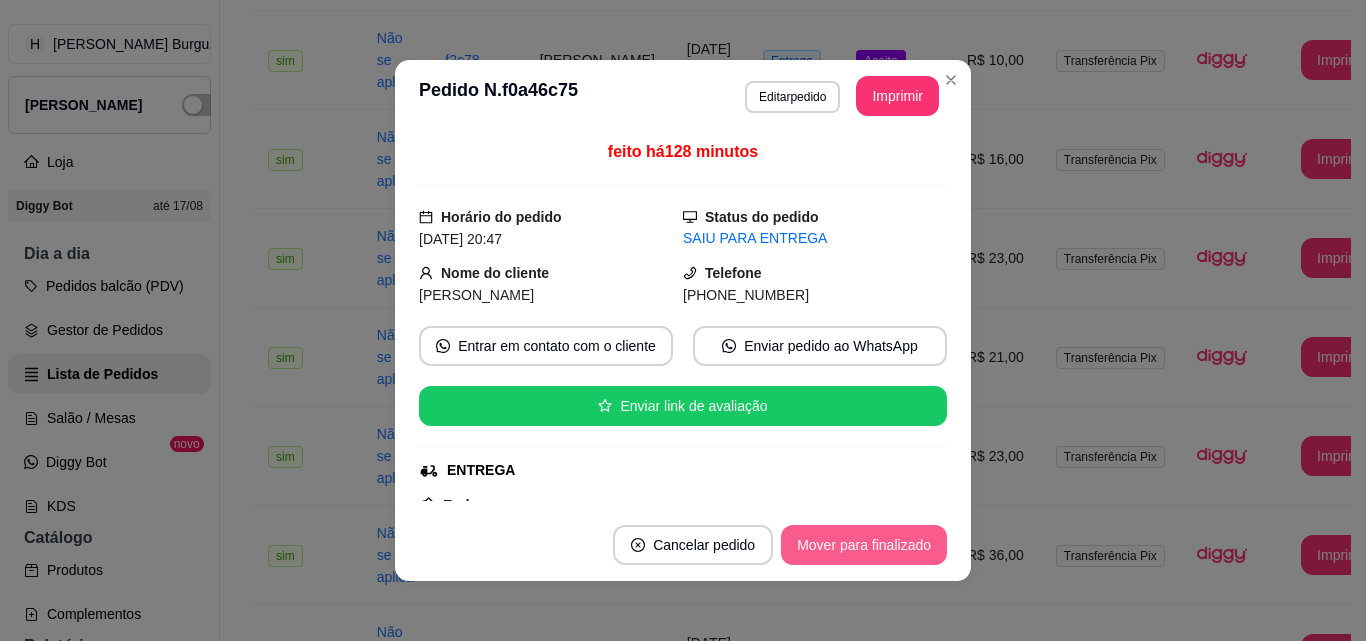 click on "Mover para finalizado" at bounding box center (864, 545) 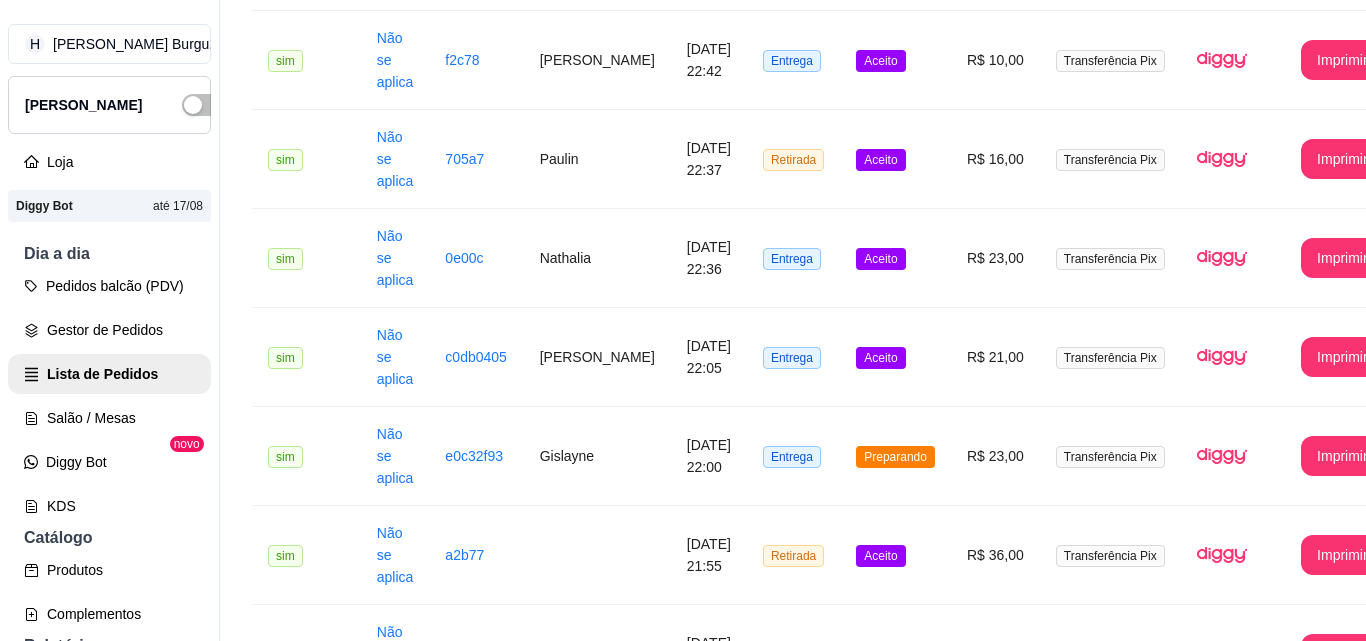 click on "Wesley" at bounding box center [597, 2139] 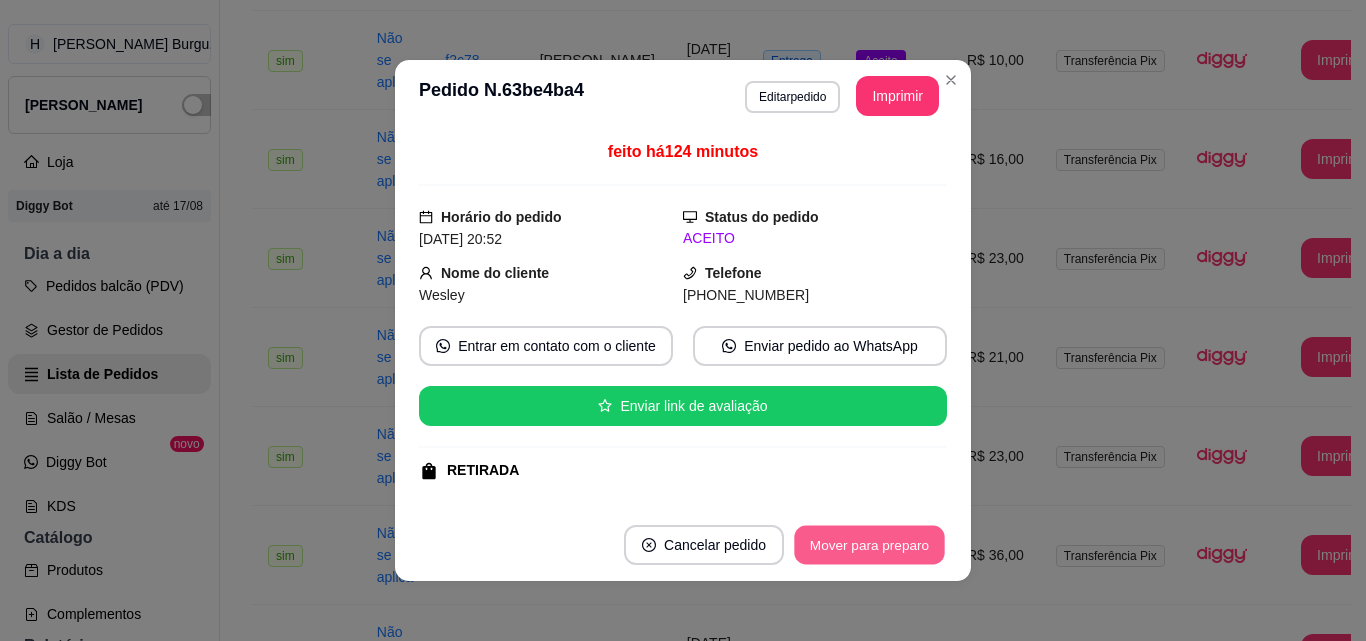 click on "Mover para preparo" at bounding box center [869, 545] 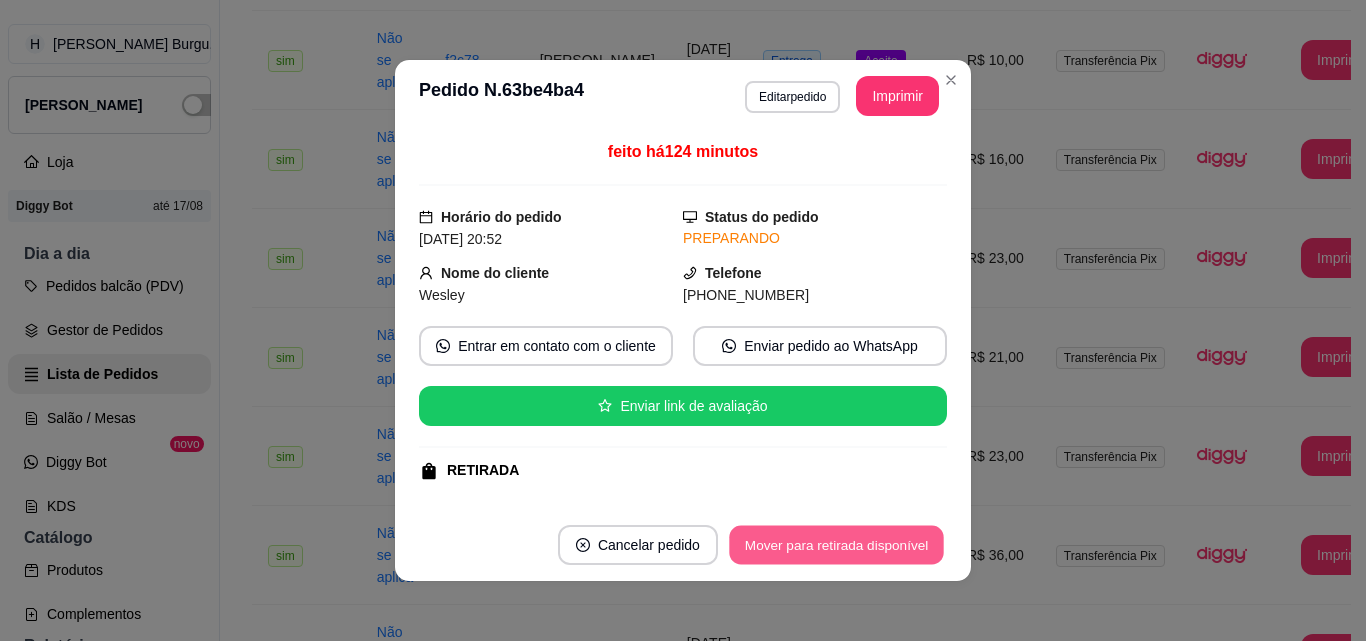 click on "Mover para retirada disponível" at bounding box center [836, 545] 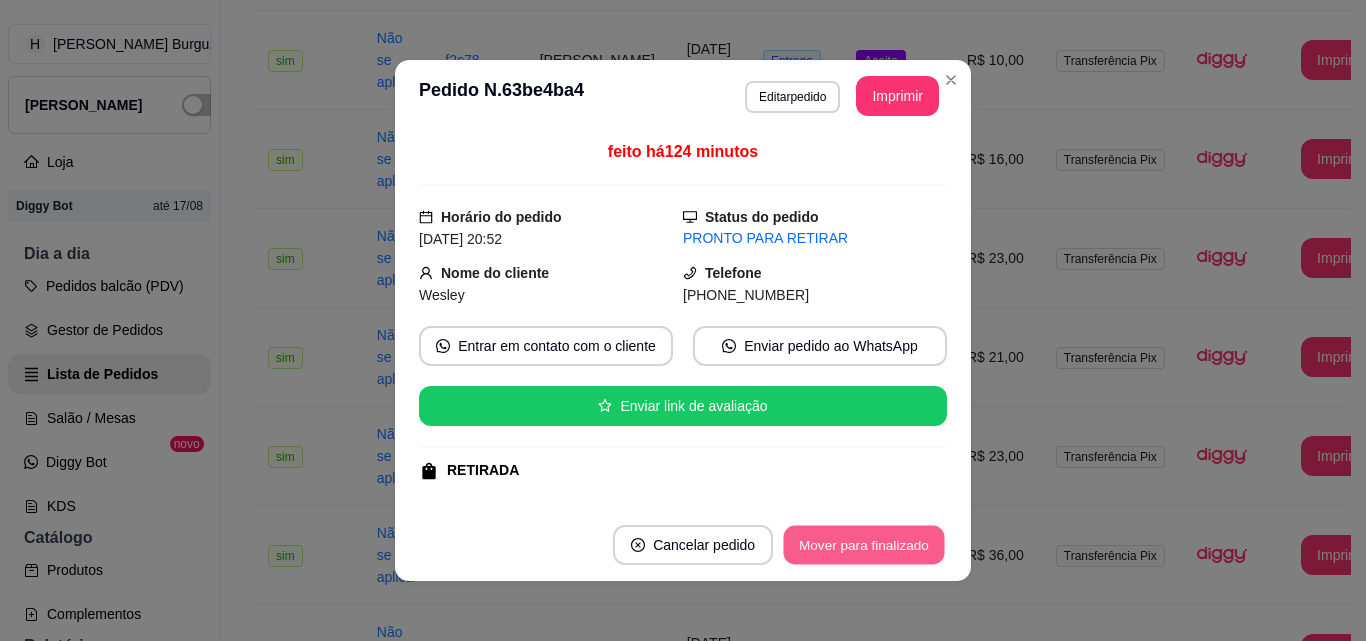 click on "Mover para finalizado" at bounding box center [864, 545] 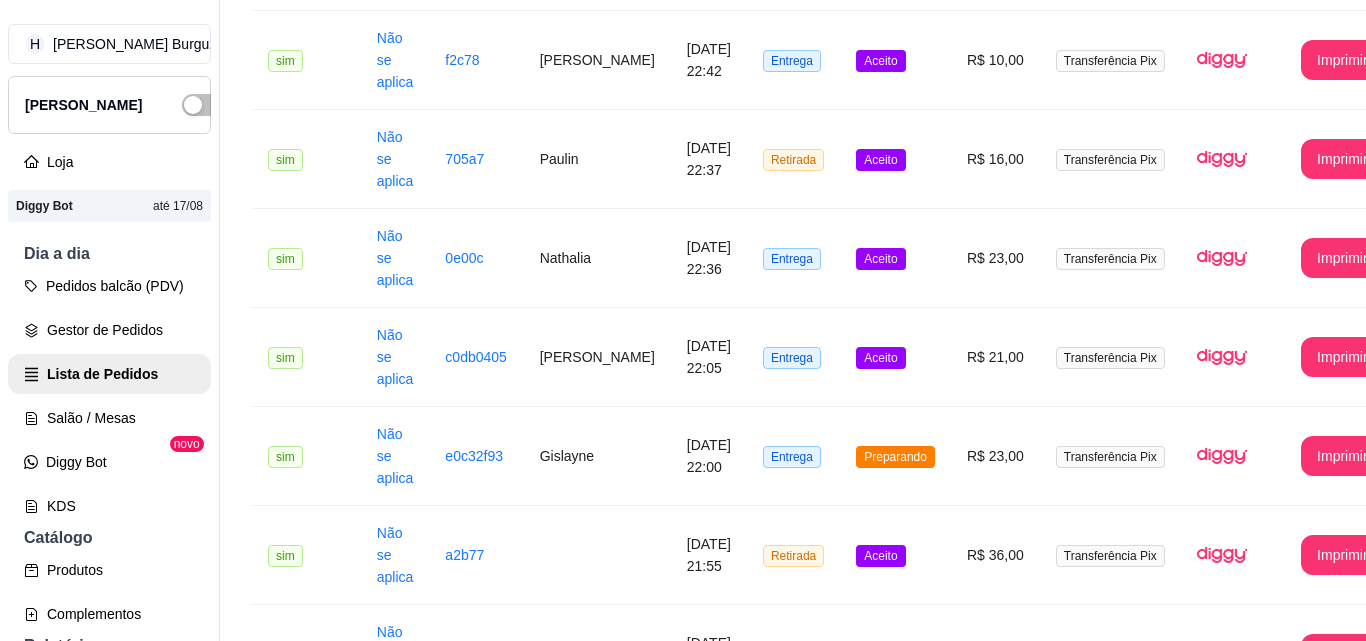 click on "nenem" at bounding box center (597, 2040) 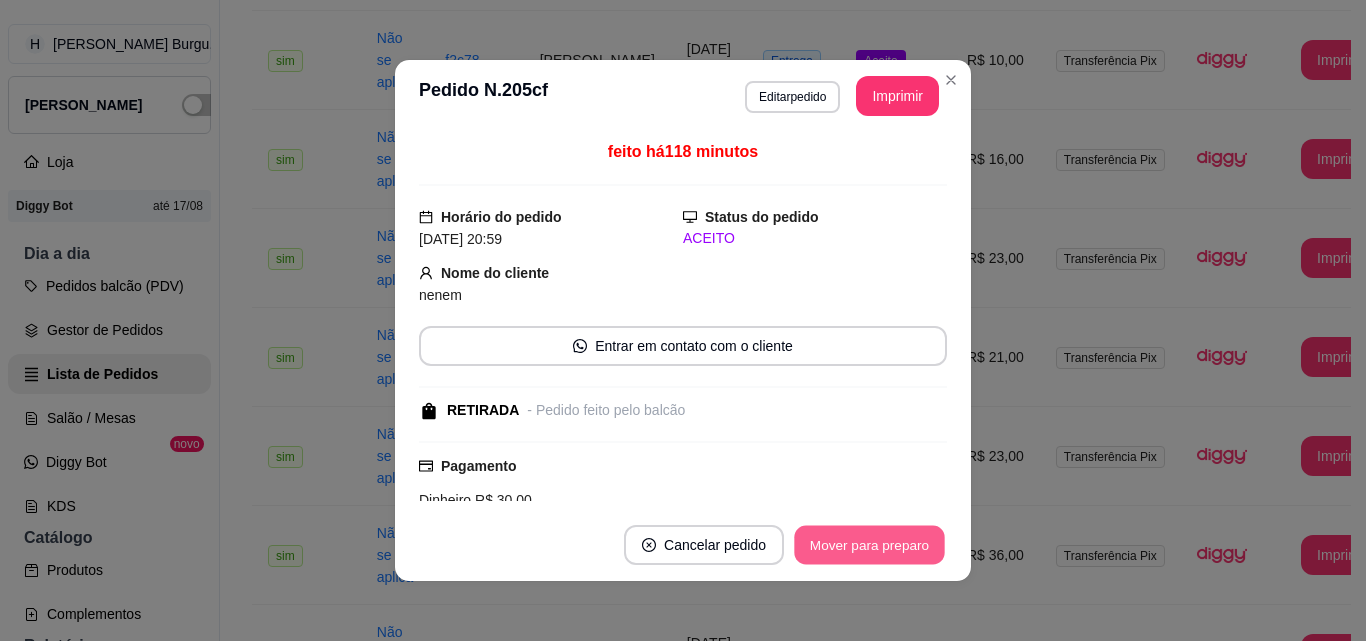 click on "Mover para preparo" at bounding box center (869, 545) 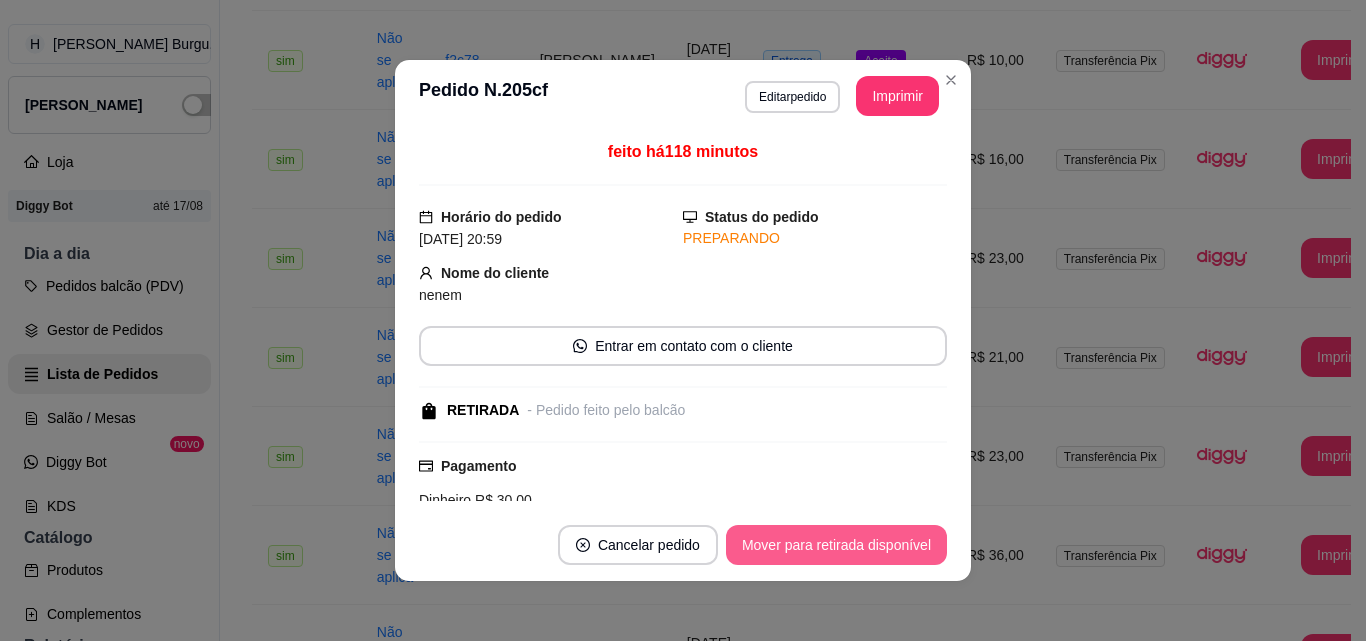 click on "Mover para retirada disponível" at bounding box center [836, 545] 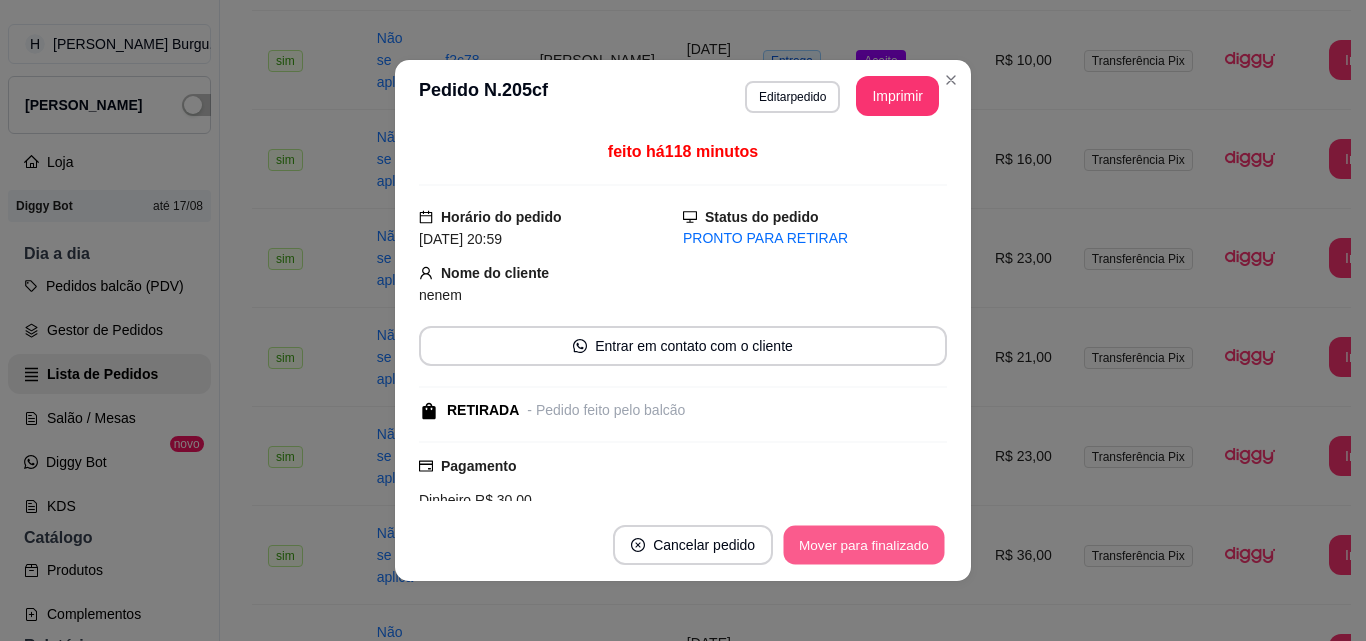 click on "Mover para finalizado" at bounding box center (864, 545) 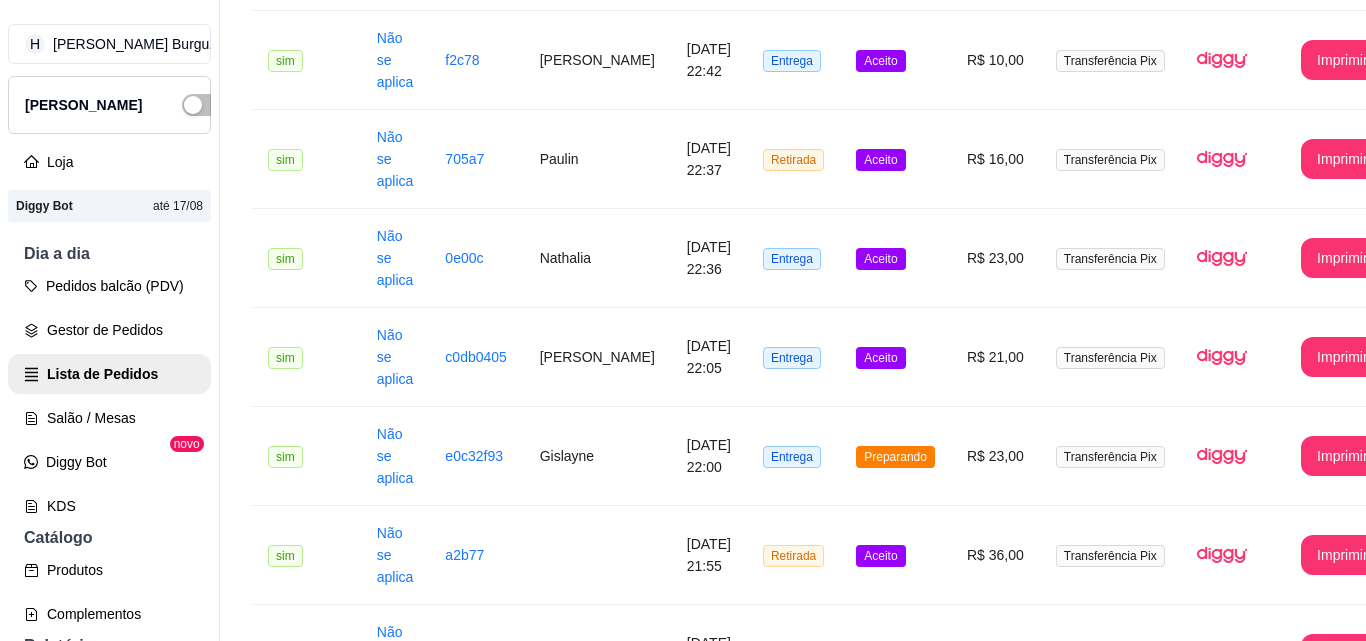 click on "oliveira" at bounding box center [597, 1941] 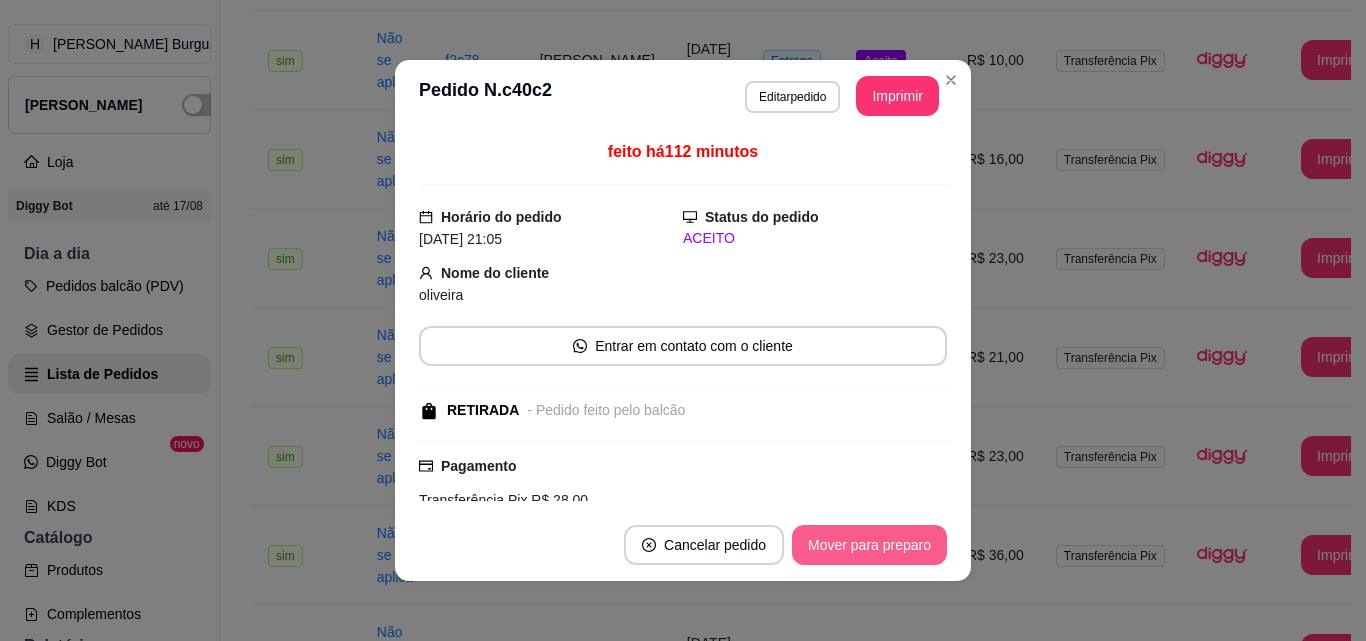 click on "Mover para preparo" at bounding box center (869, 545) 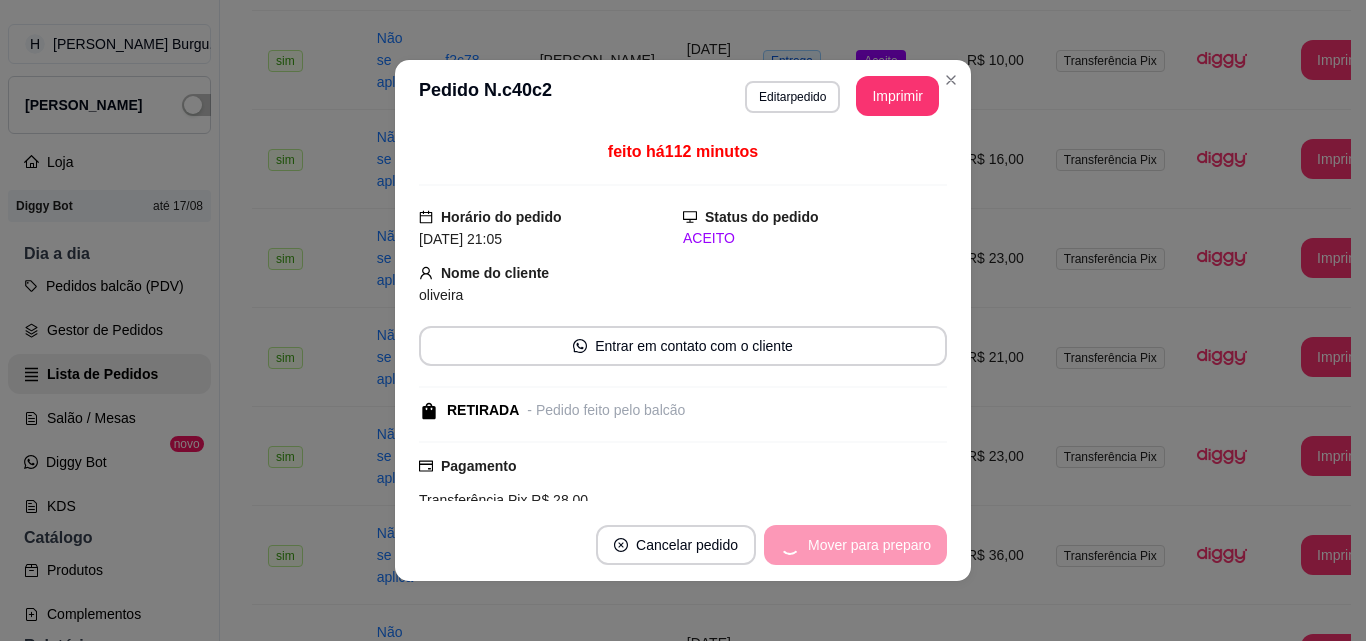 click on "Mover para preparo" at bounding box center (855, 545) 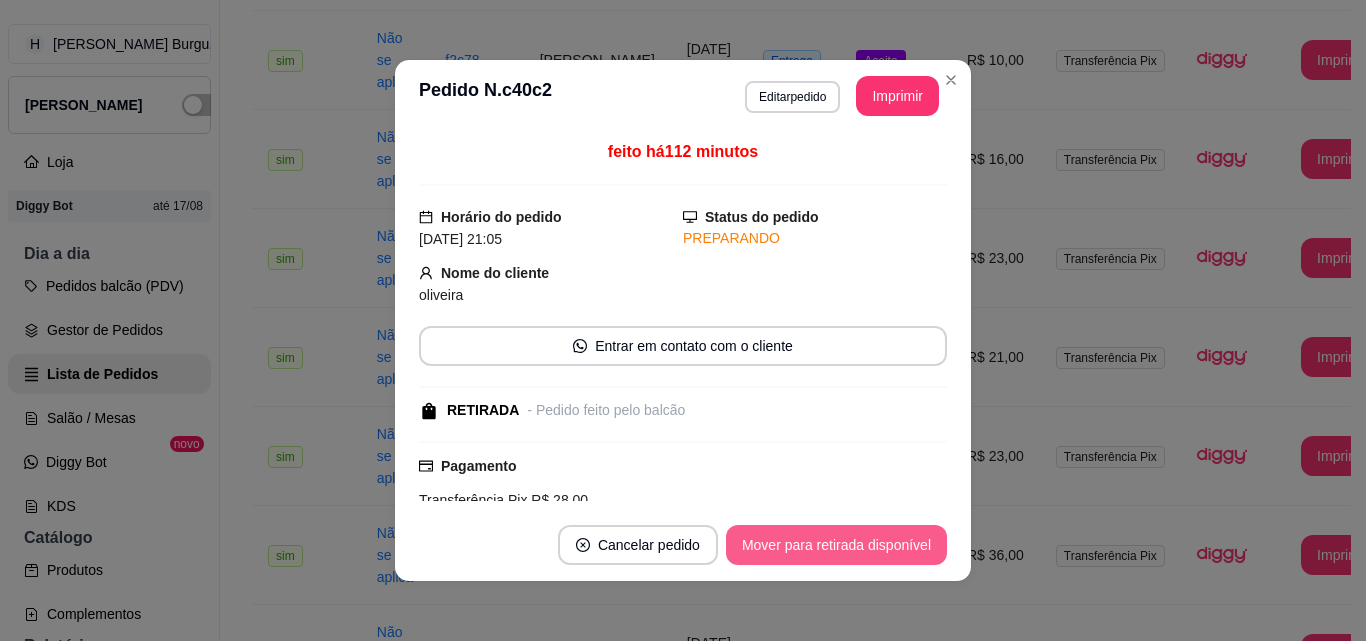 click on "Mover para retirada disponível" at bounding box center (836, 545) 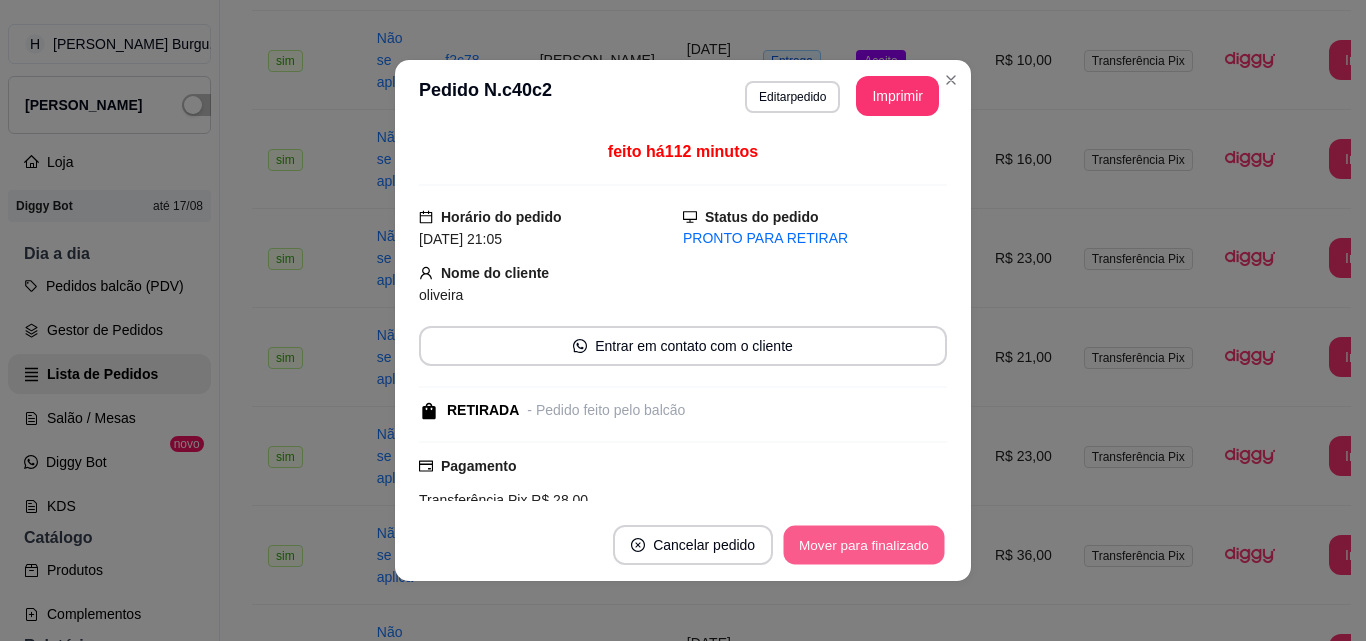 click on "Mover para finalizado" at bounding box center (864, 545) 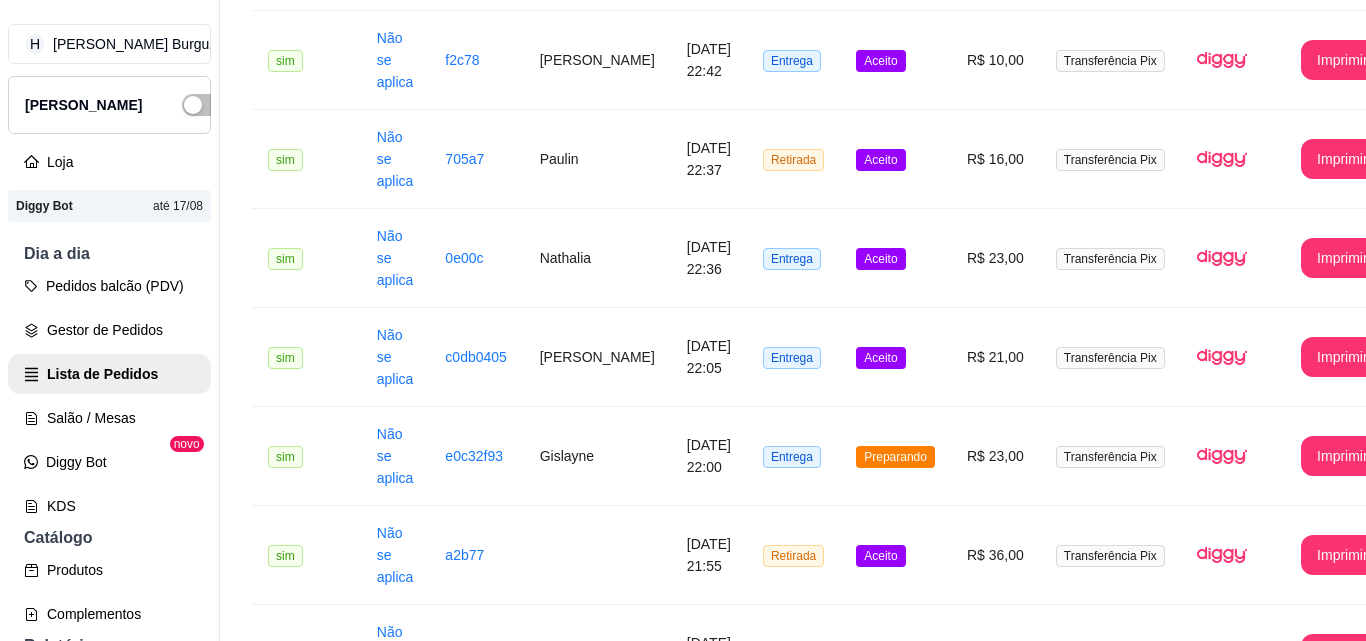 click on "[PERSON_NAME]" at bounding box center (597, 1842) 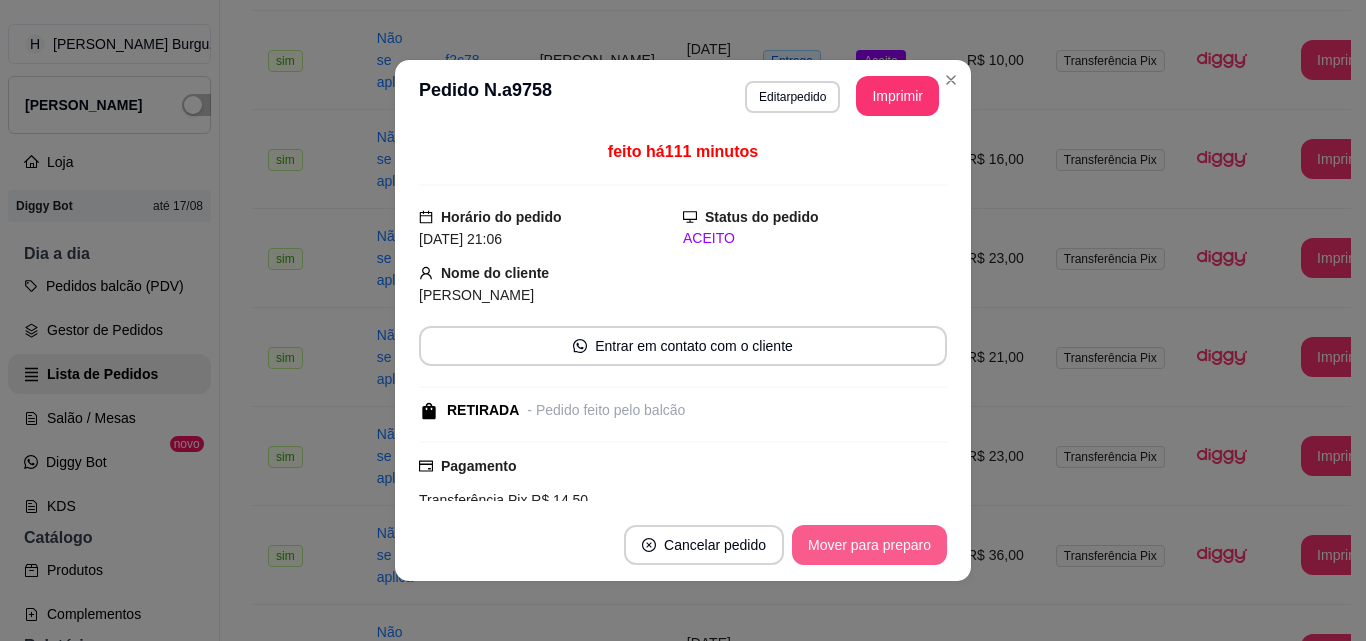 click on "Mover para preparo" at bounding box center [869, 545] 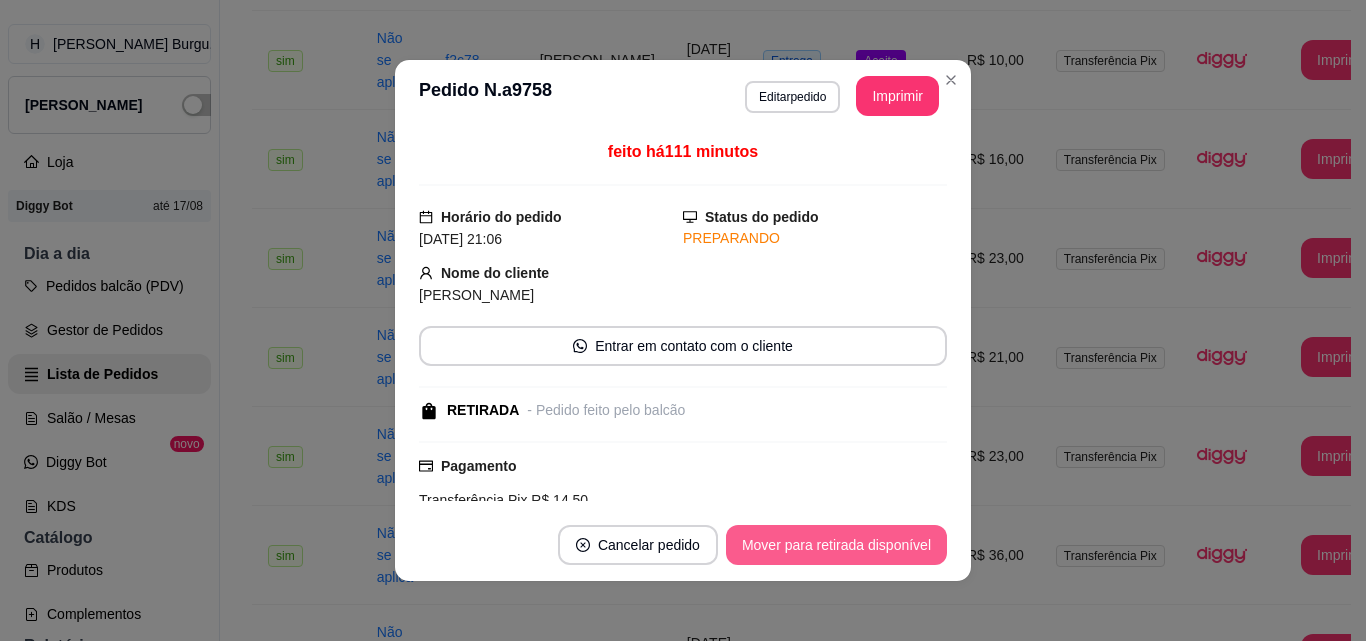 click on "Mover para retirada disponível" at bounding box center [836, 545] 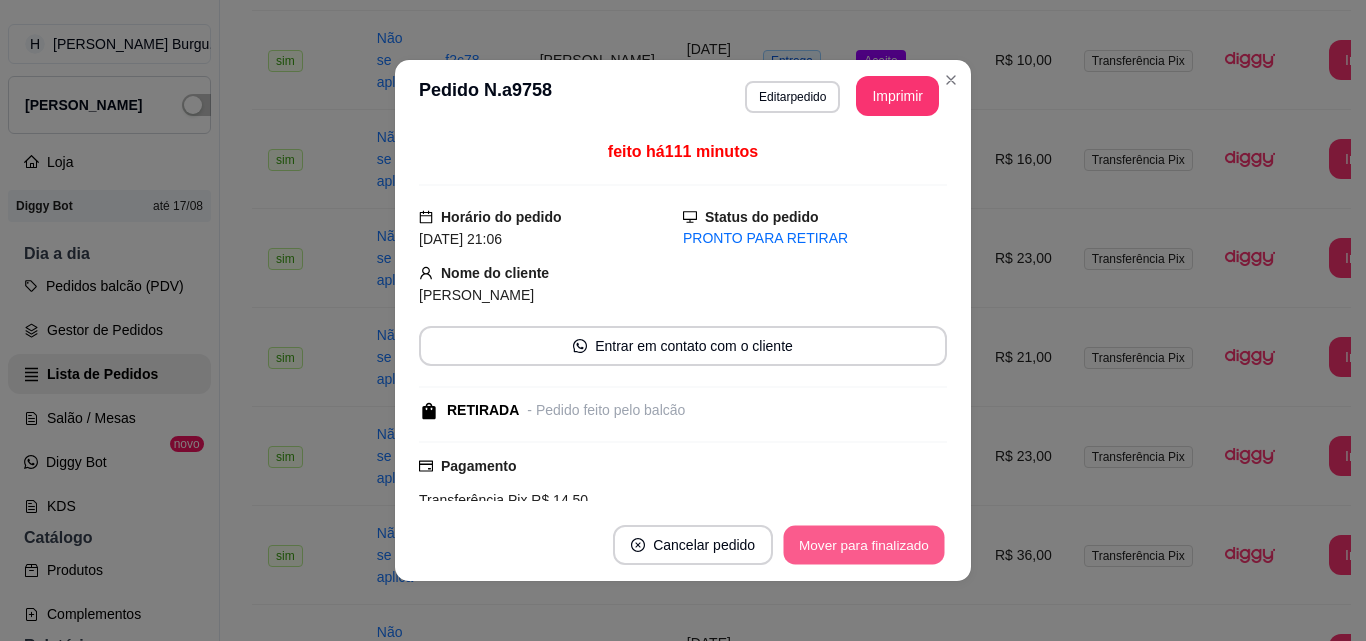 click on "Mover para finalizado" at bounding box center [864, 545] 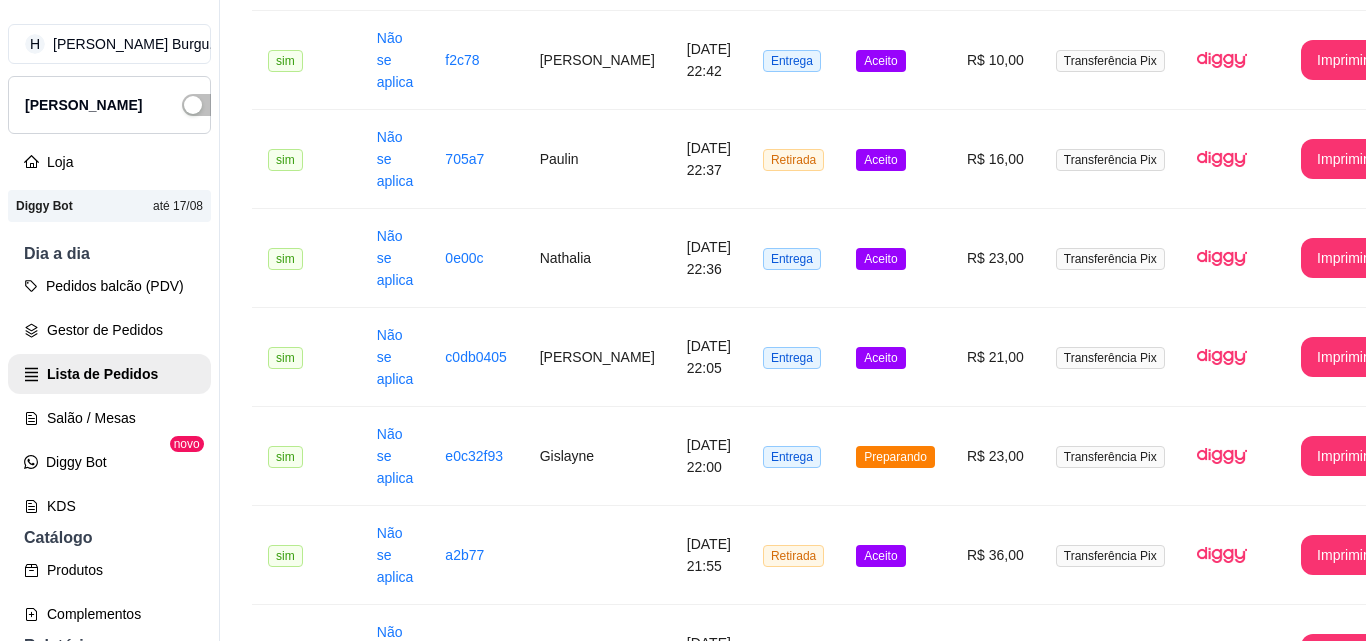 click on "Benício" at bounding box center [597, 1743] 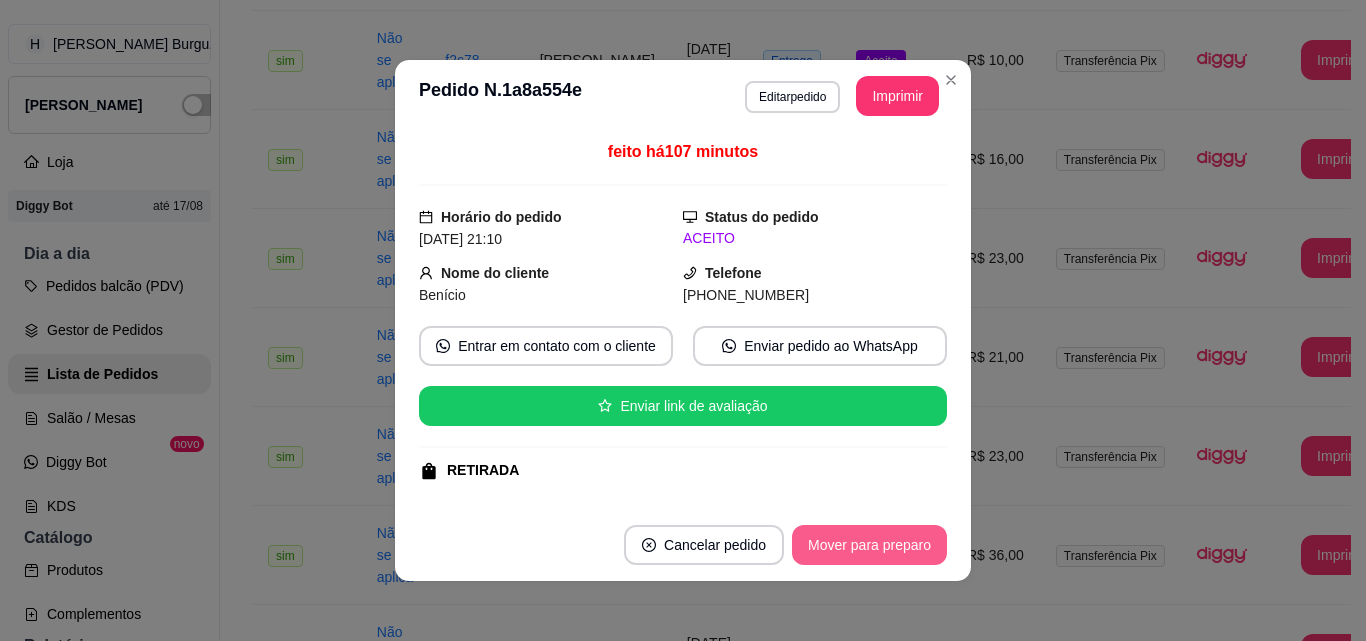 click on "Mover para preparo" at bounding box center (869, 545) 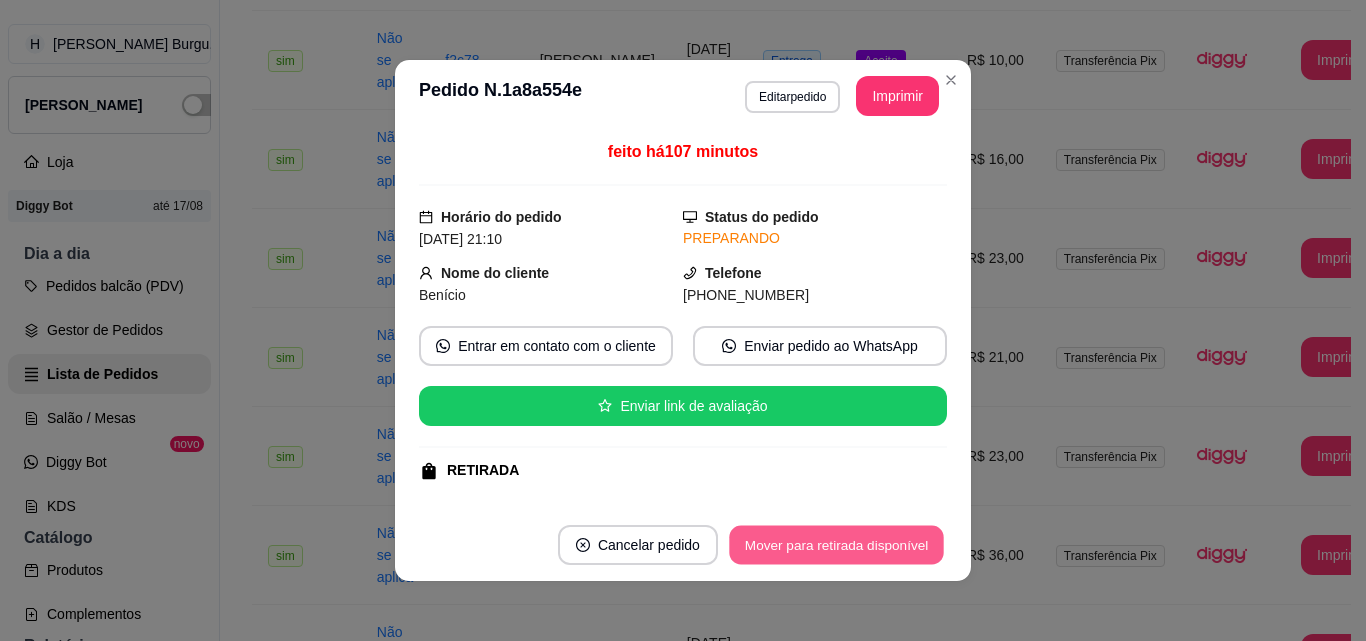 click on "Mover para retirada disponível" at bounding box center [836, 545] 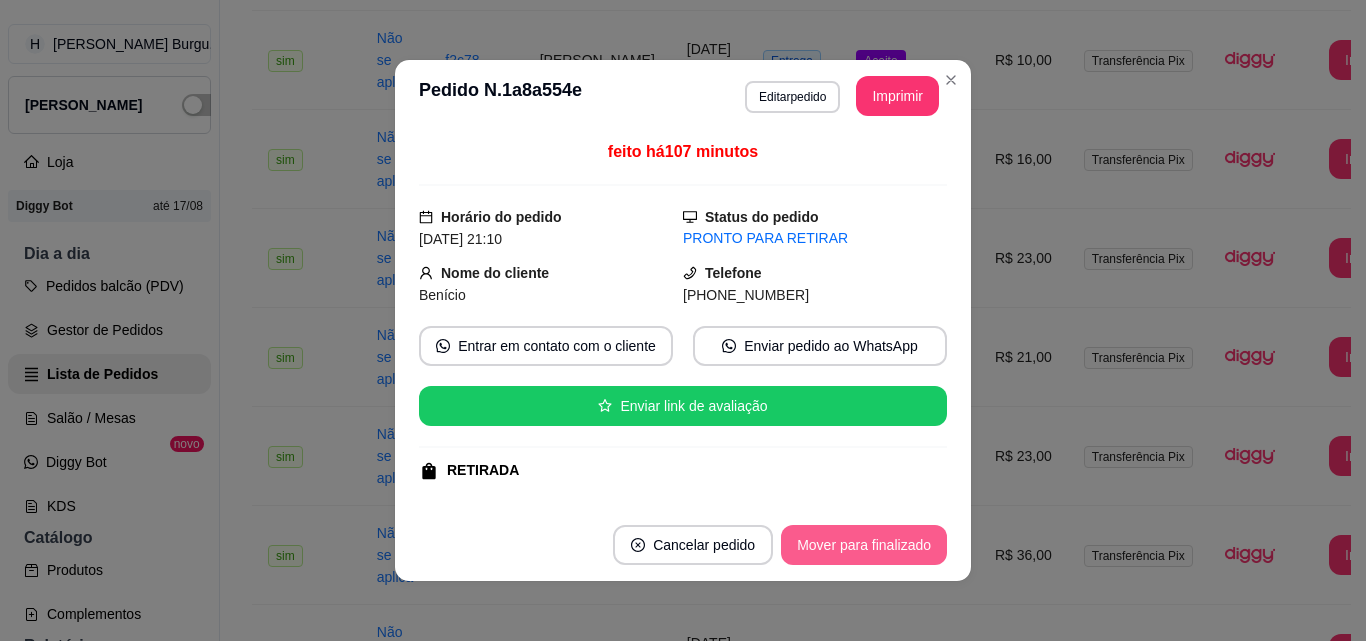 click on "Mover para finalizado" at bounding box center [864, 545] 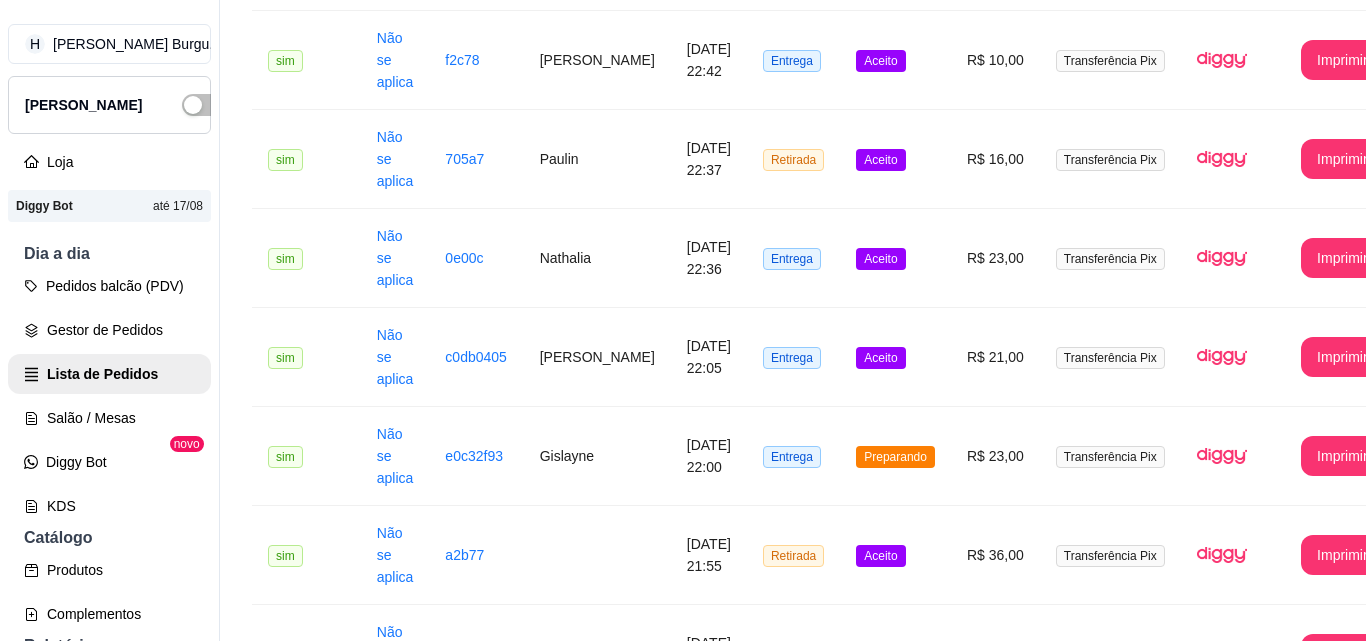 click on "Silas" at bounding box center (597, 1644) 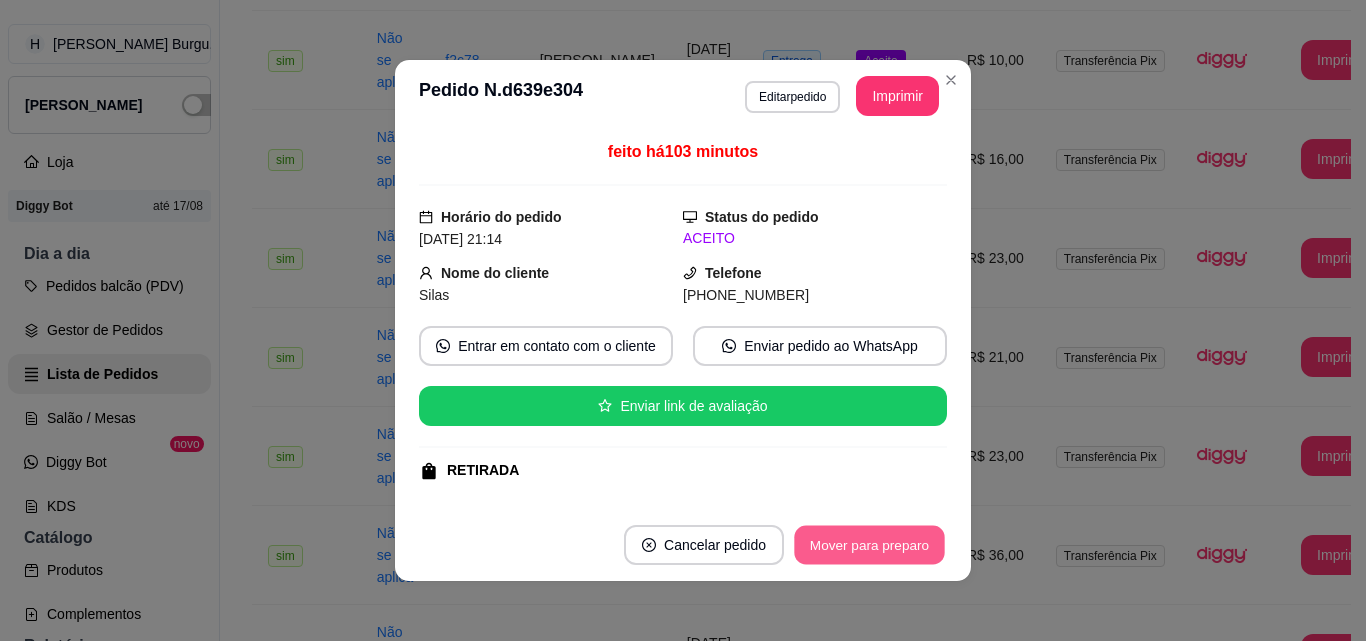 click on "Mover para preparo" at bounding box center (869, 545) 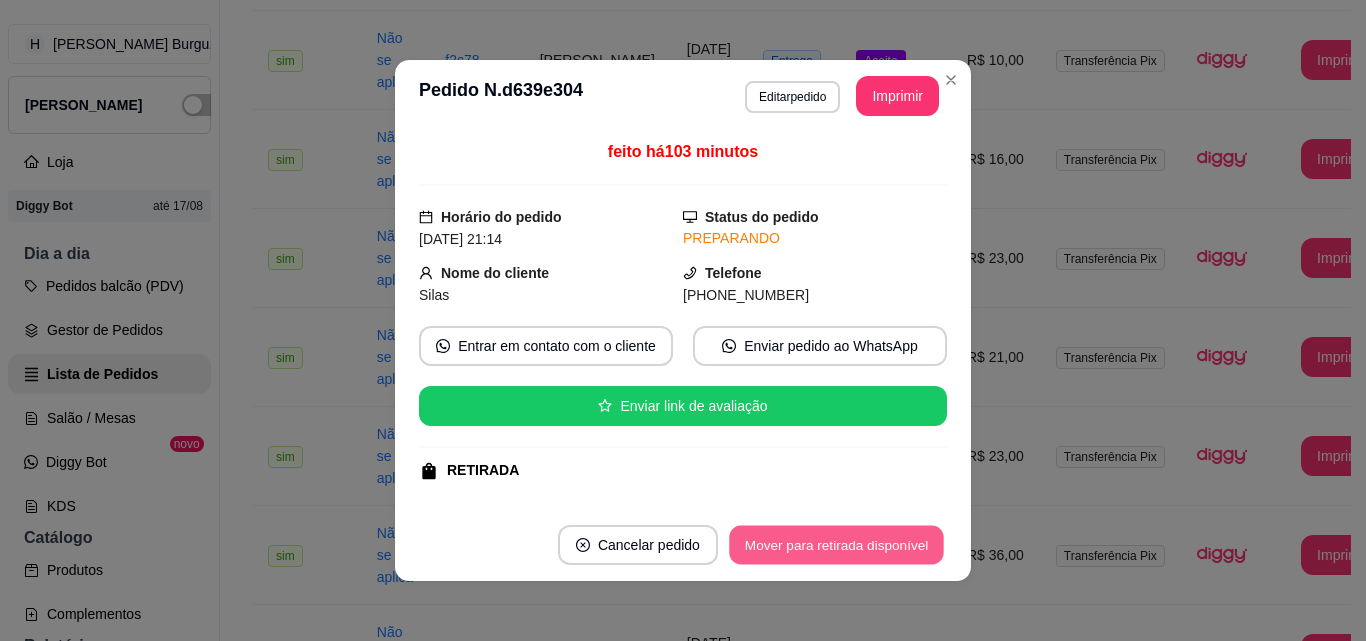 click on "Mover para retirada disponível" at bounding box center [836, 545] 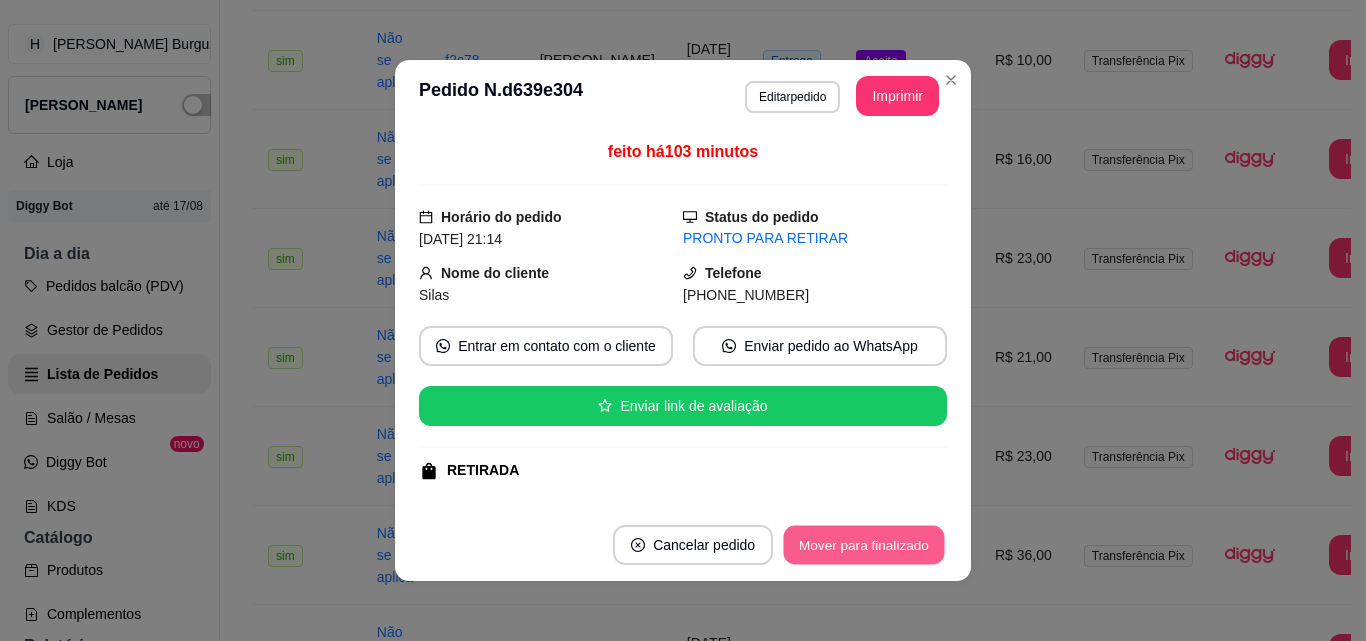 click on "Mover para finalizado" at bounding box center [864, 545] 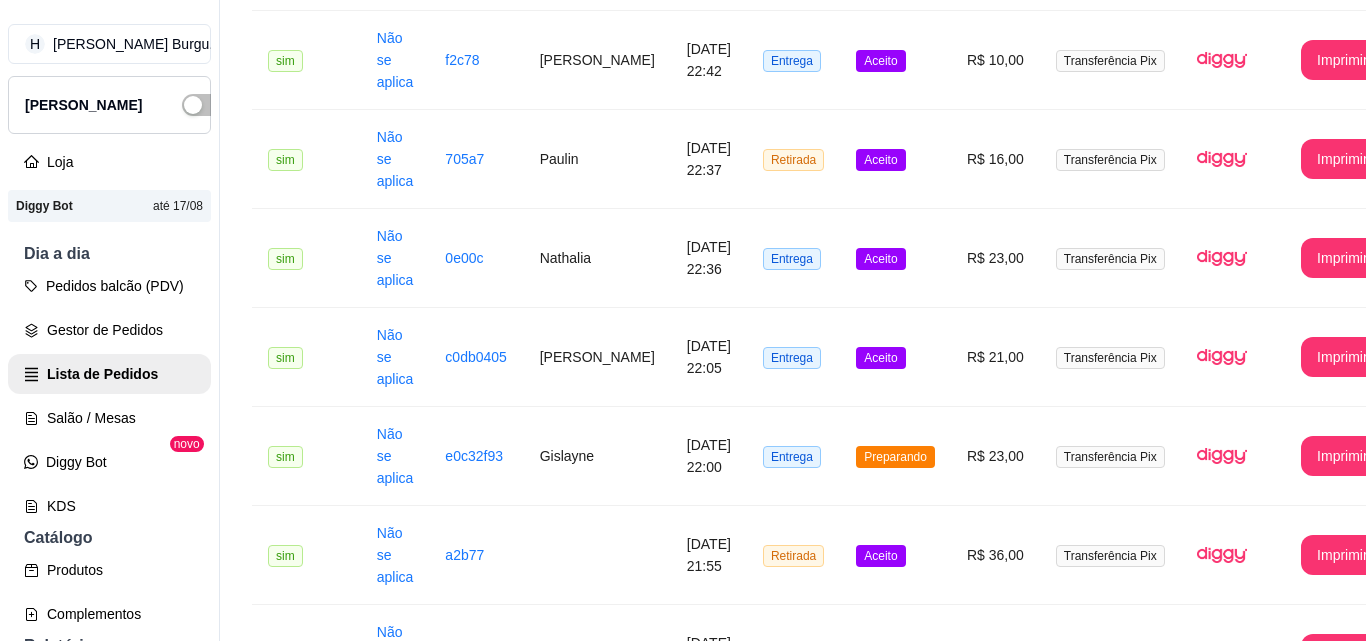 click on "davi" at bounding box center (597, 1248) 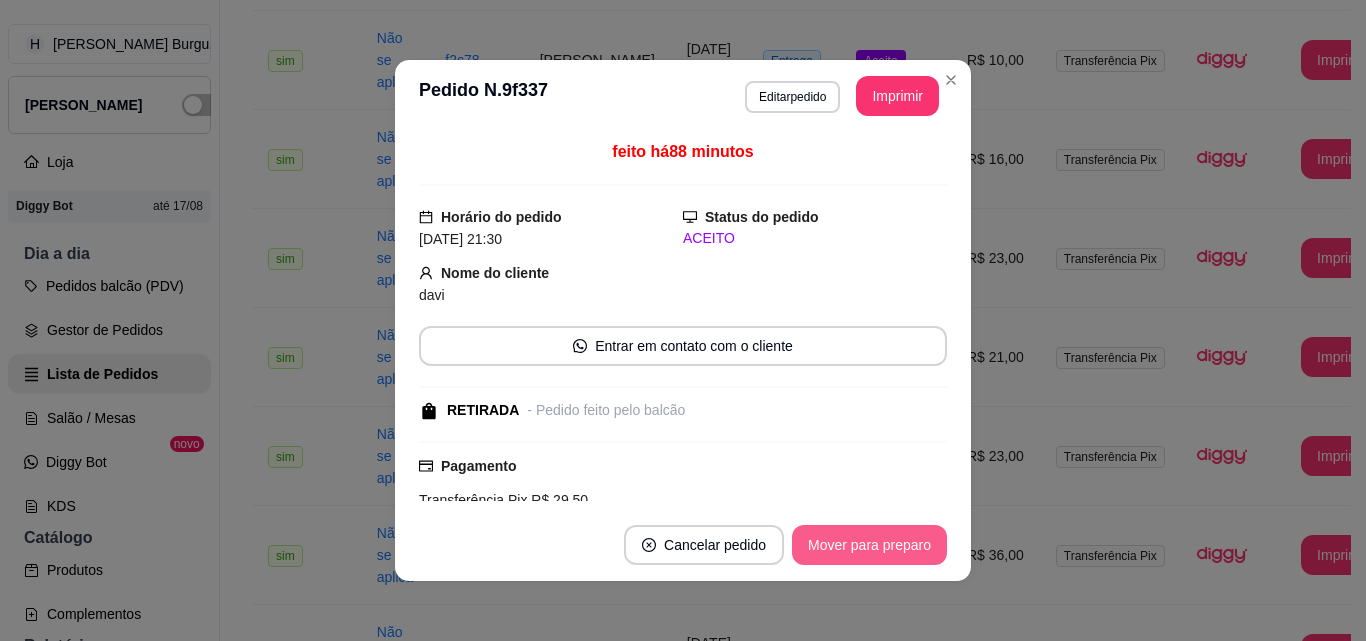 click on "Mover para preparo" at bounding box center [869, 545] 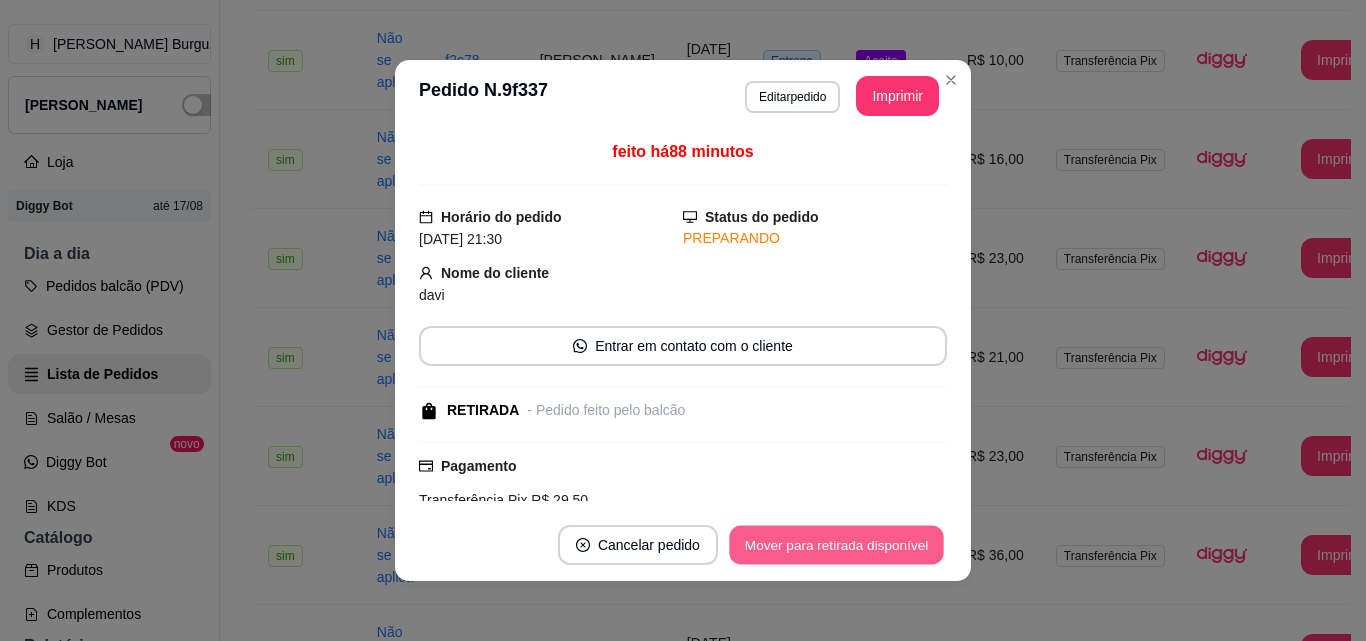 click on "Mover para retirada disponível" at bounding box center (836, 545) 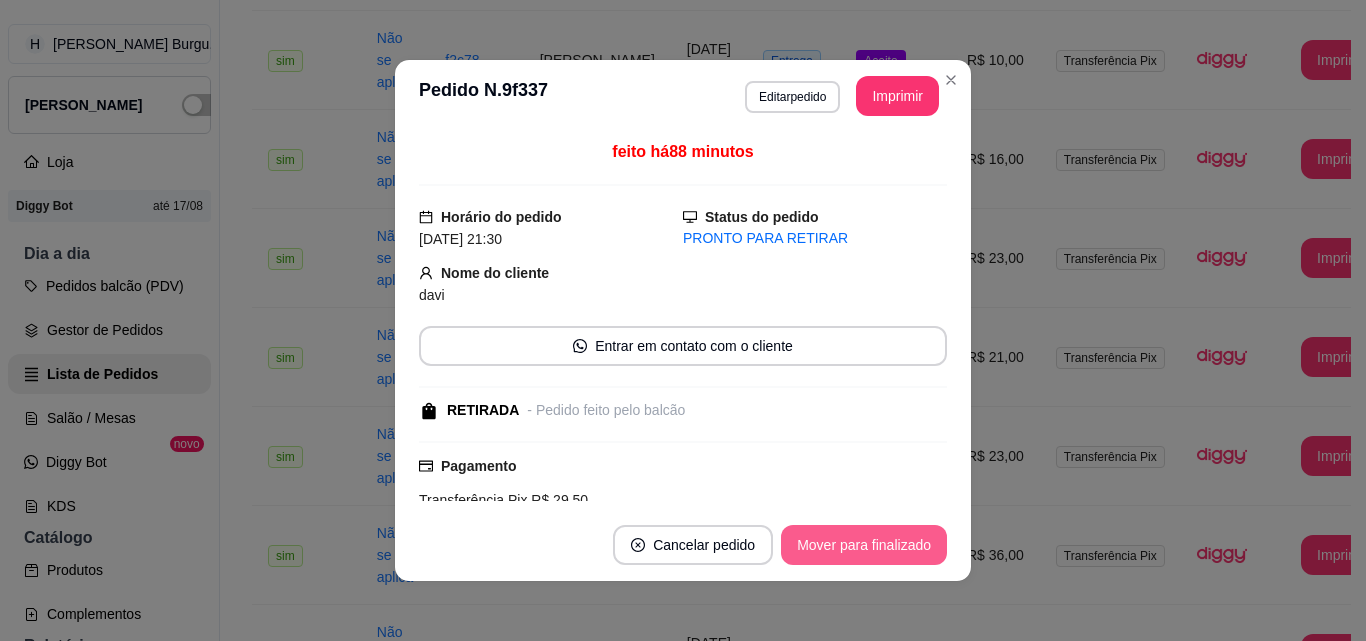 click on "Mover para finalizado" at bounding box center [864, 545] 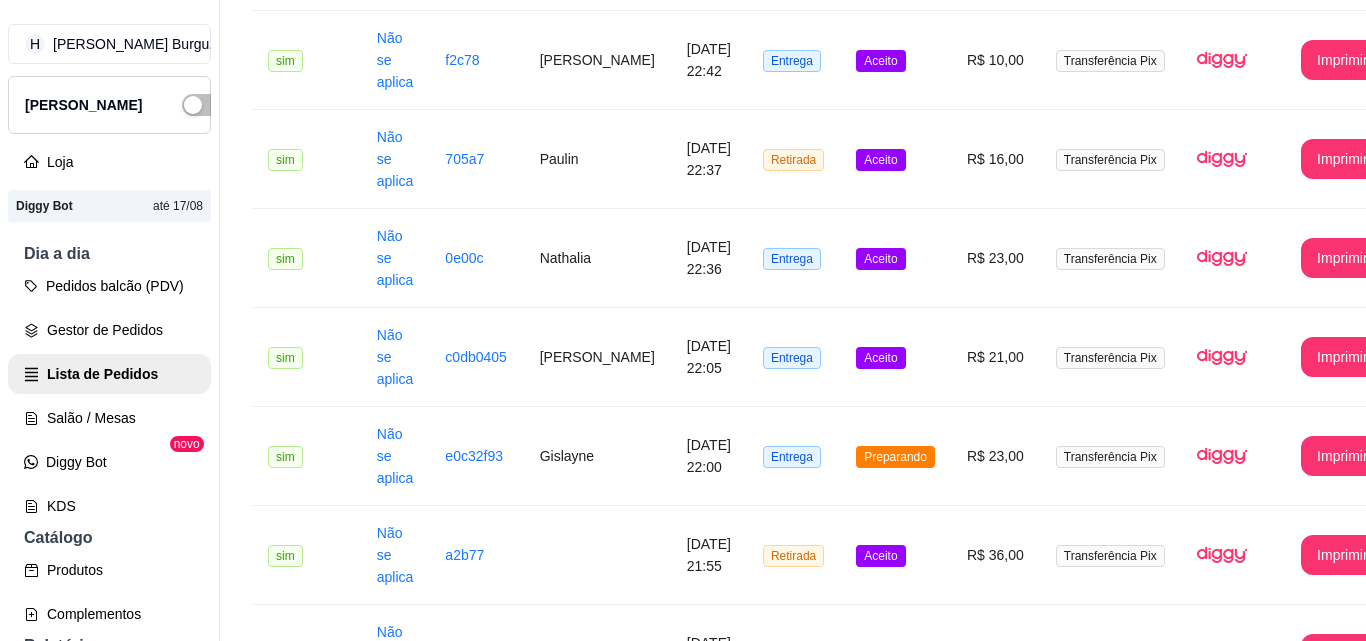 click on "[PERSON_NAME]" at bounding box center (597, 1347) 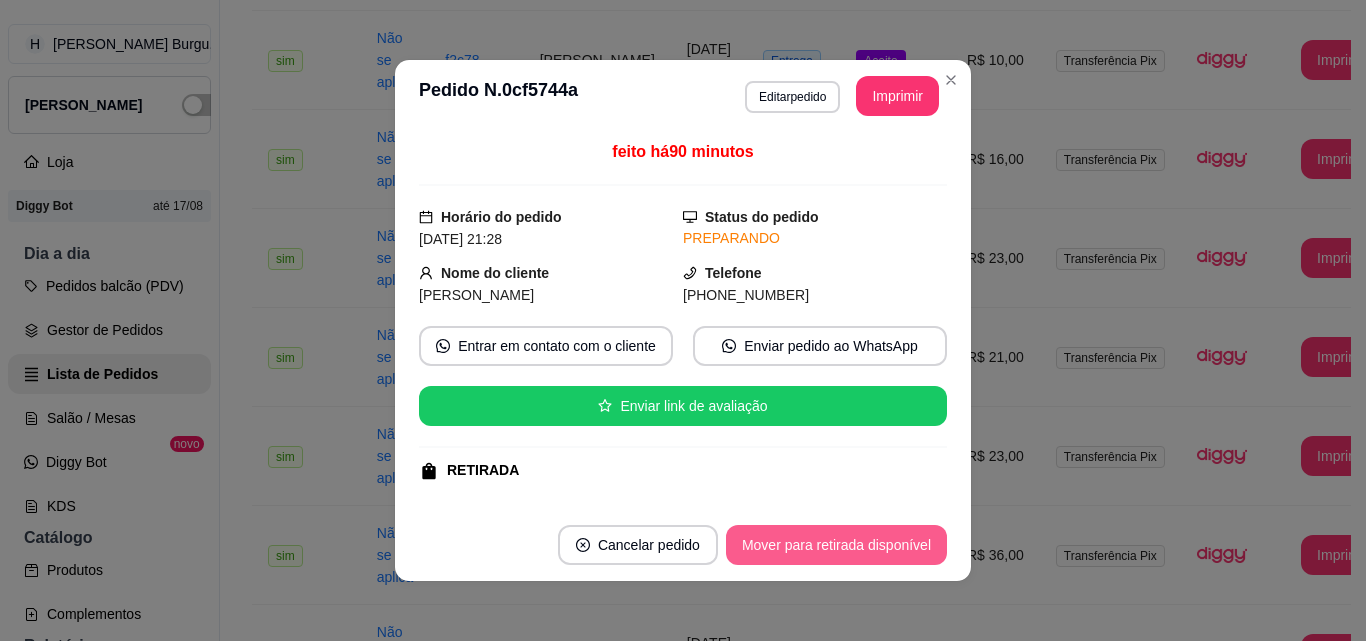 click on "Mover para retirada disponível" at bounding box center [836, 545] 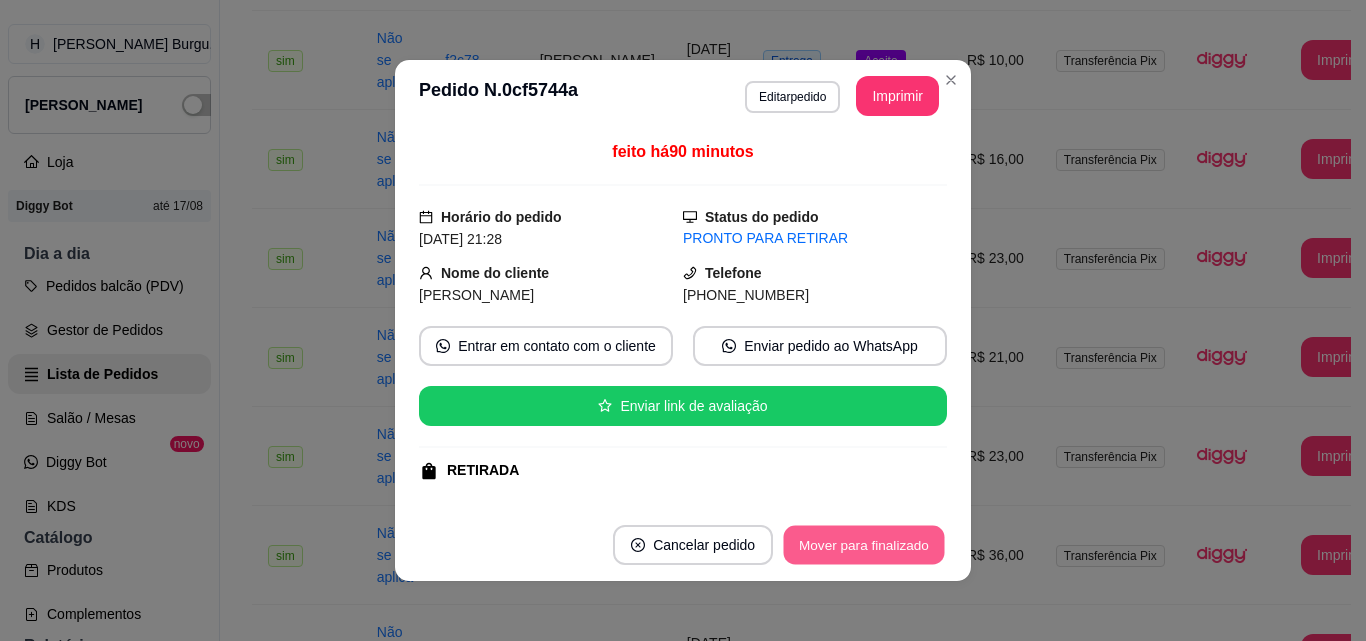 click on "Mover para finalizado" at bounding box center (864, 545) 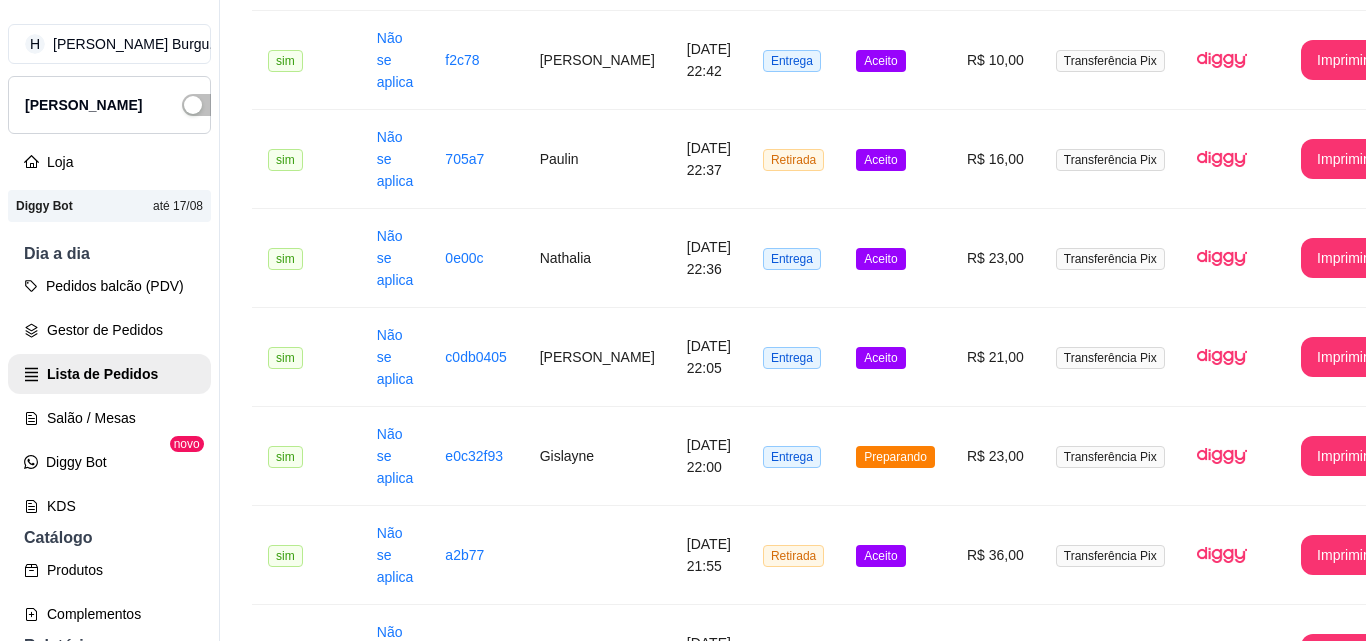 click on "[PERSON_NAME]" at bounding box center (597, 1149) 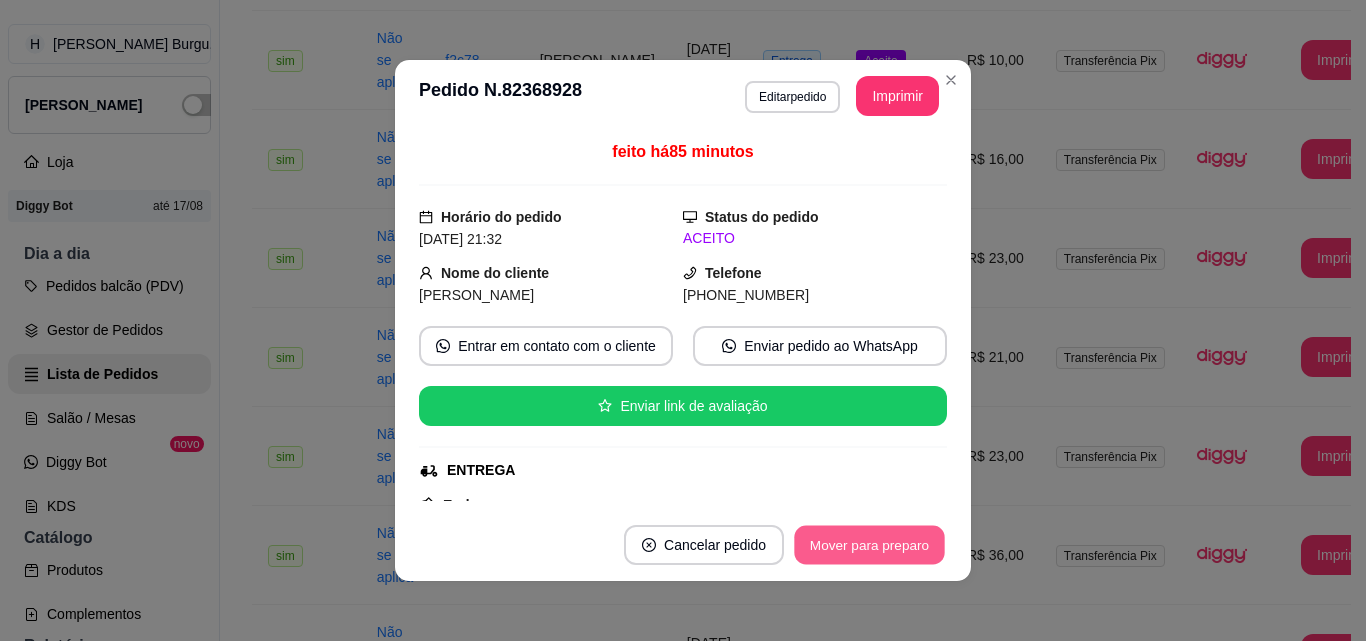 click on "Mover para preparo" at bounding box center (869, 545) 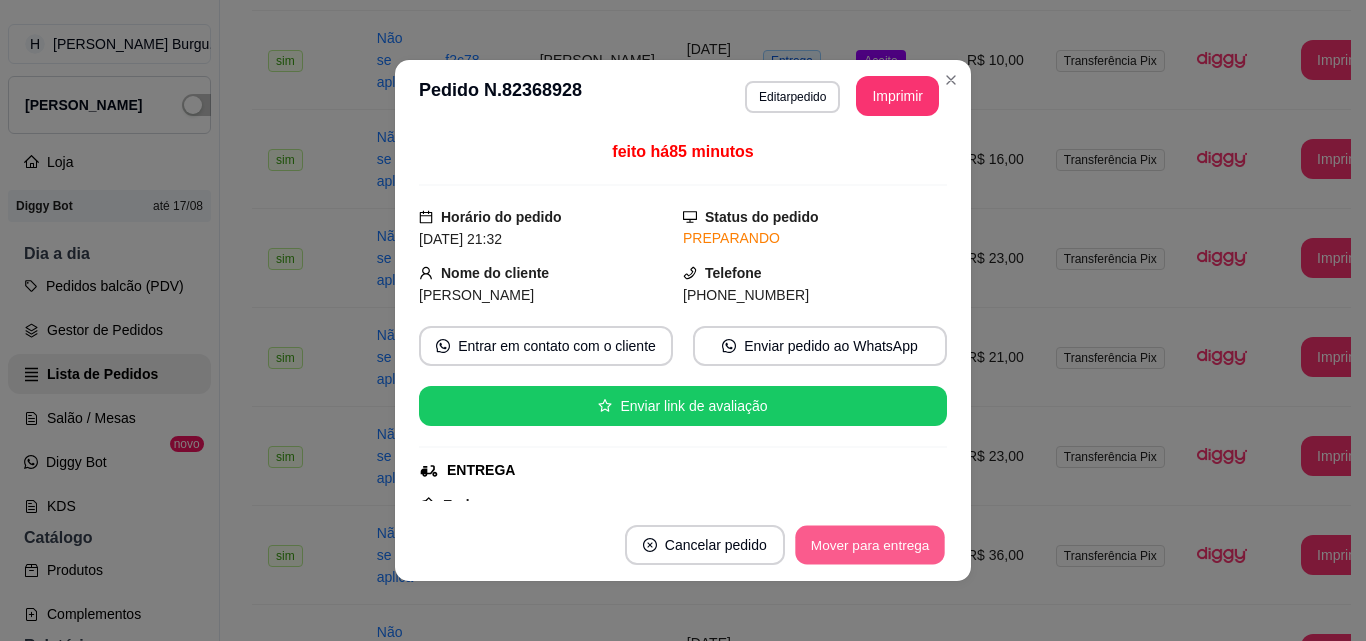 click on "Mover para entrega" at bounding box center [870, 545] 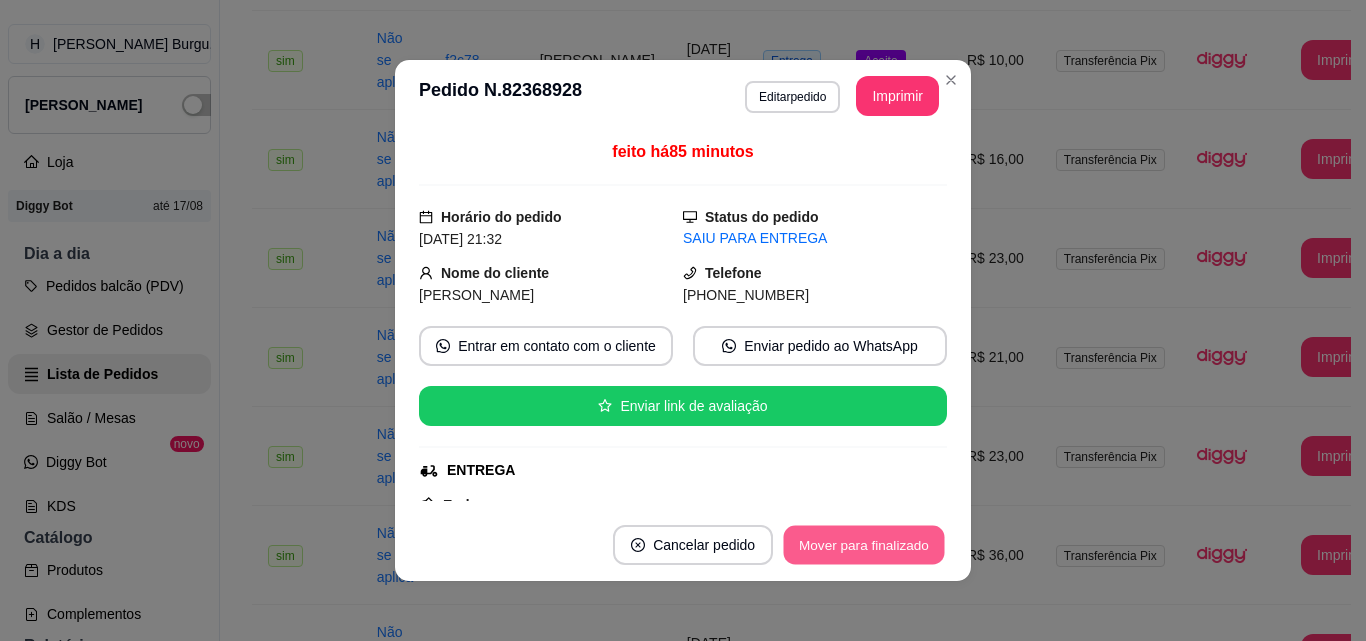 click on "Mover para finalizado" at bounding box center (864, 545) 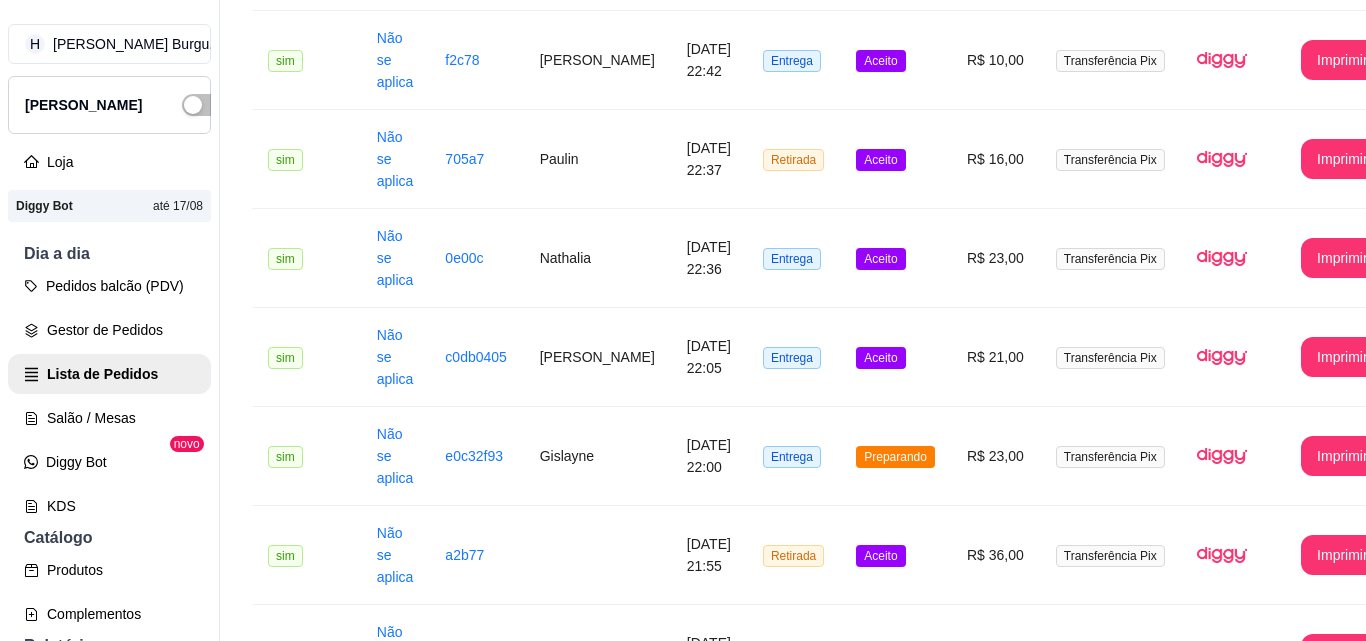 click on "myrella" at bounding box center [597, 1050] 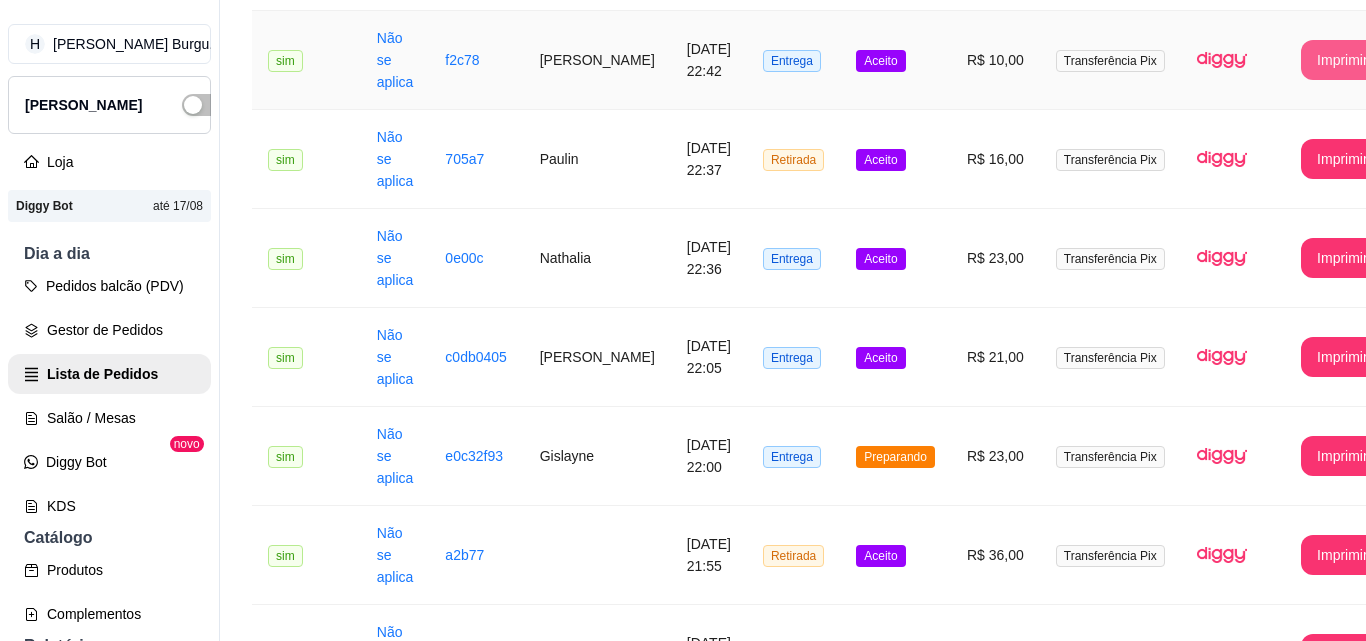 click on "Imprimir" at bounding box center [1342, 60] 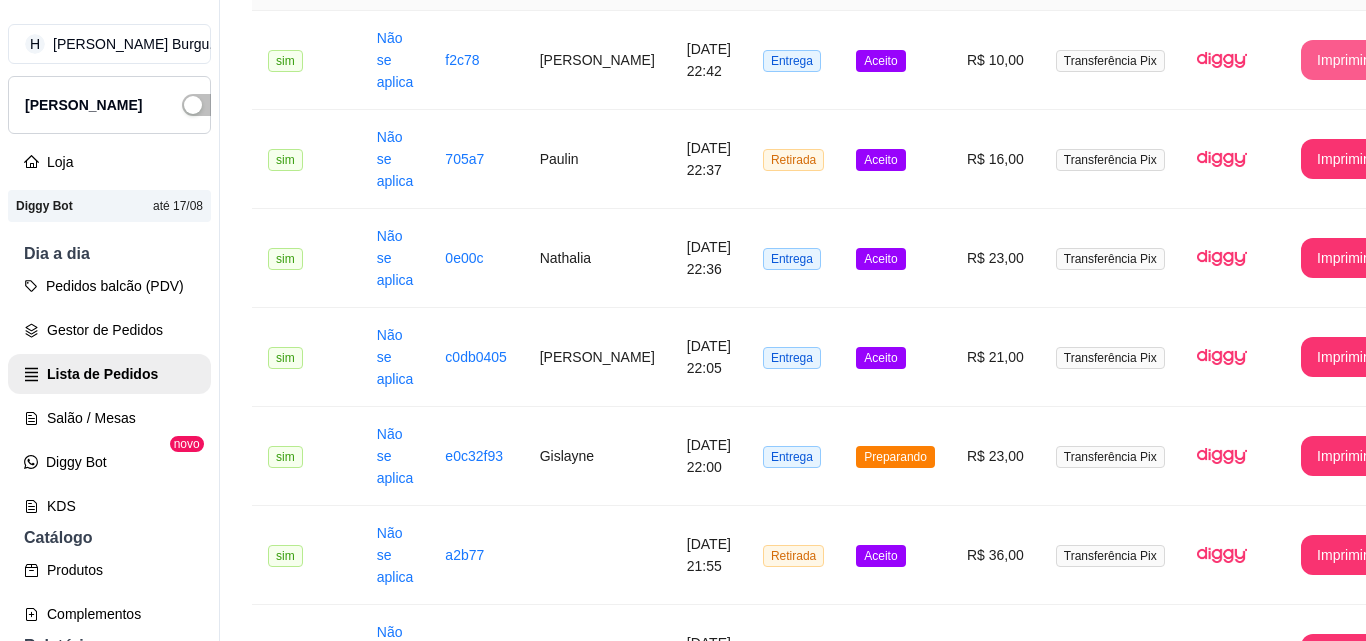 click on "Imprimir" at bounding box center [1342, -39] 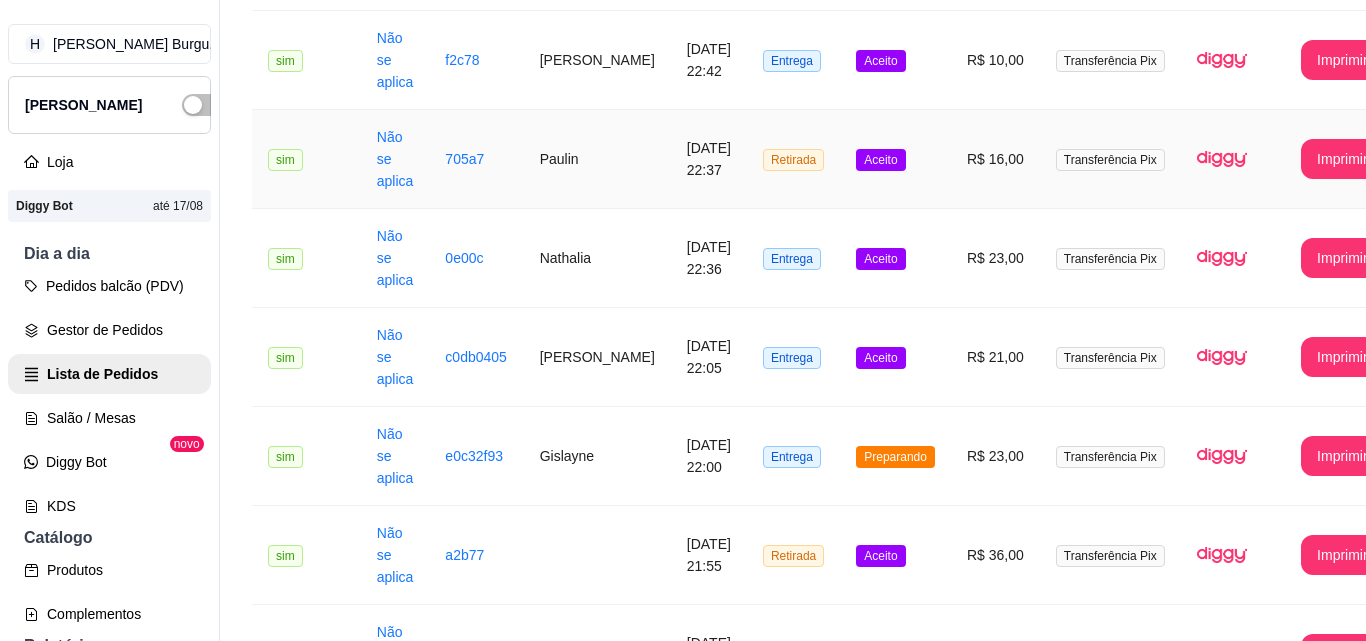 click on "Paulin" at bounding box center (597, 159) 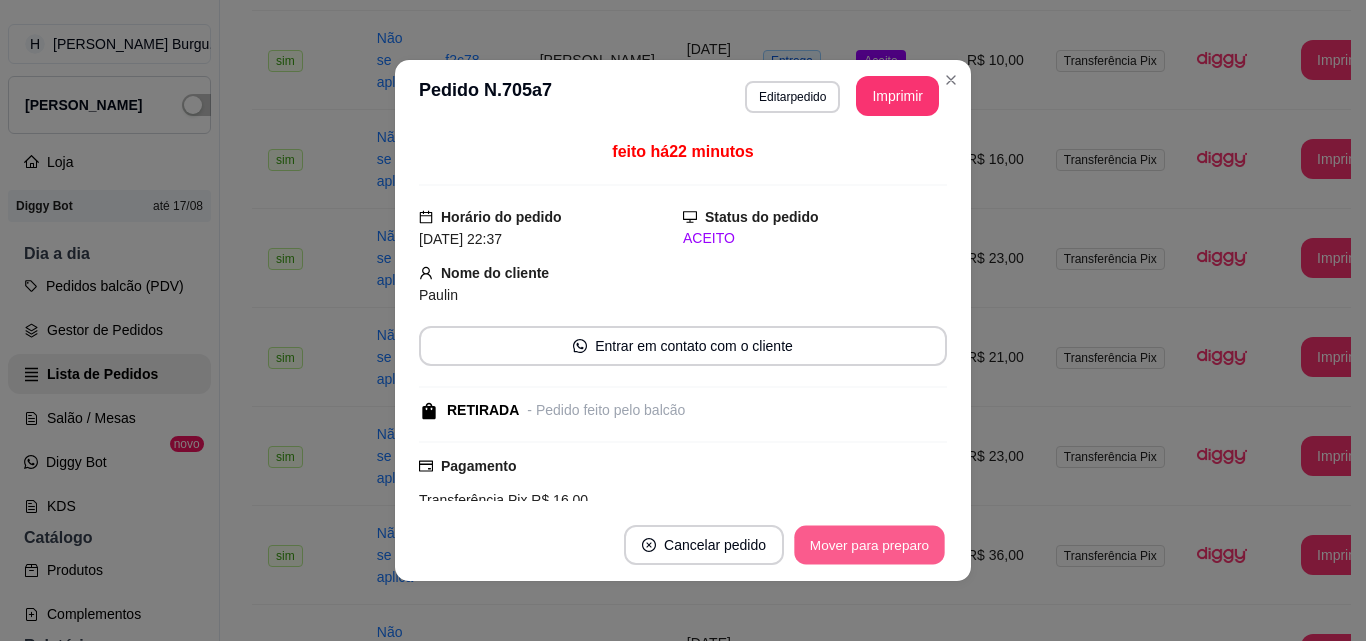 click on "Mover para preparo" at bounding box center (869, 545) 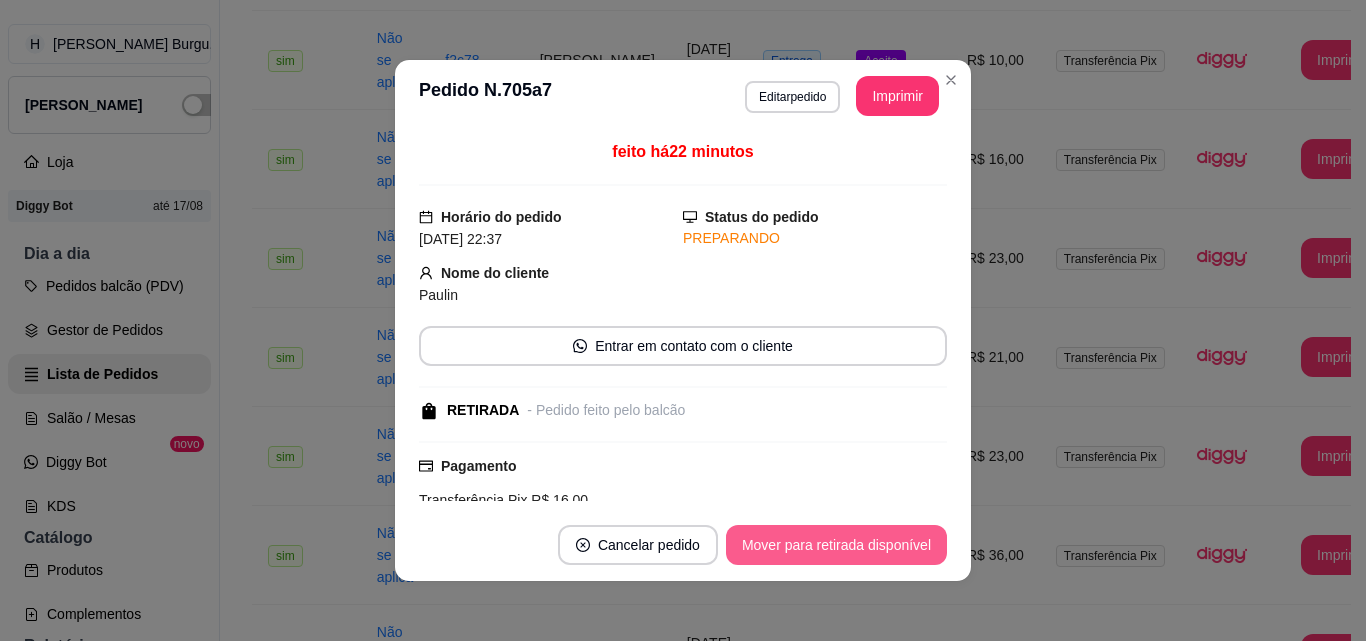 click on "Mover para retirada disponível" at bounding box center (836, 545) 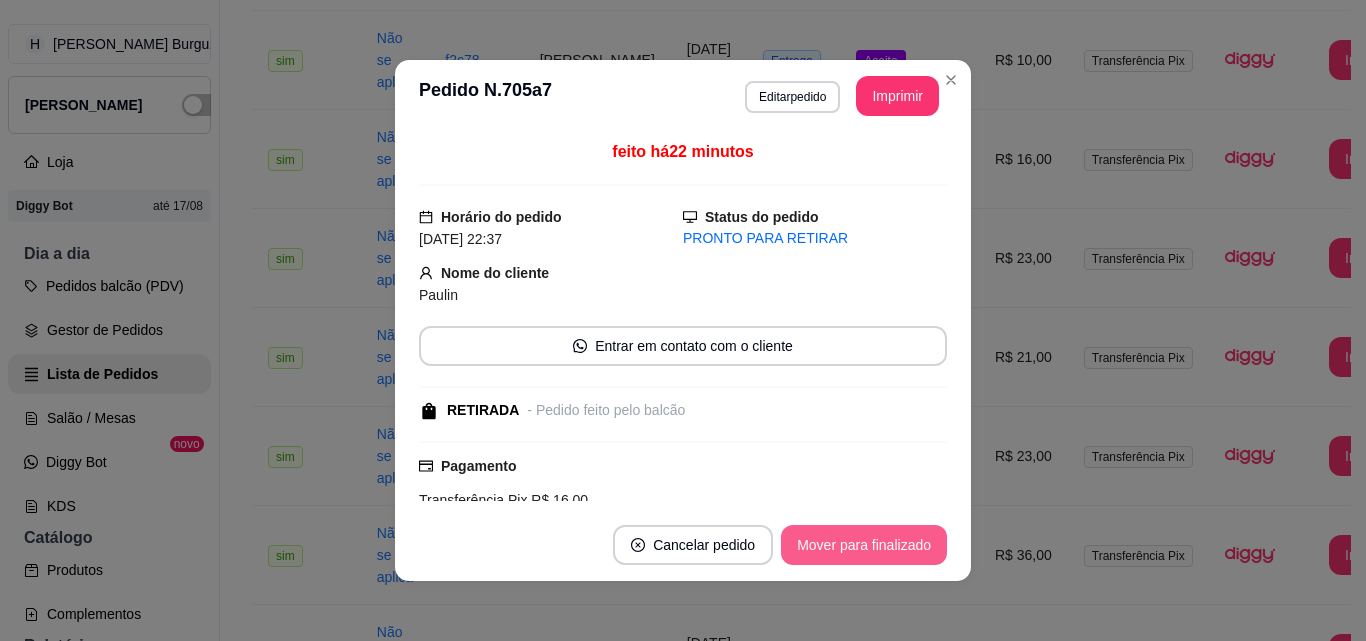 click on "Mover para finalizado" at bounding box center (864, 545) 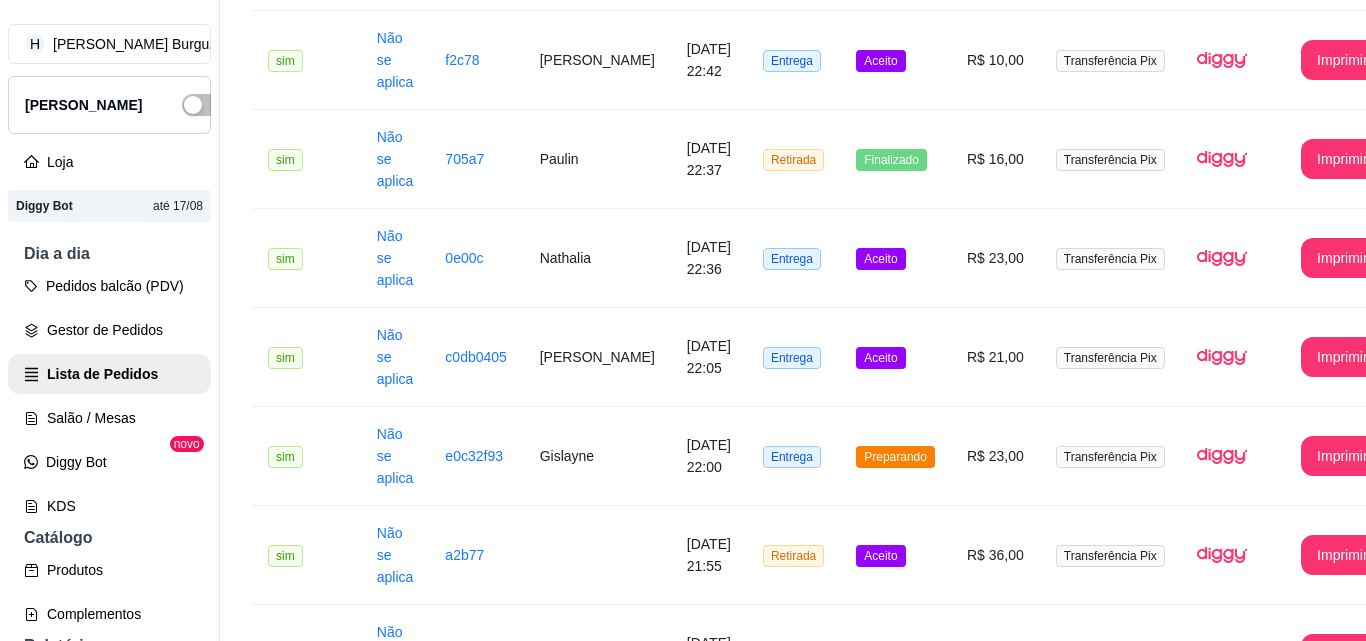 click on "2" at bounding box center [1162, 2914] 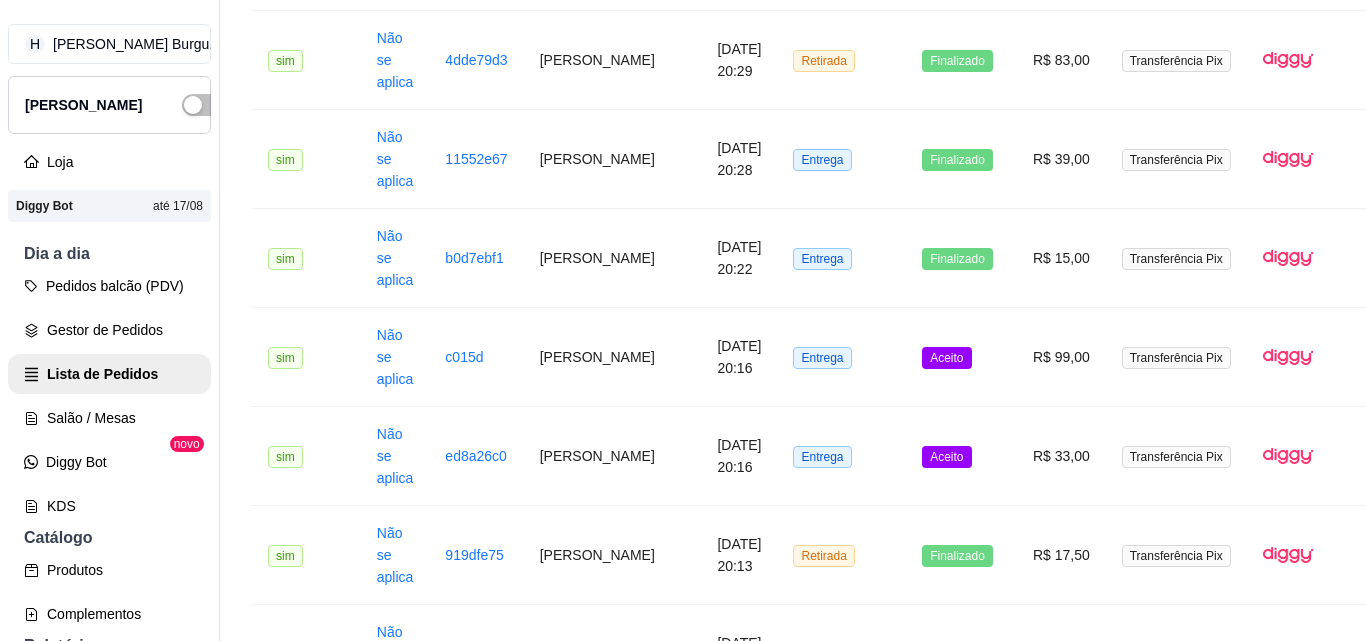 click on "[PERSON_NAME]" at bounding box center [613, 852] 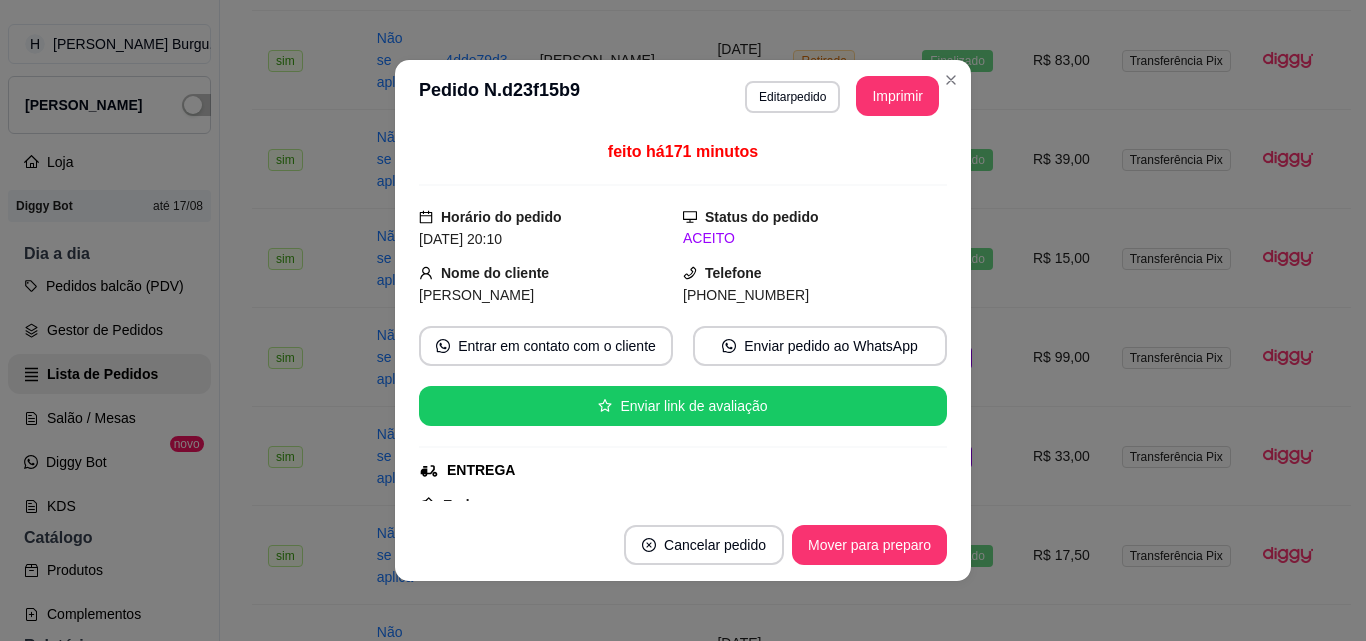 click on "Cancelar pedido Mover para preparo" at bounding box center (683, 545) 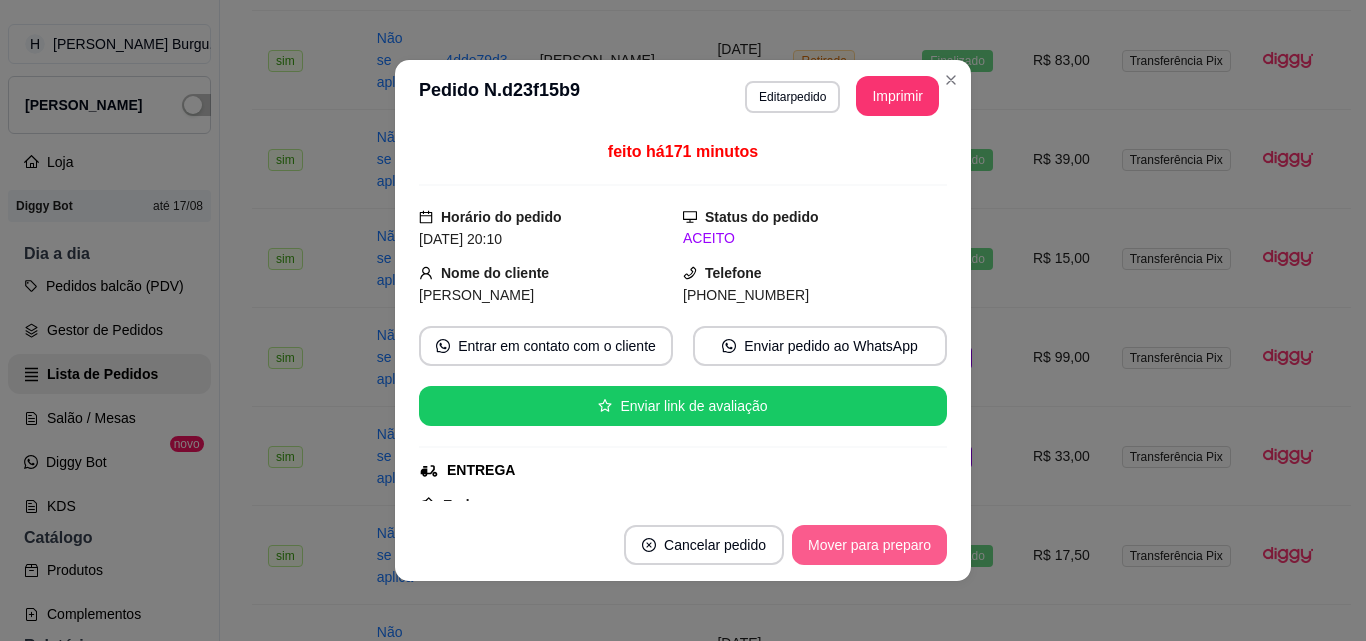 click on "Mover para preparo" at bounding box center [869, 545] 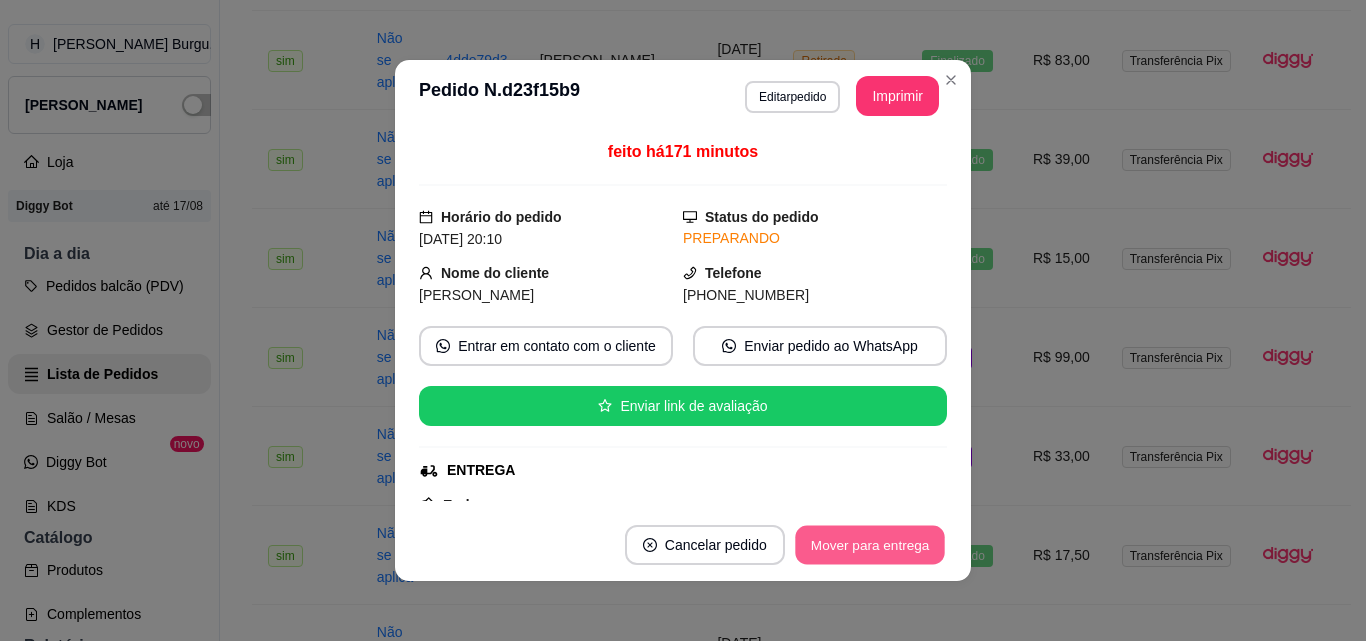 click on "Mover para entrega" at bounding box center (870, 545) 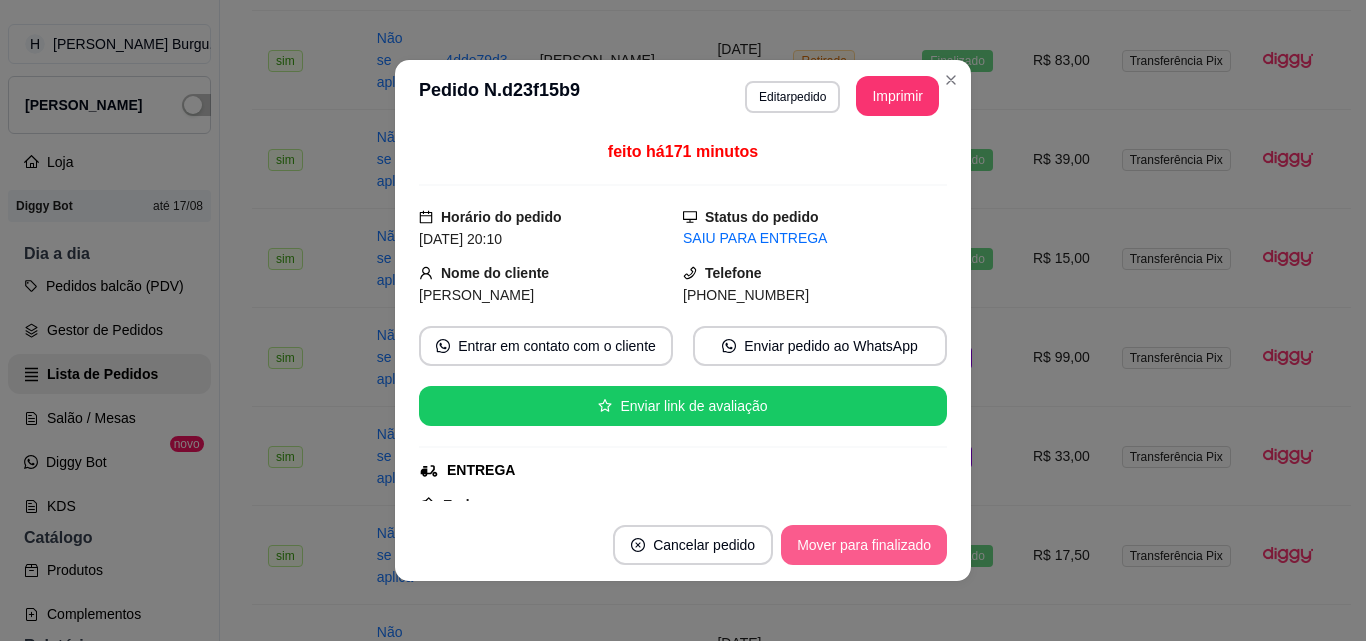 click on "Mover para finalizado" at bounding box center (864, 545) 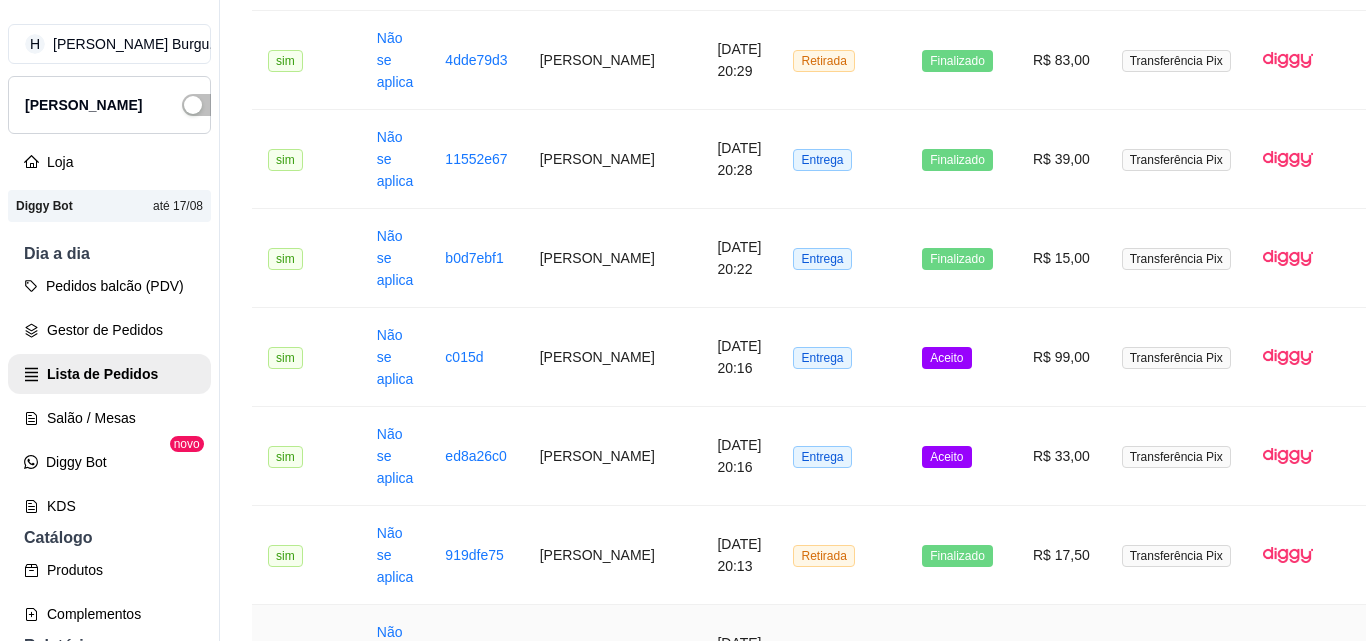 click at bounding box center (613, 654) 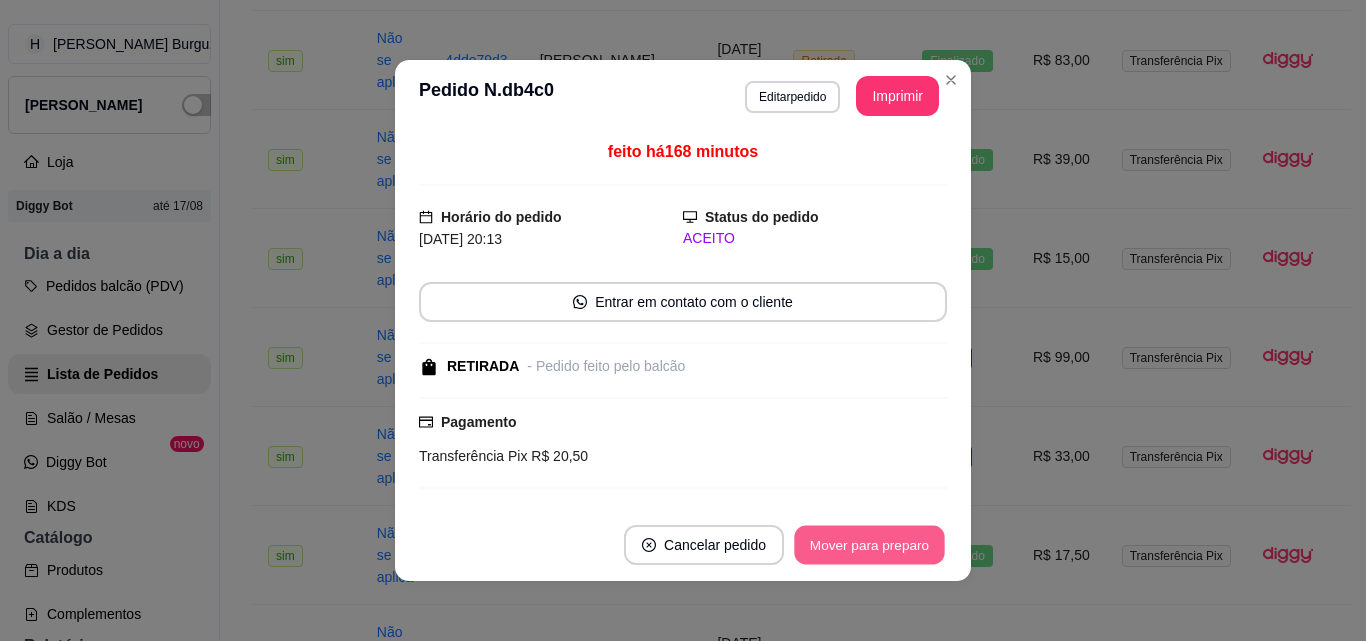 click on "Mover para preparo" at bounding box center [869, 545] 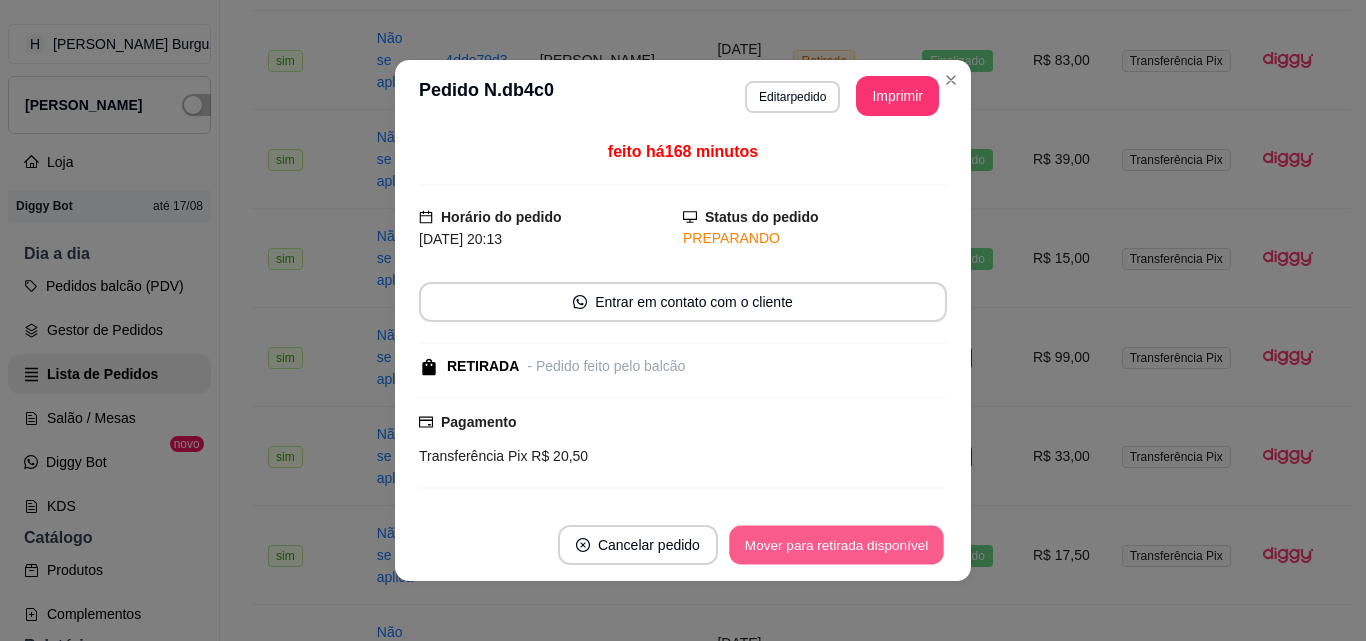 click on "Mover para retirada disponível" at bounding box center (836, 545) 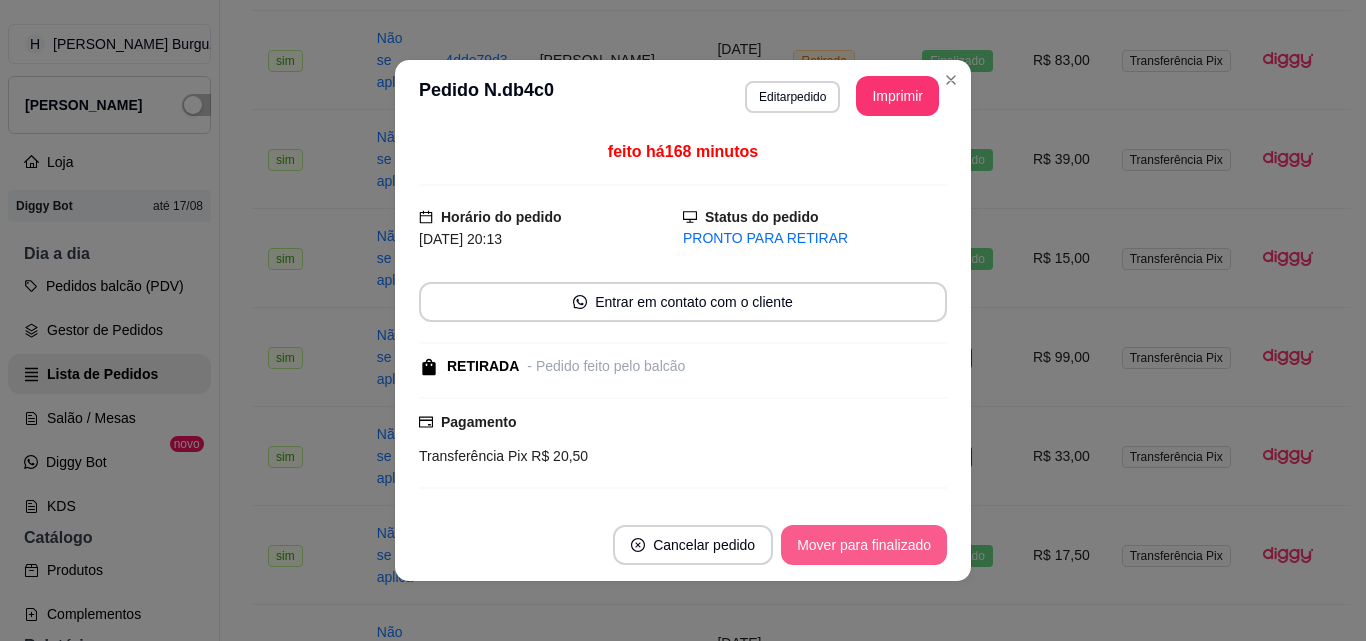 click on "Mover para finalizado" at bounding box center (864, 545) 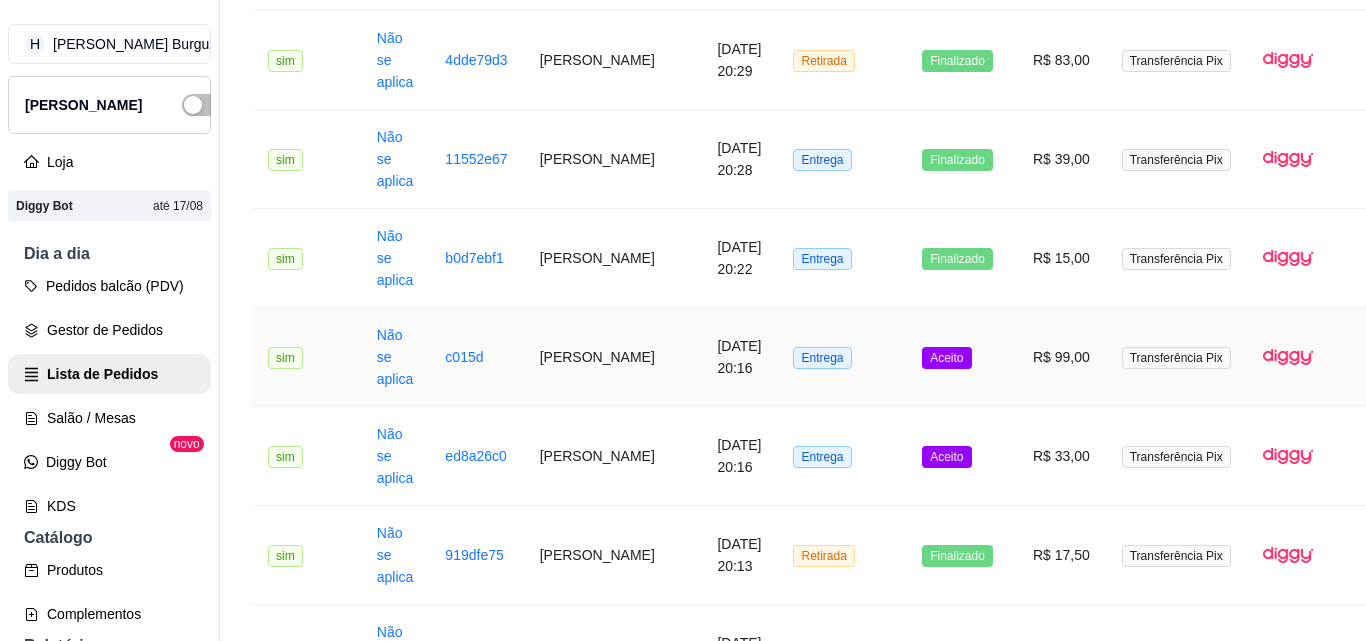 click on "[PERSON_NAME]" at bounding box center [613, 357] 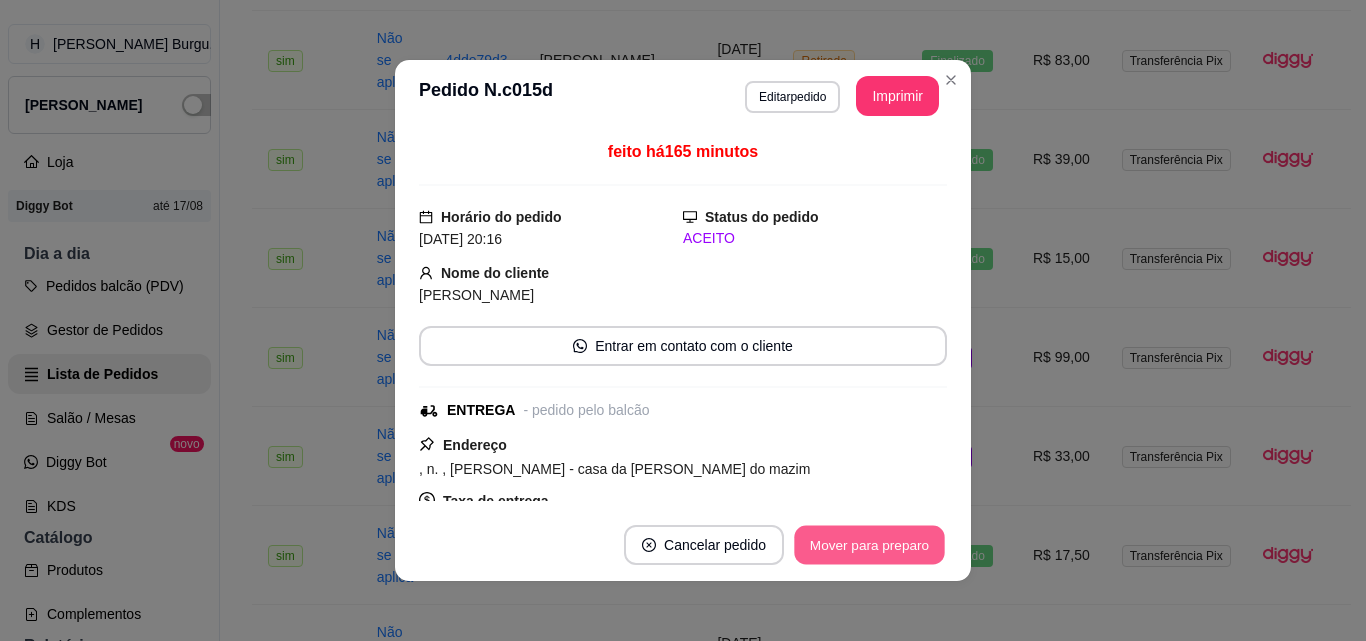 click on "Mover para preparo" at bounding box center [869, 545] 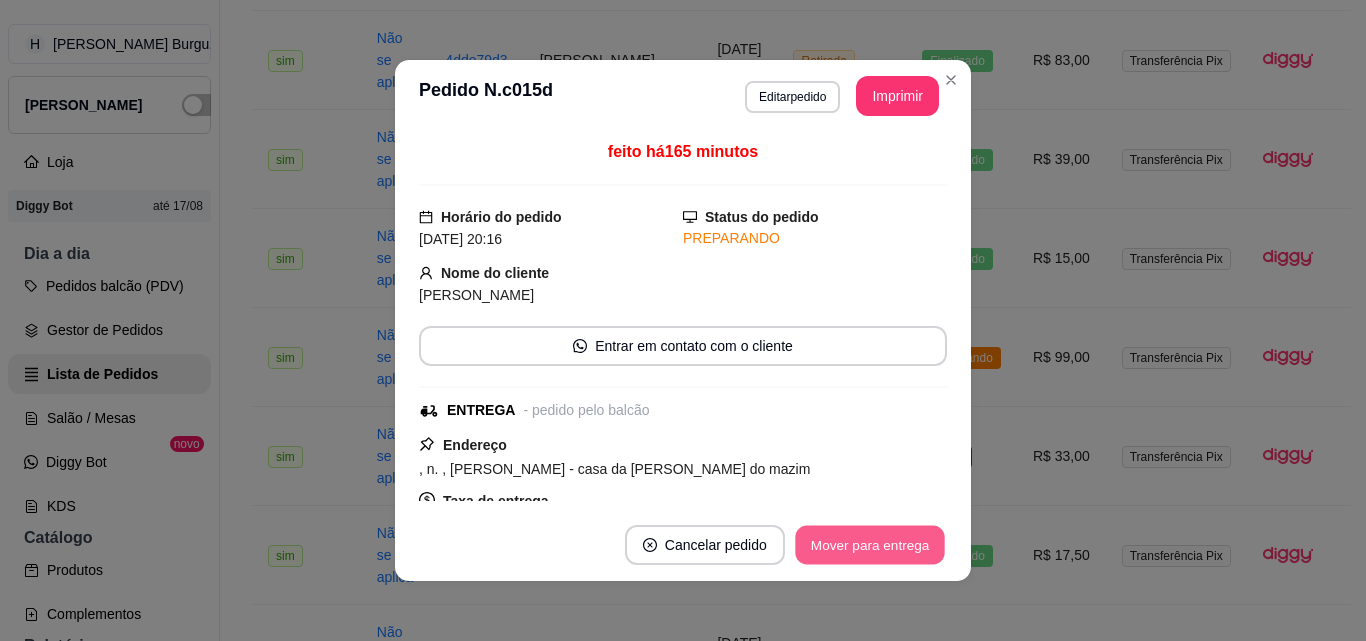 click on "Mover para entrega" at bounding box center [870, 545] 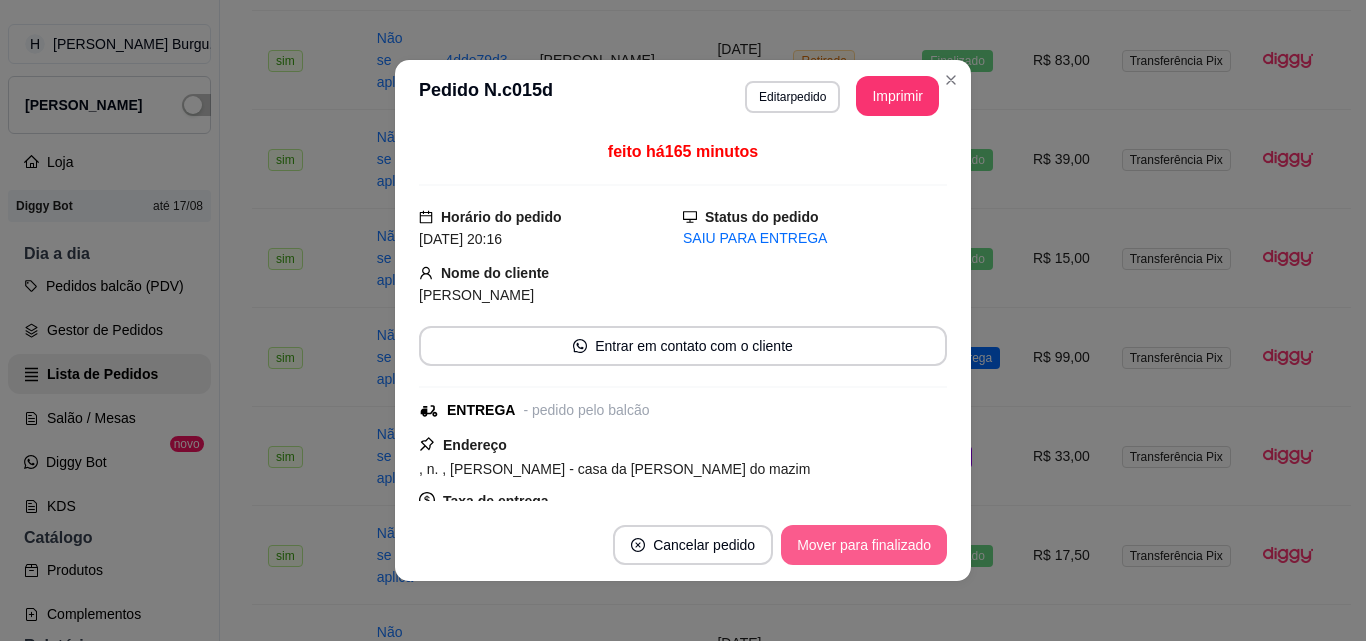 click on "Mover para finalizado" at bounding box center (864, 545) 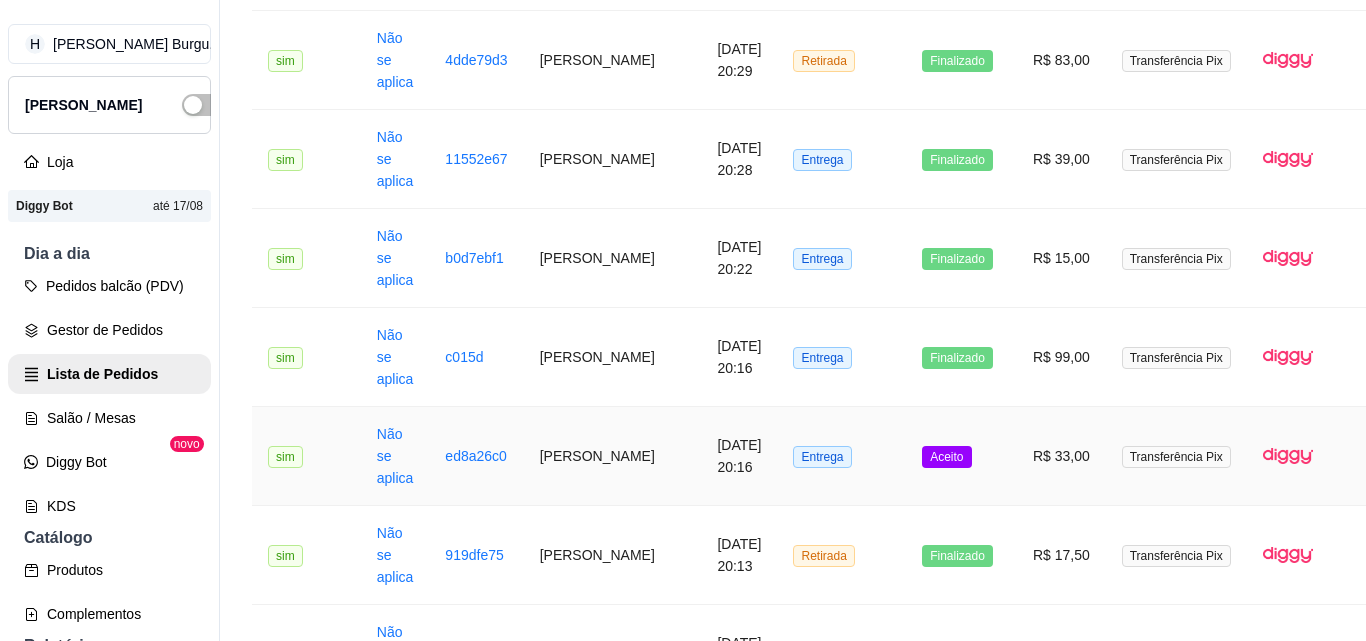 click on "[PERSON_NAME]" at bounding box center [613, 456] 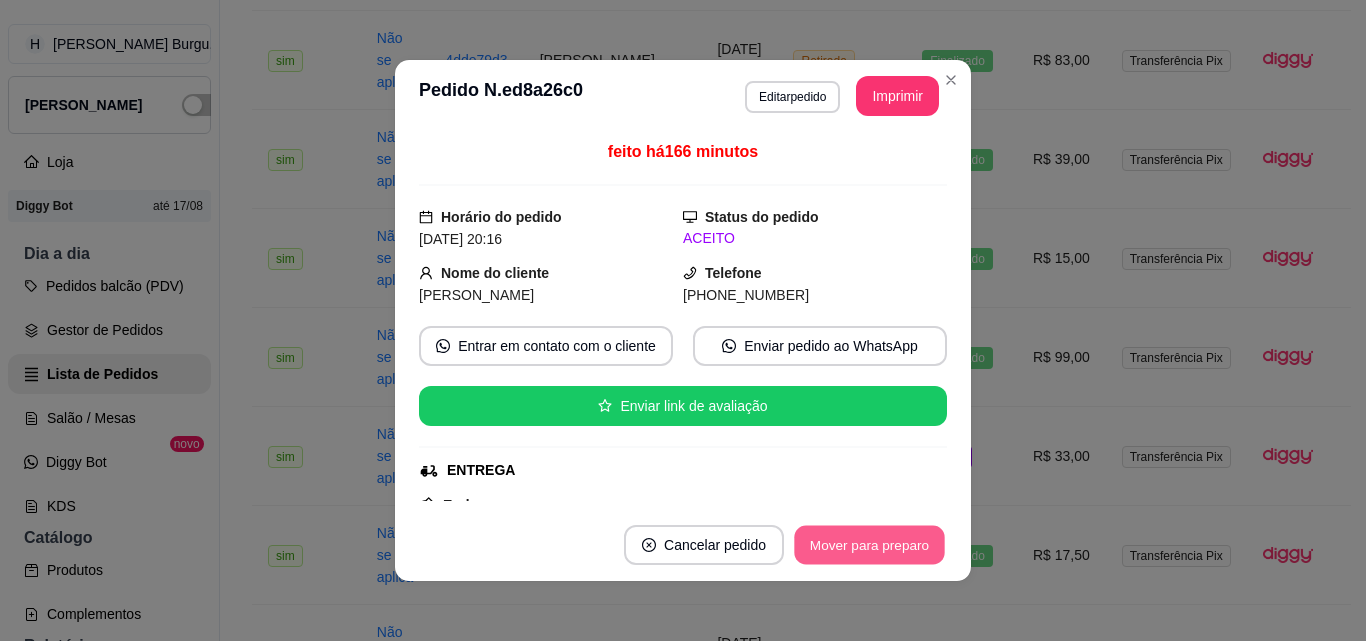 click on "Mover para preparo" at bounding box center (869, 545) 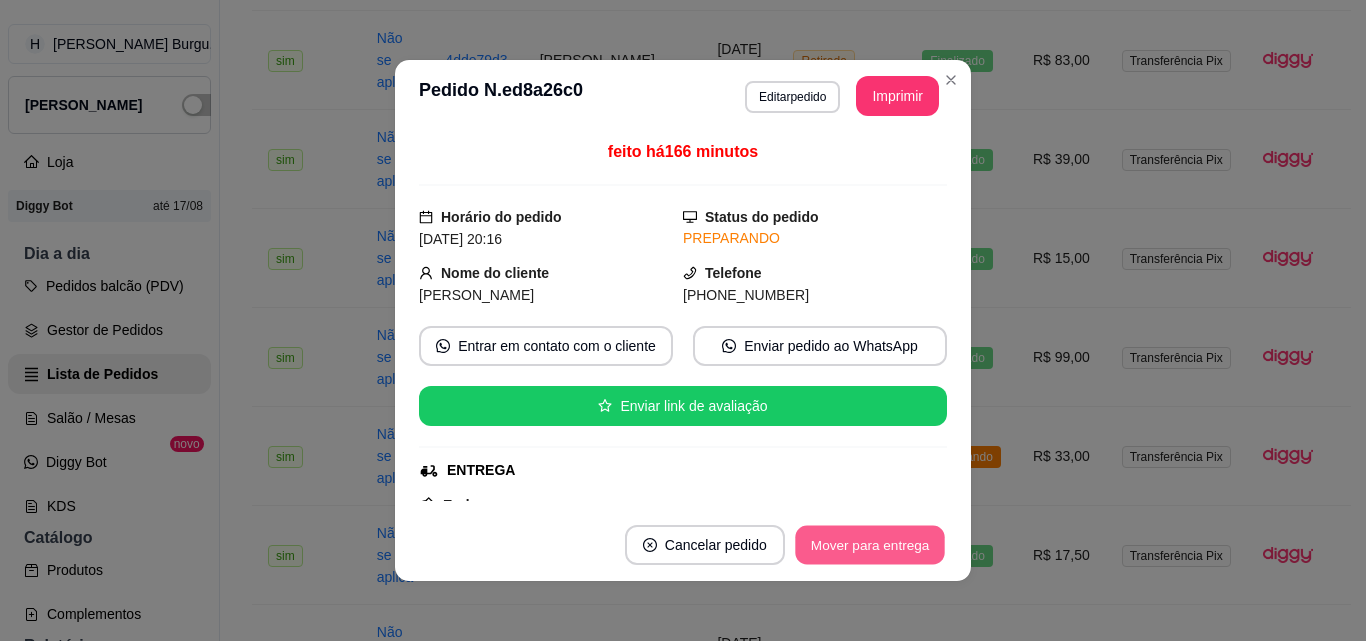 click on "Mover para entrega" at bounding box center (870, 545) 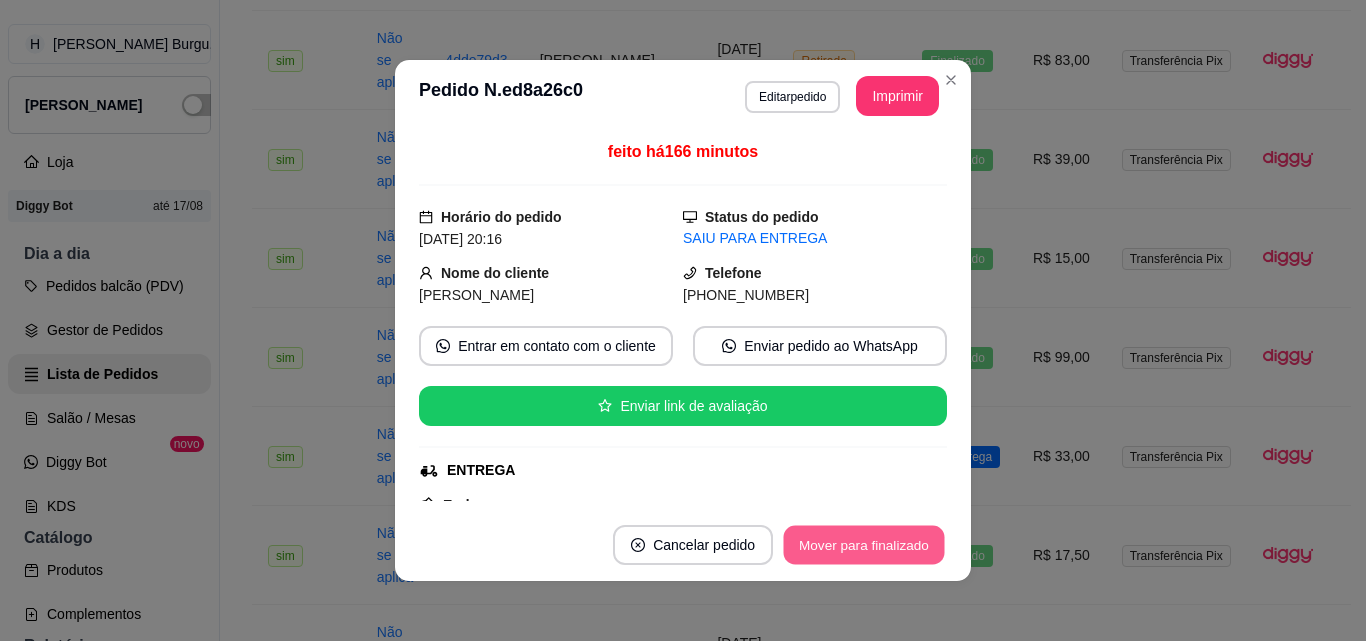 click on "Mover para finalizado" at bounding box center (864, 545) 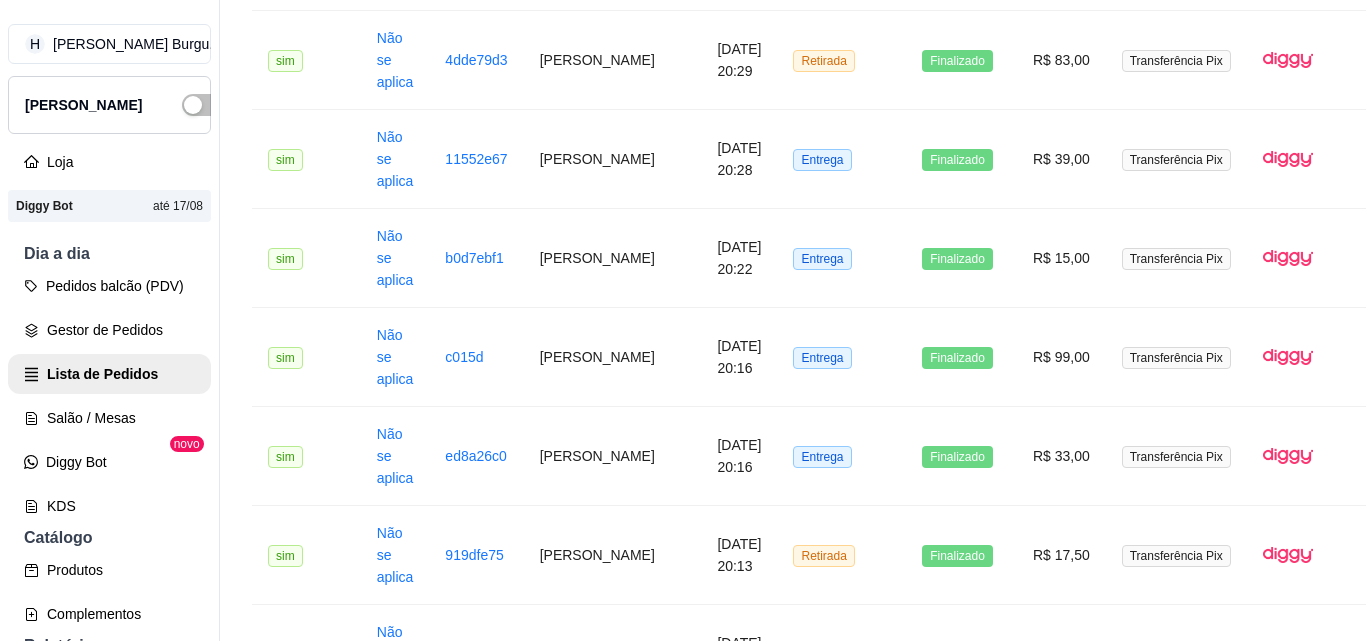 click on "jeny" at bounding box center [613, 1644] 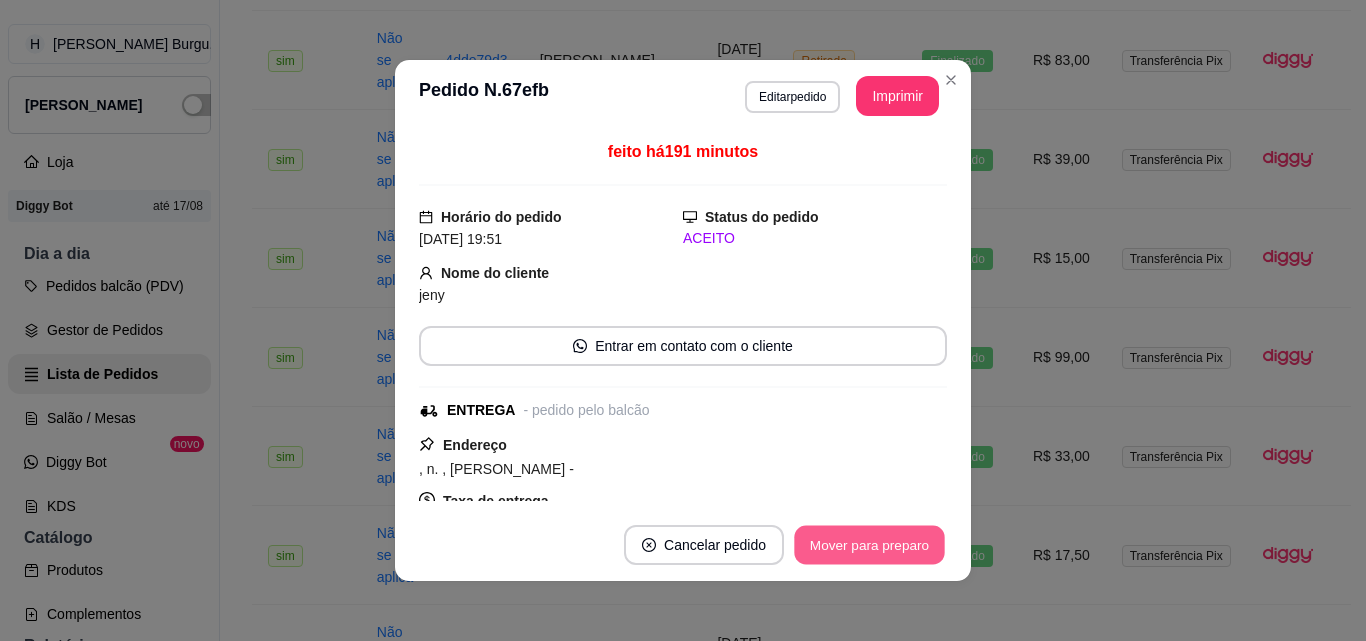click on "Mover para preparo" at bounding box center [869, 545] 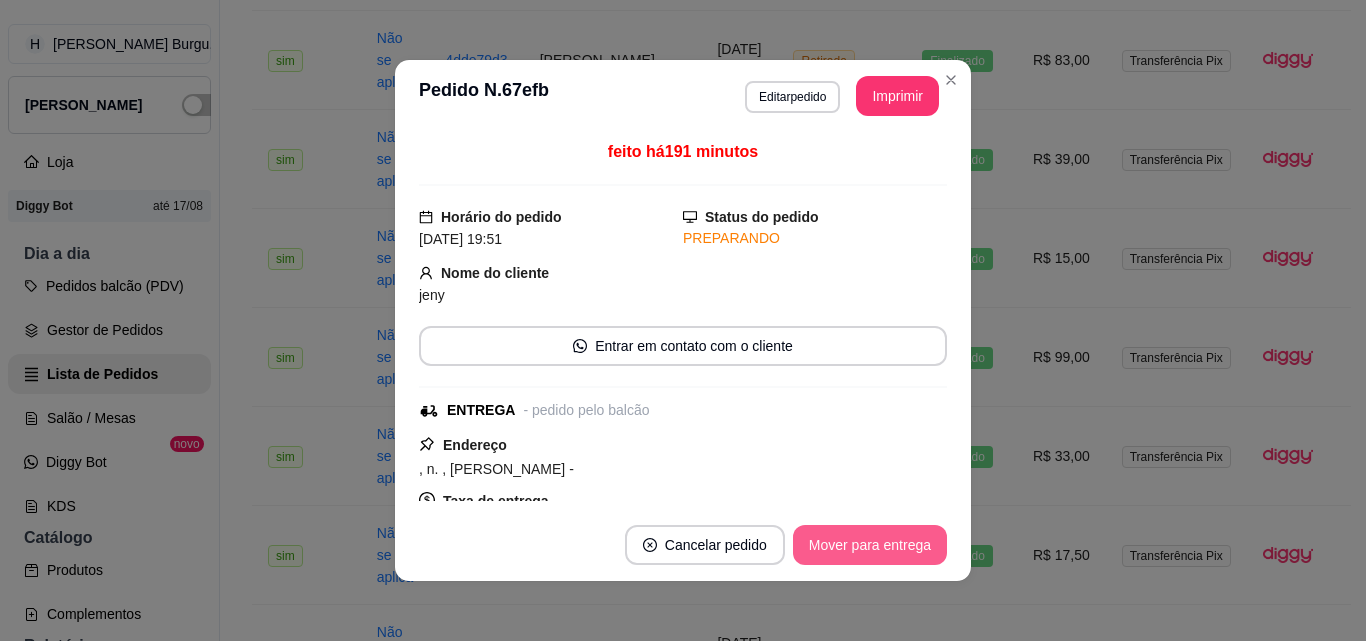 click on "Mover para entrega" at bounding box center (870, 545) 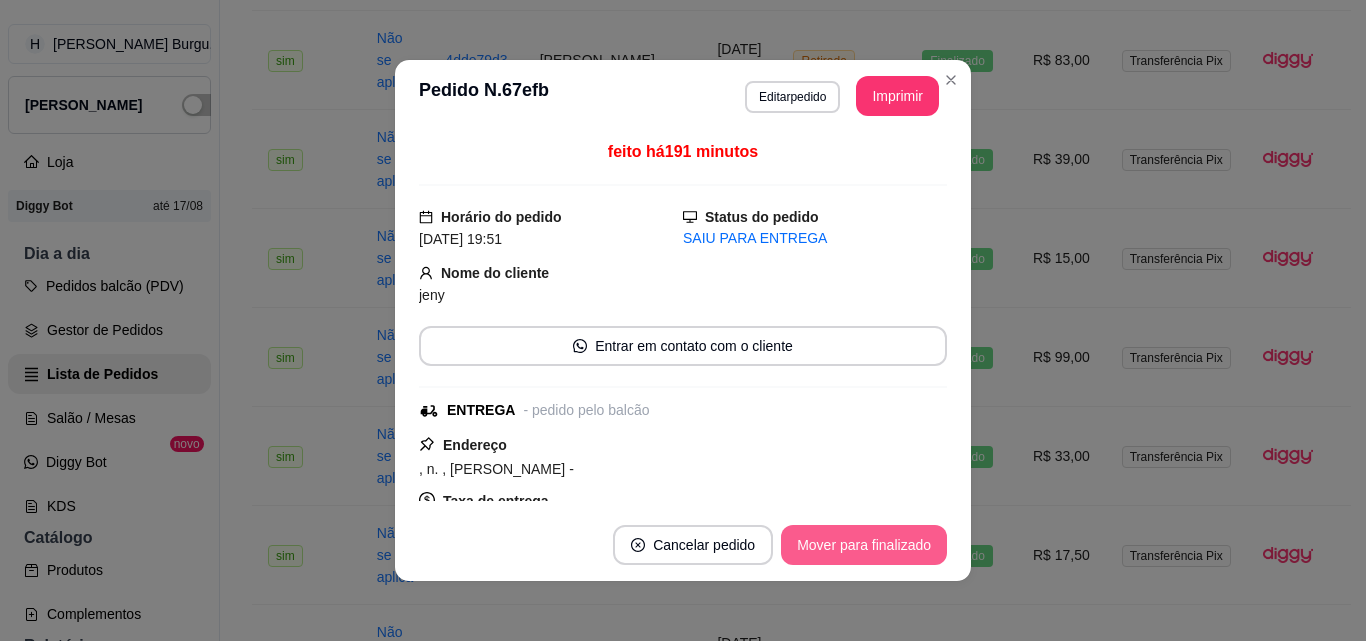 click on "Mover para finalizado" at bounding box center [864, 545] 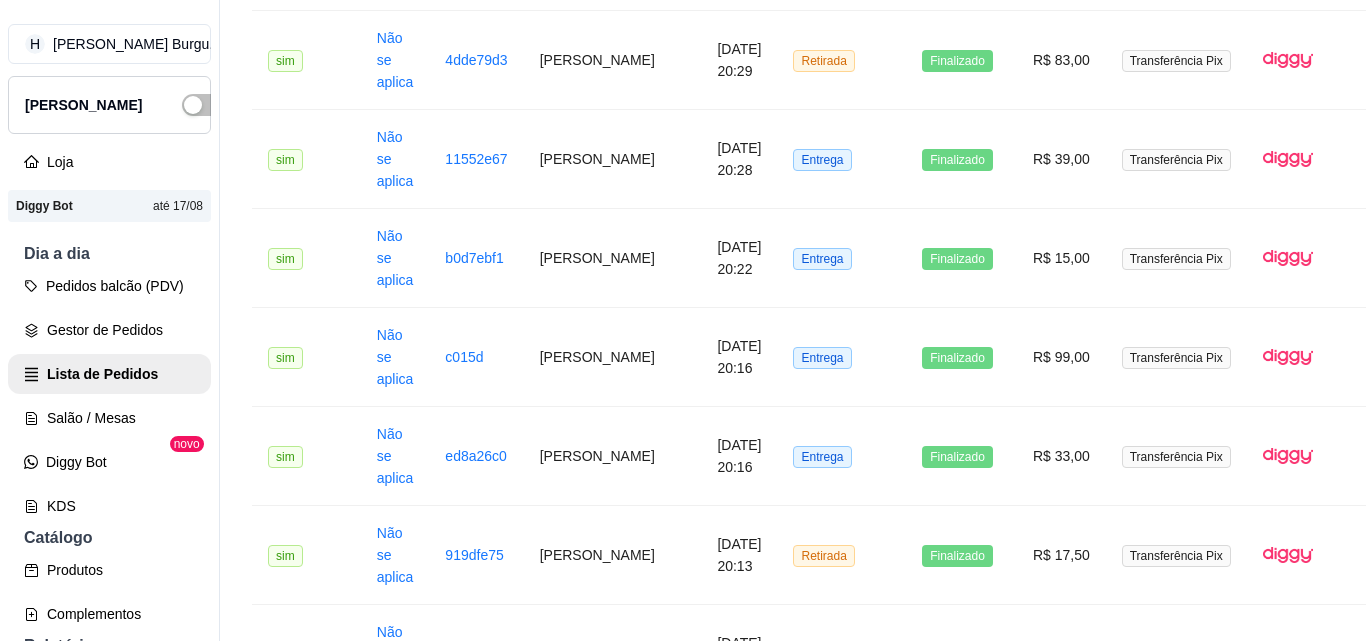 click on "[PERSON_NAME]" at bounding box center (613, 1545) 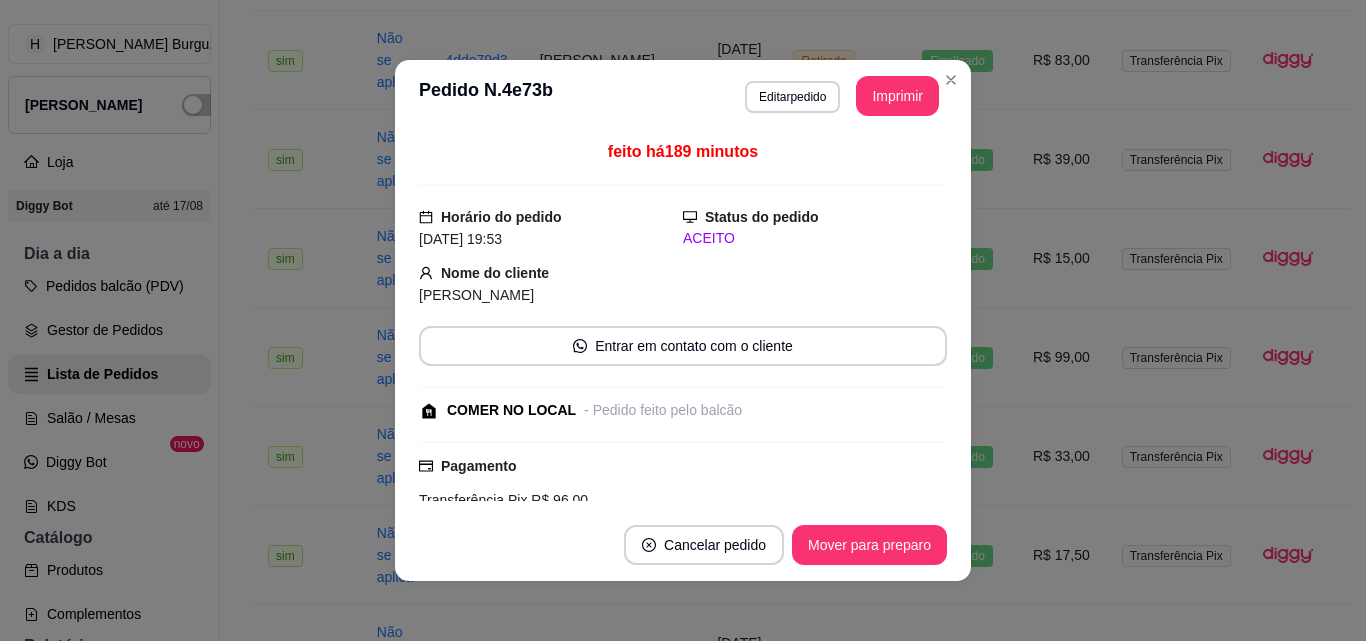 drag, startPoint x: 853, startPoint y: 575, endPoint x: 852, endPoint y: 556, distance: 19.026299 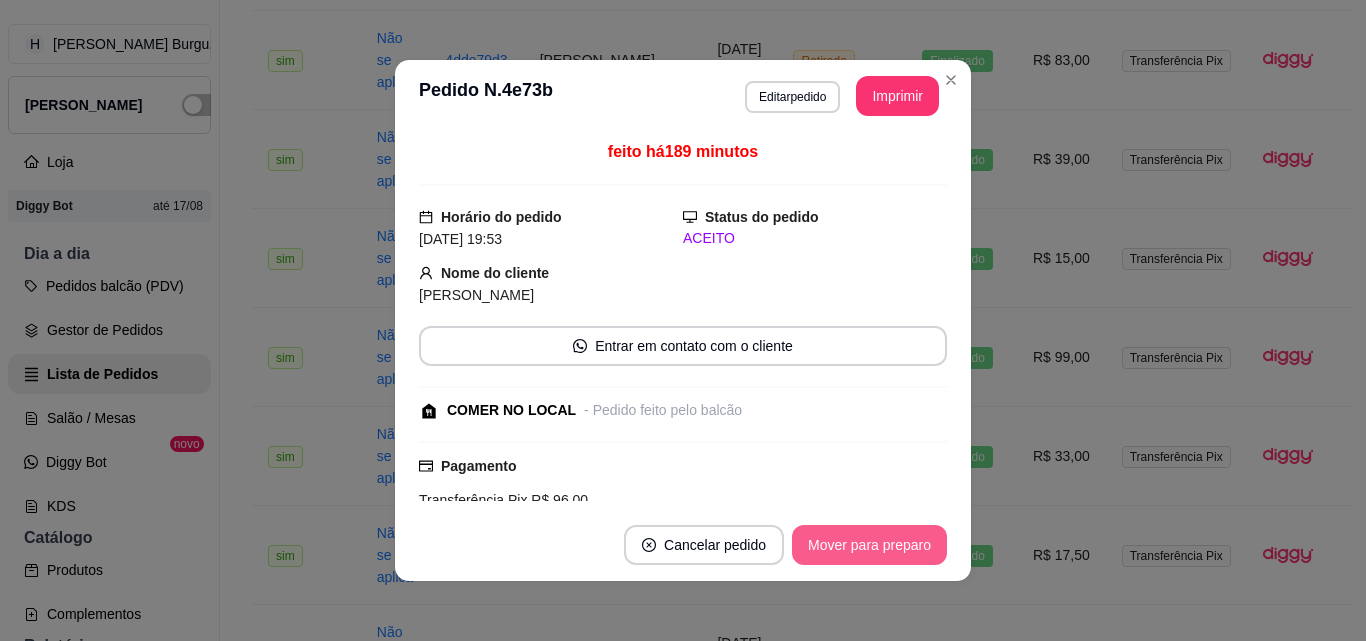 click on "Mover para preparo" at bounding box center [869, 545] 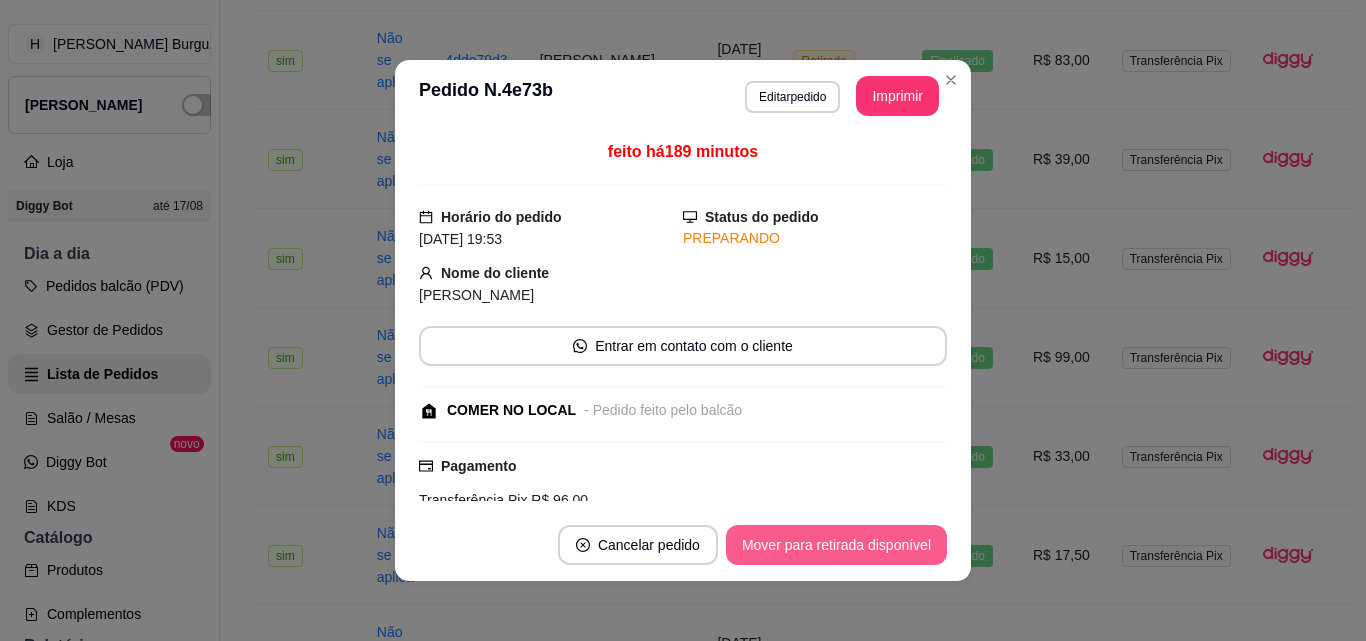 click on "Mover para retirada disponível" at bounding box center (836, 545) 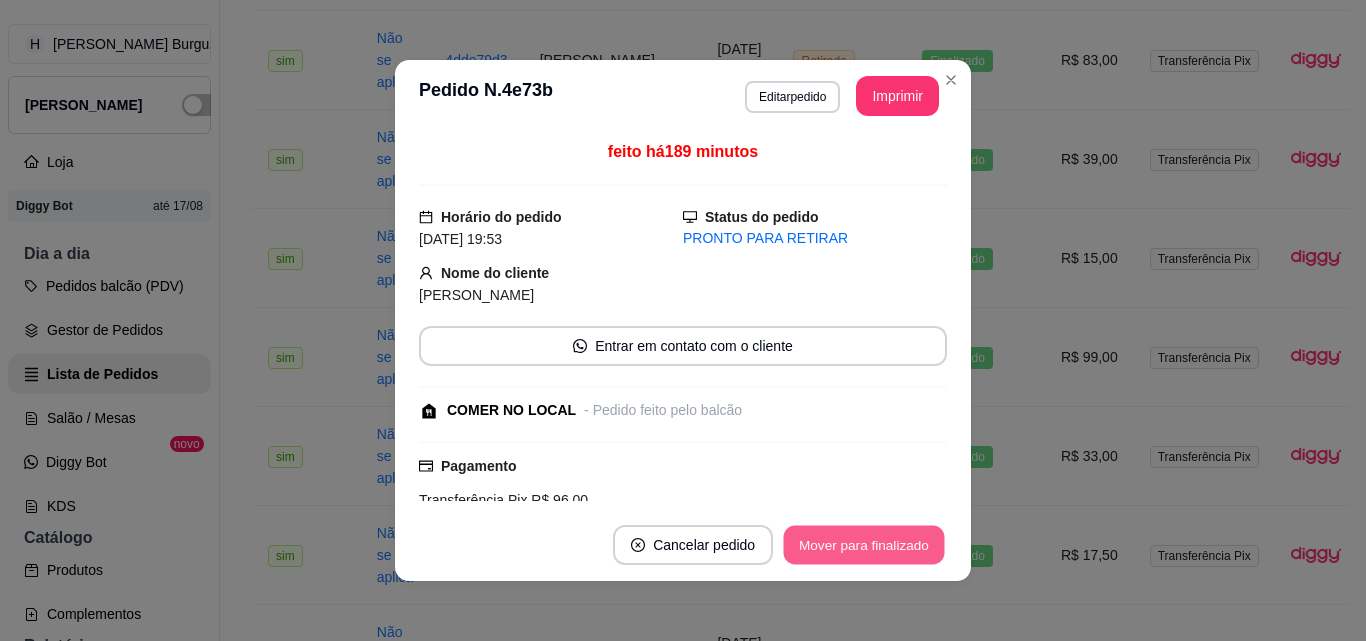 click on "Mover para finalizado" at bounding box center [864, 545] 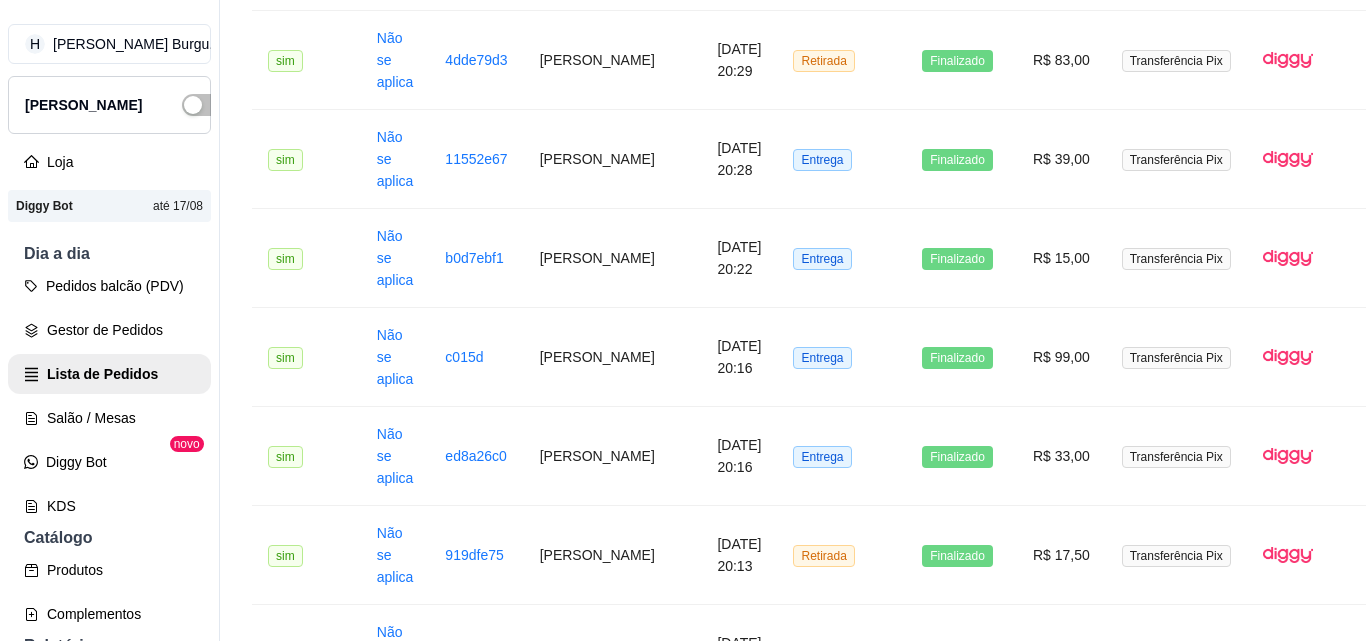 click on "[PERSON_NAME]" at bounding box center (613, 1446) 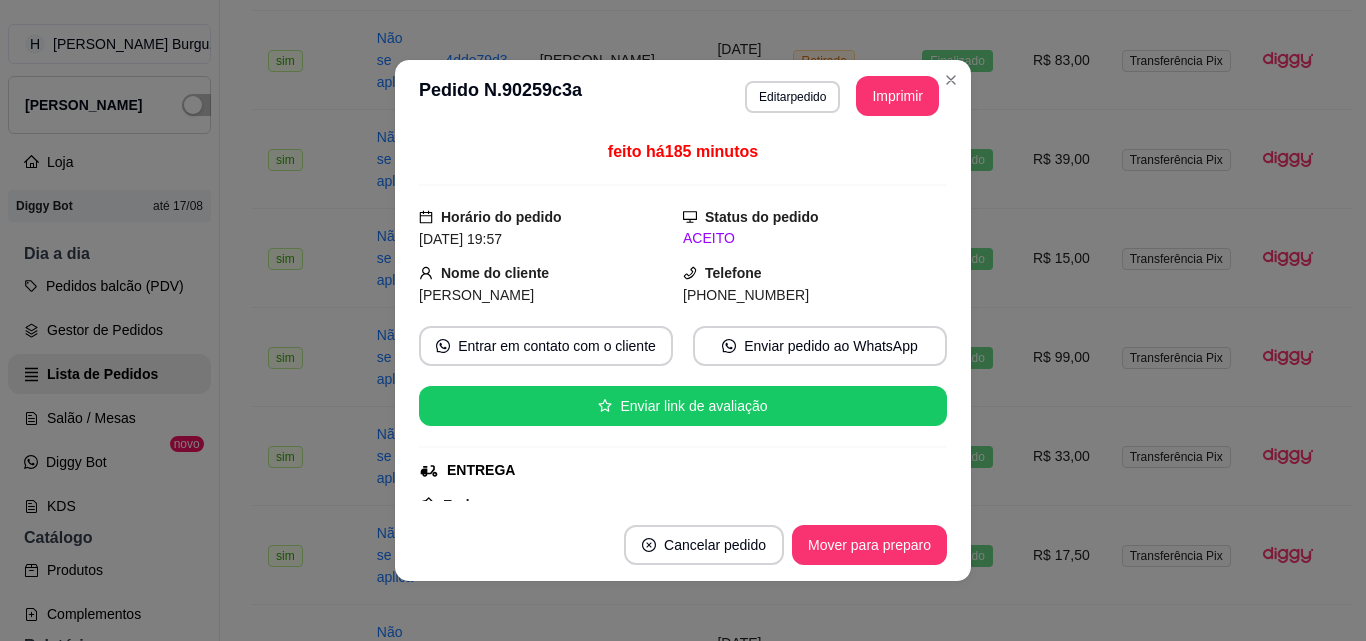 click on "Cancelar pedido Mover para preparo" at bounding box center (683, 545) 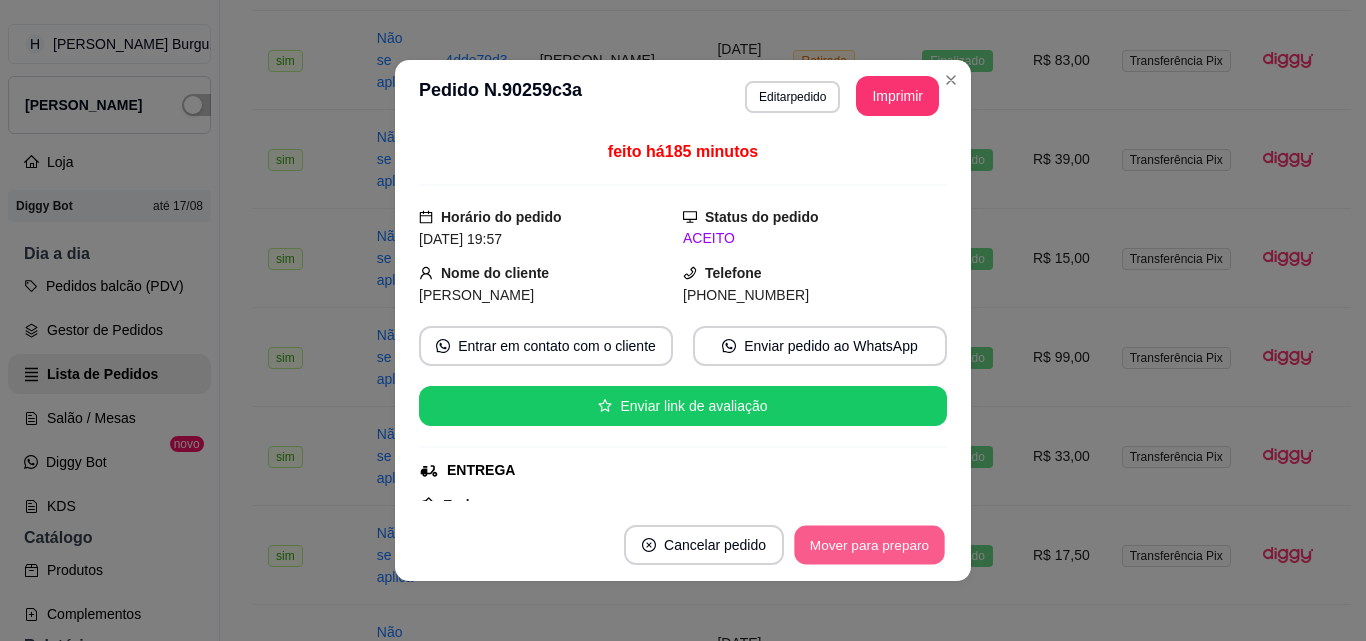click on "Mover para preparo" at bounding box center [869, 545] 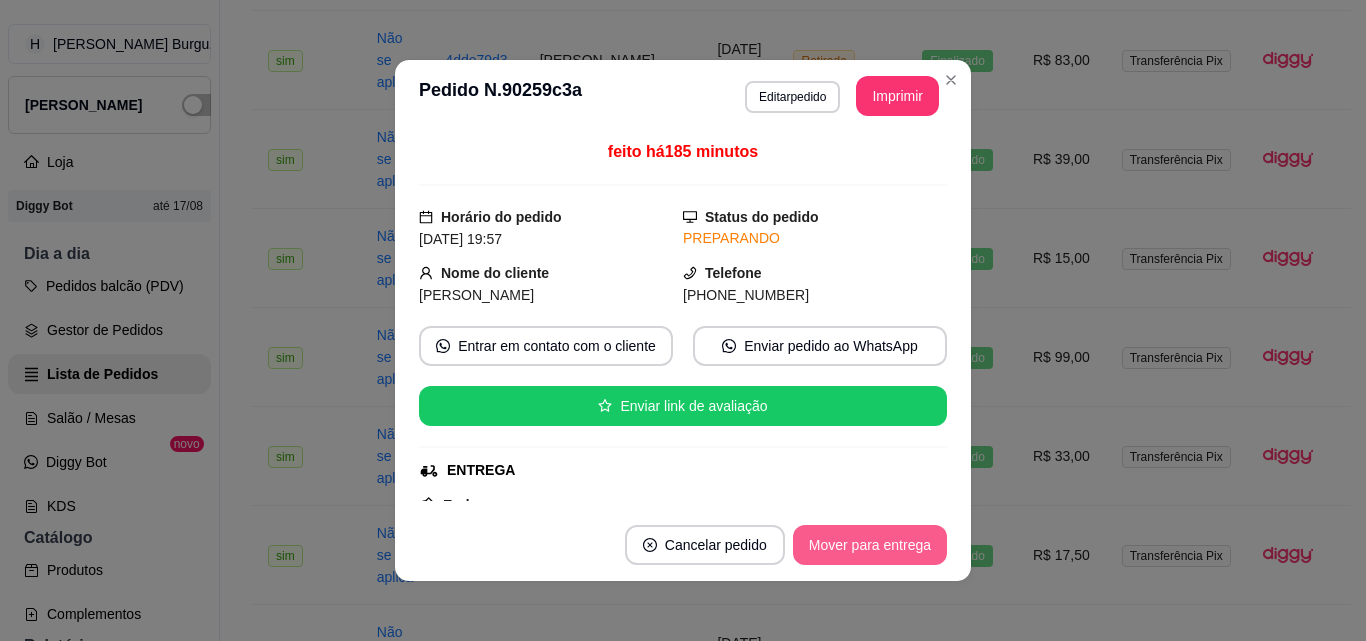 click on "Mover para entrega" at bounding box center (870, 545) 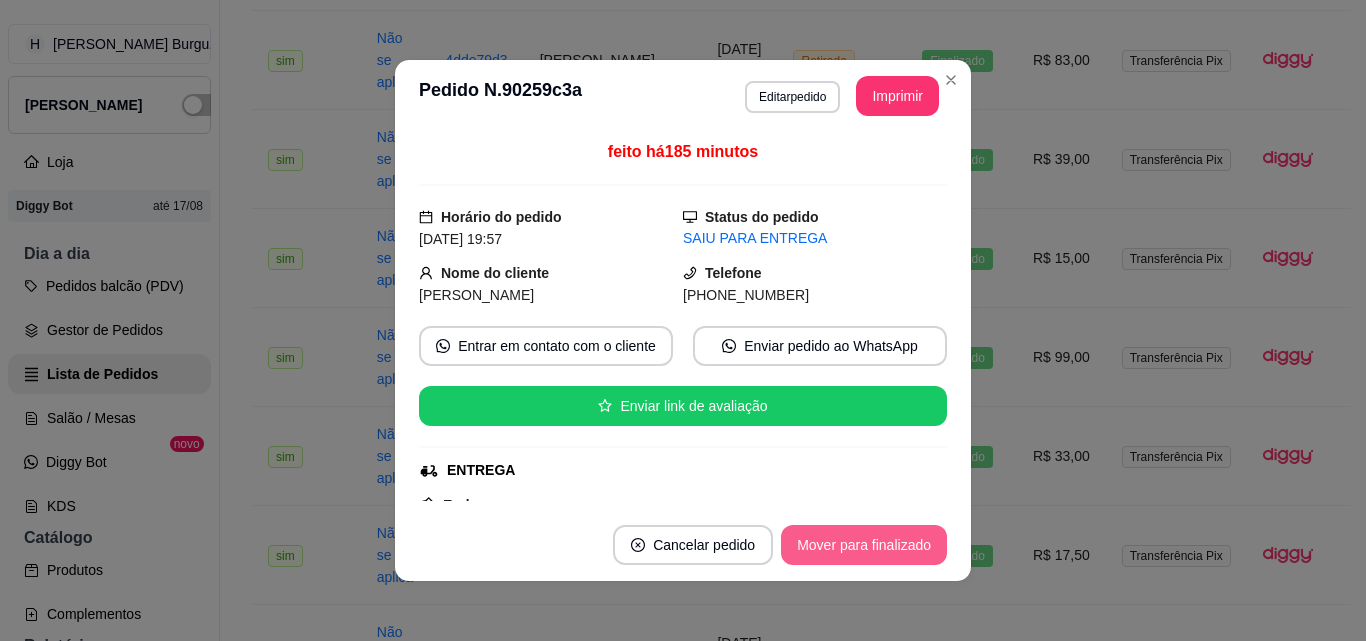 click on "Mover para finalizado" at bounding box center [864, 545] 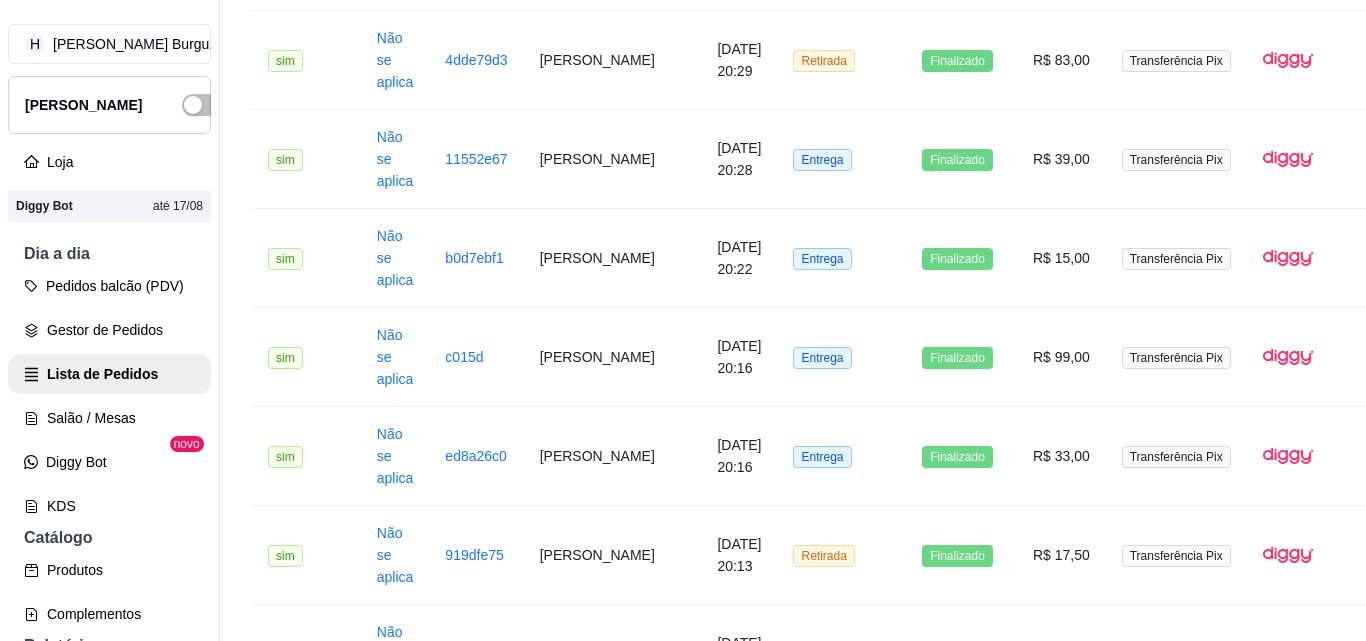 click on "[PERSON_NAME]" at bounding box center (613, 1347) 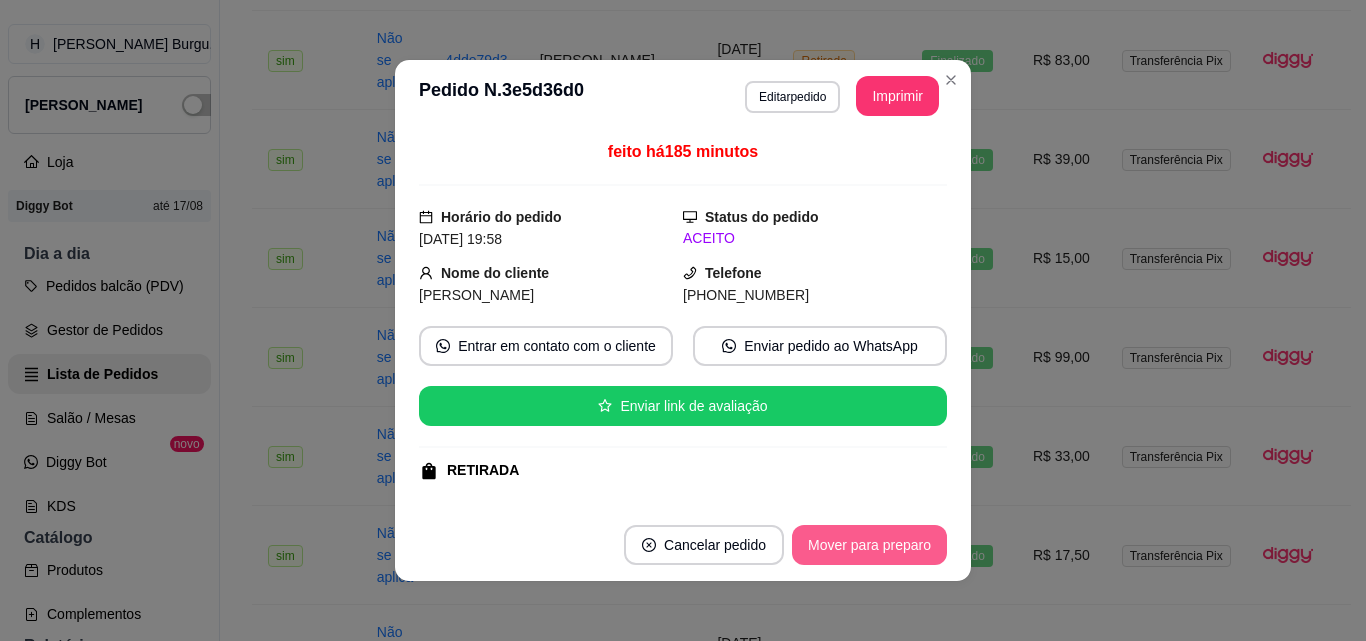 click on "Mover para preparo" at bounding box center [869, 545] 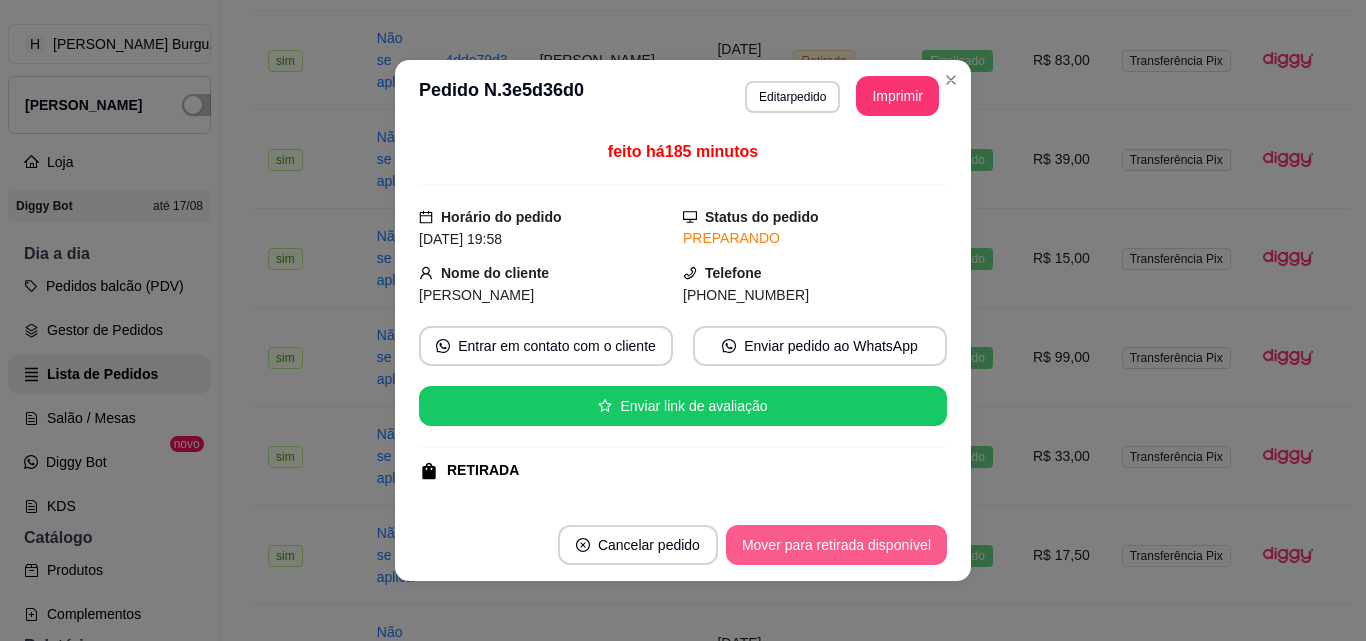 click on "Mover para retirada disponível" at bounding box center (836, 545) 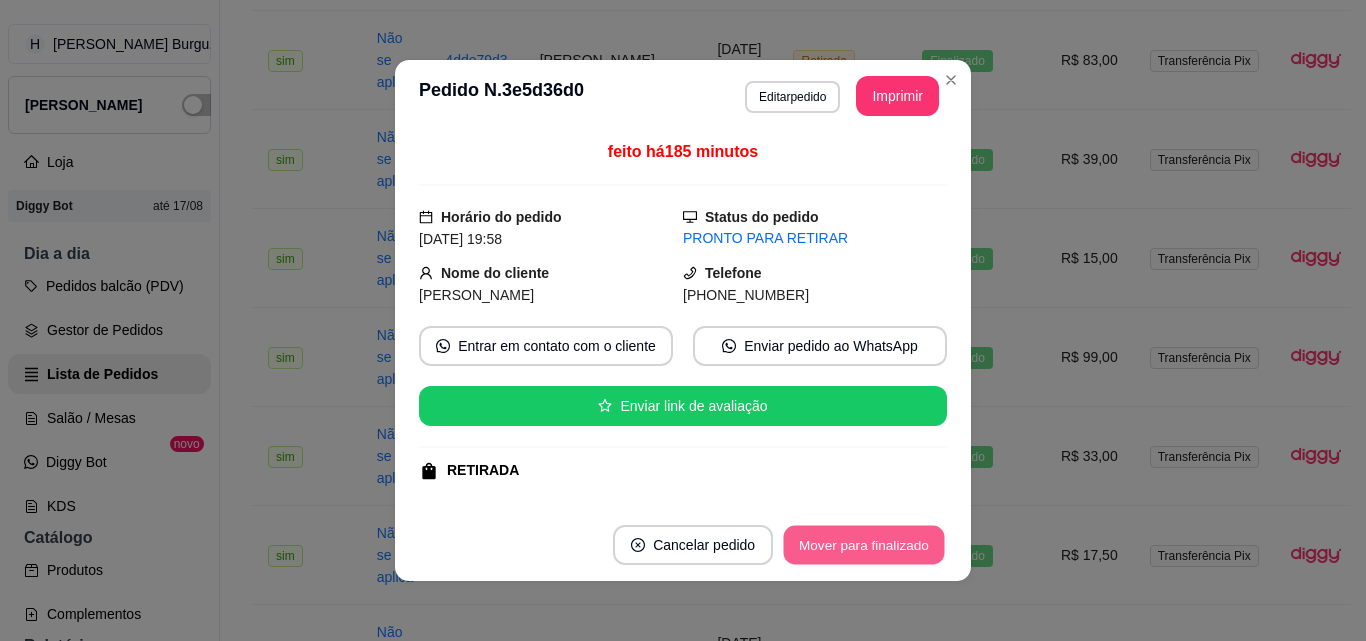 click on "Mover para finalizado" at bounding box center (864, 545) 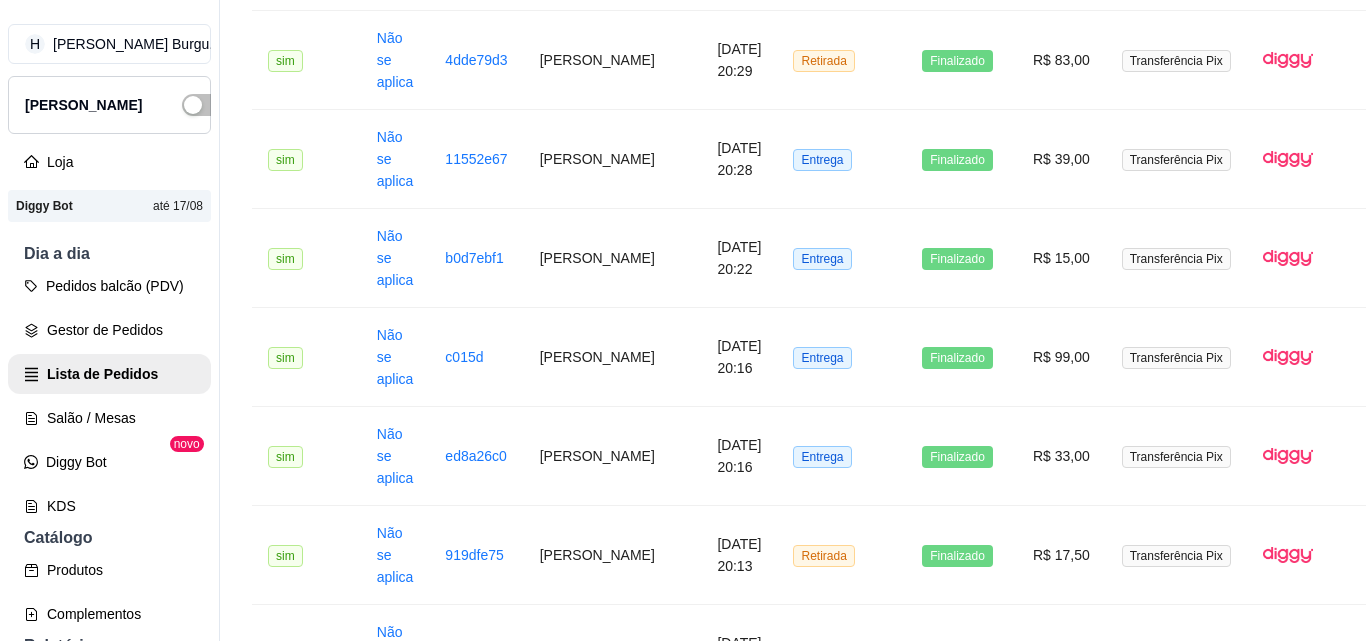 click on "[PERSON_NAME]" at bounding box center (613, 2139) 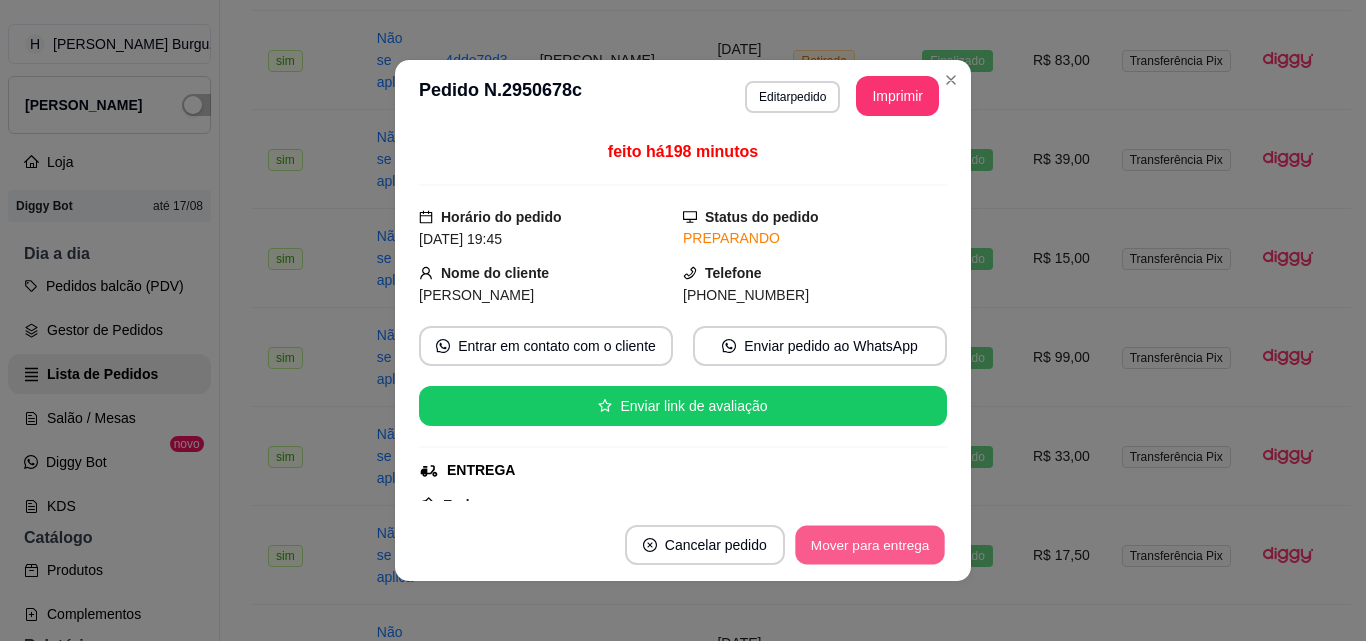 click on "Mover para entrega" at bounding box center (870, 545) 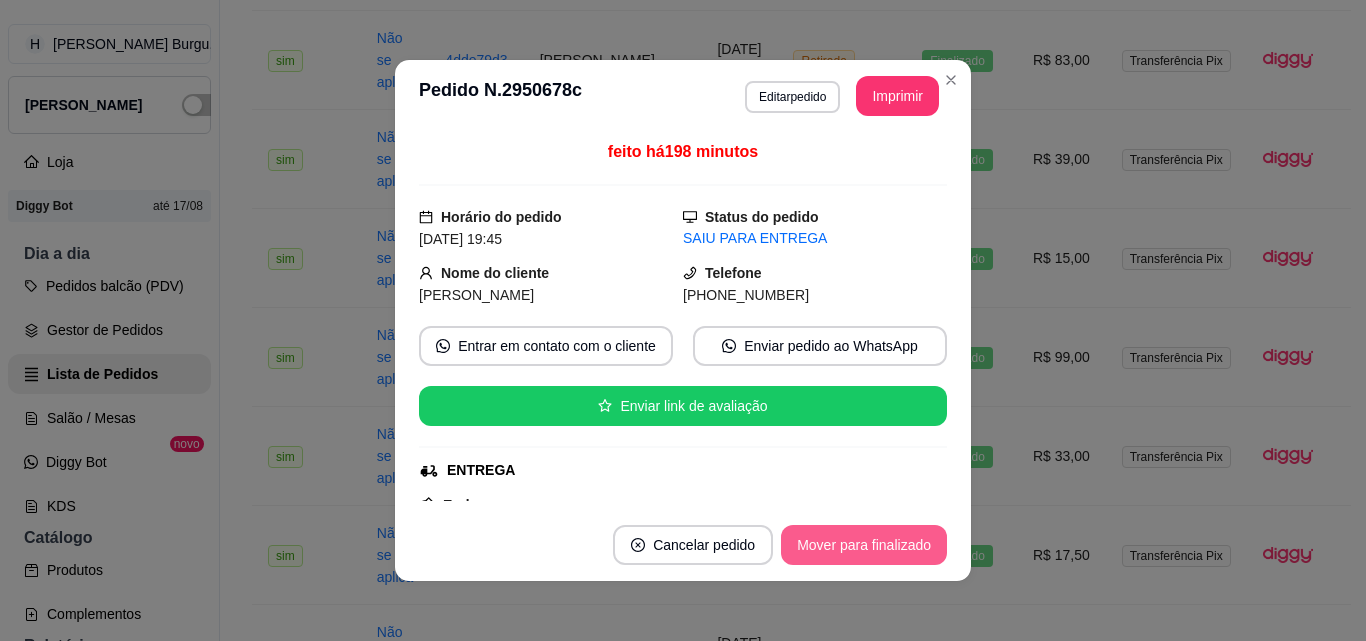 click on "Mover para finalizado" at bounding box center [864, 545] 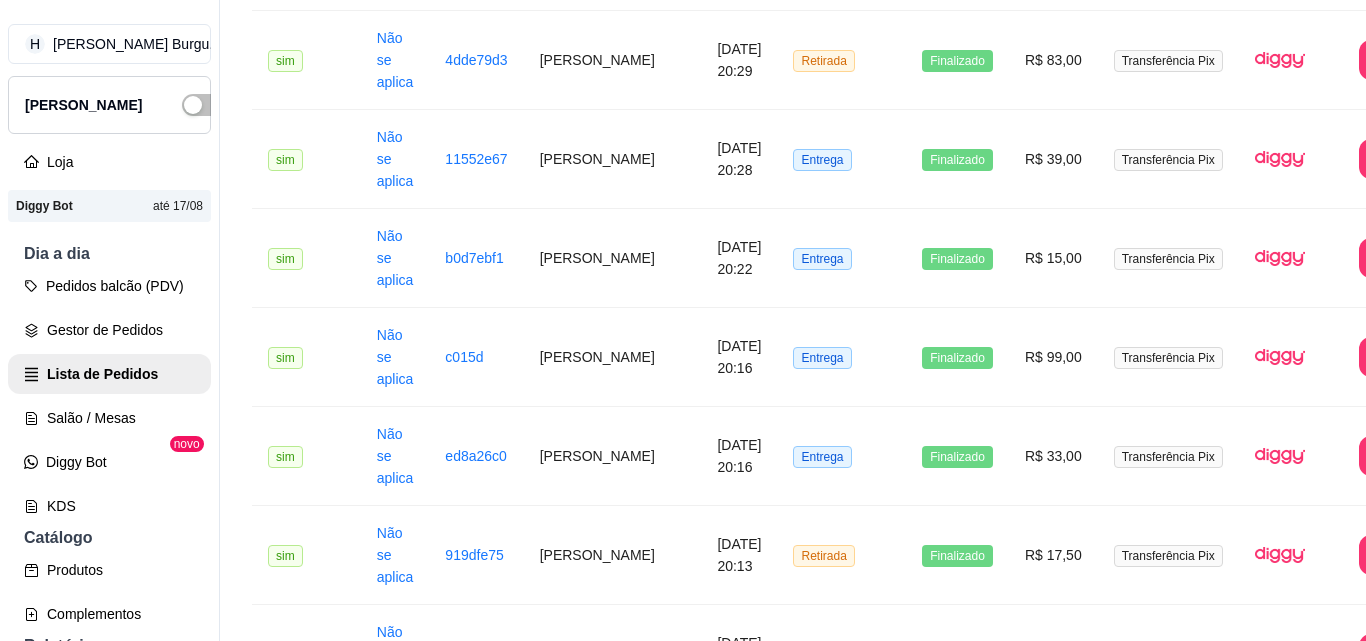 click on "1" at bounding box center (1122, 2617) 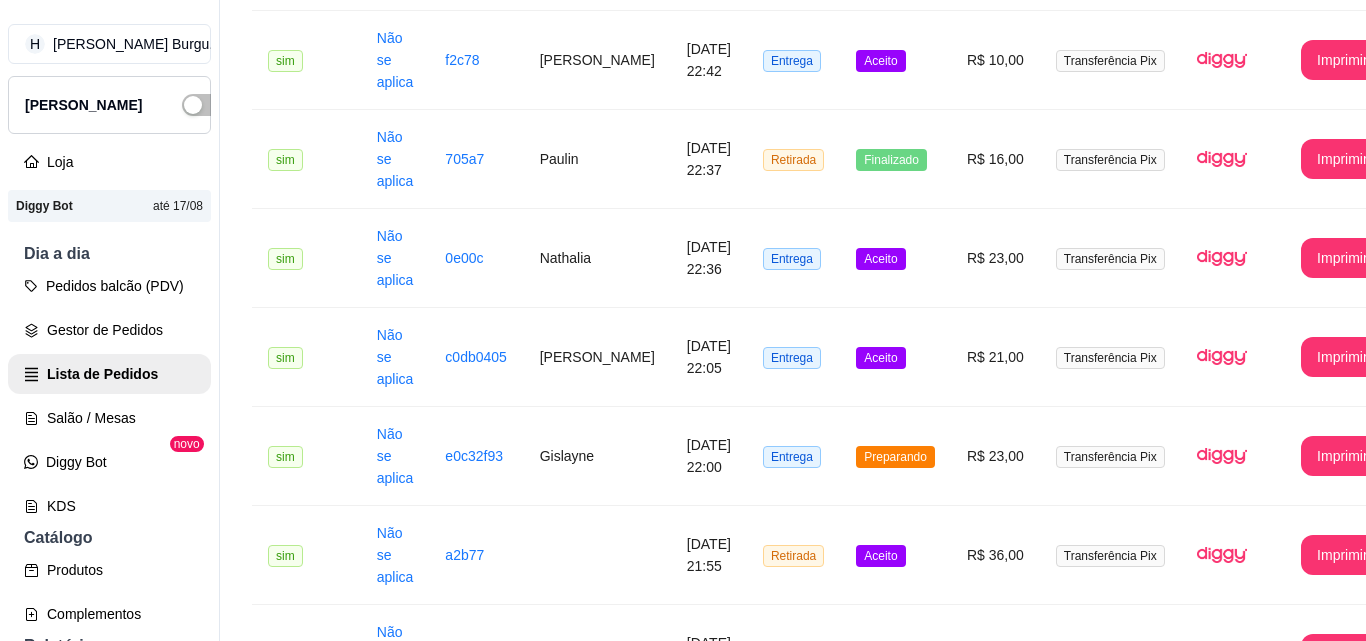 click on "[DATE] 20:32" at bounding box center [709, 2733] 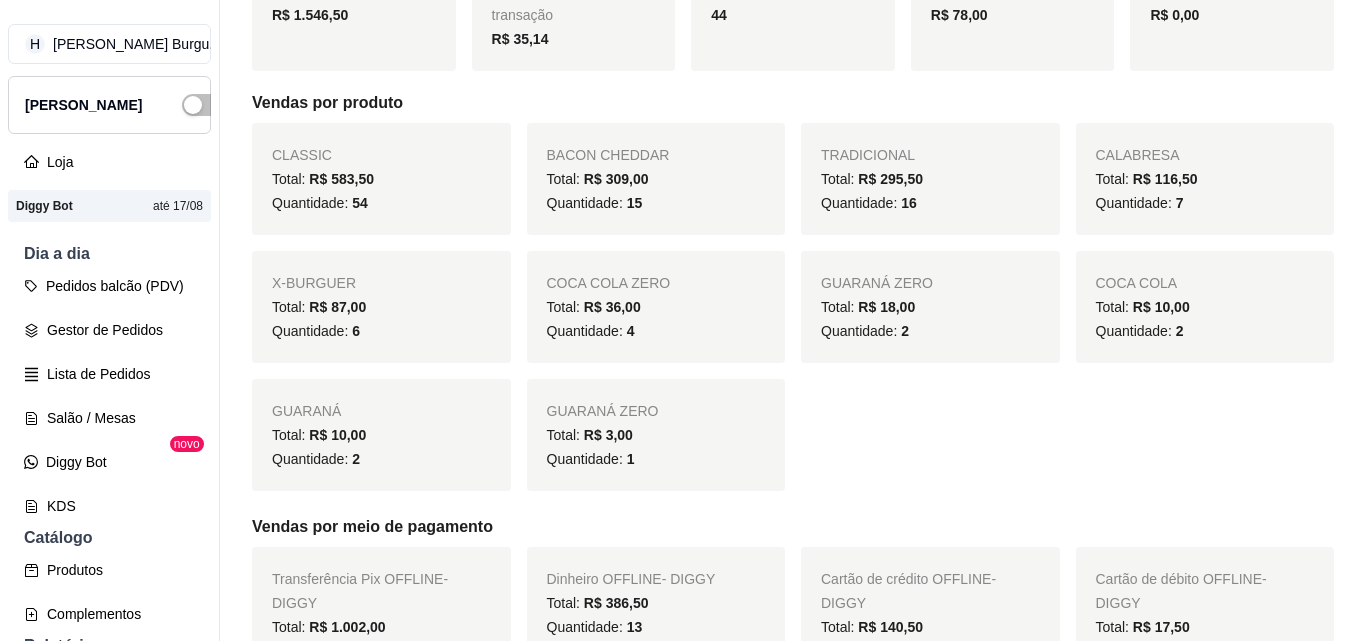 click on "Controle de caixa" at bounding box center [109, 918] 